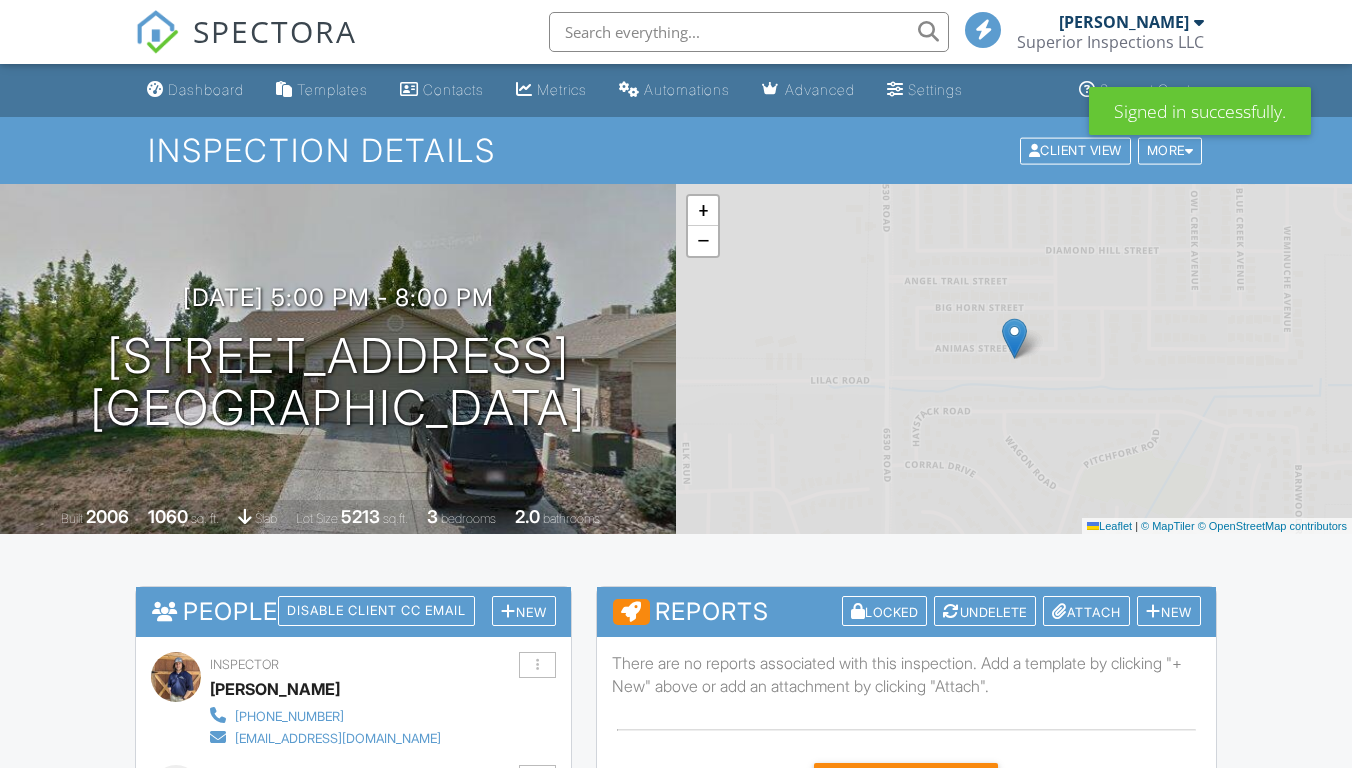 scroll, scrollTop: 0, scrollLeft: 0, axis: both 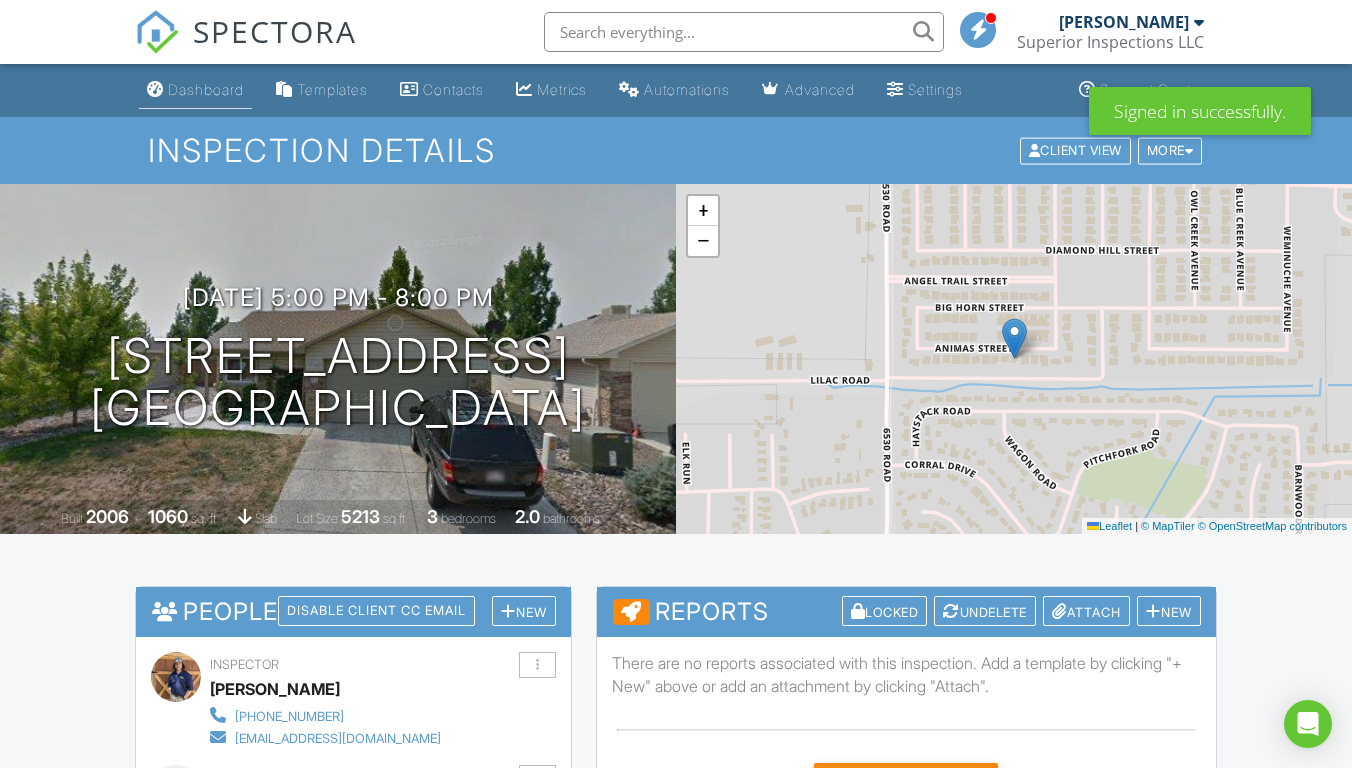 click on "Dashboard" at bounding box center (206, 89) 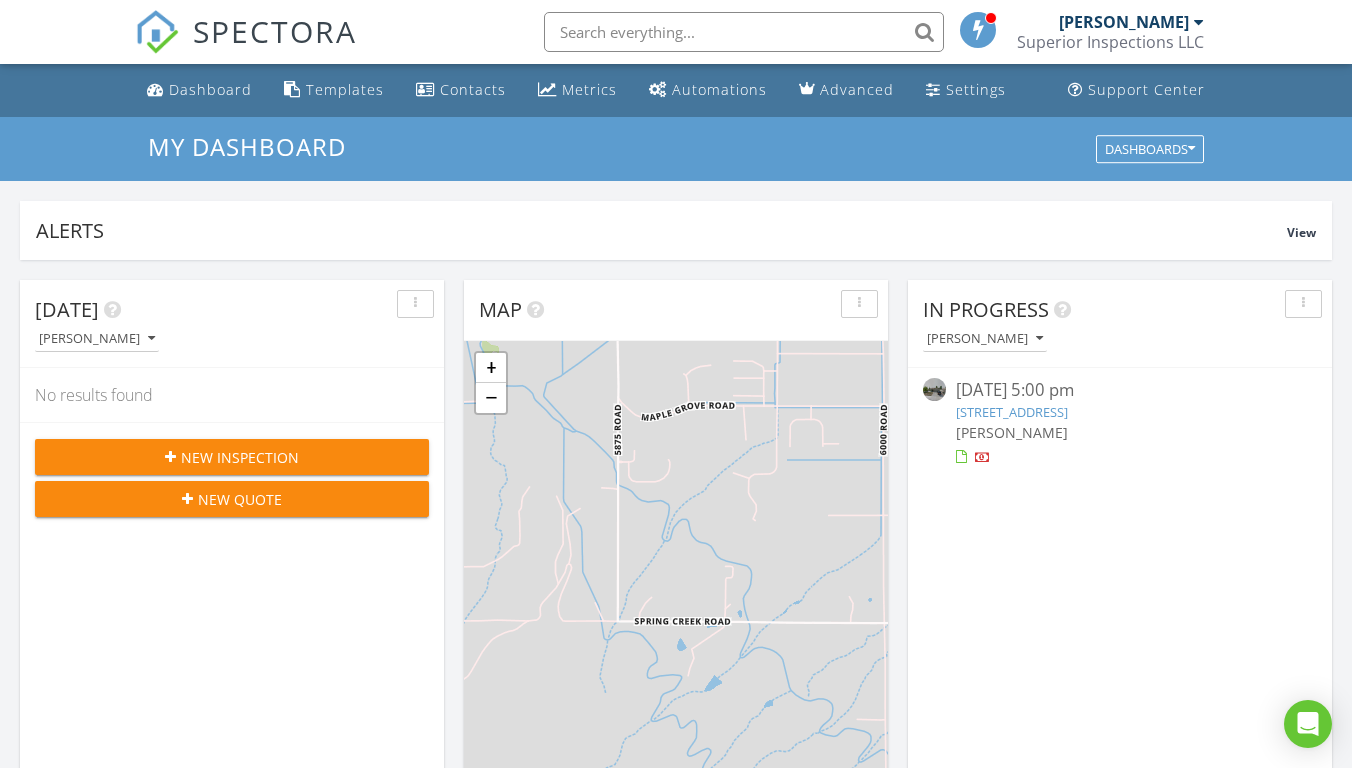scroll, scrollTop: 0, scrollLeft: 0, axis: both 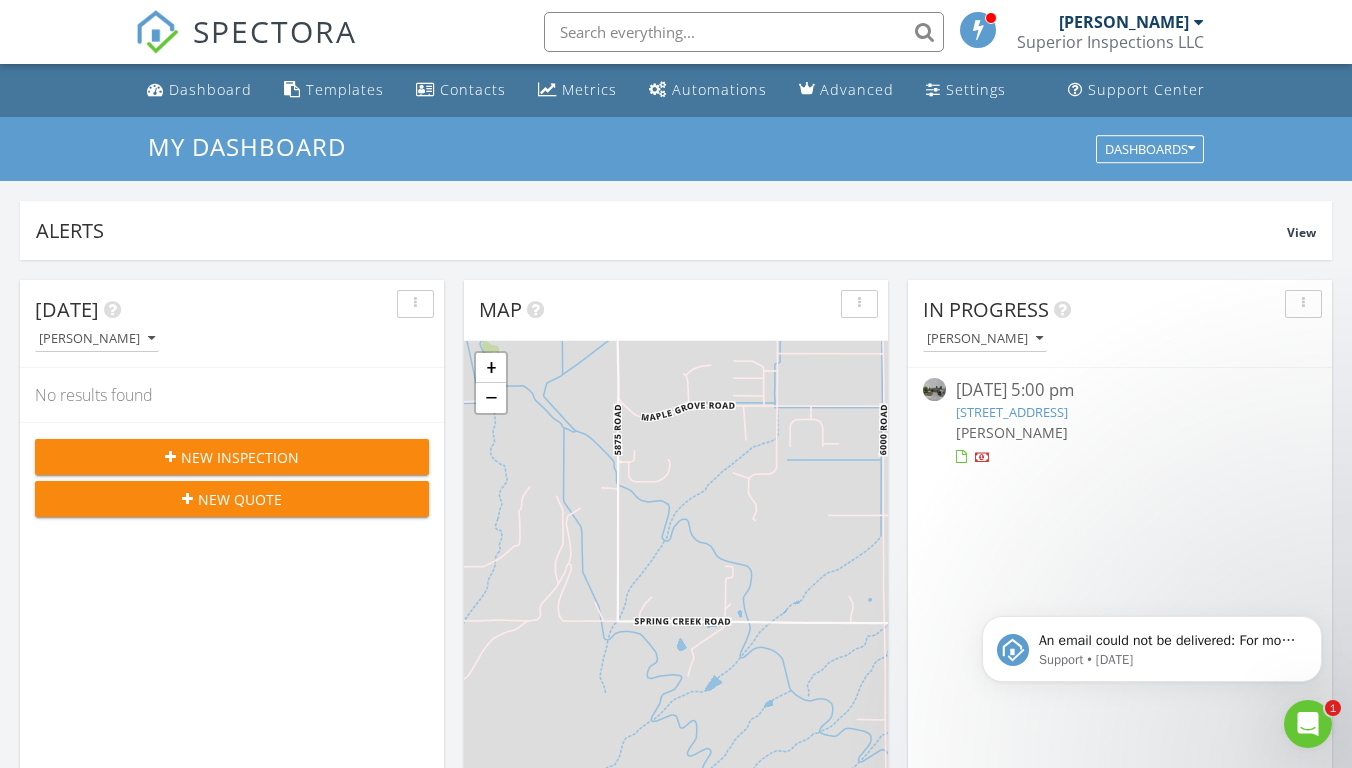 click at bounding box center [1303, 304] 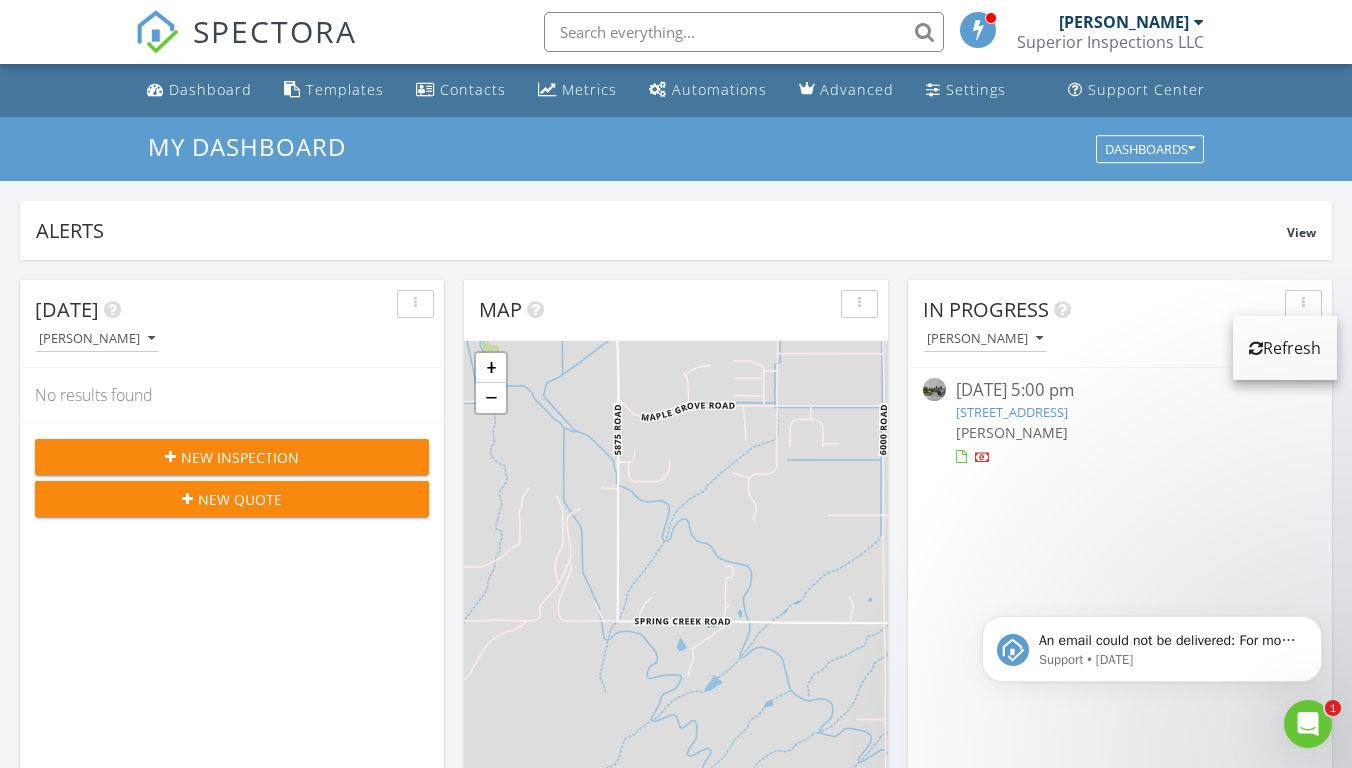click at bounding box center (1303, 304) 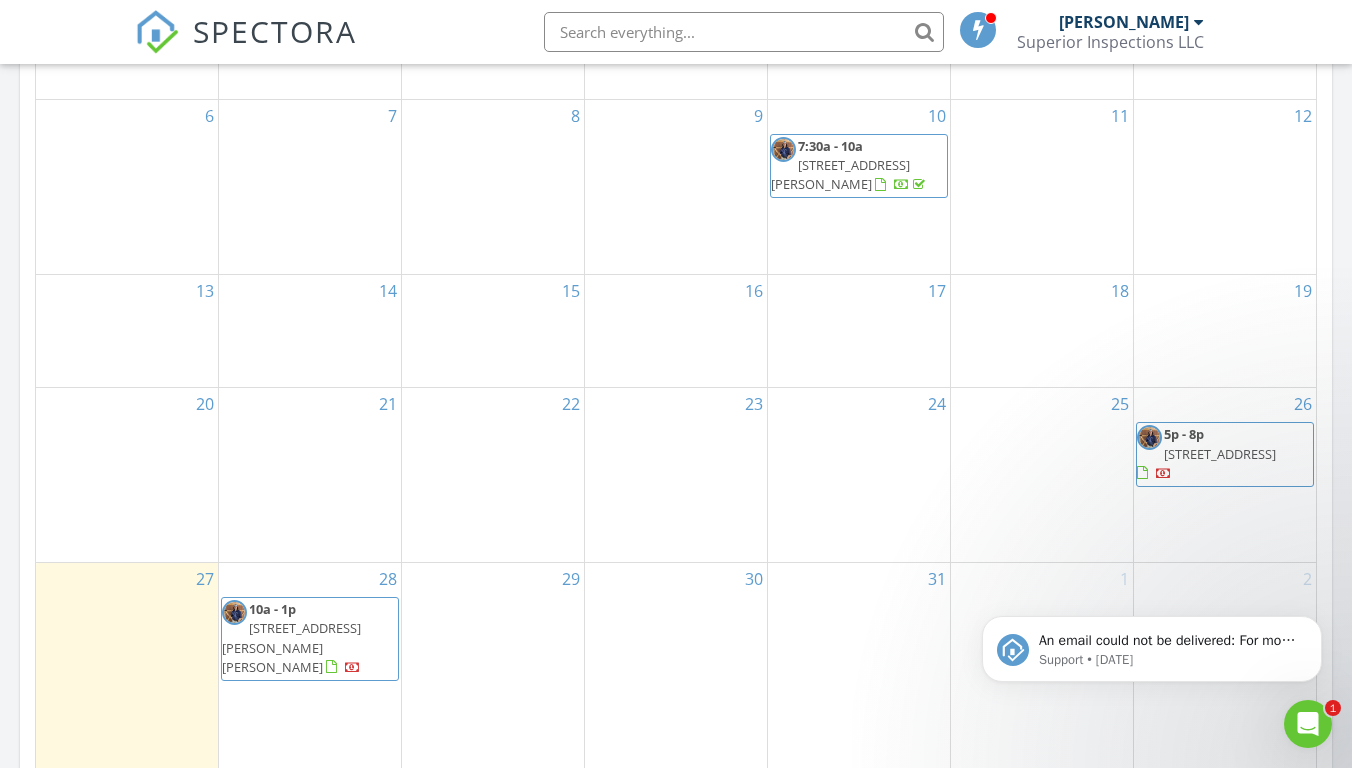 scroll, scrollTop: 1071, scrollLeft: 0, axis: vertical 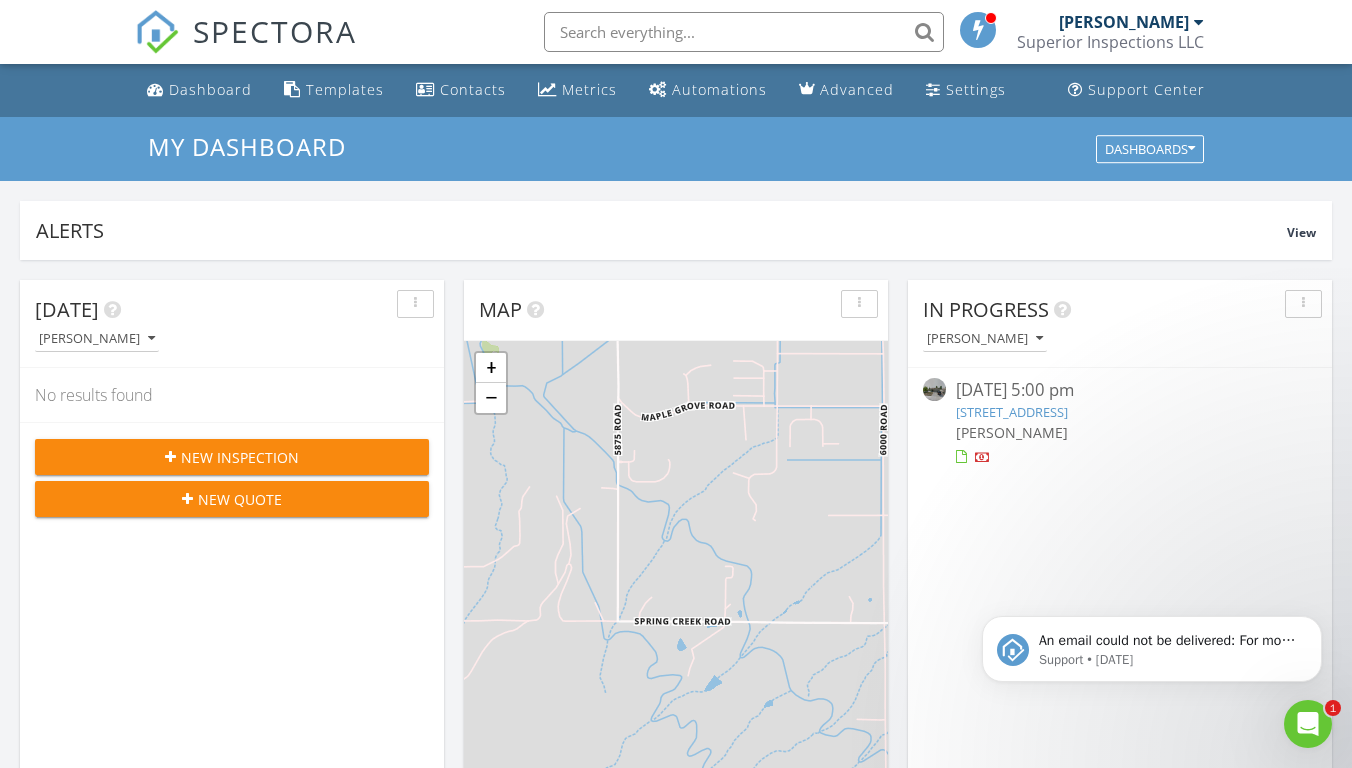 click at bounding box center (979, 29) 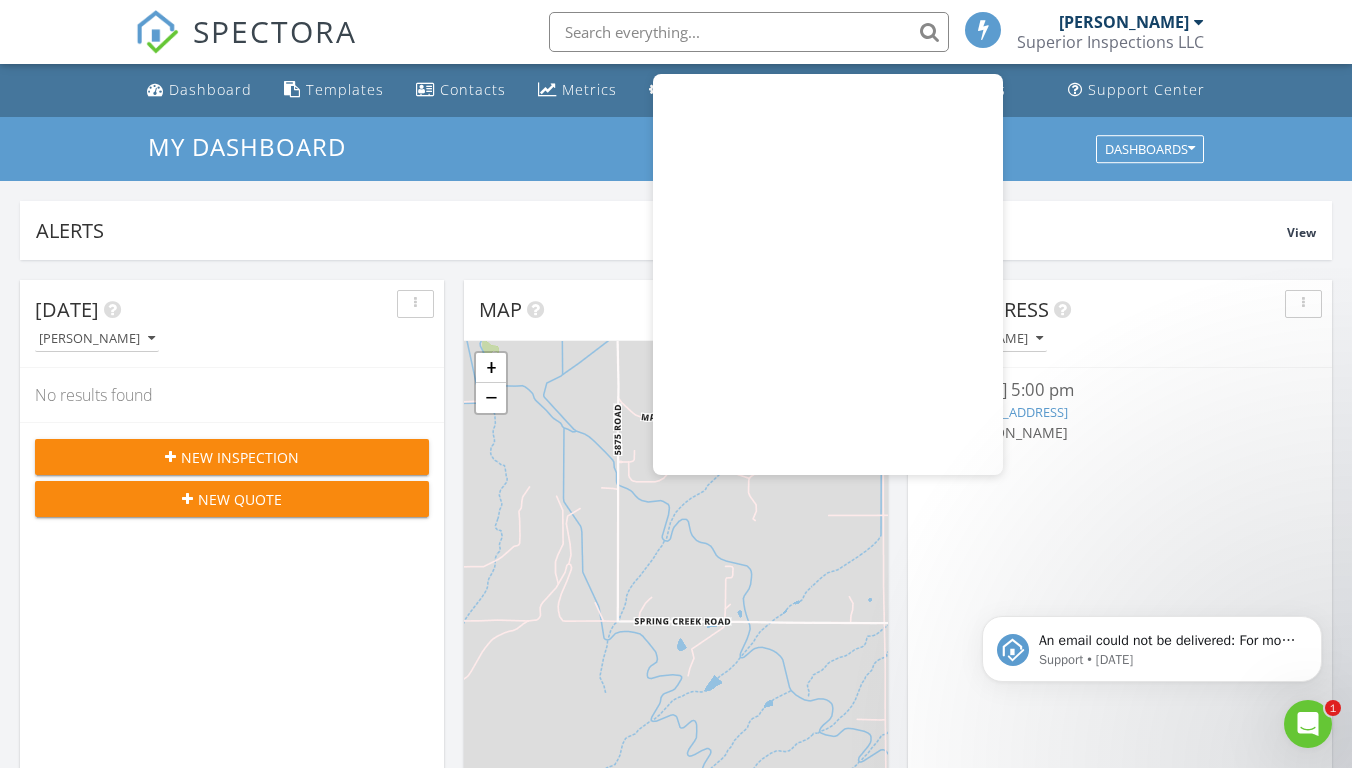 click at bounding box center [984, 29] 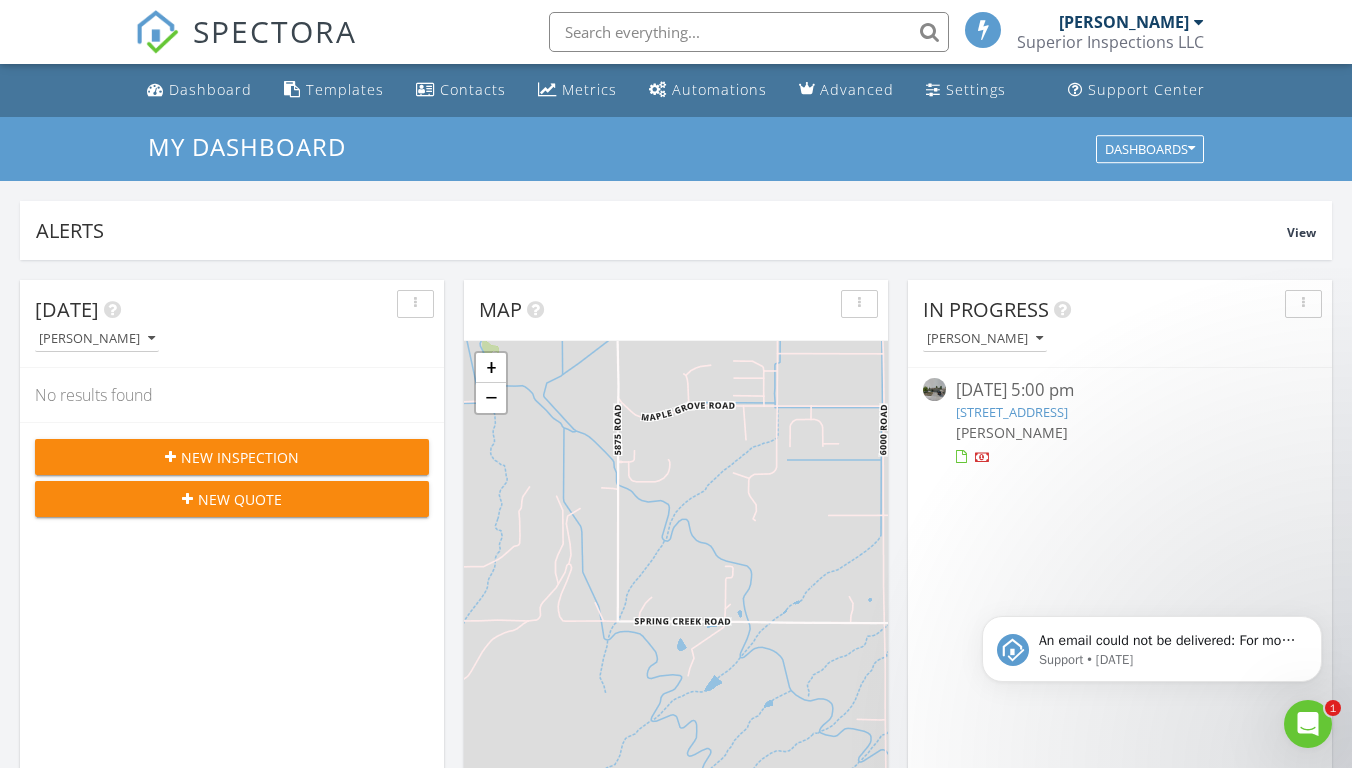 click on "[PERSON_NAME]" at bounding box center (1124, 22) 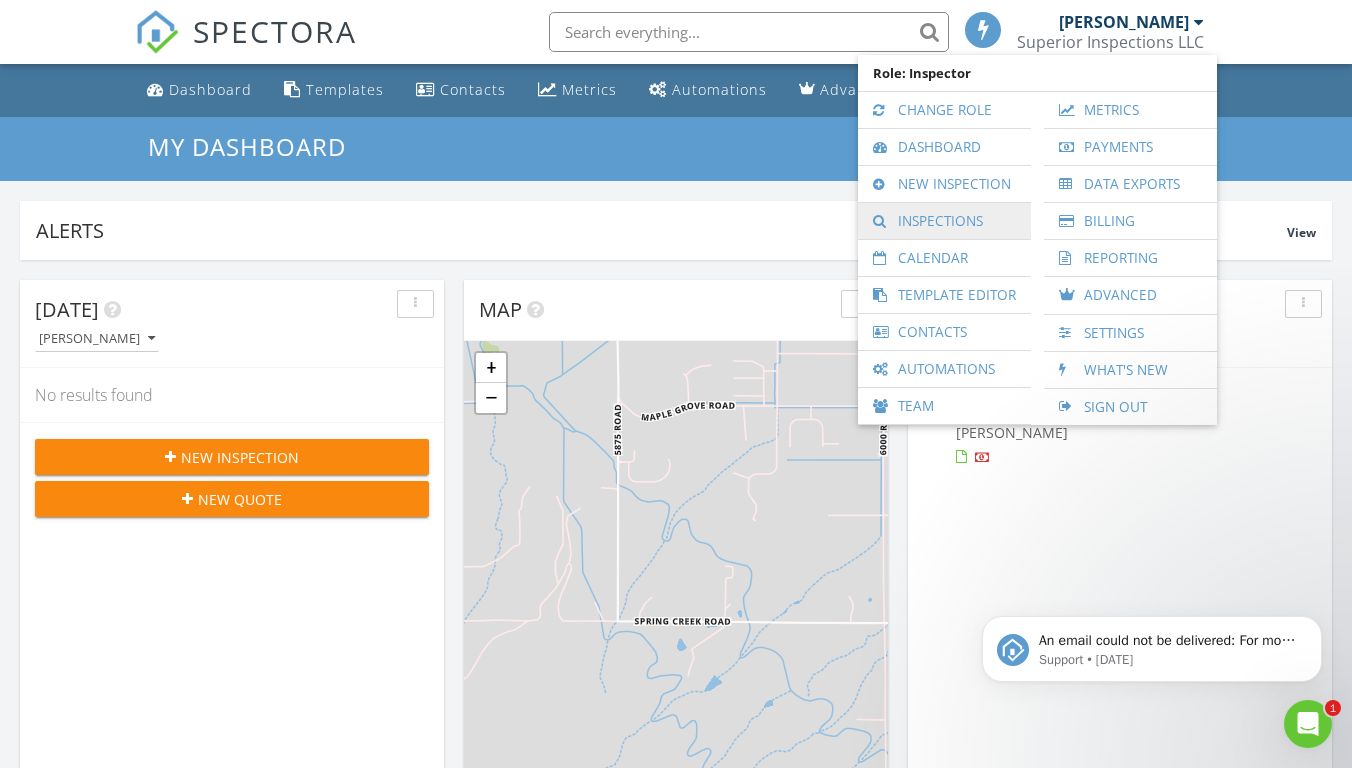 click on "Inspections" at bounding box center [944, 221] 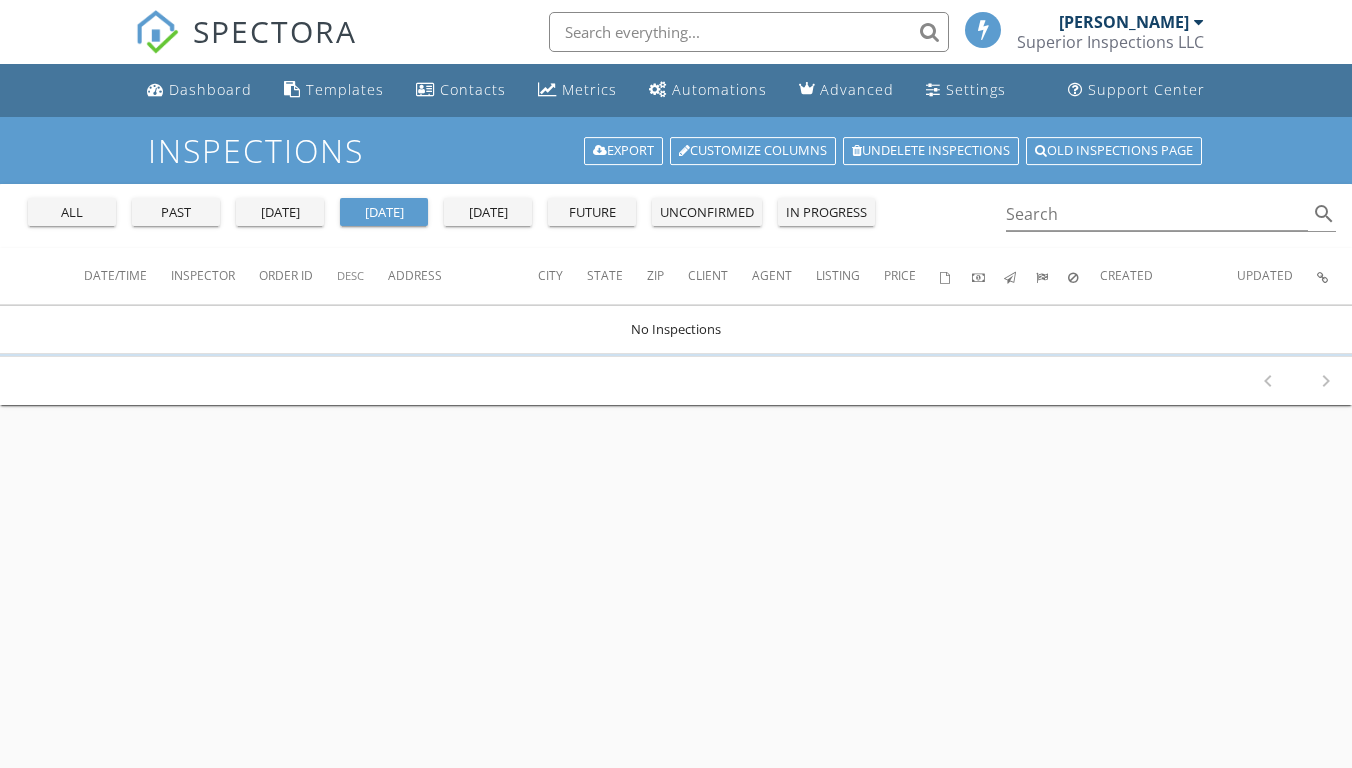 scroll, scrollTop: 0, scrollLeft: 0, axis: both 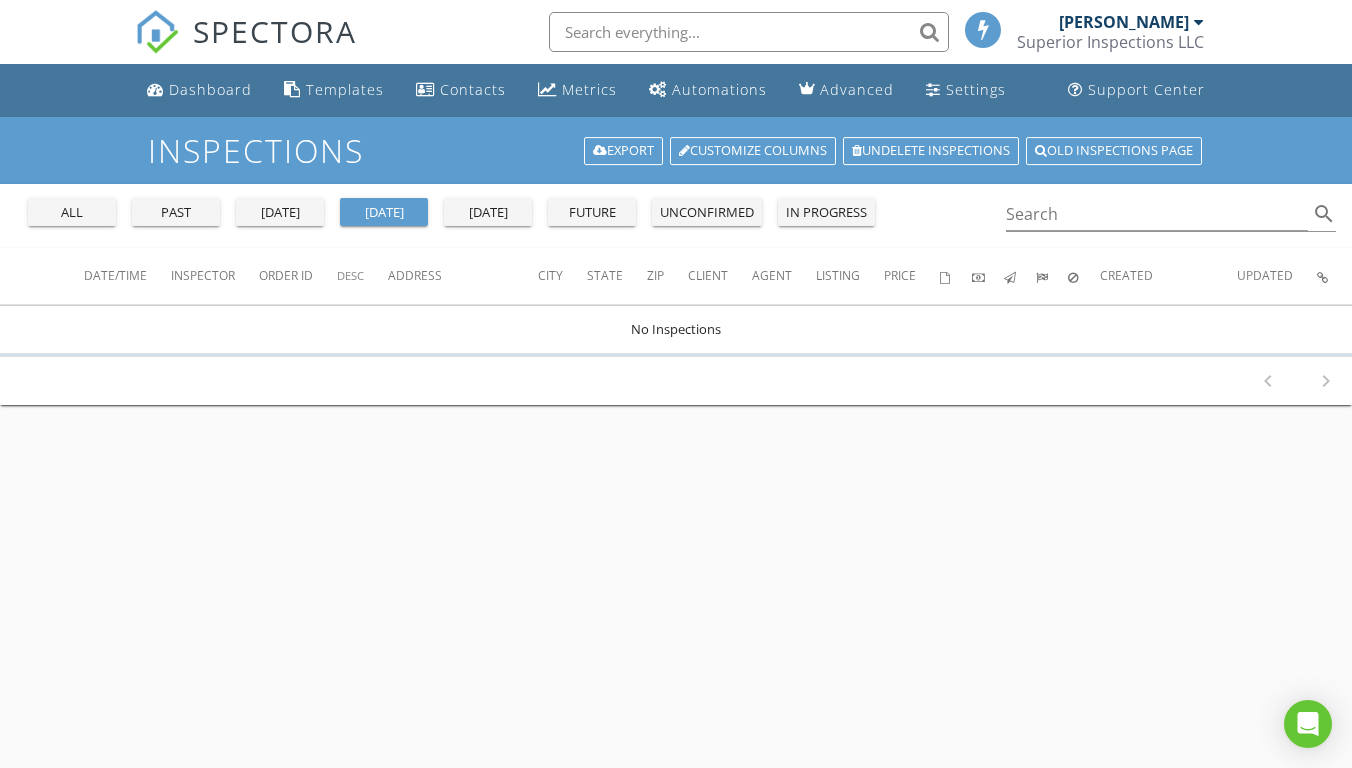 click on "[DATE]" at bounding box center (280, 213) 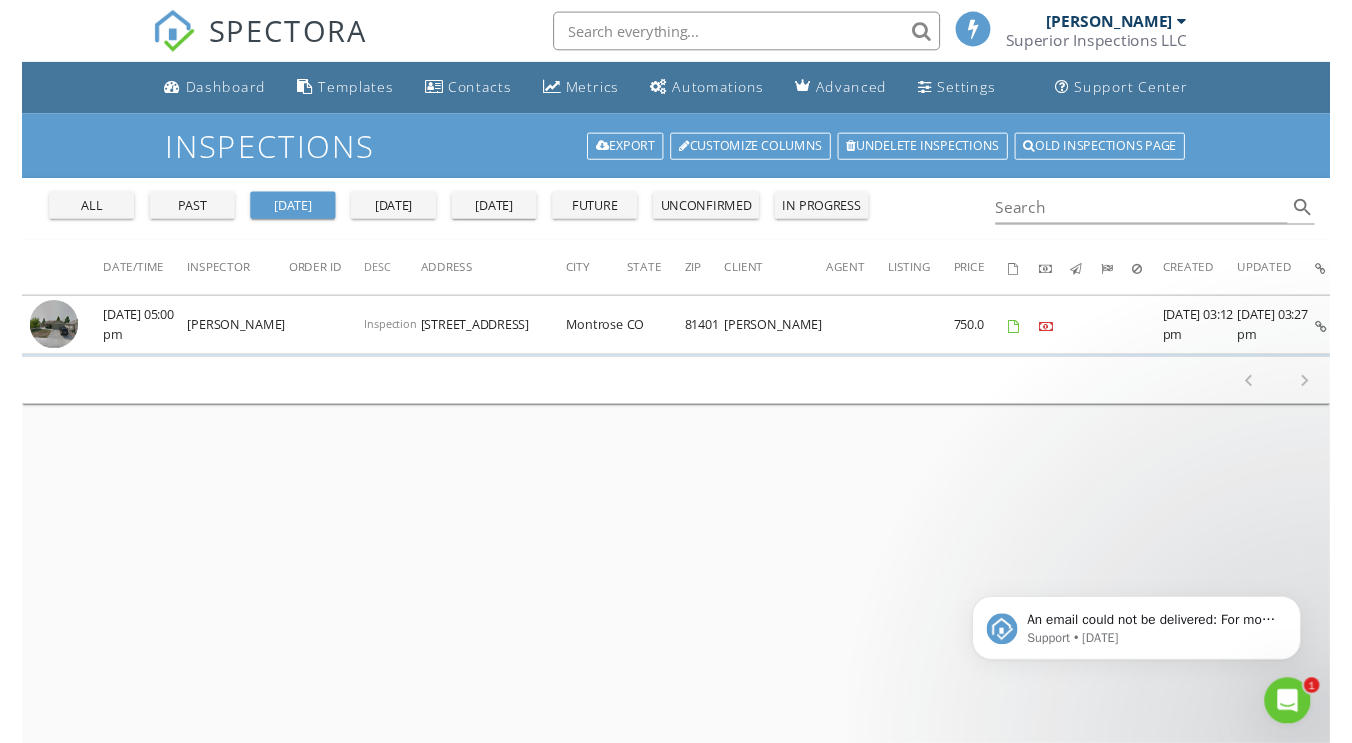 scroll, scrollTop: 0, scrollLeft: 0, axis: both 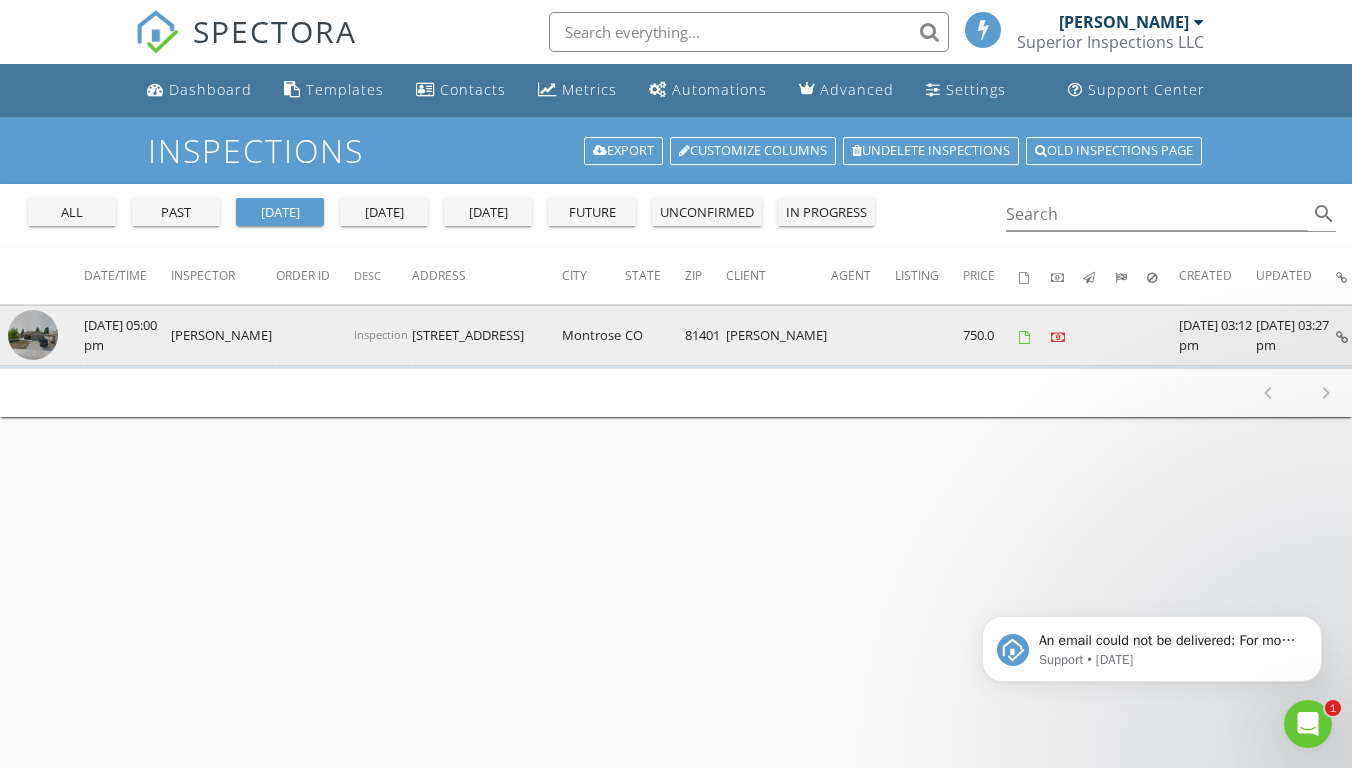 click at bounding box center [315, 335] 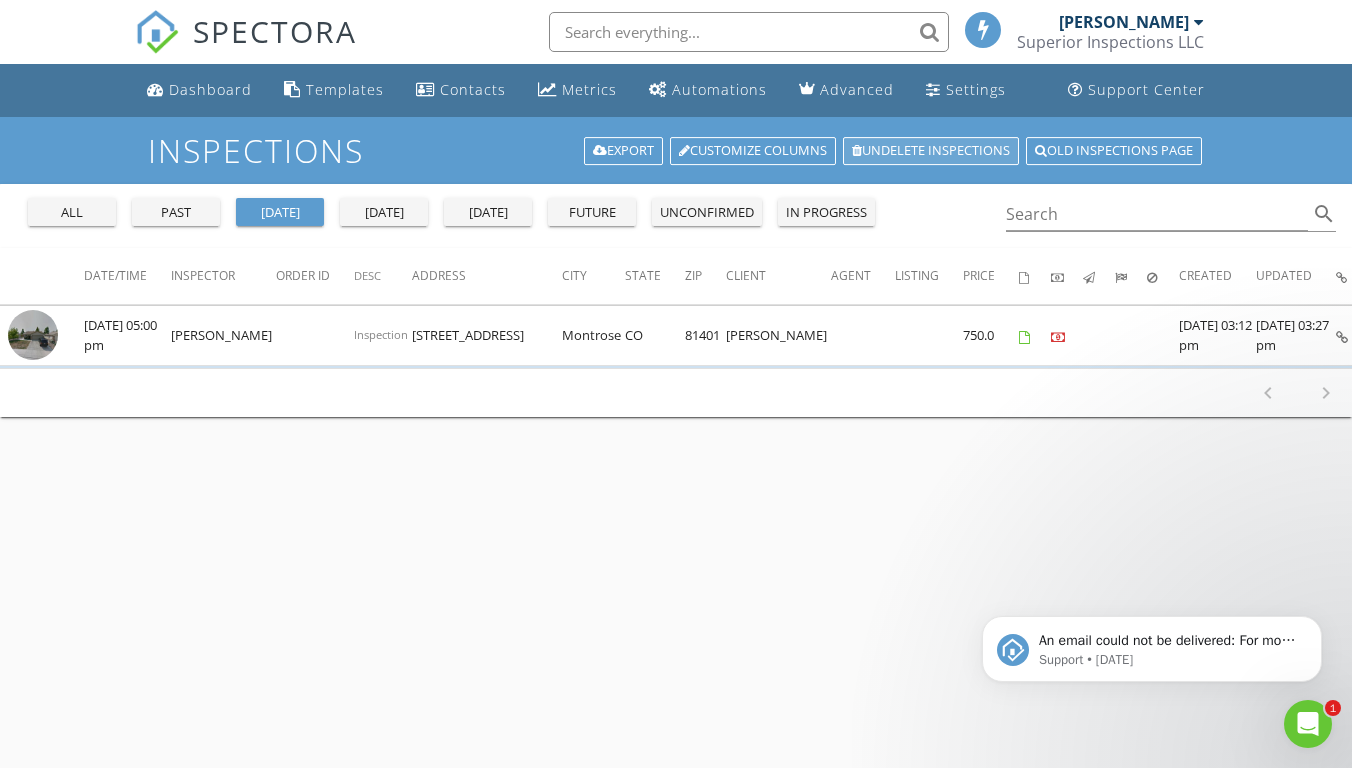 click on "Undelete inspections" at bounding box center (931, 151) 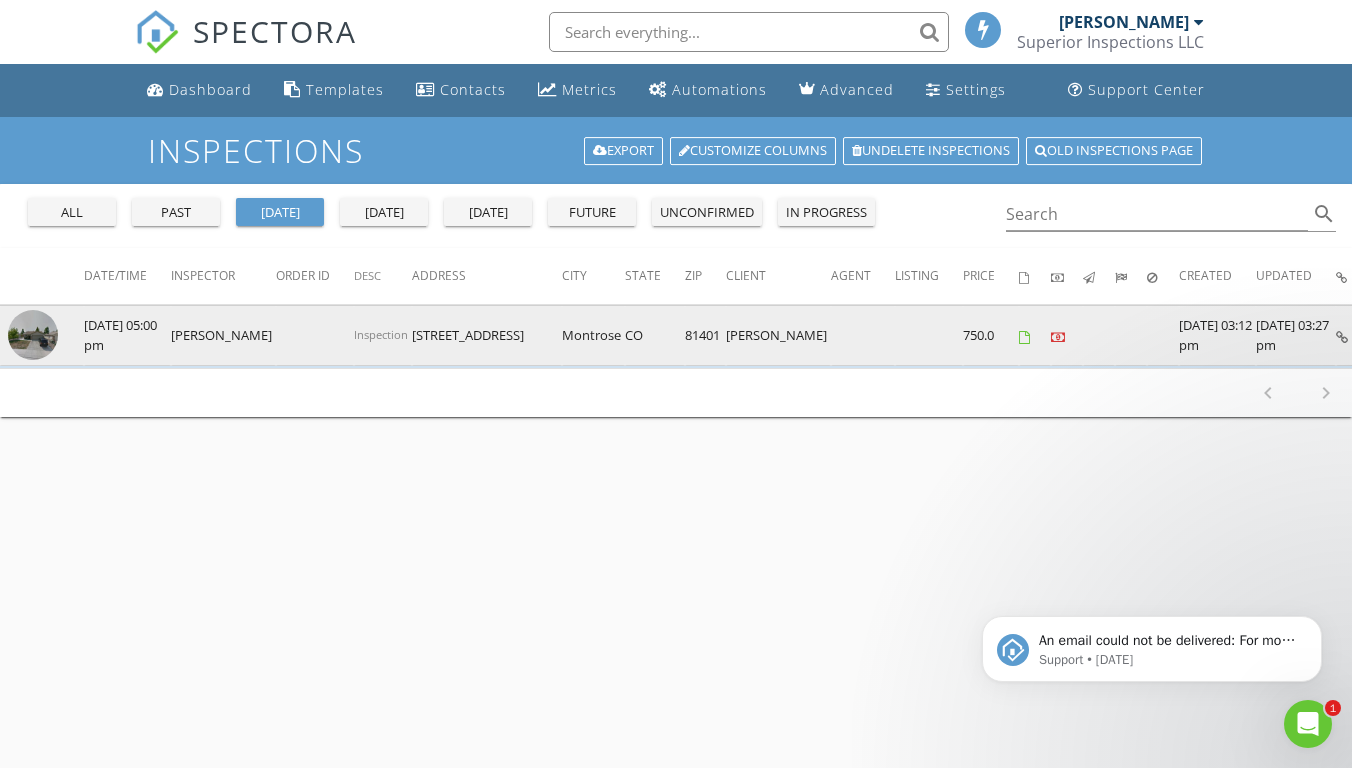 click on "[STREET_ADDRESS]" at bounding box center [487, 335] 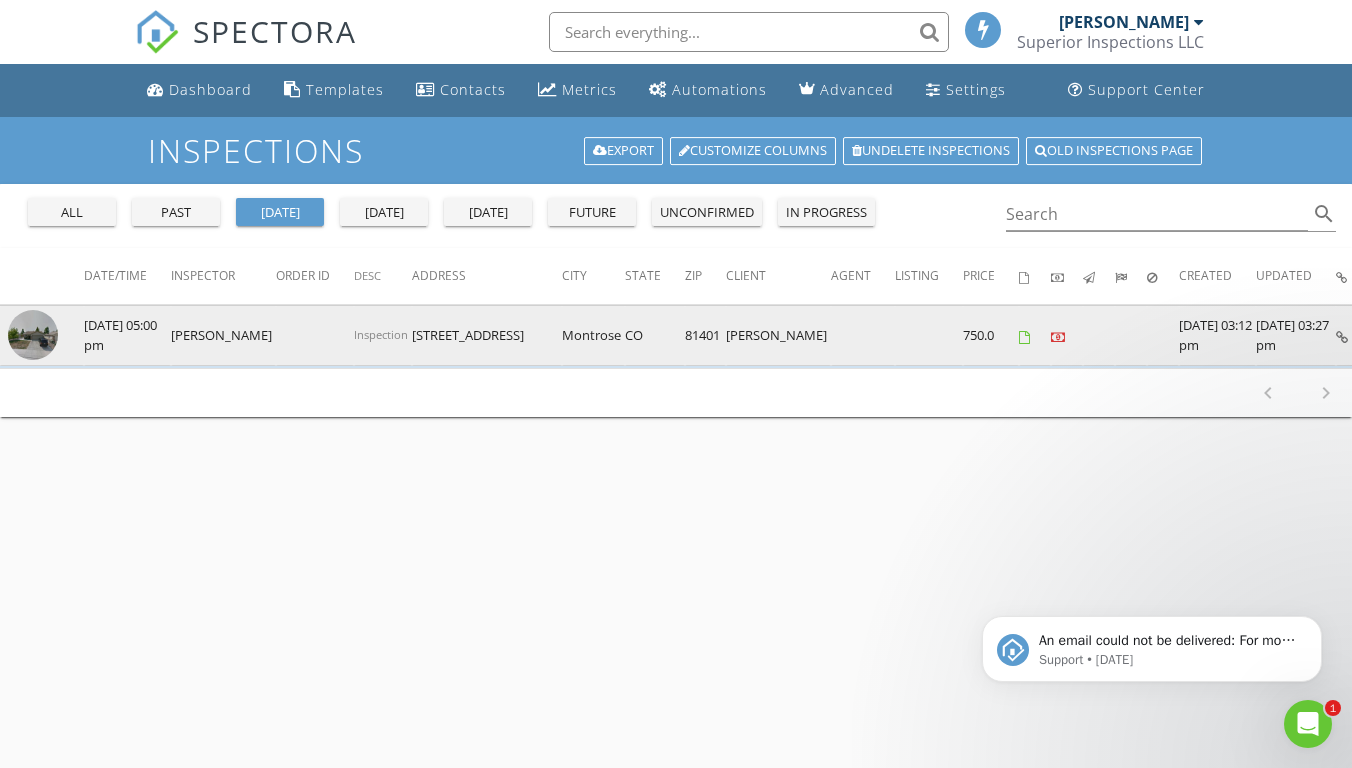 click at bounding box center (929, 335) 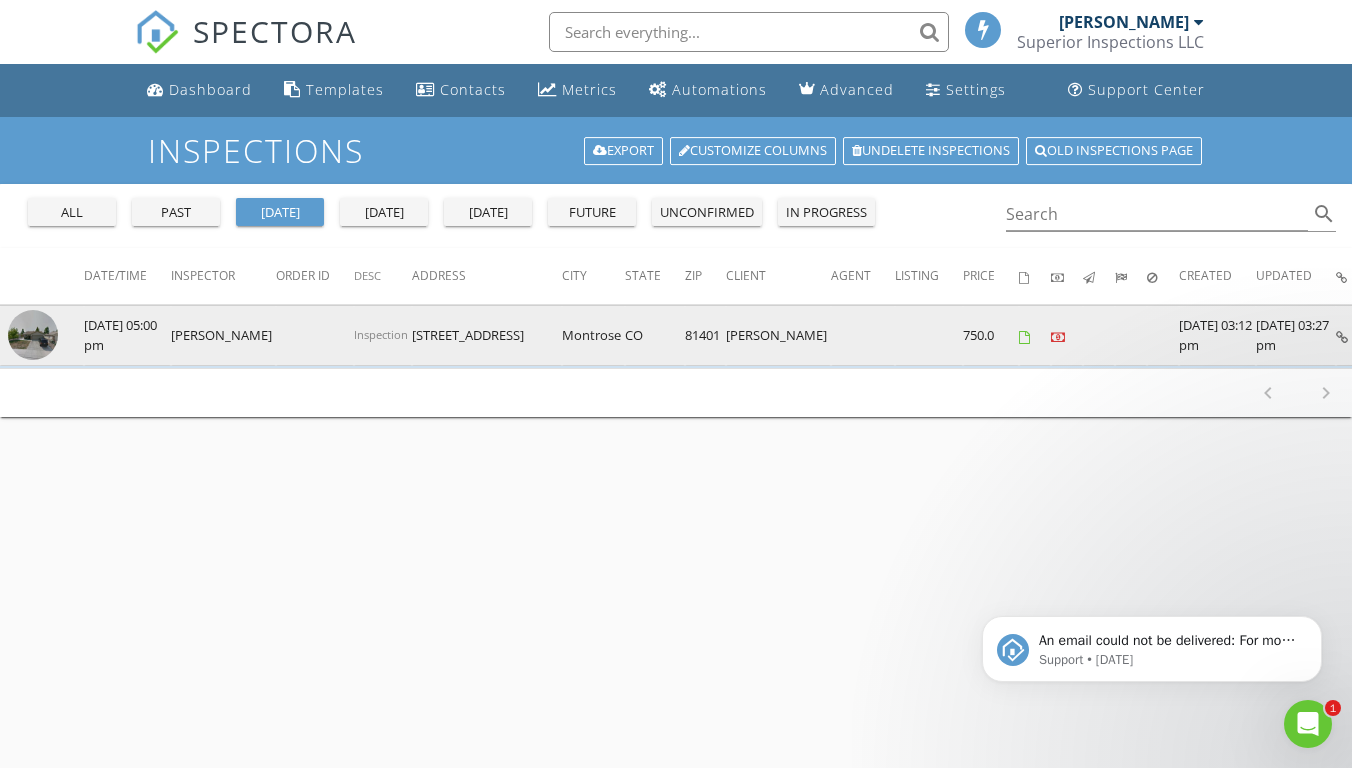 click at bounding box center (1342, 337) 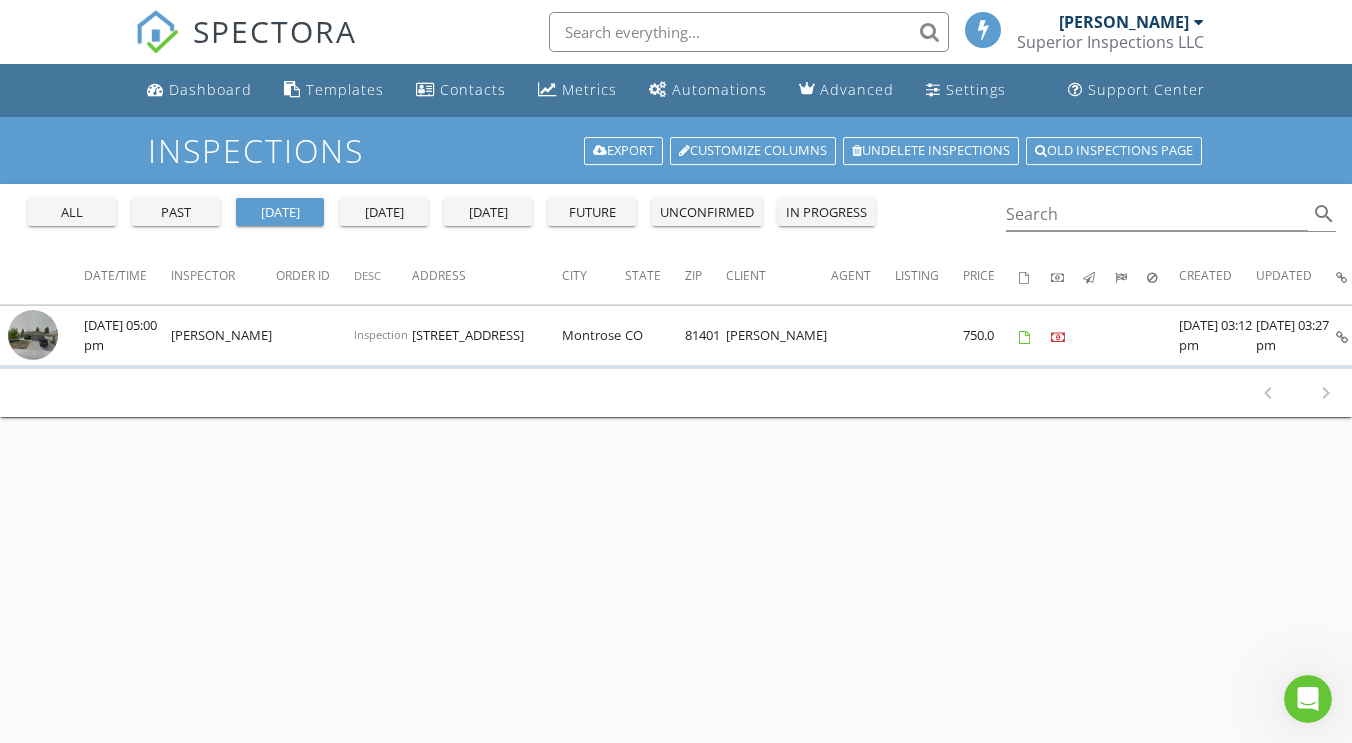 click on "all" at bounding box center (72, 213) 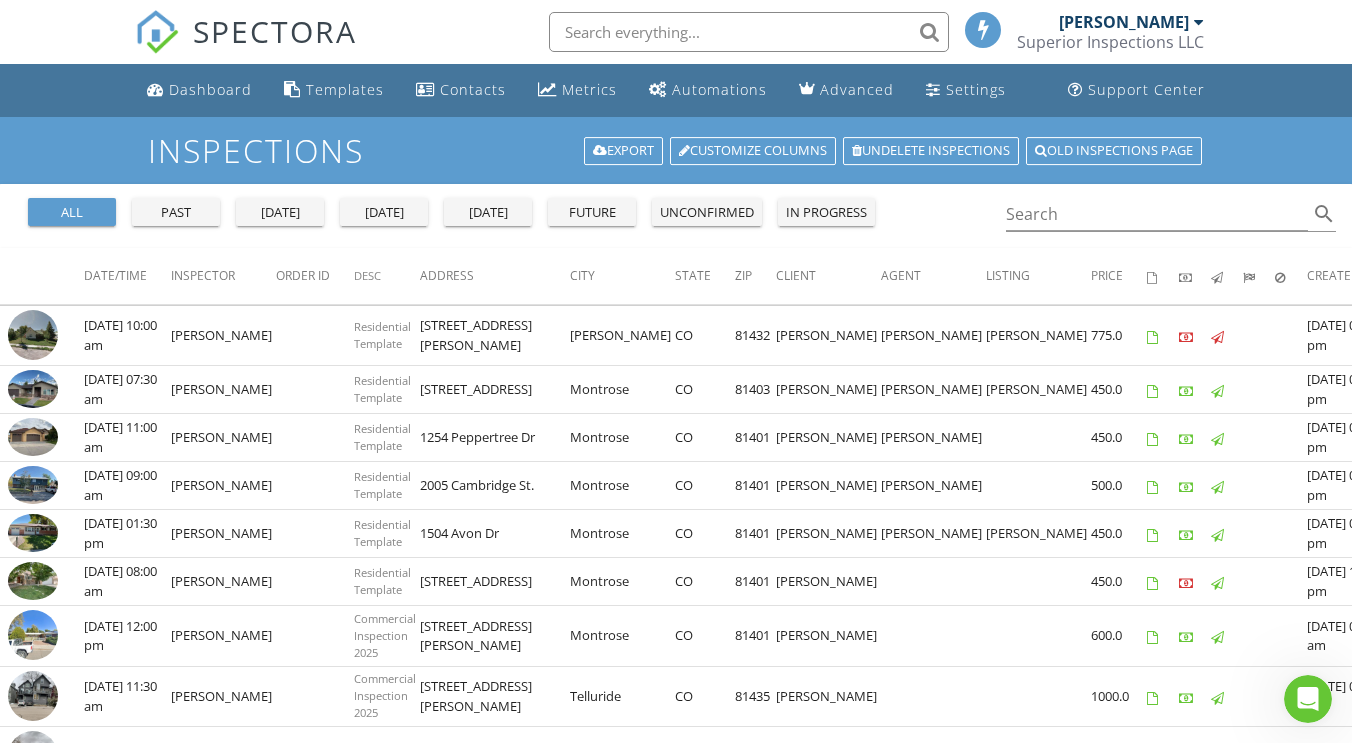 scroll, scrollTop: 0, scrollLeft: 0, axis: both 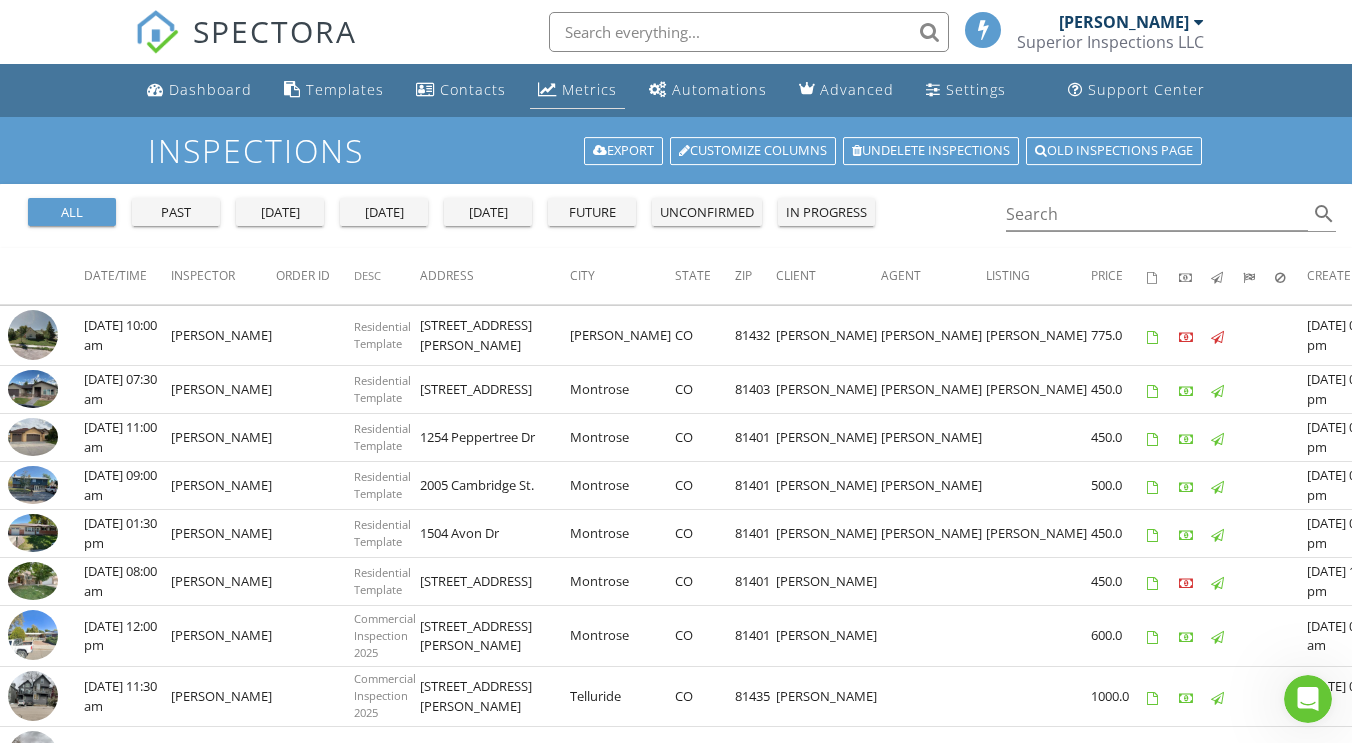 click on "Metrics" at bounding box center (589, 89) 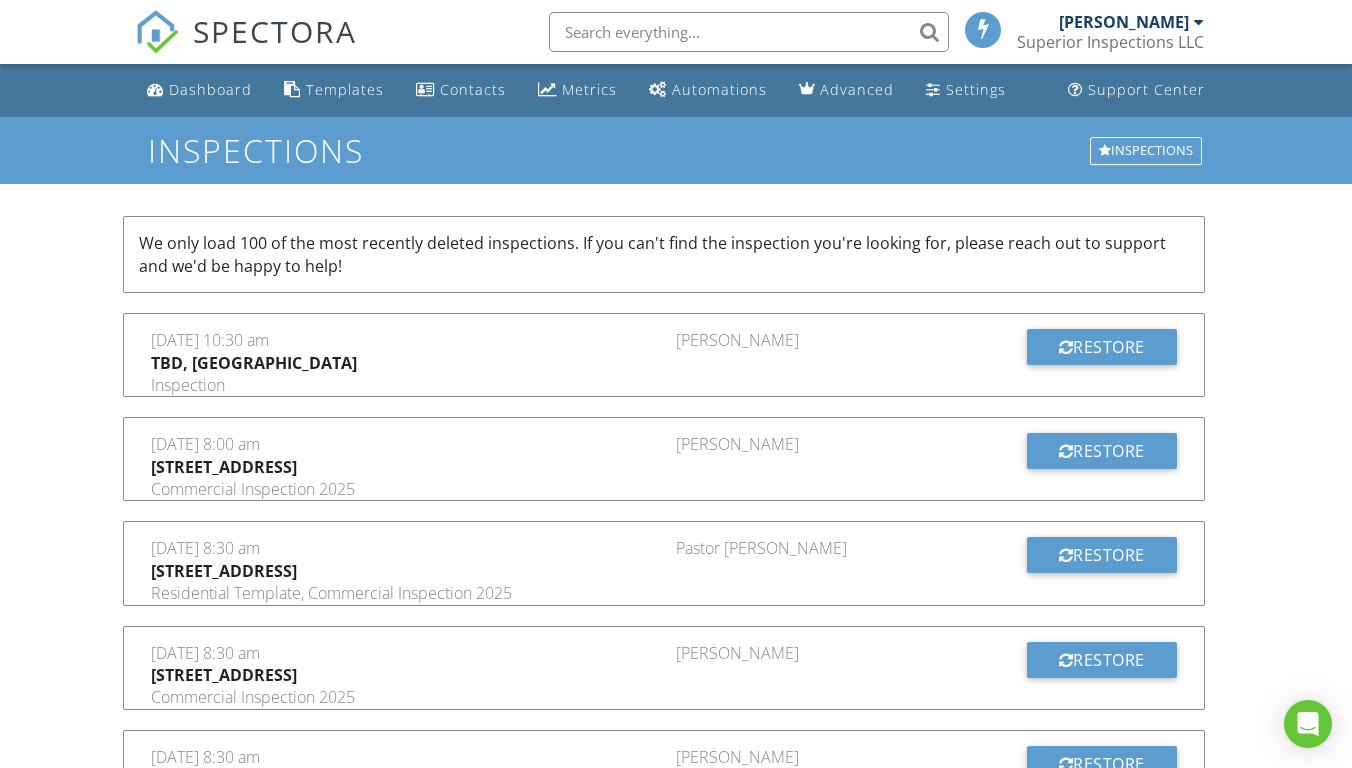 scroll, scrollTop: 0, scrollLeft: 0, axis: both 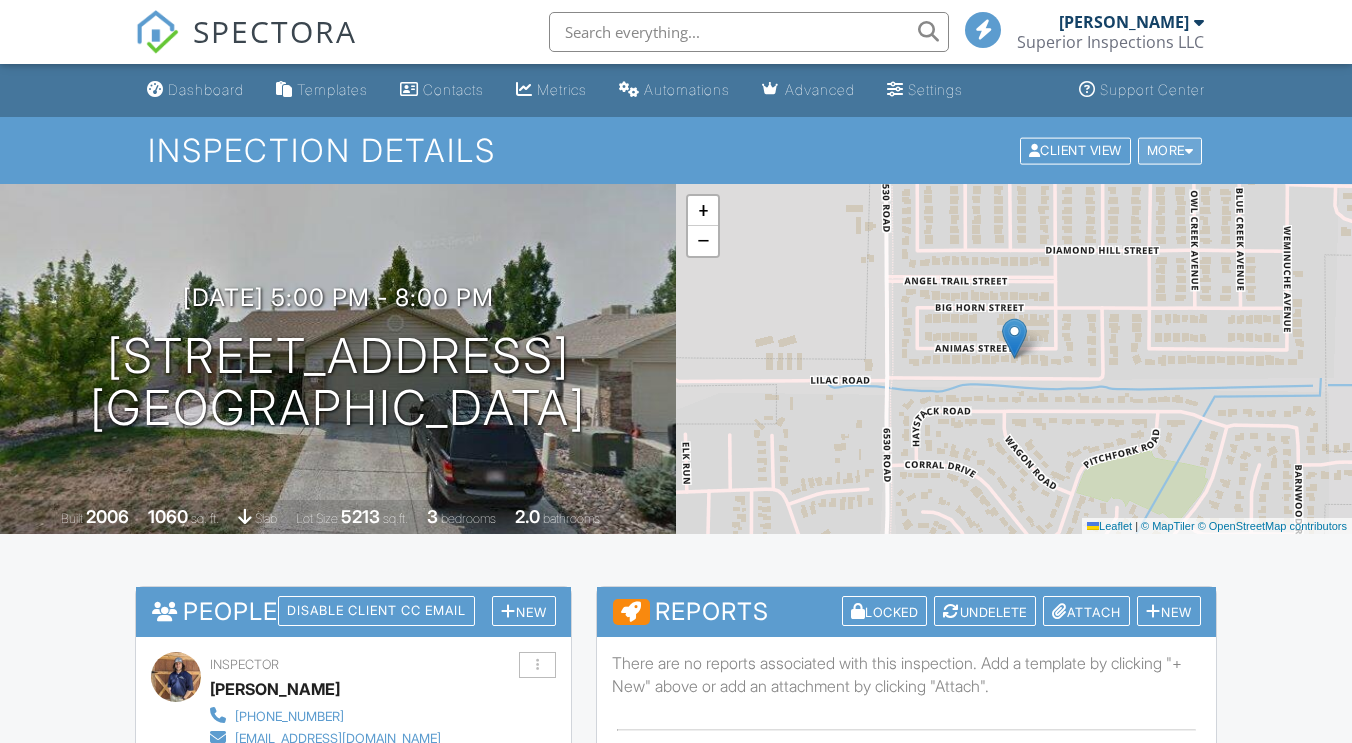 click at bounding box center (1189, 150) 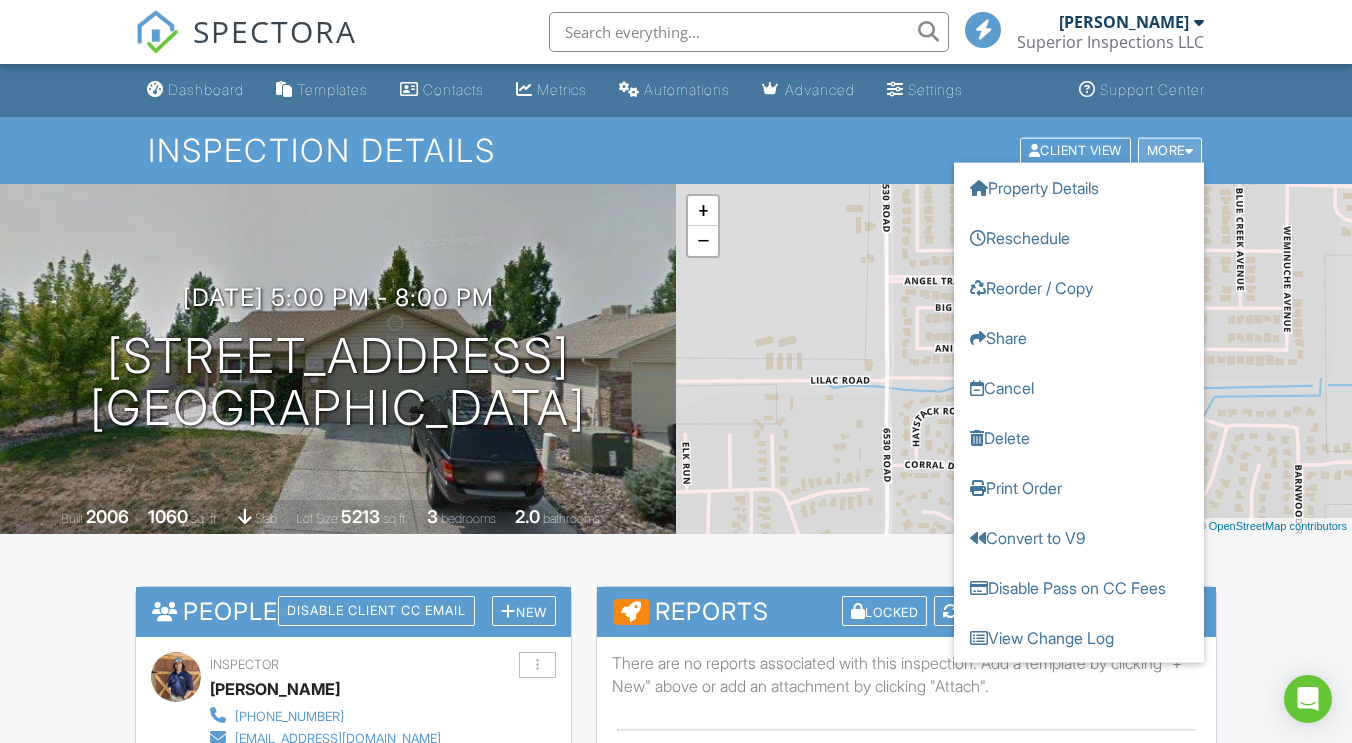 scroll, scrollTop: 0, scrollLeft: 0, axis: both 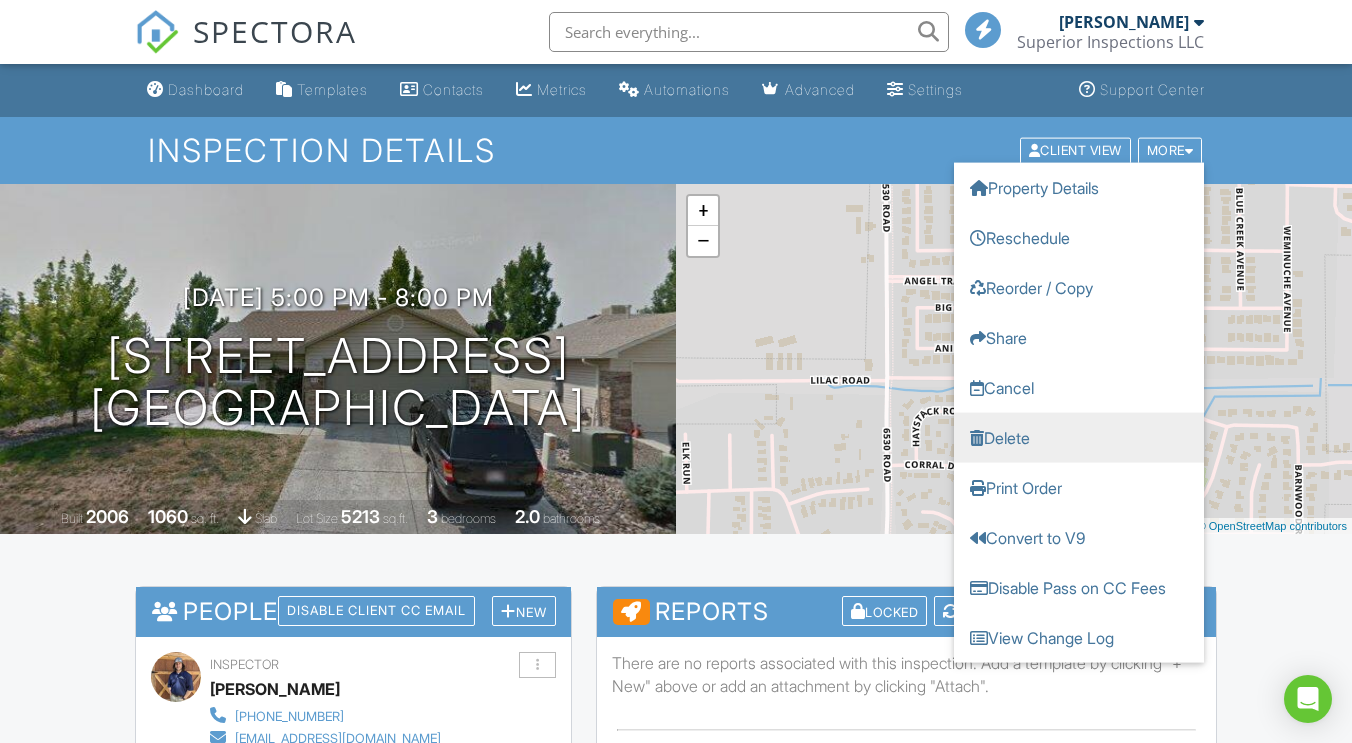 click on "Delete" at bounding box center (1079, 437) 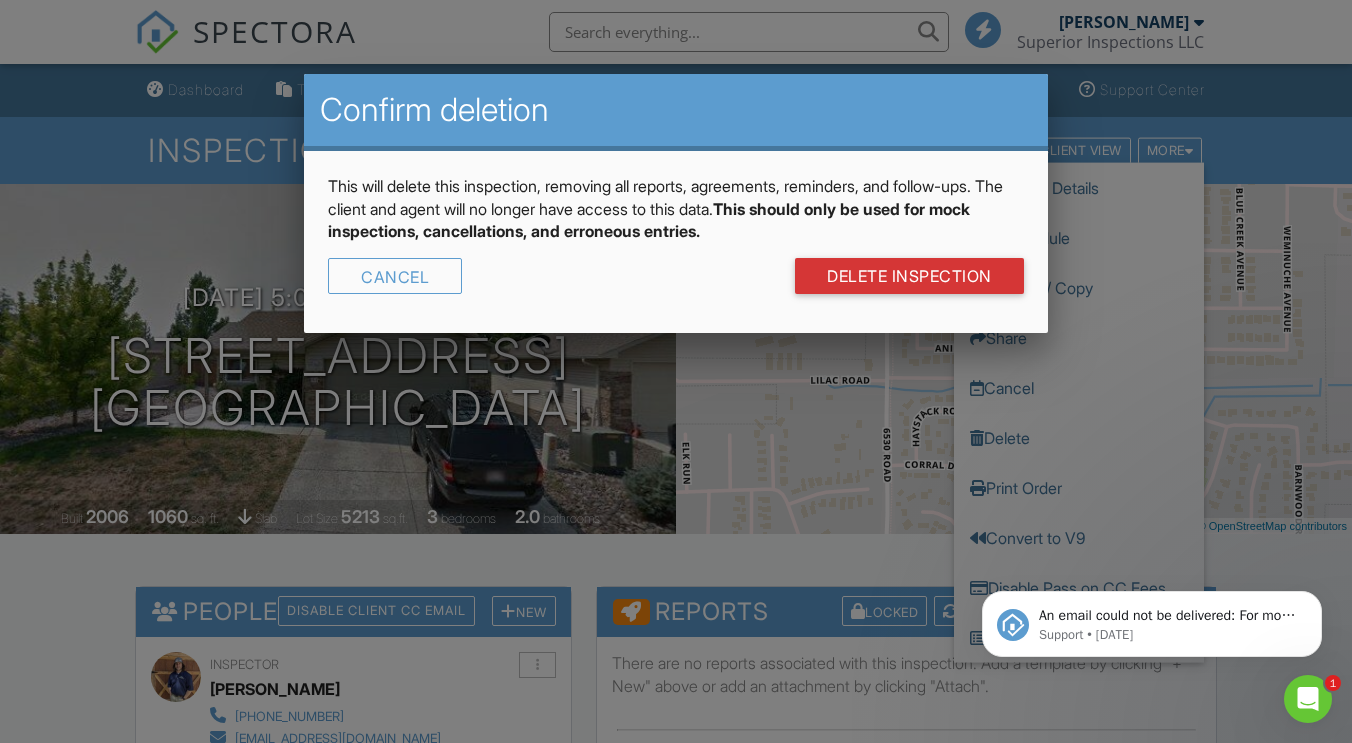 scroll, scrollTop: 0, scrollLeft: 0, axis: both 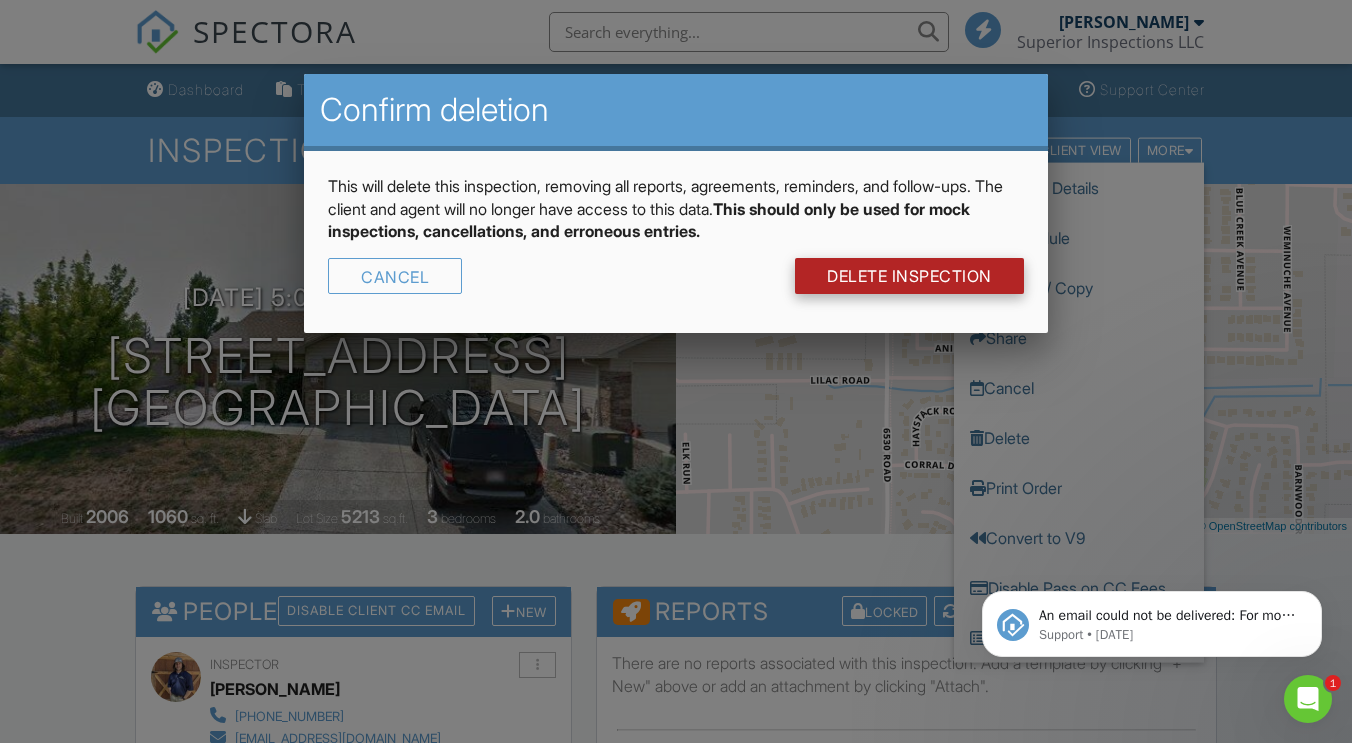 click on "DELETE Inspection" at bounding box center [909, 276] 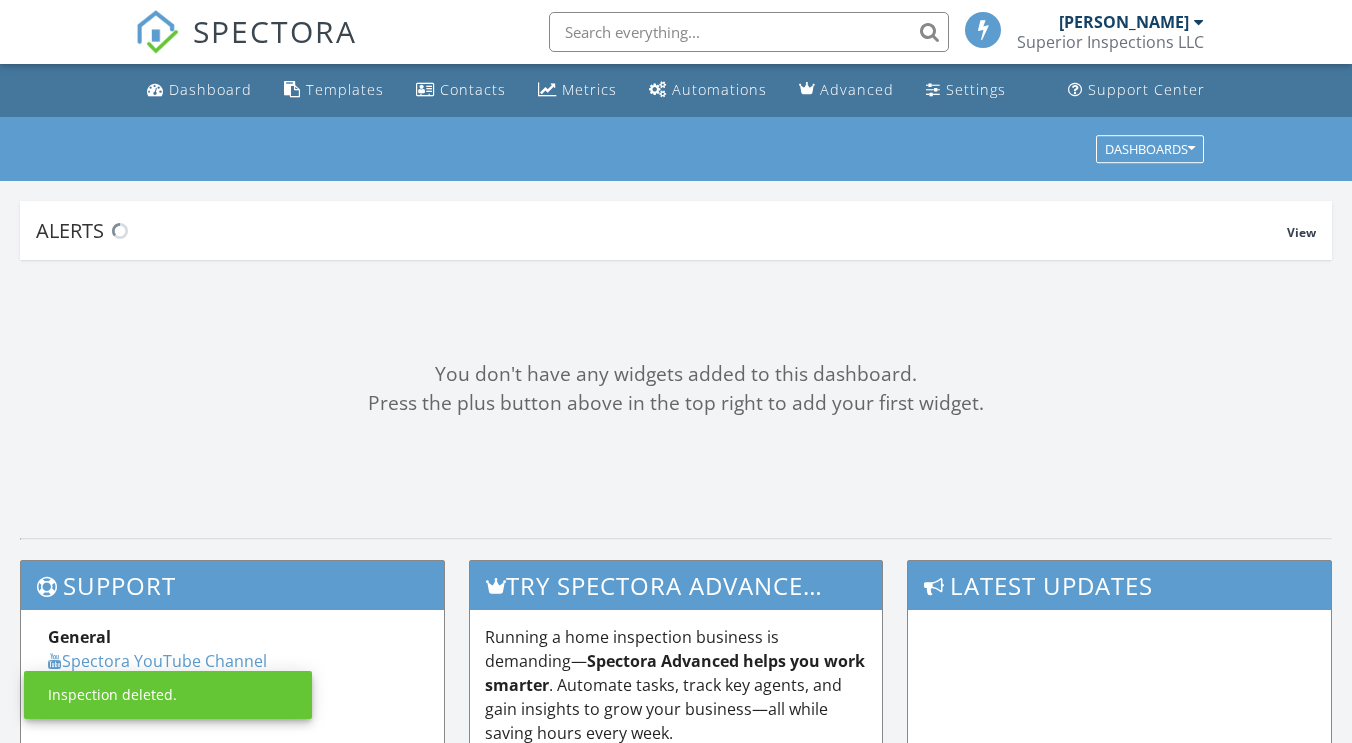 scroll, scrollTop: 0, scrollLeft: 0, axis: both 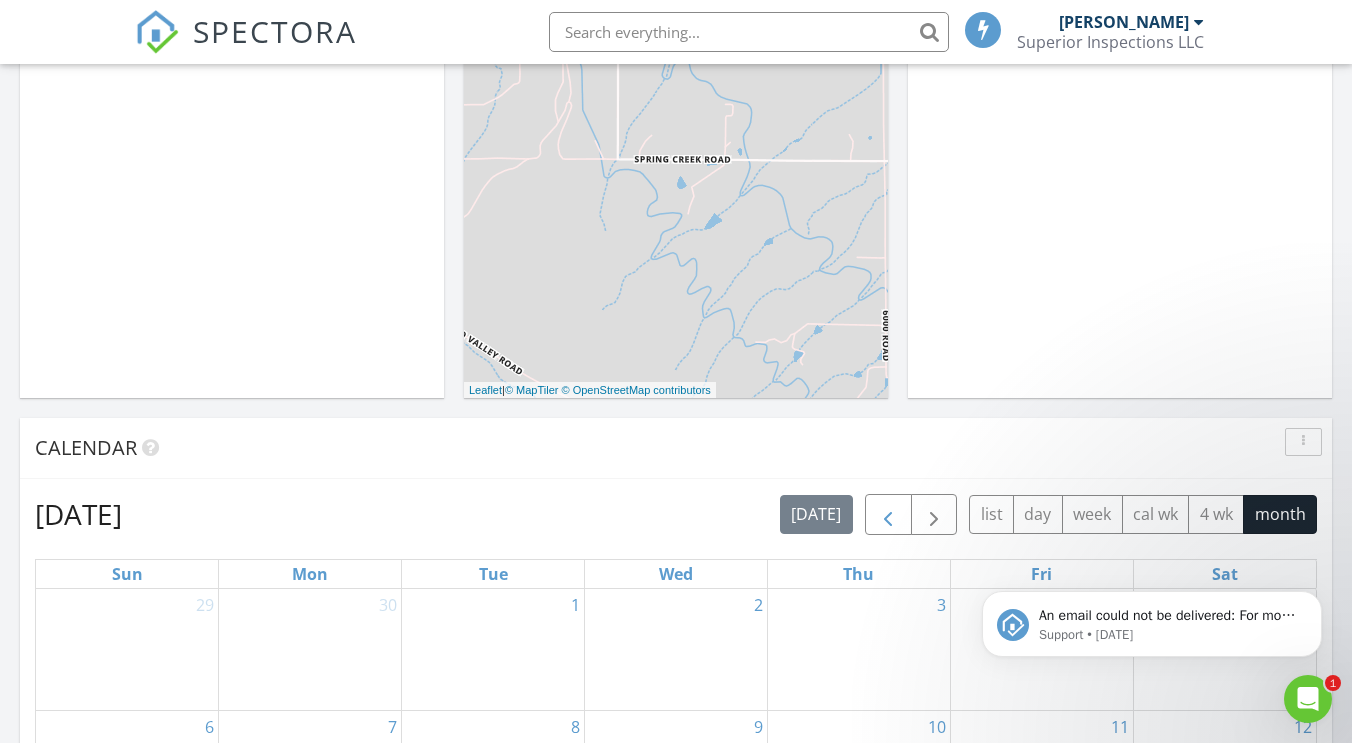 click at bounding box center [888, 515] 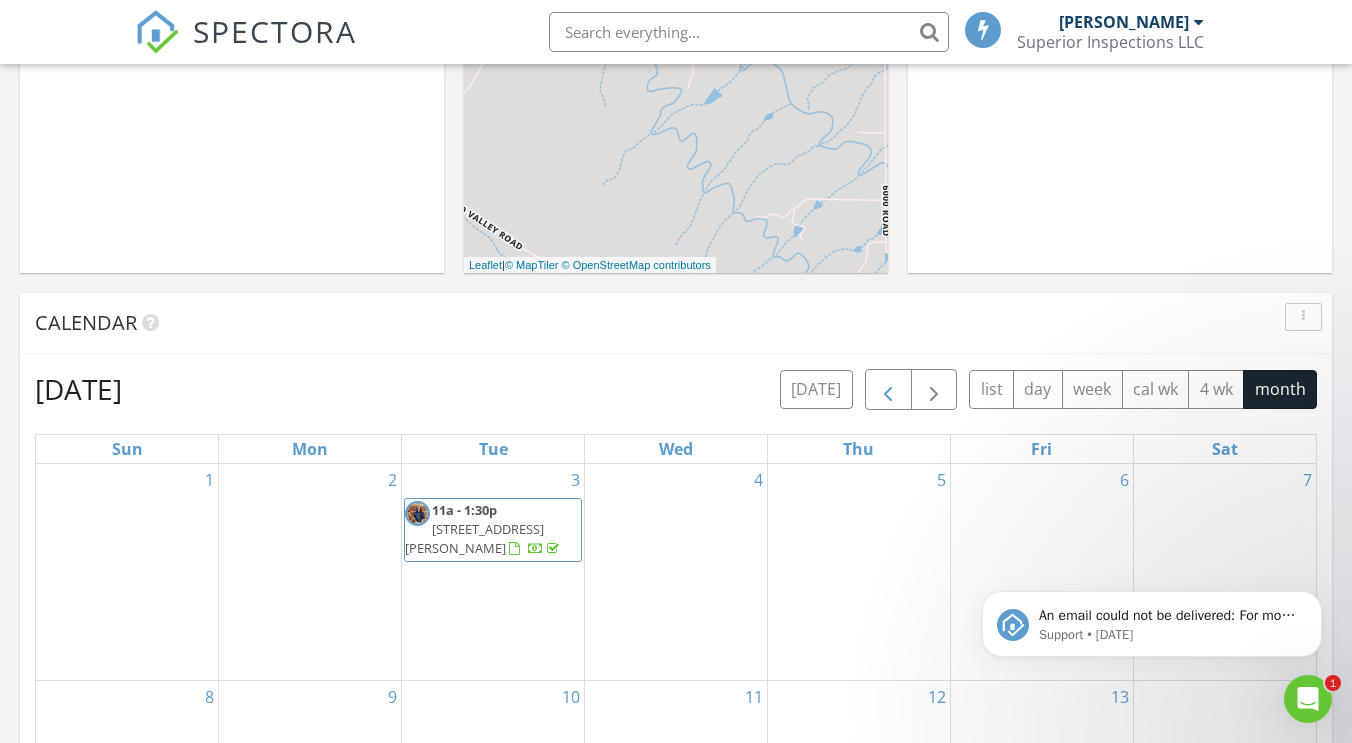 scroll, scrollTop: 574, scrollLeft: 0, axis: vertical 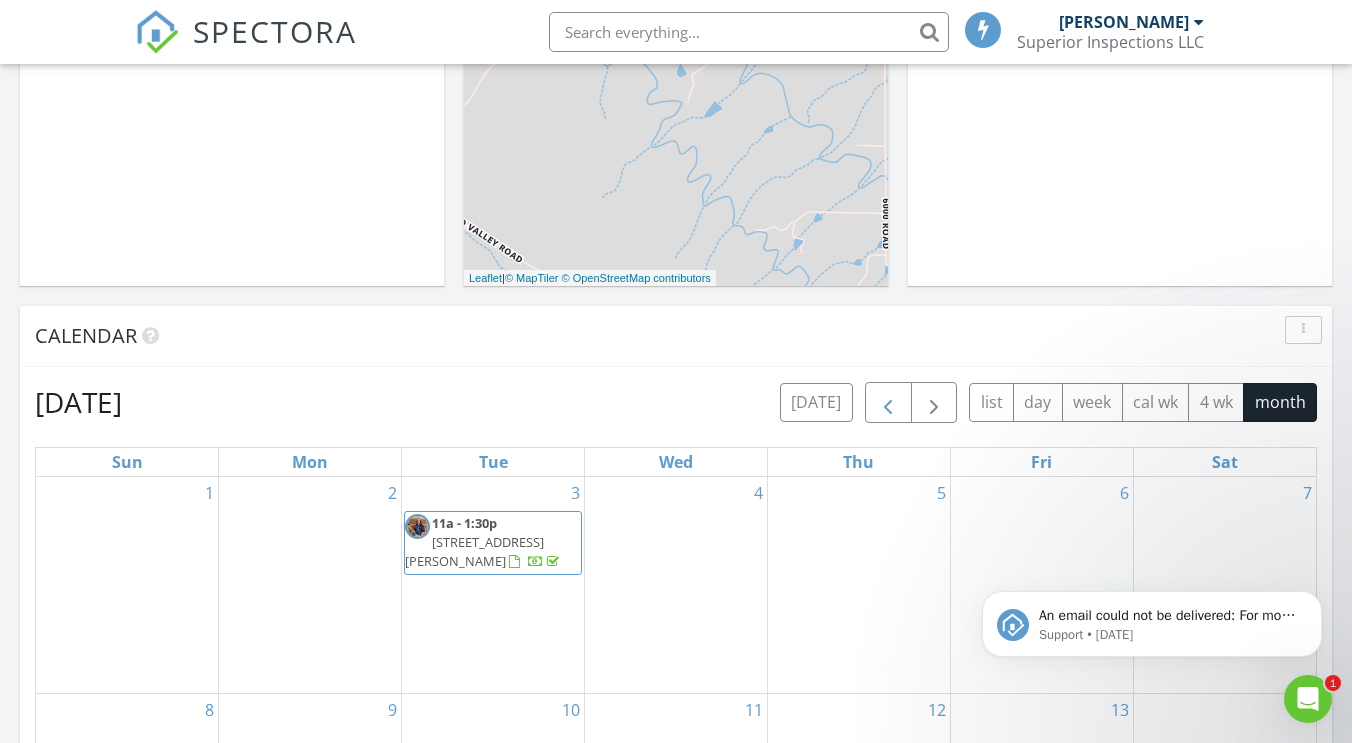 click at bounding box center [888, 403] 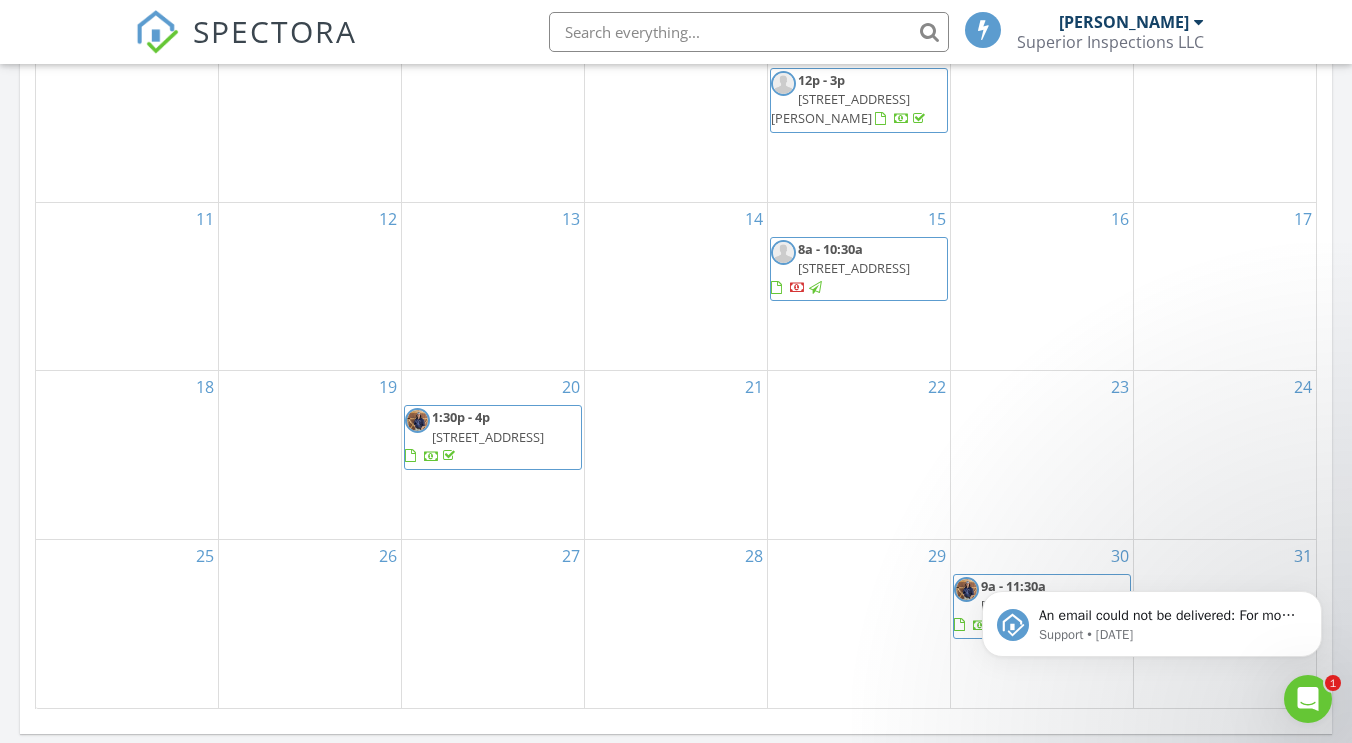 scroll, scrollTop: 1127, scrollLeft: 0, axis: vertical 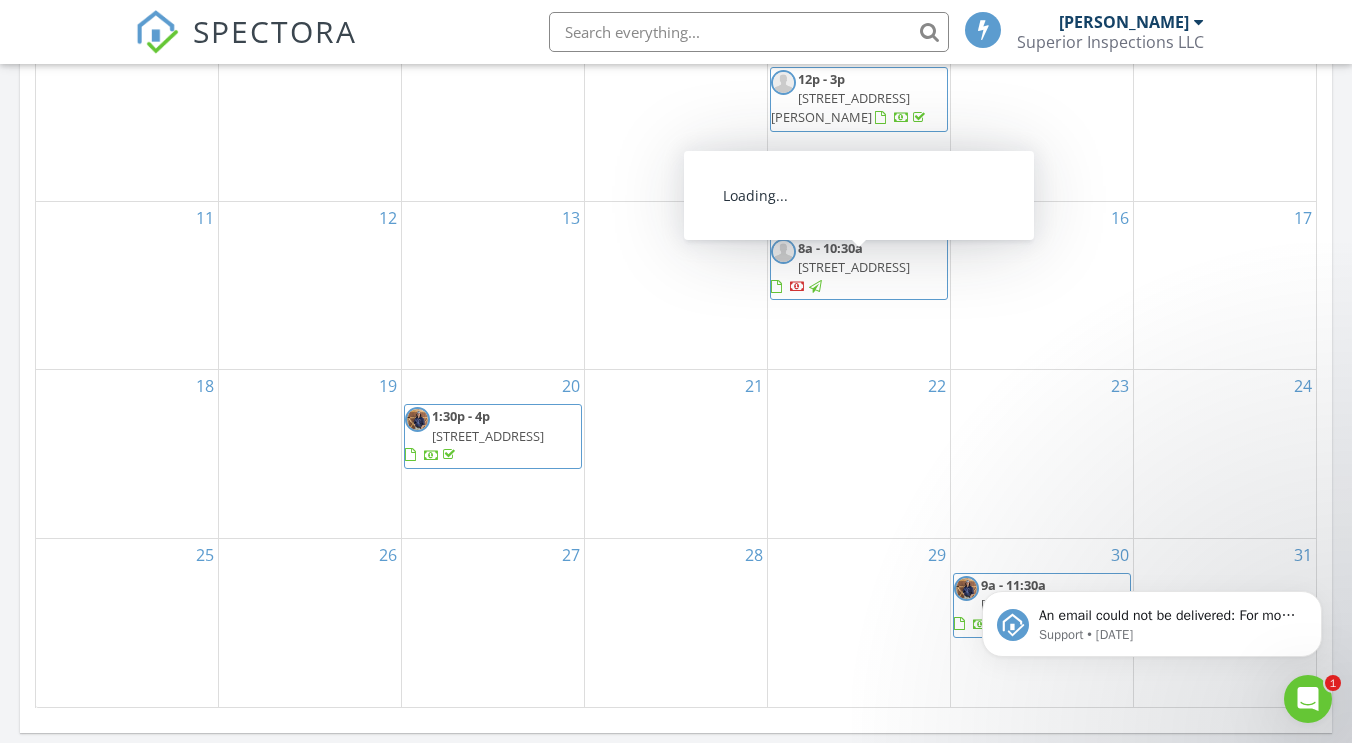 click on "8a - 10:30a
1316 Animas St, Montrose 81401" at bounding box center (859, 268) 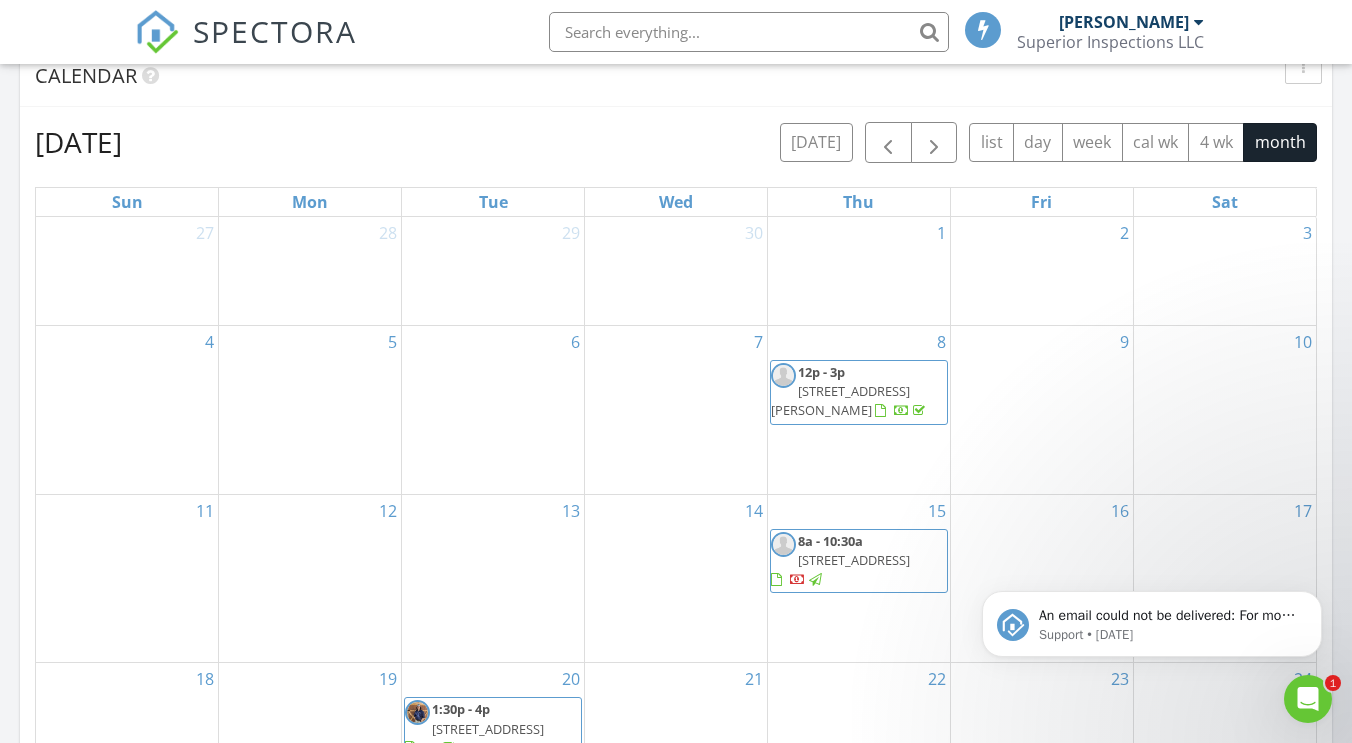 scroll, scrollTop: 799, scrollLeft: 0, axis: vertical 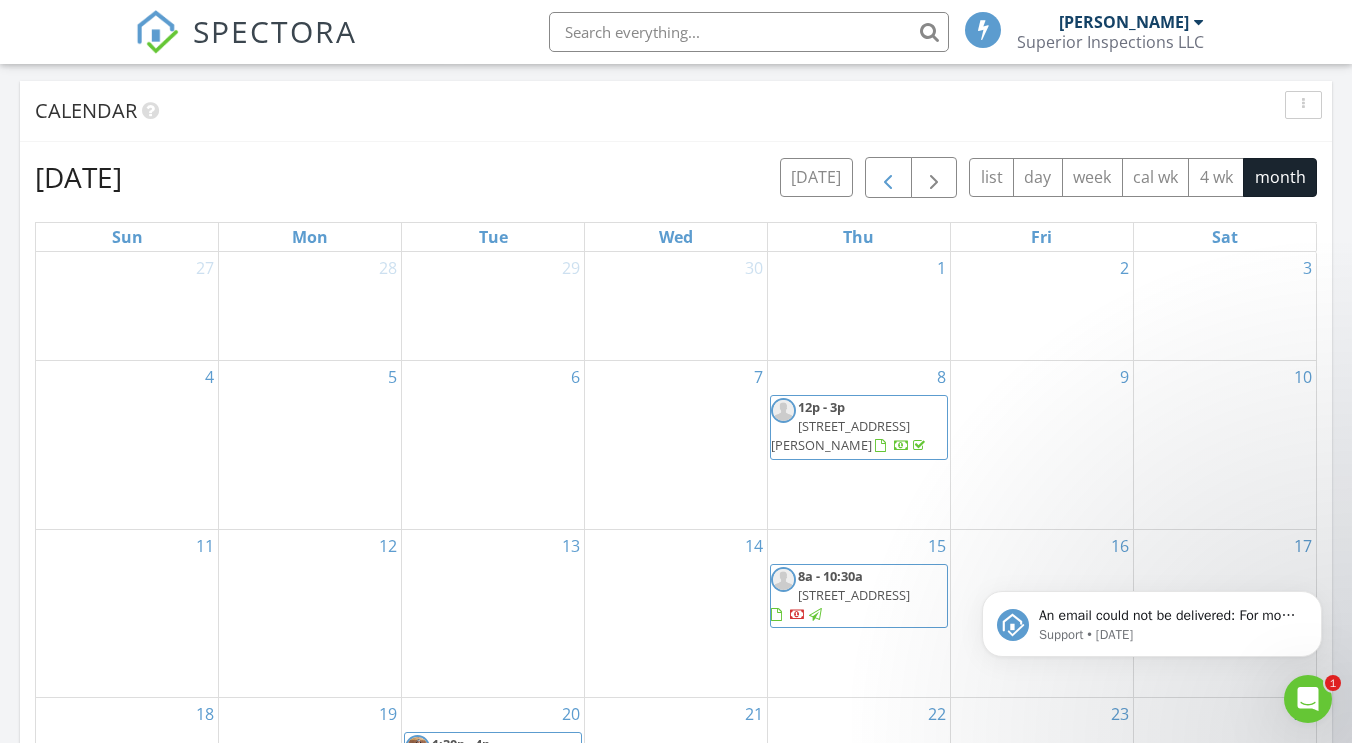 click at bounding box center [888, 178] 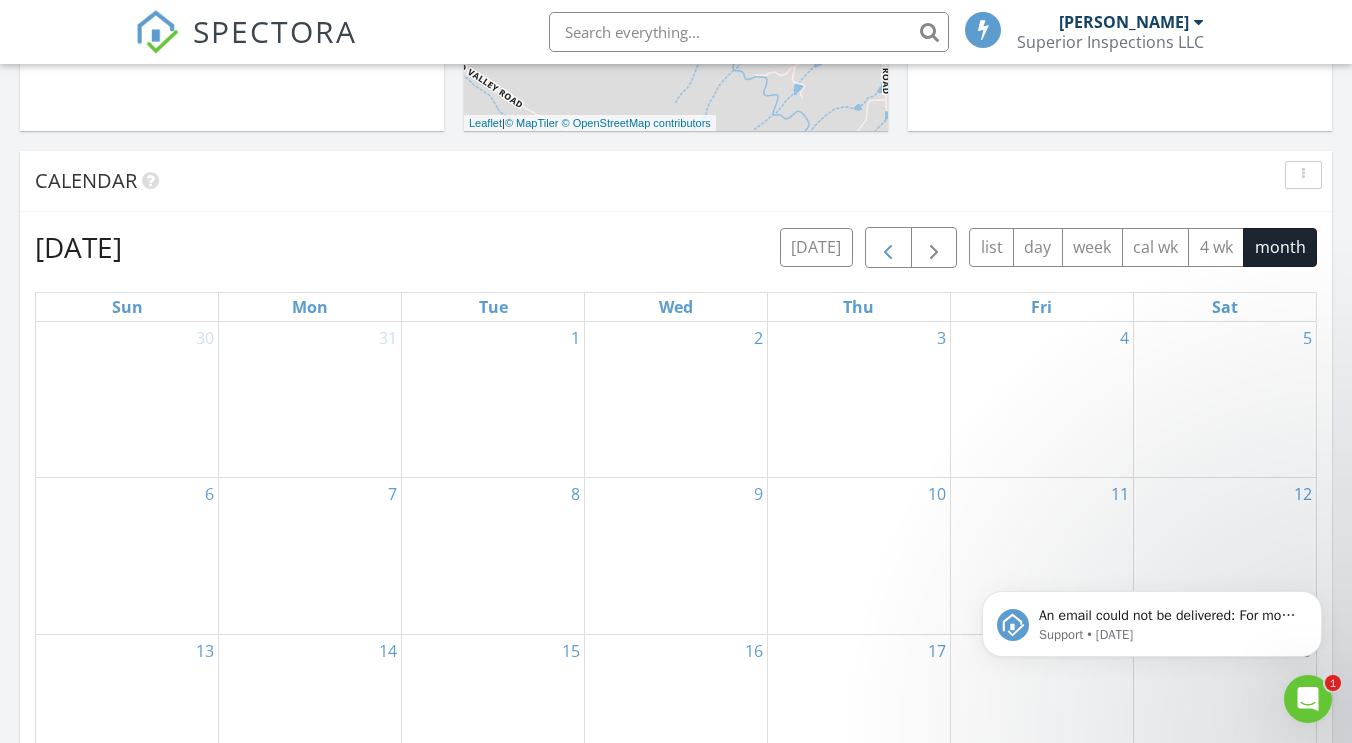 scroll, scrollTop: 728, scrollLeft: 0, axis: vertical 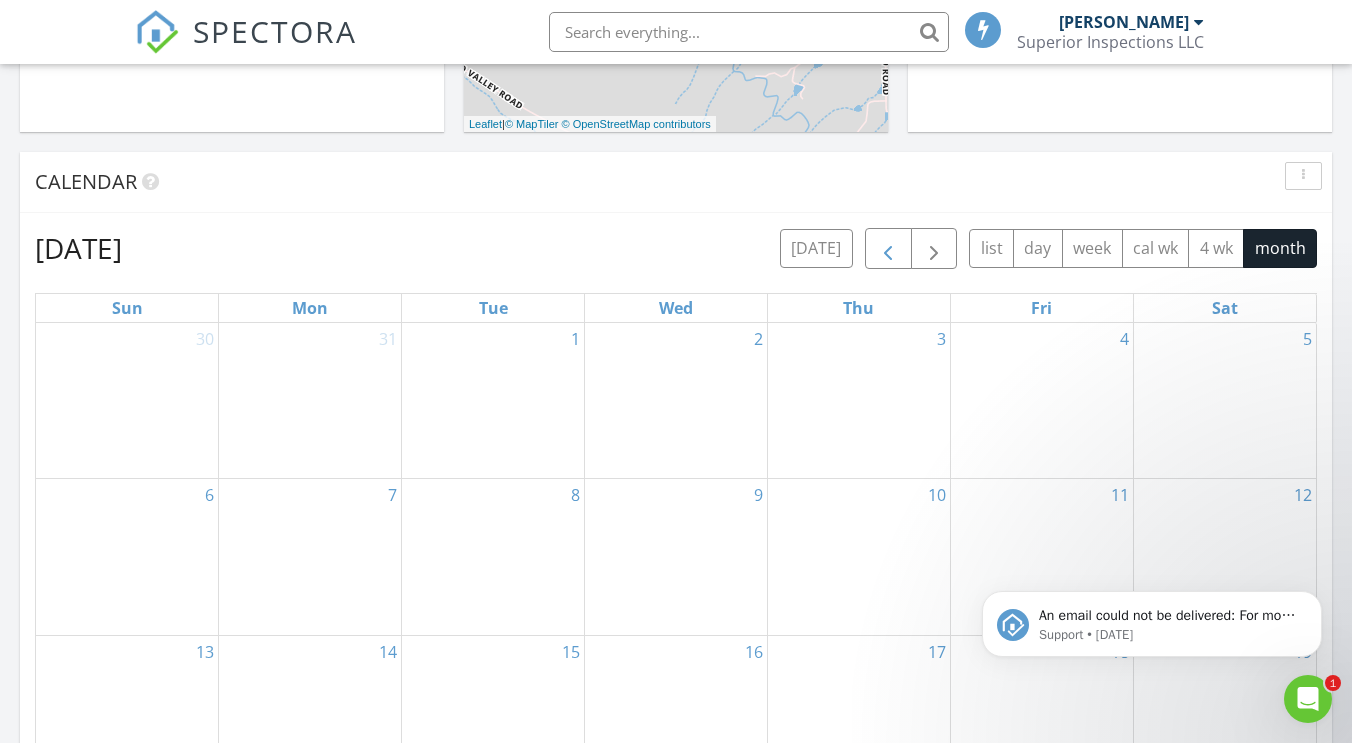 click at bounding box center (888, 249) 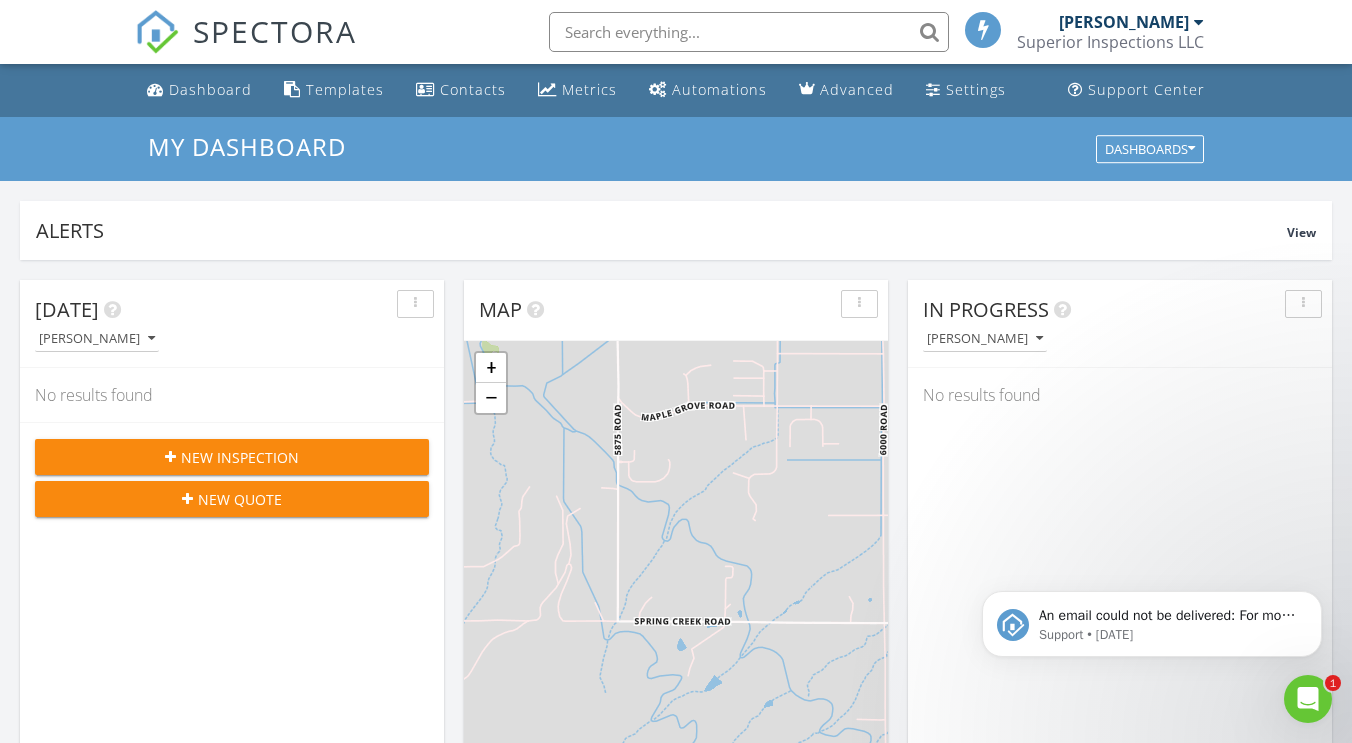 scroll, scrollTop: 0, scrollLeft: 0, axis: both 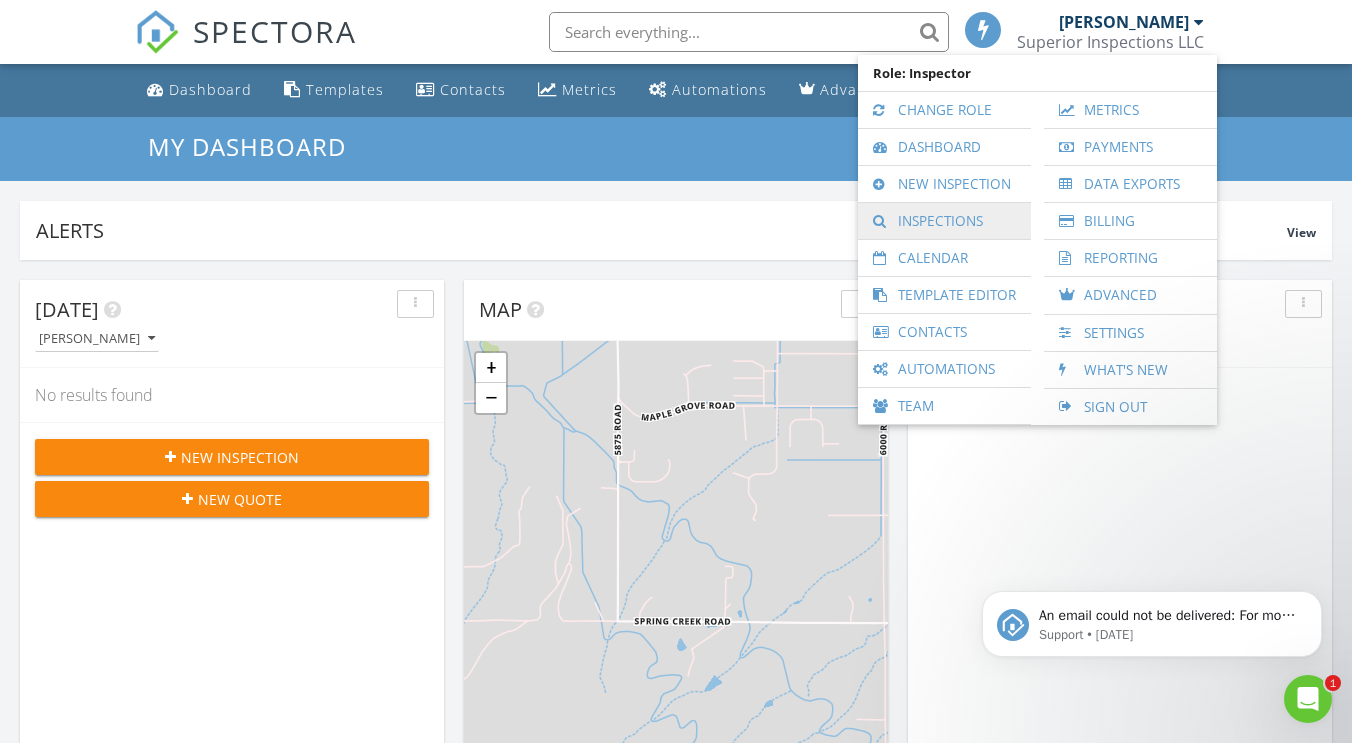 click on "Inspections" at bounding box center [944, 221] 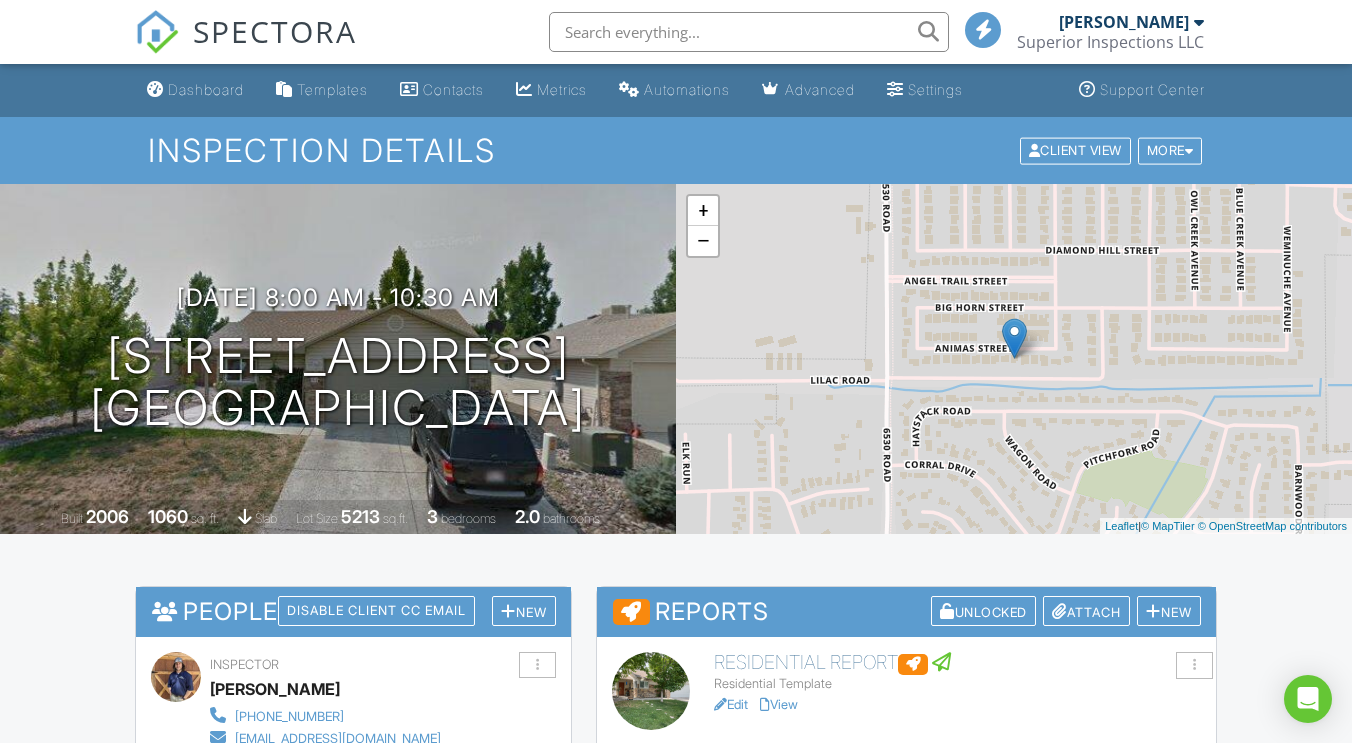 scroll, scrollTop: 135, scrollLeft: 0, axis: vertical 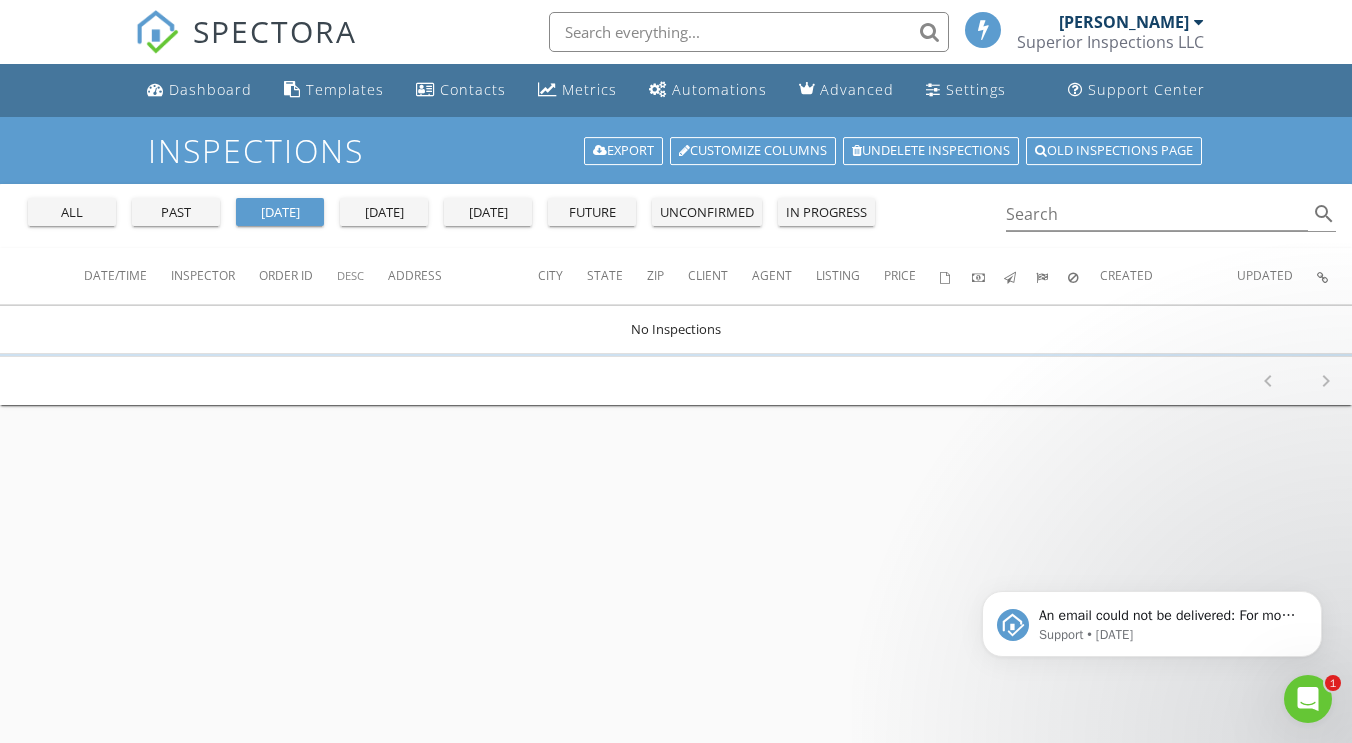 click on "all" at bounding box center [72, 213] 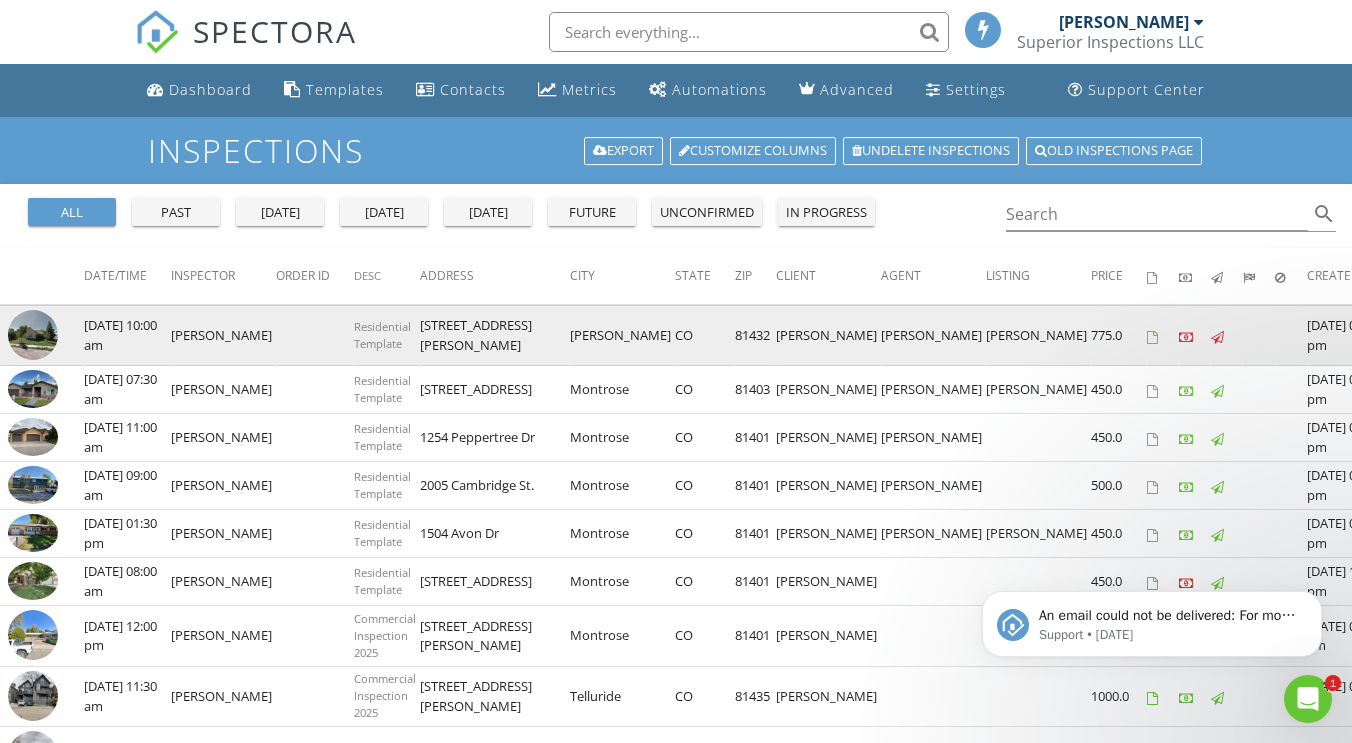 scroll, scrollTop: 0, scrollLeft: 0, axis: both 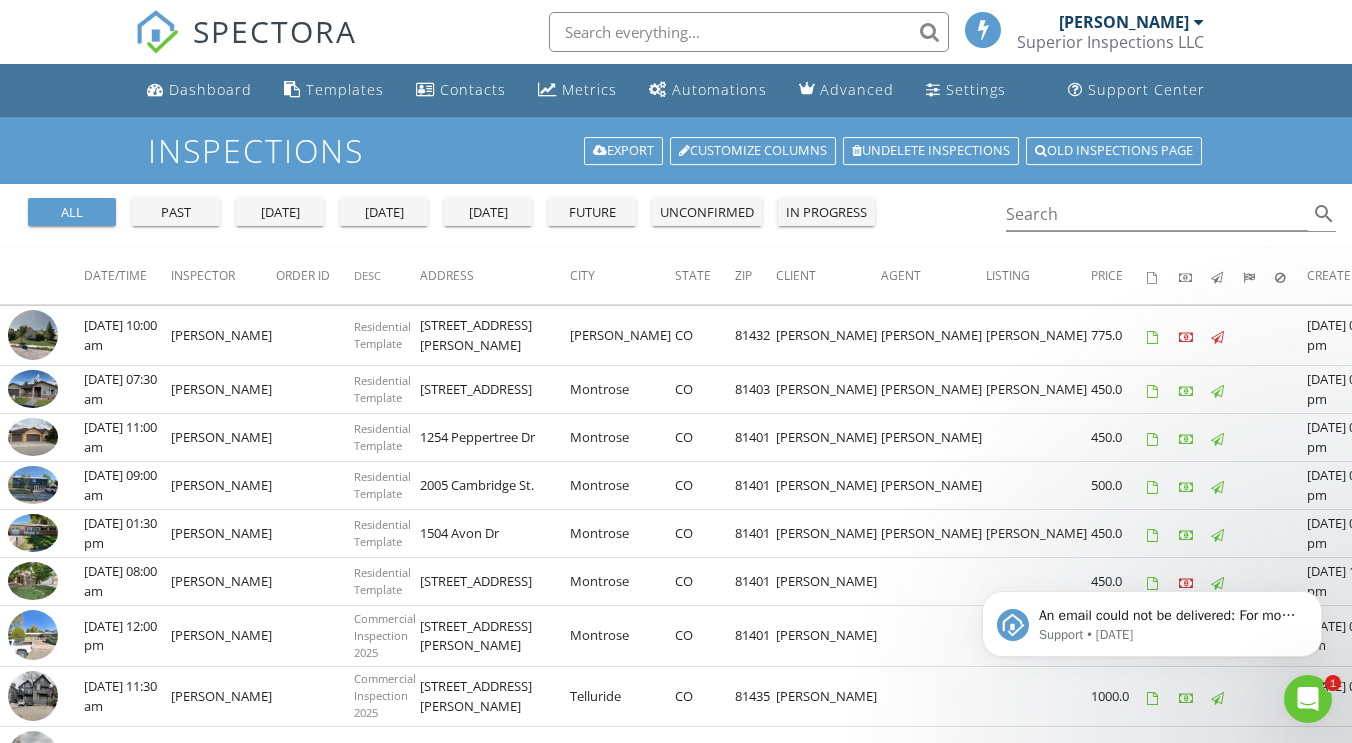 click on "SPECTORA" at bounding box center (275, 31) 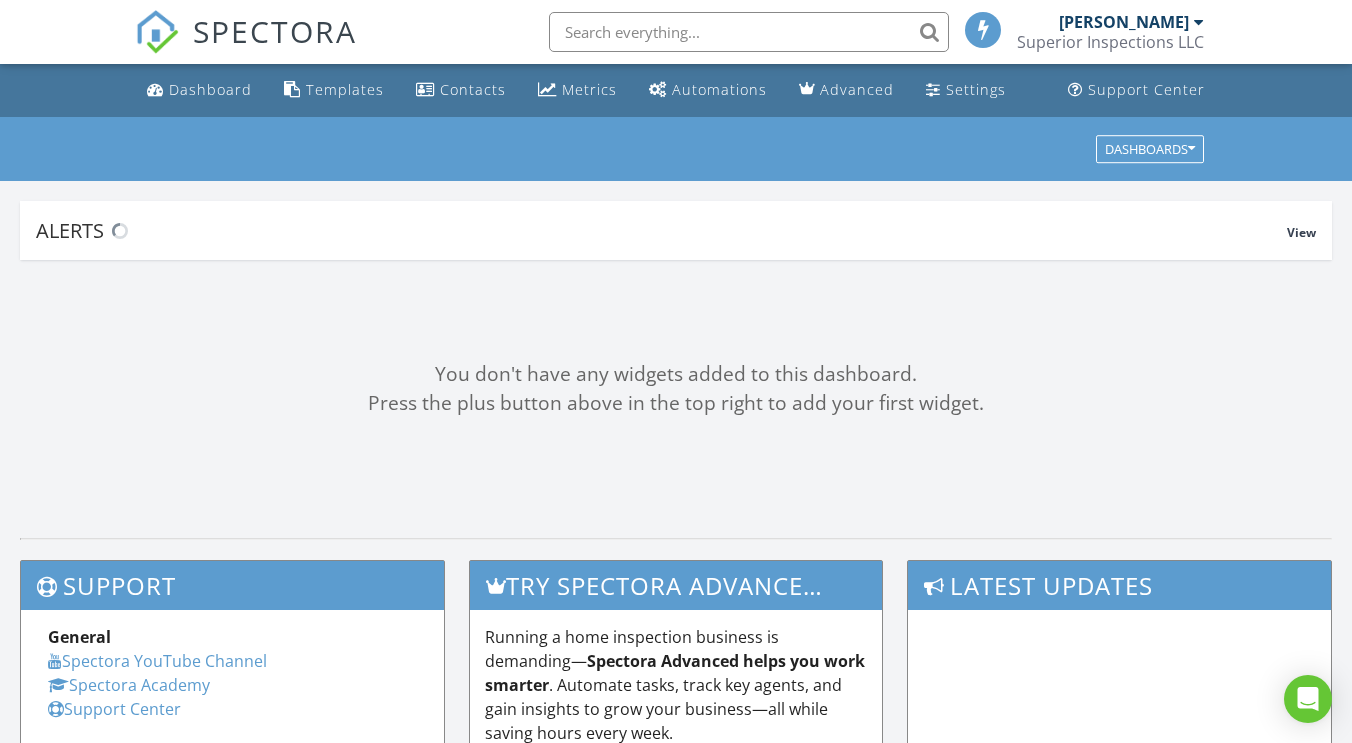 scroll, scrollTop: 0, scrollLeft: 0, axis: both 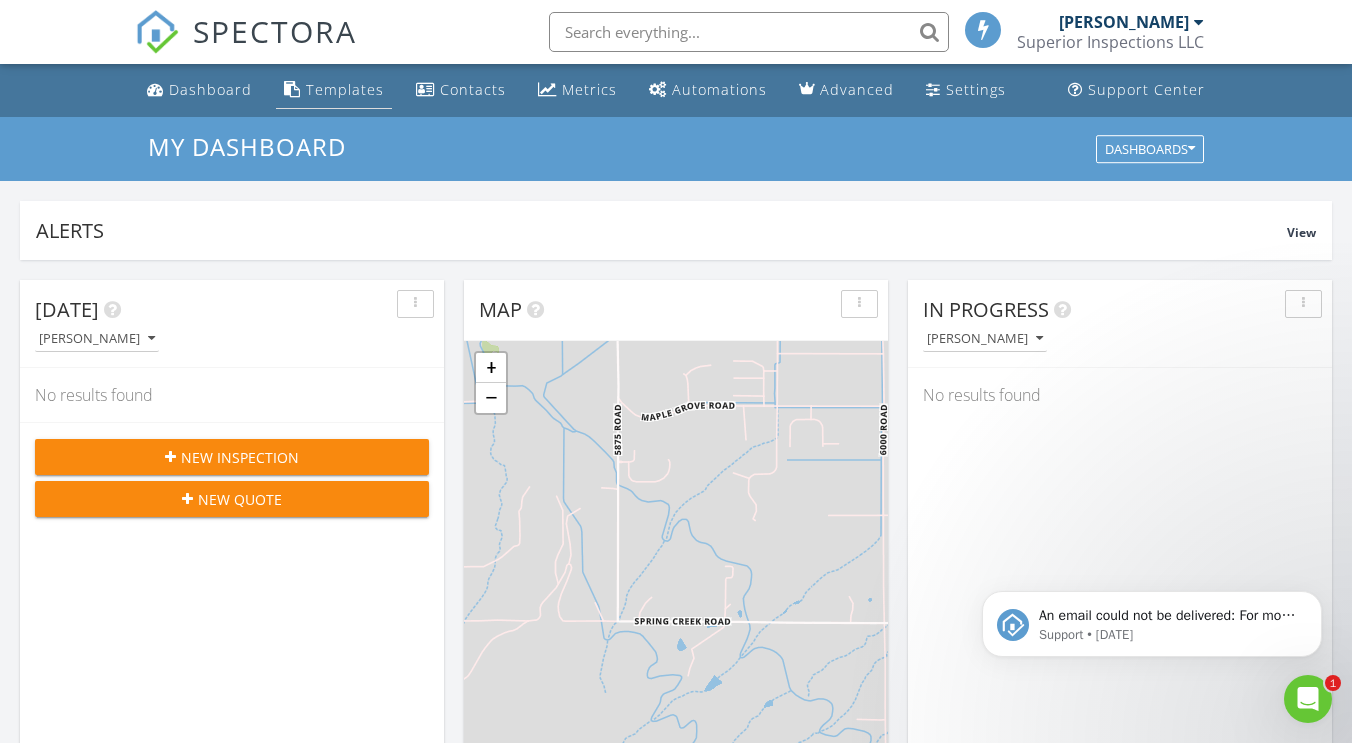 click on "Templates" at bounding box center (345, 89) 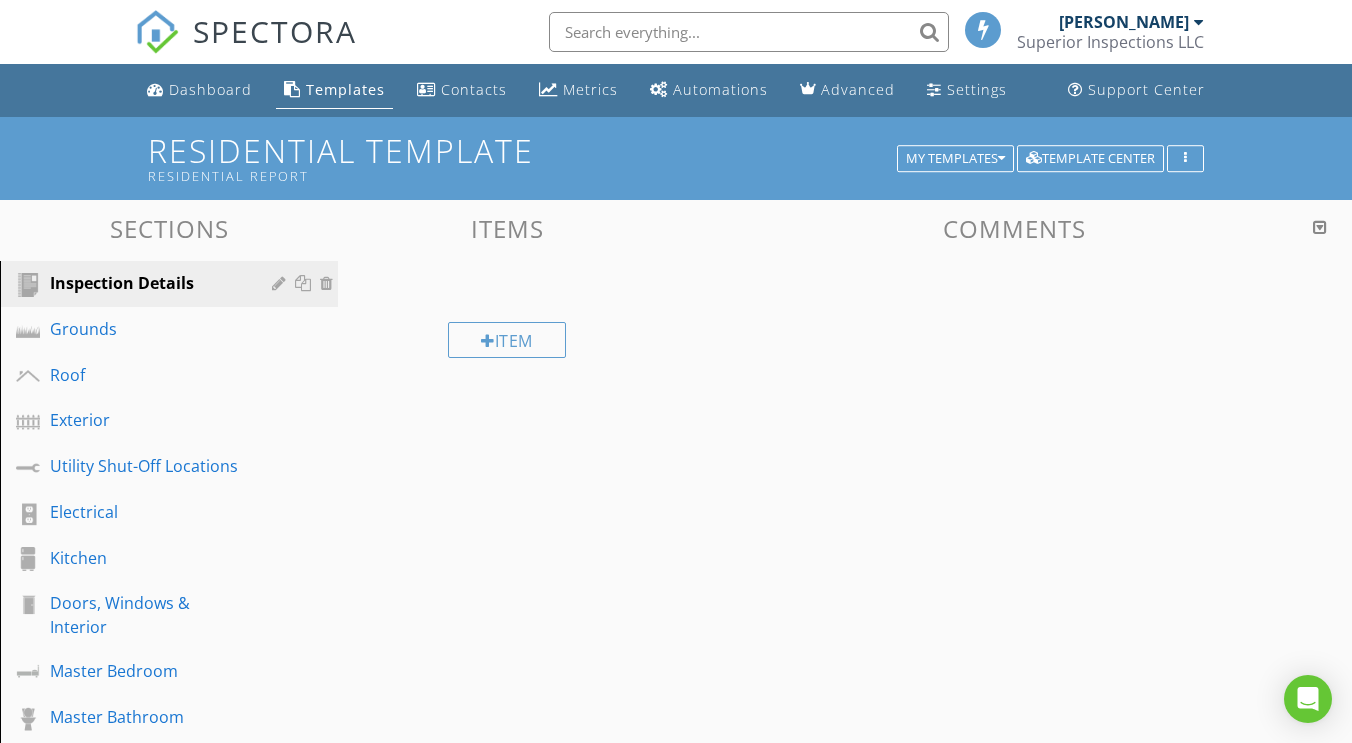 scroll, scrollTop: 0, scrollLeft: 0, axis: both 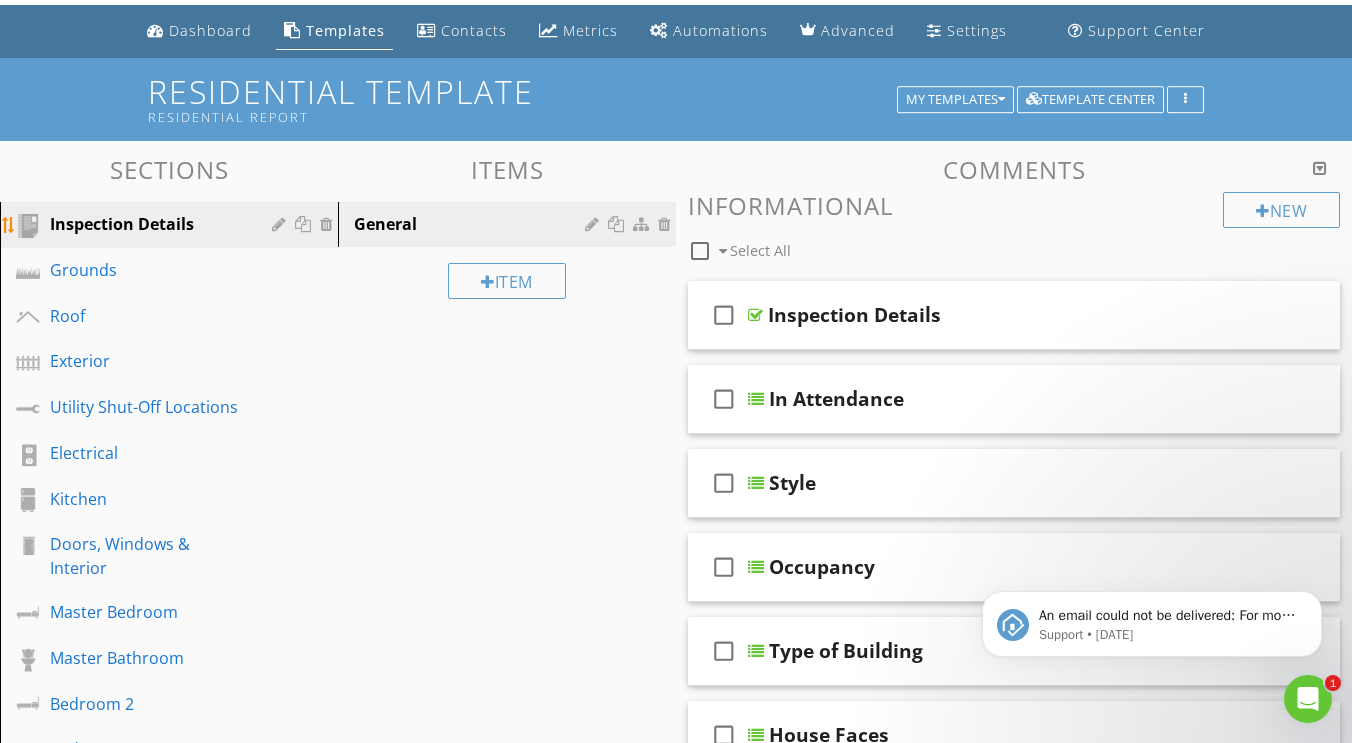 click at bounding box center (305, 224) 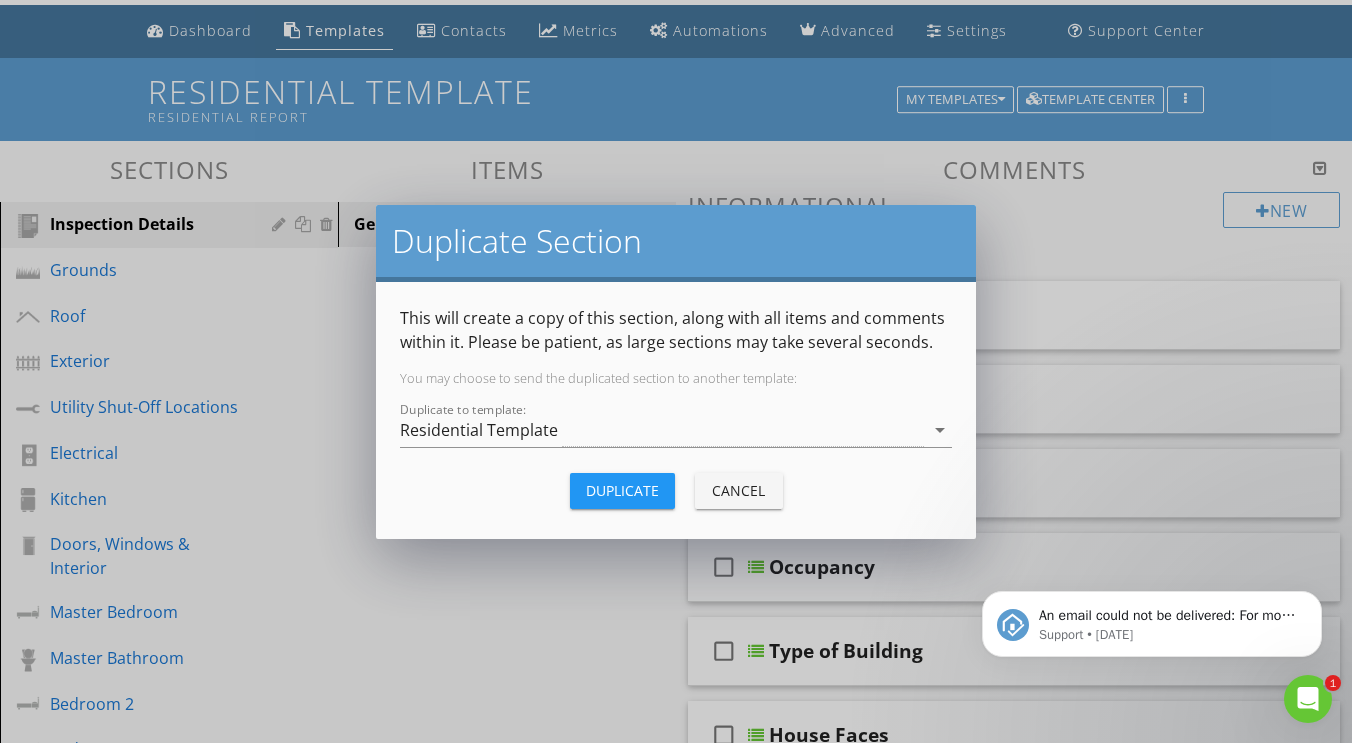 click on "Duplicate" at bounding box center (622, 490) 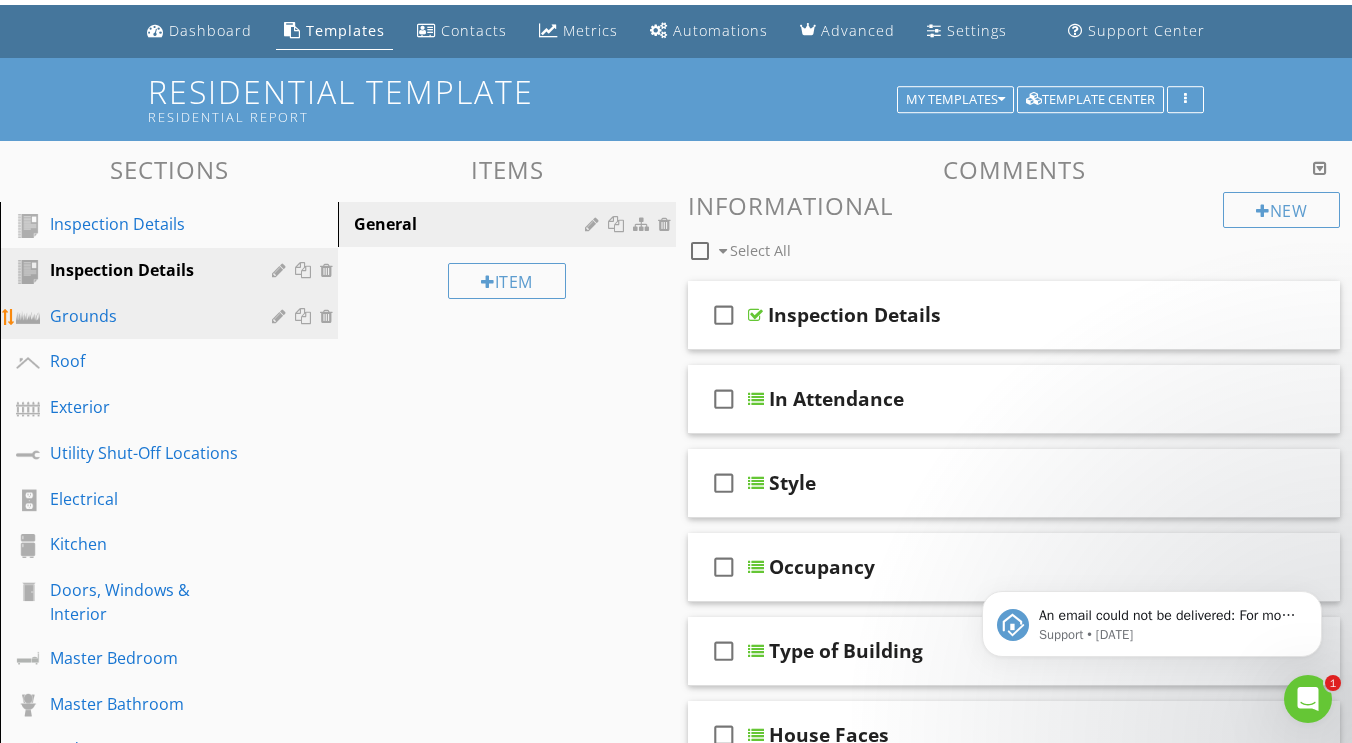 click at bounding box center (305, 316) 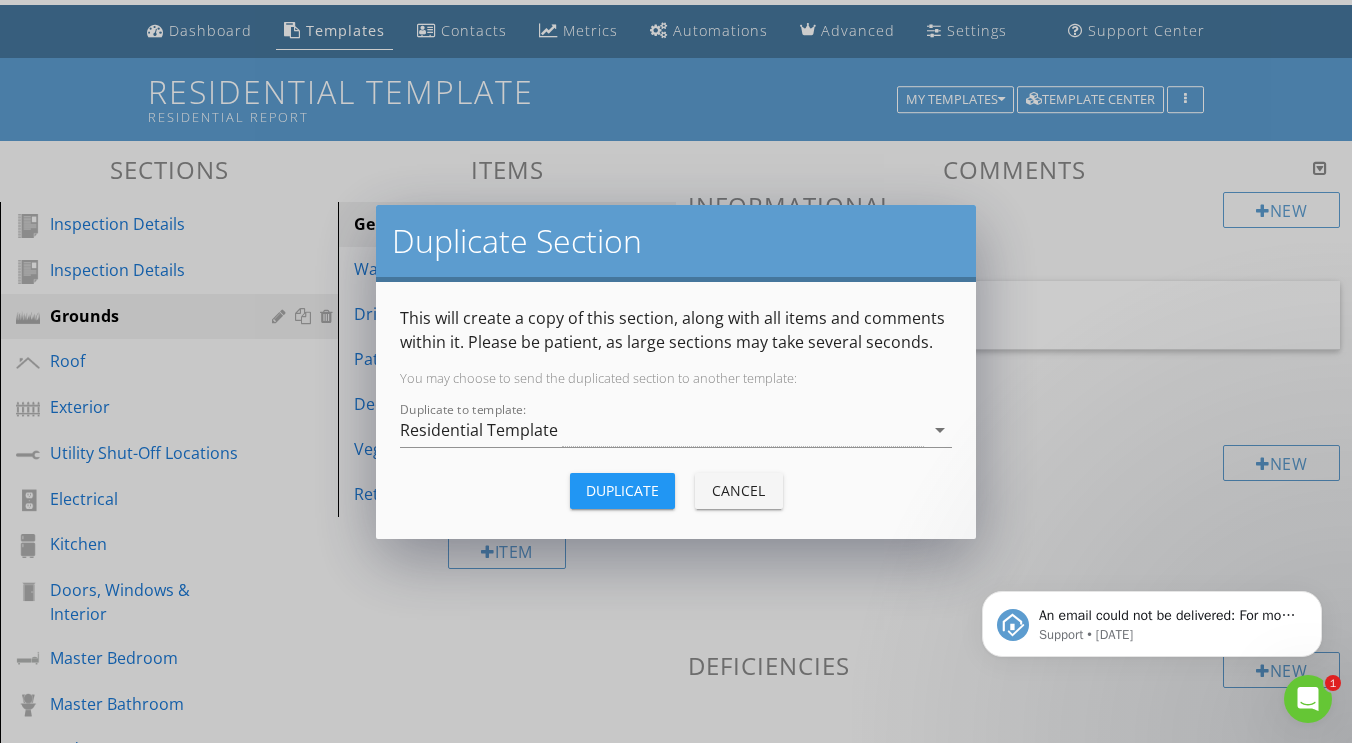 click on "Duplicate" at bounding box center (622, 490) 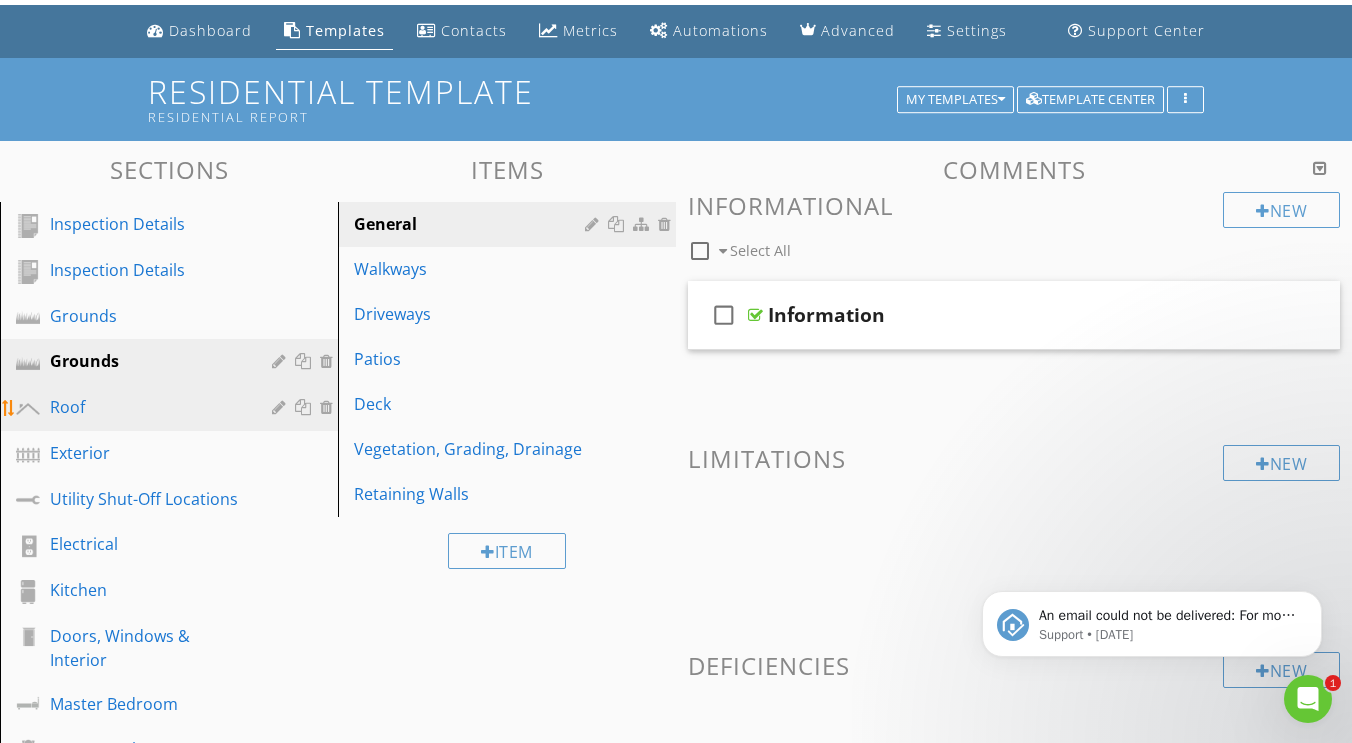 click at bounding box center (305, 407) 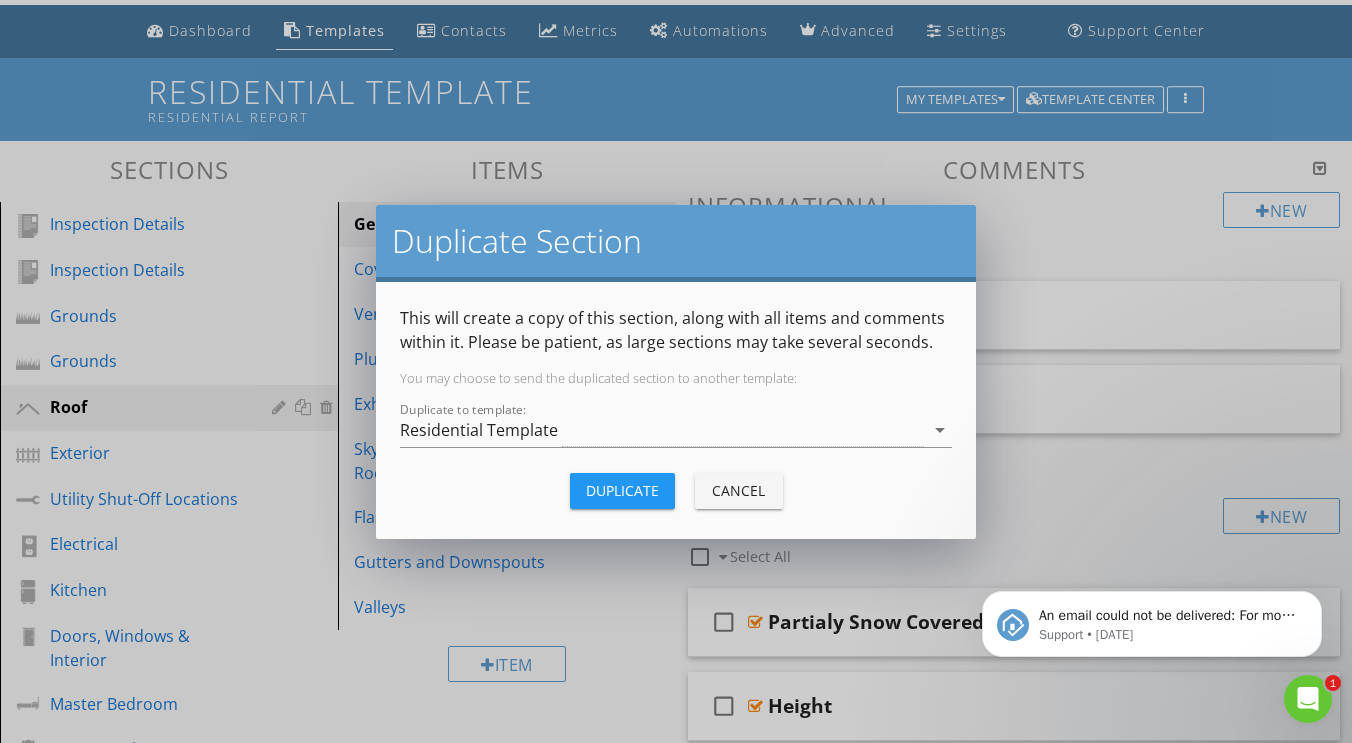 click on "Duplicate" at bounding box center [622, 490] 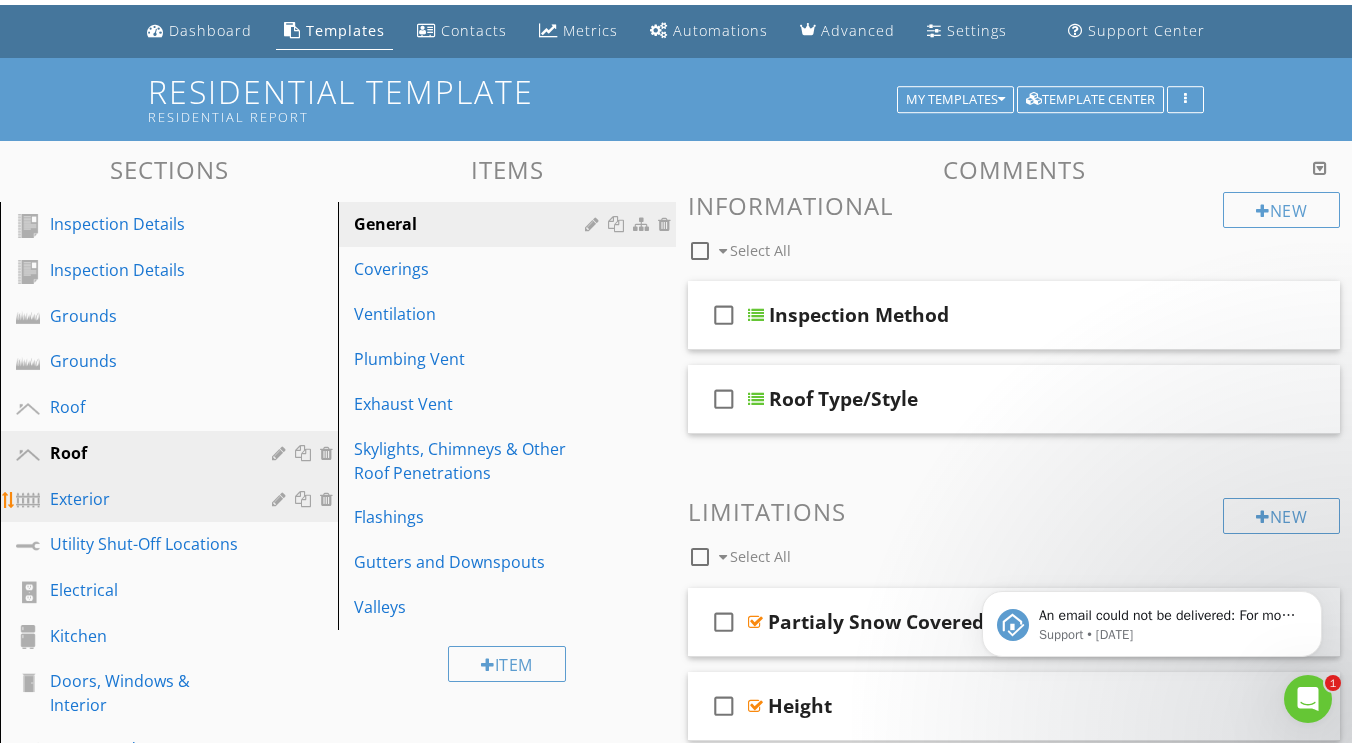 click at bounding box center [305, 499] 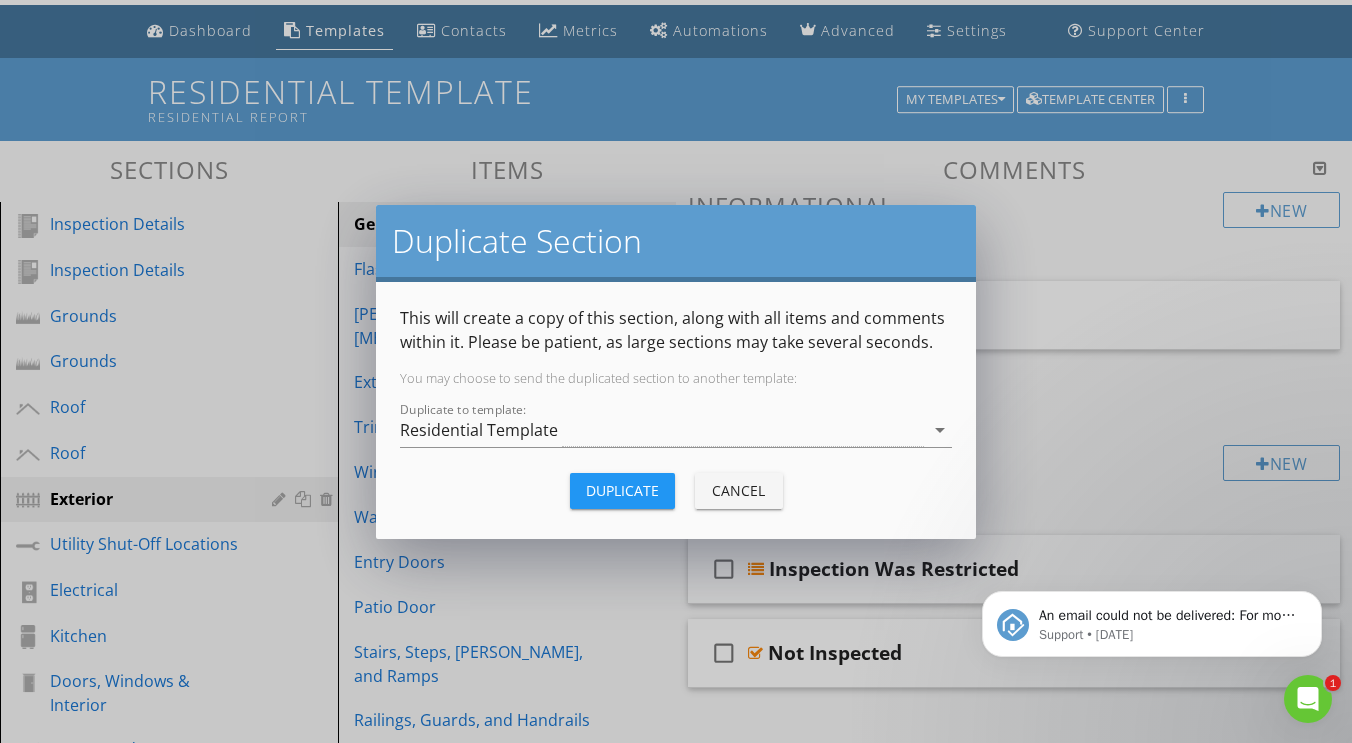 click on "Duplicate" at bounding box center [622, 490] 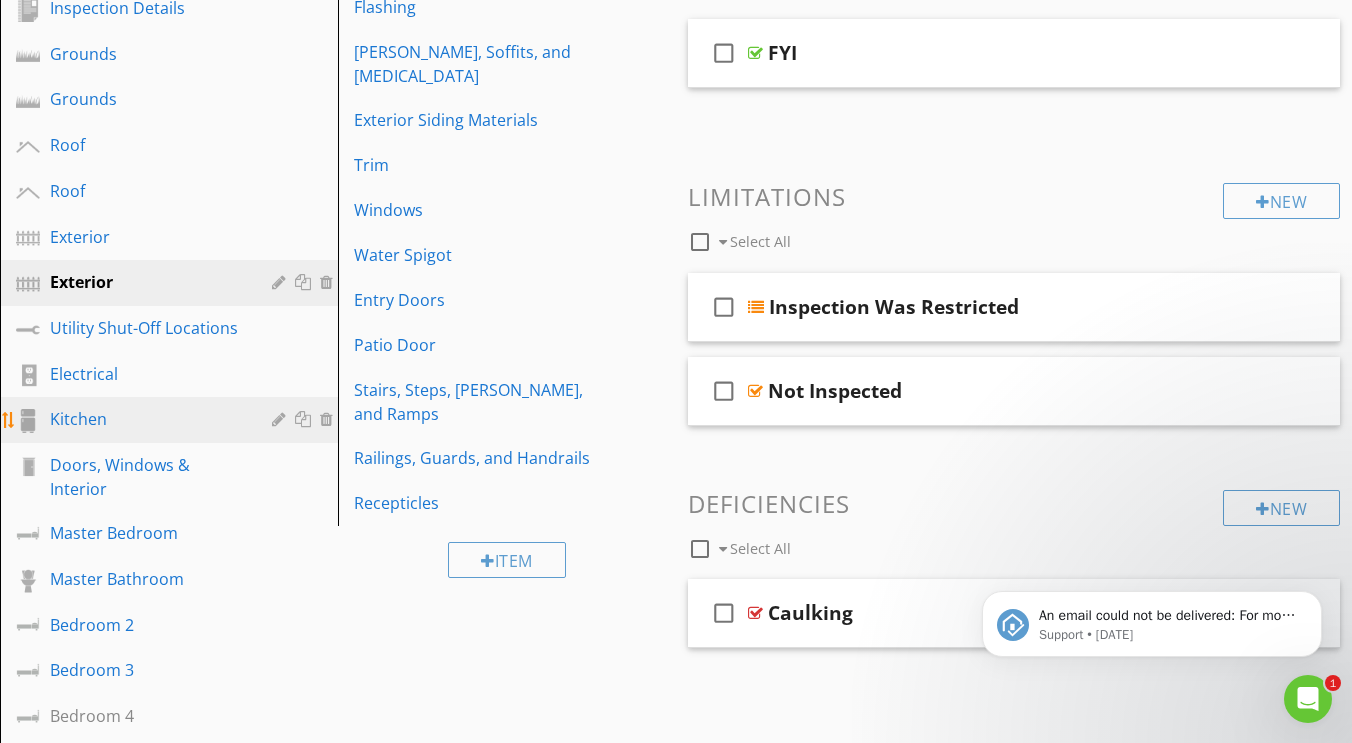 scroll, scrollTop: 321, scrollLeft: 0, axis: vertical 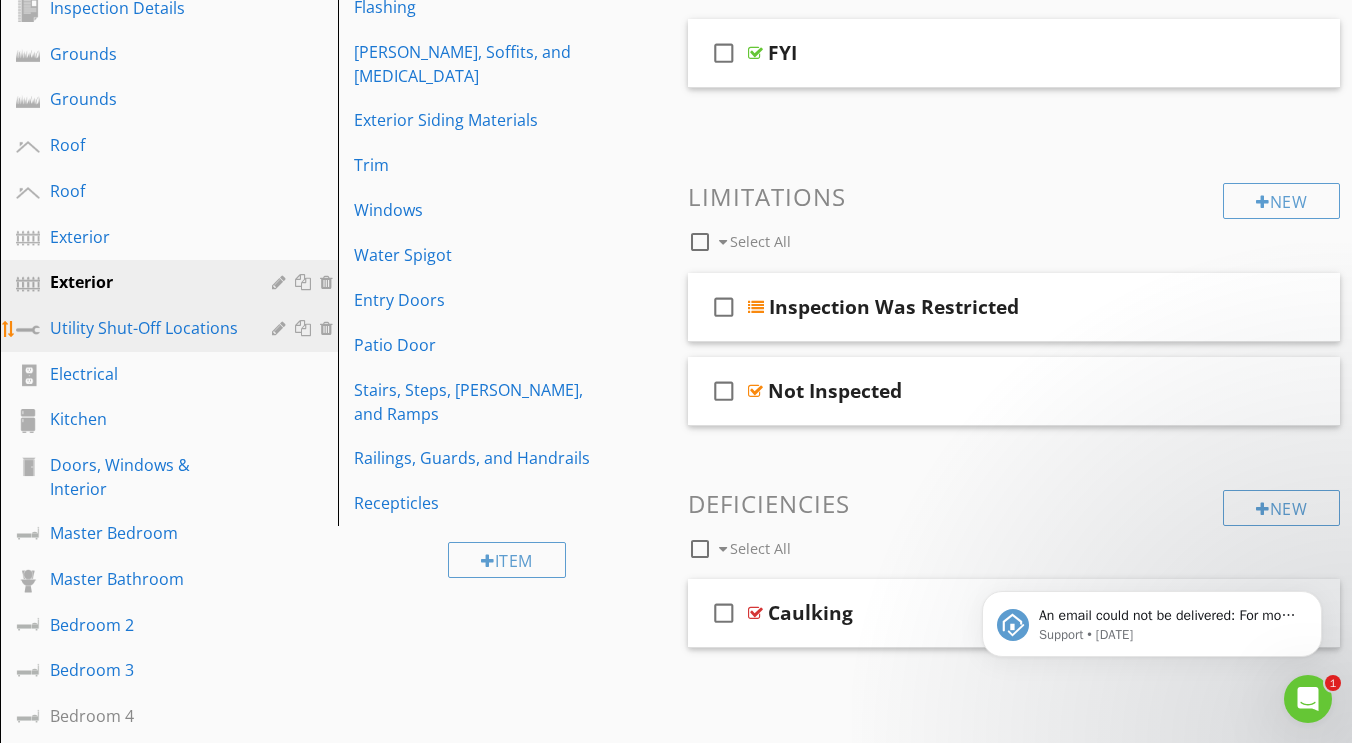 click at bounding box center (305, 328) 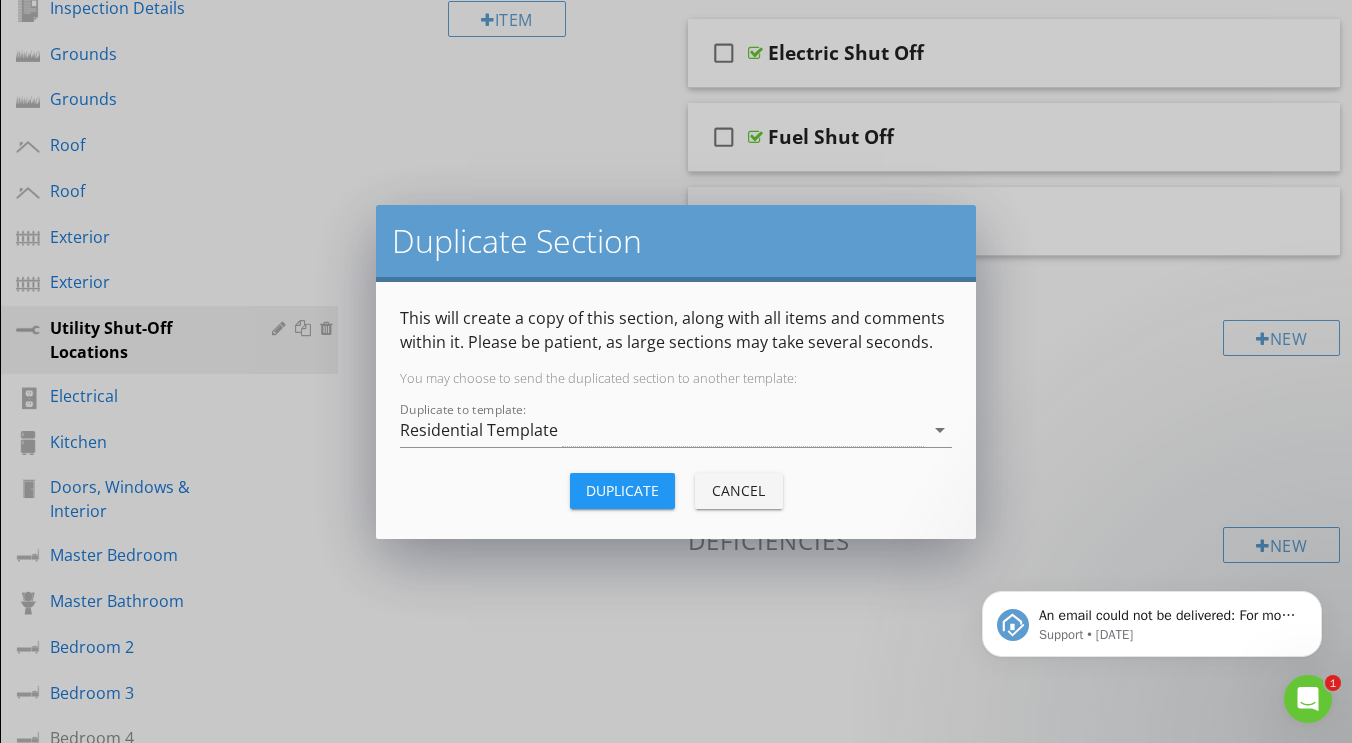 click on "Duplicate" at bounding box center (622, 490) 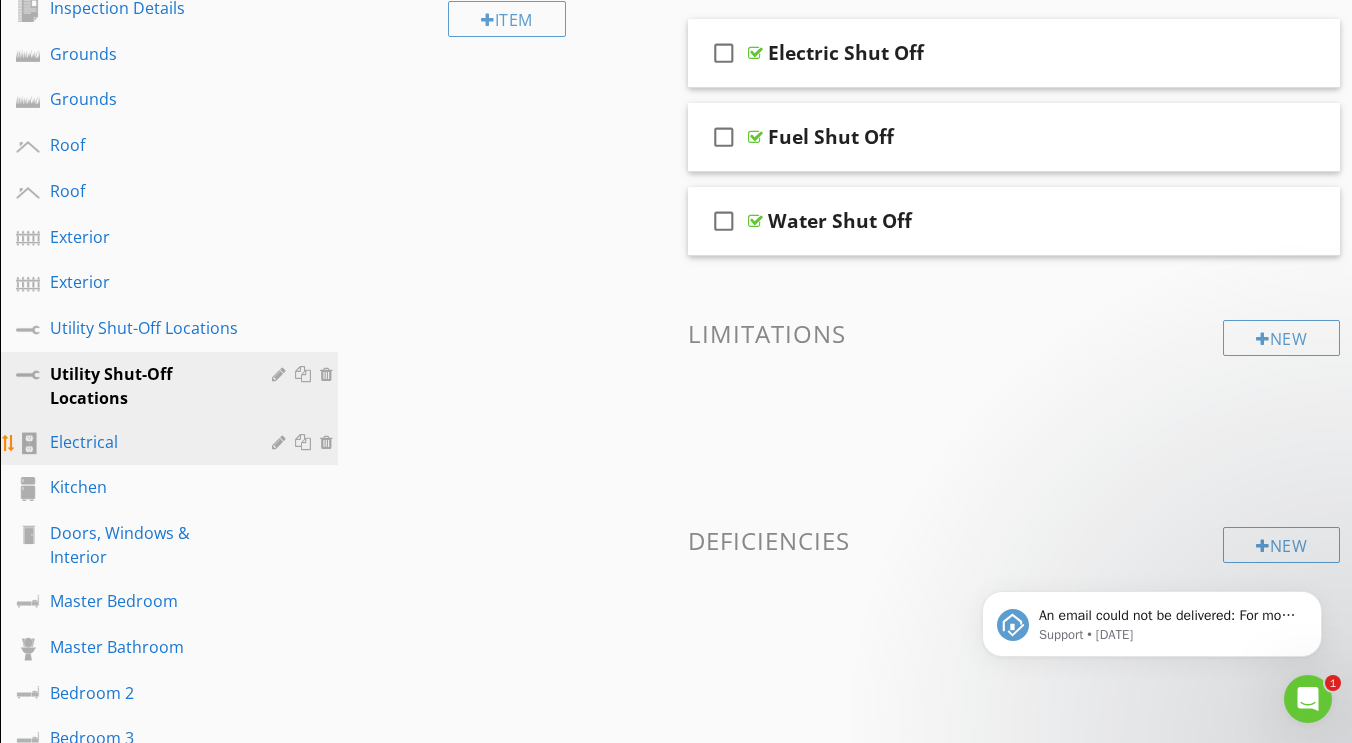 click at bounding box center [305, 442] 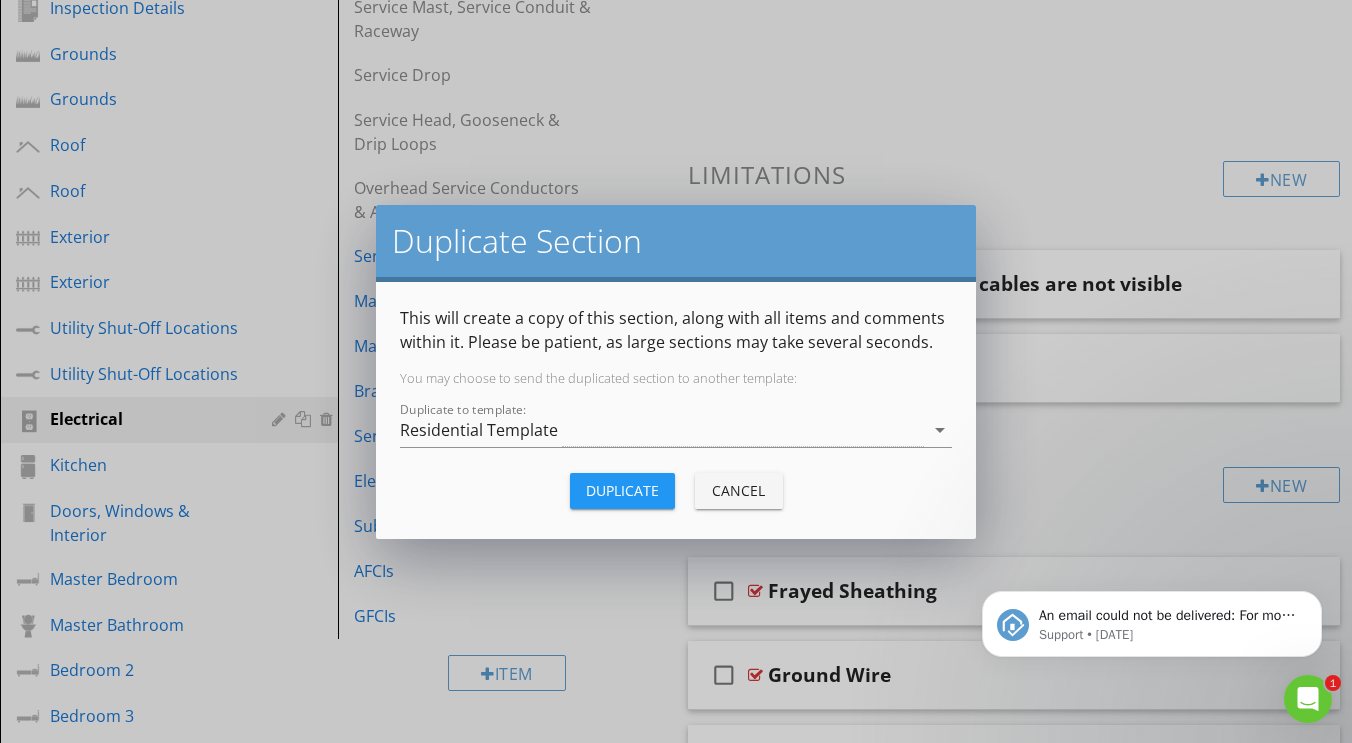 click on "Duplicate" at bounding box center [622, 490] 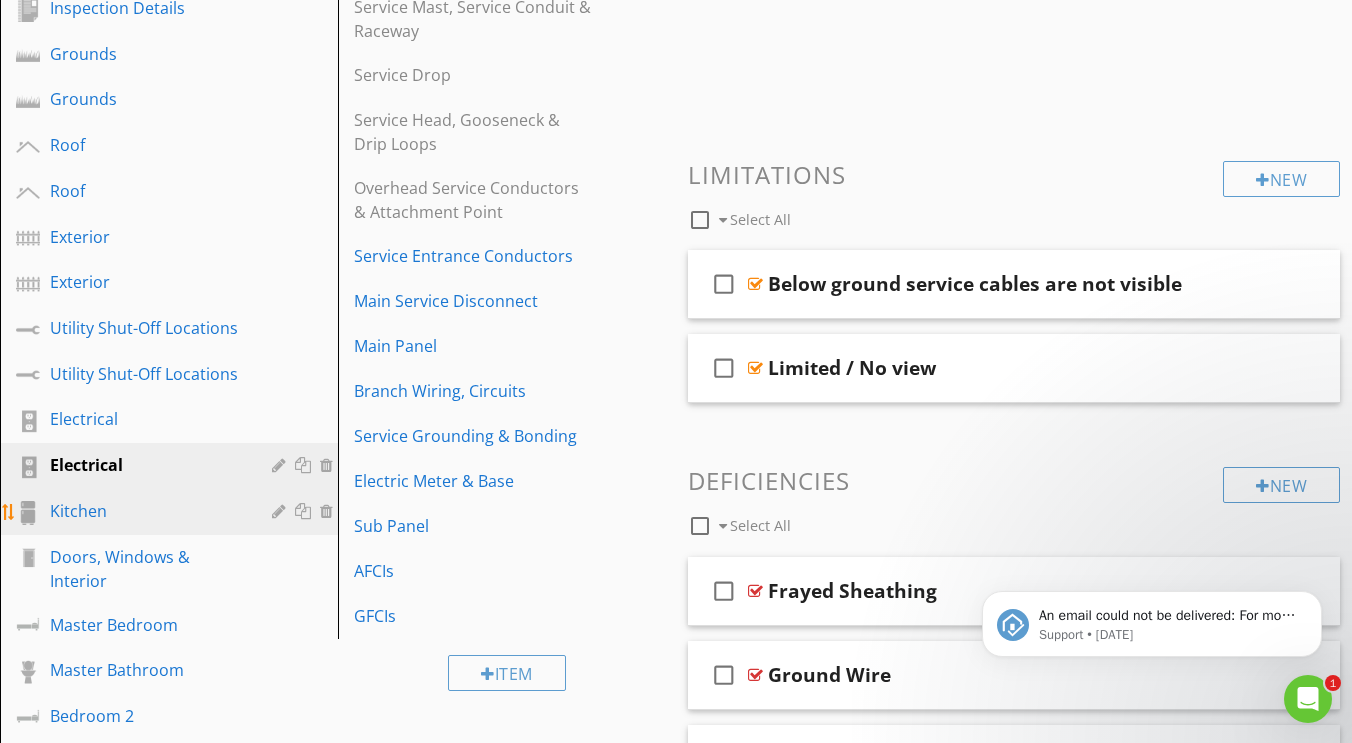 click at bounding box center (305, 511) 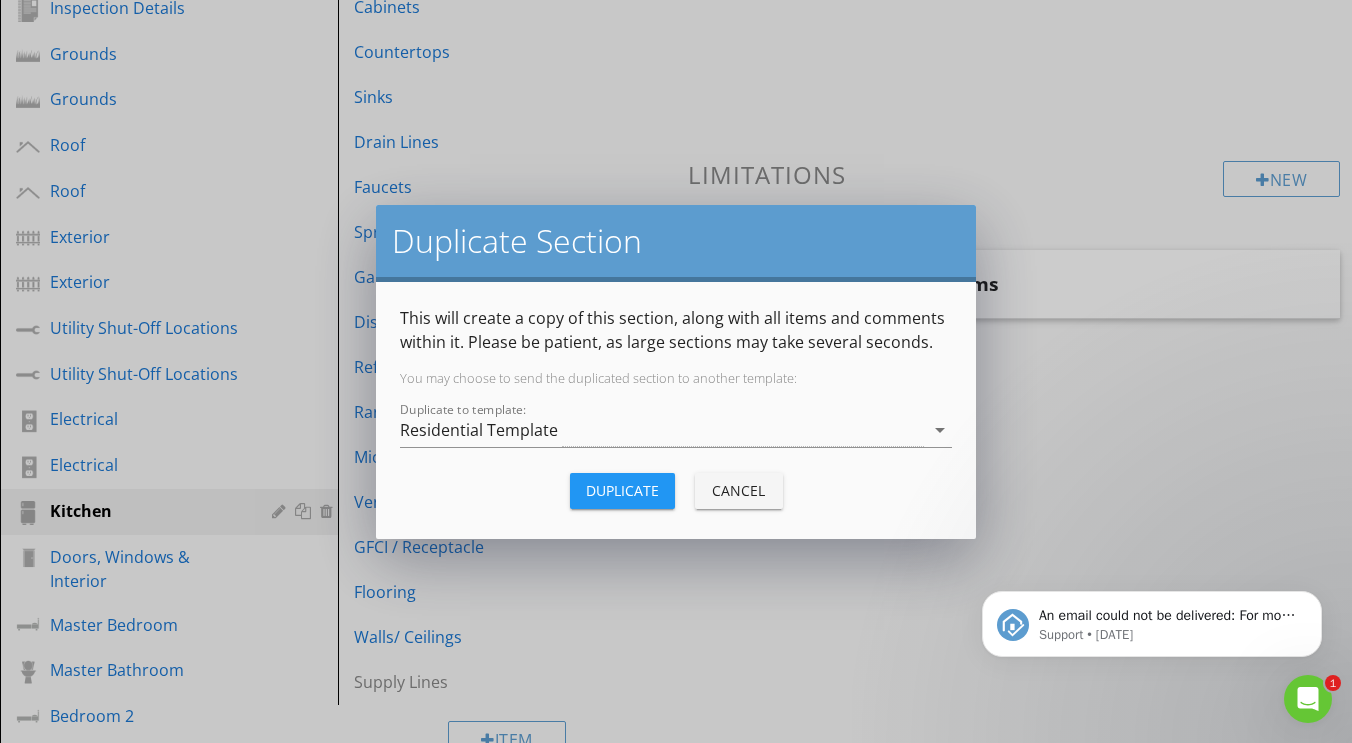 click on "Duplicate" at bounding box center [622, 490] 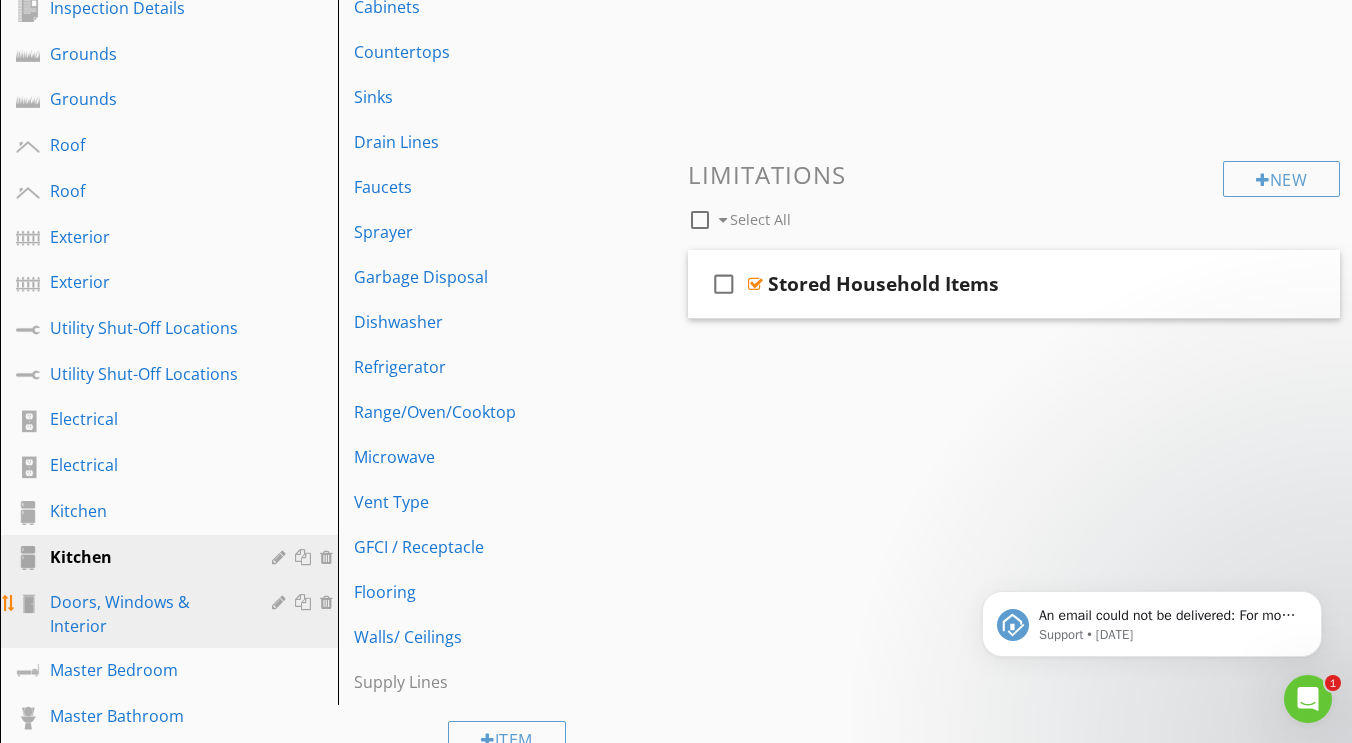 click at bounding box center (305, 602) 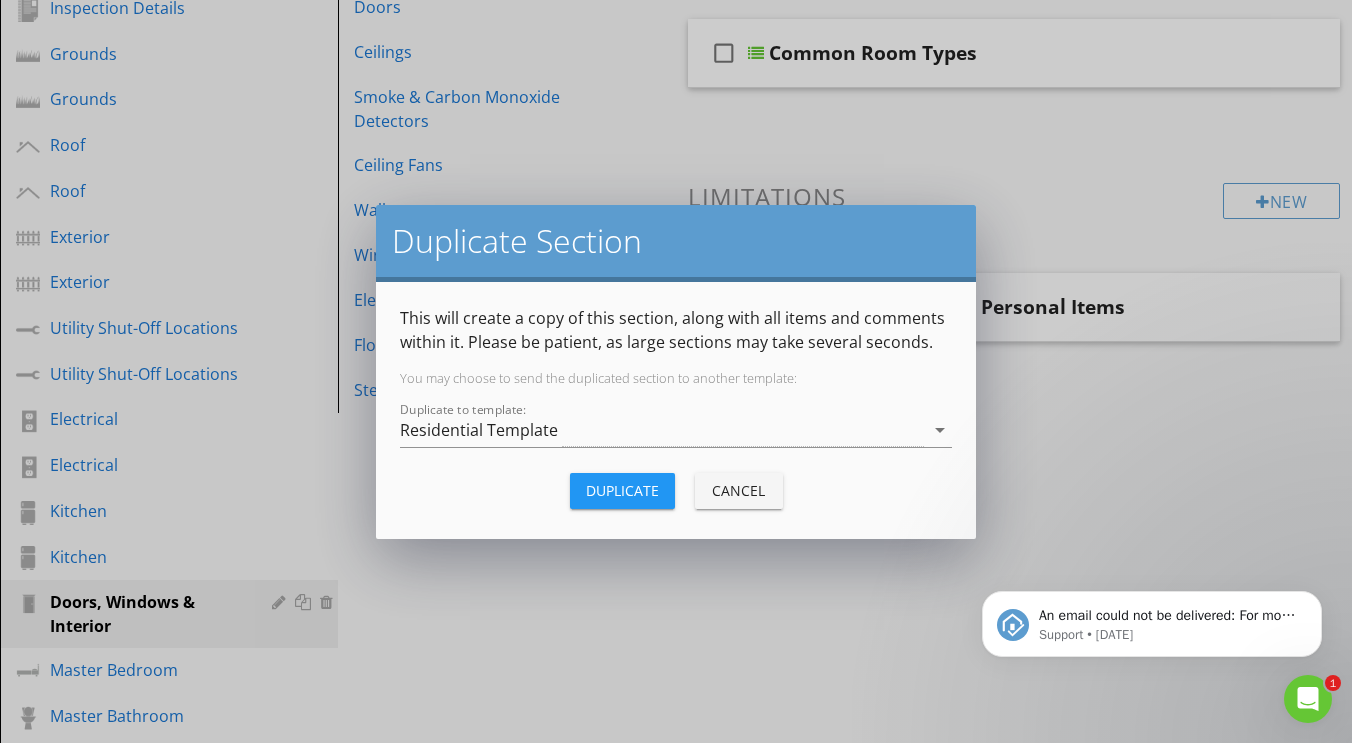 click on "Duplicate" at bounding box center (622, 490) 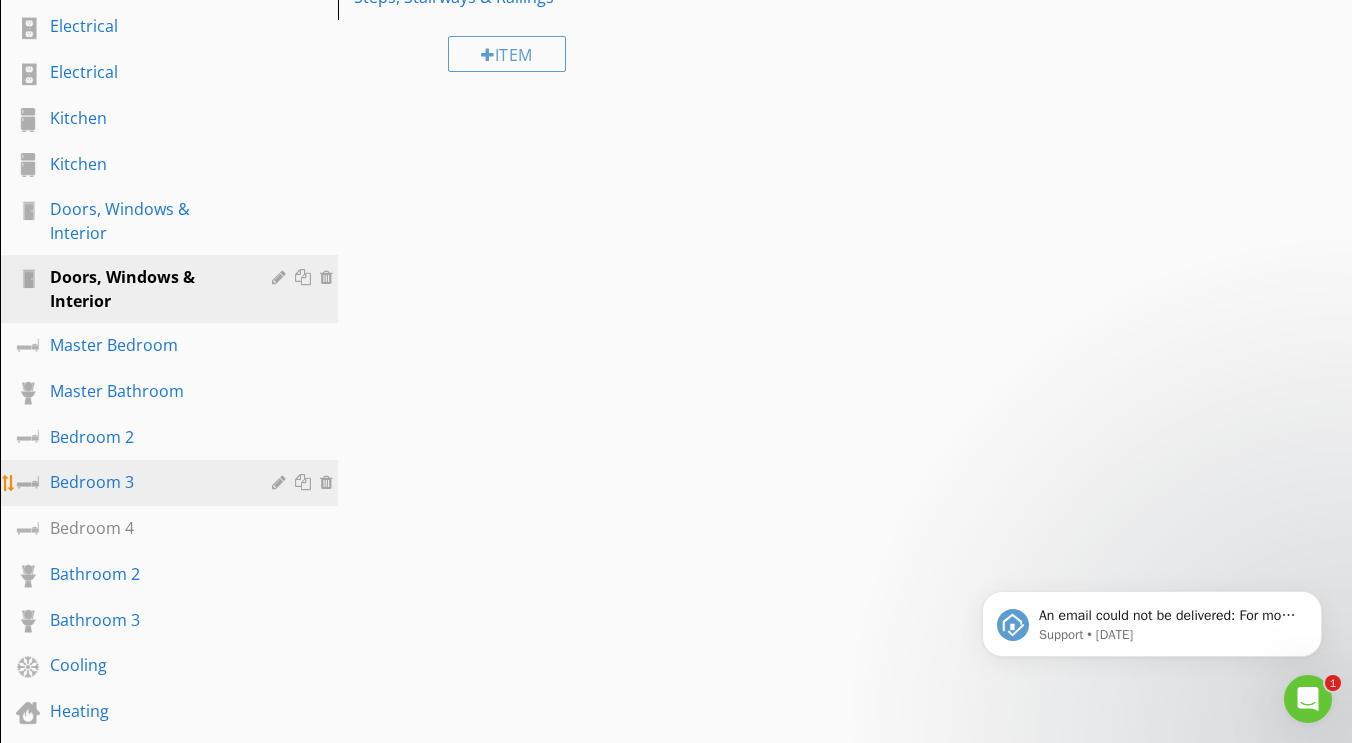 scroll, scrollTop: 793, scrollLeft: 0, axis: vertical 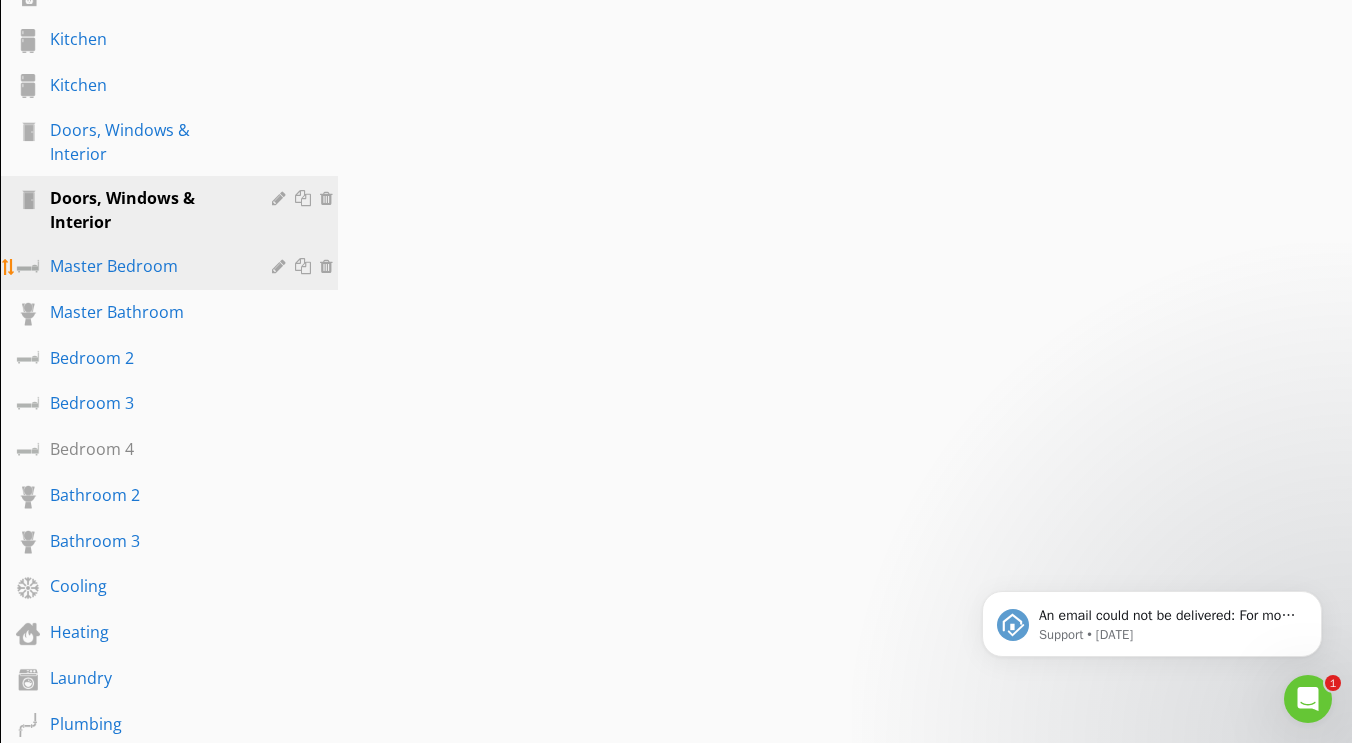 click at bounding box center (305, 266) 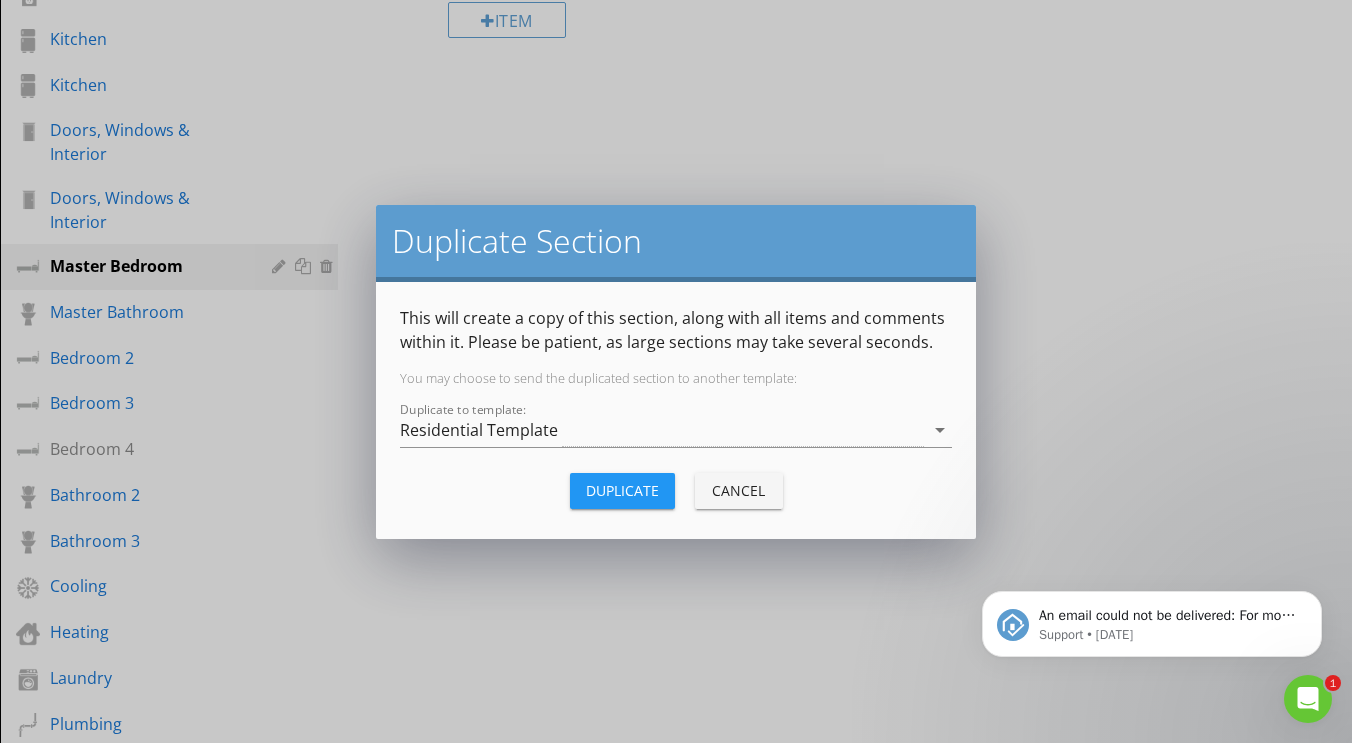 click on "Duplicate" at bounding box center (622, 490) 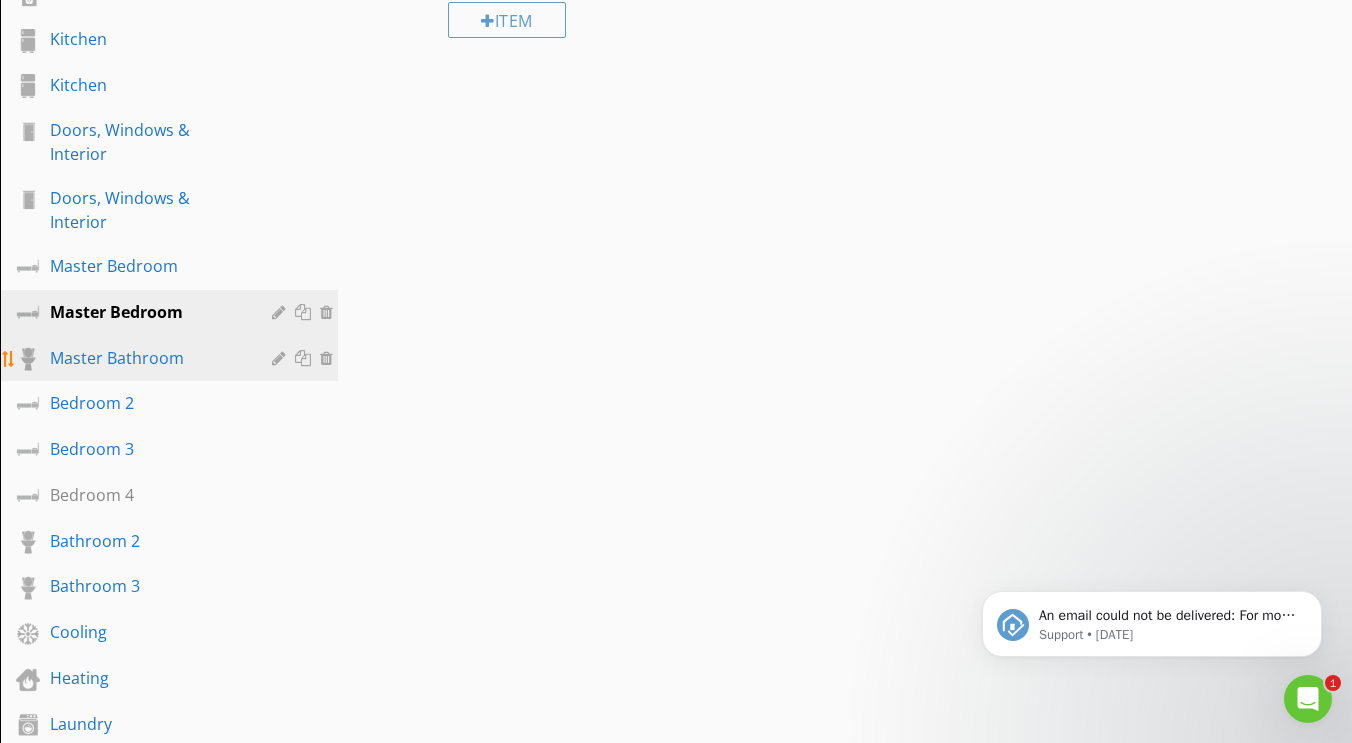 click at bounding box center (305, 358) 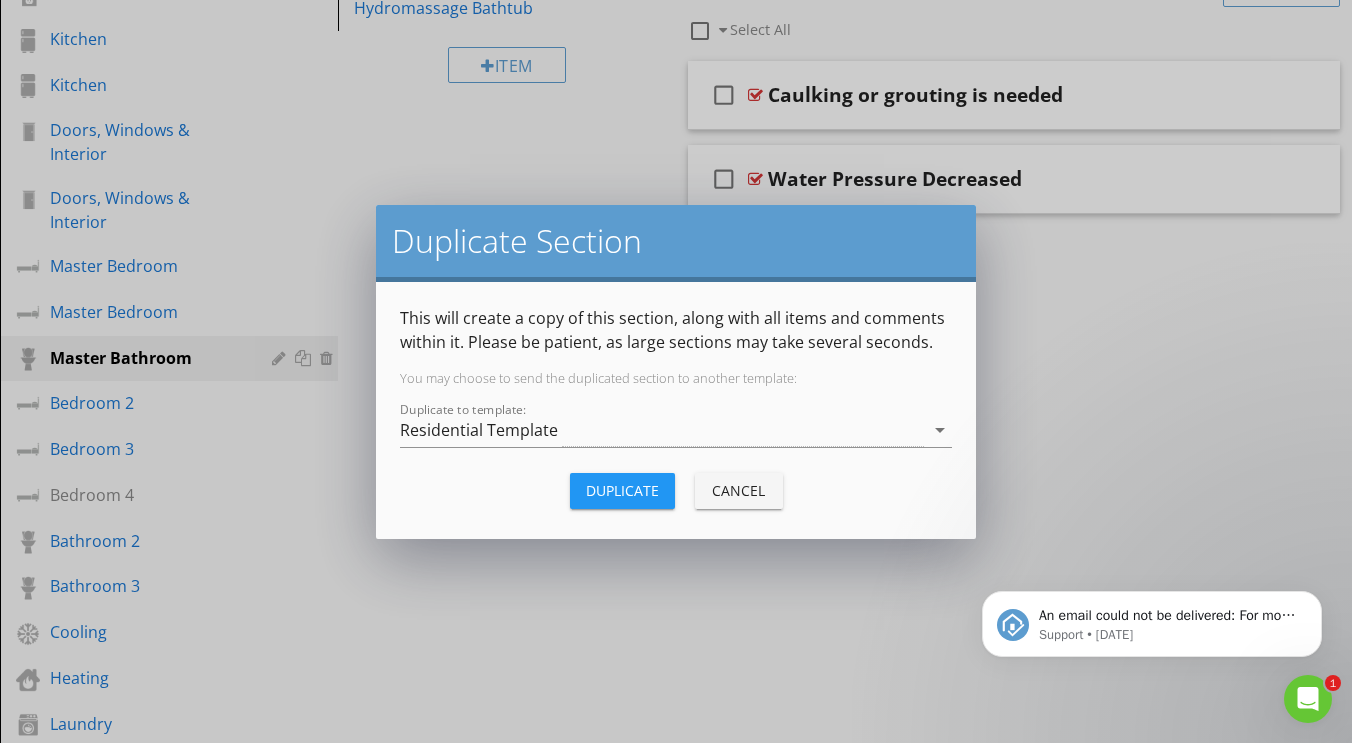 click on "Duplicate" at bounding box center (622, 490) 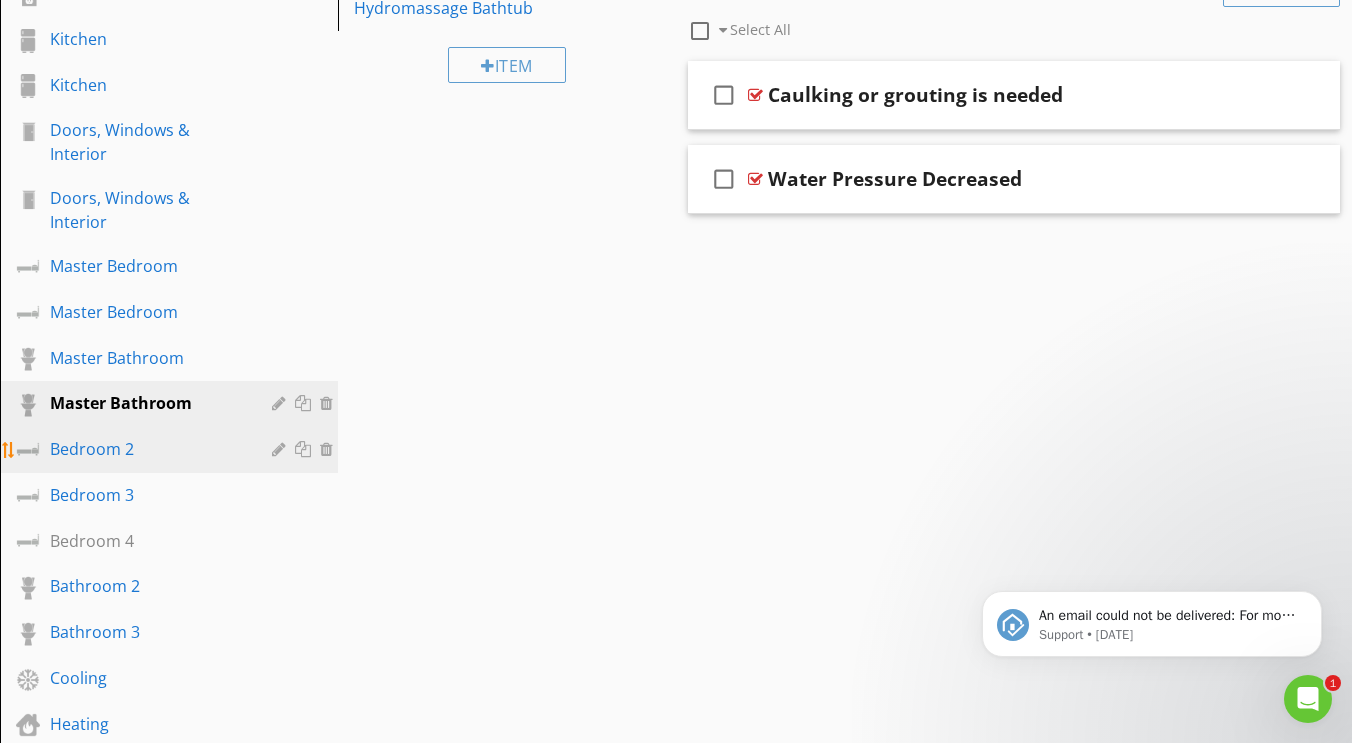 click at bounding box center (305, 449) 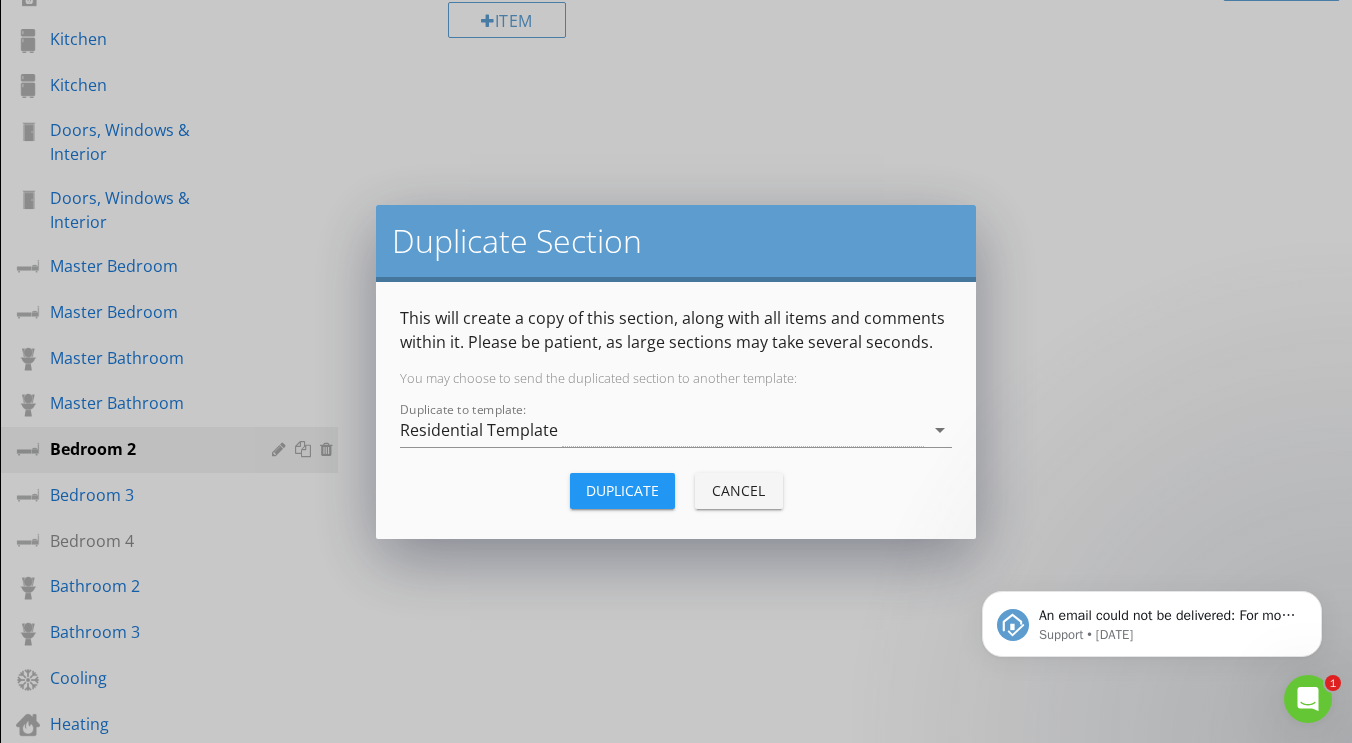 click on "Duplicate" at bounding box center [622, 490] 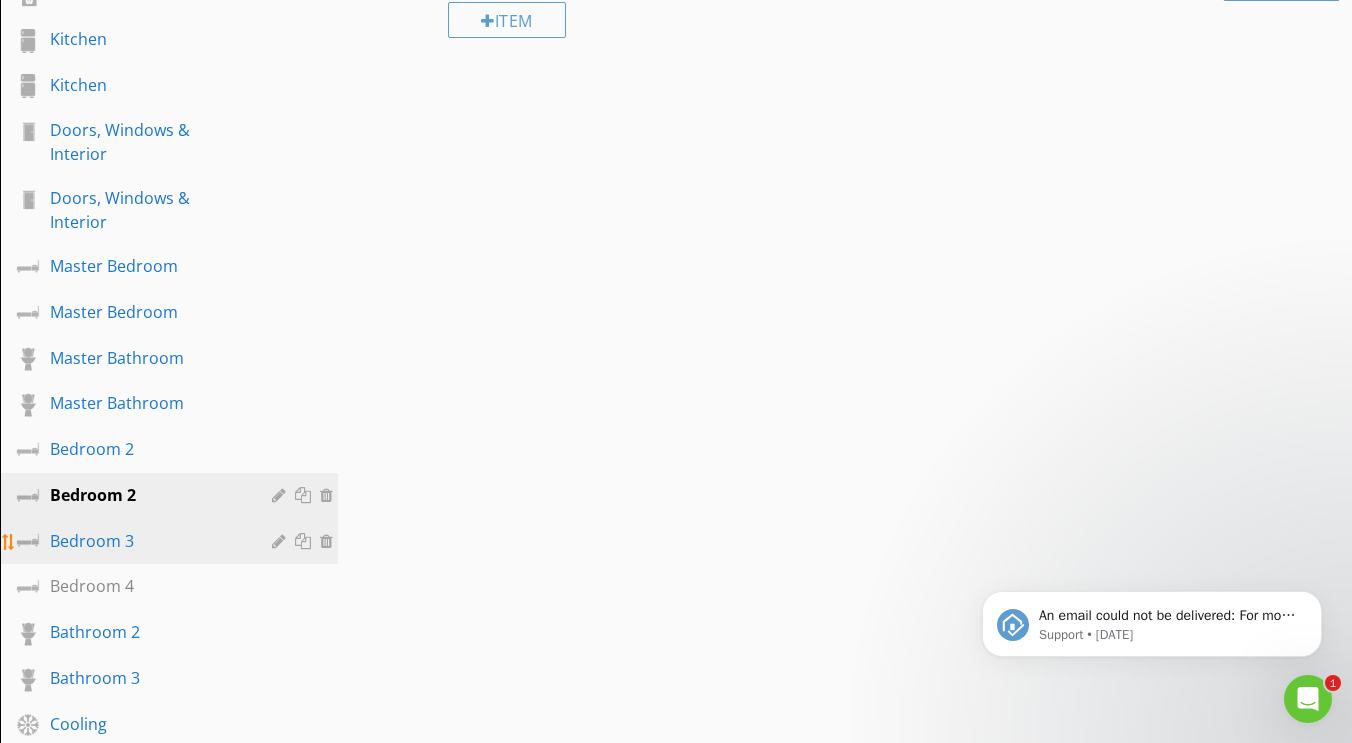 click at bounding box center [305, 541] 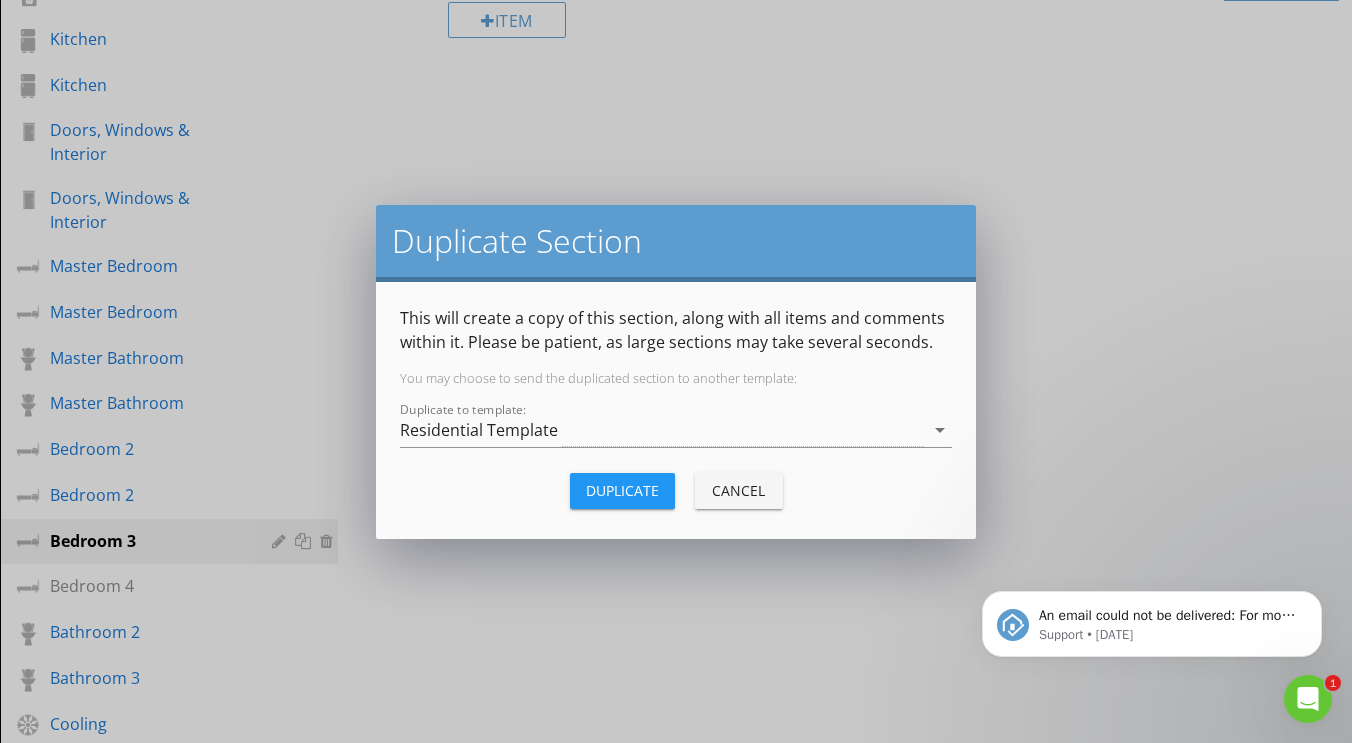 click on "Duplicate" at bounding box center (622, 490) 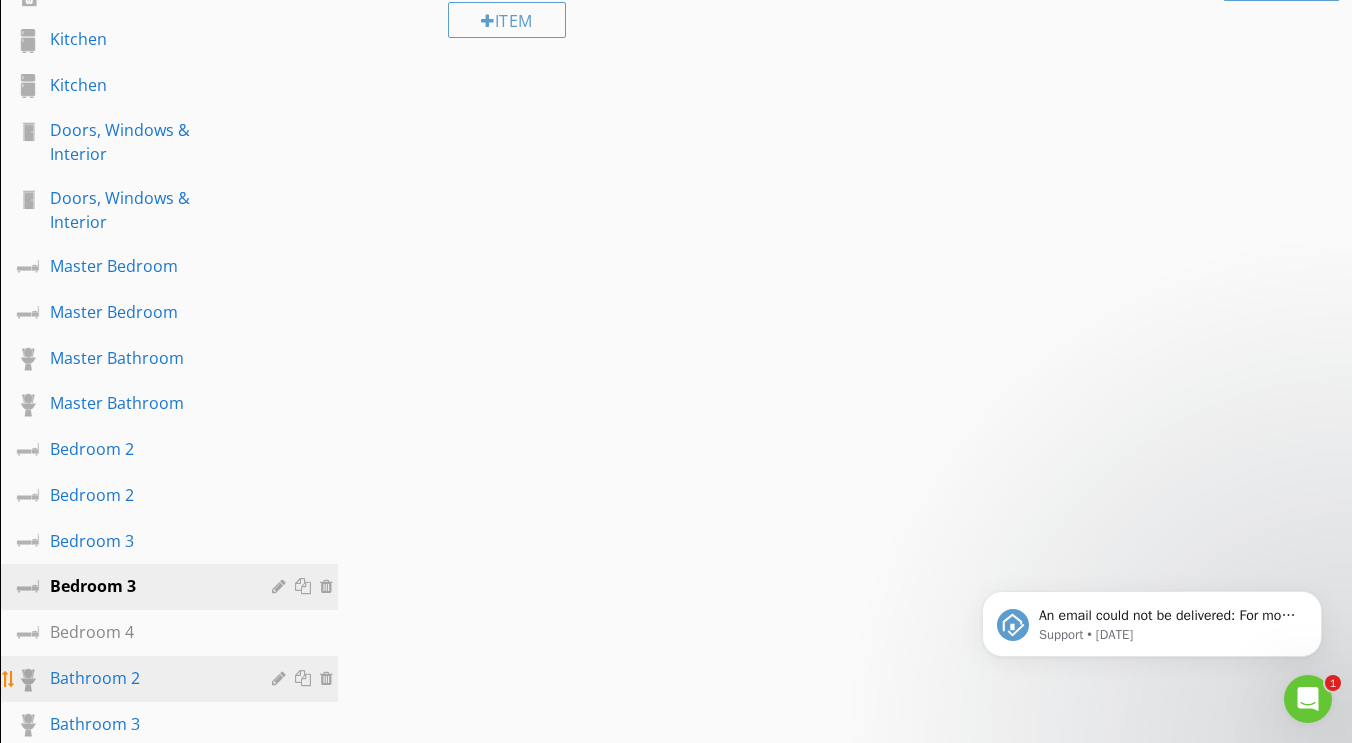 click at bounding box center [305, 678] 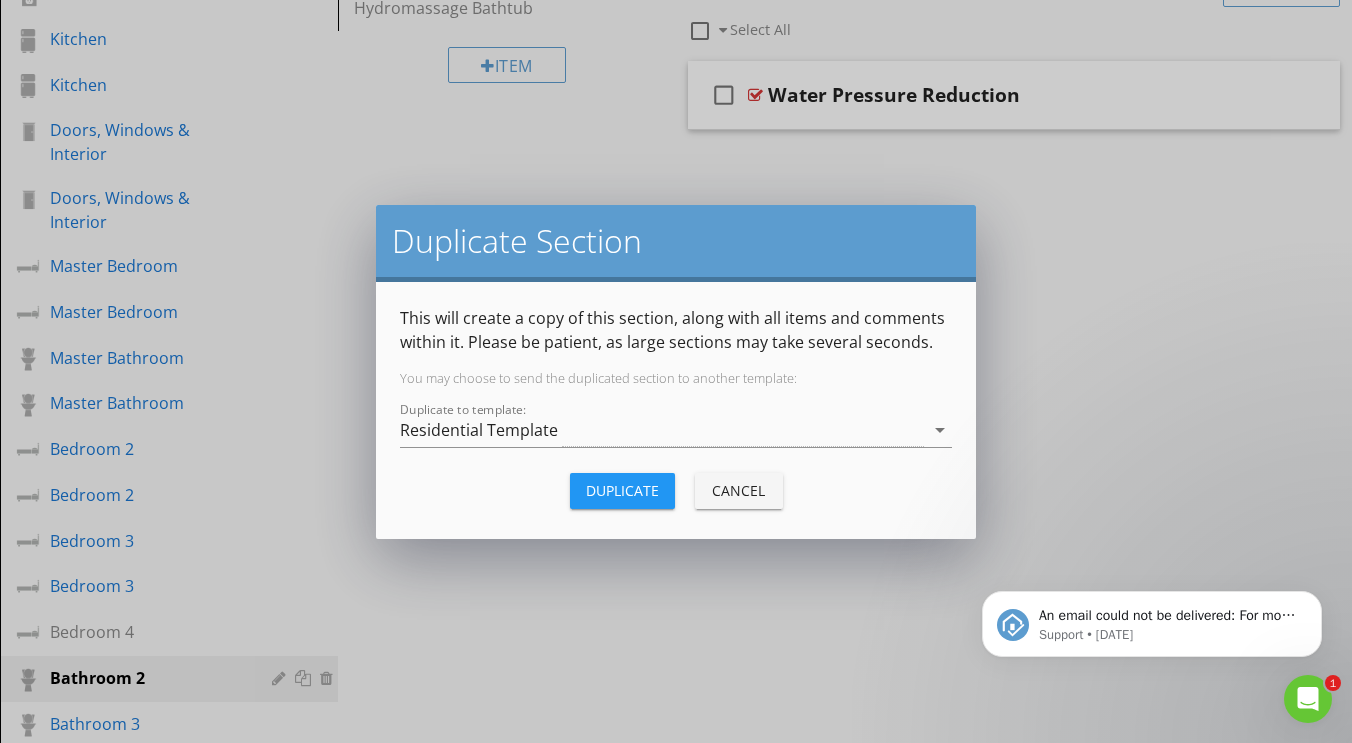 click on "Duplicate" at bounding box center (622, 490) 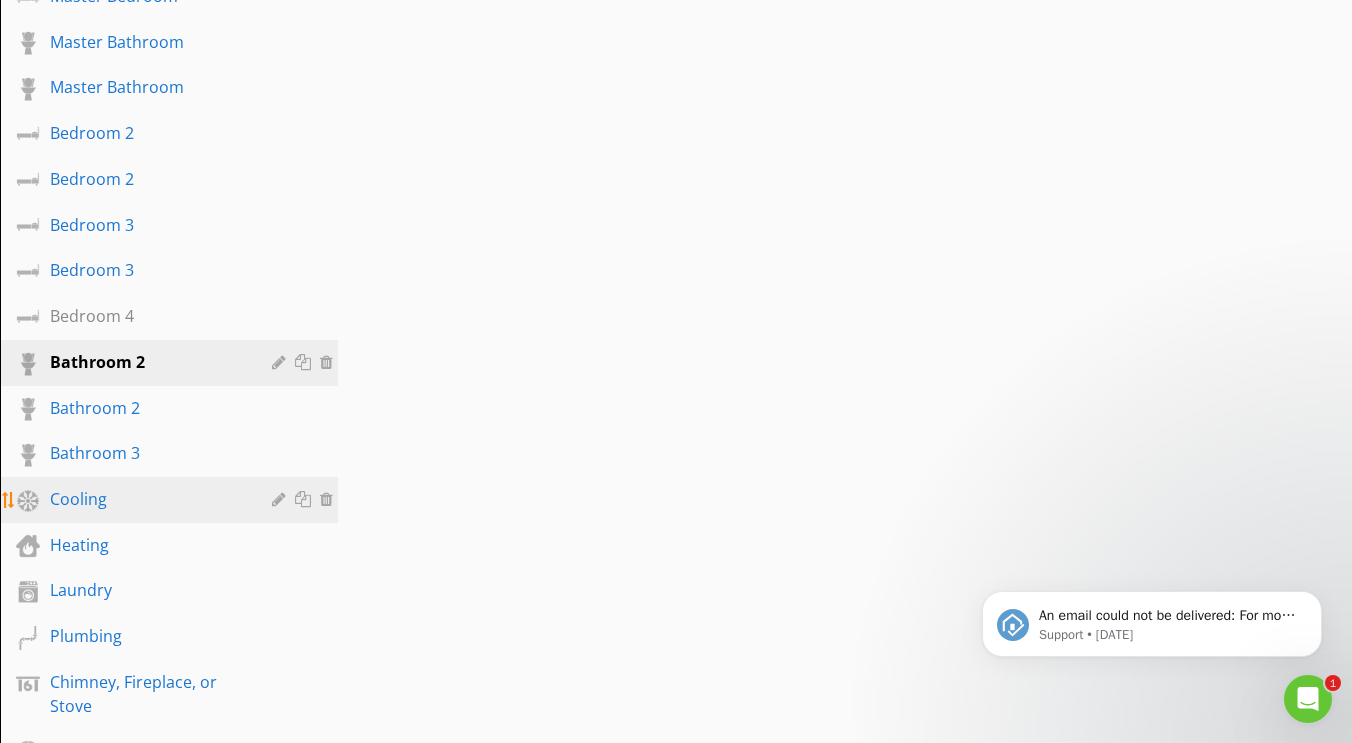 scroll, scrollTop: 1109, scrollLeft: 0, axis: vertical 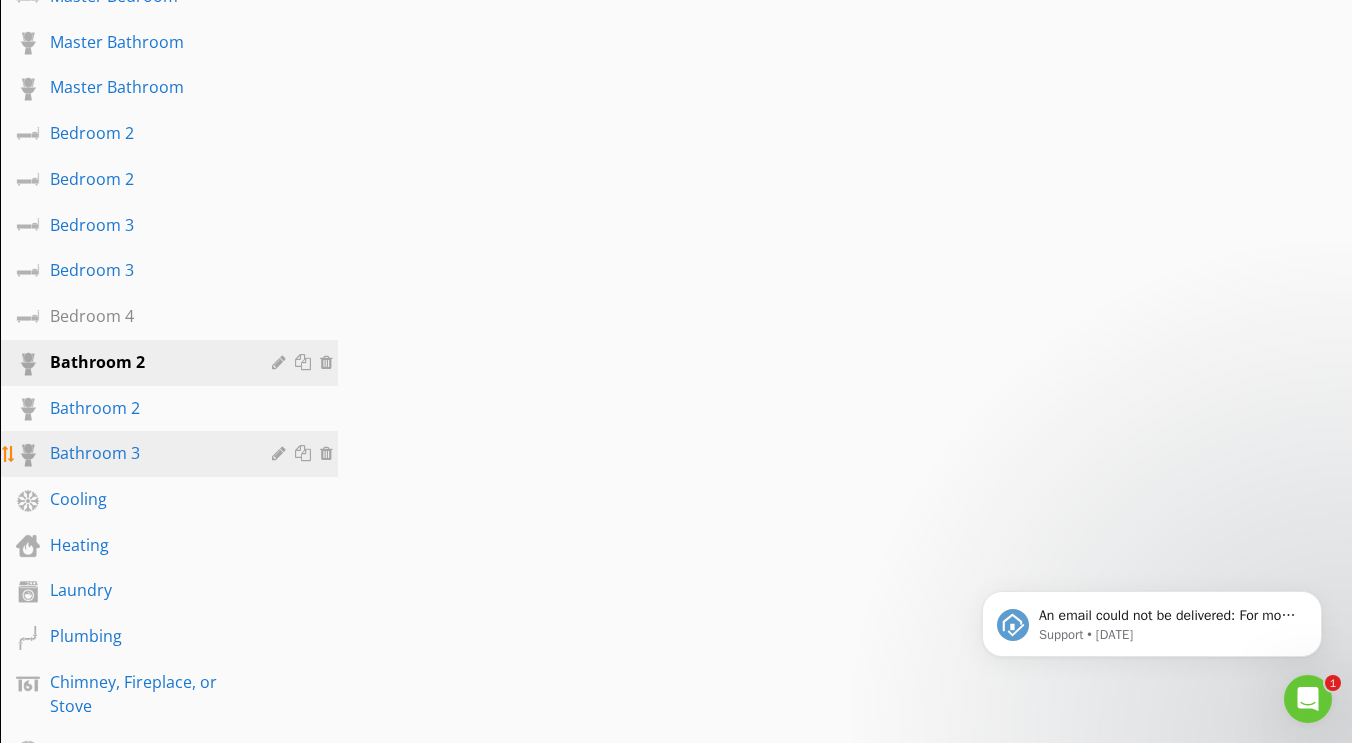 click at bounding box center [305, 453] 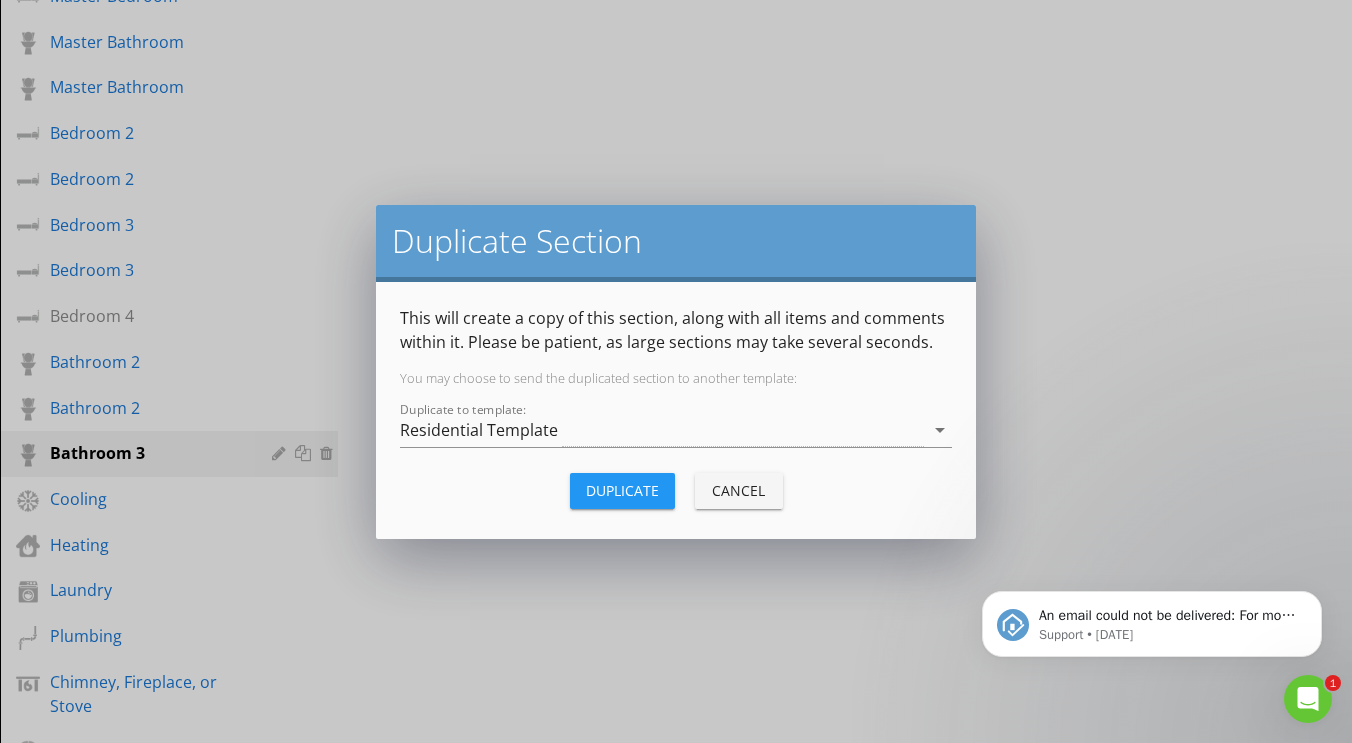 click on "Duplicate" at bounding box center [622, 490] 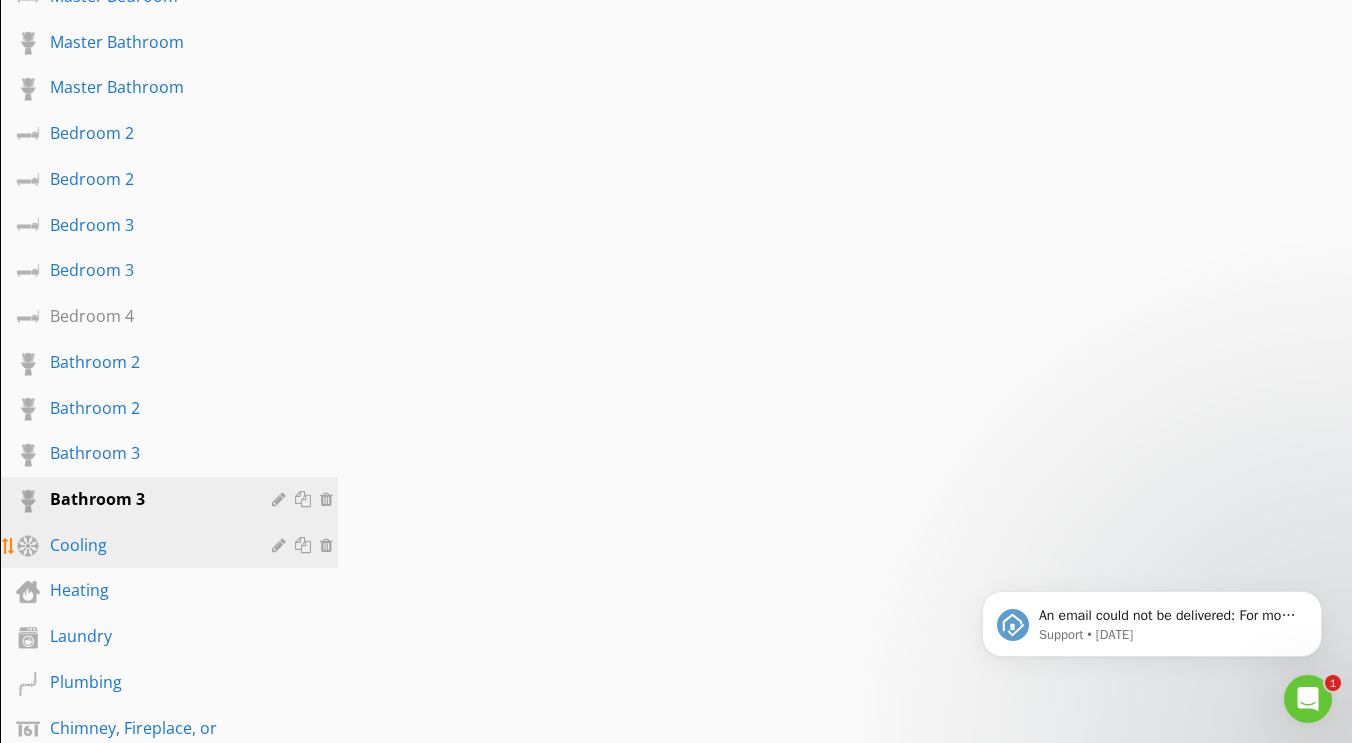 click at bounding box center (305, 545) 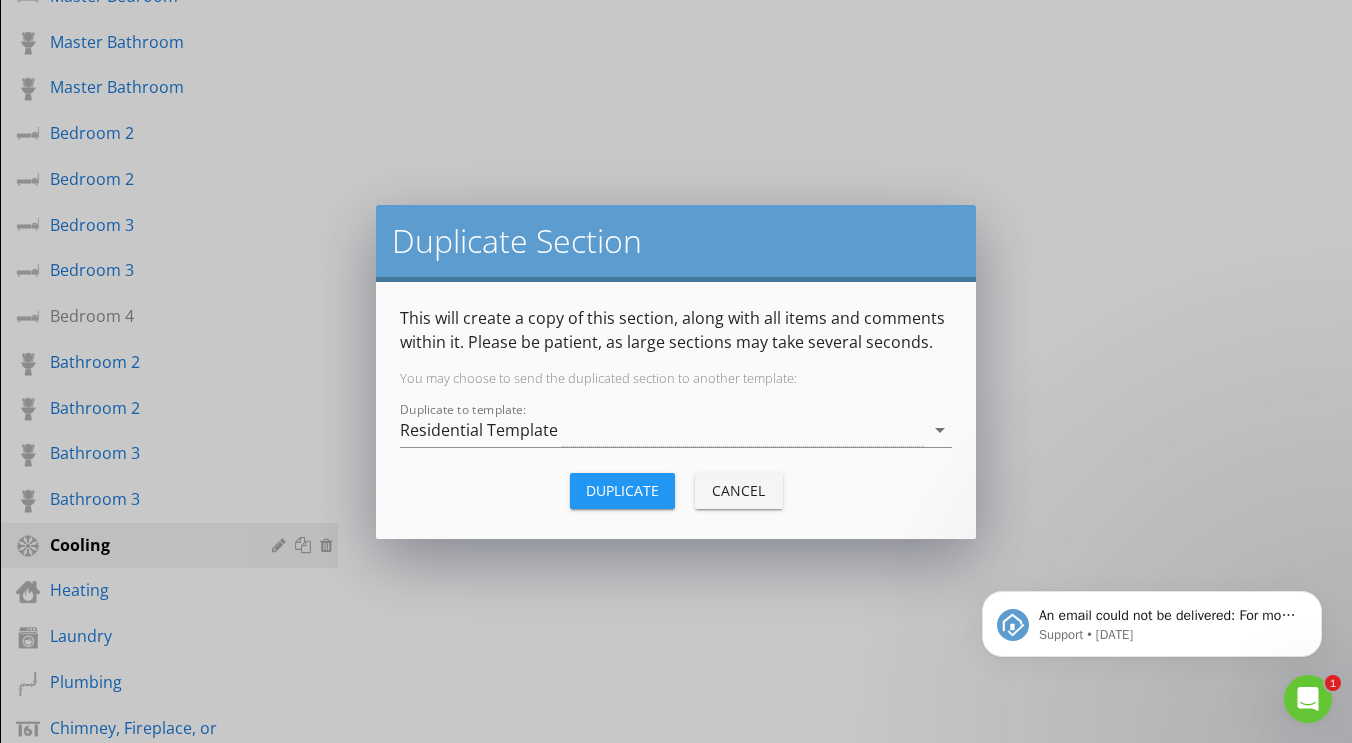 click on "Duplicate" at bounding box center (622, 490) 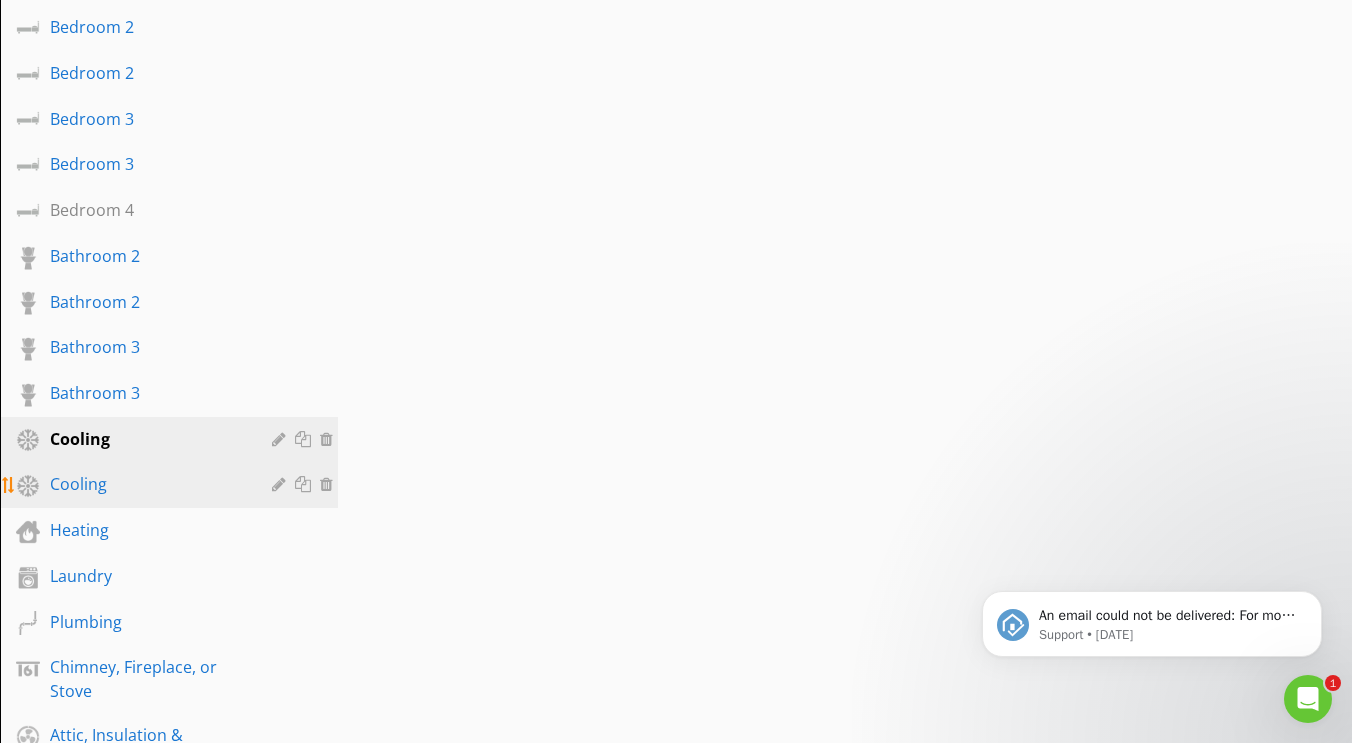 scroll, scrollTop: 1219, scrollLeft: 0, axis: vertical 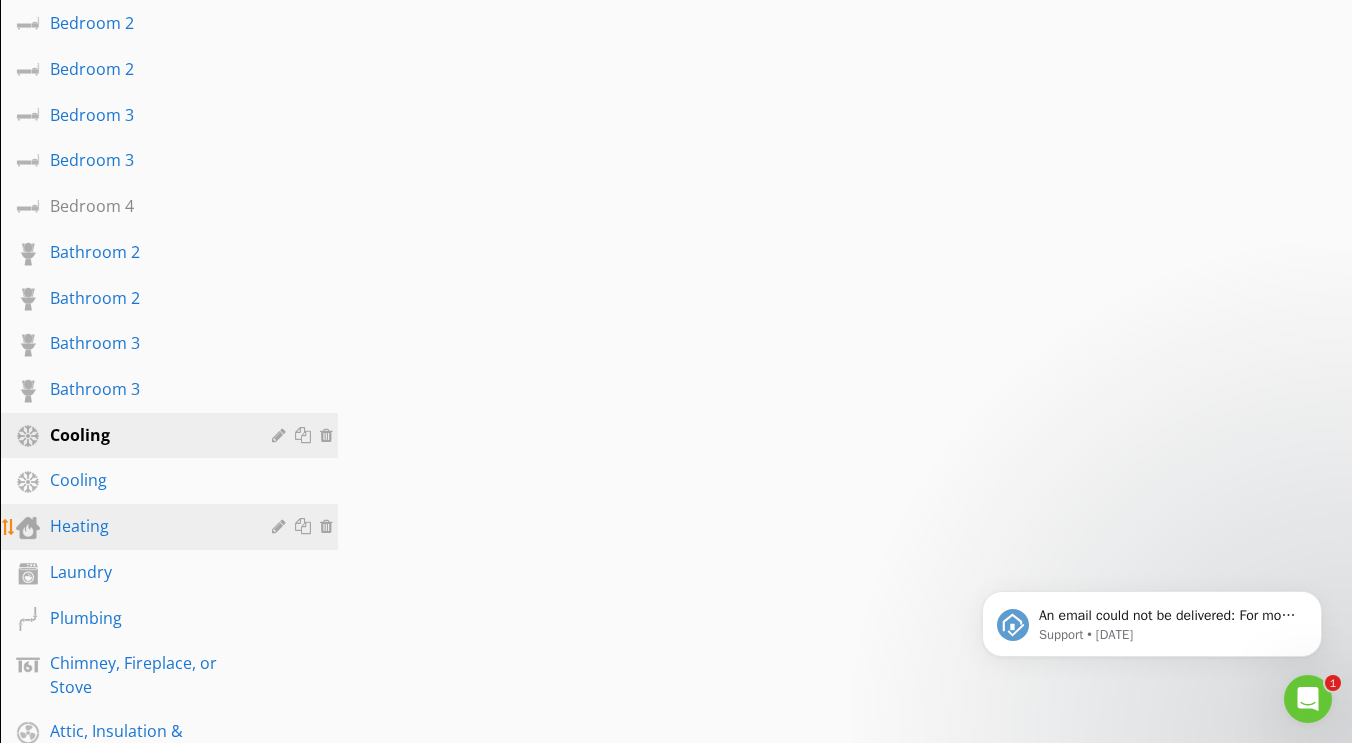 click at bounding box center (305, 526) 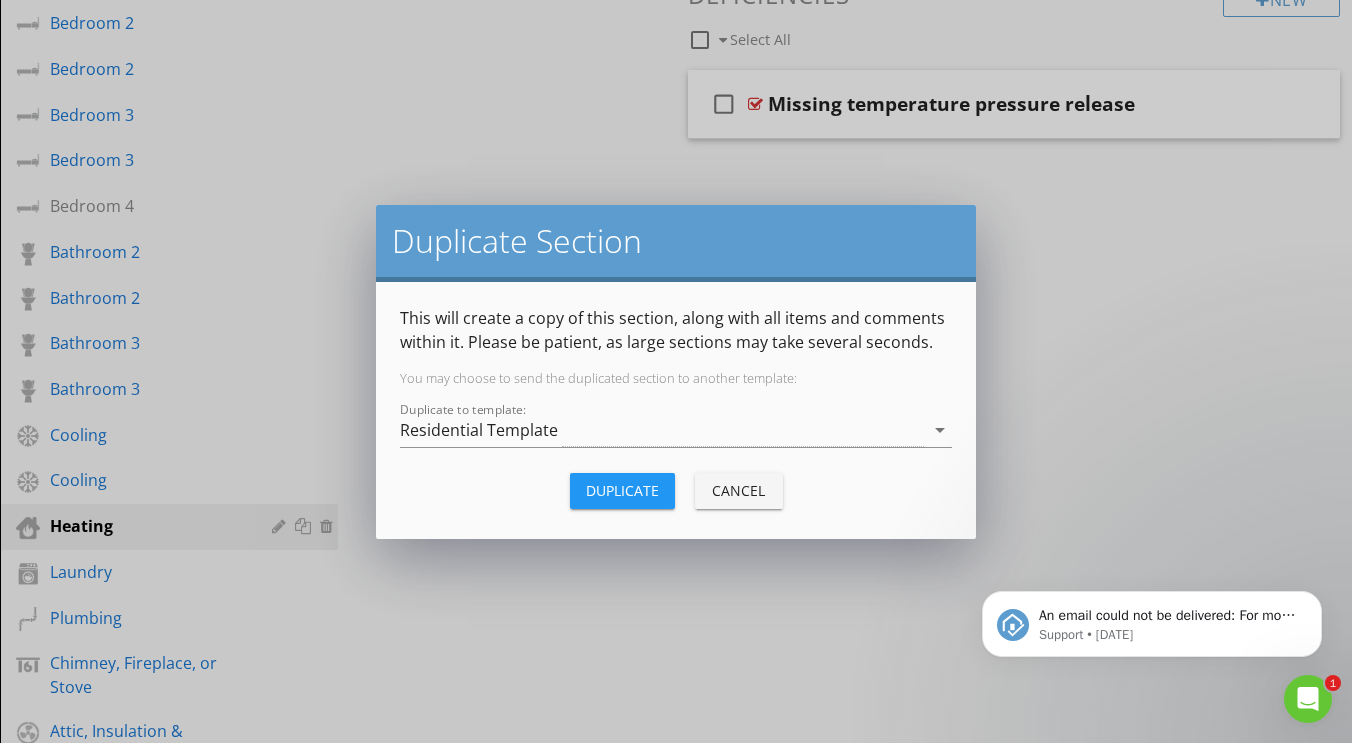 click on "Duplicate" at bounding box center (622, 491) 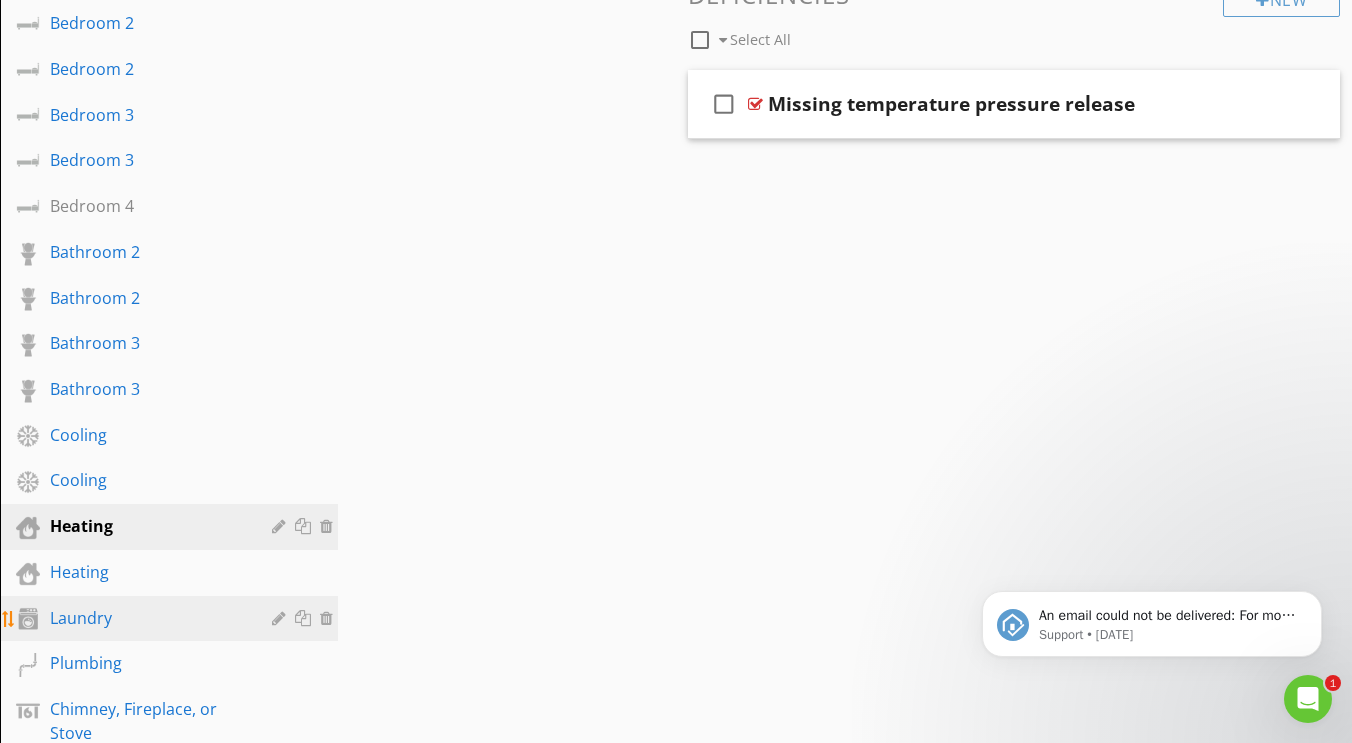 click at bounding box center [305, 618] 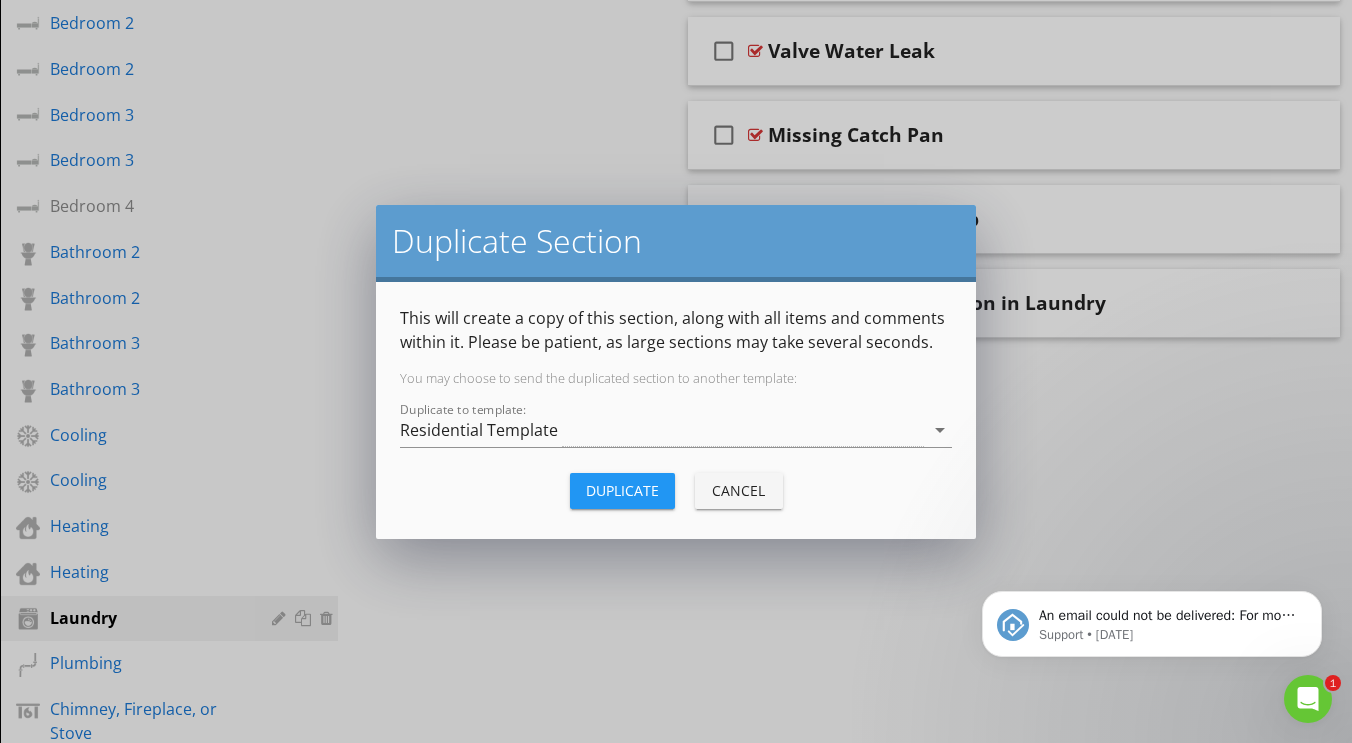 click on "Duplicate" at bounding box center [622, 490] 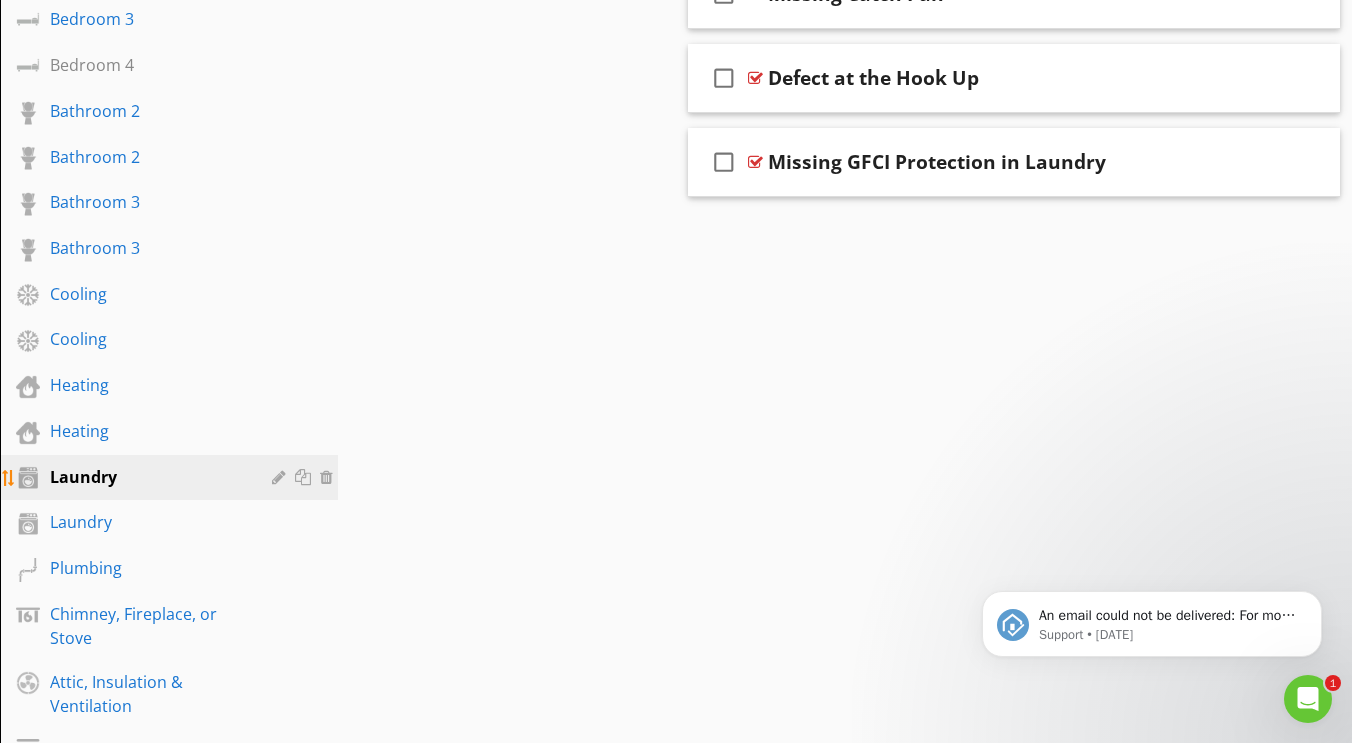 scroll, scrollTop: 1371, scrollLeft: 0, axis: vertical 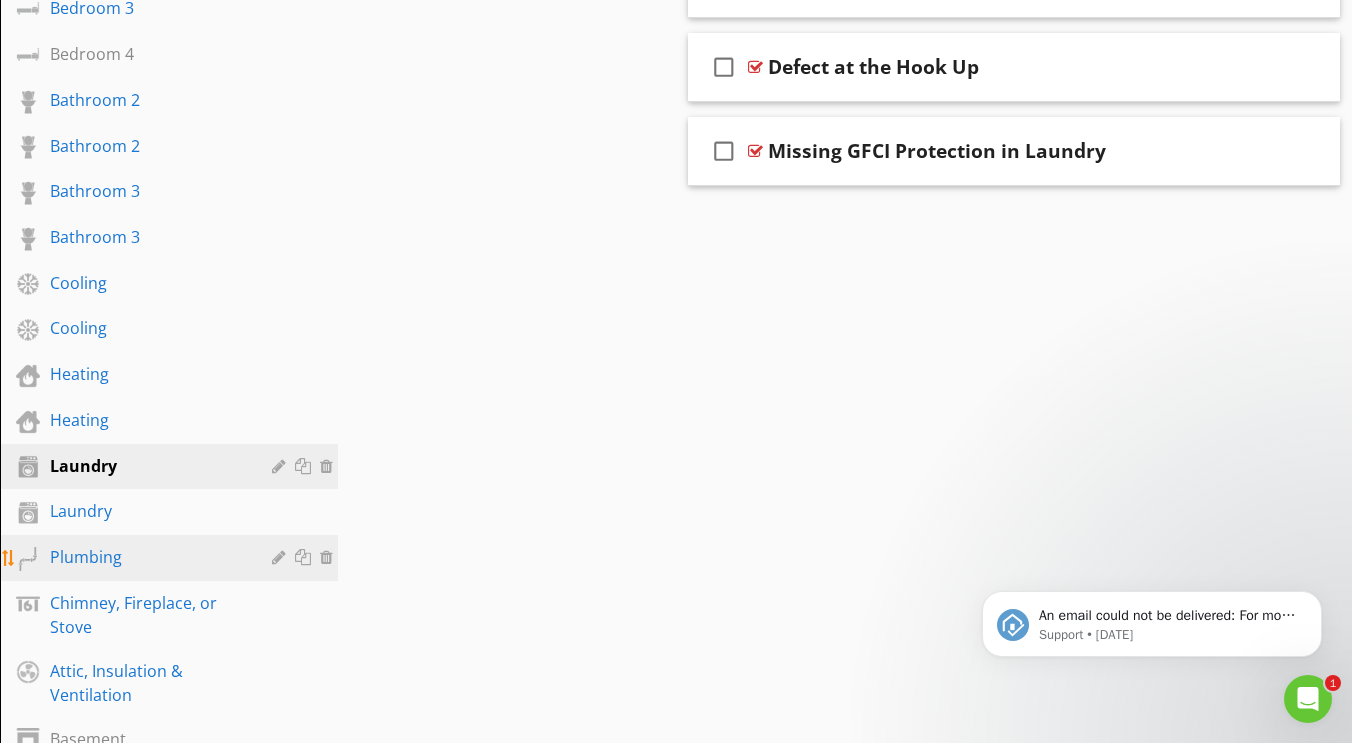 click at bounding box center [305, 557] 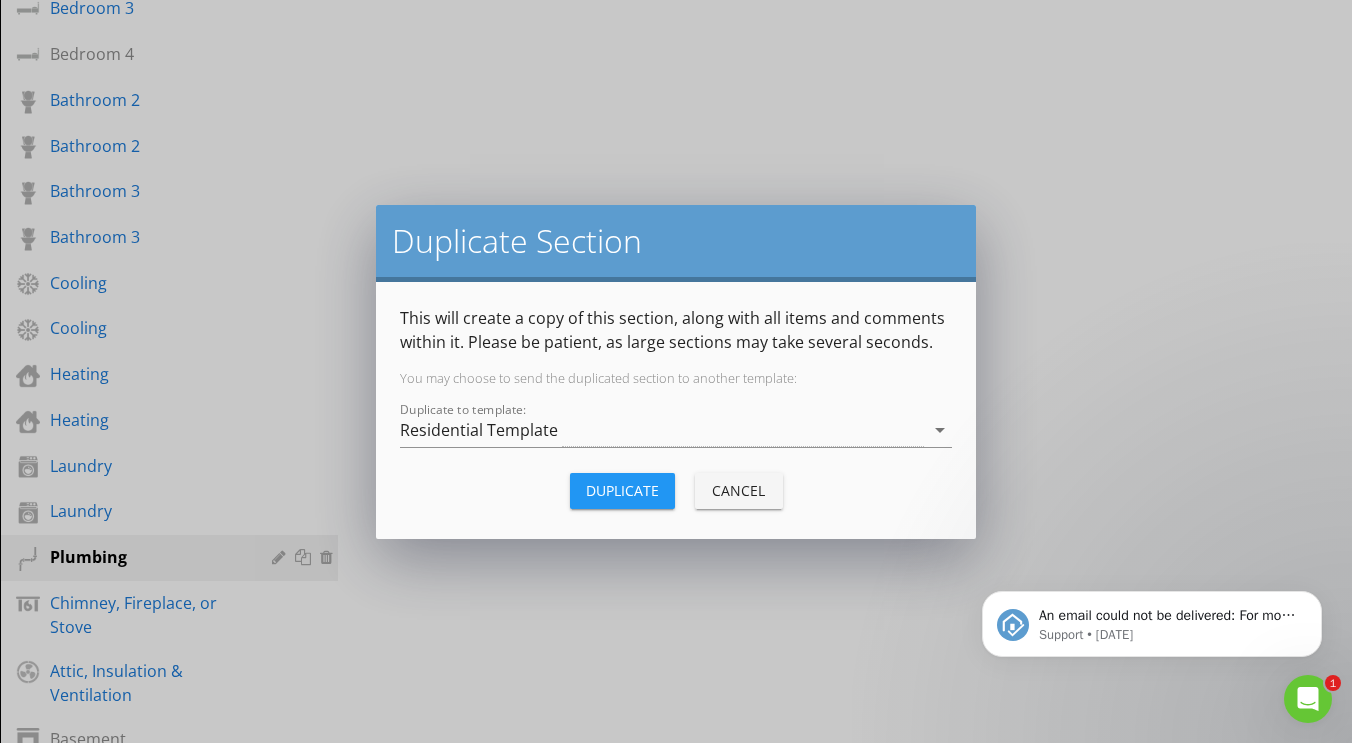 click on "Duplicate" at bounding box center (622, 490) 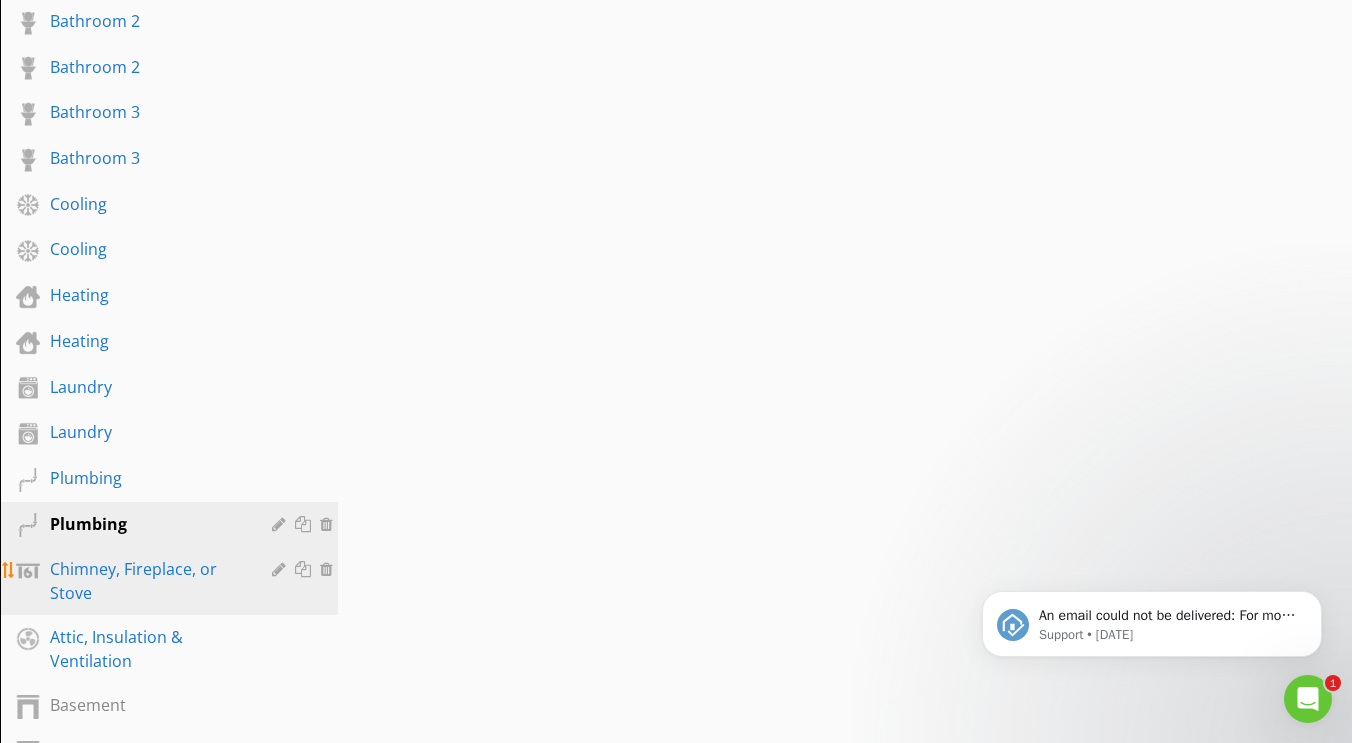 scroll, scrollTop: 1505, scrollLeft: 0, axis: vertical 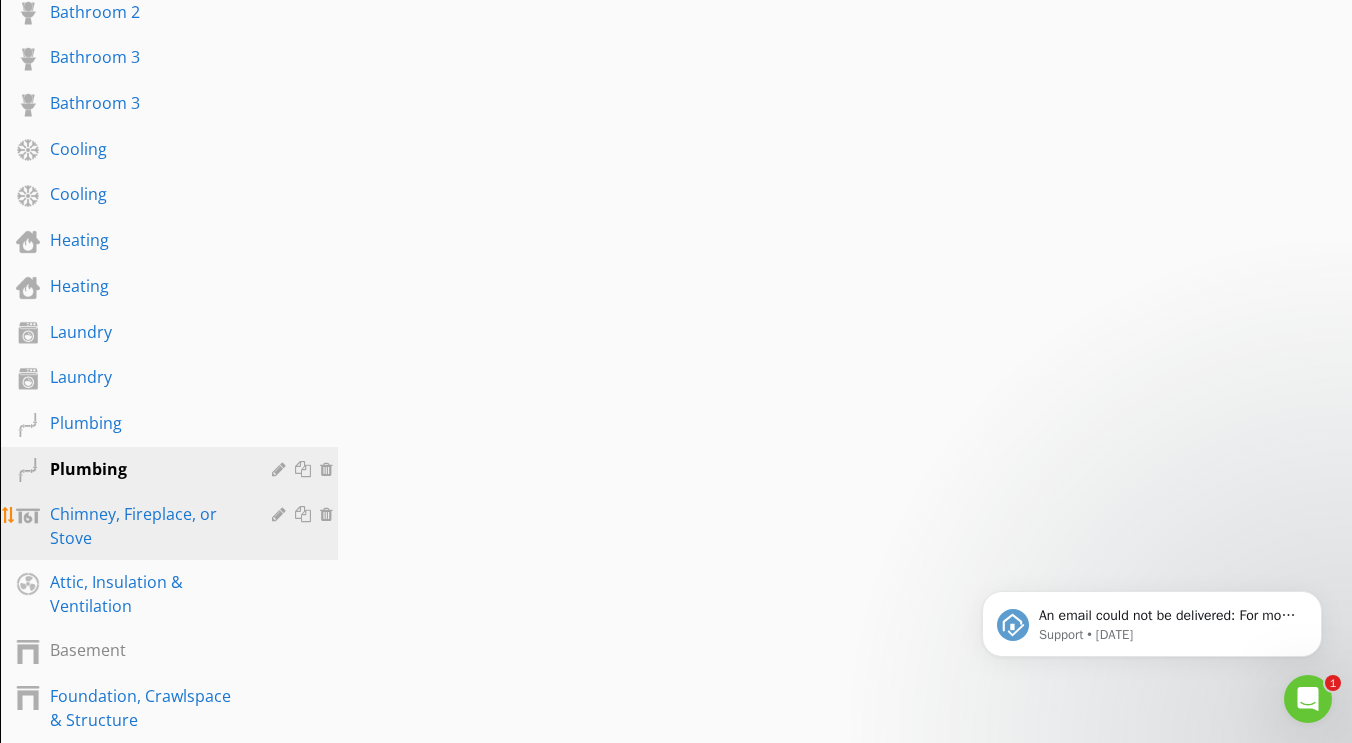 click at bounding box center [305, 514] 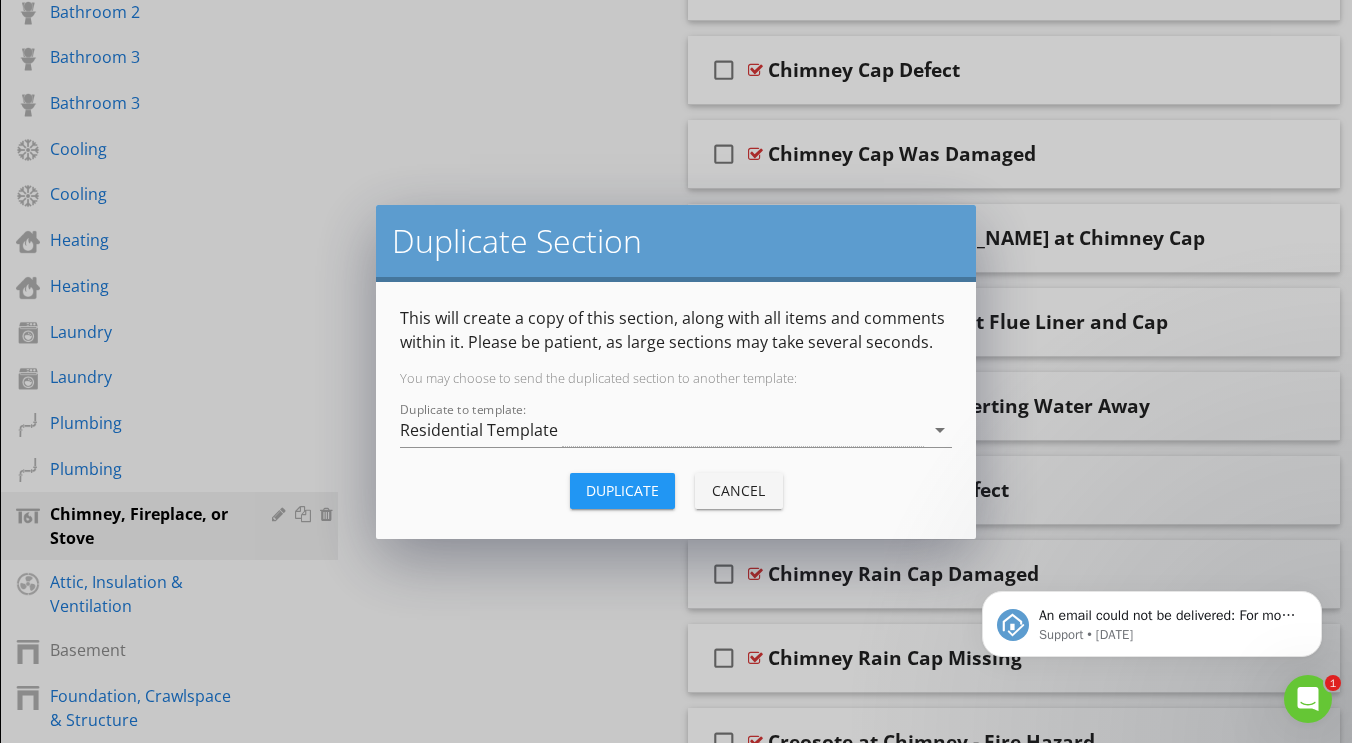 click on "Duplicate" at bounding box center [622, 490] 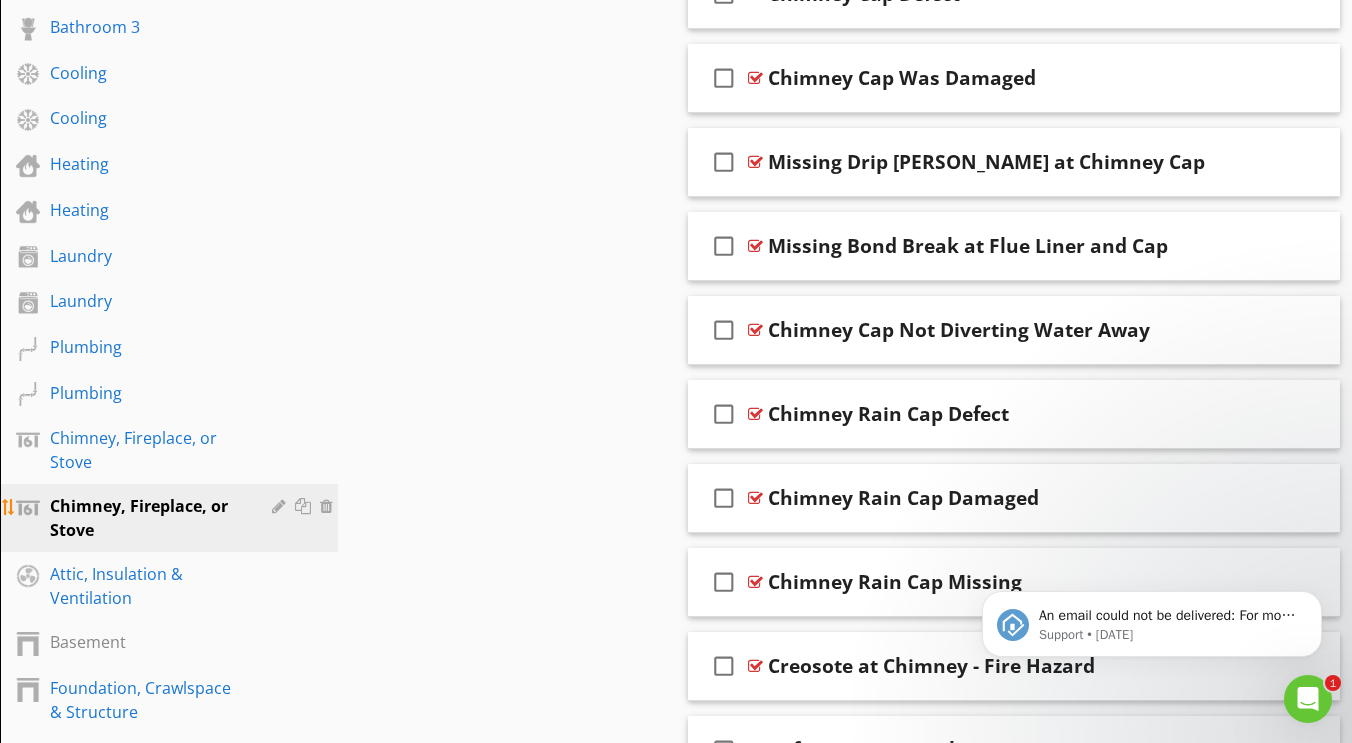 scroll, scrollTop: 1614, scrollLeft: 0, axis: vertical 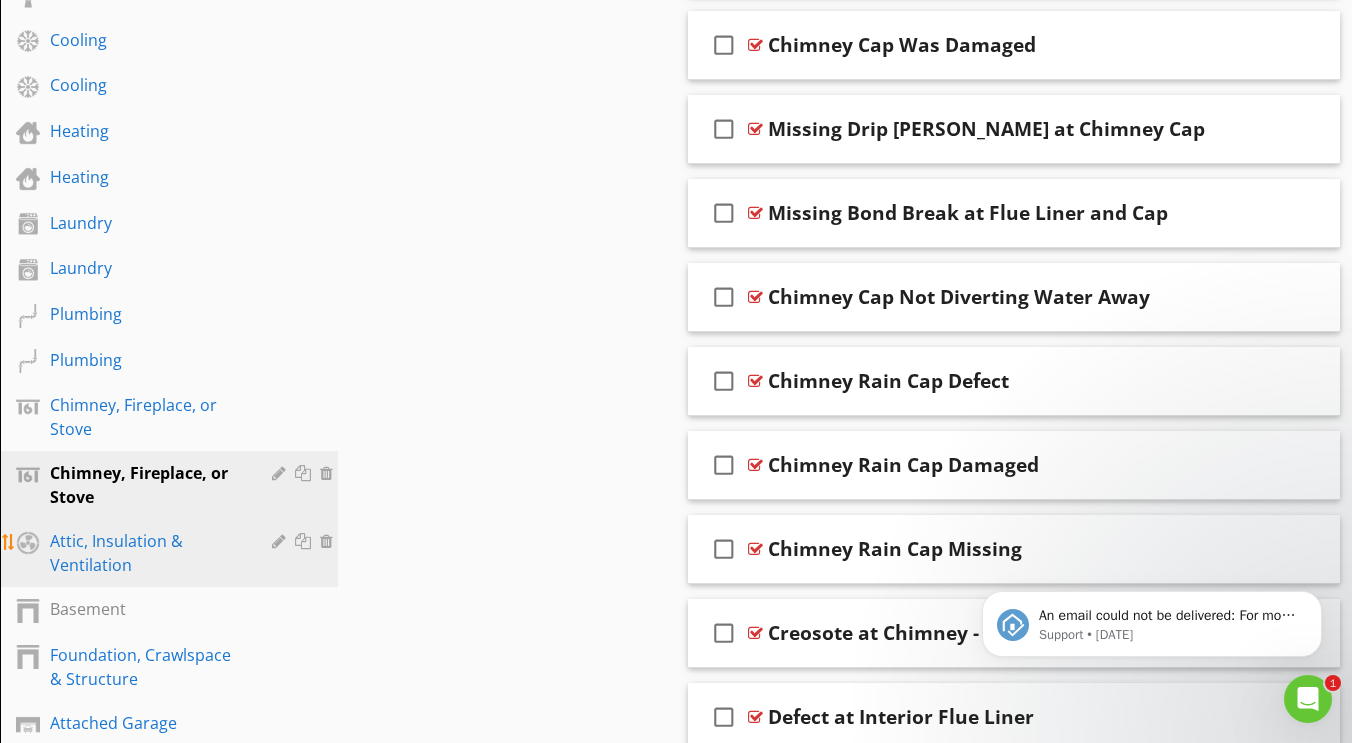 click at bounding box center (305, 541) 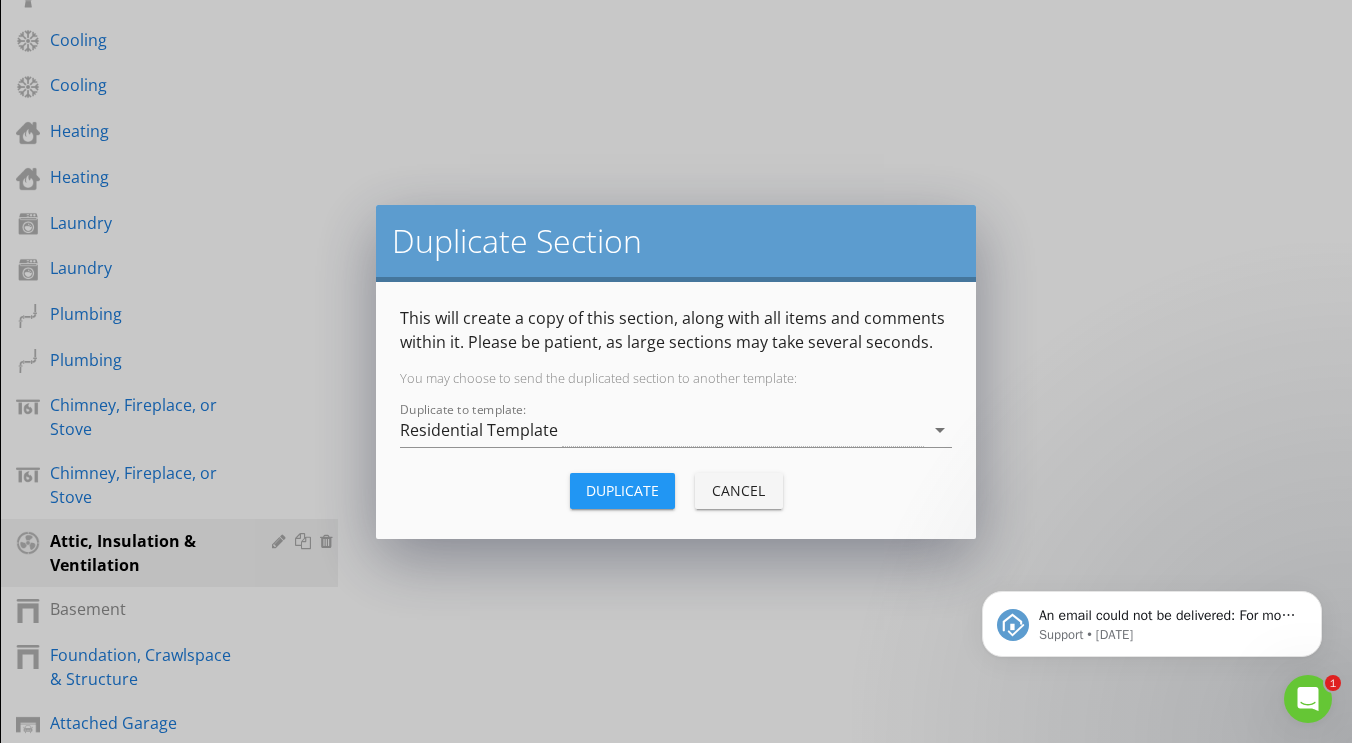 click on "Duplicate" at bounding box center [622, 490] 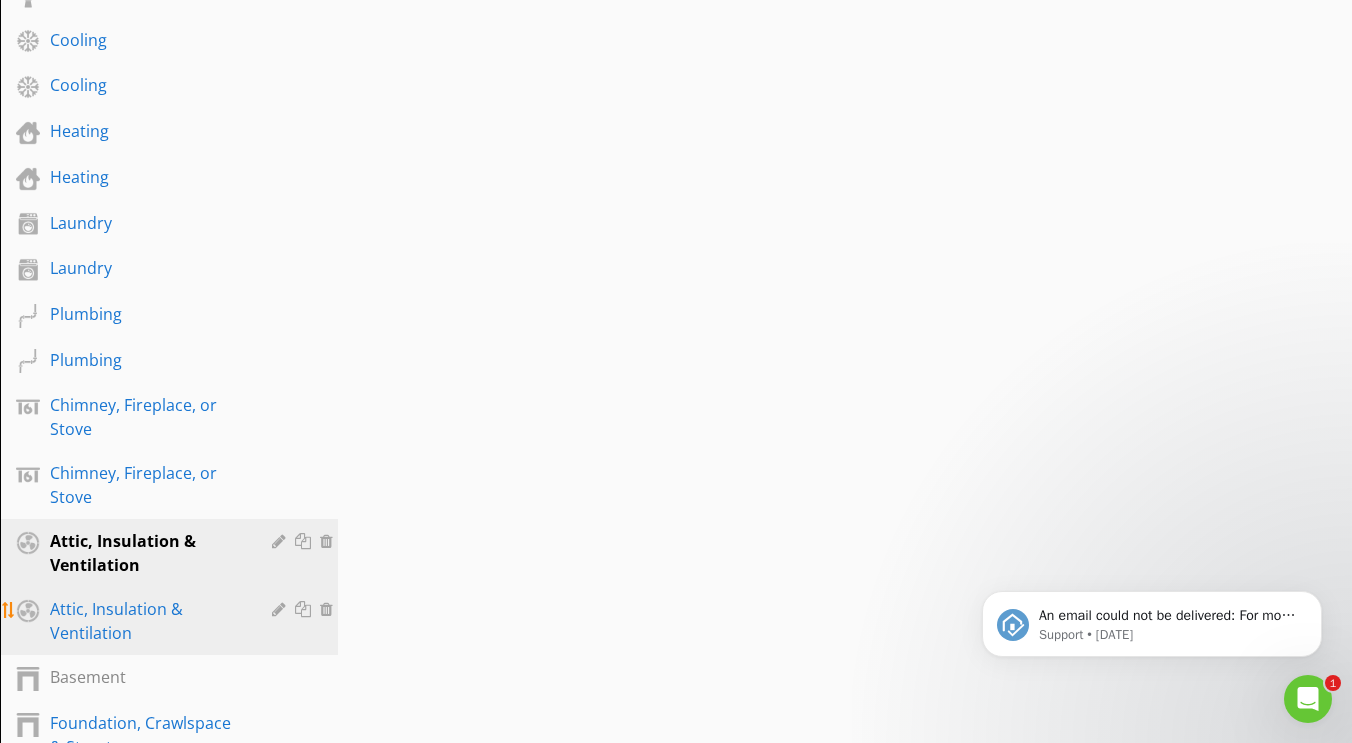 scroll, scrollTop: 1723, scrollLeft: 0, axis: vertical 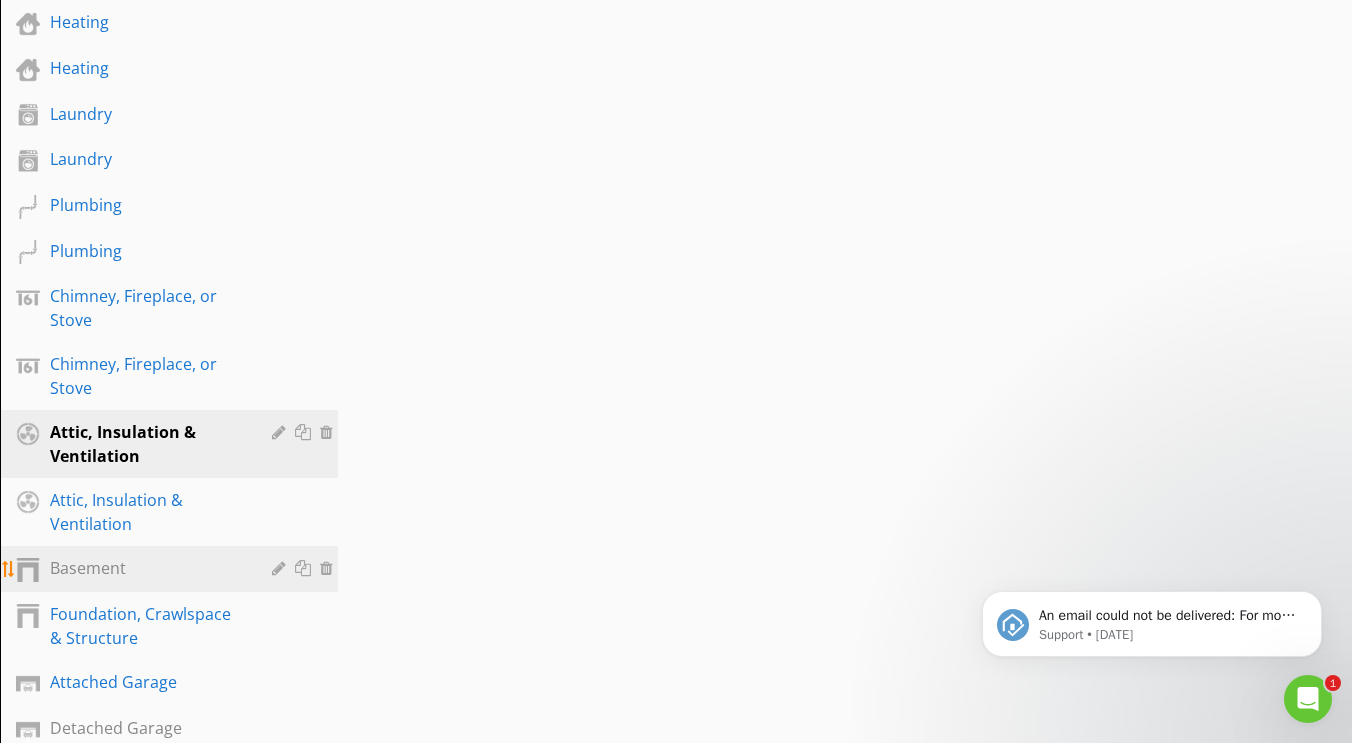 click on "Basement" at bounding box center [146, 568] 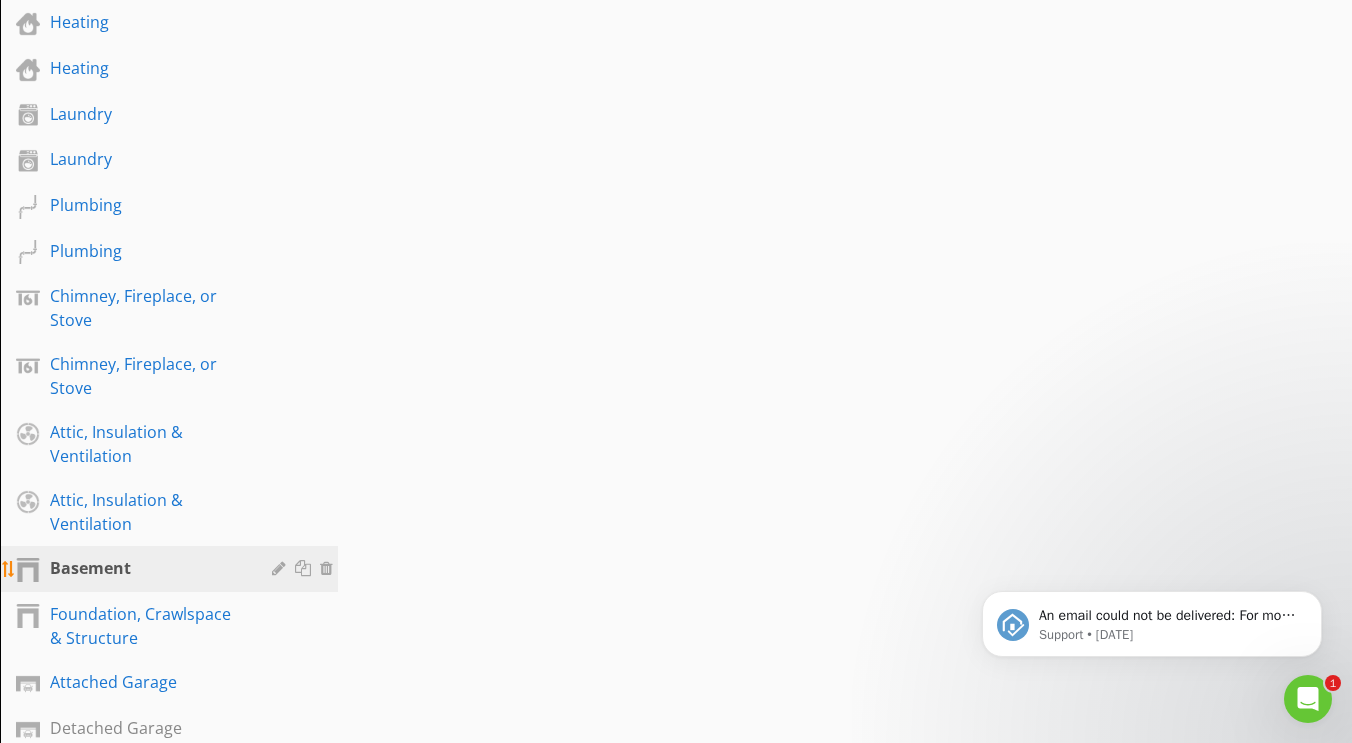 click at bounding box center [281, 568] 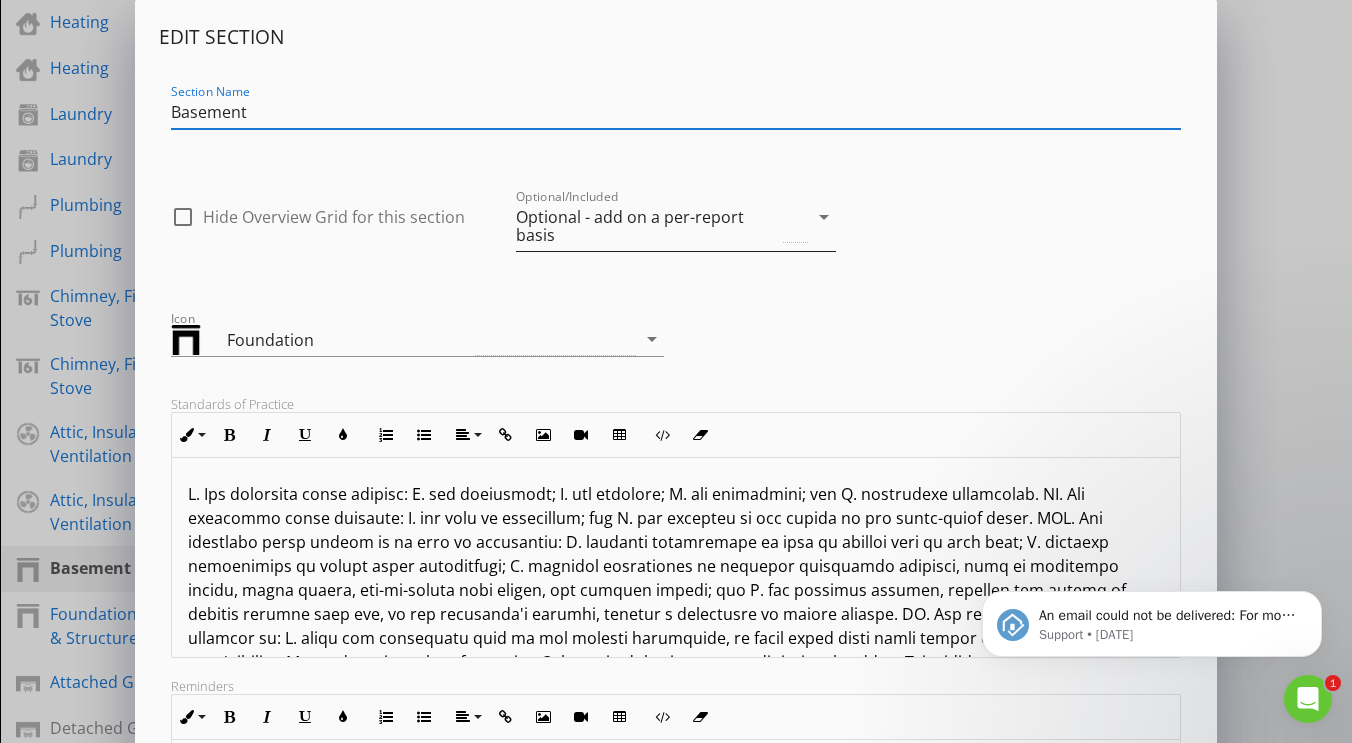 click on "Optional - add on a per-report basis" at bounding box center (662, 226) 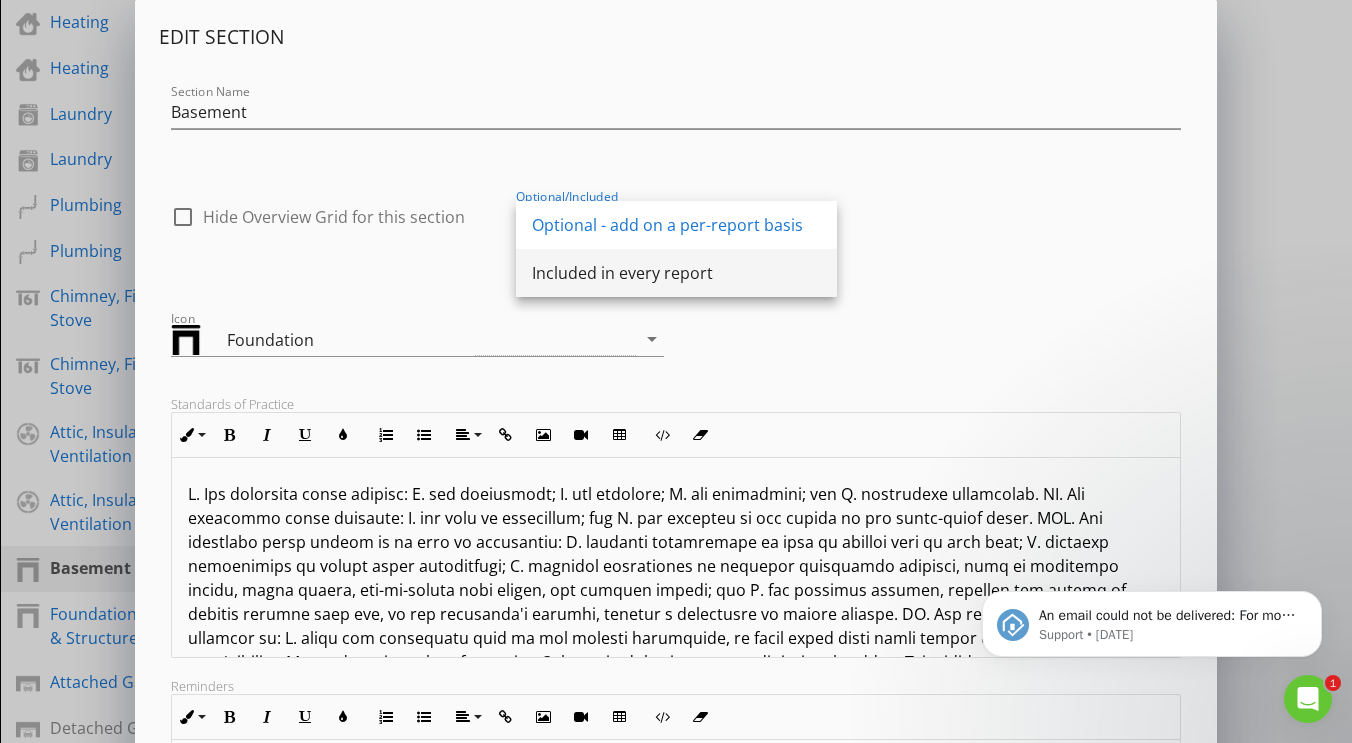 click on "Included in every report" at bounding box center (676, 273) 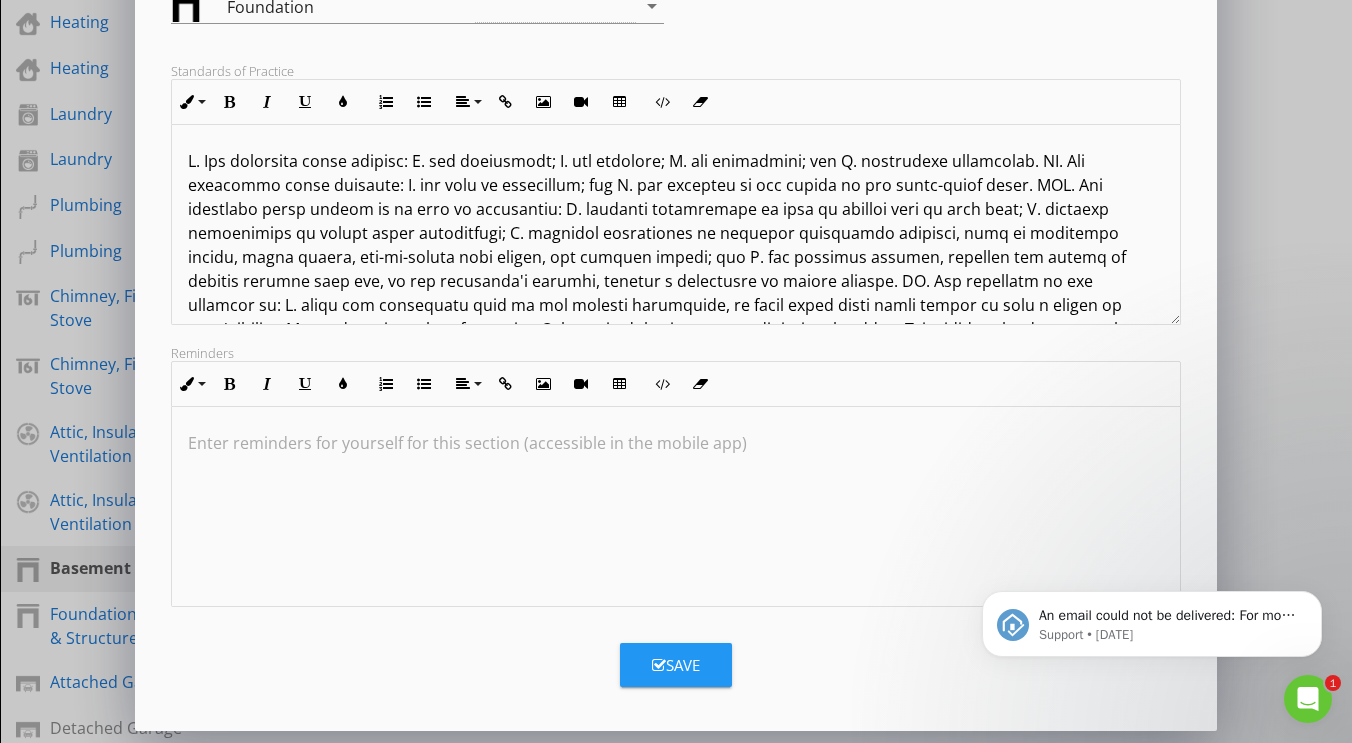 scroll, scrollTop: 316, scrollLeft: 0, axis: vertical 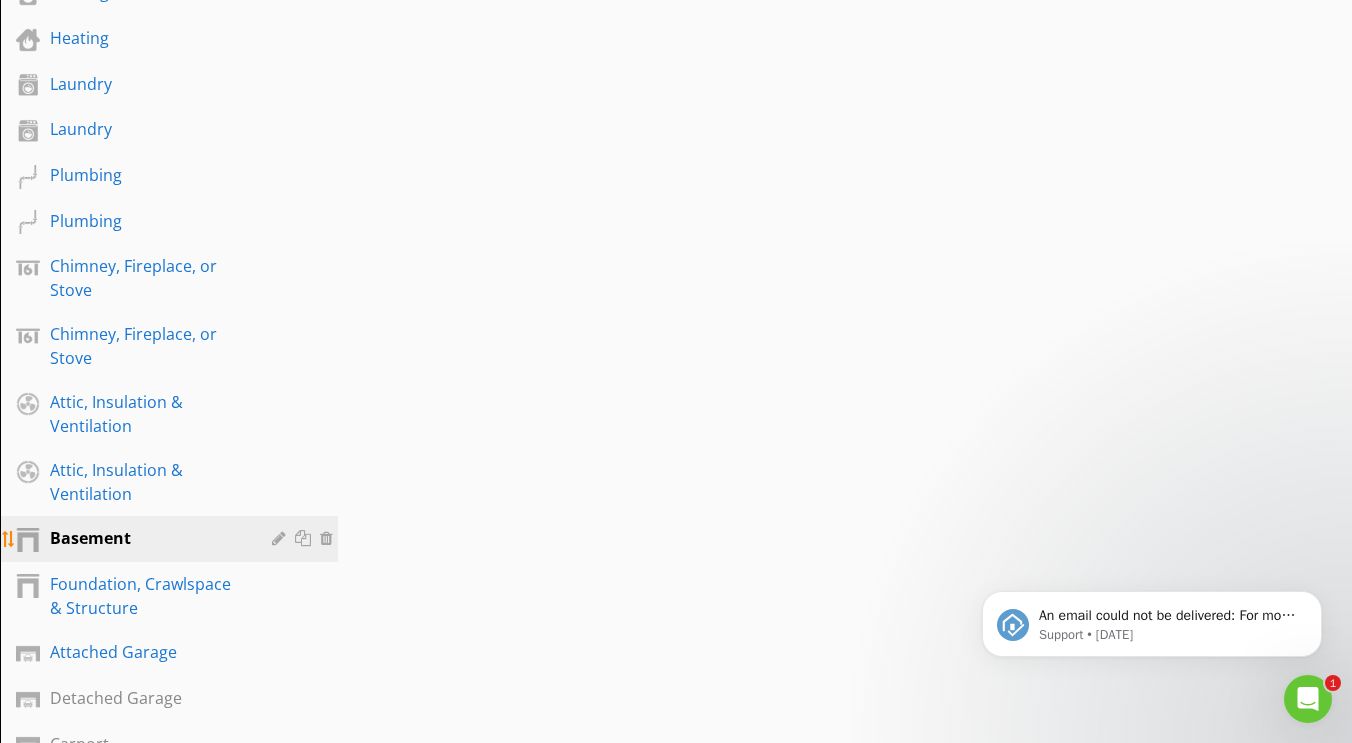 click at bounding box center [305, 538] 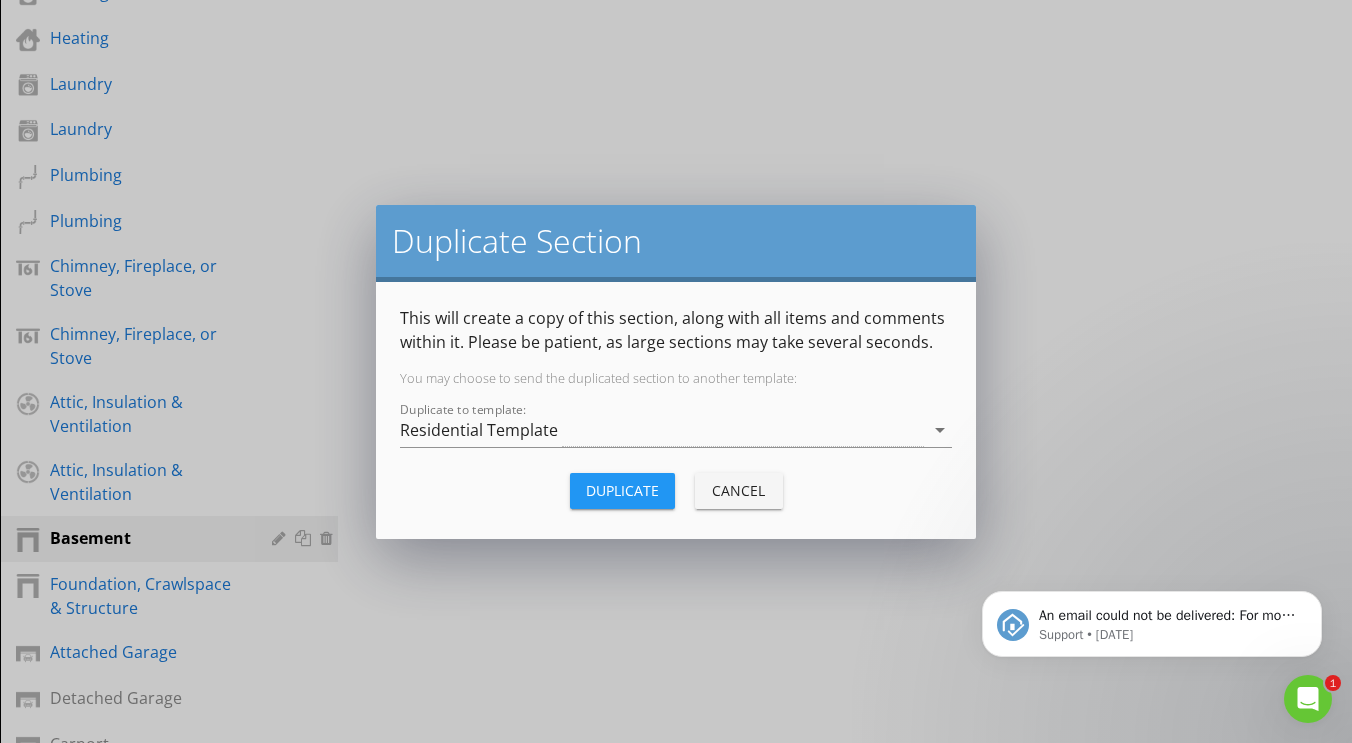 click on "Duplicate" at bounding box center (622, 490) 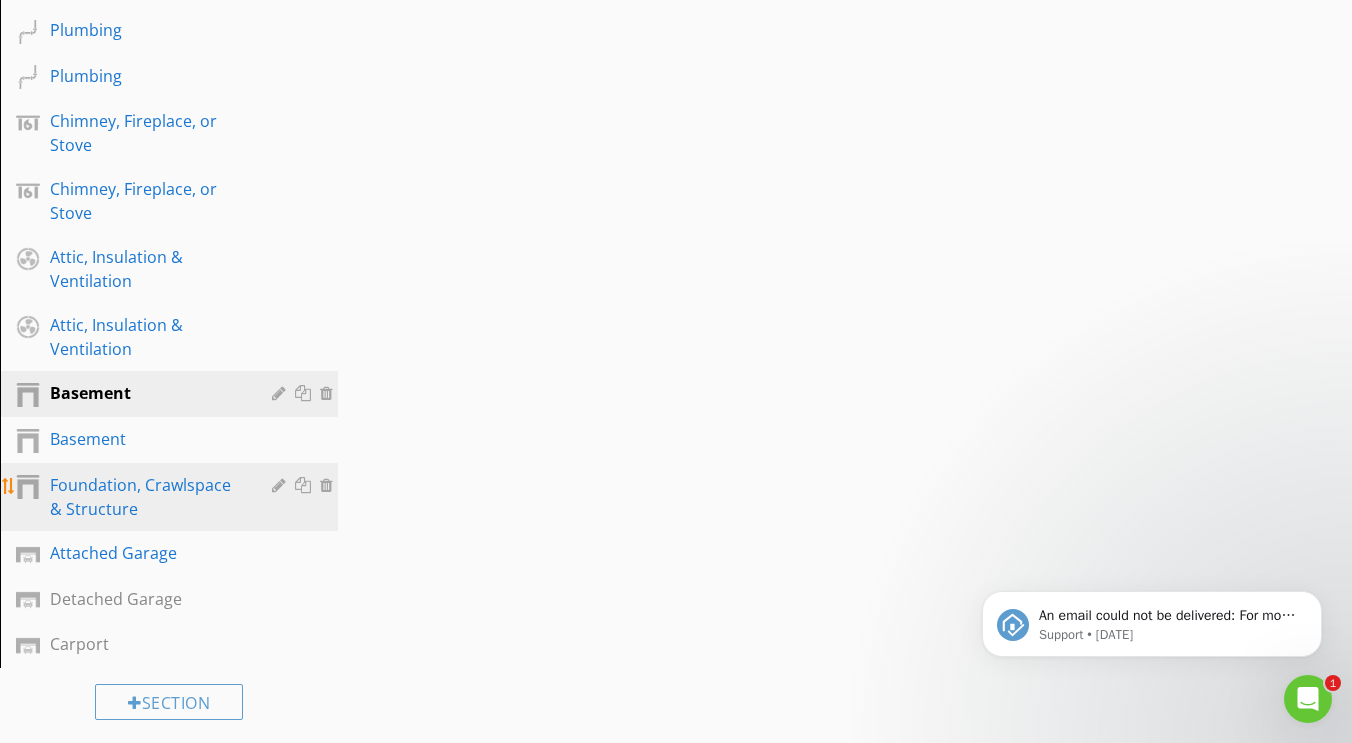 scroll, scrollTop: 1902, scrollLeft: 0, axis: vertical 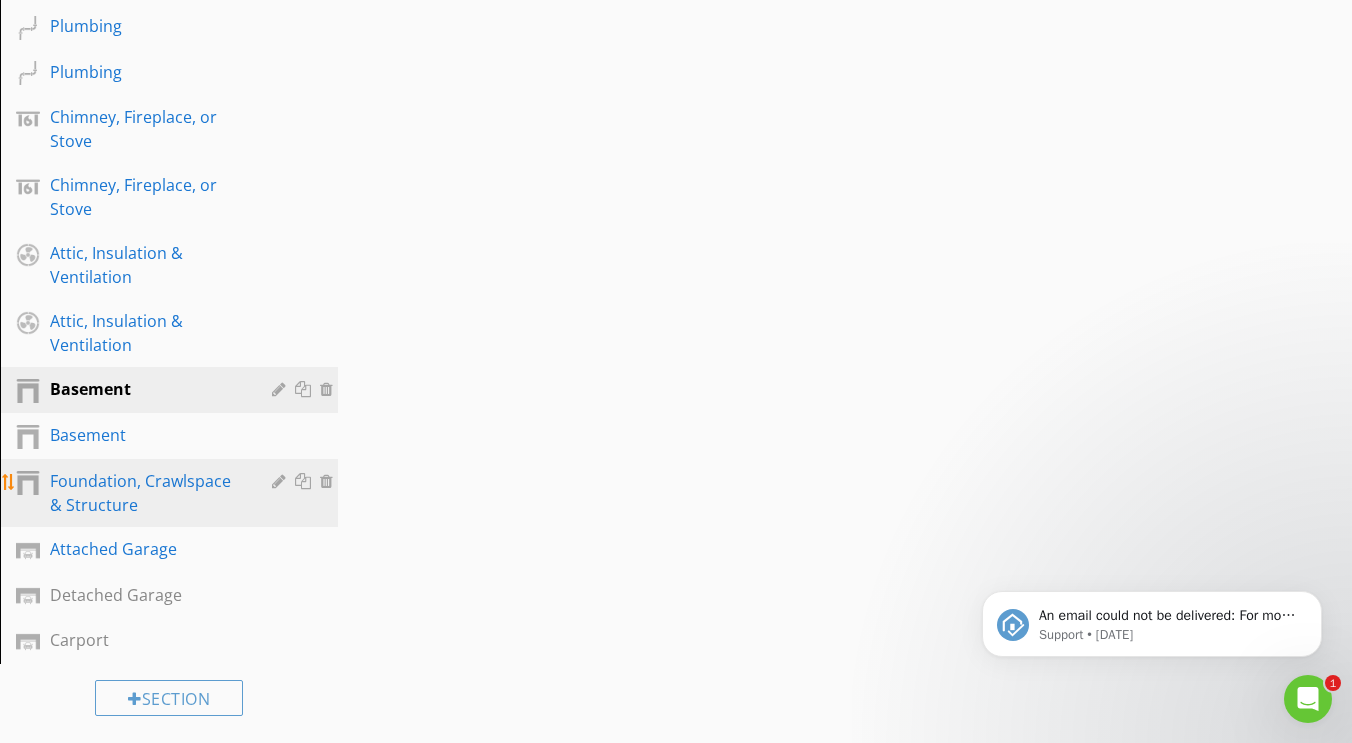 click at bounding box center (305, 481) 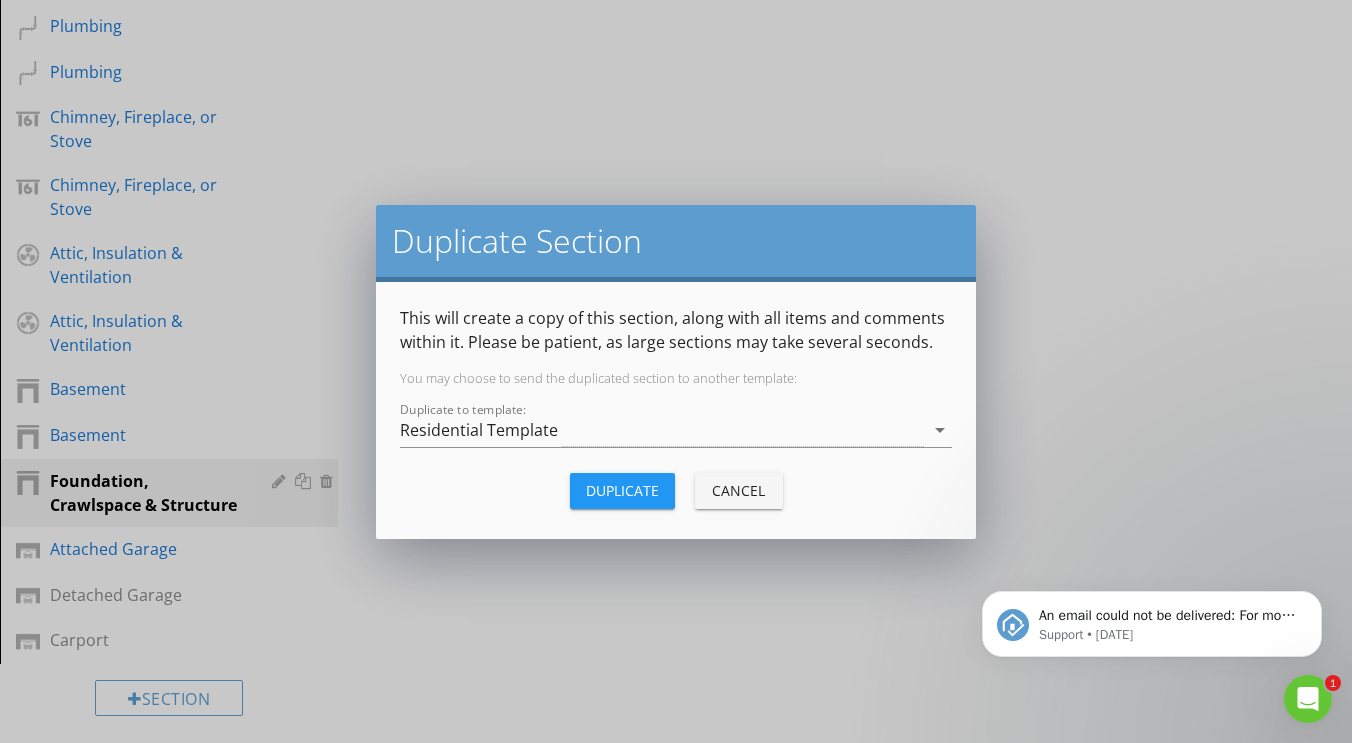 click on "Duplicate" at bounding box center (622, 490) 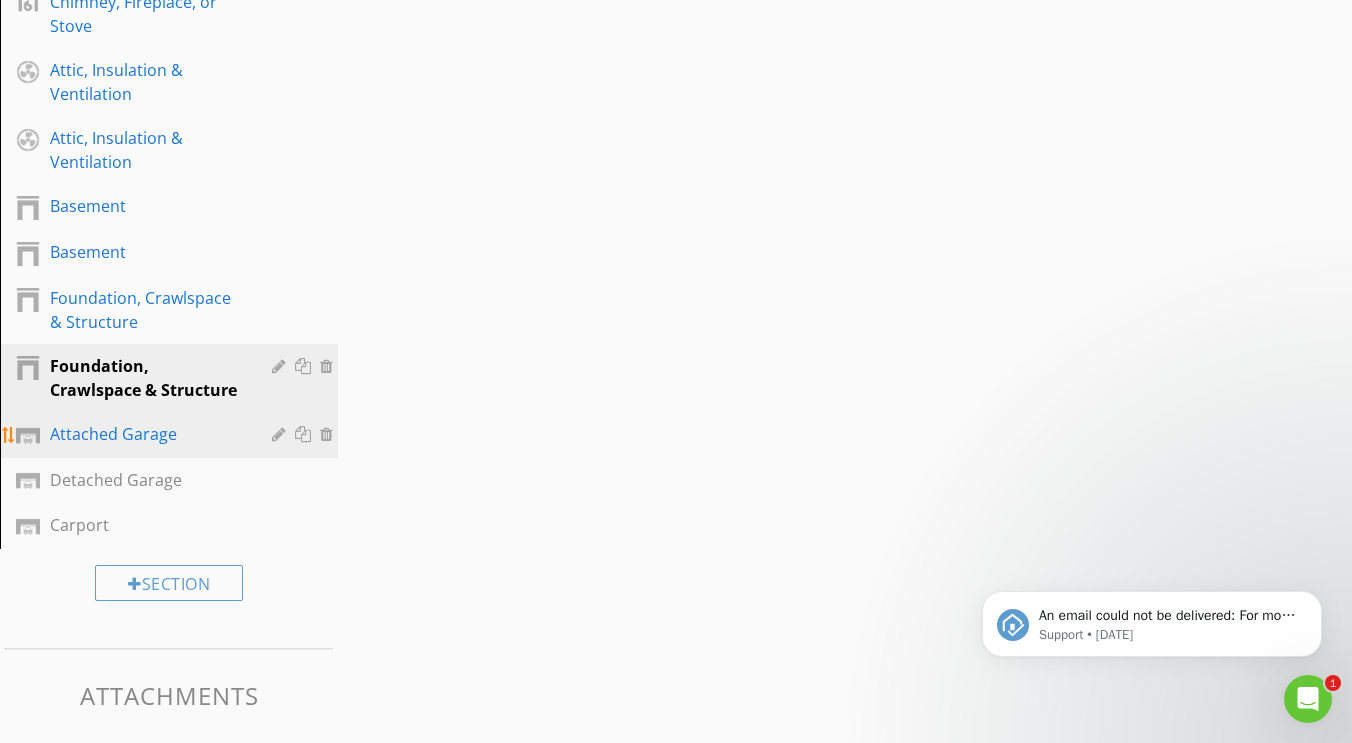 scroll, scrollTop: 2088, scrollLeft: 0, axis: vertical 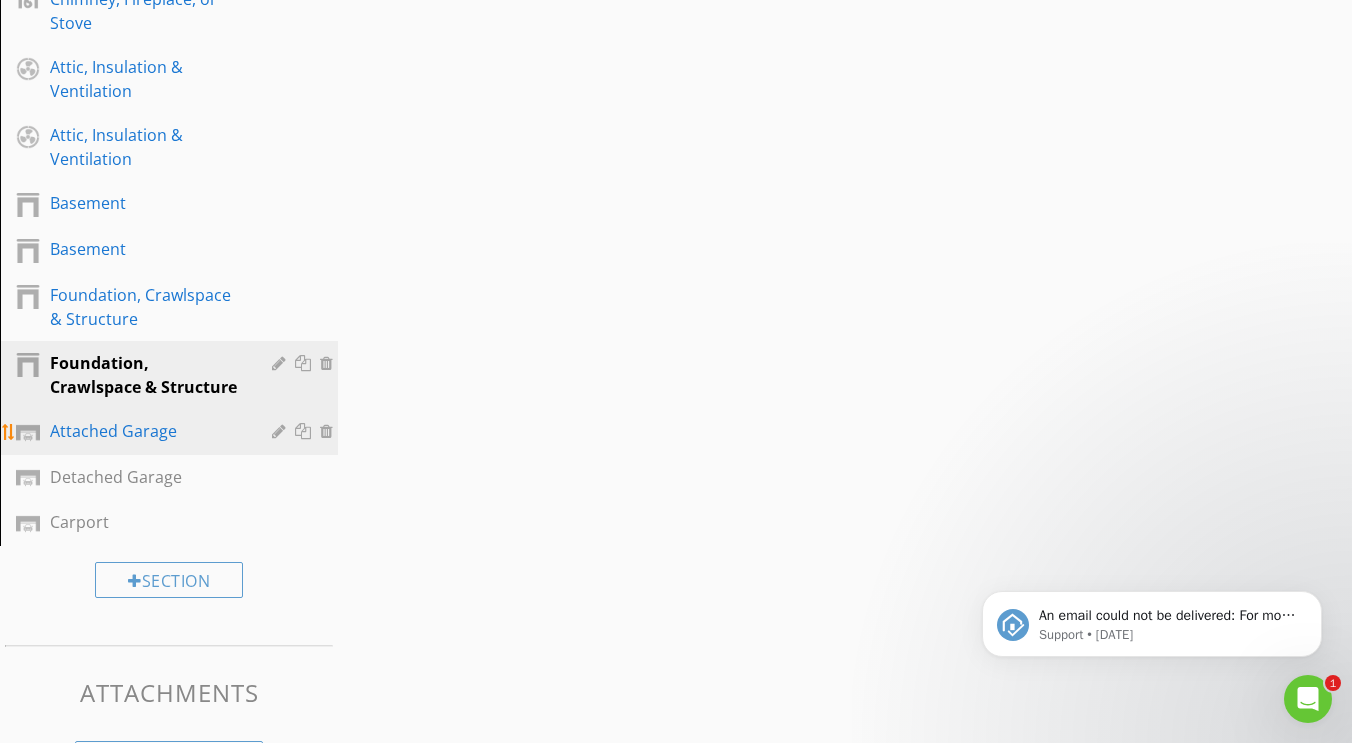 click at bounding box center [305, 431] 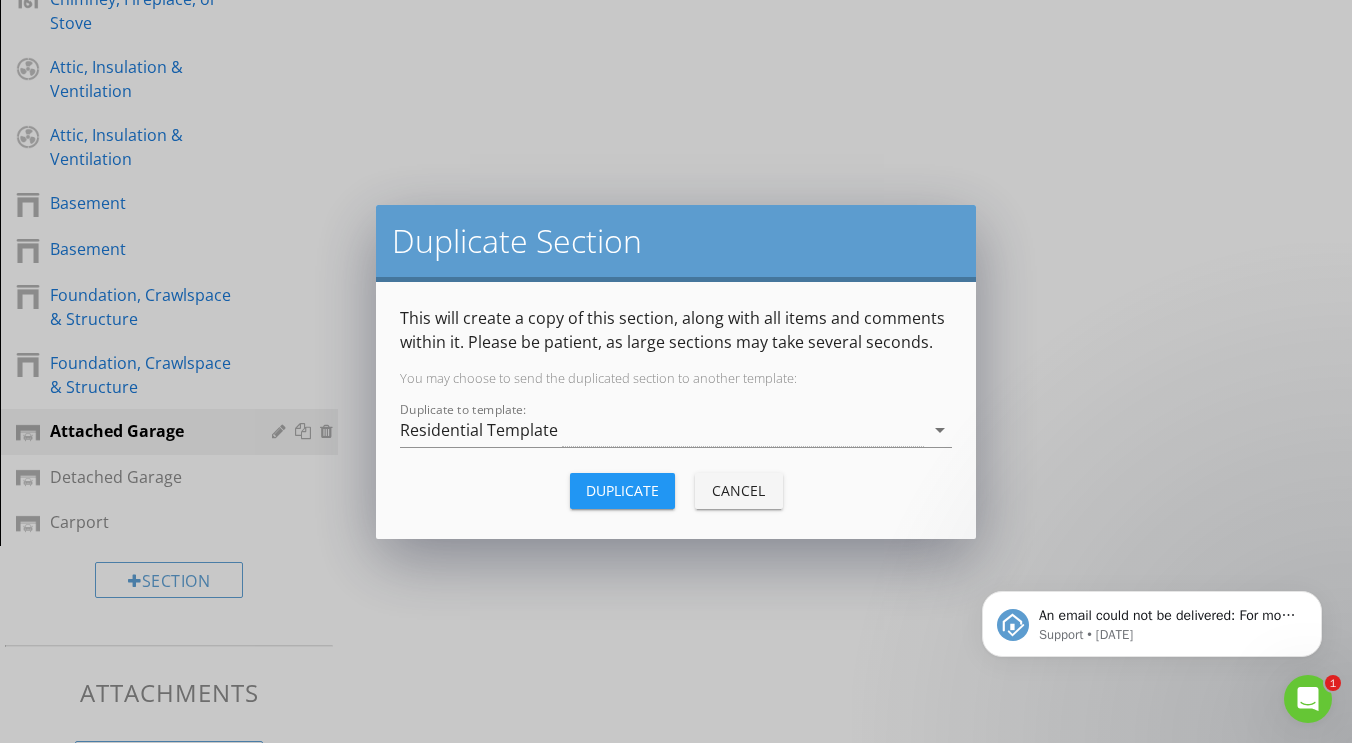 click on "Duplicate" at bounding box center [622, 490] 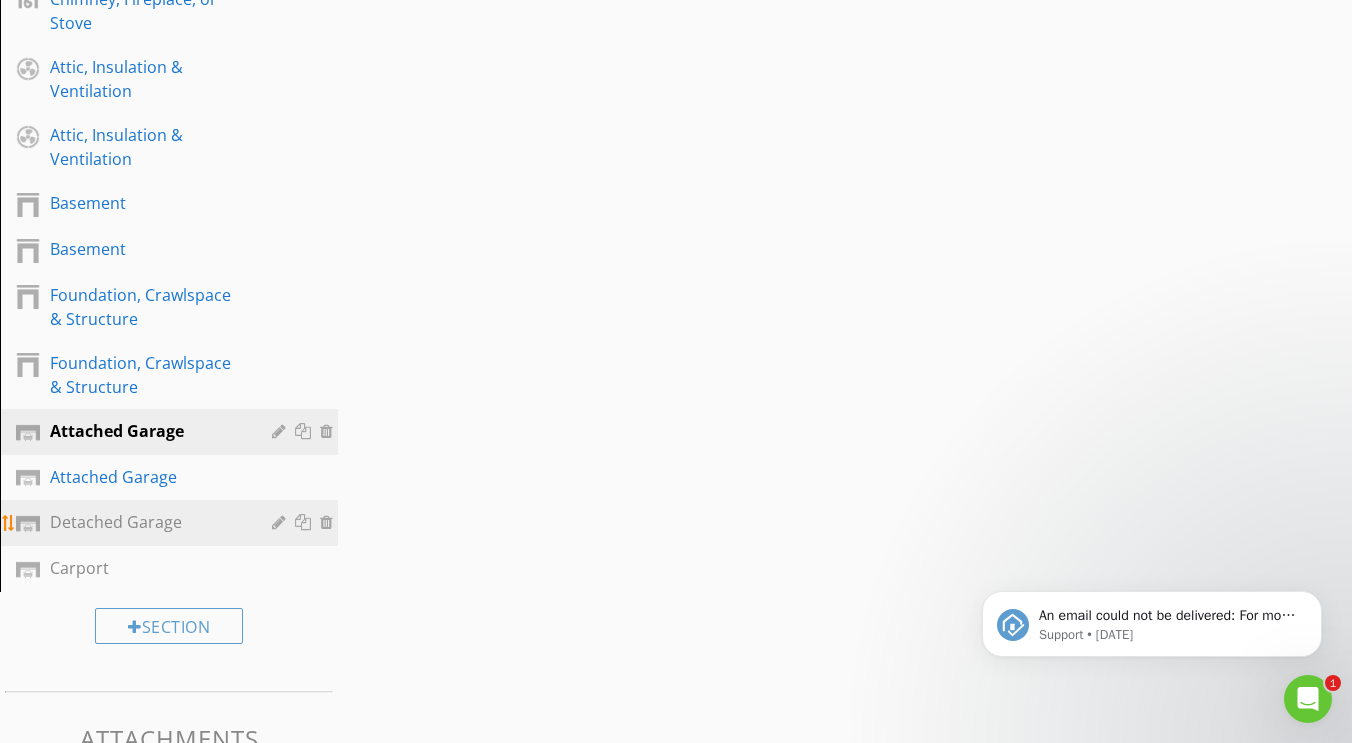 click at bounding box center [281, 522] 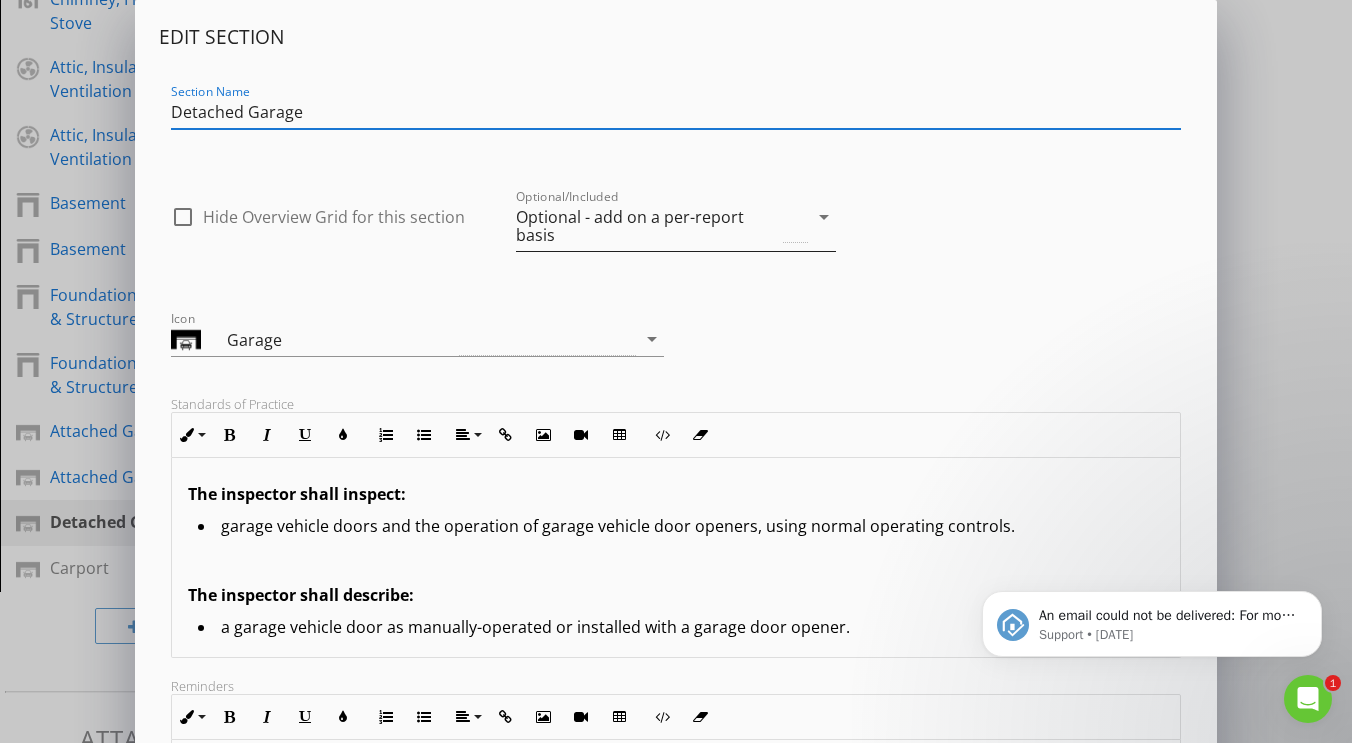 click on "Optional - add on a per-report basis" at bounding box center [647, 226] 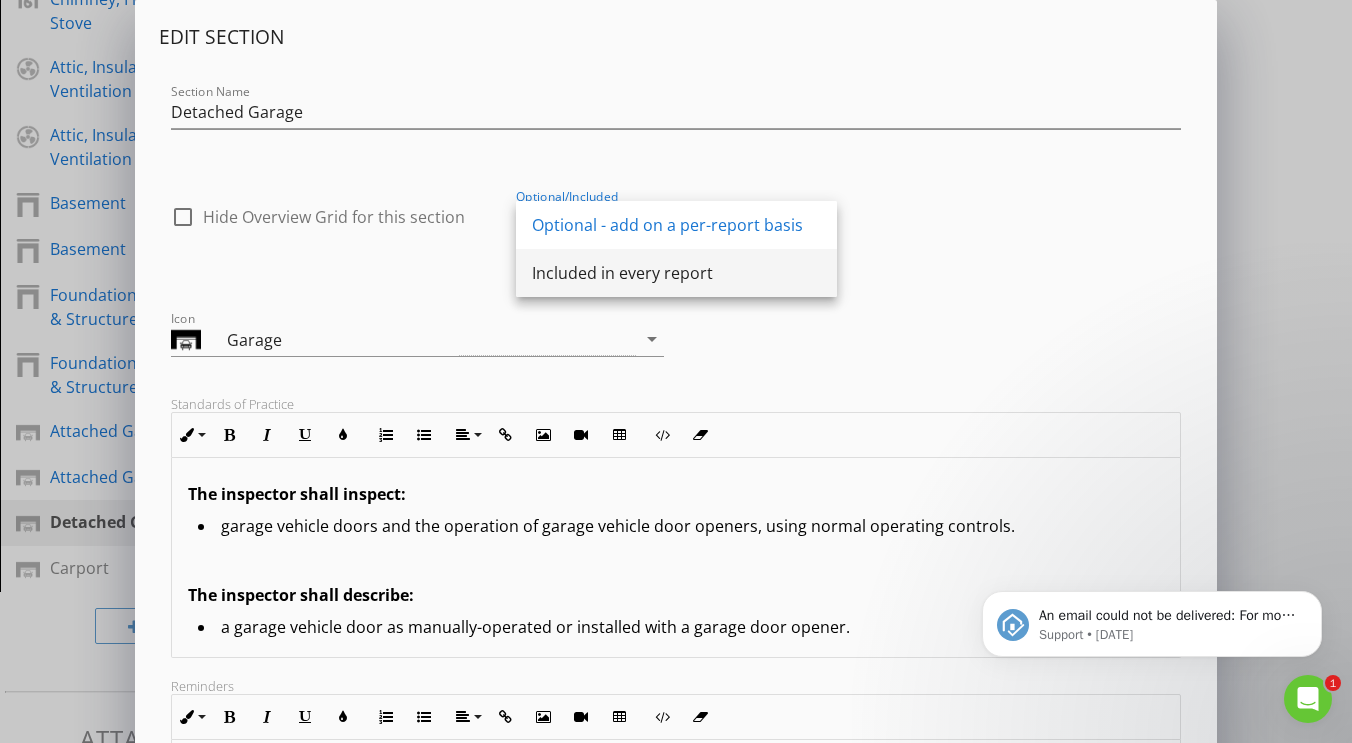 click on "Included in every report" at bounding box center [676, 273] 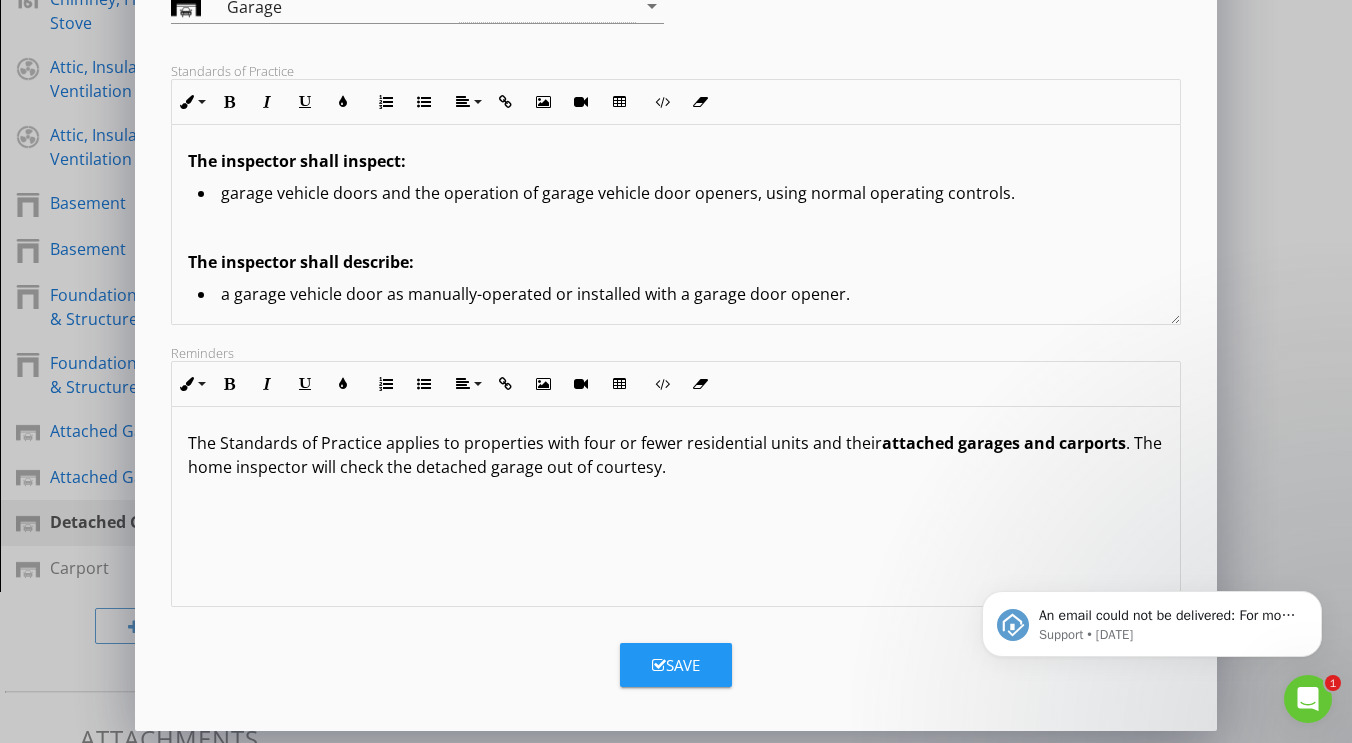 scroll, scrollTop: 316, scrollLeft: 0, axis: vertical 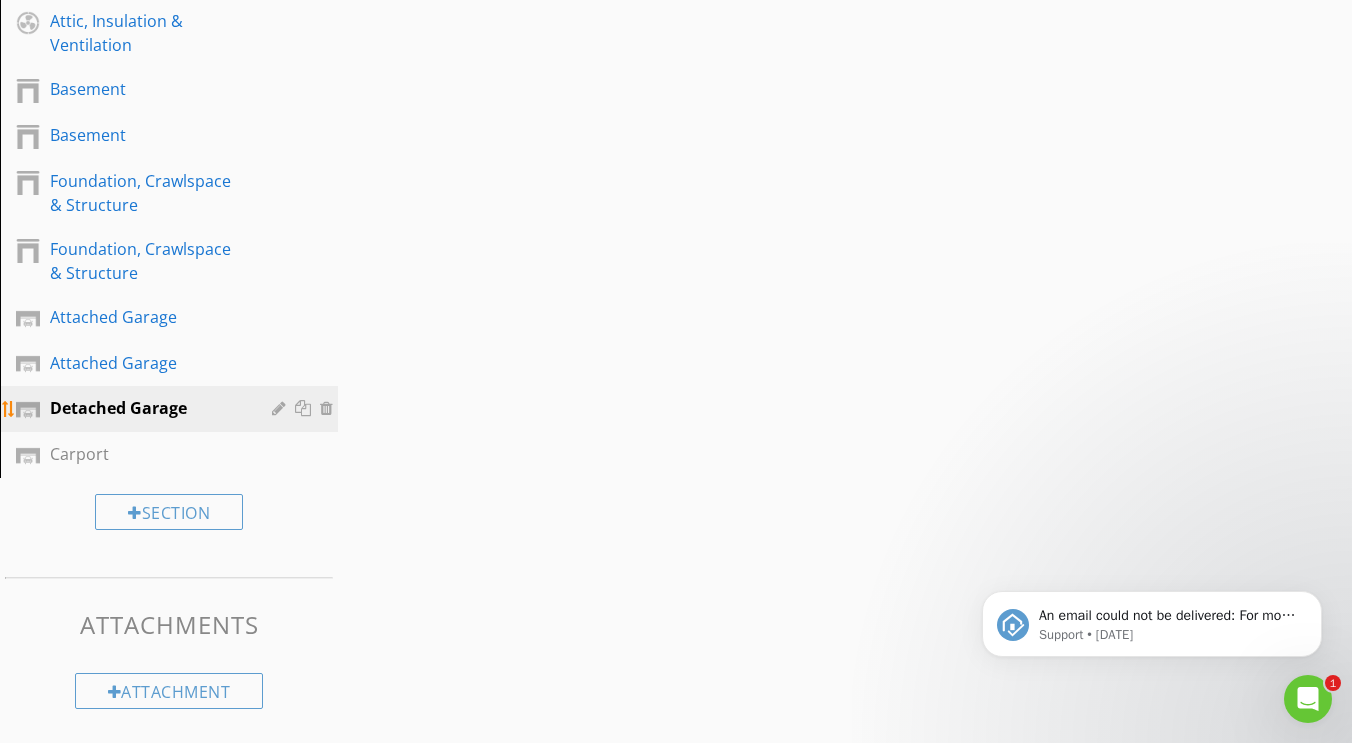 click at bounding box center [305, 408] 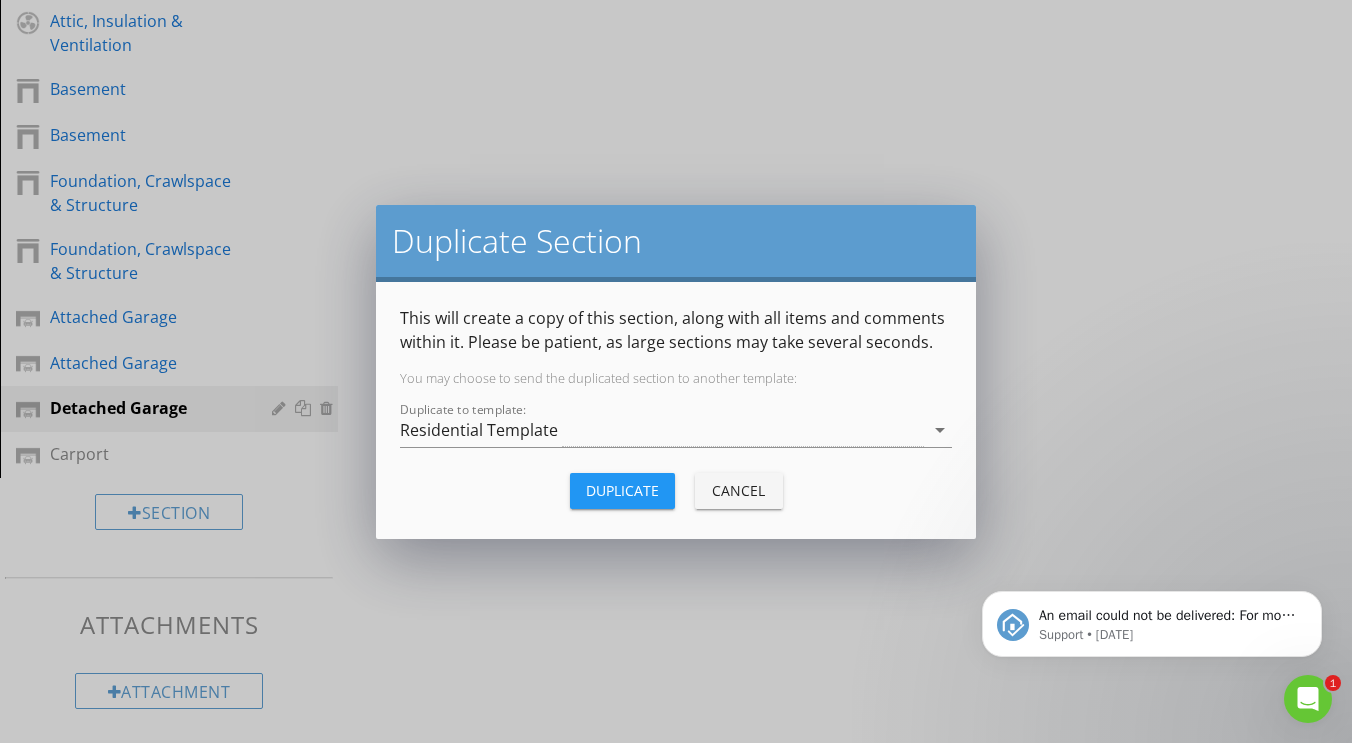 click on "Duplicate" at bounding box center (622, 490) 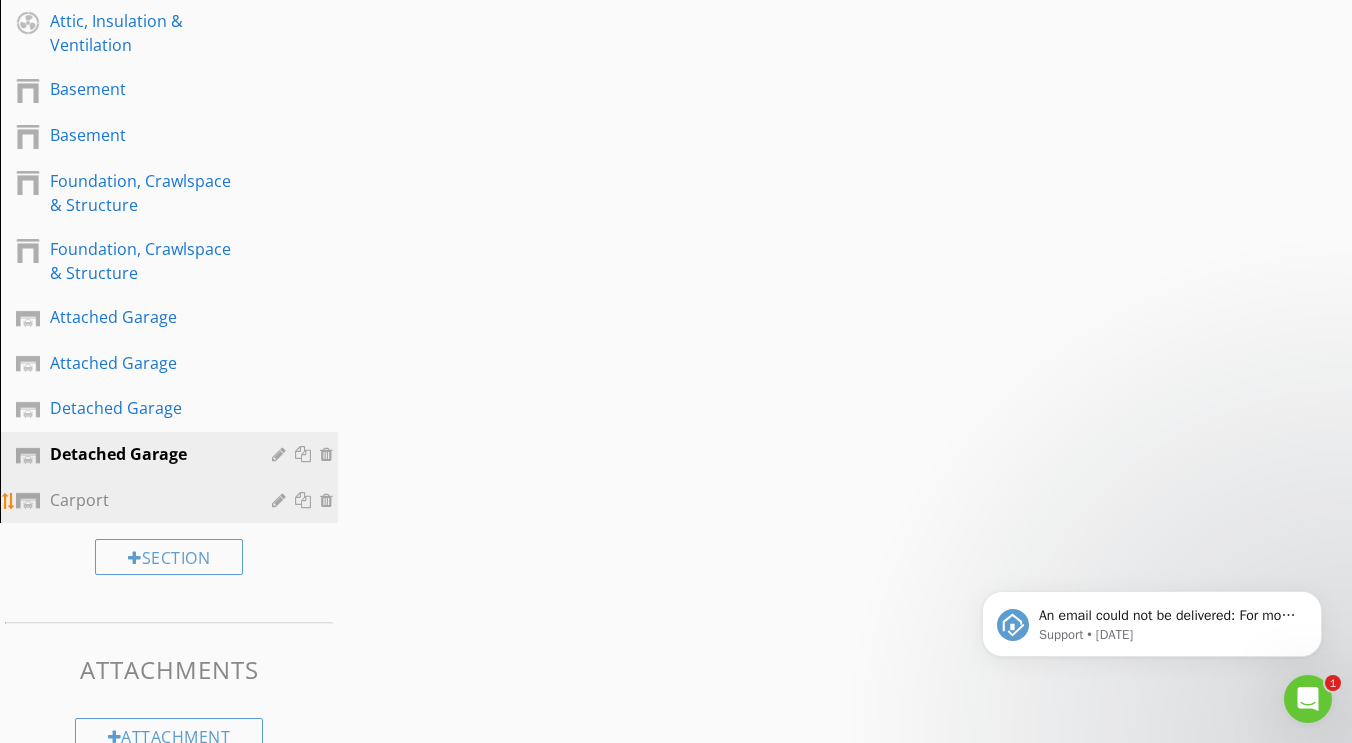 click at bounding box center (281, 500) 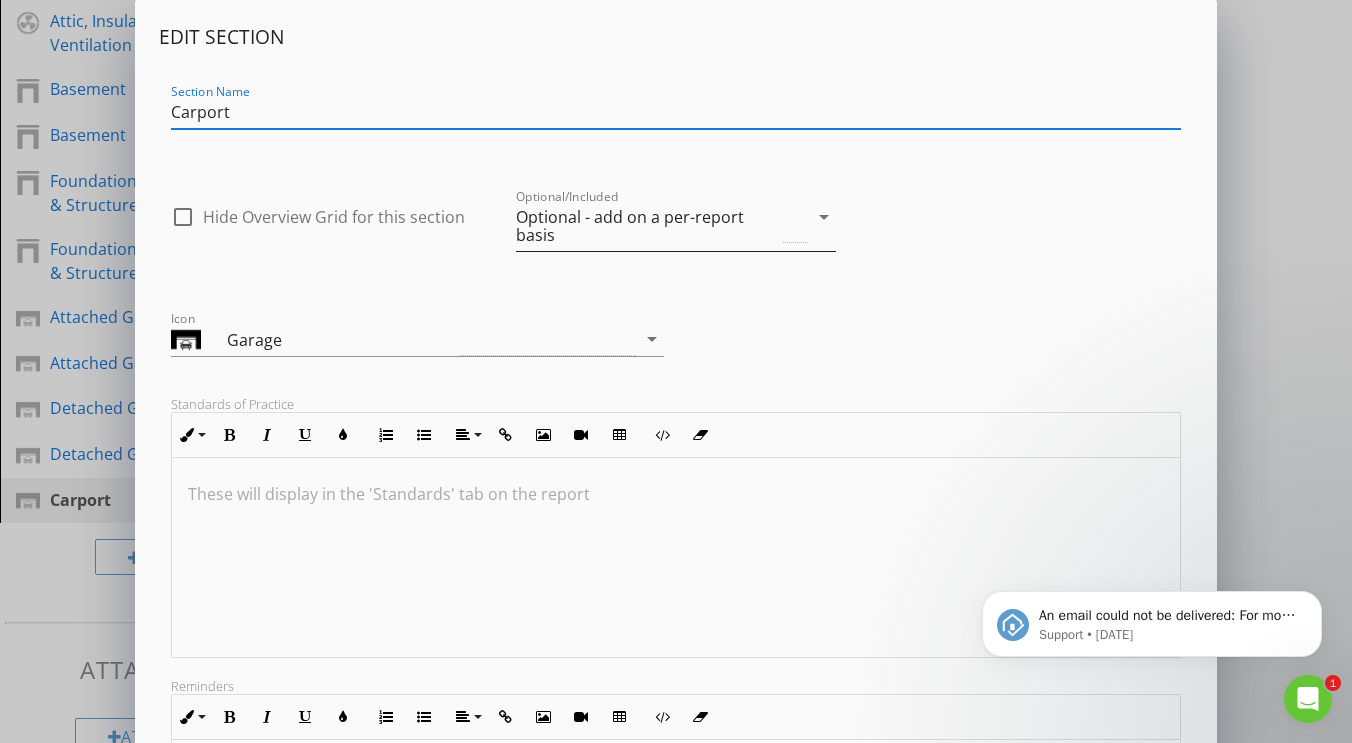 click on "Optional - add on a per-report basis" at bounding box center (662, 226) 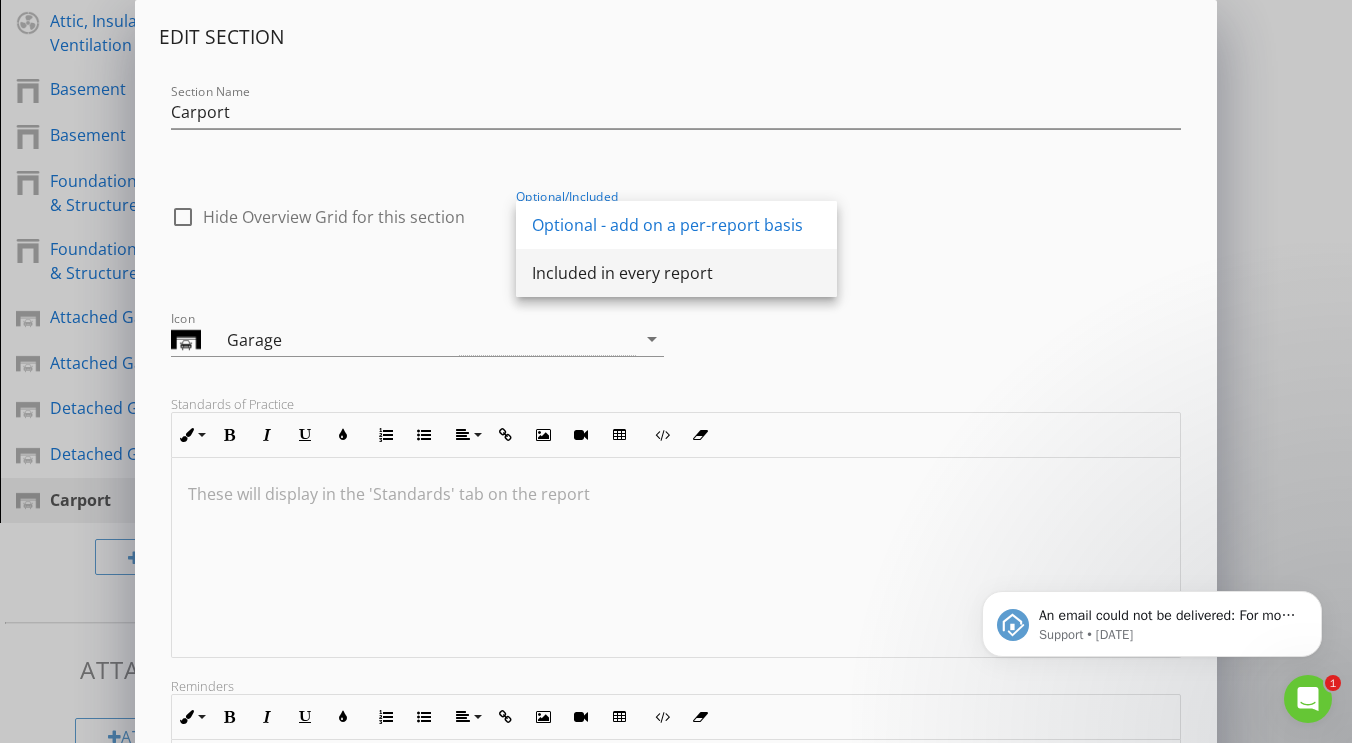 click on "Included in every report" at bounding box center (676, 273) 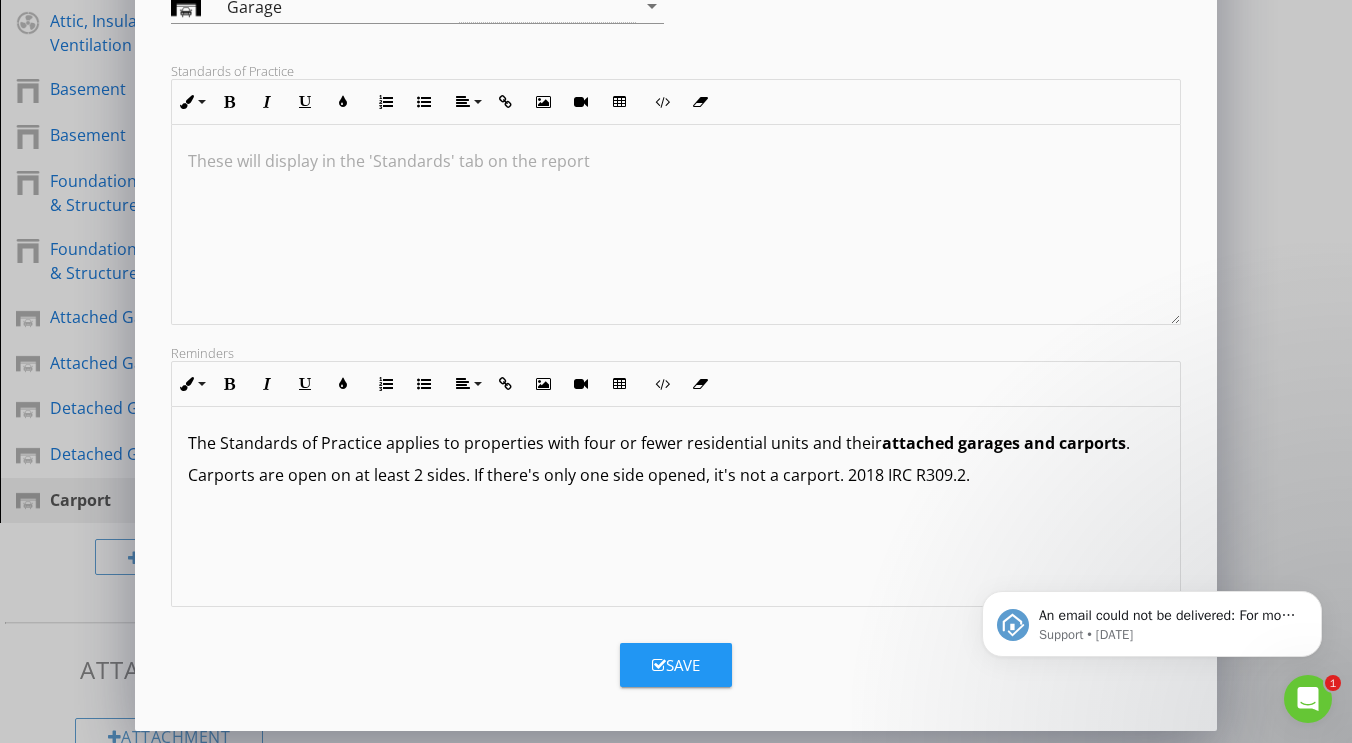 scroll, scrollTop: 316, scrollLeft: 0, axis: vertical 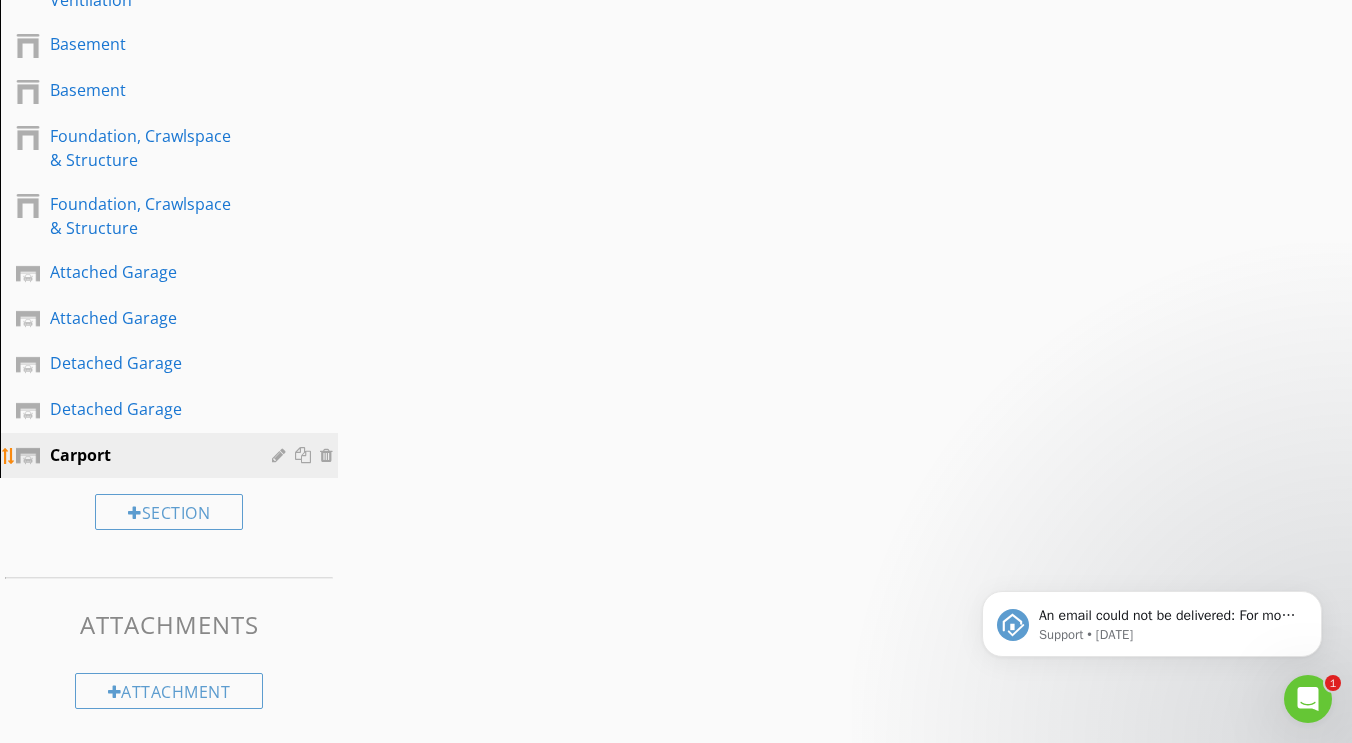 click at bounding box center (305, 455) 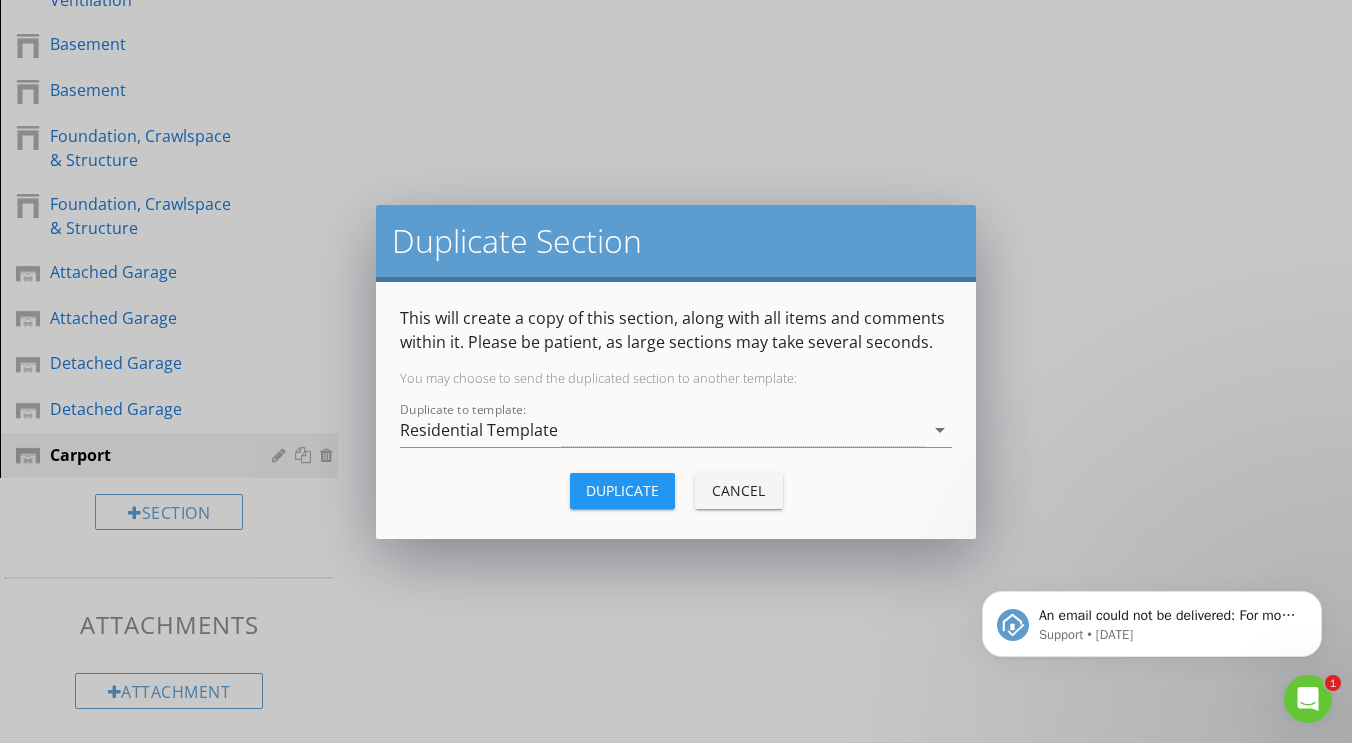 click on "Duplicate" at bounding box center (622, 490) 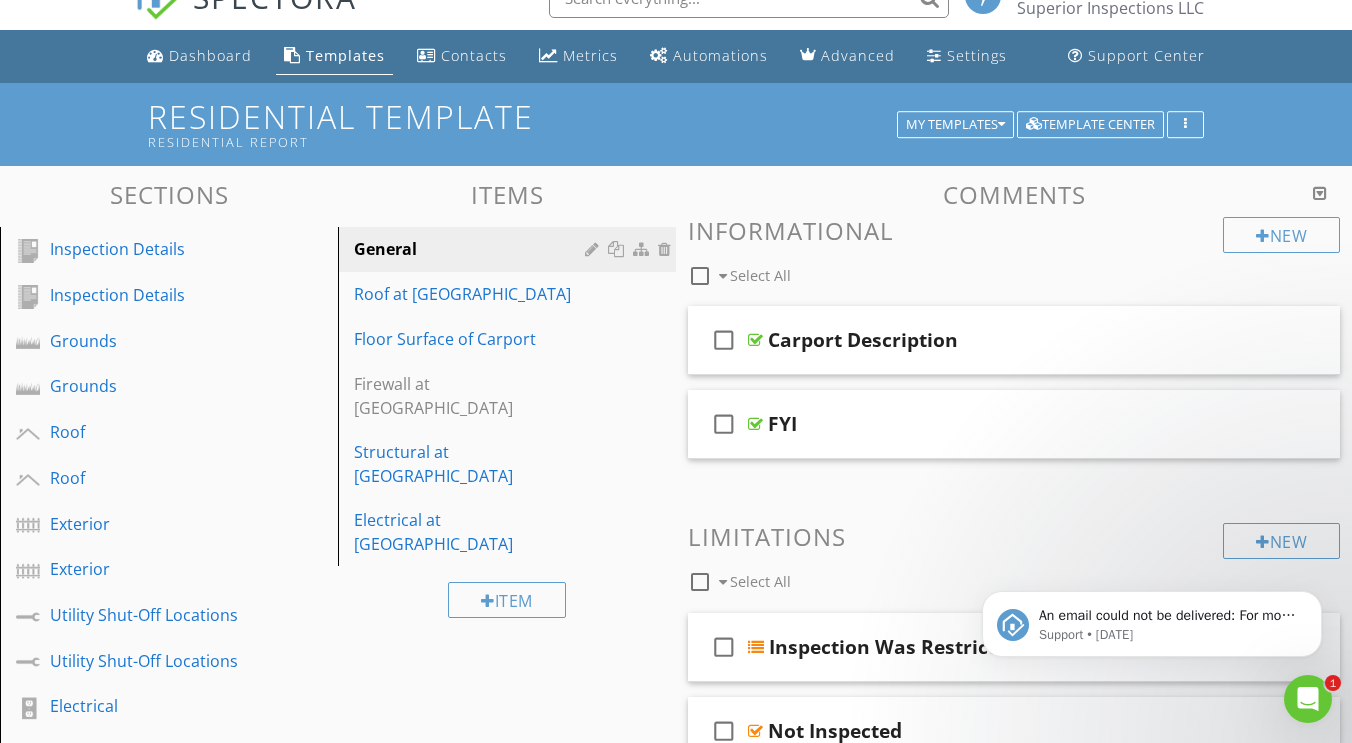 scroll, scrollTop: 30, scrollLeft: 0, axis: vertical 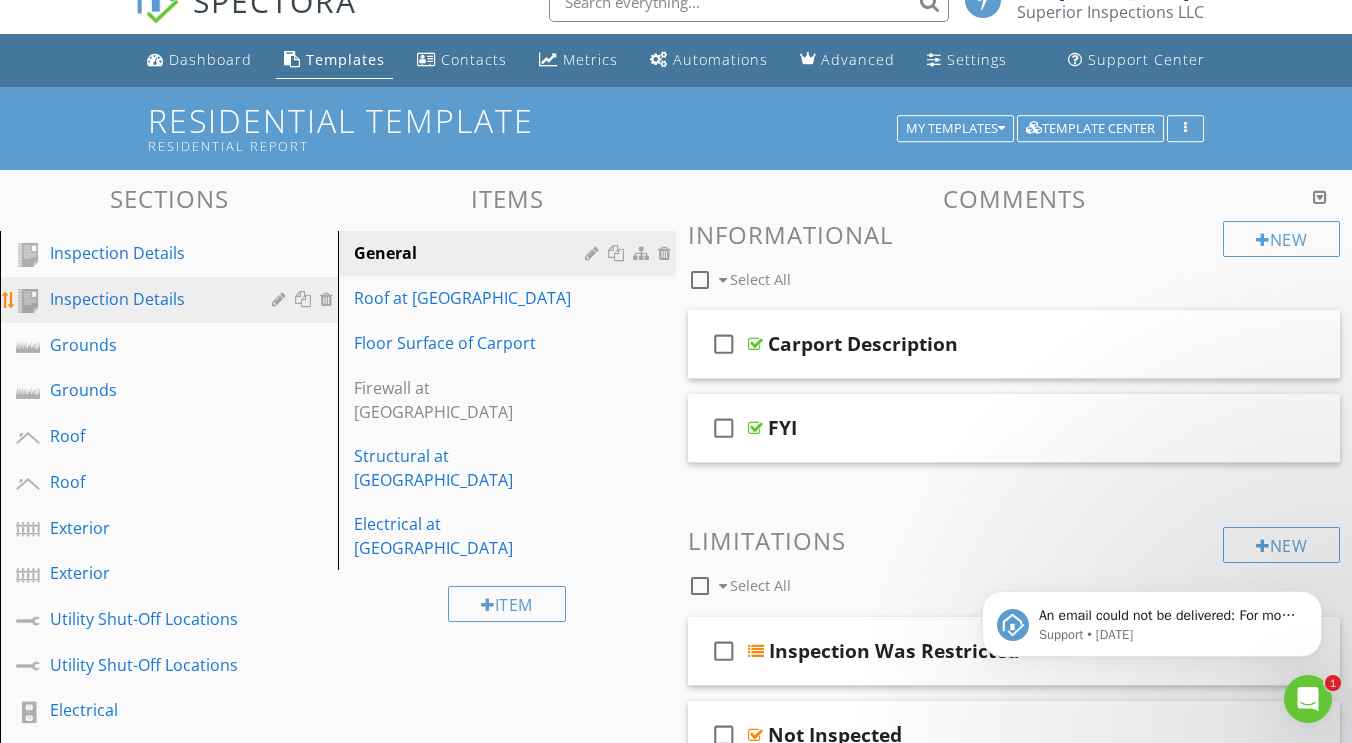 type 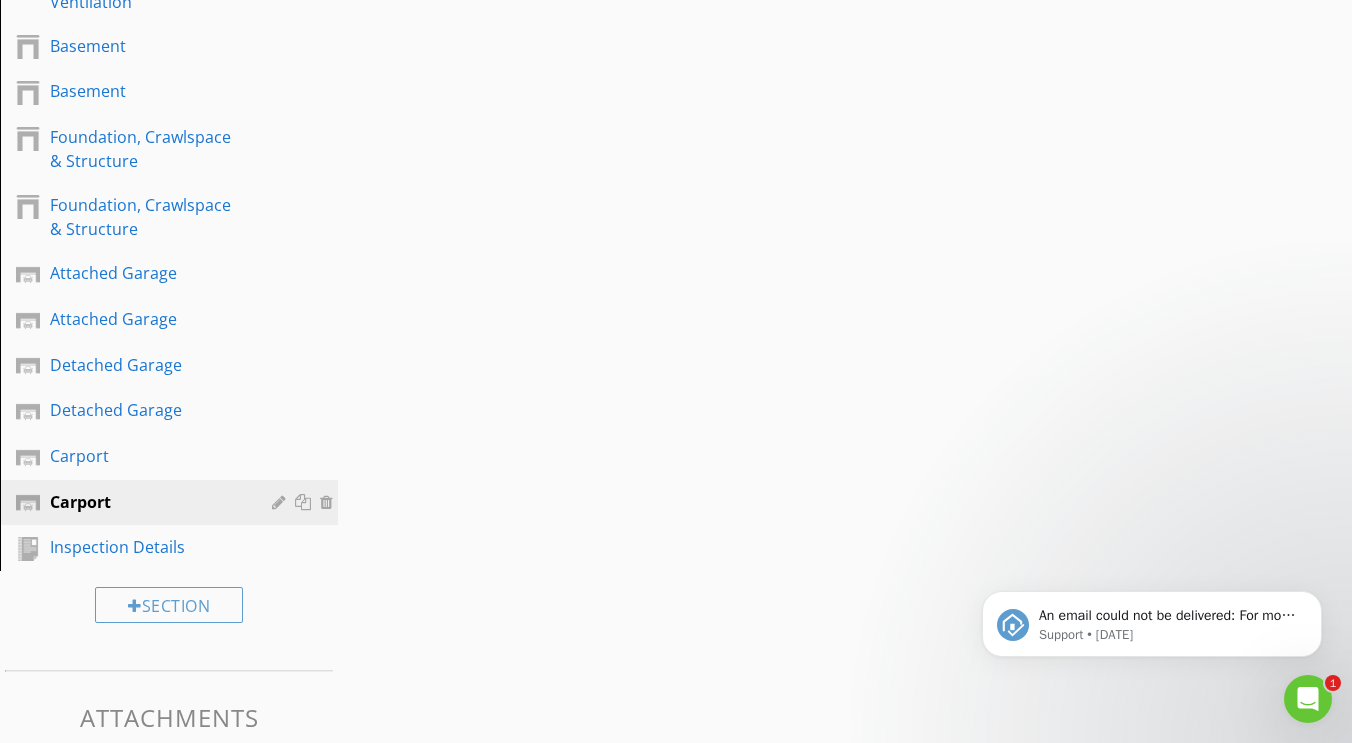 scroll, scrollTop: 2270, scrollLeft: 0, axis: vertical 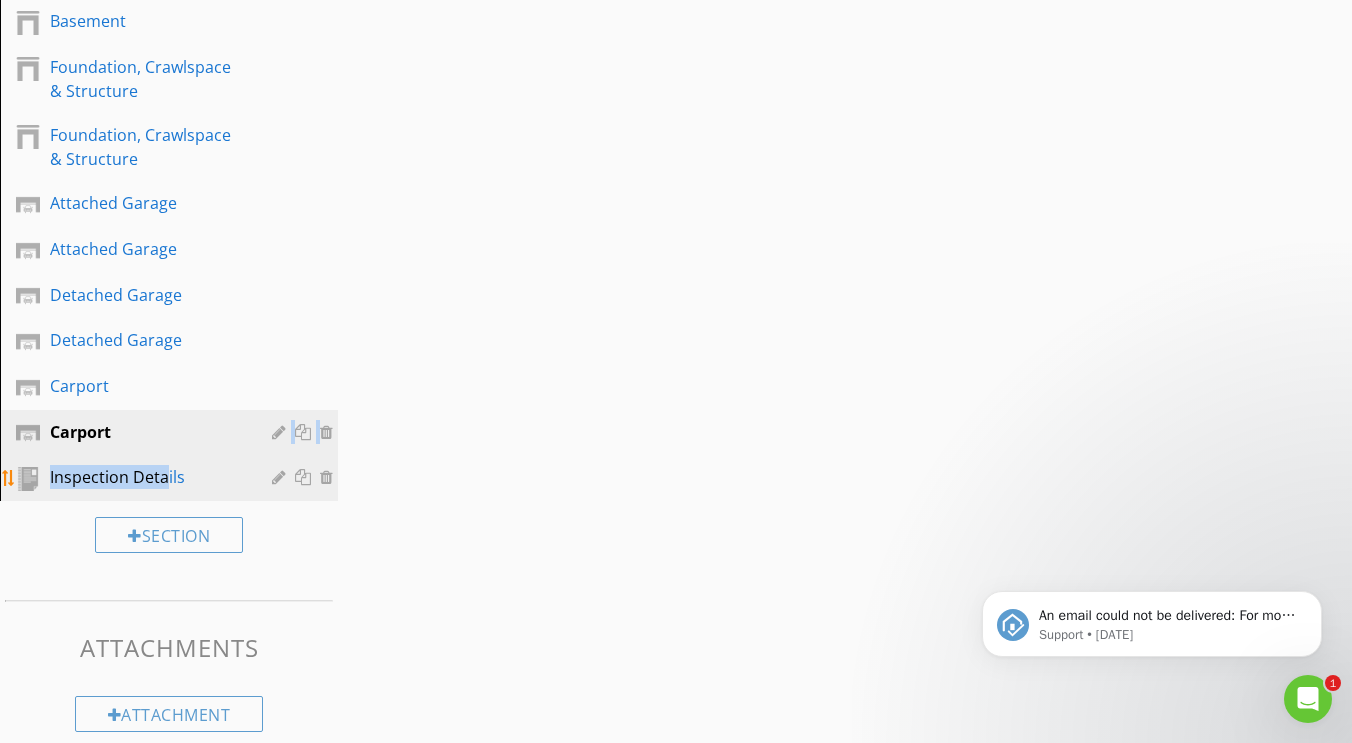 drag, startPoint x: 168, startPoint y: 435, endPoint x: 166, endPoint y: 477, distance: 42.047592 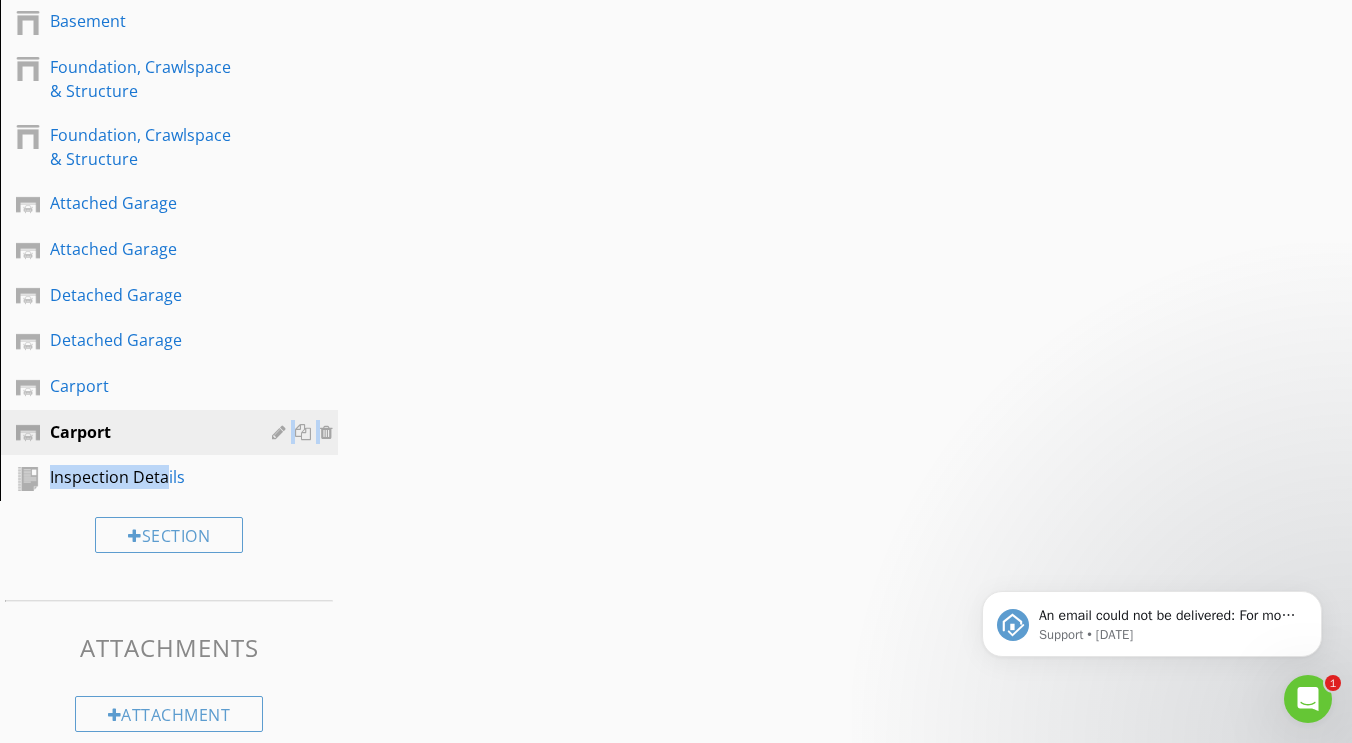 click on "Sections
Inspection Details           Grounds           Grounds           Roof           Roof           Exterior           Exterior           Utility Shut-Off Locations           Utility Shut-Off Locations           Electrical           Electrical           Kitchen           Kitchen           Doors, Windows & Interior           Doors, Windows & Interior           Master Bedroom           Master Bedroom           Master Bathroom           Master Bathroom           Bedroom 2           Bedroom 2           Bedroom 3           Bedroom 3           Bedroom 4           Bathroom 2           Bathroom 2           Bathroom 3           Bathroom 3           Cooling           Cooling           Heating           Heating           Laundry           Laundry           Plumbing           Plumbing           Chimney, Fireplace, or Stove           Chimney, Fireplace, or Stove           Attic, Insulation & Ventilation           Attic, Insulation & Ventilation           Basement           Basement" at bounding box center [676, -662] 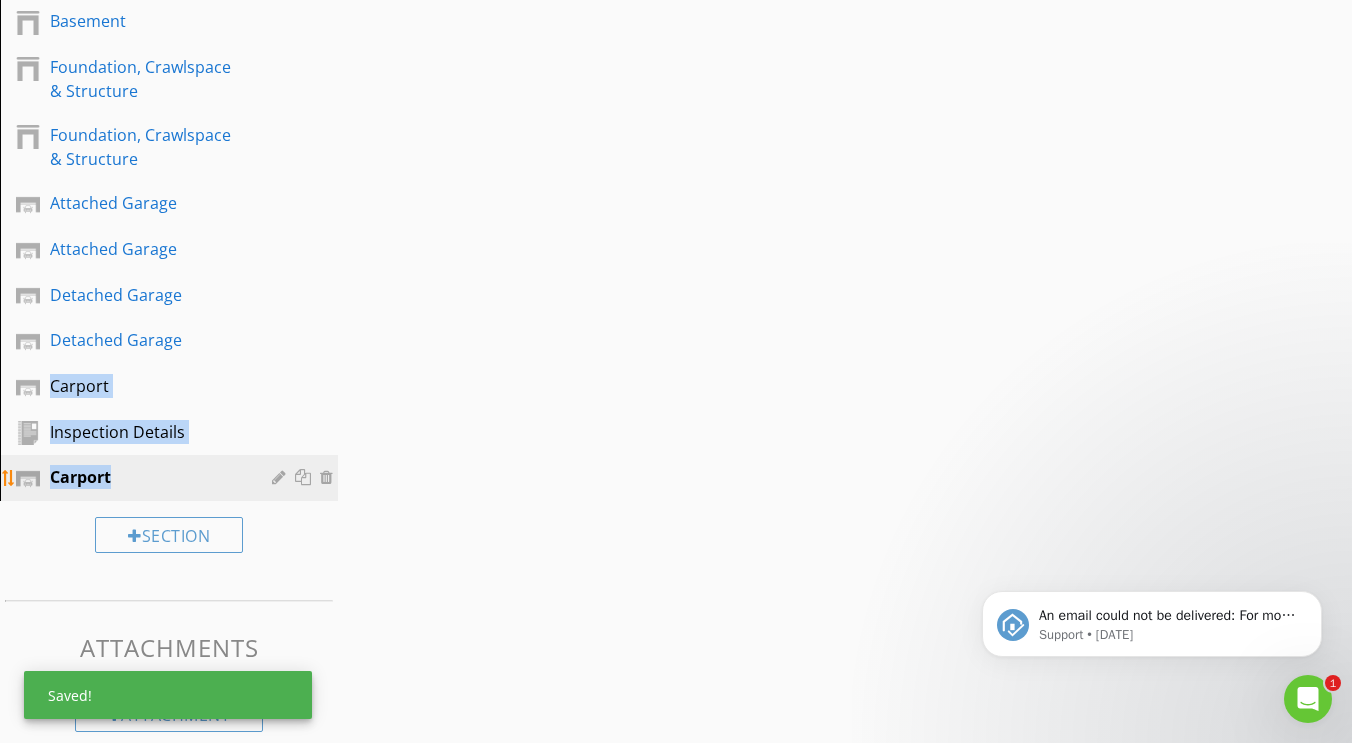 drag, startPoint x: 170, startPoint y: 357, endPoint x: 179, endPoint y: 473, distance: 116.34862 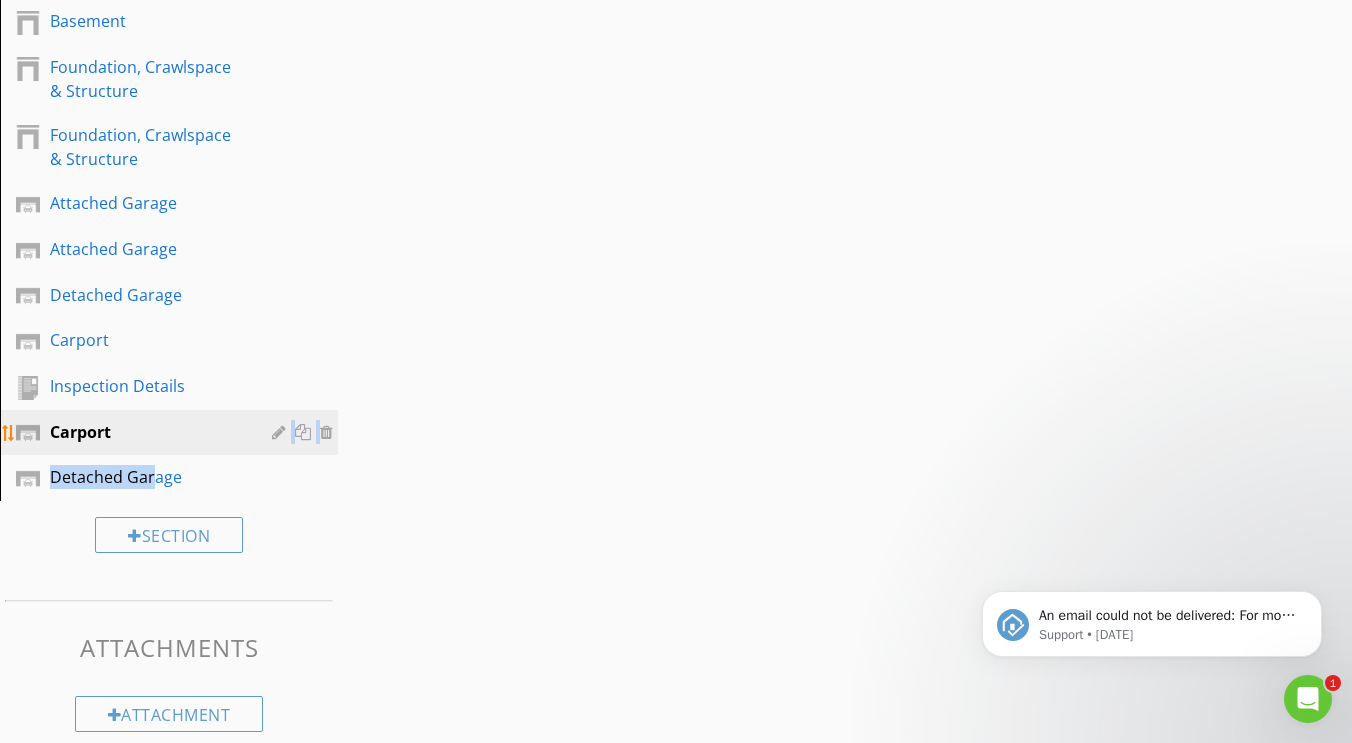 drag, startPoint x: 157, startPoint y: 471, endPoint x: 151, endPoint y: 452, distance: 19.924858 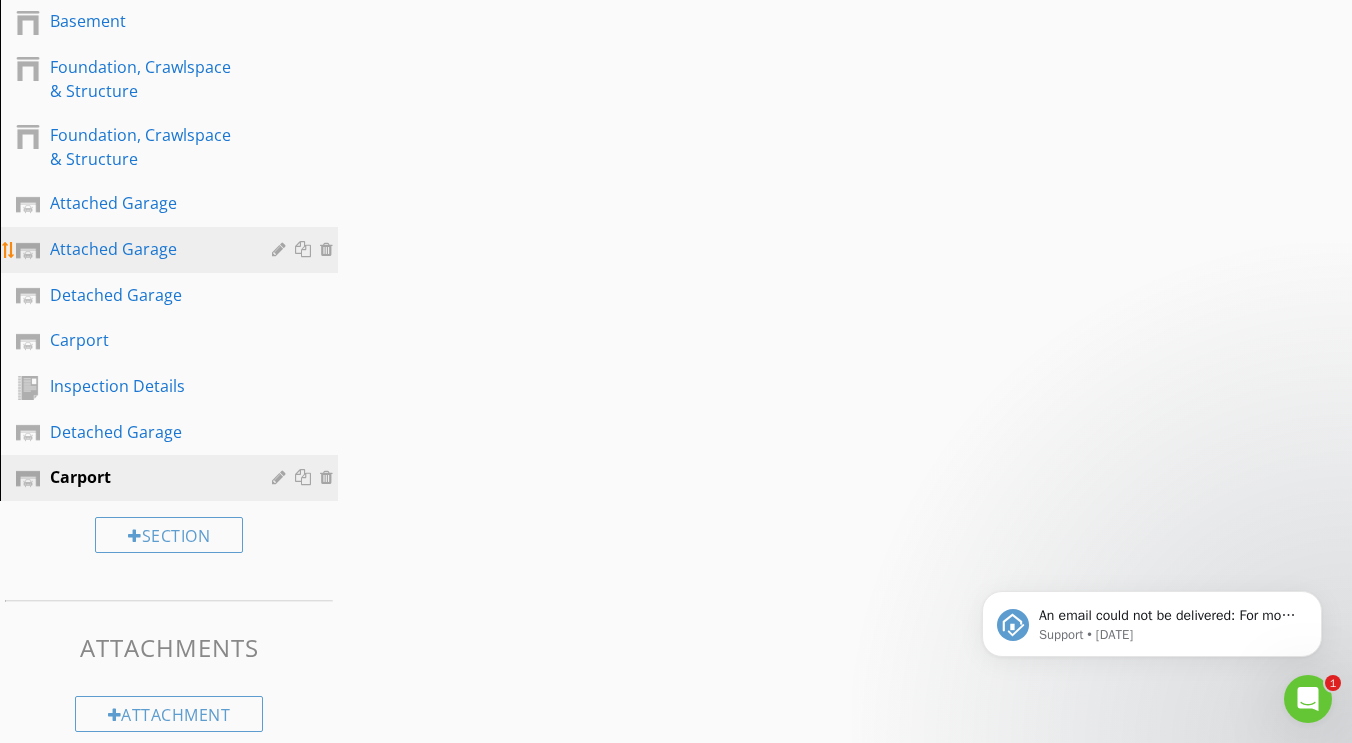 click on "Attached Garage" at bounding box center (146, 249) 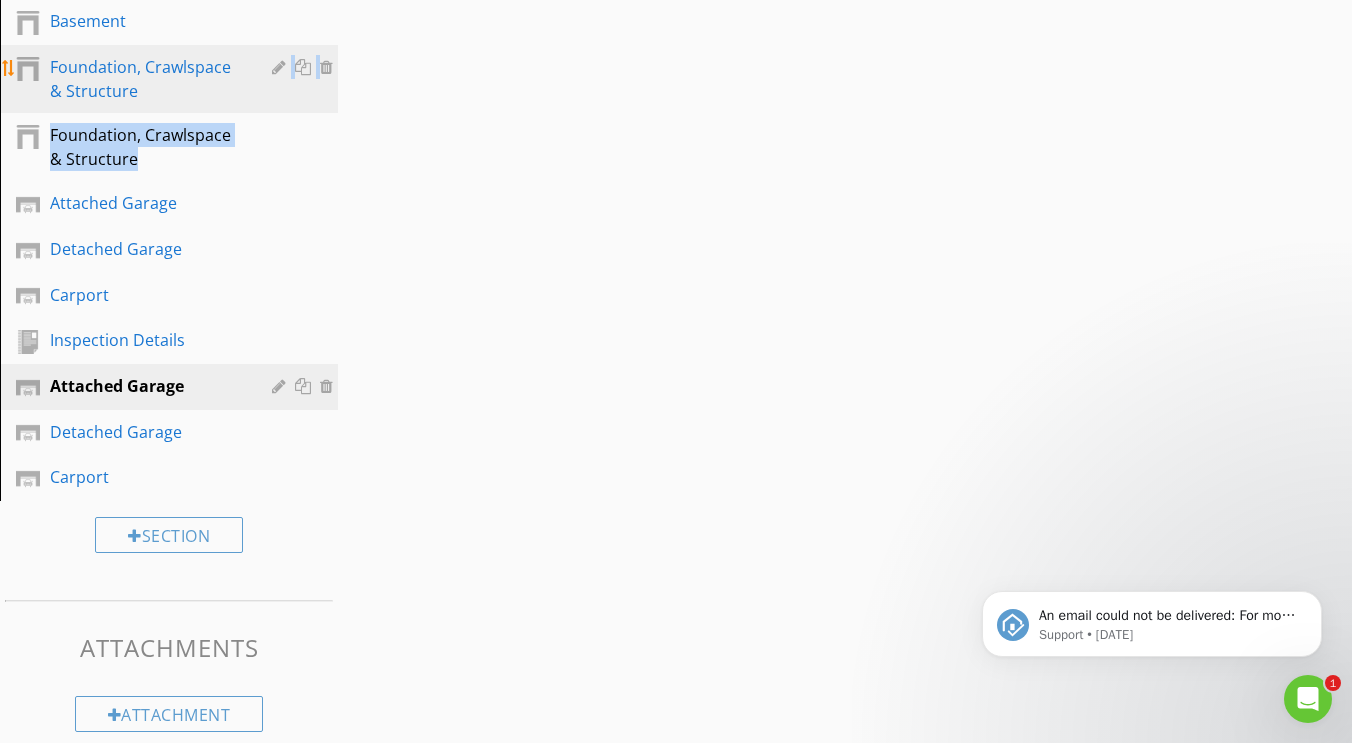 drag, startPoint x: 146, startPoint y: 161, endPoint x: 133, endPoint y: 108, distance: 54.571056 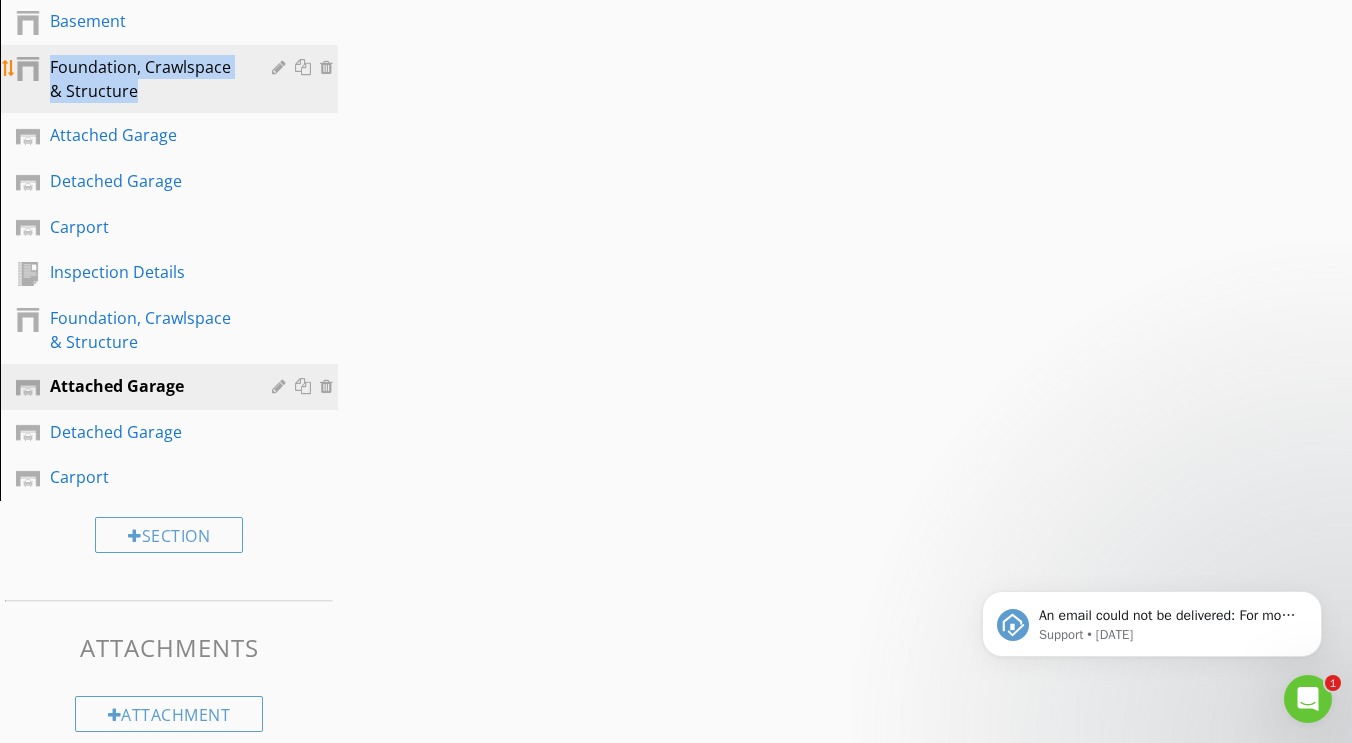 drag, startPoint x: 145, startPoint y: 29, endPoint x: 155, endPoint y: 93, distance: 64.77654 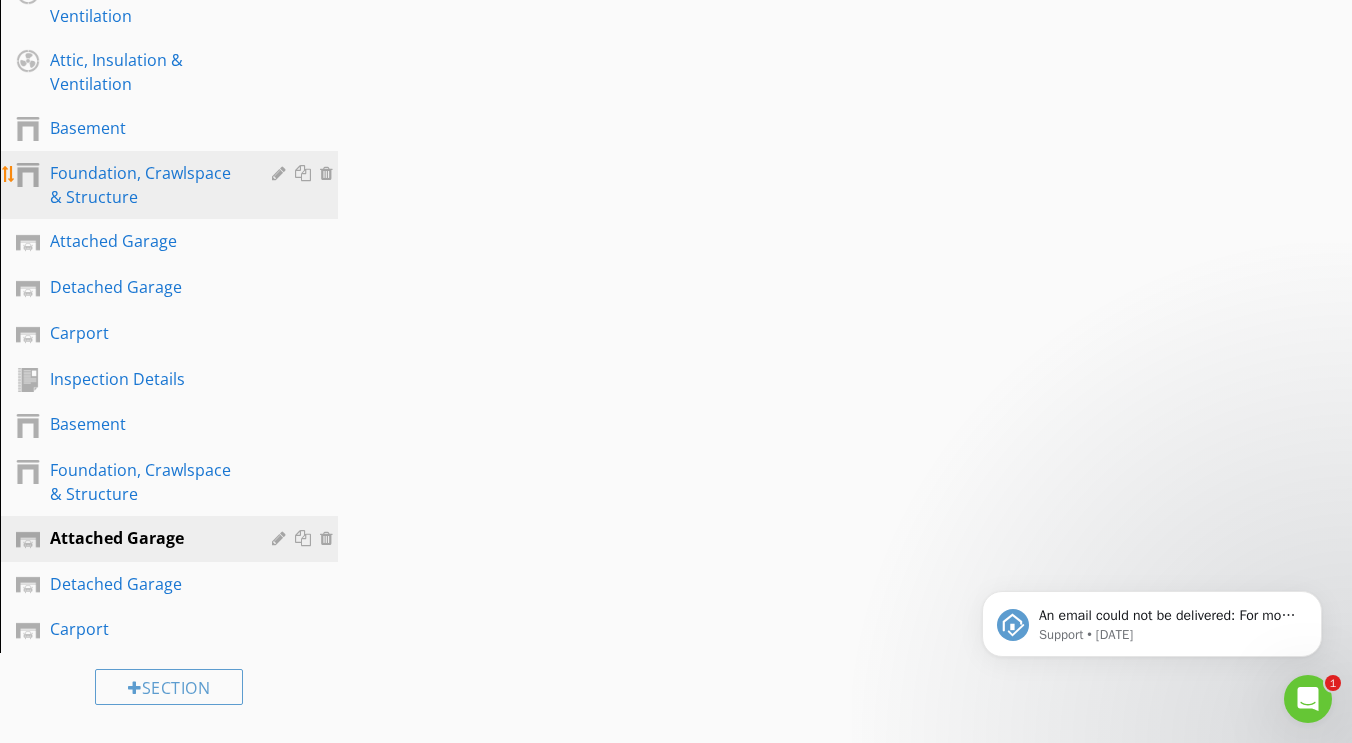 scroll, scrollTop: 2062, scrollLeft: 0, axis: vertical 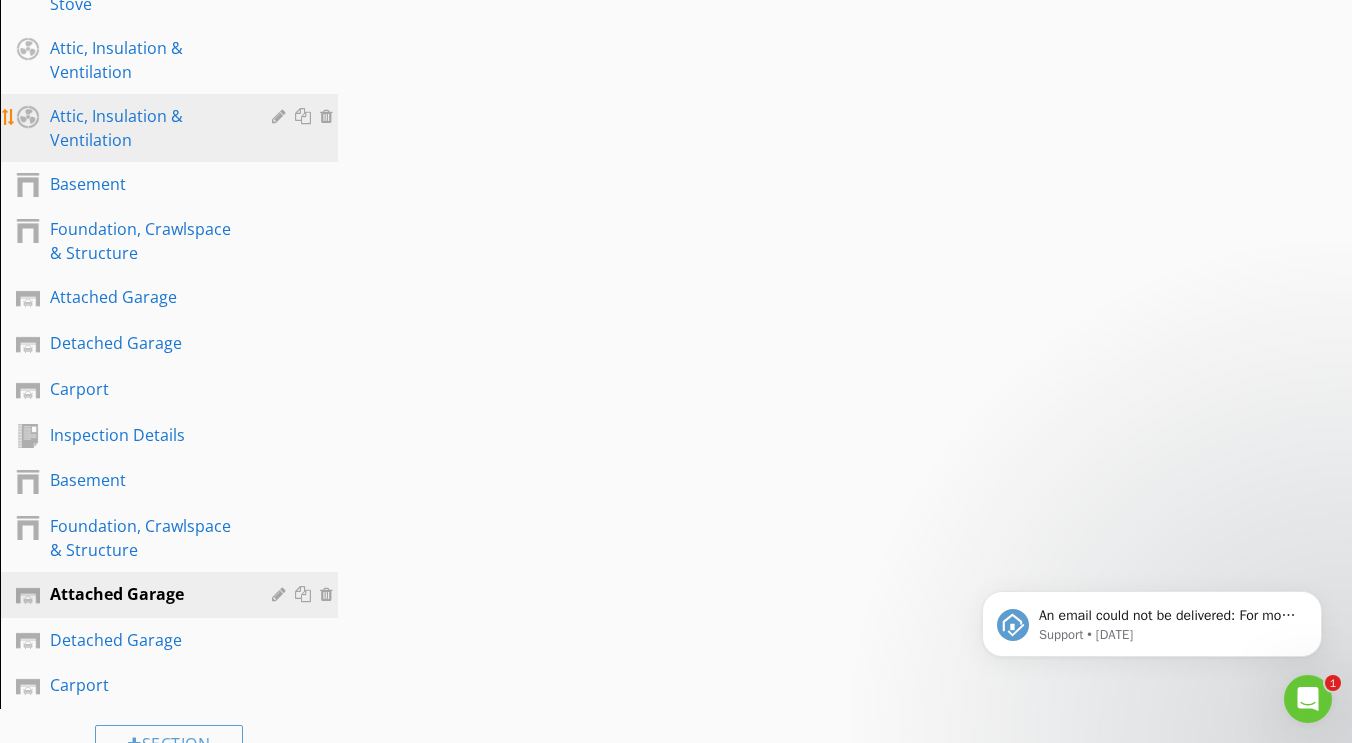 click on "Attic, Insulation & Ventilation" at bounding box center [146, 128] 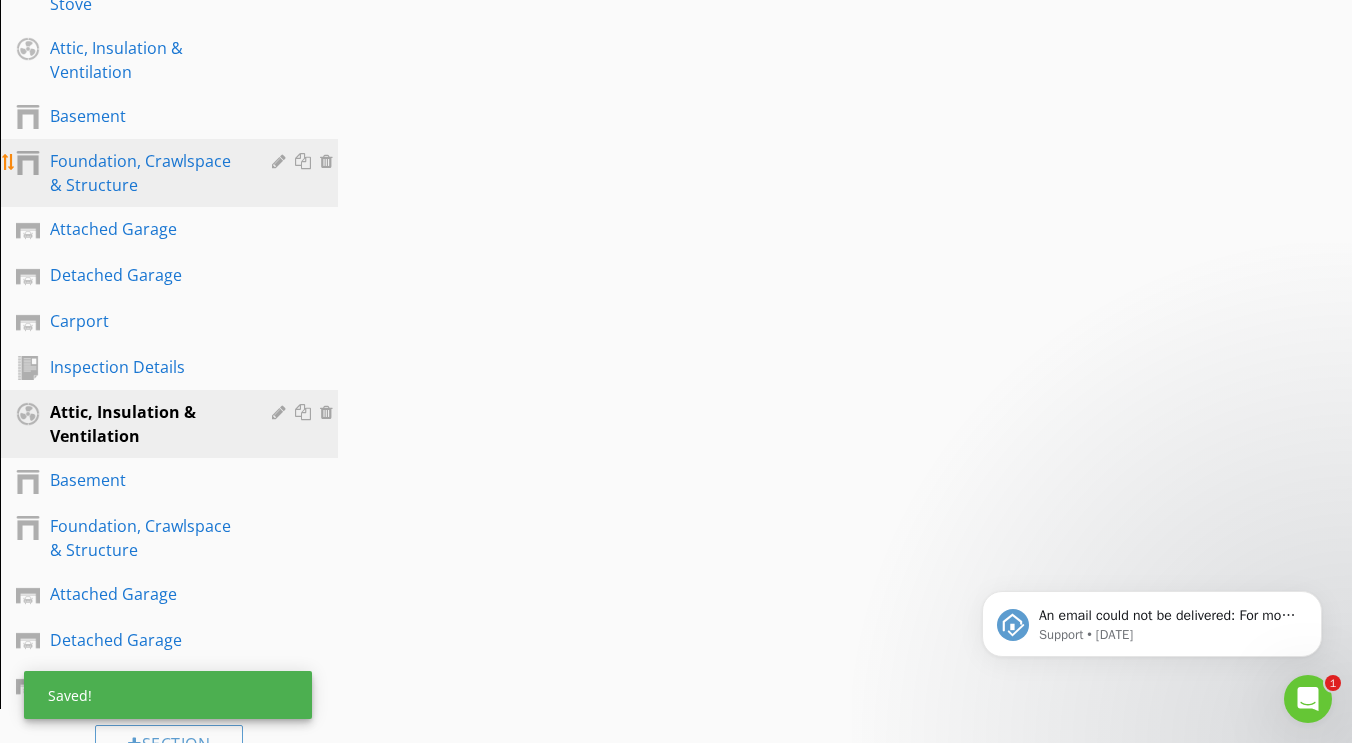 scroll, scrollTop: 2018, scrollLeft: 0, axis: vertical 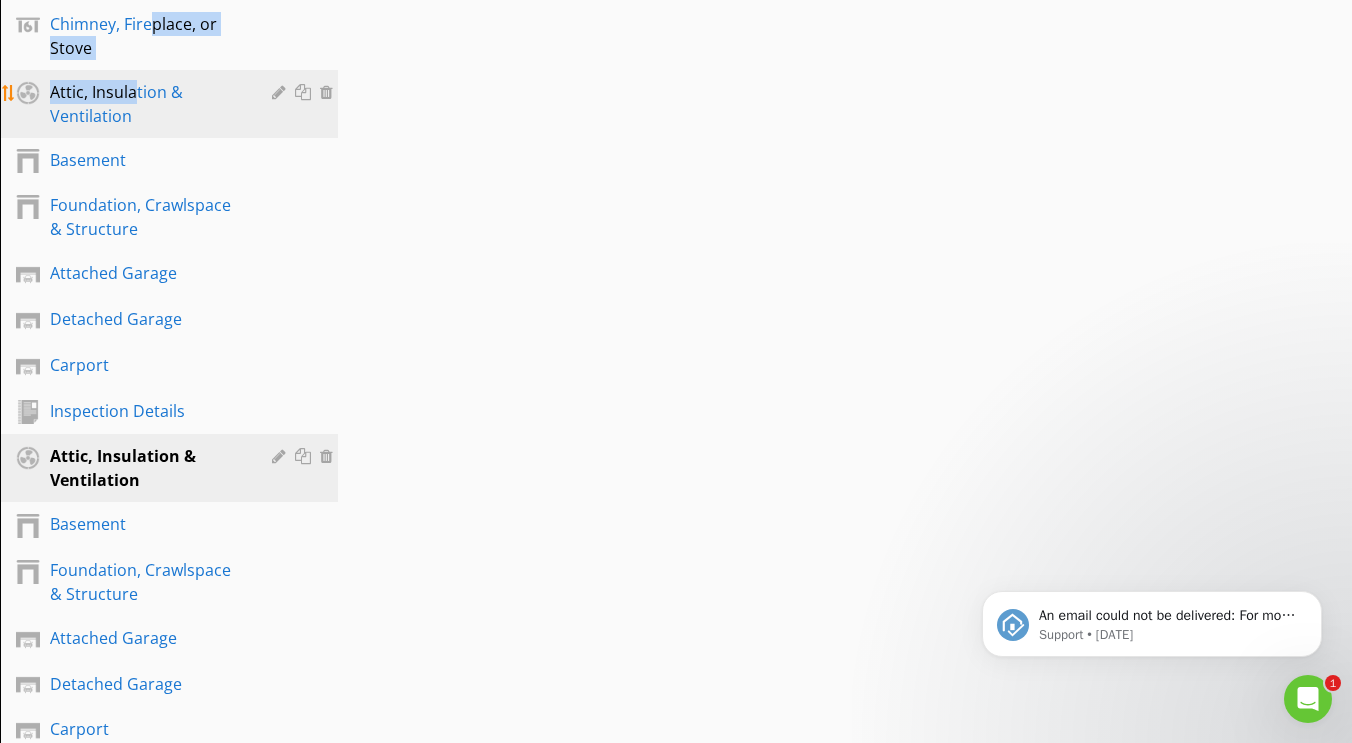 drag, startPoint x: 150, startPoint y: 18, endPoint x: 138, endPoint y: 92, distance: 74.96666 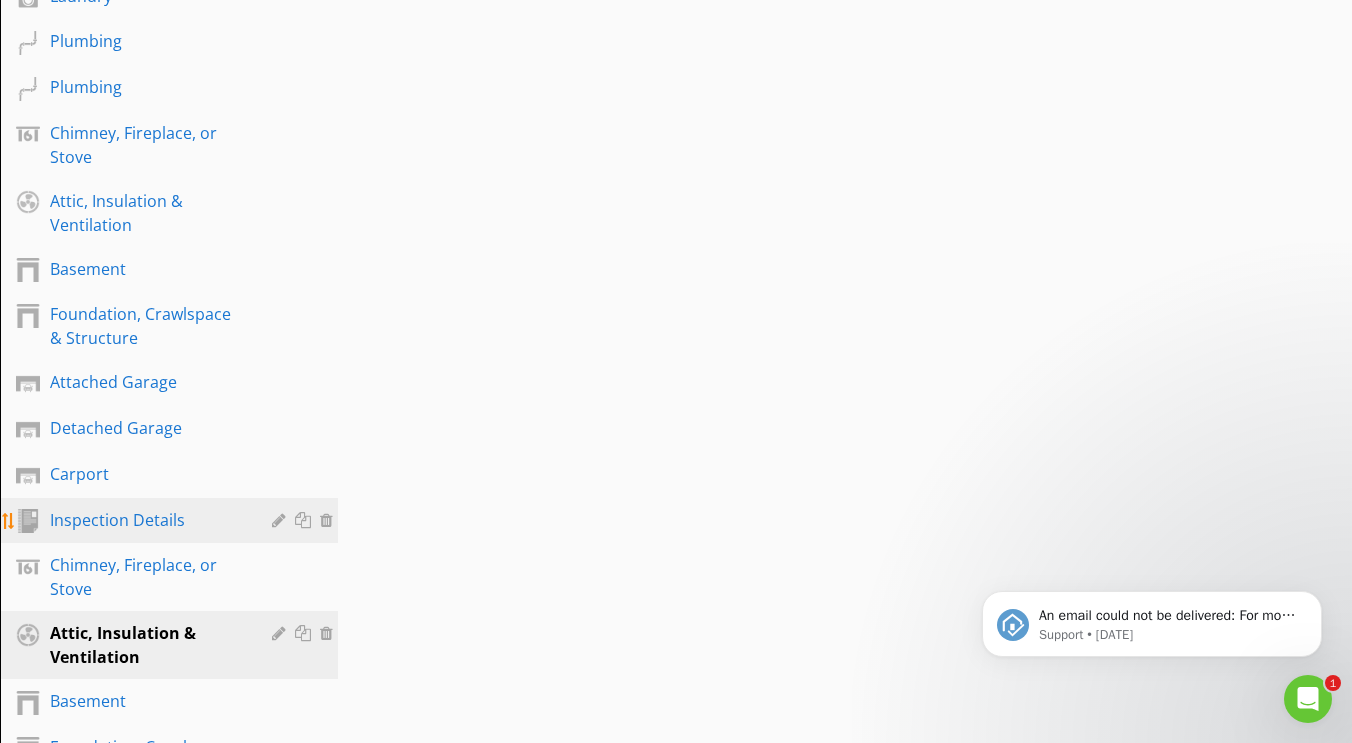 scroll, scrollTop: 1830, scrollLeft: 0, axis: vertical 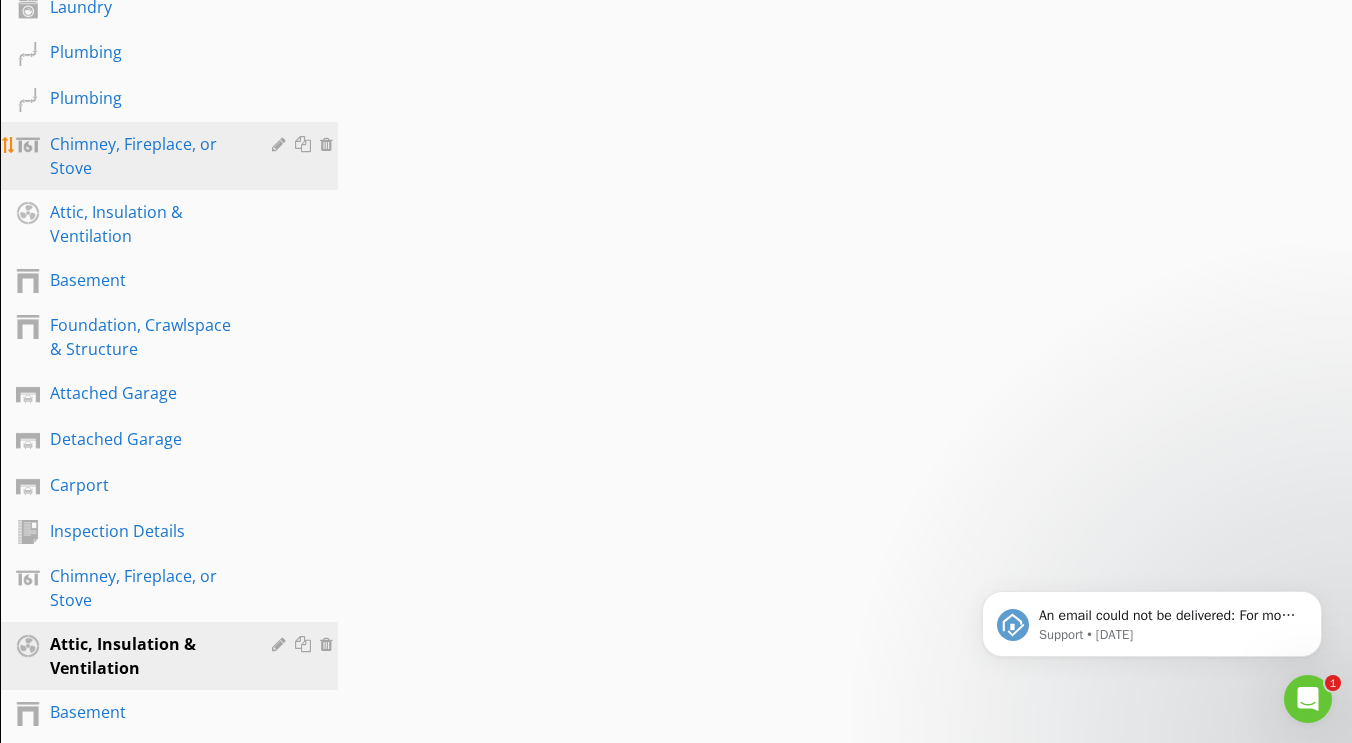drag, startPoint x: 125, startPoint y: 98, endPoint x: 121, endPoint y: 123, distance: 25.317978 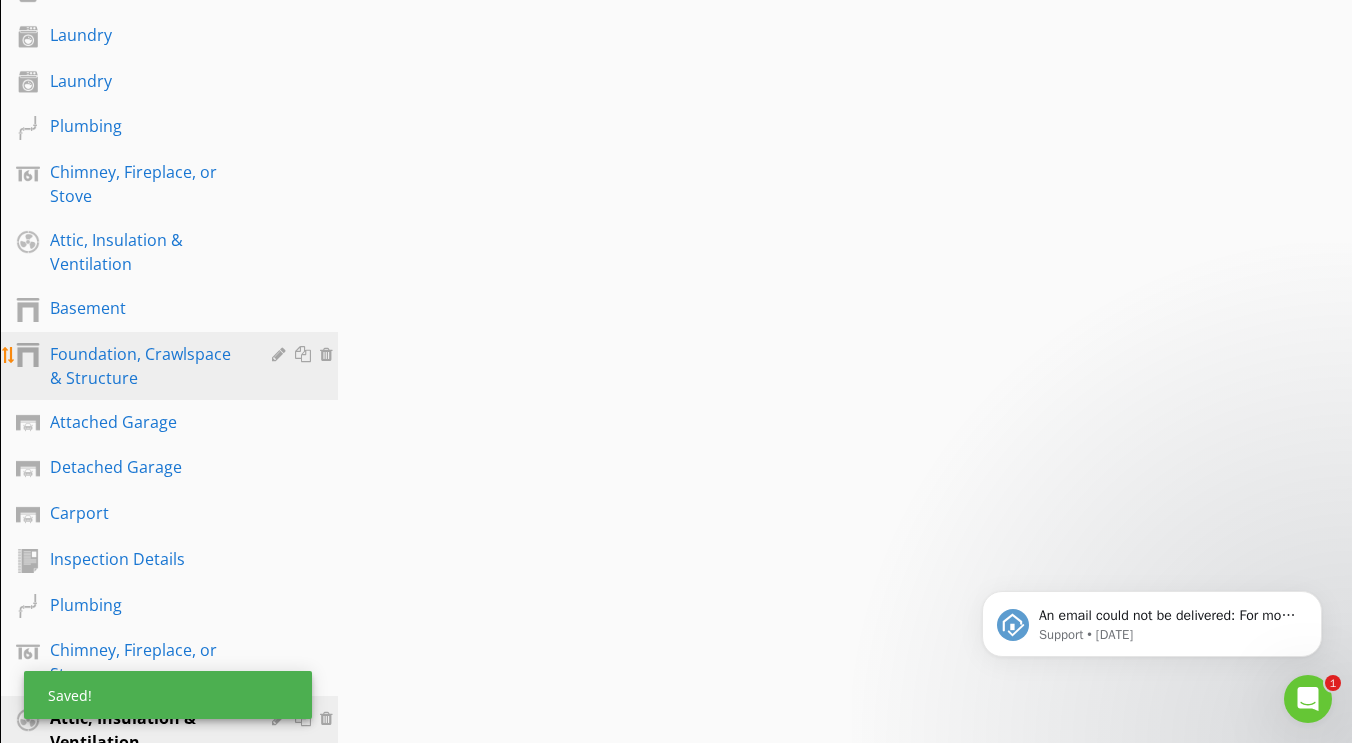 scroll, scrollTop: 1737, scrollLeft: 0, axis: vertical 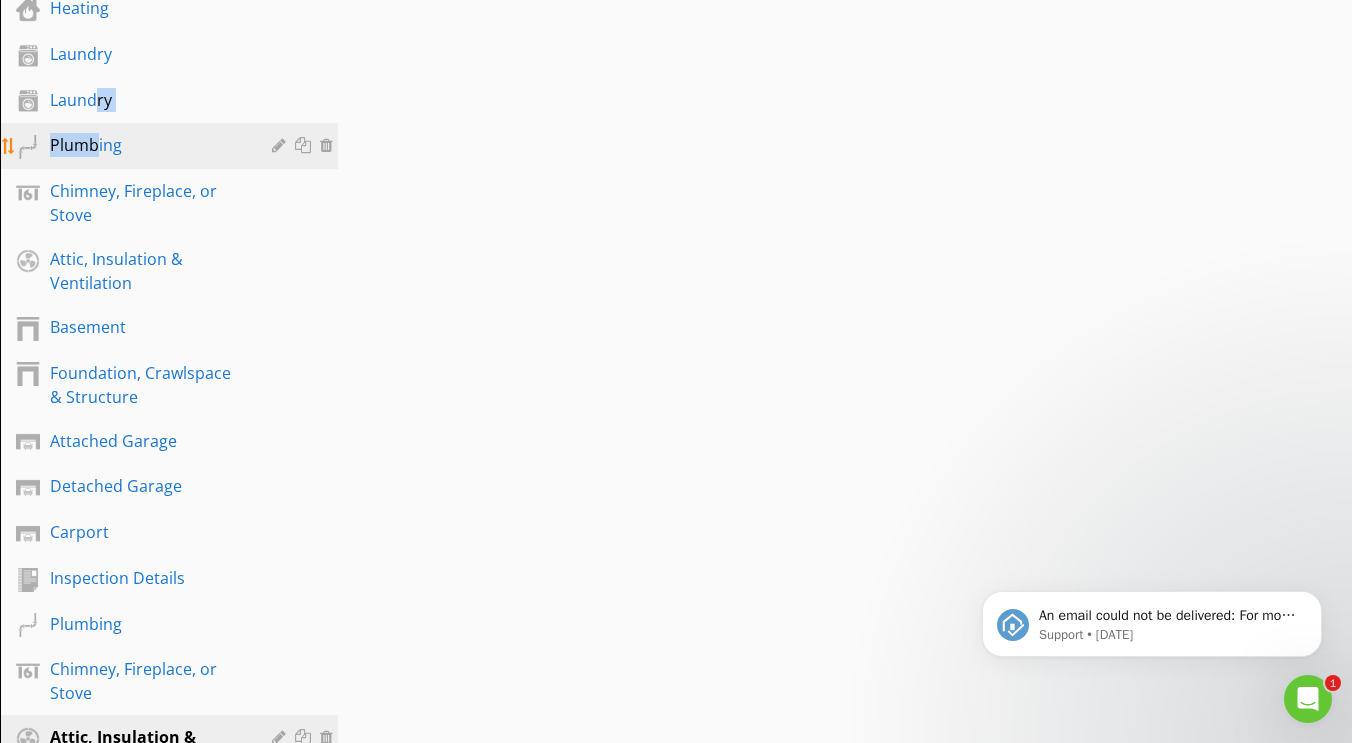 drag, startPoint x: 97, startPoint y: 96, endPoint x: 95, endPoint y: 126, distance: 30.066593 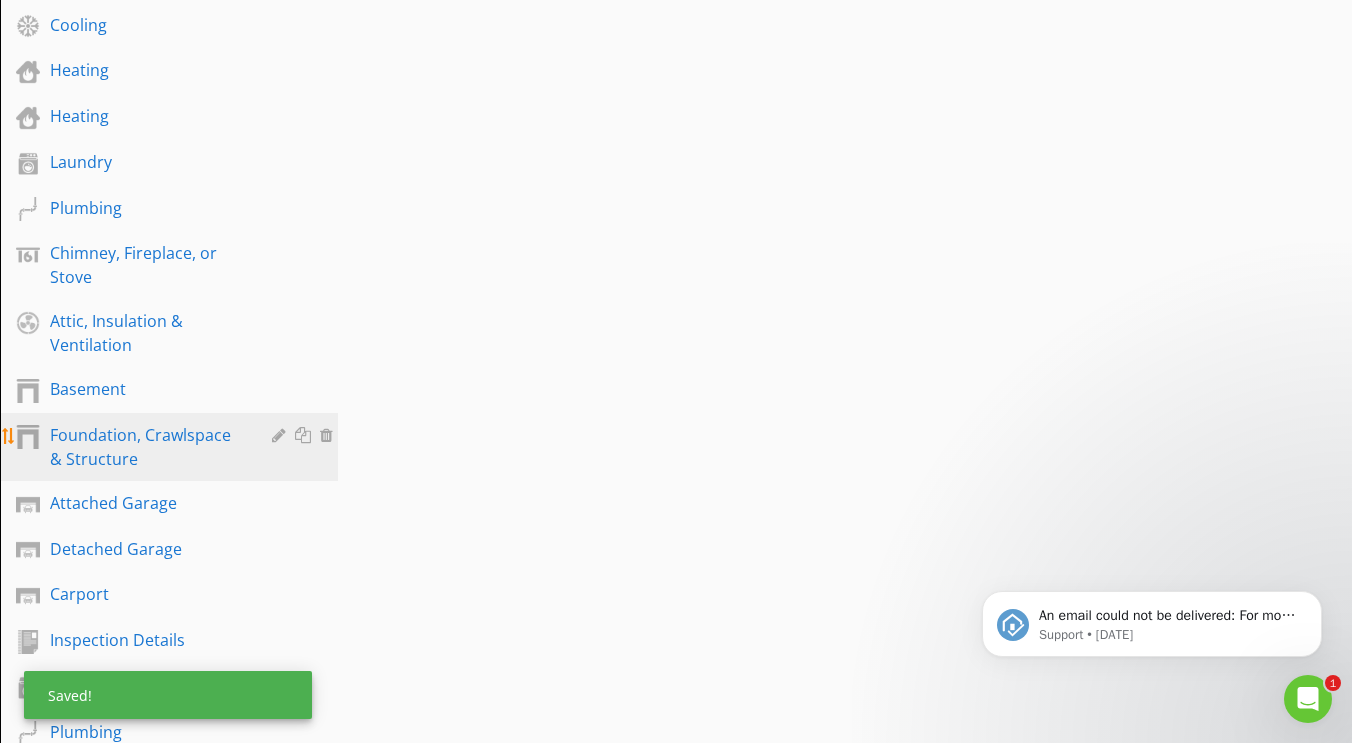 scroll, scrollTop: 1613, scrollLeft: 0, axis: vertical 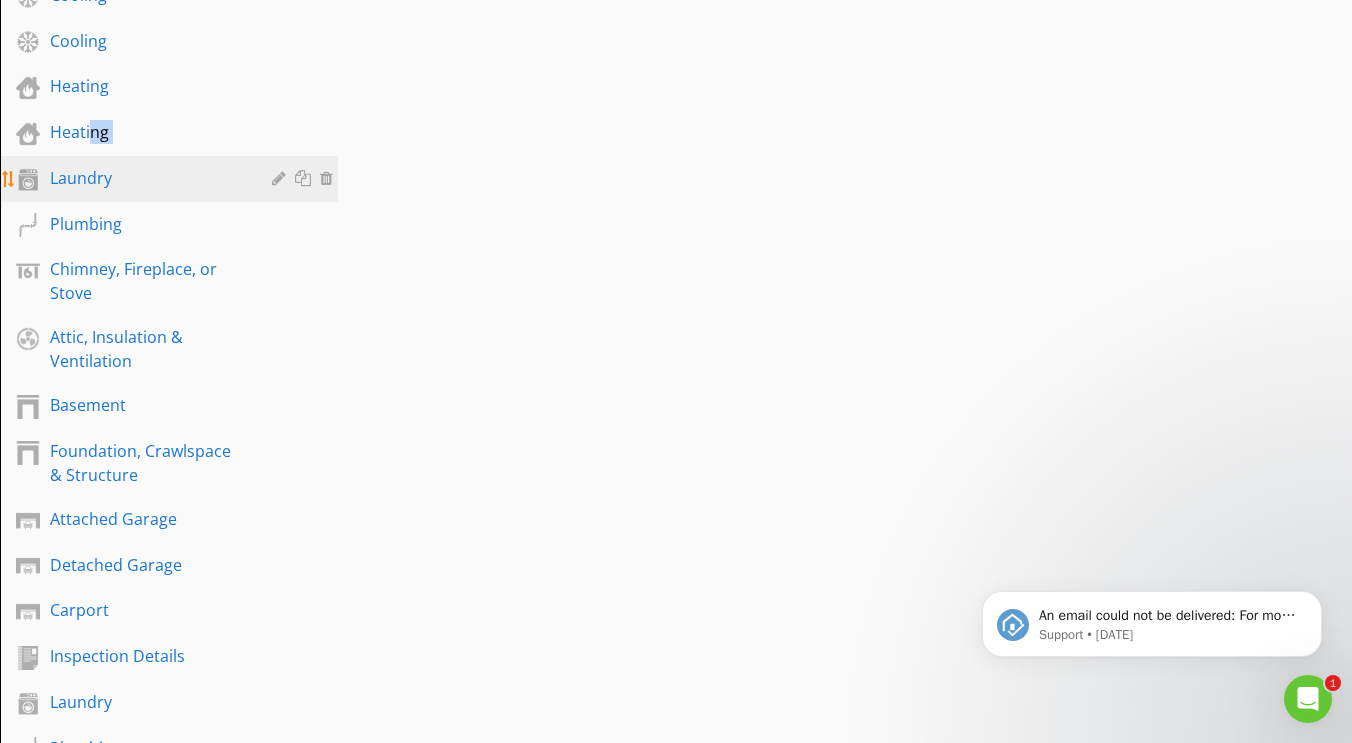 drag, startPoint x: 88, startPoint y: 137, endPoint x: 83, endPoint y: 156, distance: 19.646883 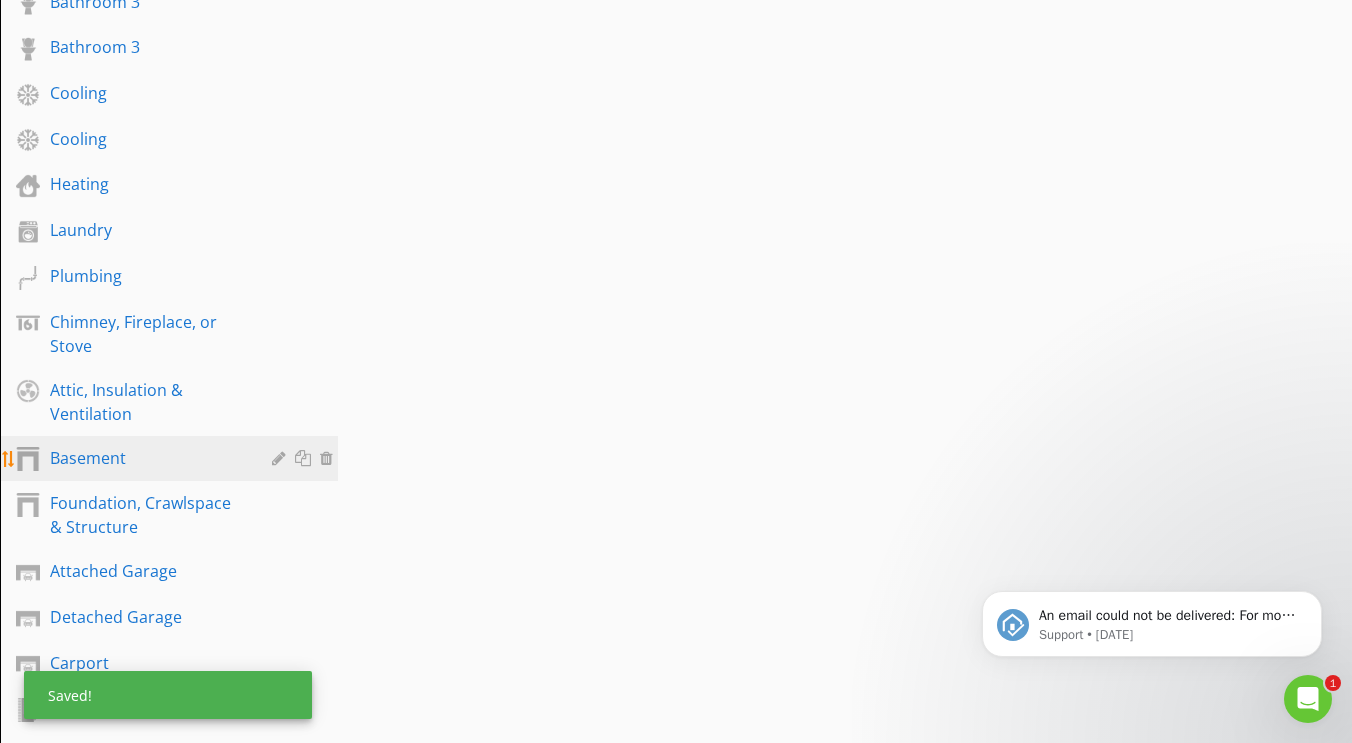 scroll, scrollTop: 1502, scrollLeft: 0, axis: vertical 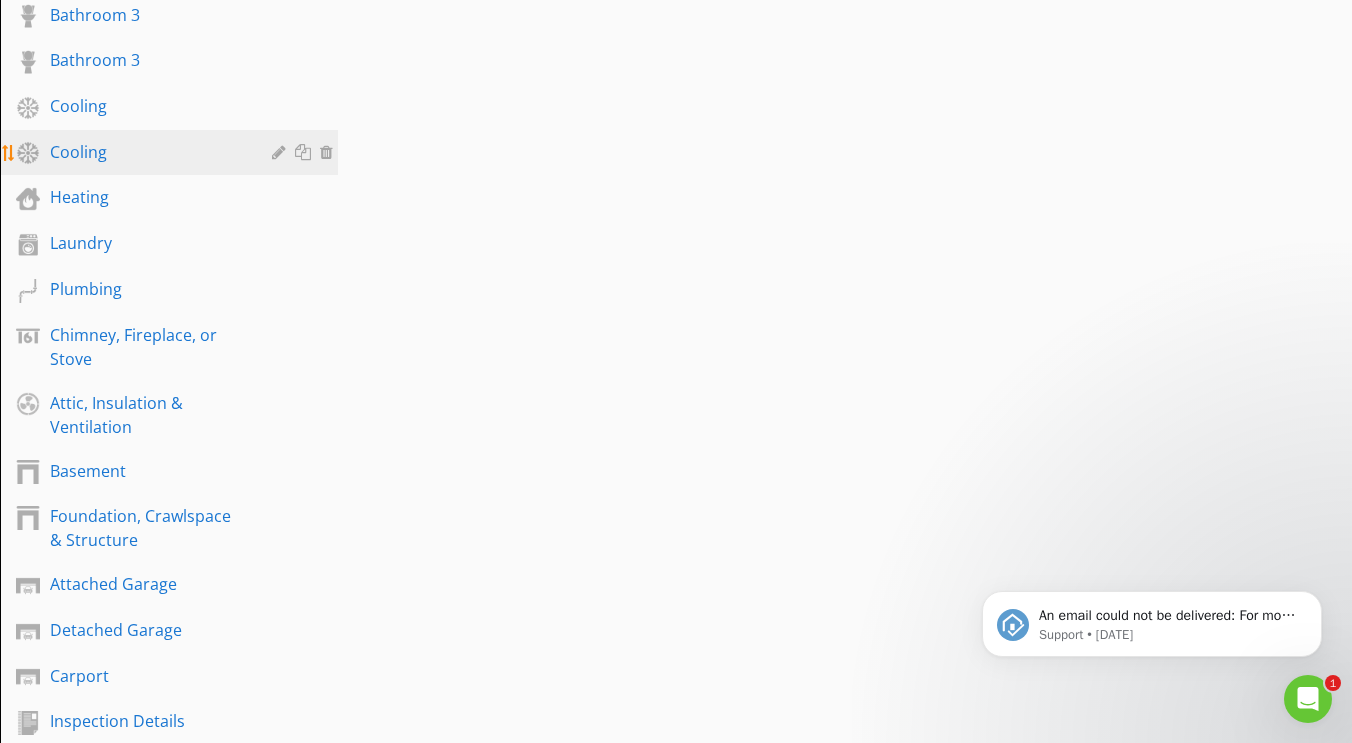 click on "Cooling" at bounding box center [146, 152] 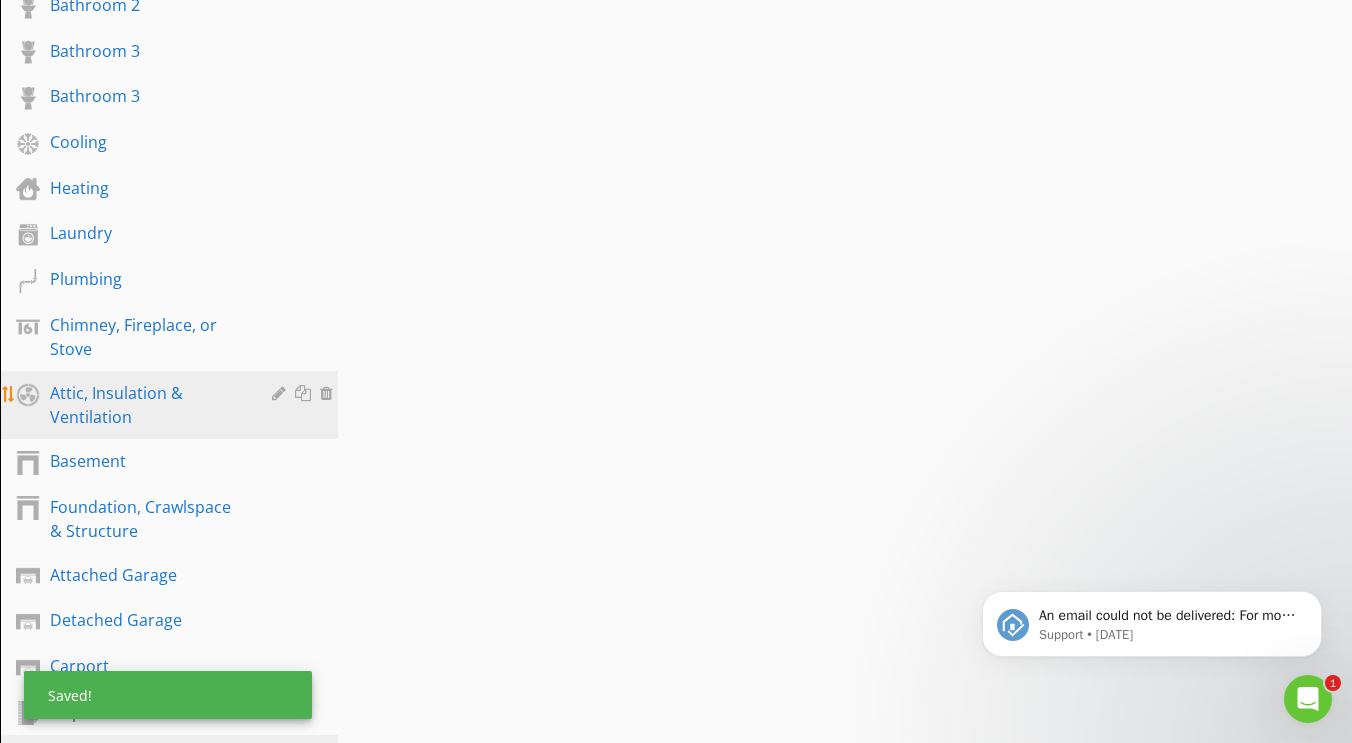 scroll, scrollTop: 1450, scrollLeft: 0, axis: vertical 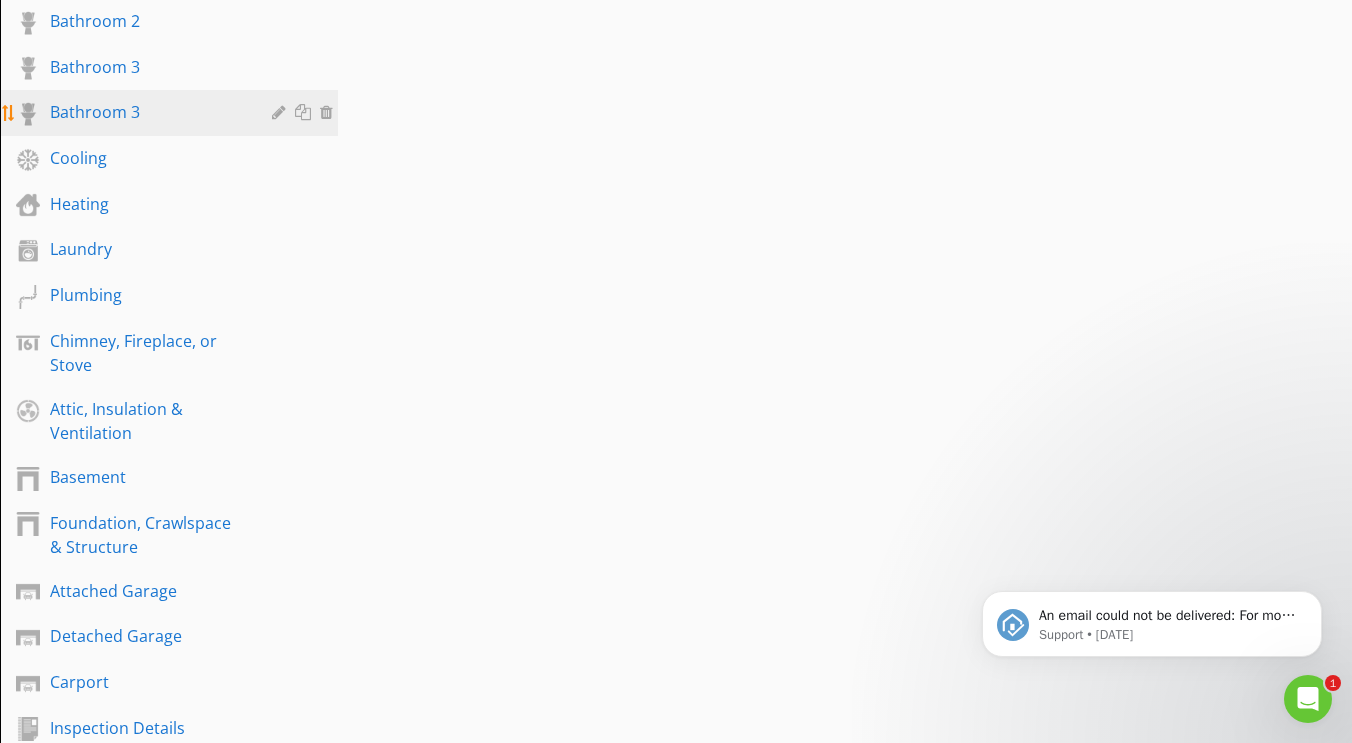click on "Bathroom 3" at bounding box center [146, 112] 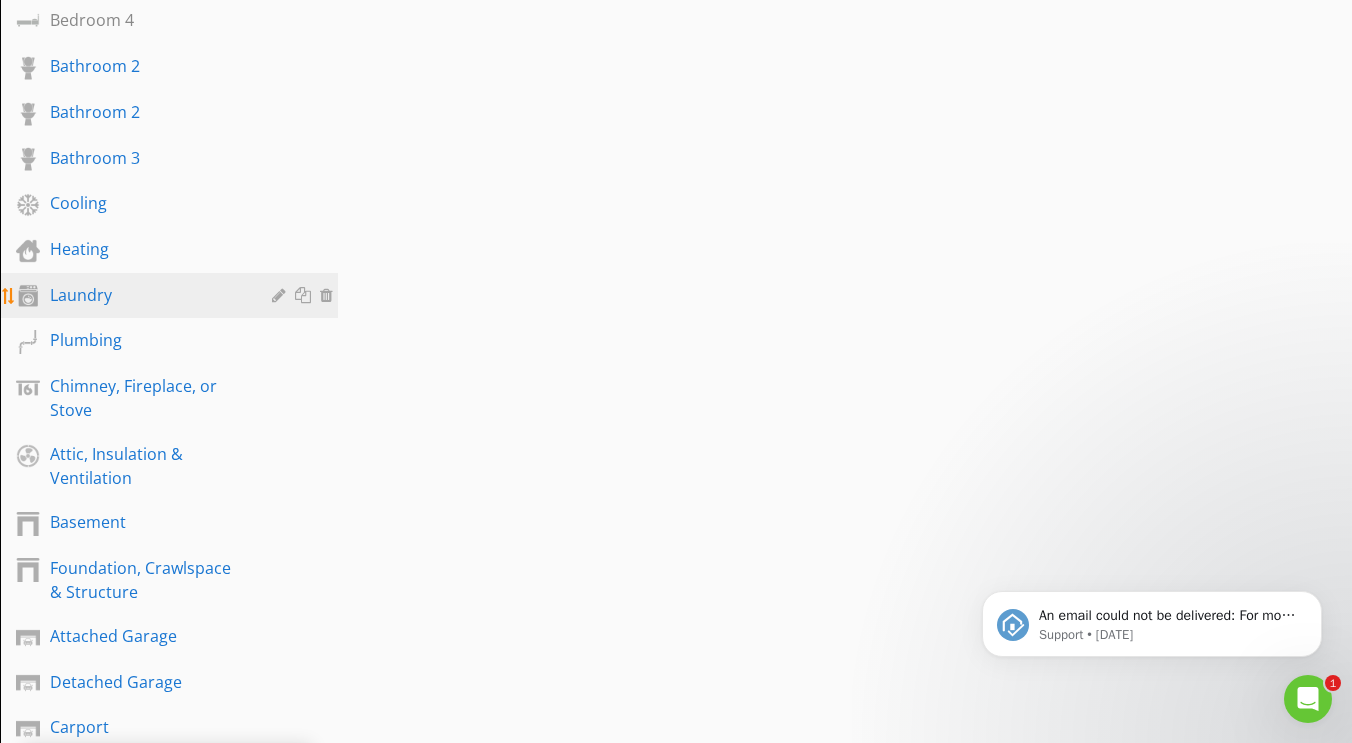 scroll, scrollTop: 1343, scrollLeft: 0, axis: vertical 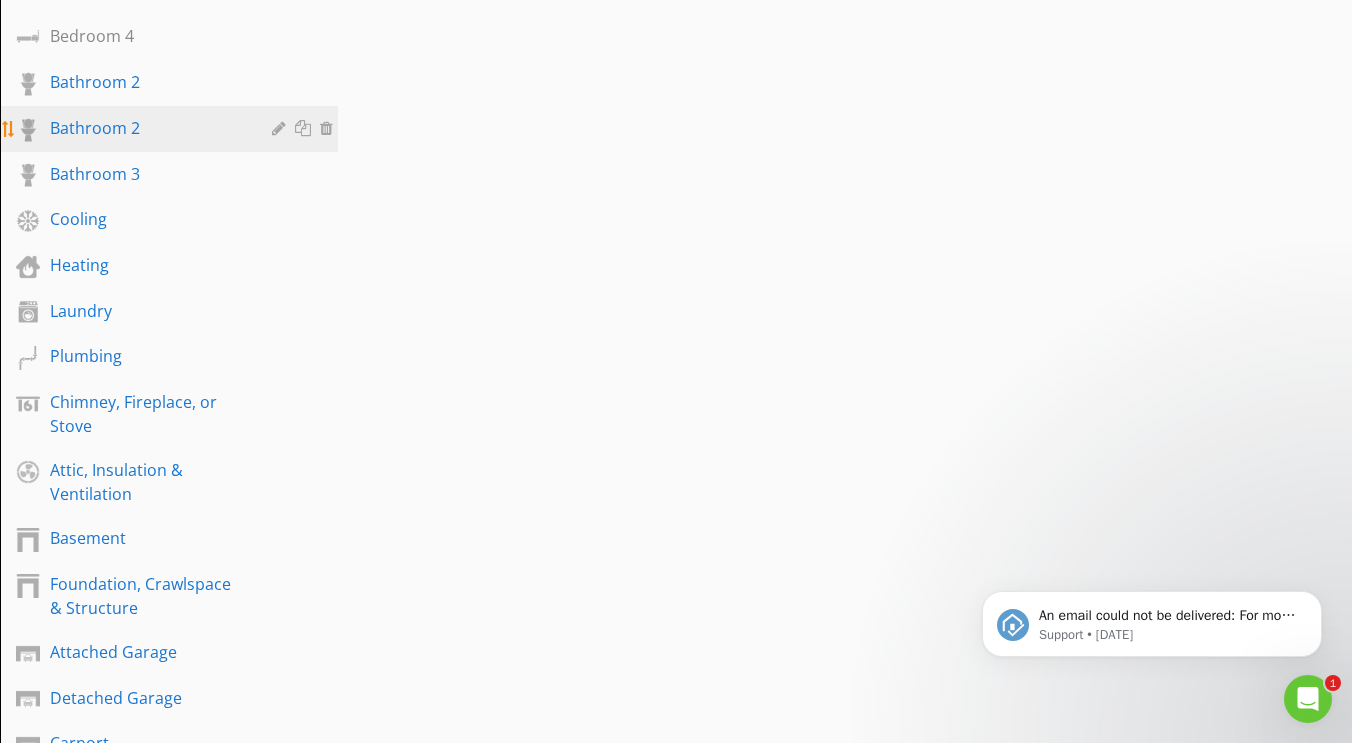 click on "Bathroom 2" at bounding box center [146, 128] 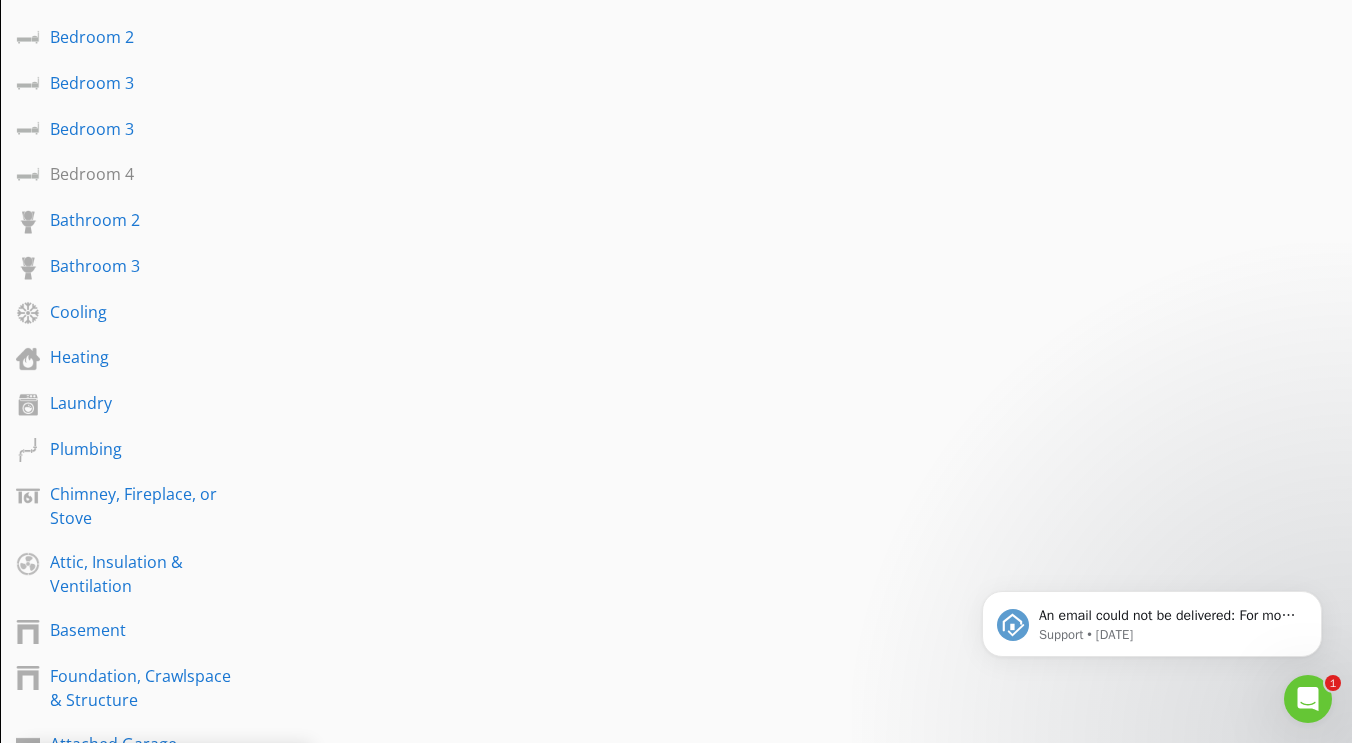 scroll, scrollTop: 1203, scrollLeft: 0, axis: vertical 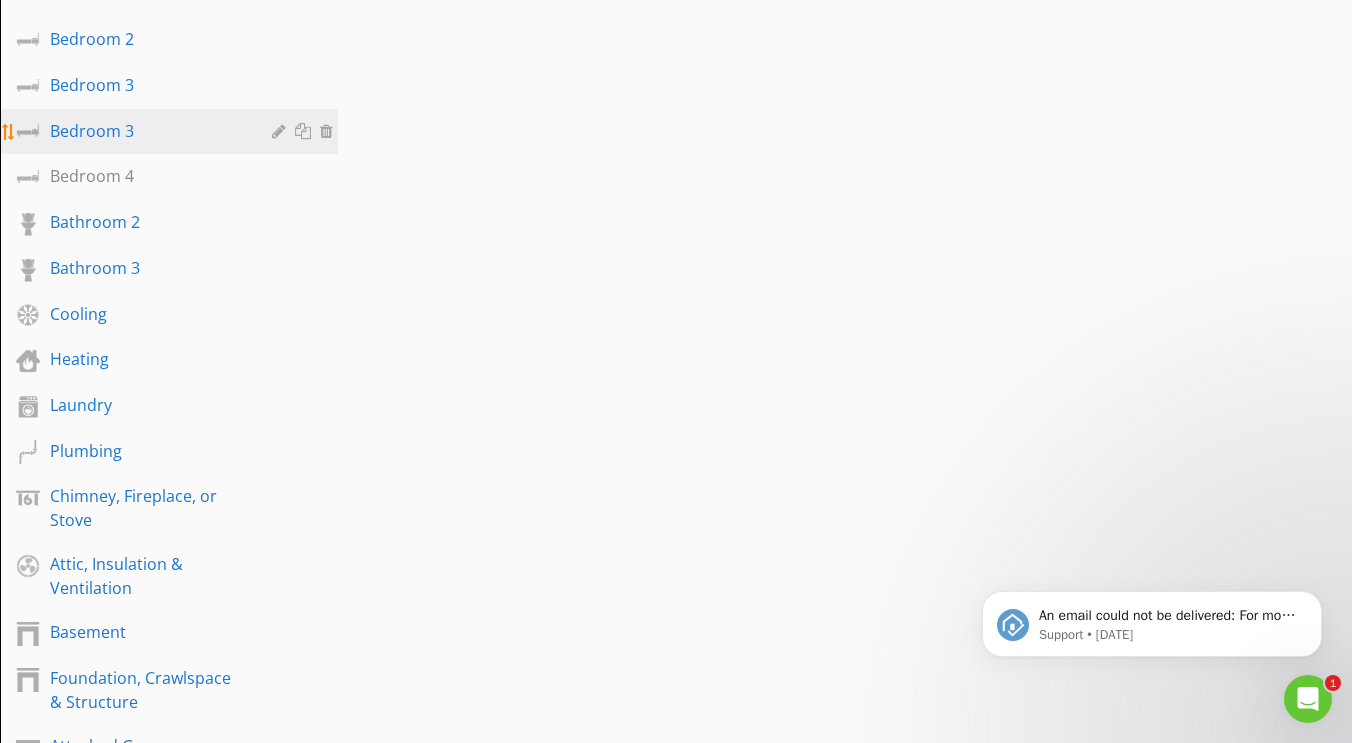 click on "Bedroom 3" at bounding box center (146, 131) 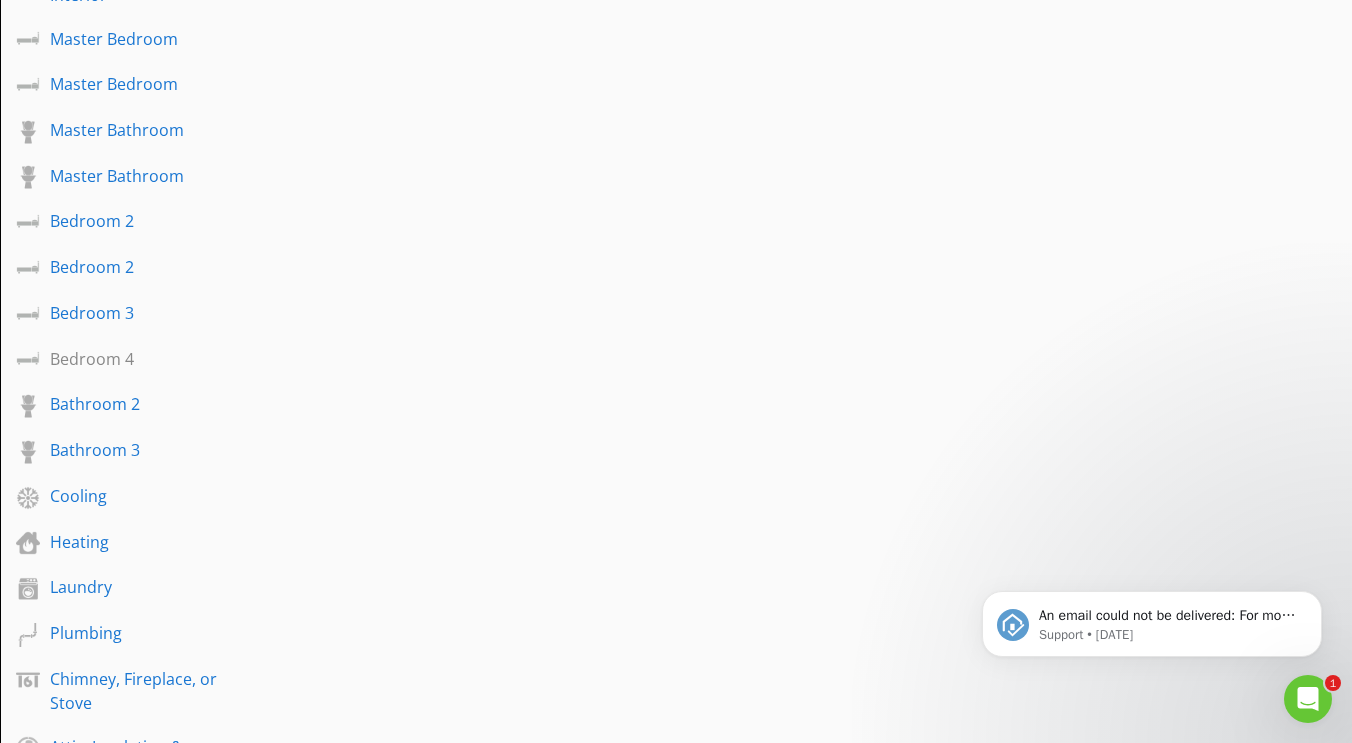 scroll, scrollTop: 971, scrollLeft: 0, axis: vertical 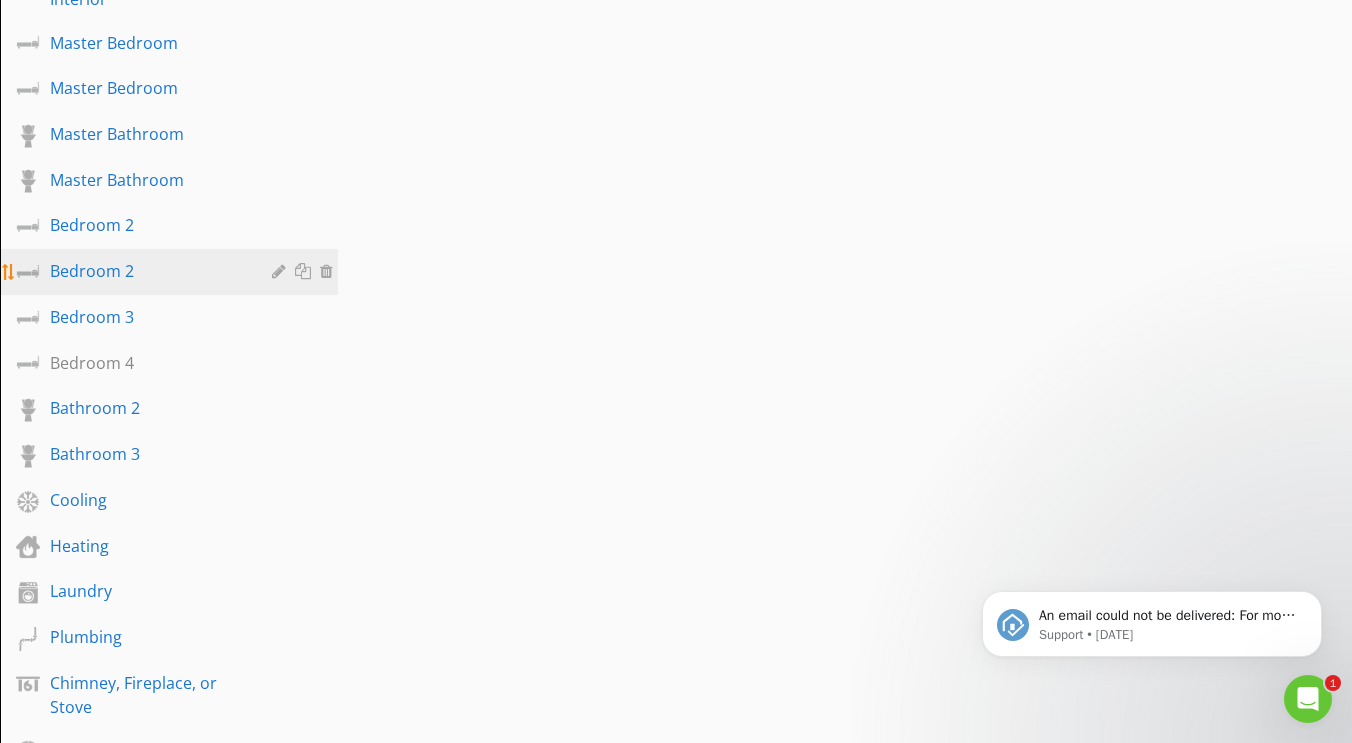 click on "Bedroom 2" at bounding box center (146, 271) 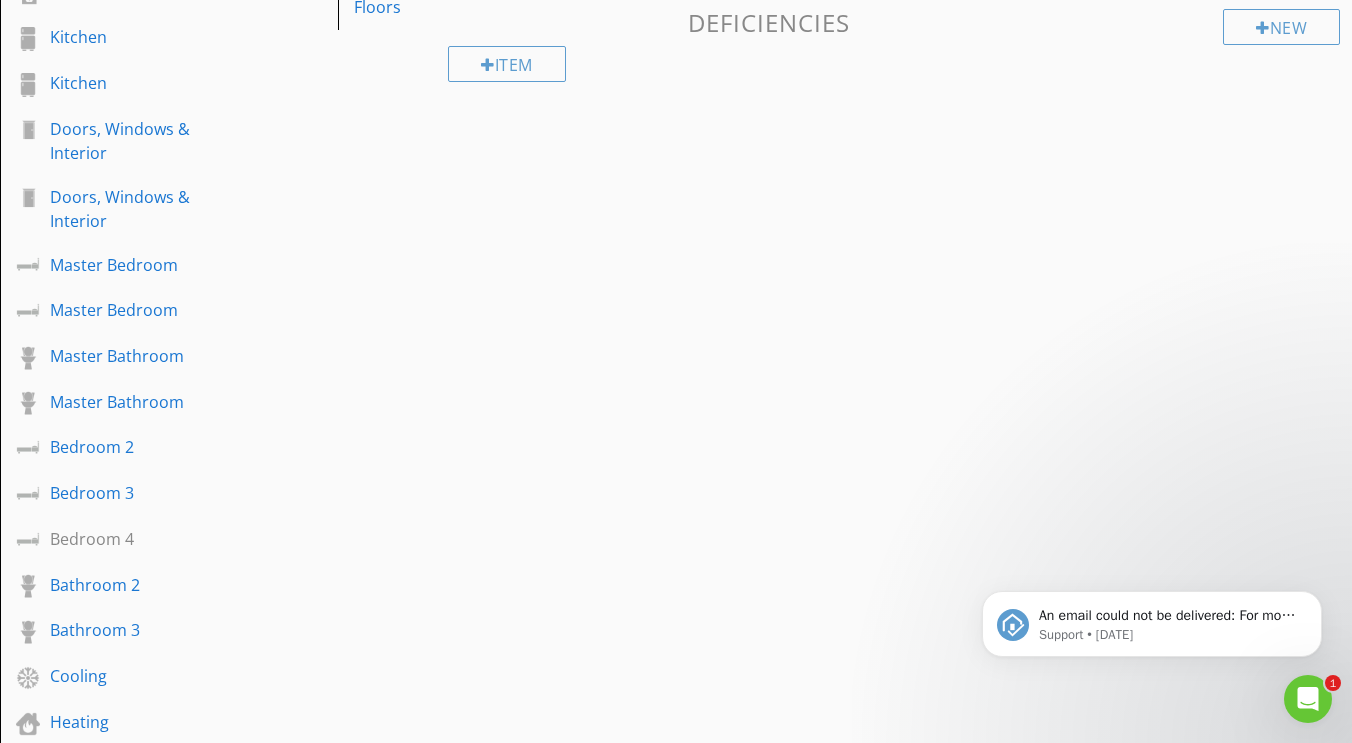 scroll, scrollTop: 749, scrollLeft: 0, axis: vertical 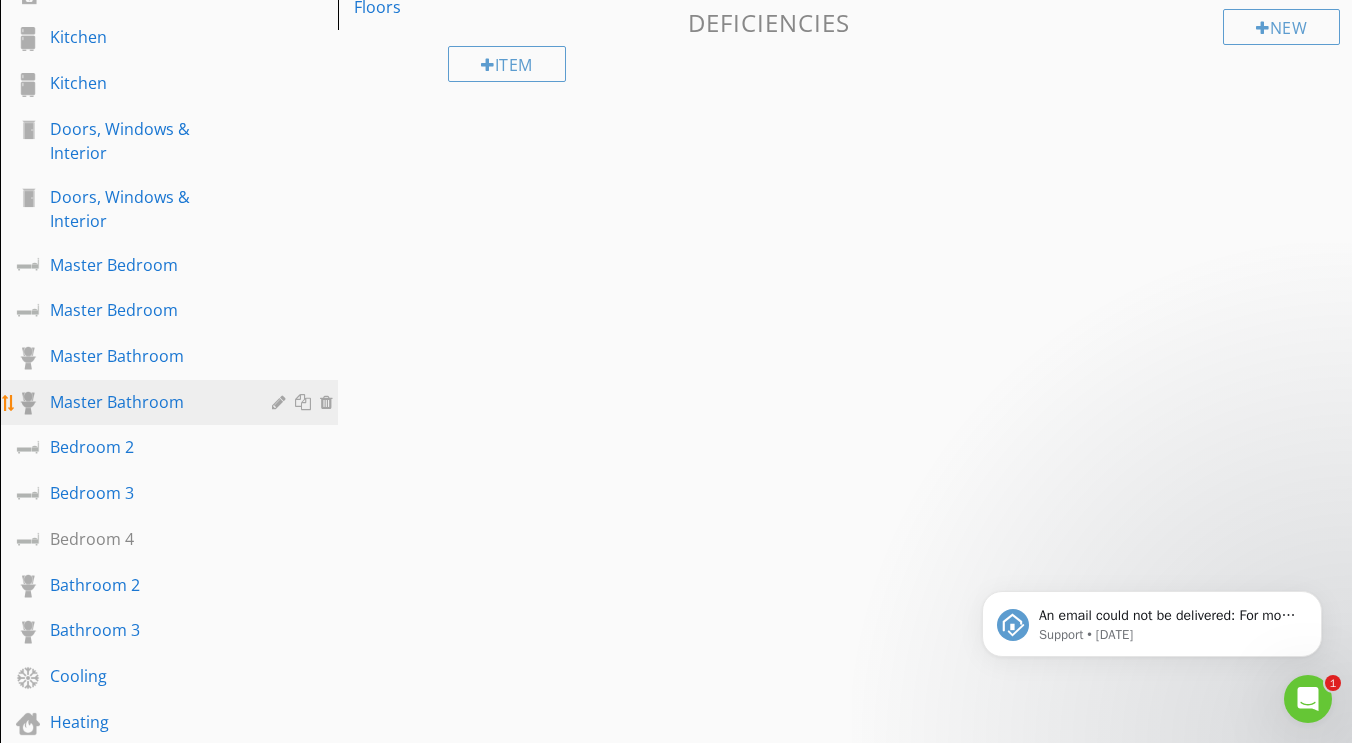 click on "Master Bathroom" at bounding box center [146, 402] 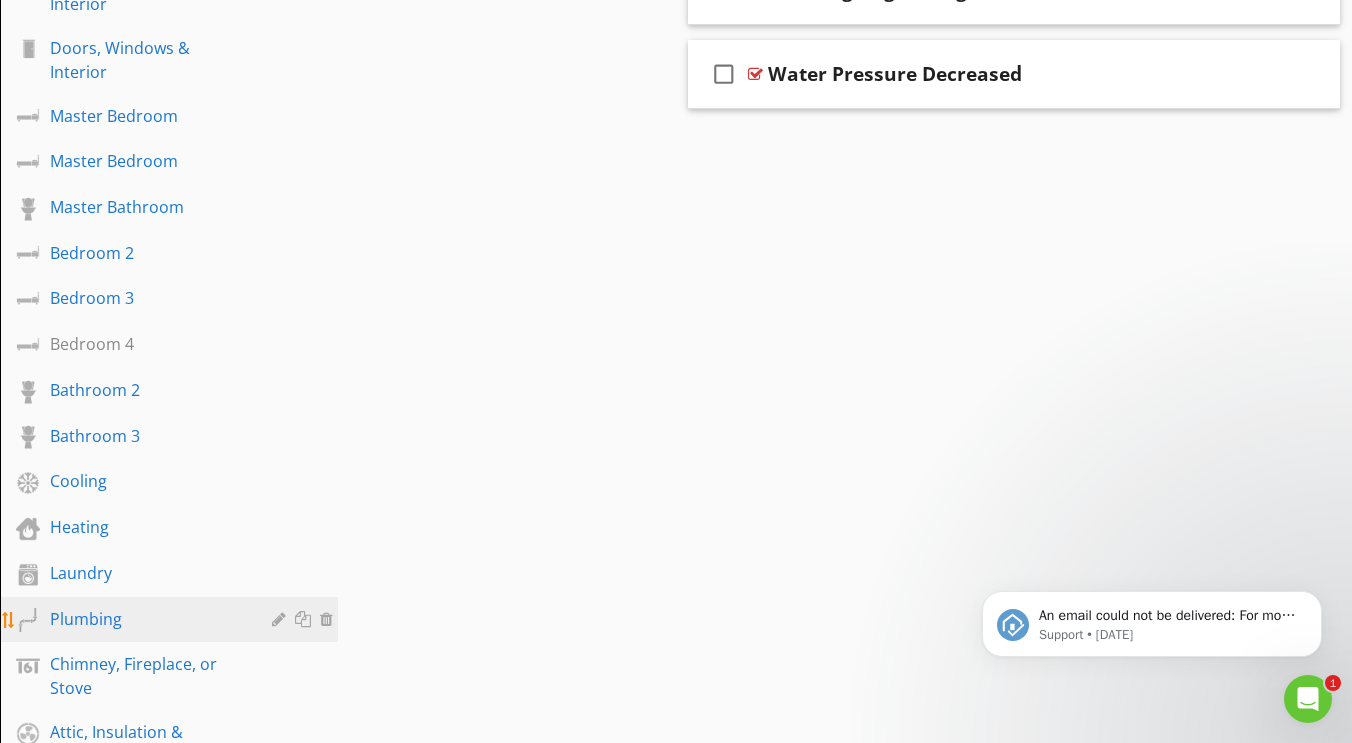scroll, scrollTop: 894, scrollLeft: 0, axis: vertical 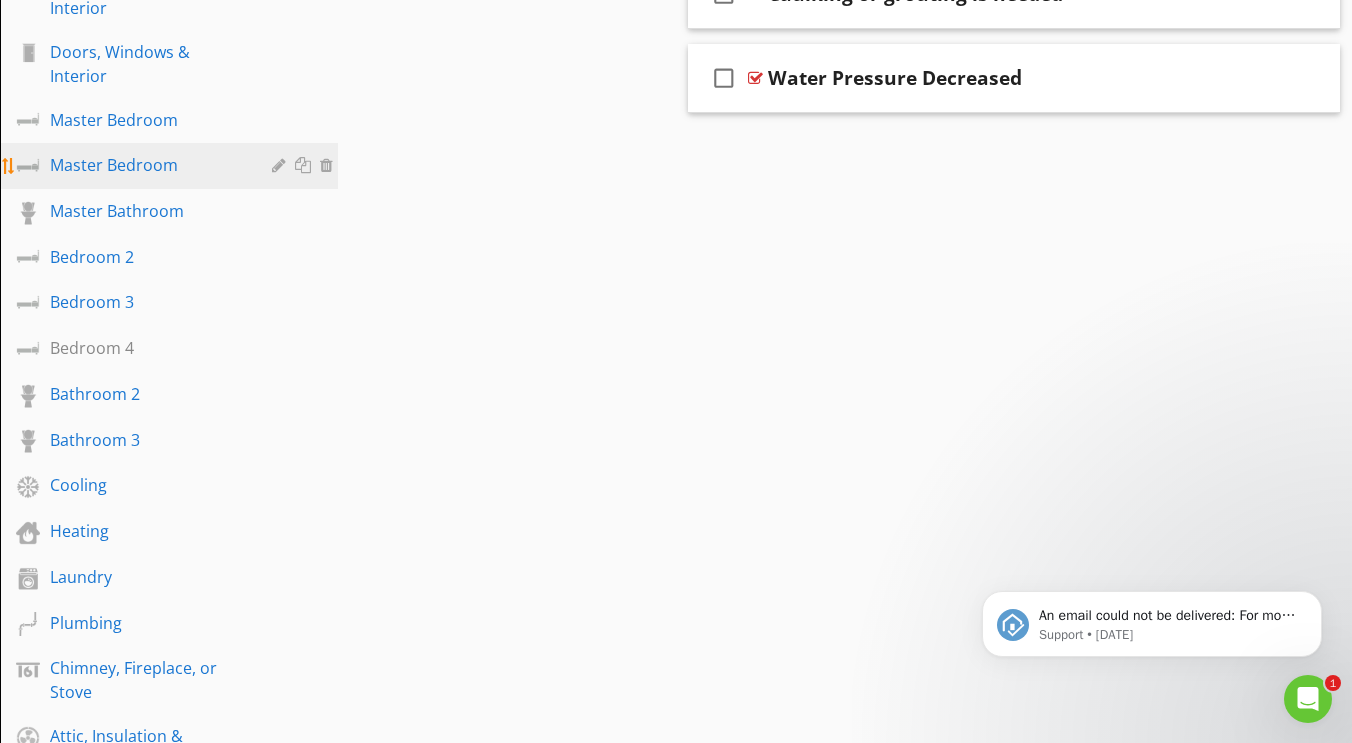 click on "Master Bedroom" at bounding box center [146, 165] 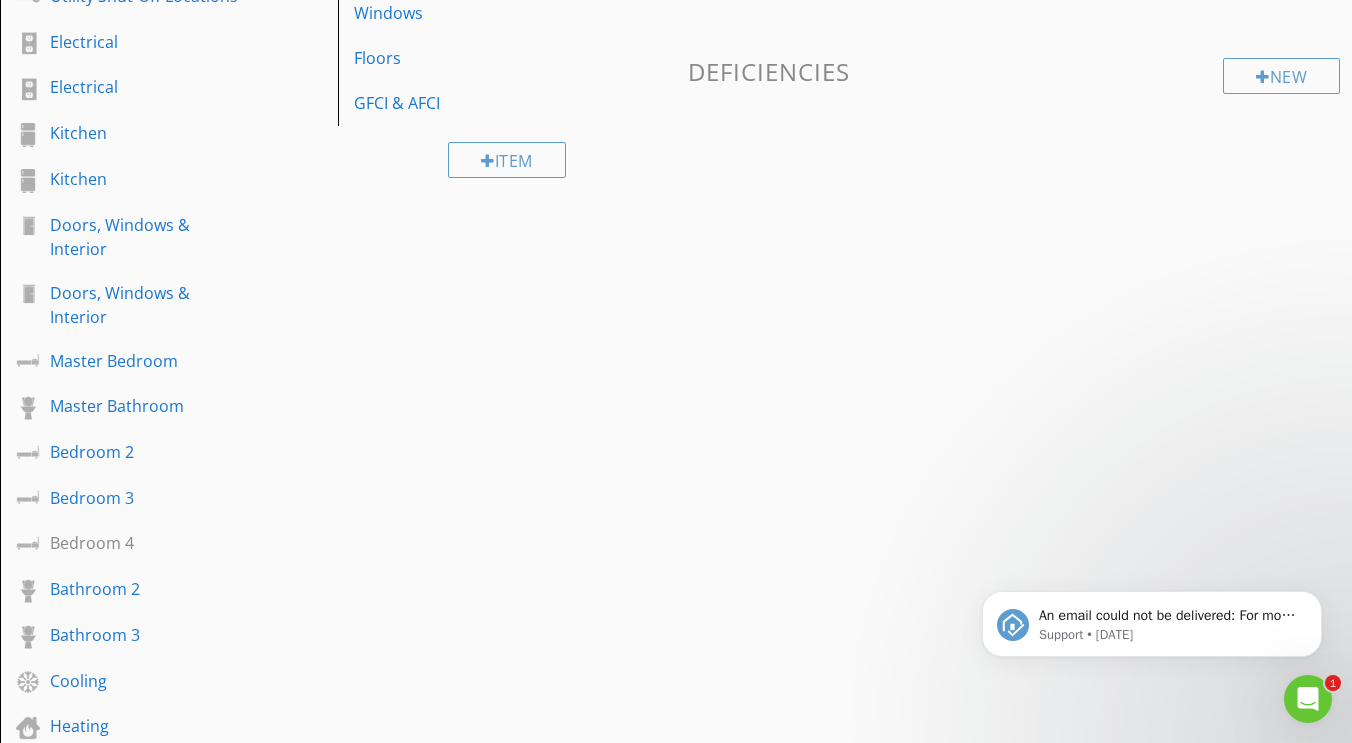 scroll, scrollTop: 651, scrollLeft: 0, axis: vertical 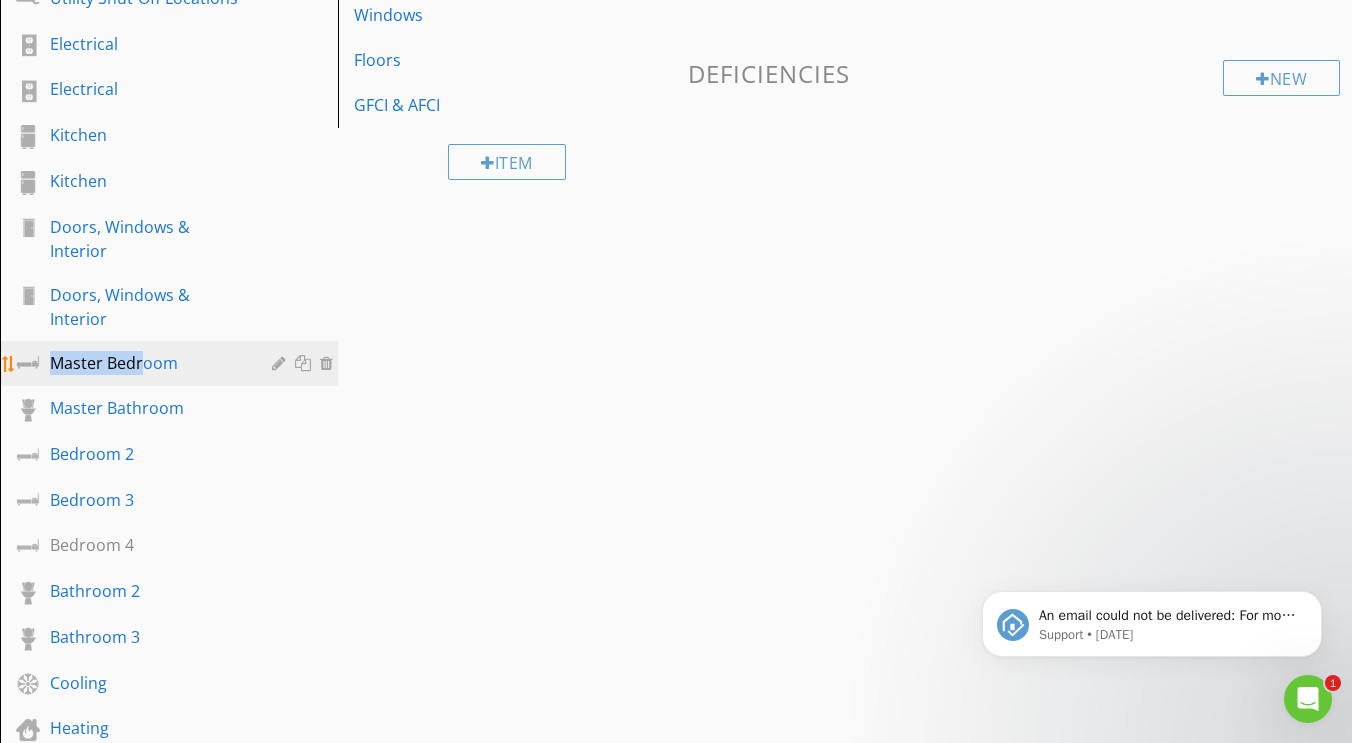 drag, startPoint x: 139, startPoint y: 306, endPoint x: 139, endPoint y: 340, distance: 34 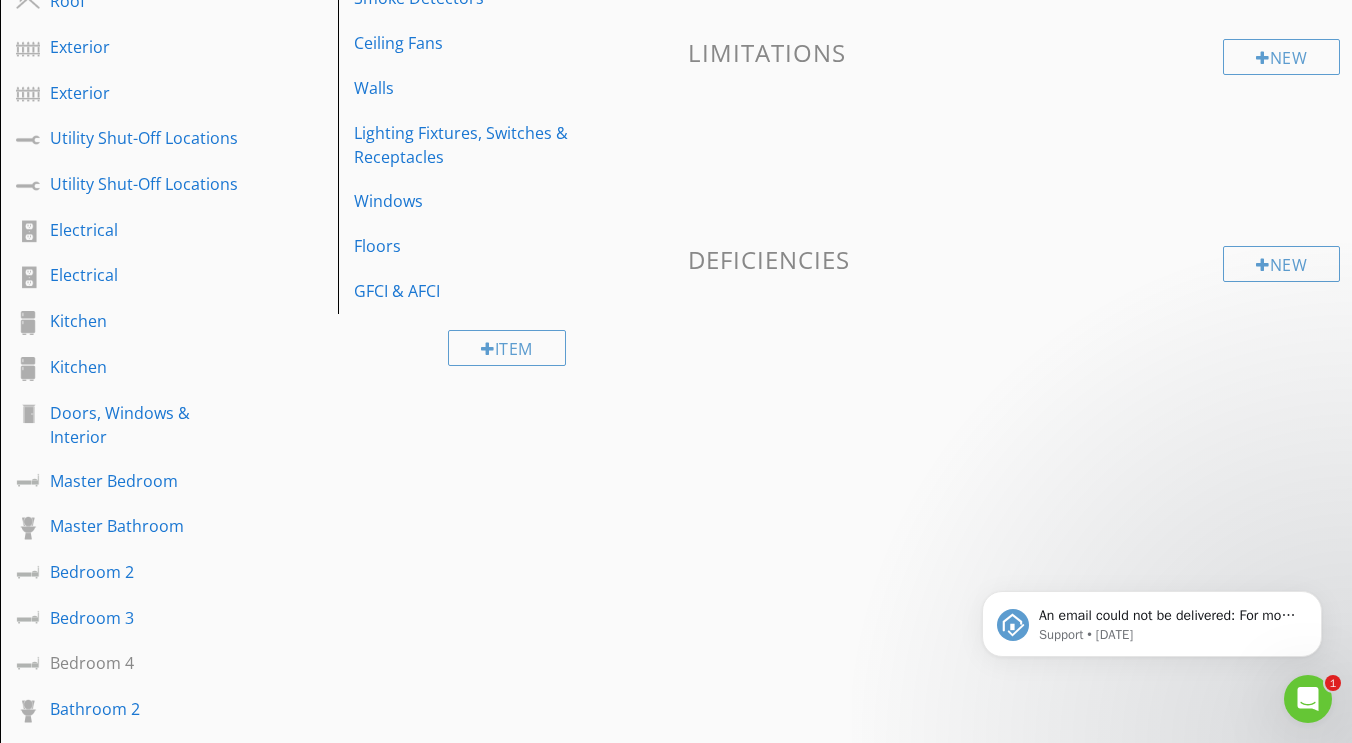 scroll, scrollTop: 430, scrollLeft: 0, axis: vertical 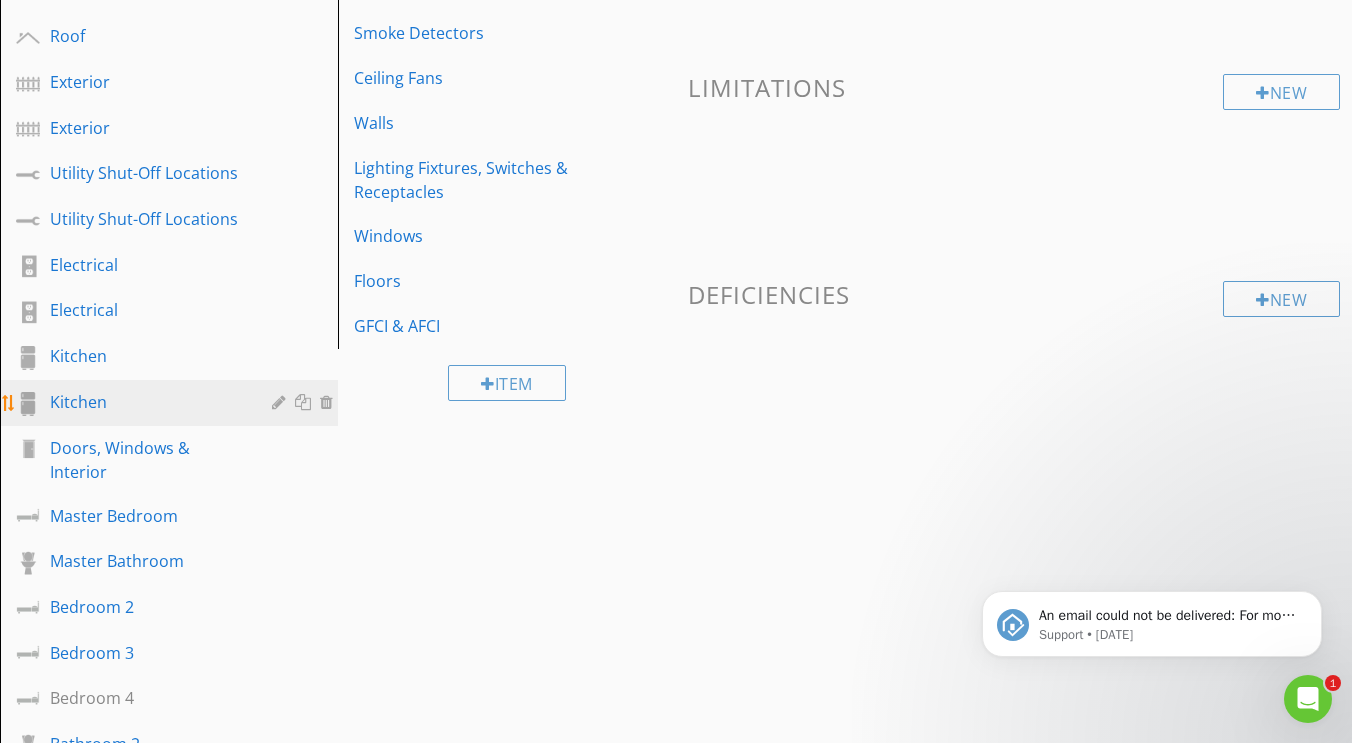 click on "Kitchen" at bounding box center [146, 402] 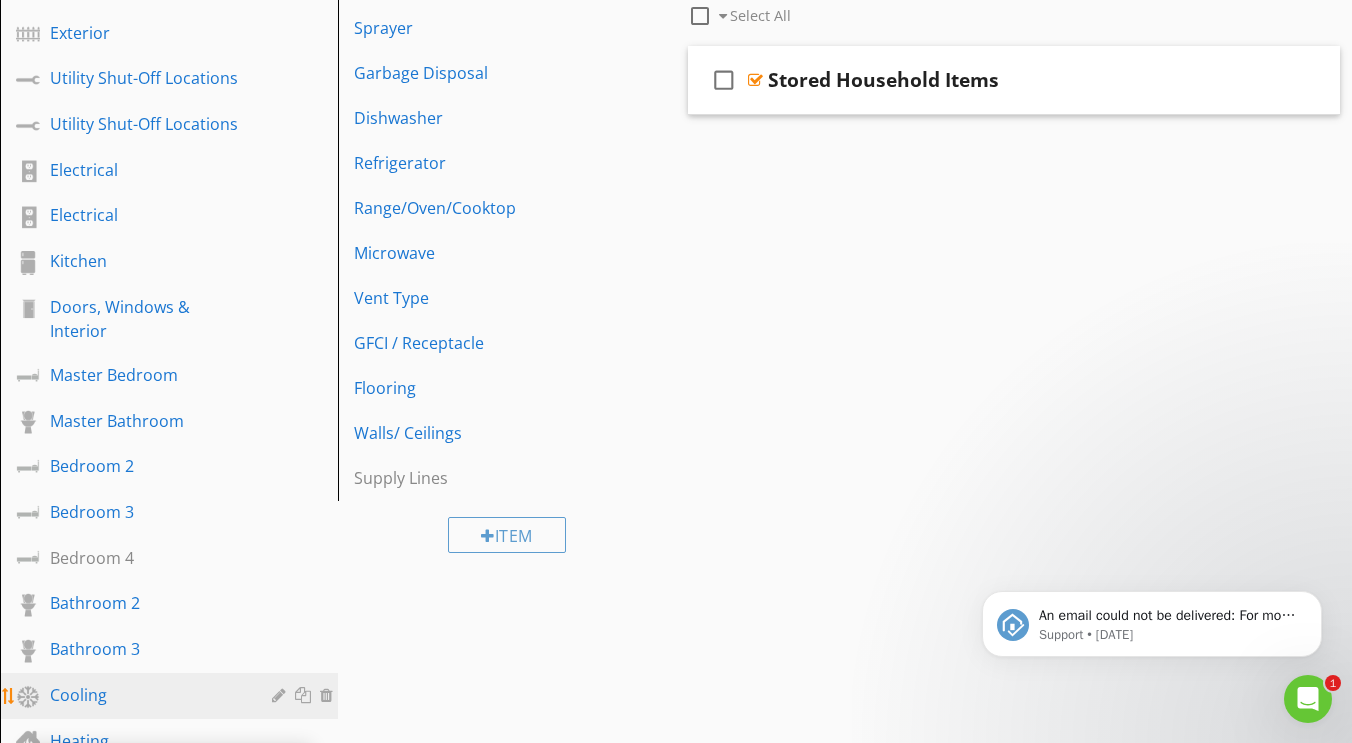 scroll, scrollTop: 519, scrollLeft: 0, axis: vertical 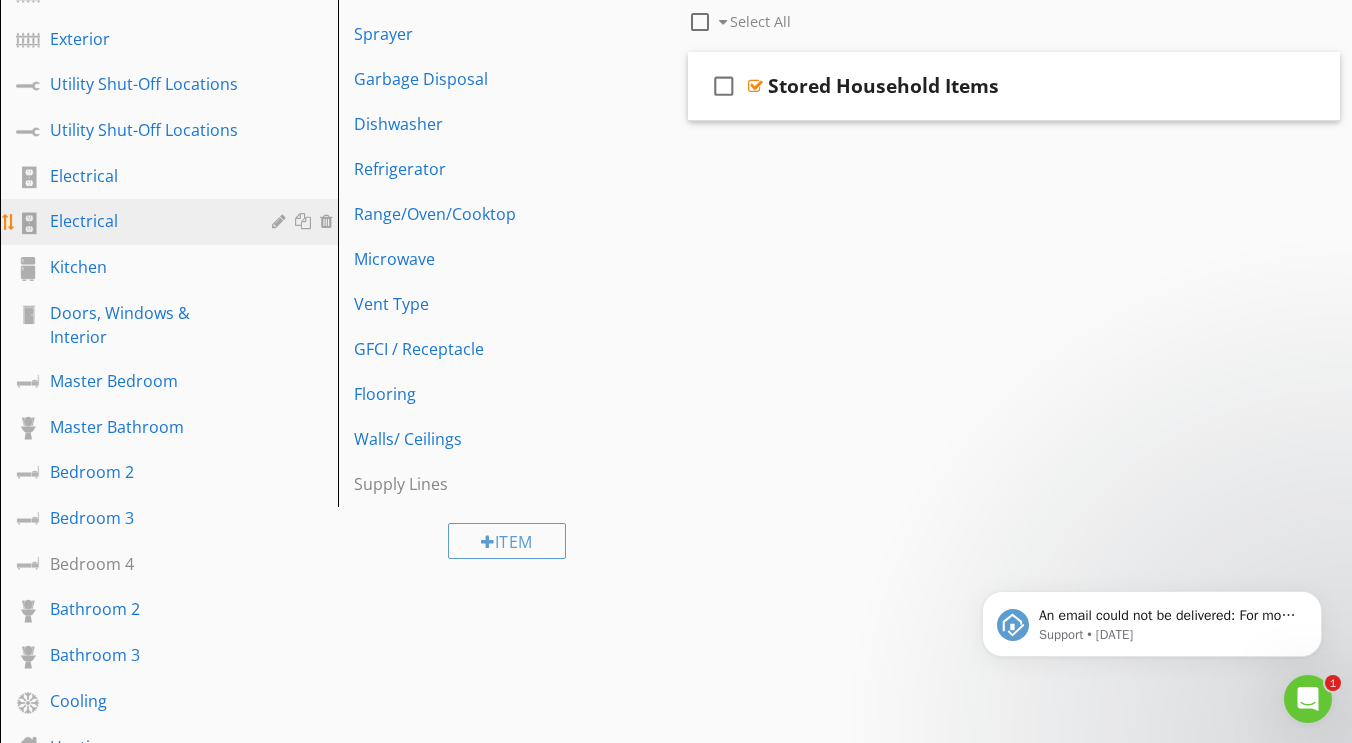 click on "Electrical" at bounding box center [146, 221] 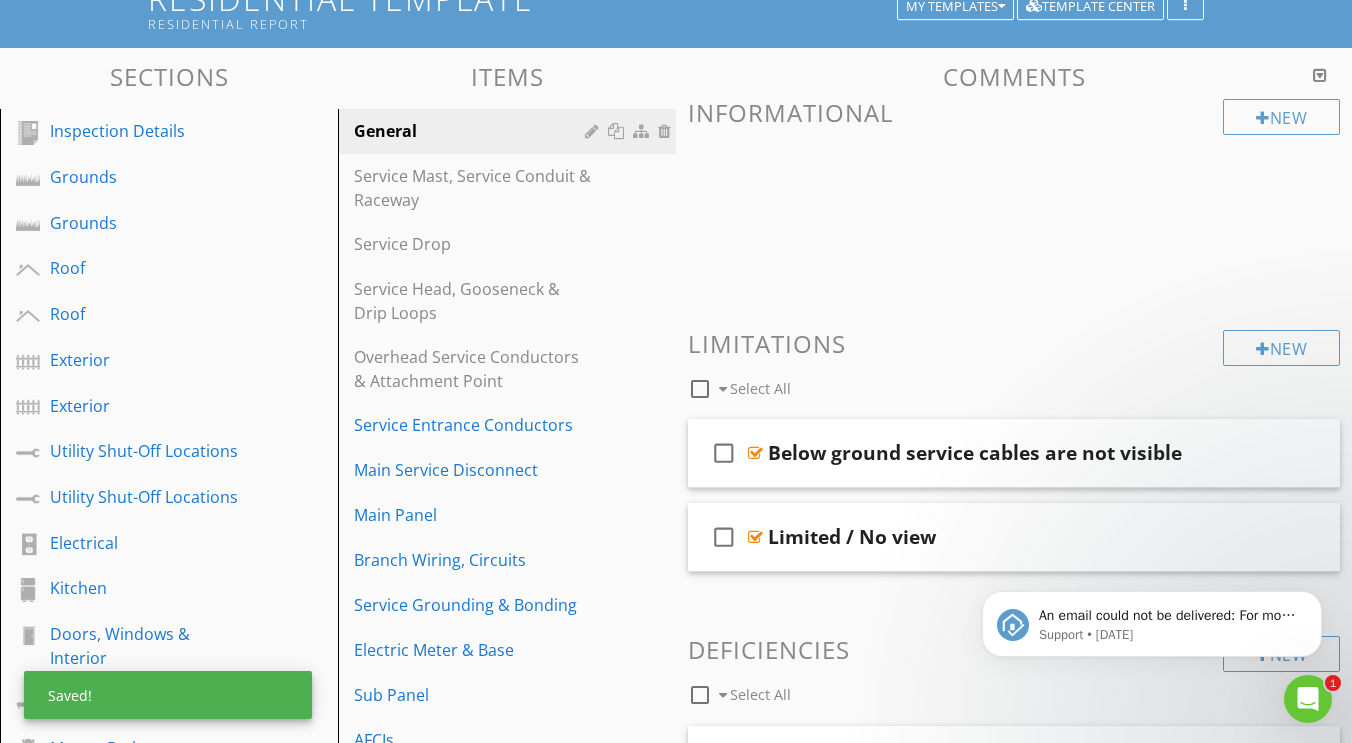 scroll, scrollTop: 151, scrollLeft: 0, axis: vertical 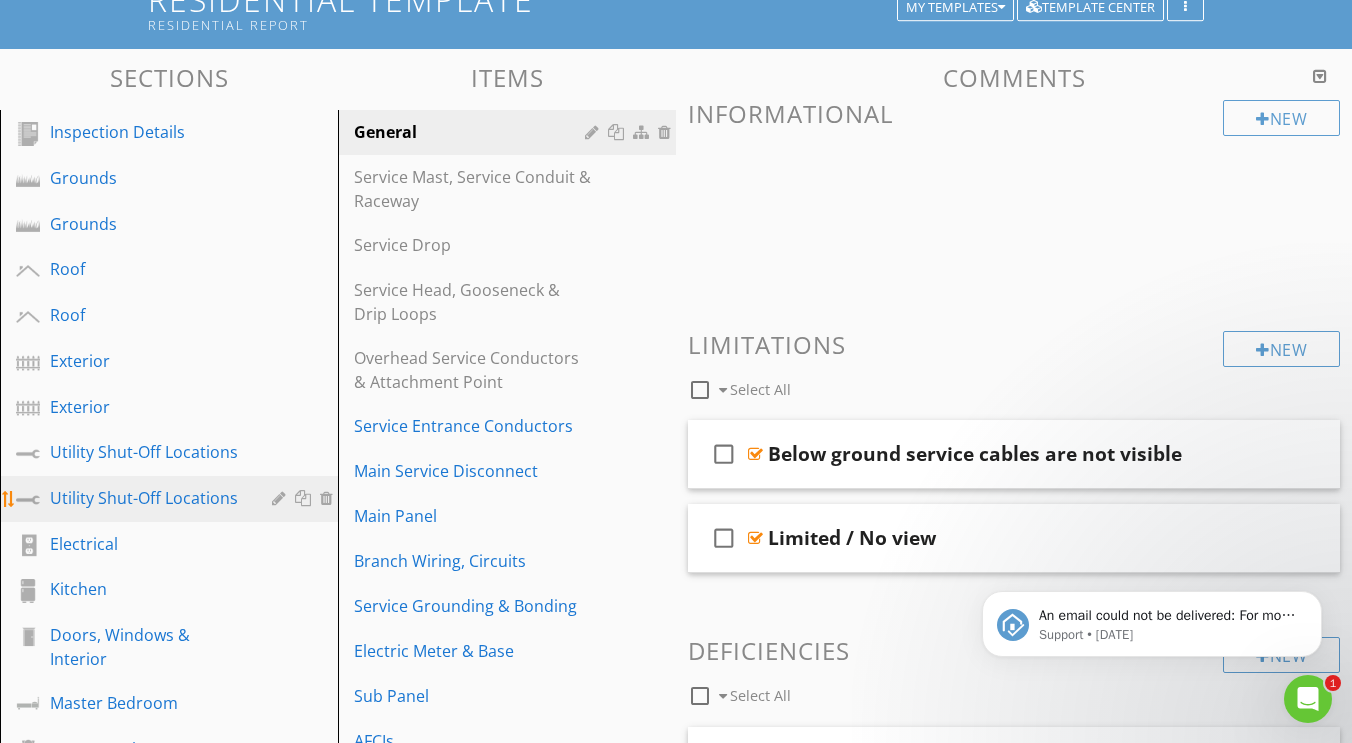 click on "Utility Shut-Off Locations" at bounding box center [146, 498] 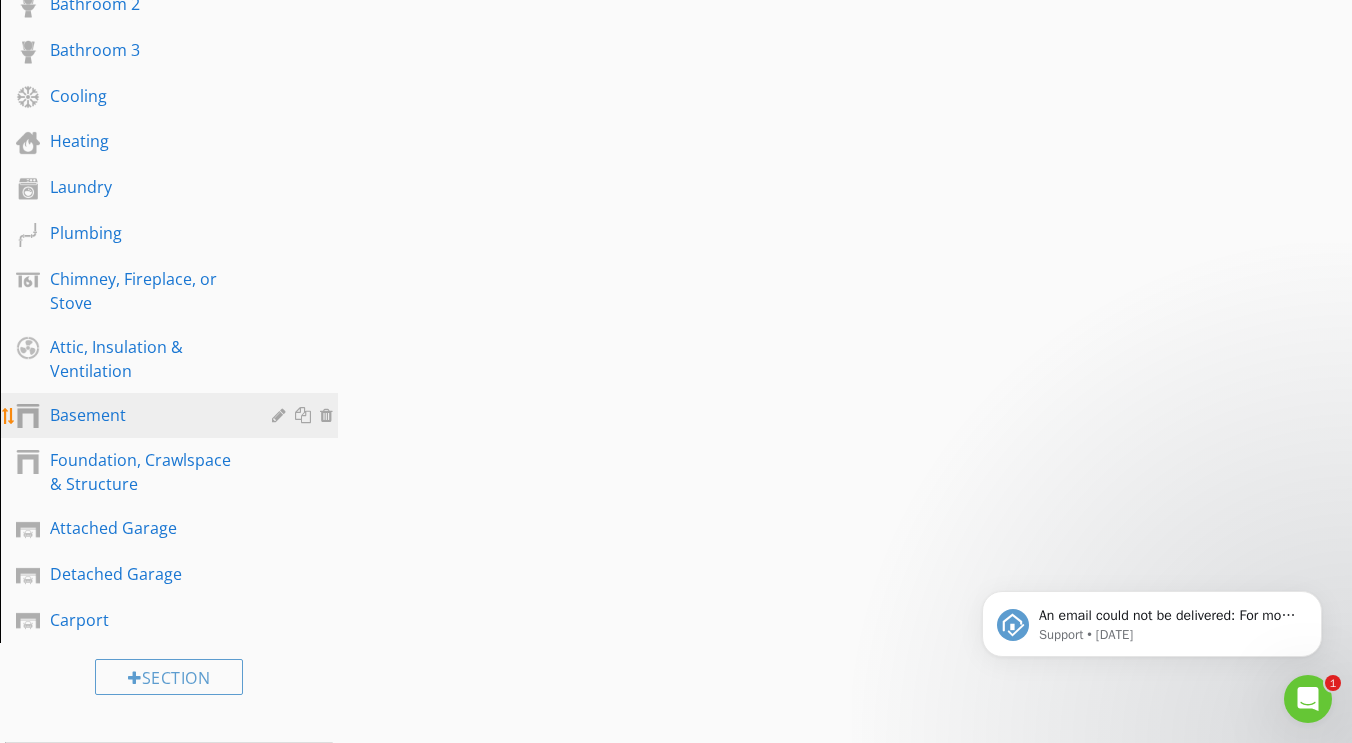 scroll, scrollTop: 2150, scrollLeft: 0, axis: vertical 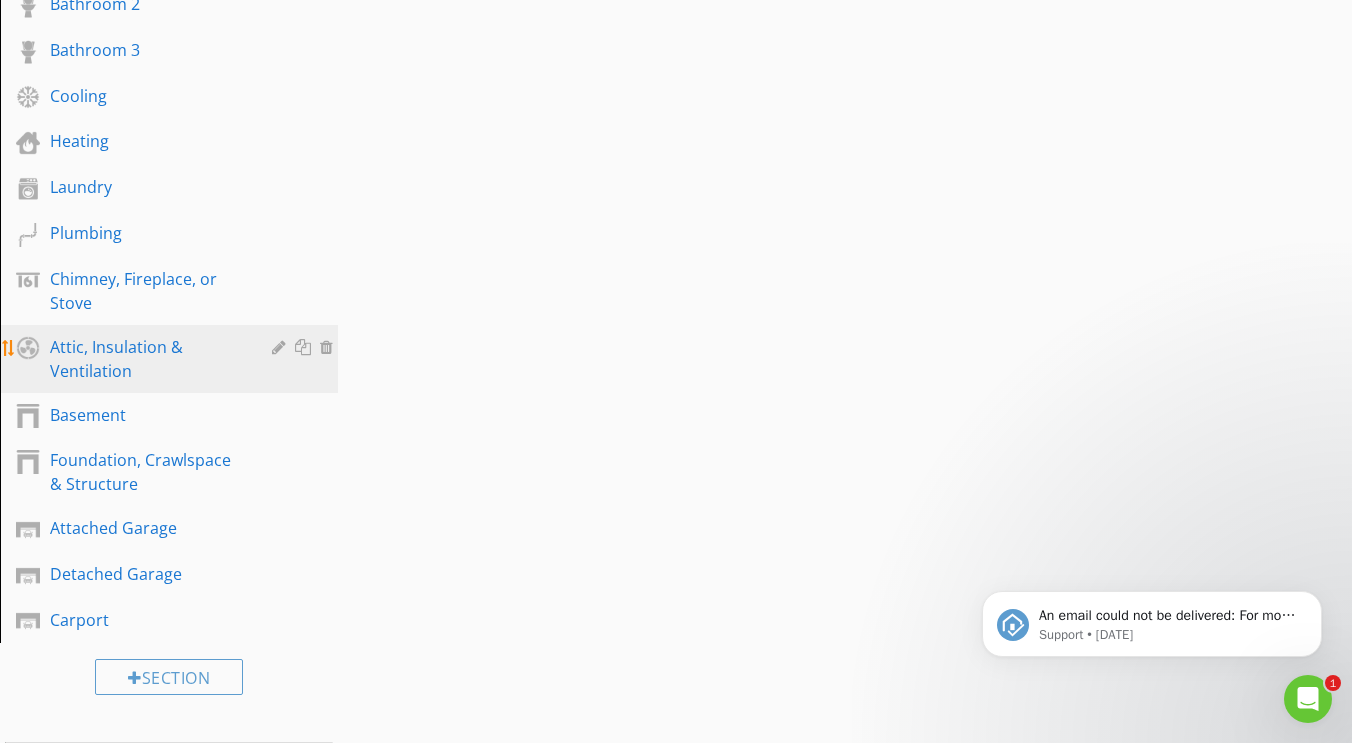 click on "Attic, Insulation & Ventilation" at bounding box center [146, 359] 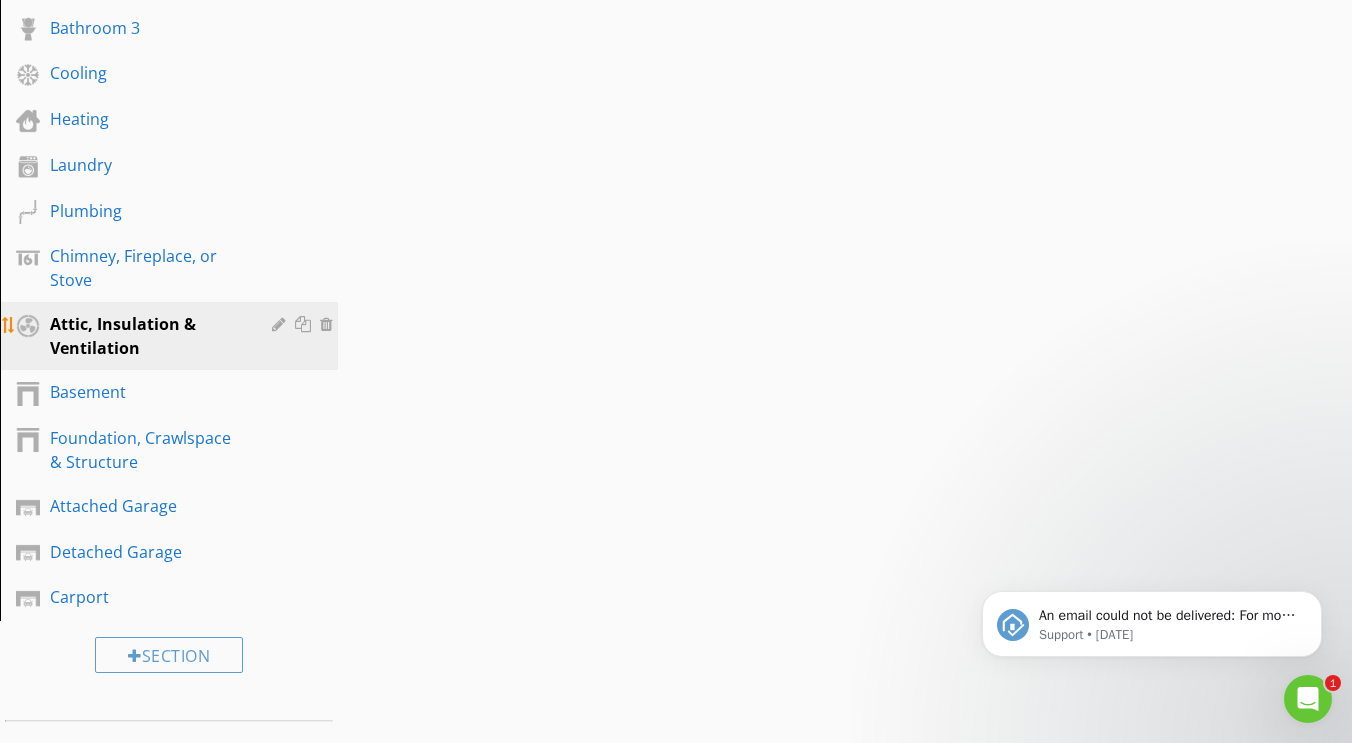 click on "Attic, Insulation & Ventilation" at bounding box center (146, 336) 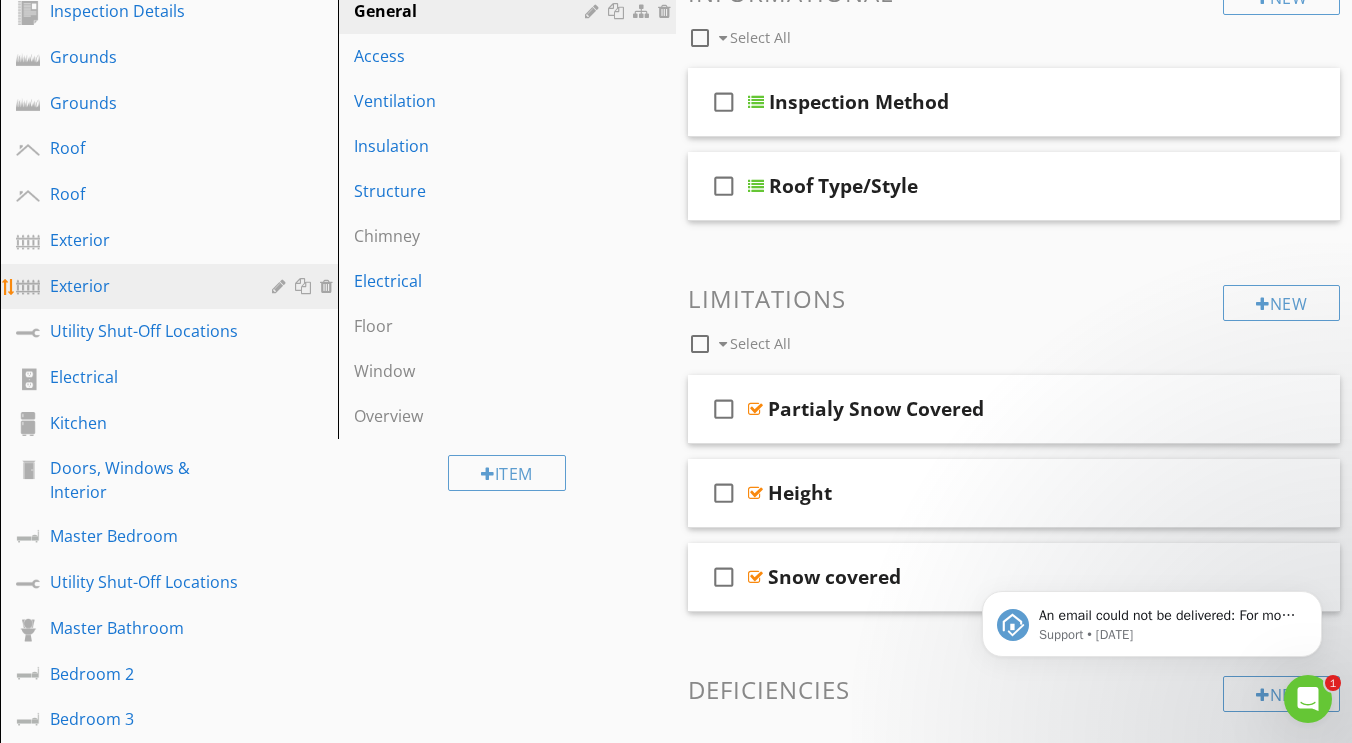 scroll, scrollTop: 276, scrollLeft: 0, axis: vertical 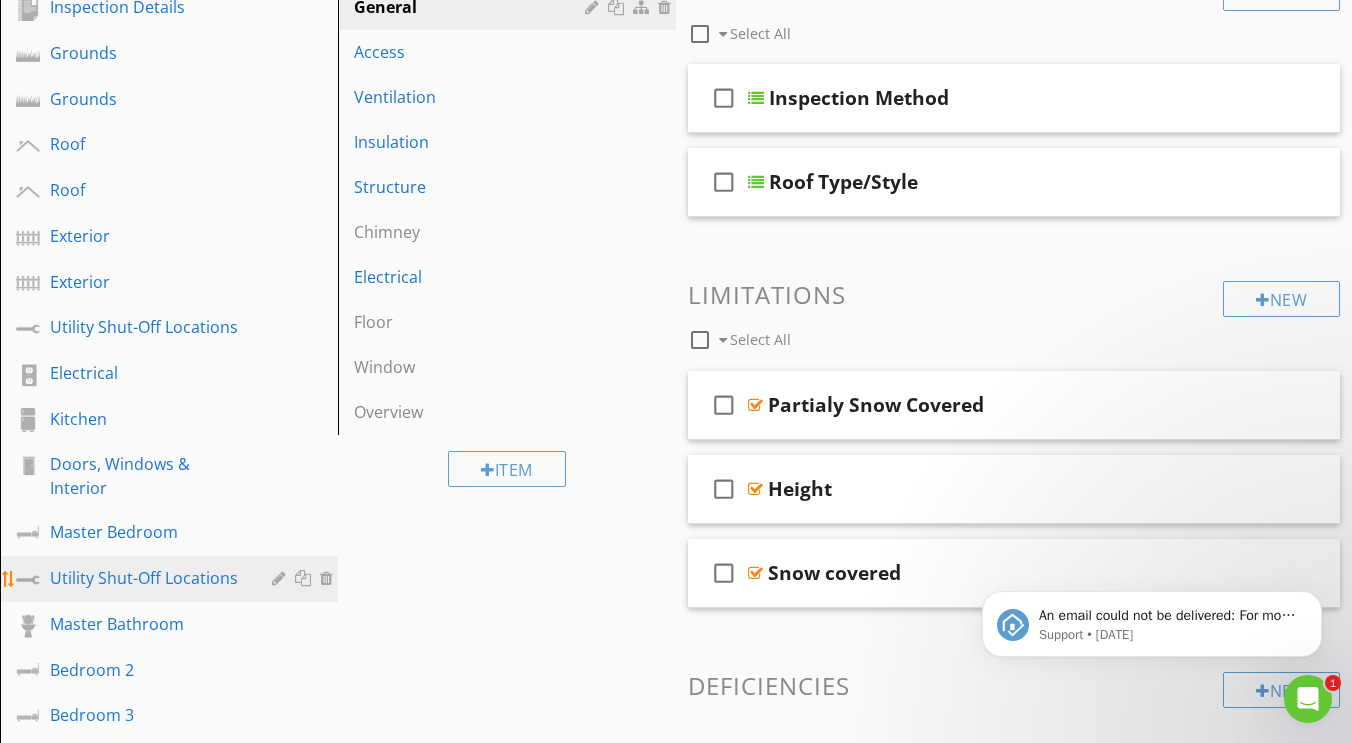 click on "Utility Shut-Off Locations" at bounding box center (146, 578) 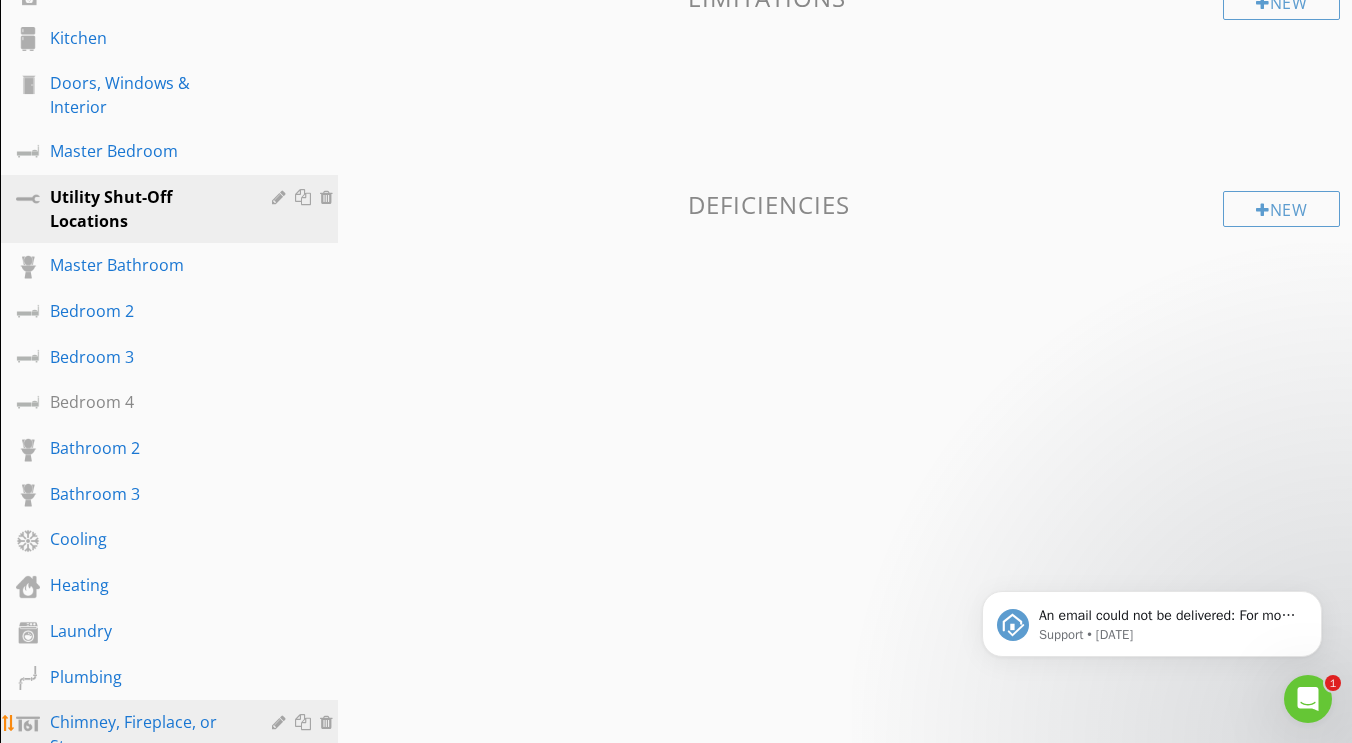 scroll, scrollTop: 656, scrollLeft: 0, axis: vertical 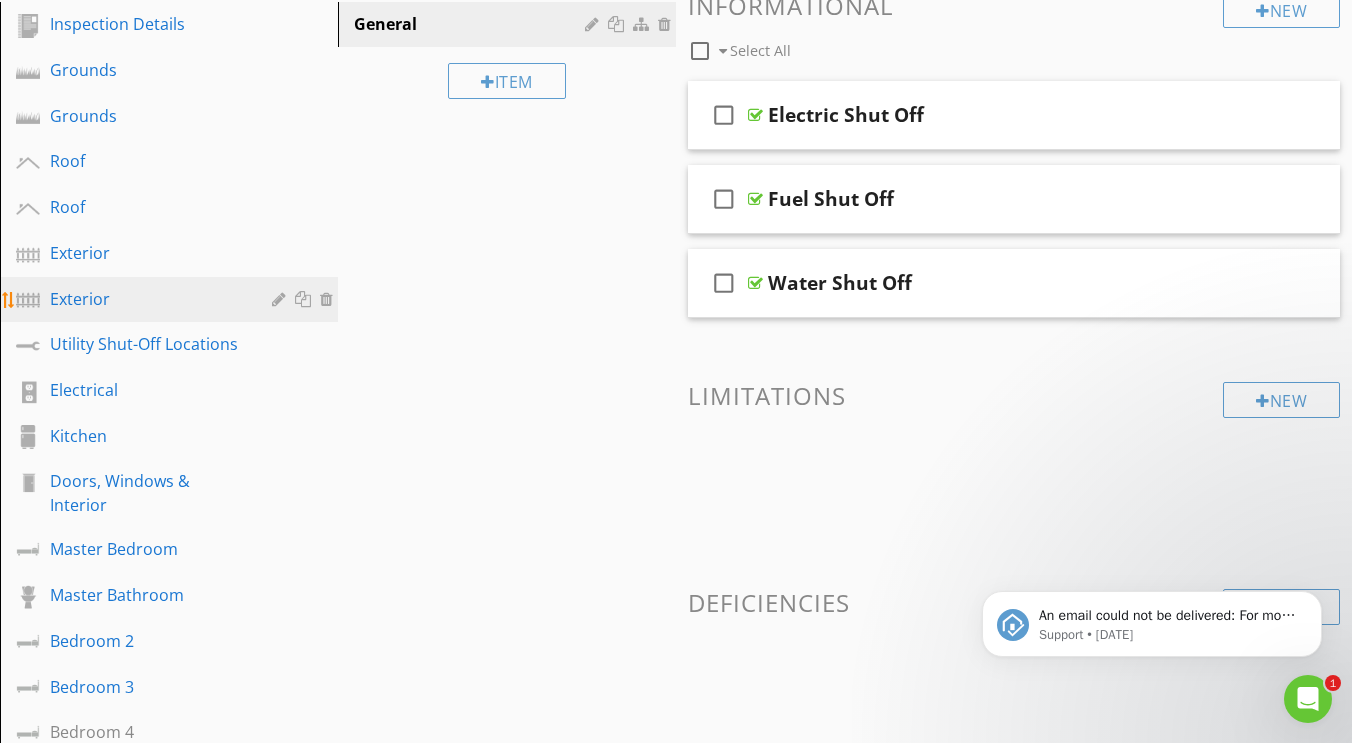 click on "Exterior" at bounding box center (146, 299) 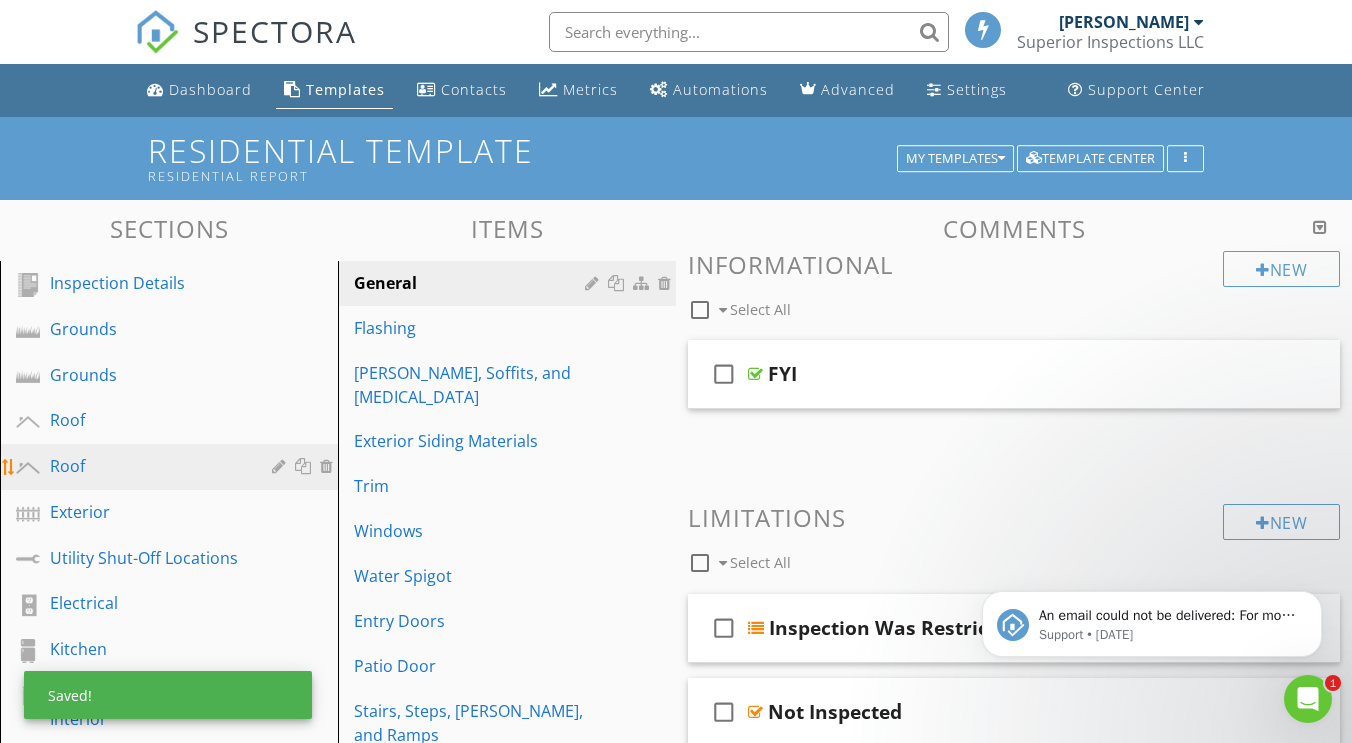 scroll, scrollTop: 0, scrollLeft: 0, axis: both 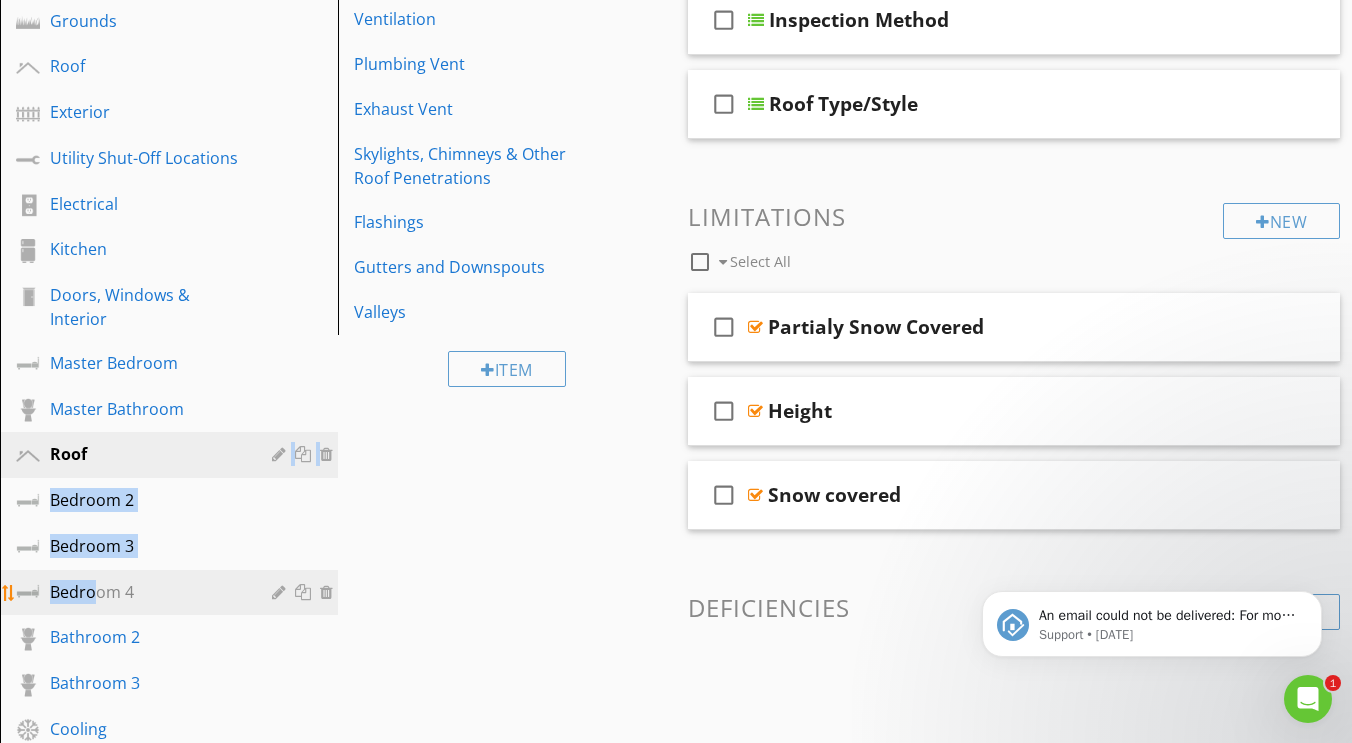 drag, startPoint x: 93, startPoint y: 455, endPoint x: 100, endPoint y: 586, distance: 131.18689 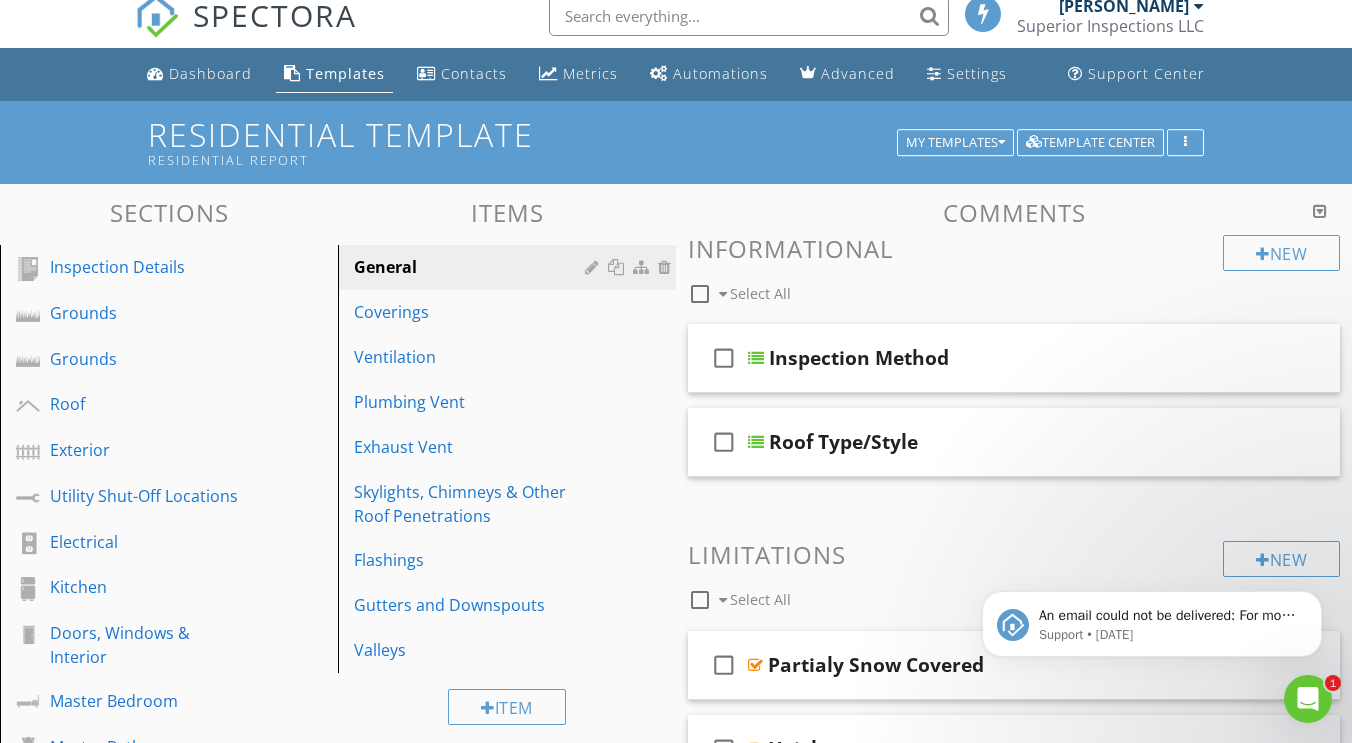 scroll, scrollTop: 12, scrollLeft: 0, axis: vertical 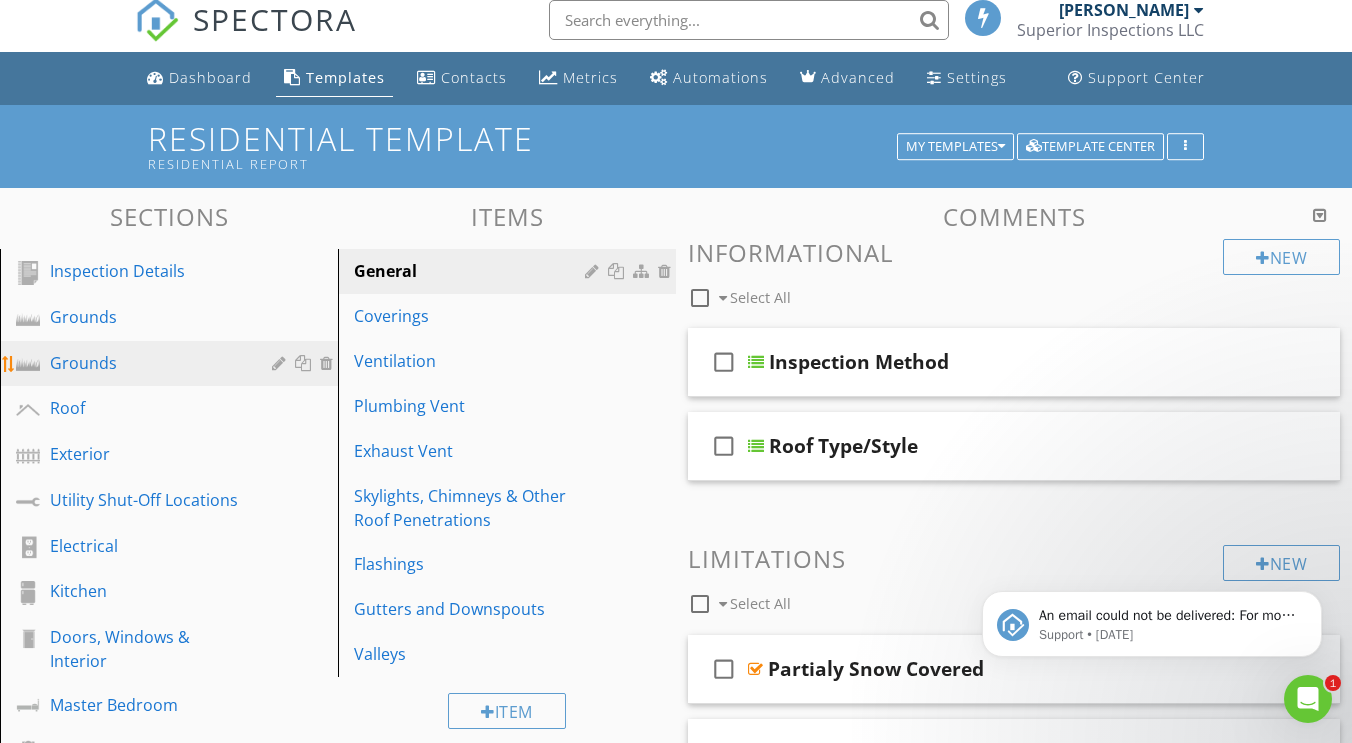 click on "Grounds" at bounding box center [146, 363] 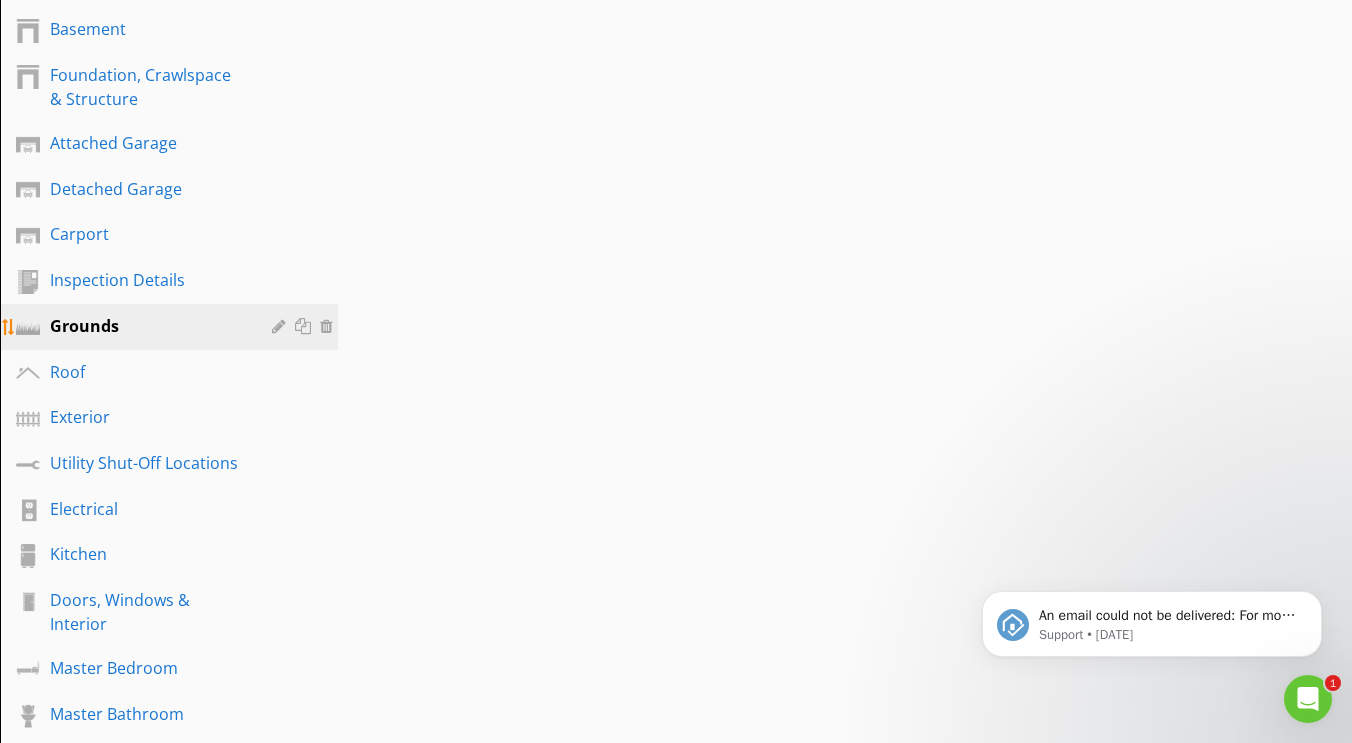 scroll, scrollTop: 1281, scrollLeft: 0, axis: vertical 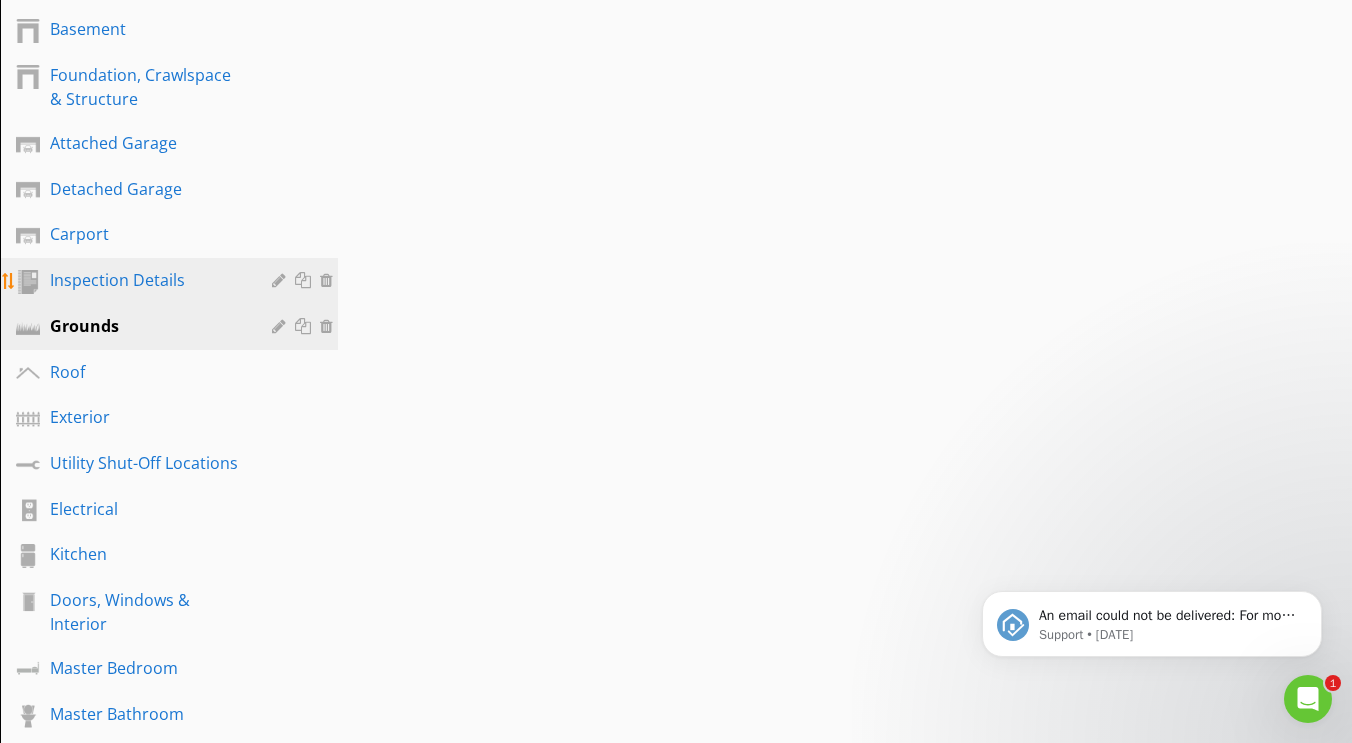 click on "Inspection Details" at bounding box center (146, 280) 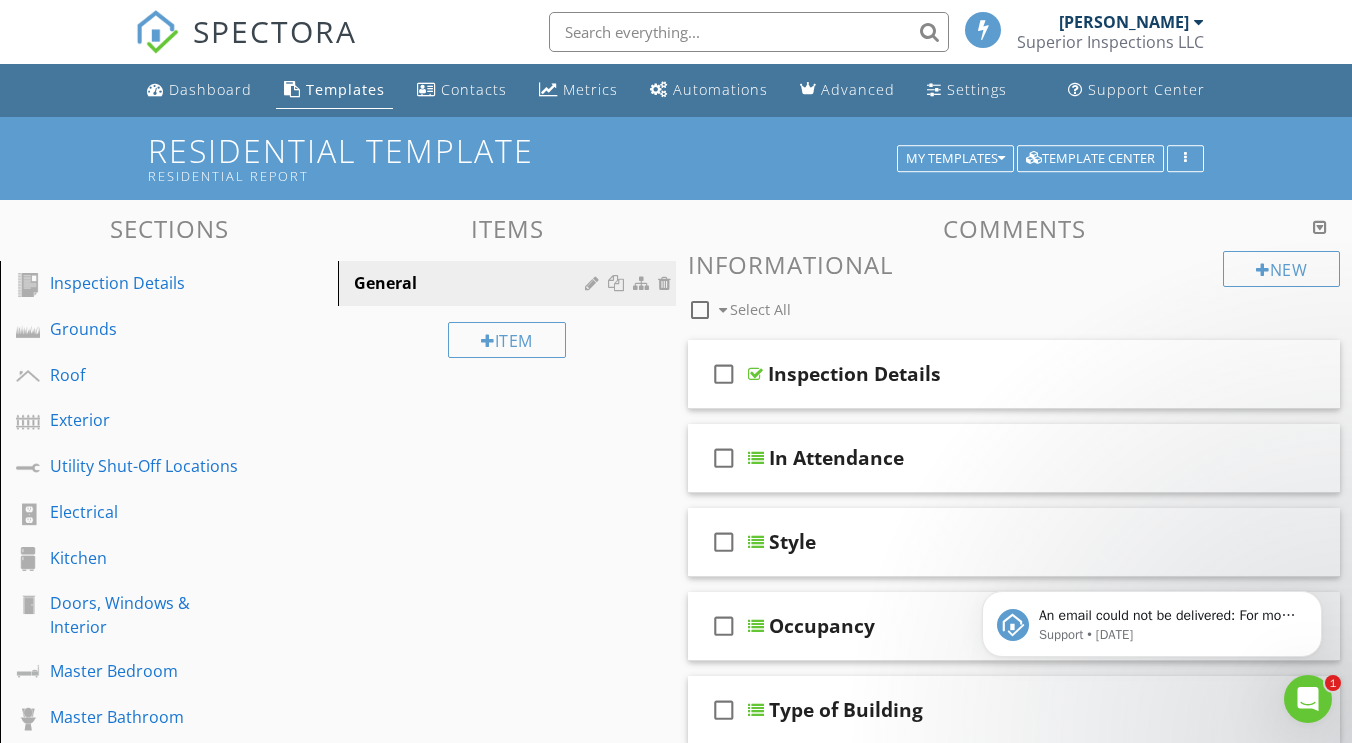 scroll, scrollTop: 0, scrollLeft: 0, axis: both 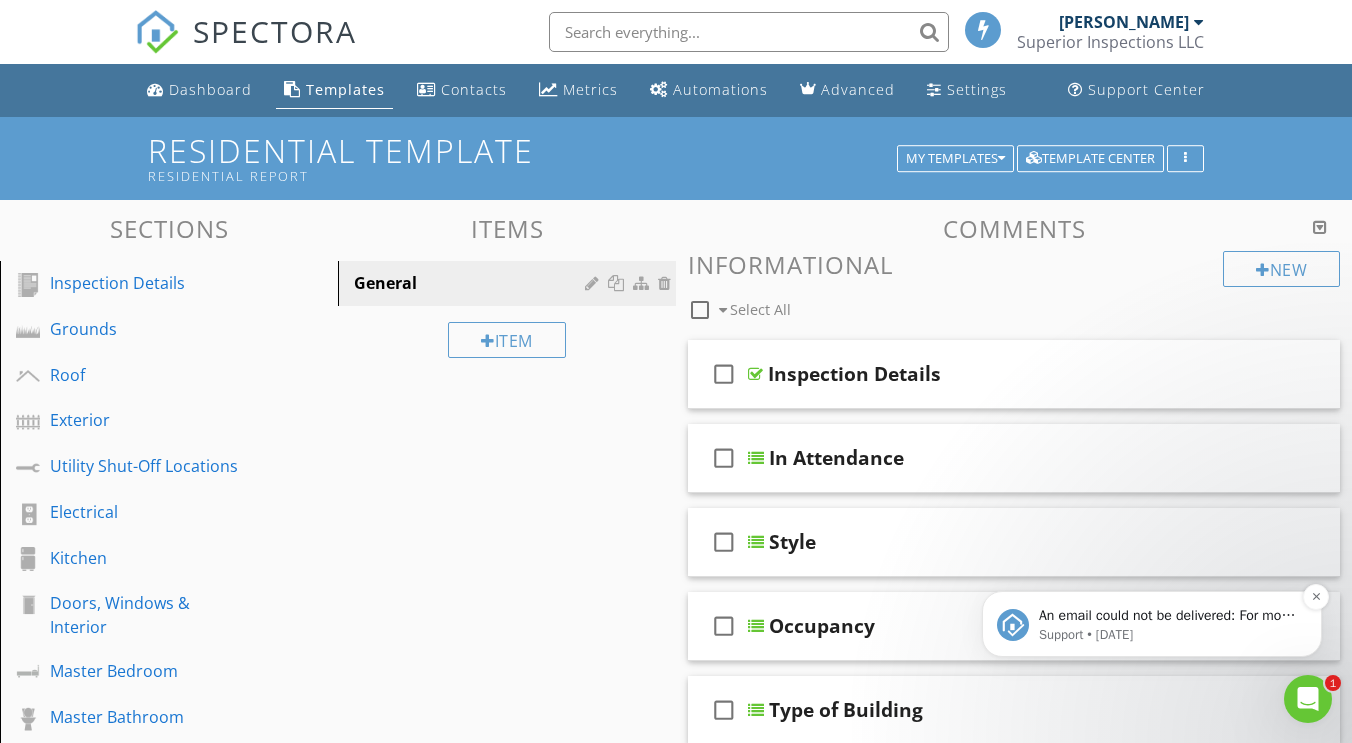 click on "An email could not be delivered:  For more information, view Why emails don't get delivered (Support Article)" at bounding box center (1168, 616) 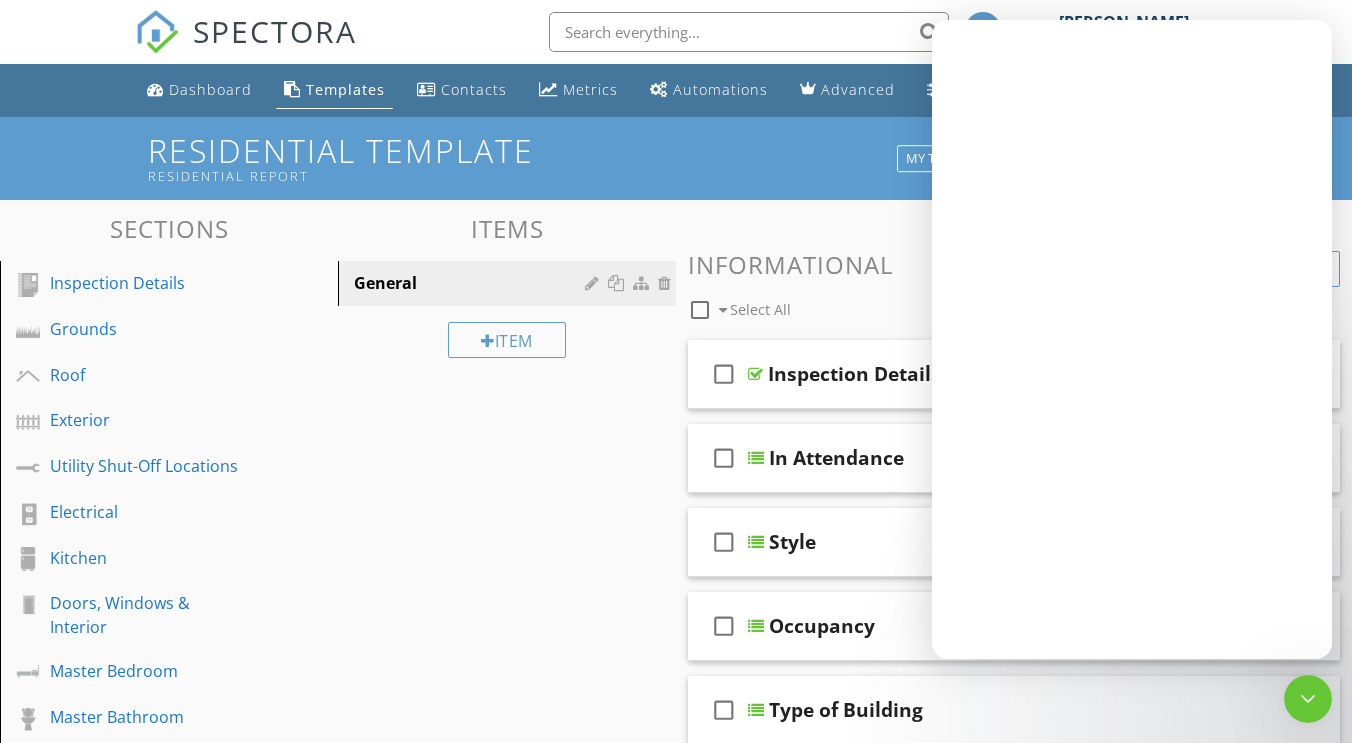 scroll, scrollTop: 0, scrollLeft: 0, axis: both 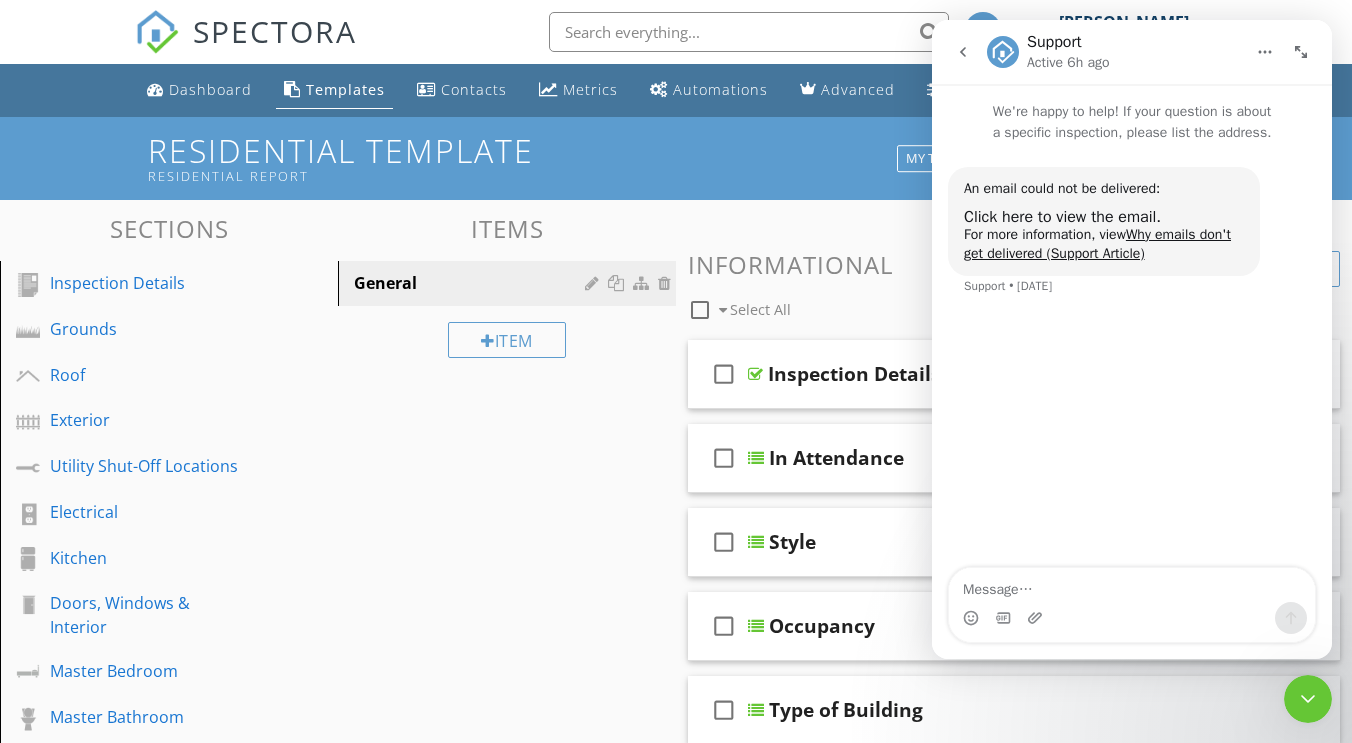 click 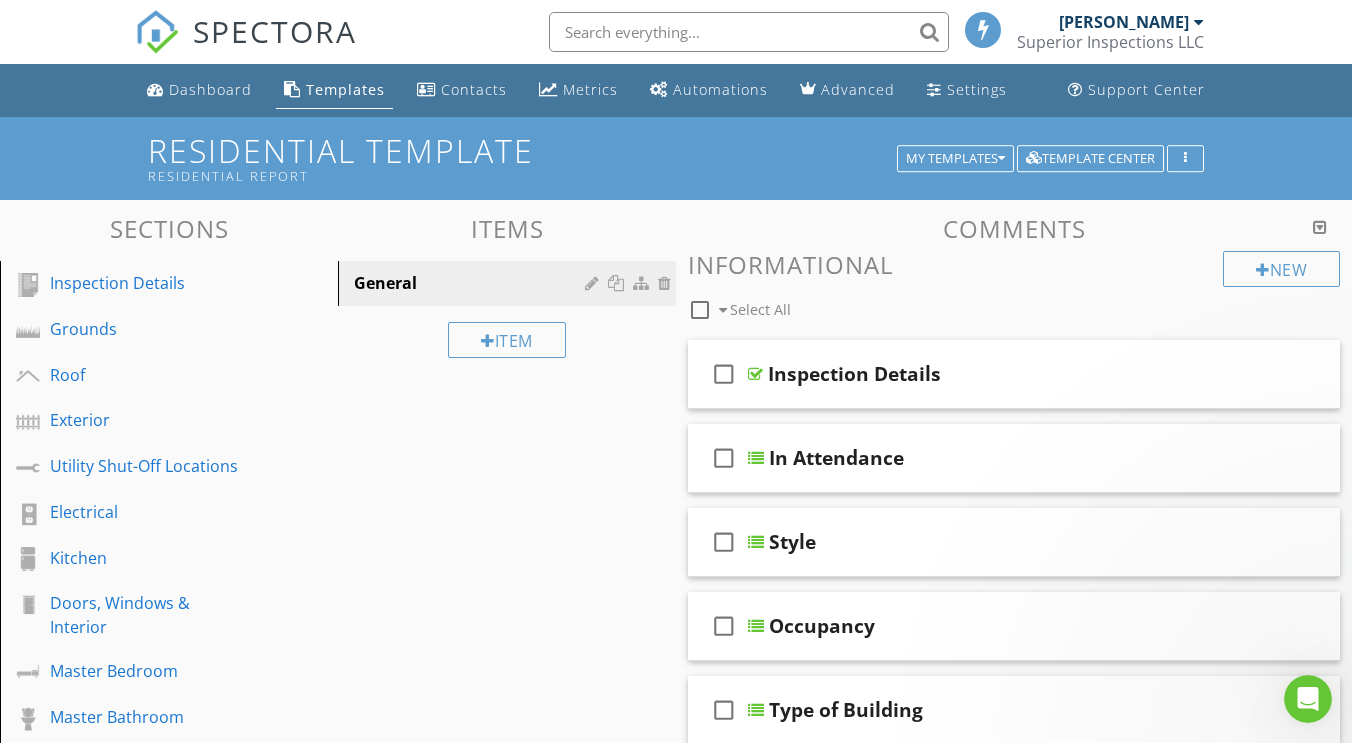 scroll, scrollTop: 0, scrollLeft: 0, axis: both 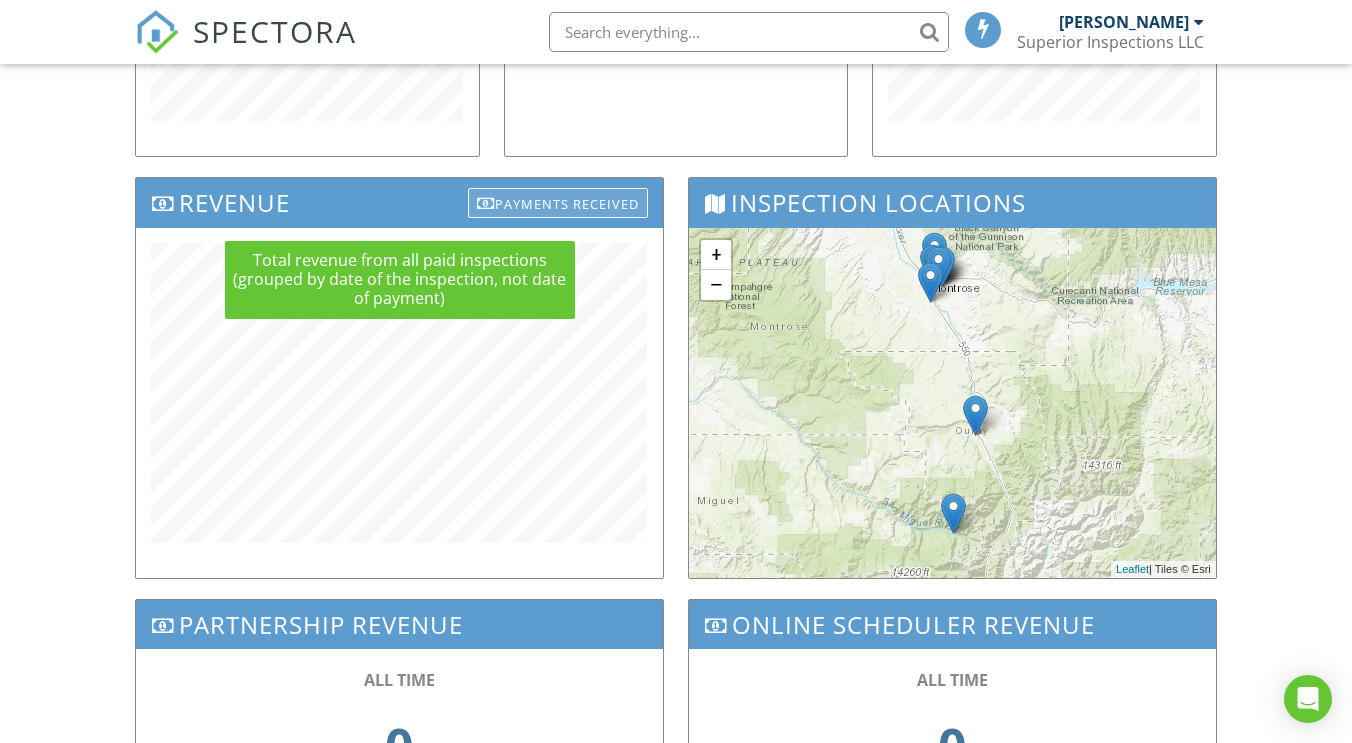click on "Payments Received" at bounding box center [558, 203] 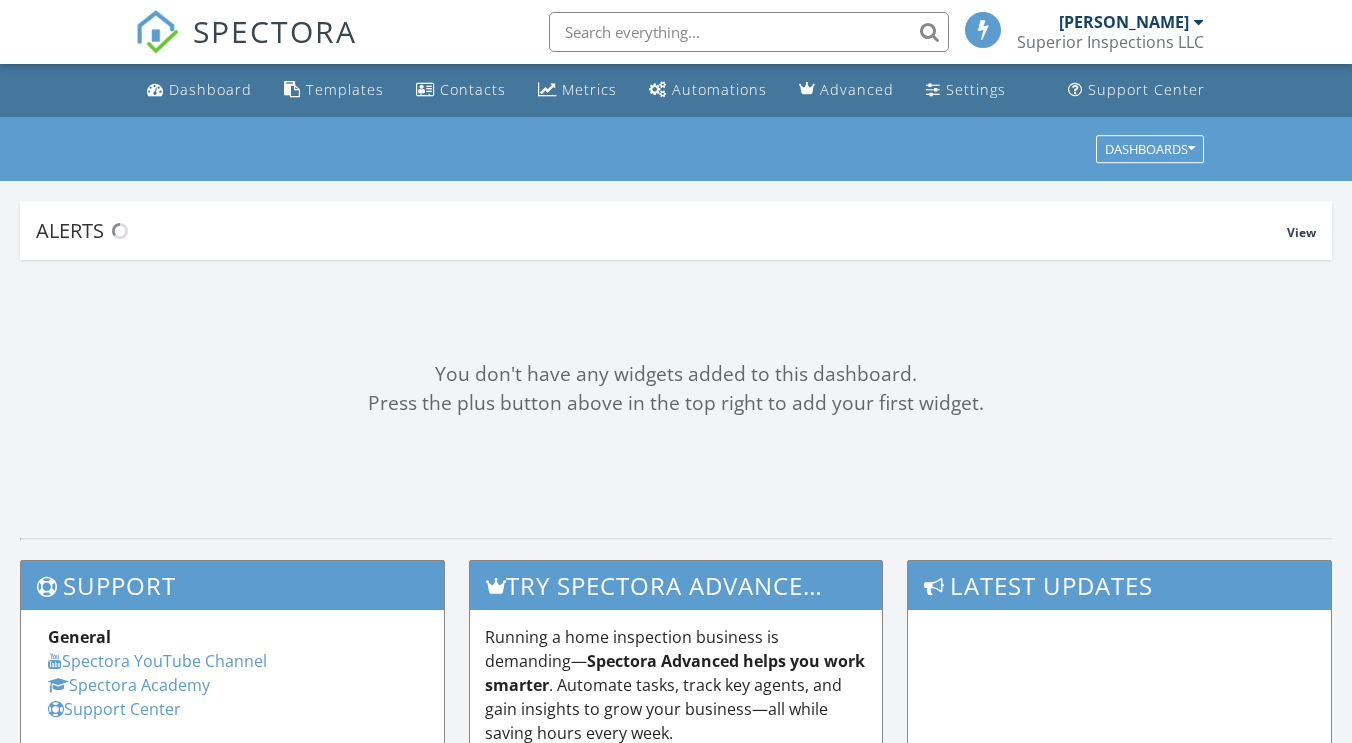 scroll, scrollTop: 0, scrollLeft: 0, axis: both 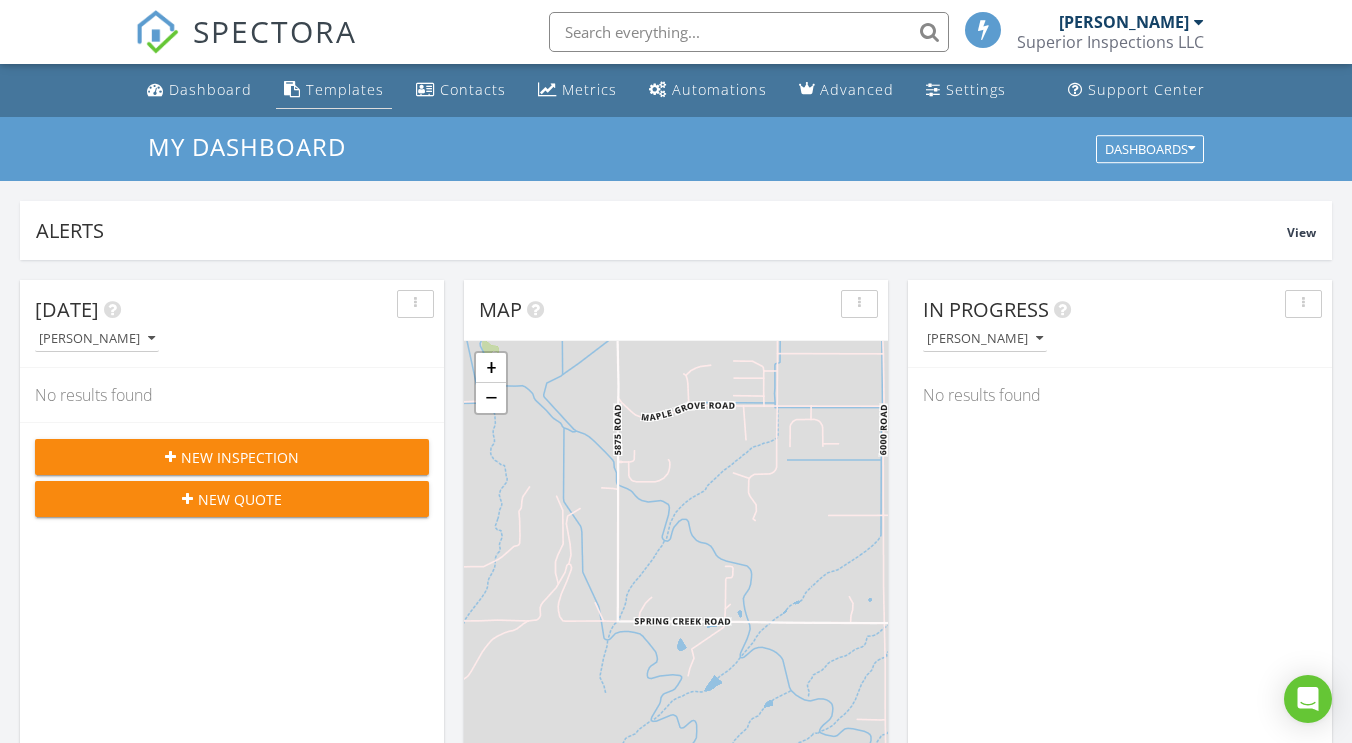 click on "Templates" at bounding box center [345, 89] 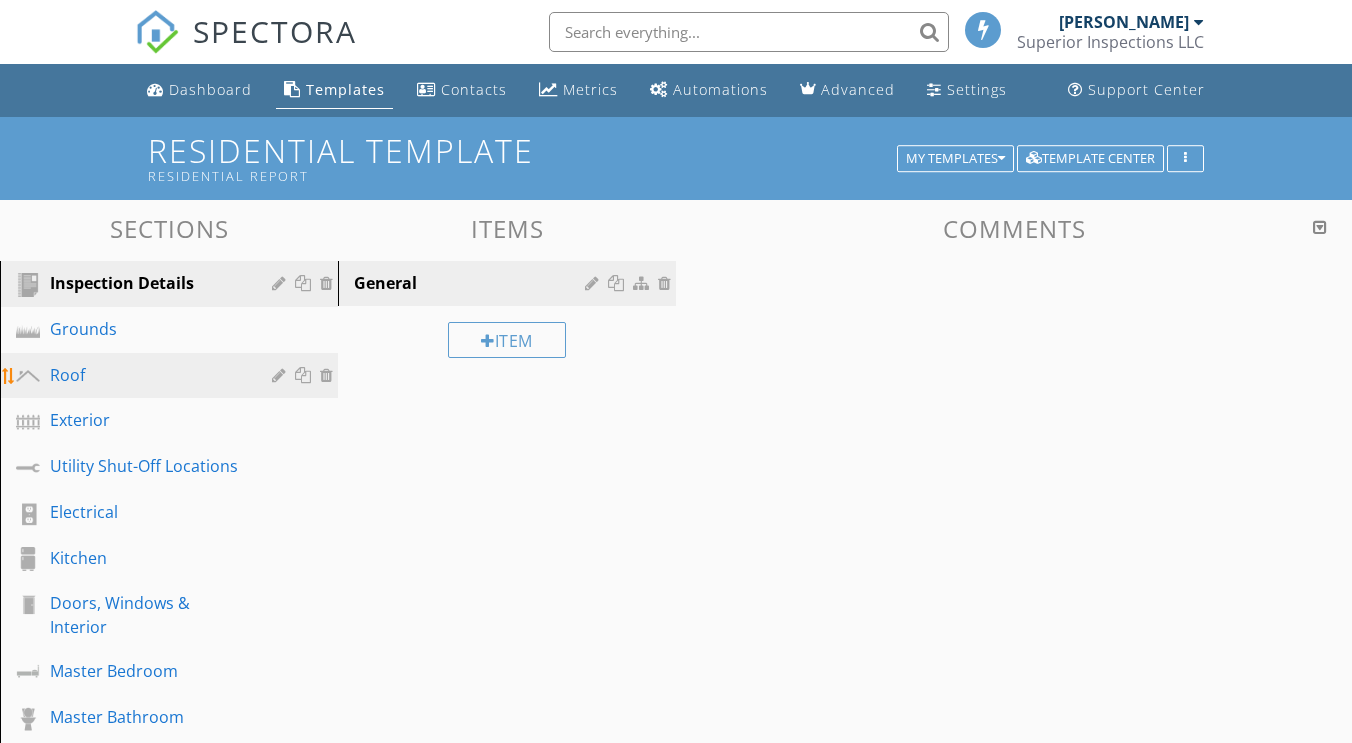 scroll, scrollTop: 0, scrollLeft: 0, axis: both 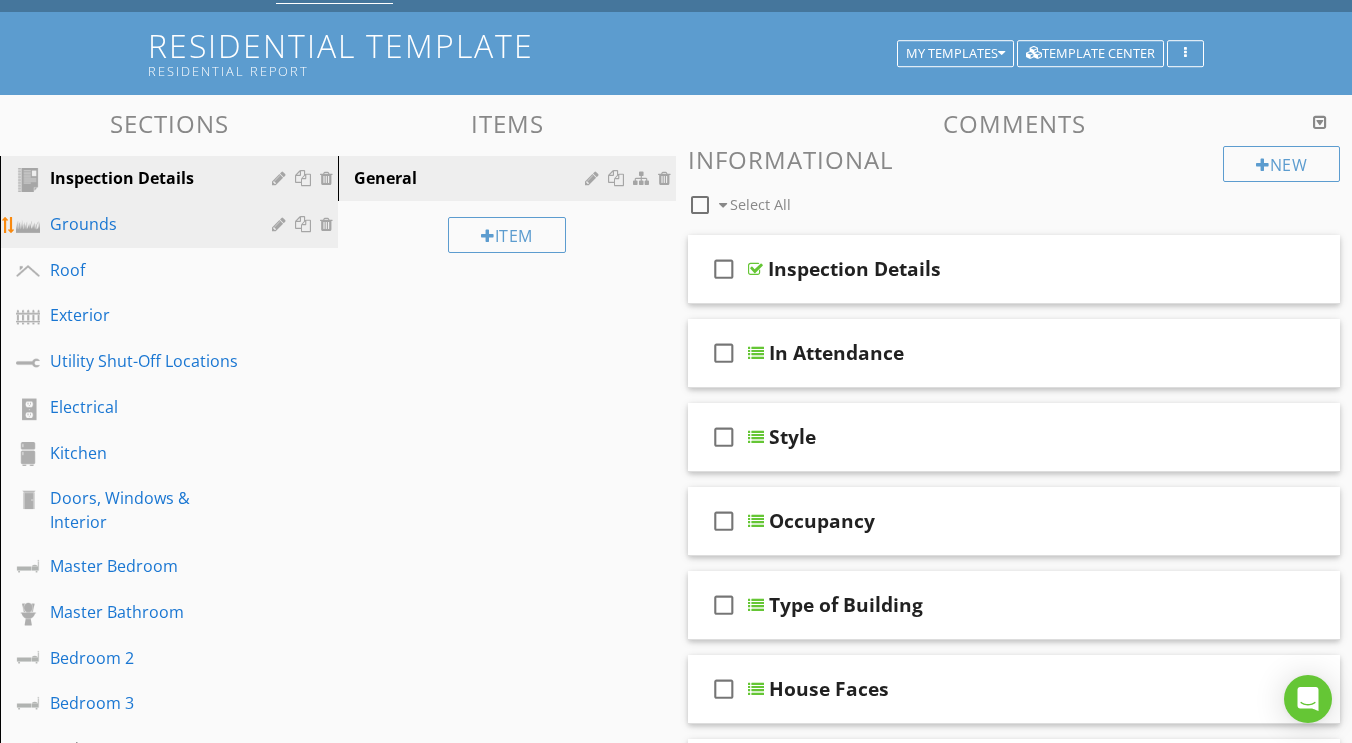 click on "Grounds" at bounding box center (146, 224) 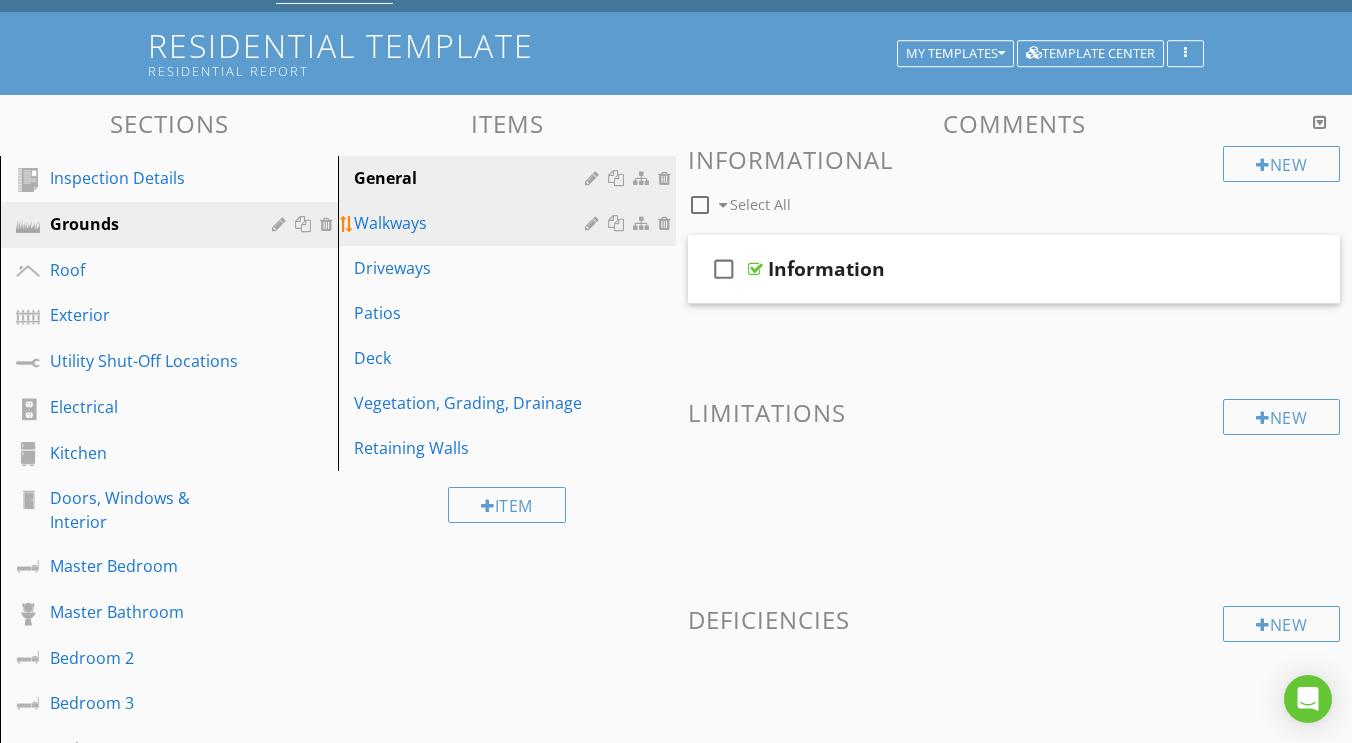 click on "Walkways" at bounding box center [472, 223] 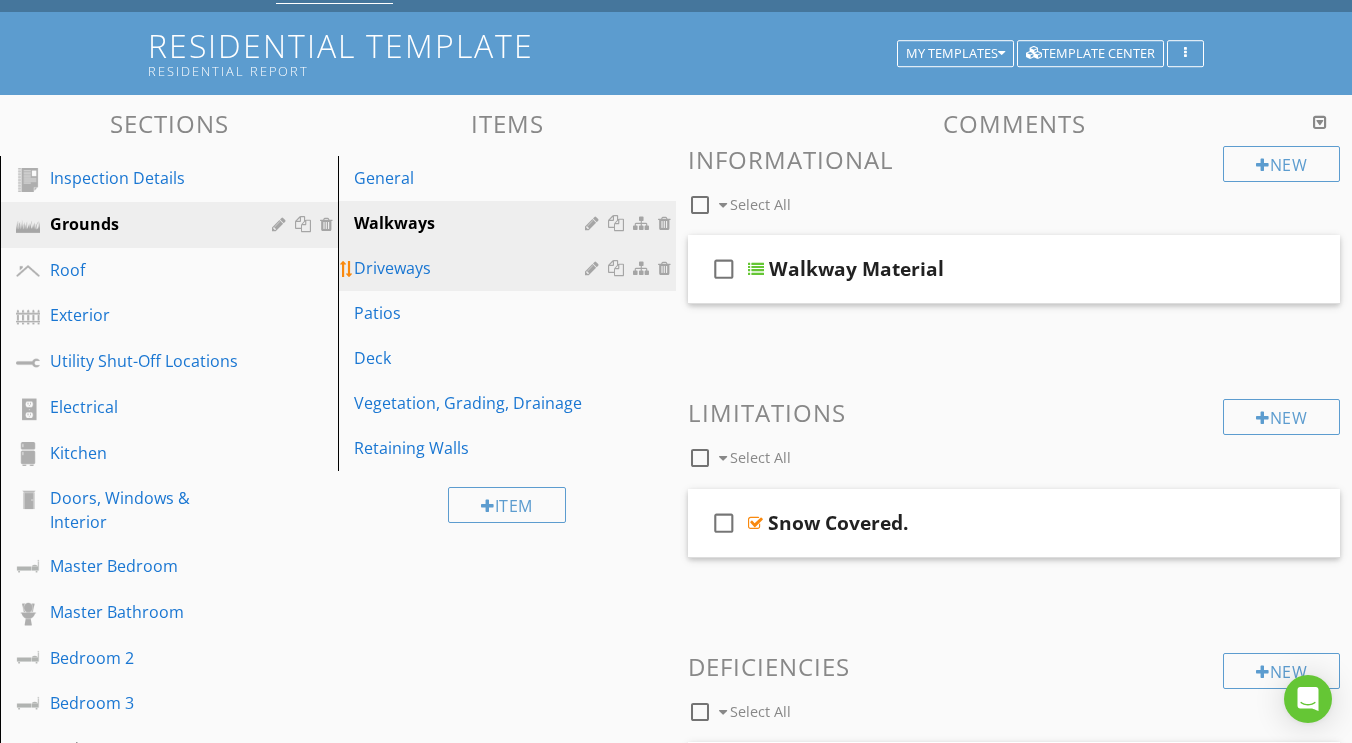 click on "Driveways" at bounding box center (472, 268) 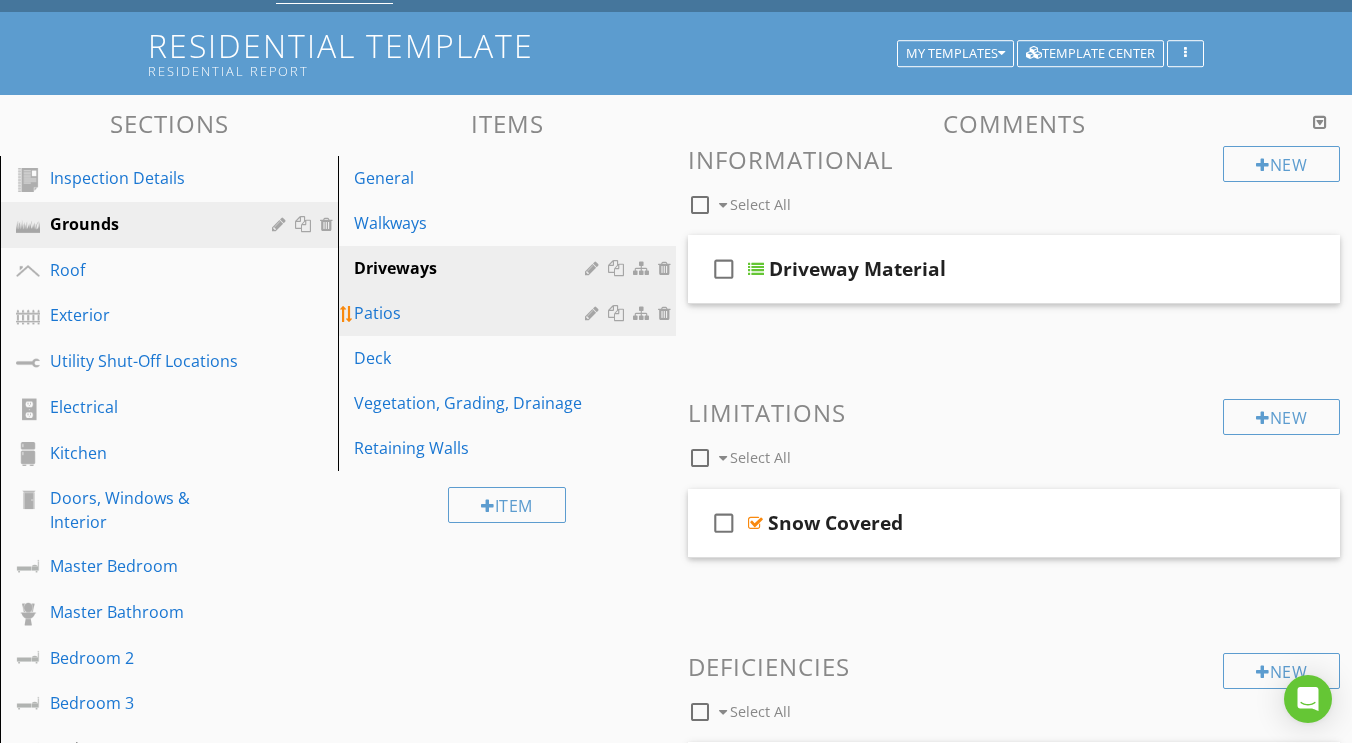 click on "Patios" at bounding box center (510, 313) 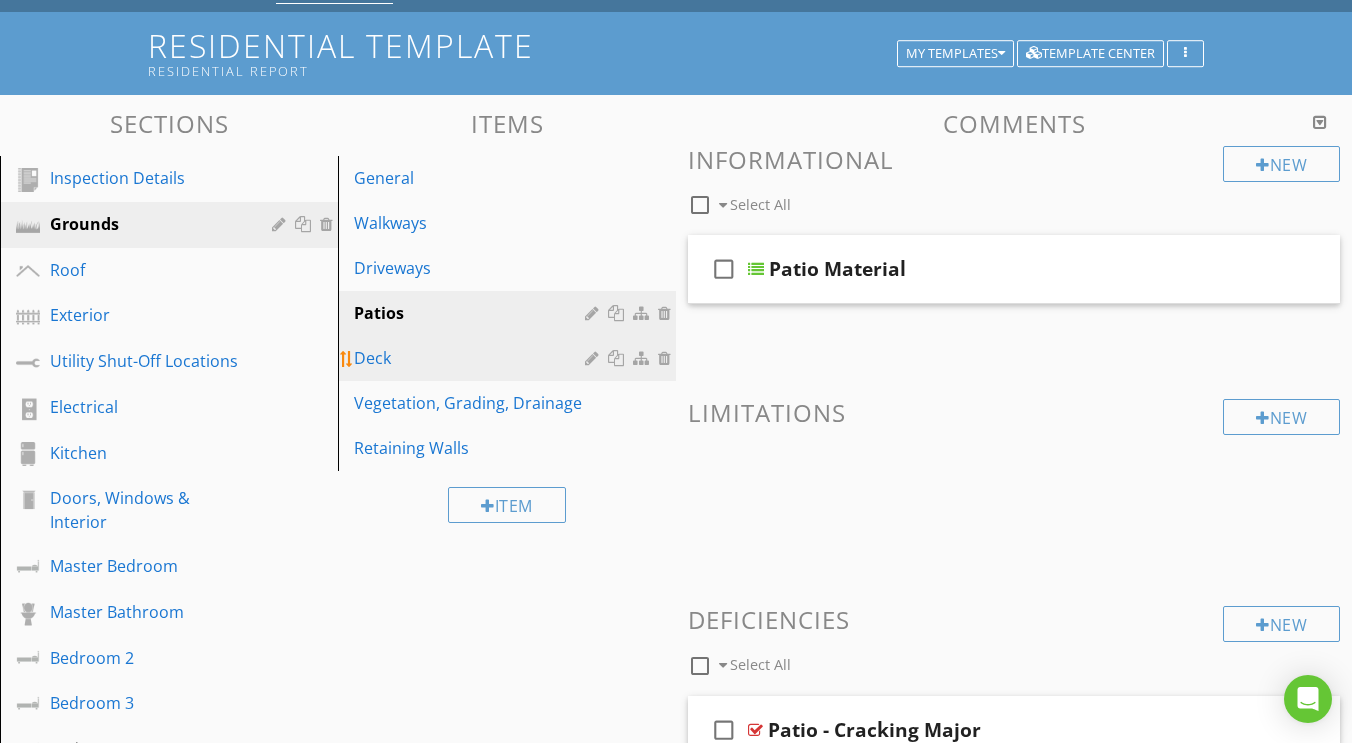 click on "Deck" at bounding box center [472, 358] 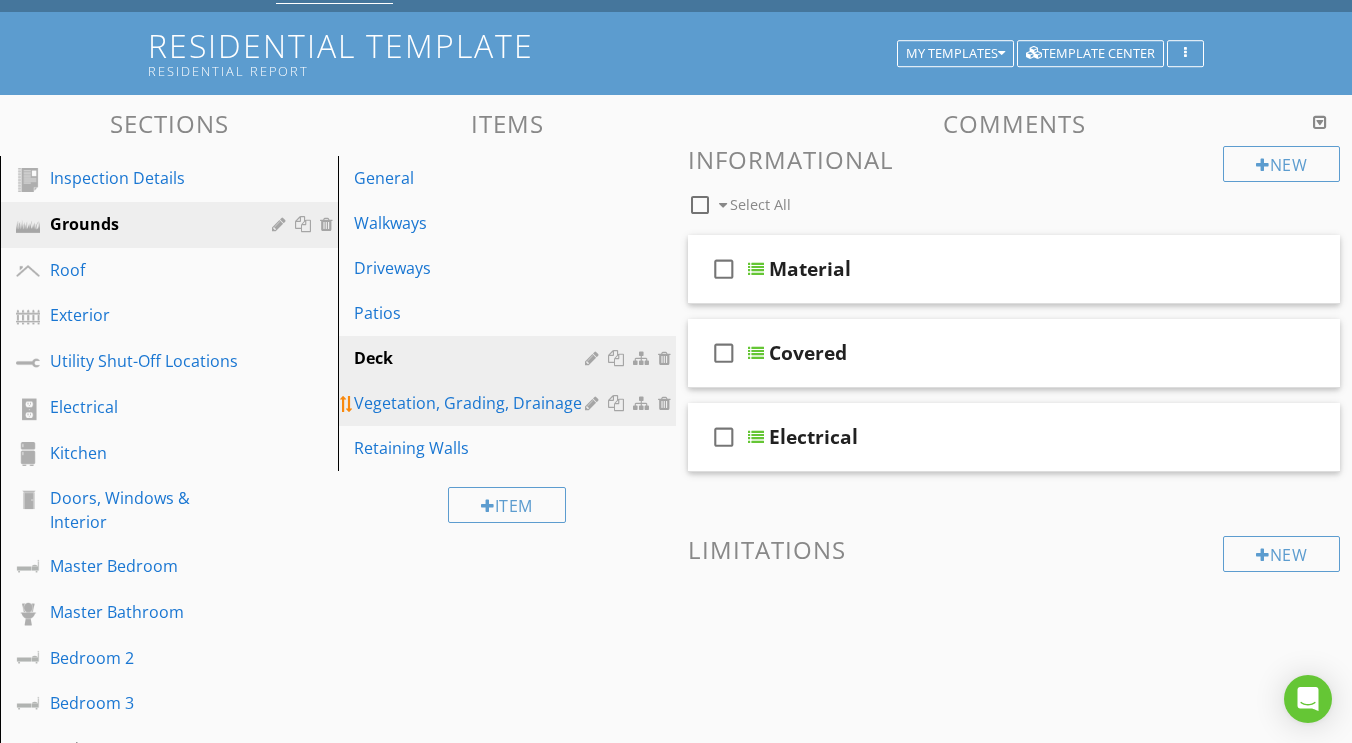 click on "Vegetation, Grading, Drainage" at bounding box center [472, 403] 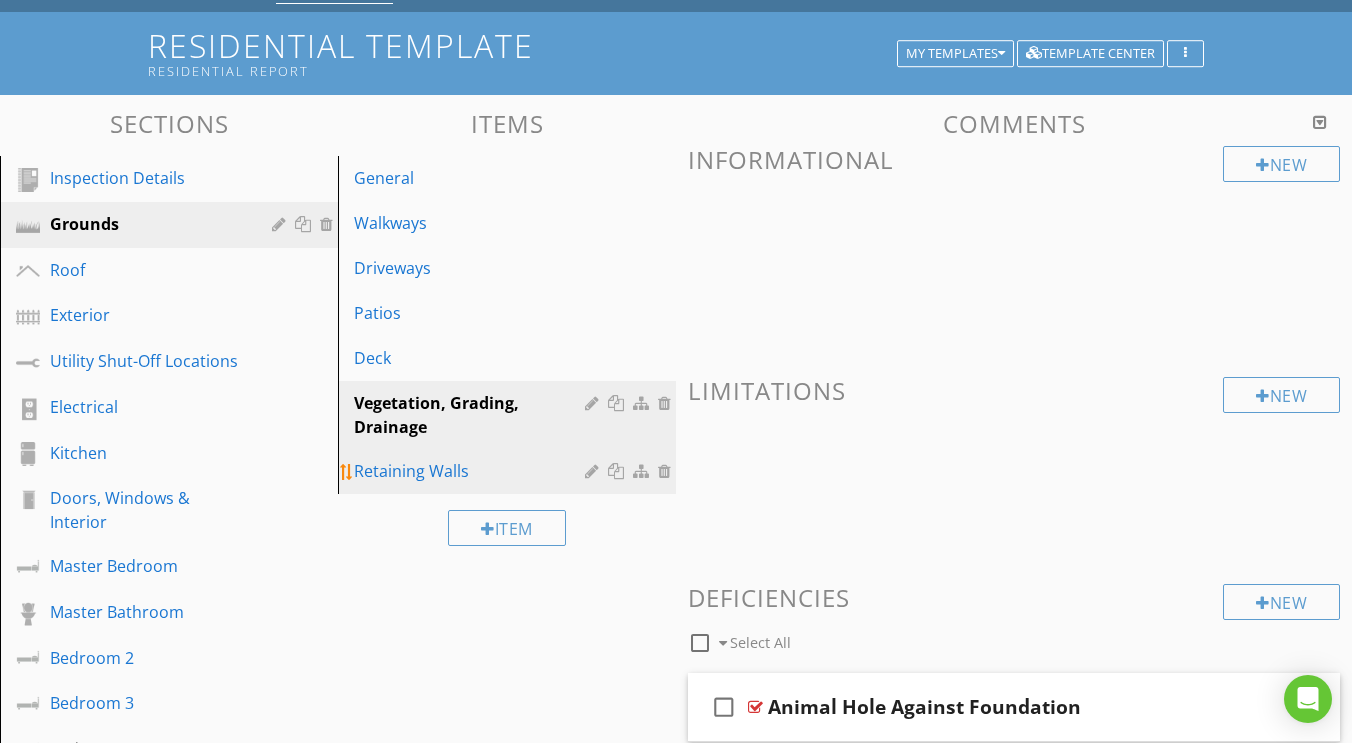 click on "Retaining Walls" at bounding box center [472, 471] 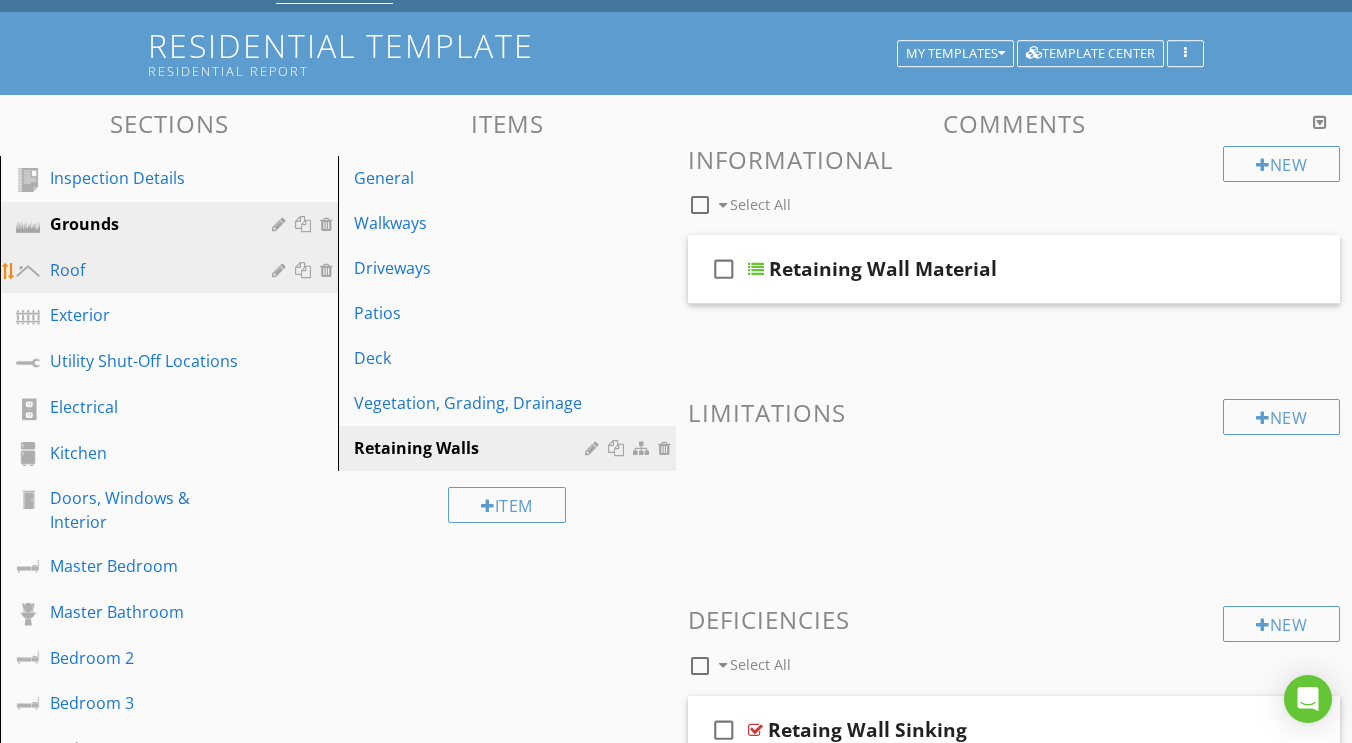 click on "Roof" at bounding box center (146, 270) 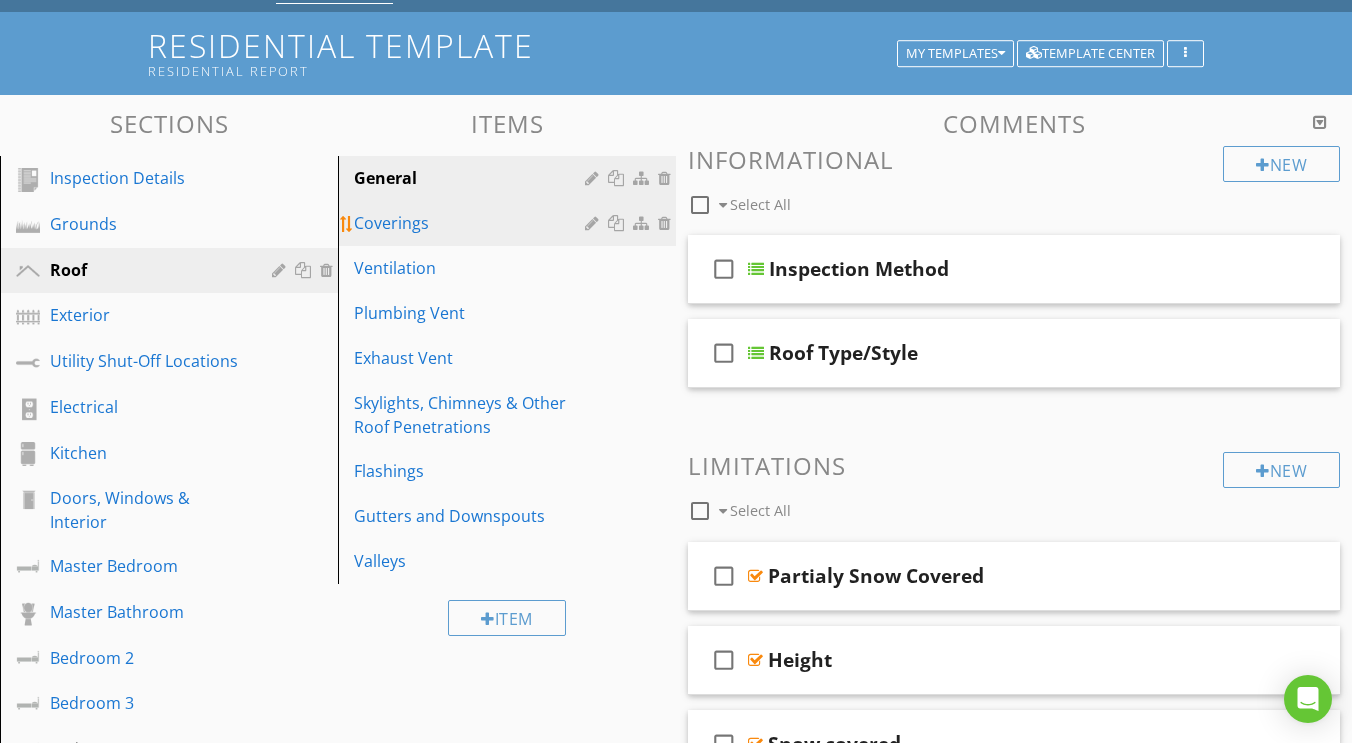 click on "Coverings" at bounding box center (472, 223) 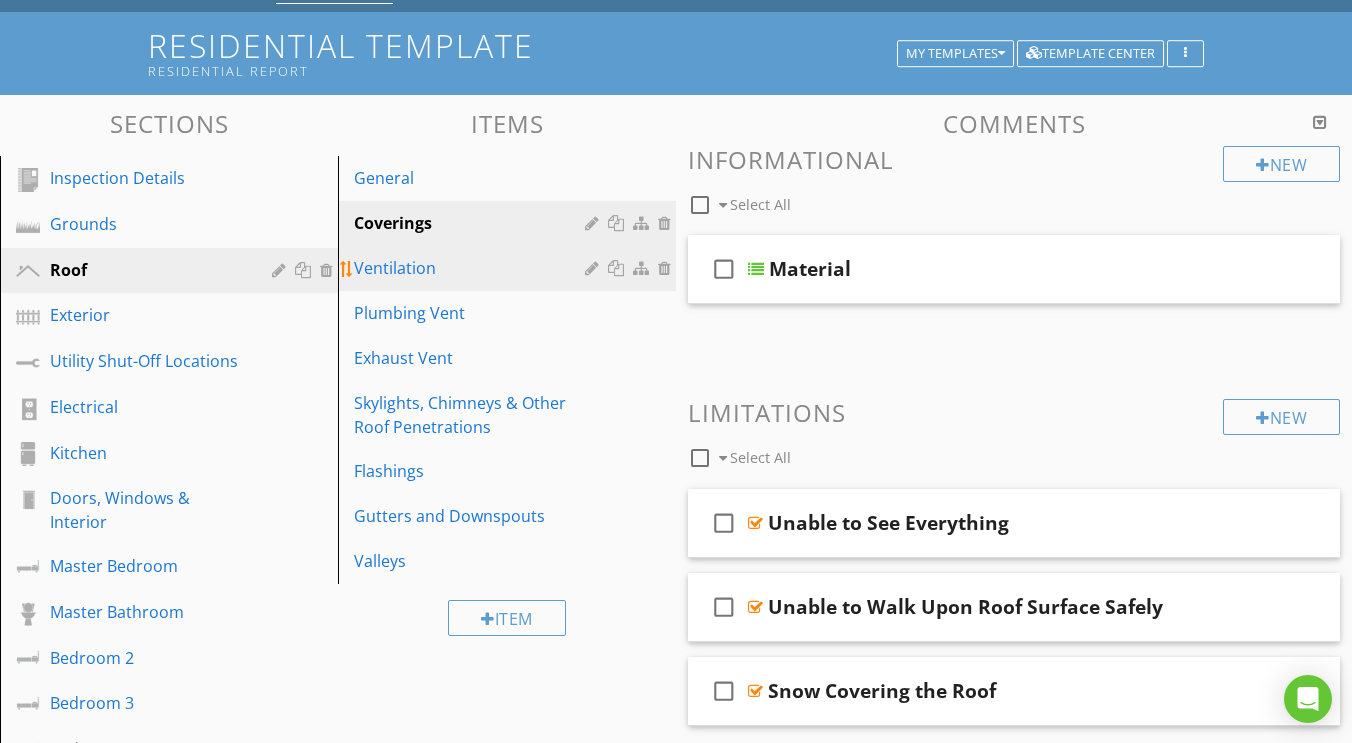click on "Ventilation" at bounding box center [472, 268] 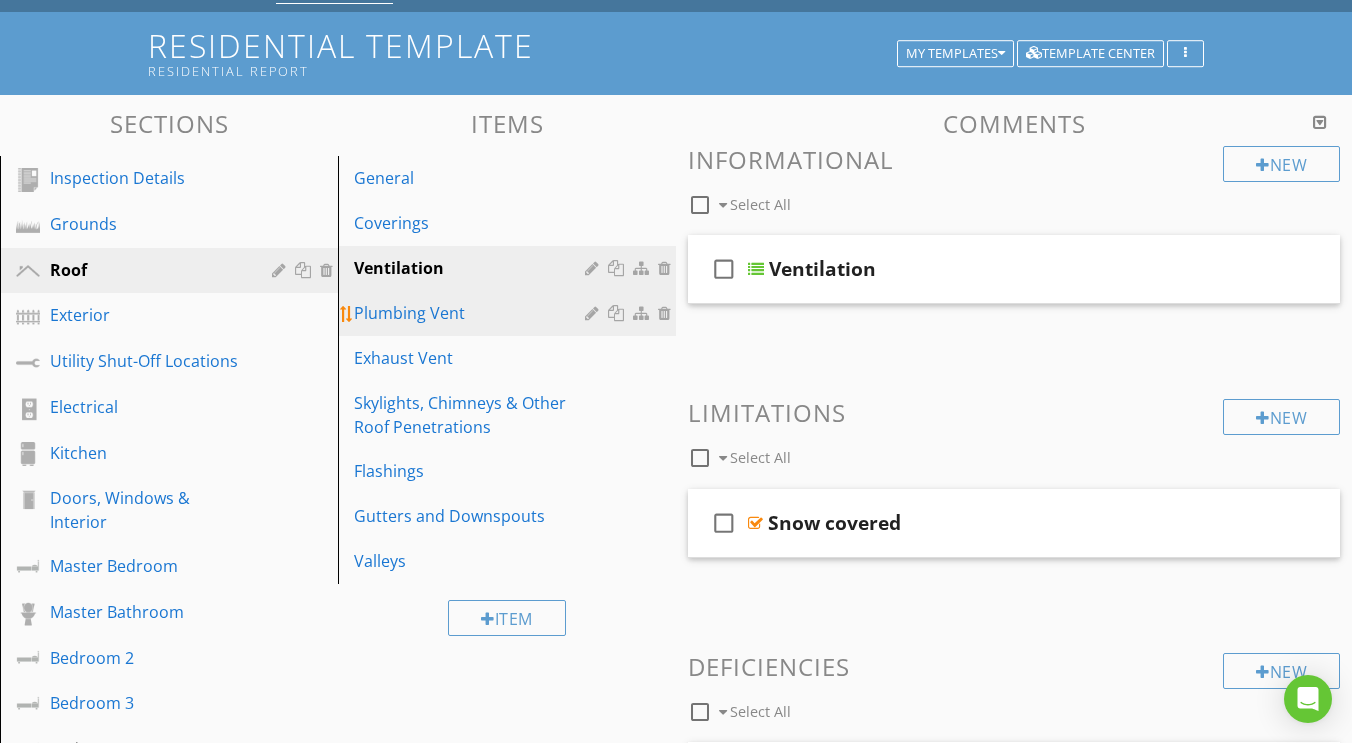 click on "Plumbing Vent" at bounding box center (472, 313) 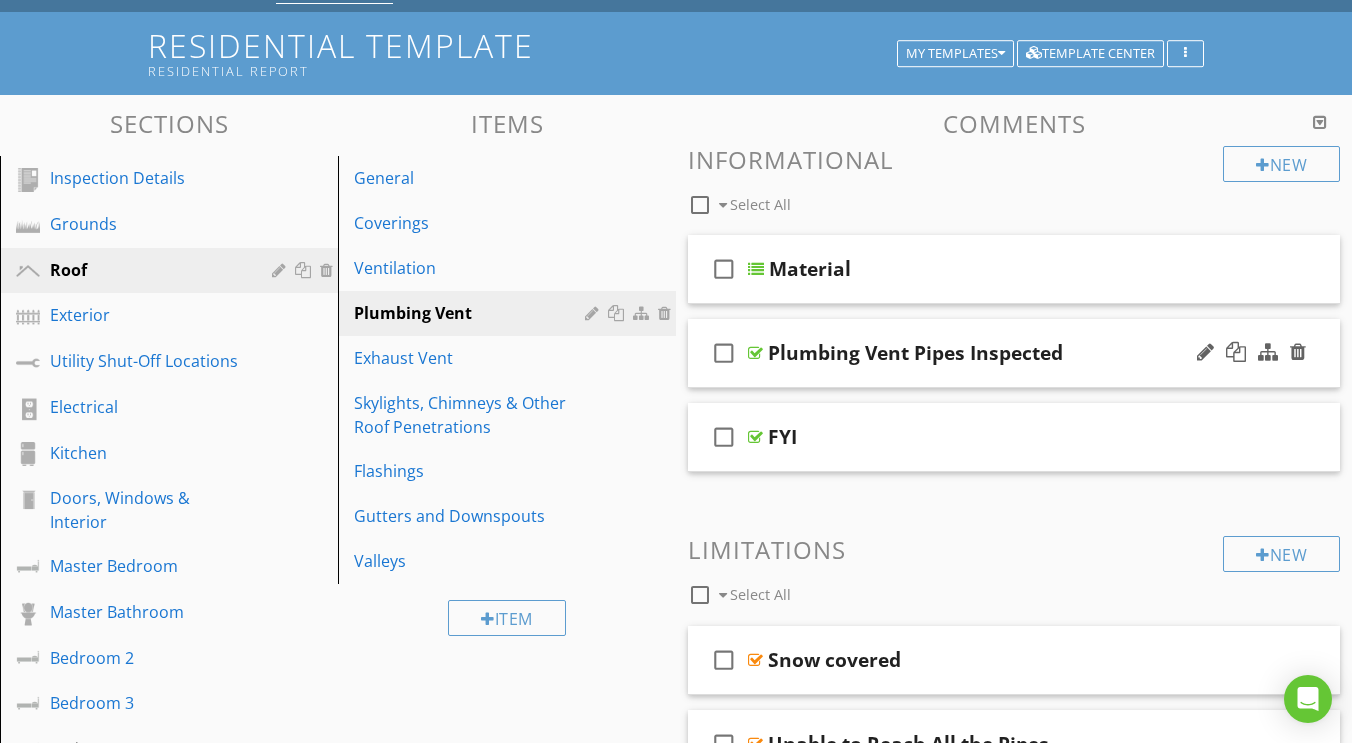 click at bounding box center (755, 353) 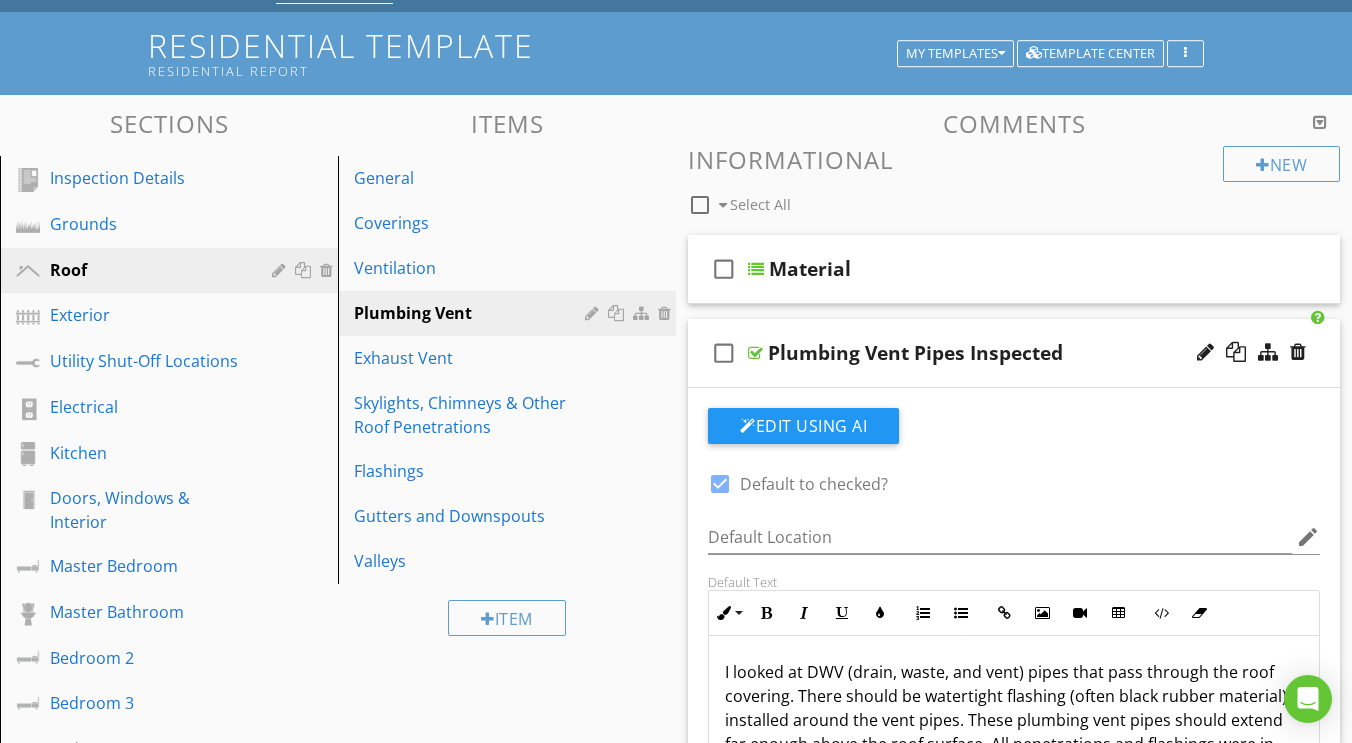 click at bounding box center [755, 353] 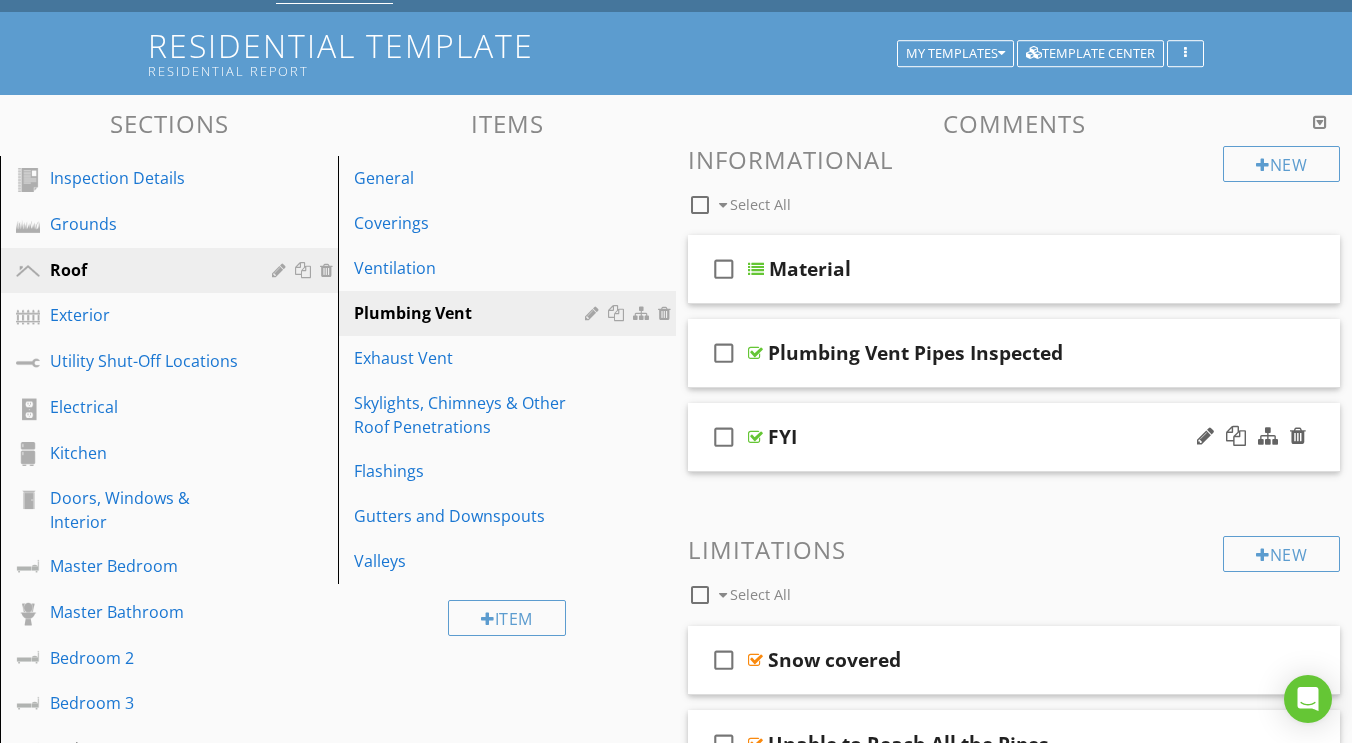 click at bounding box center [755, 437] 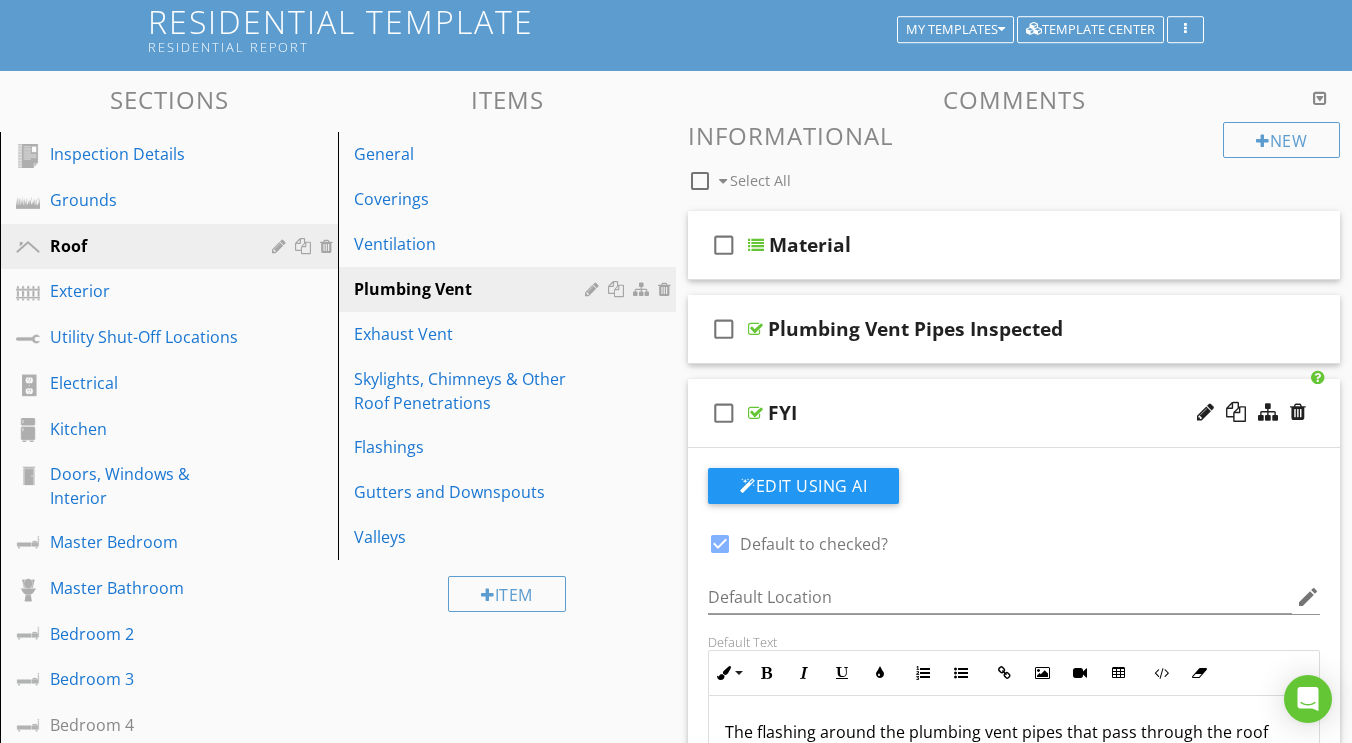 scroll, scrollTop: 132, scrollLeft: 0, axis: vertical 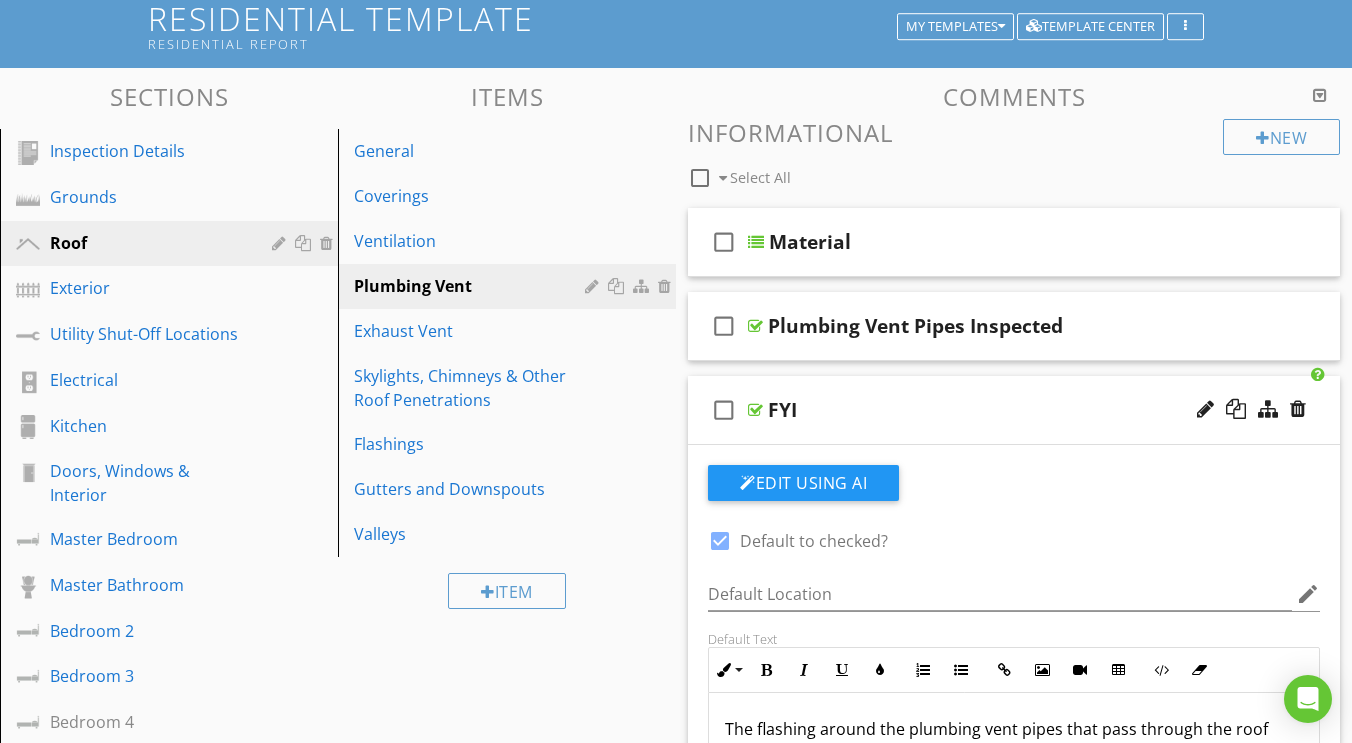 click at bounding box center [755, 410] 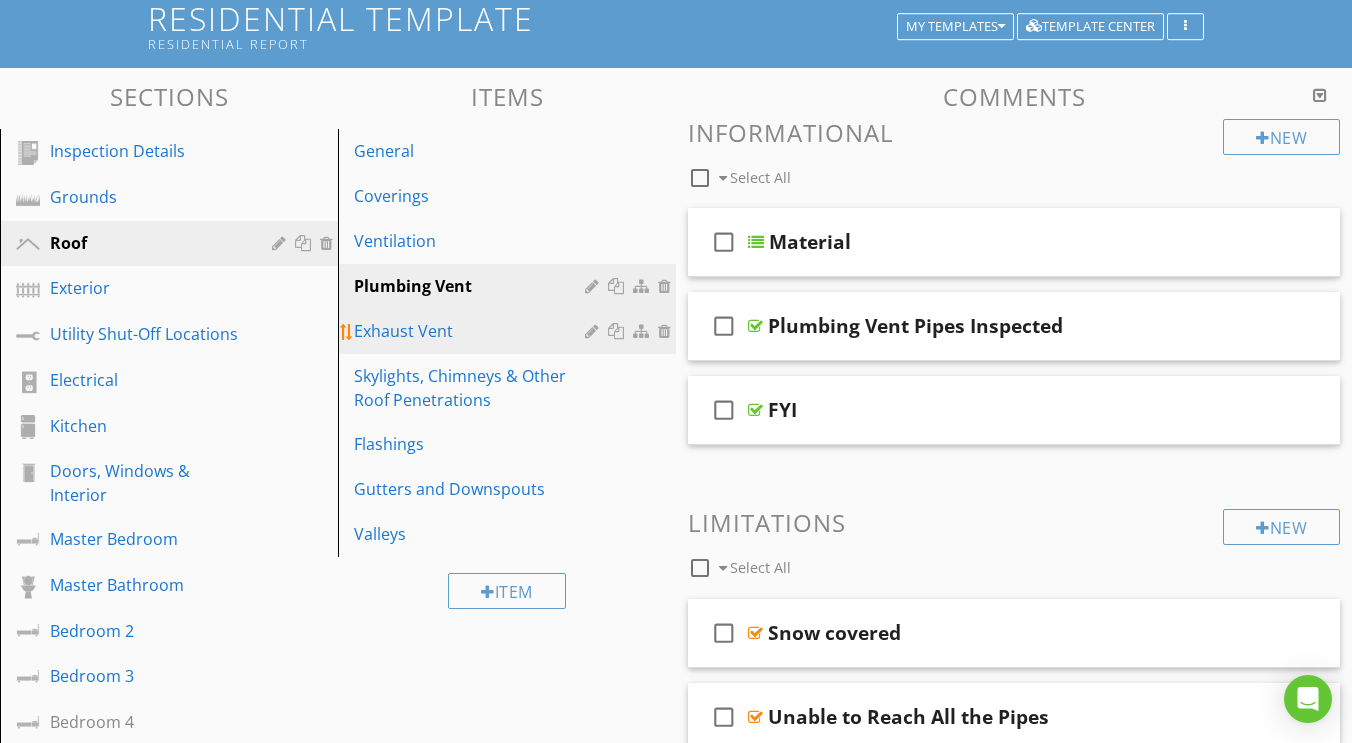 click on "Exhaust Vent" at bounding box center (472, 331) 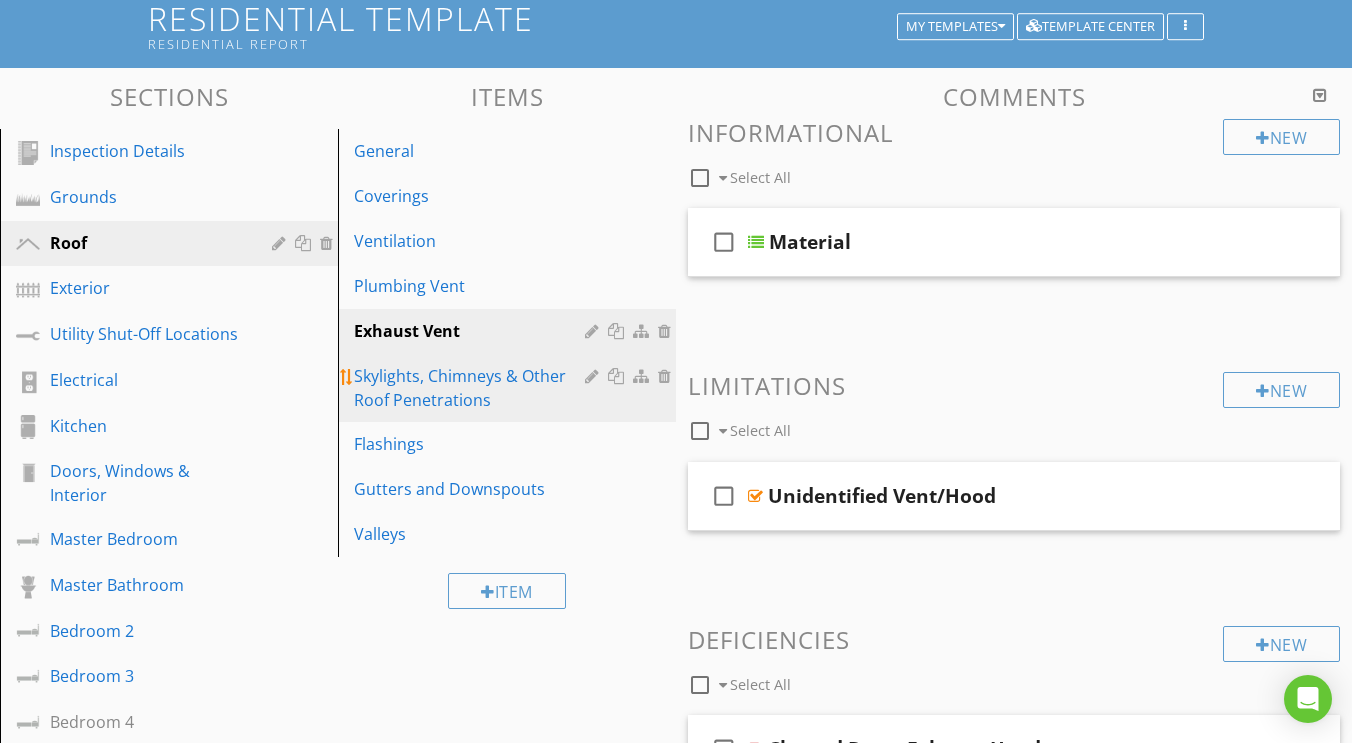 click on "Skylights, Chimneys & Other Roof Penetrations" at bounding box center [472, 388] 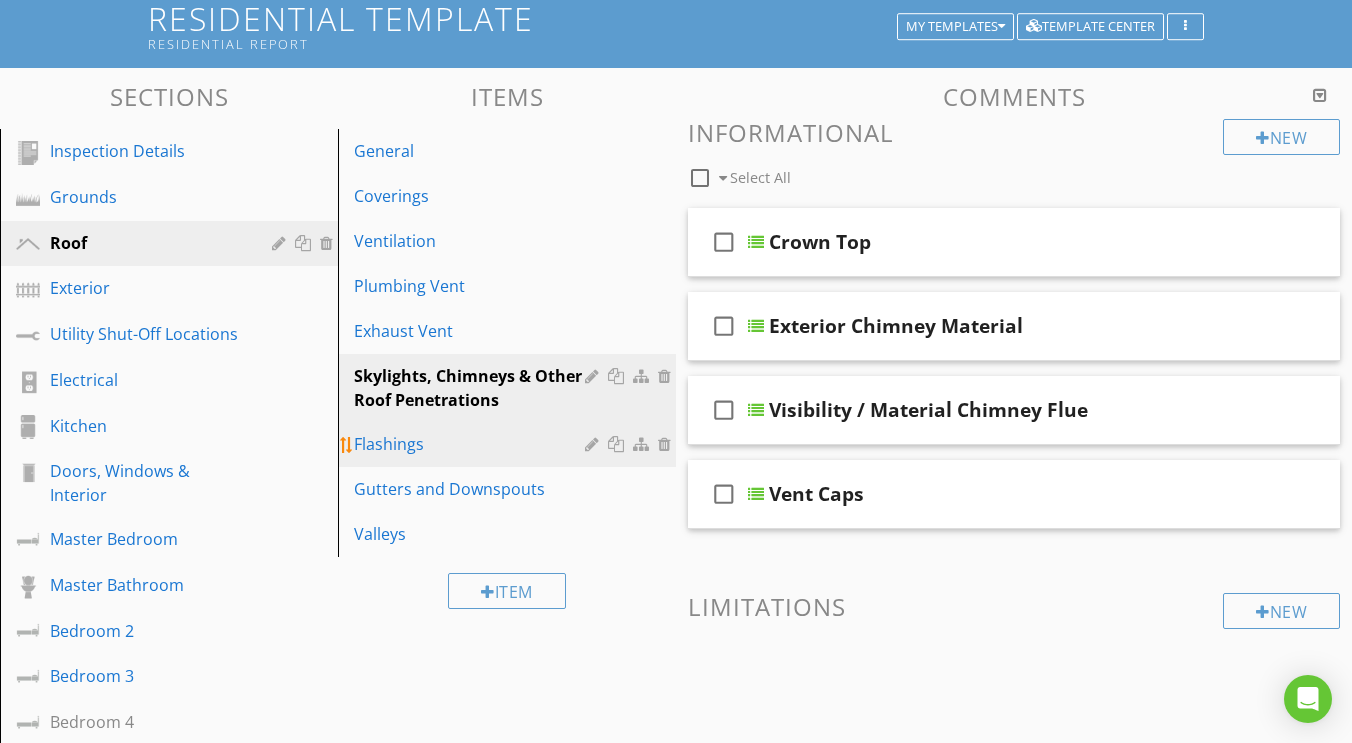 click on "Flashings" at bounding box center [472, 444] 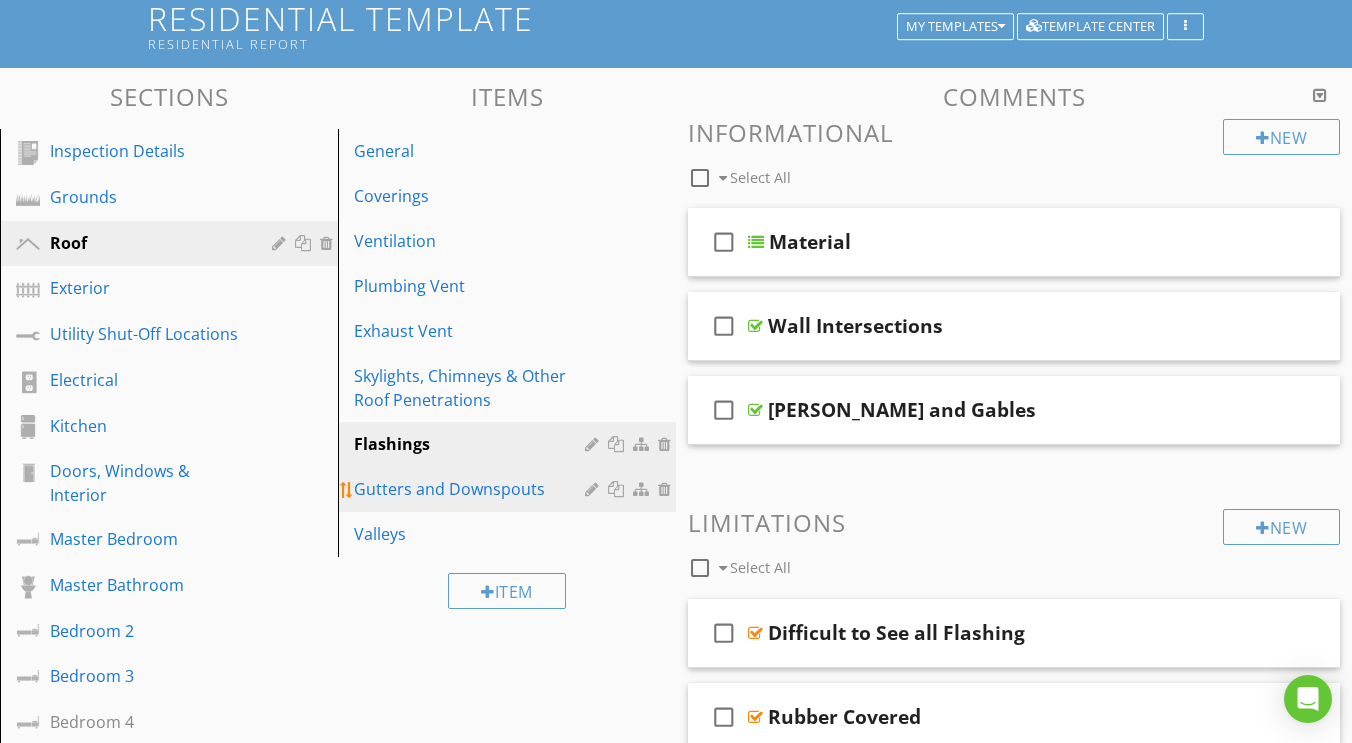 click on "Gutters and Downspouts" at bounding box center [510, 489] 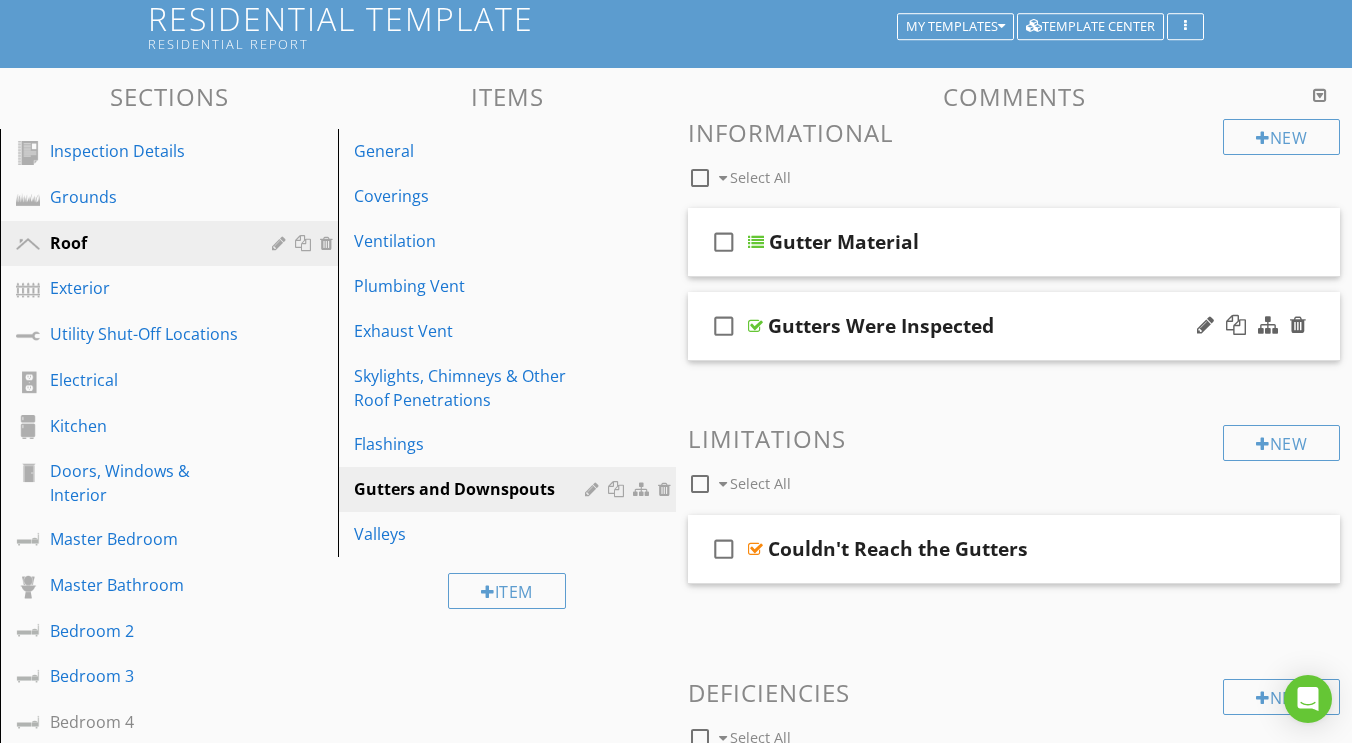 click at bounding box center [755, 326] 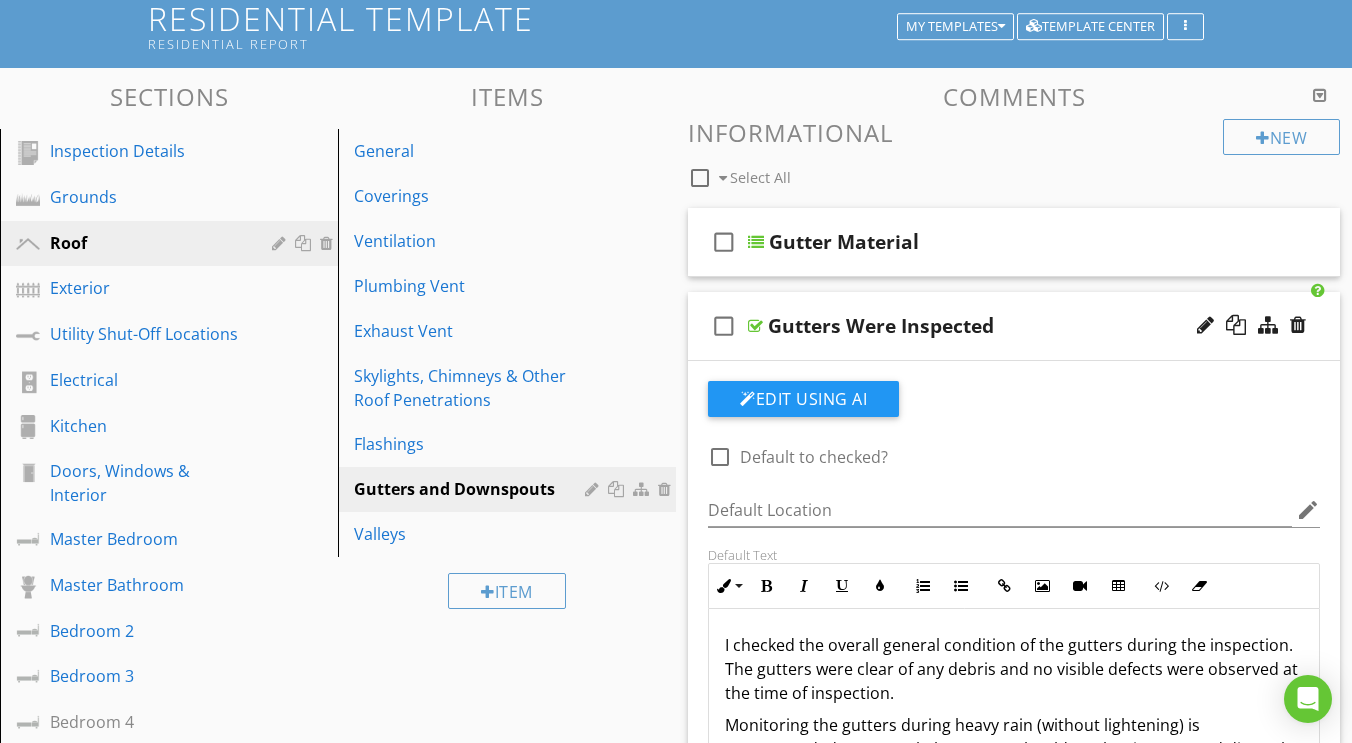 click at bounding box center (755, 326) 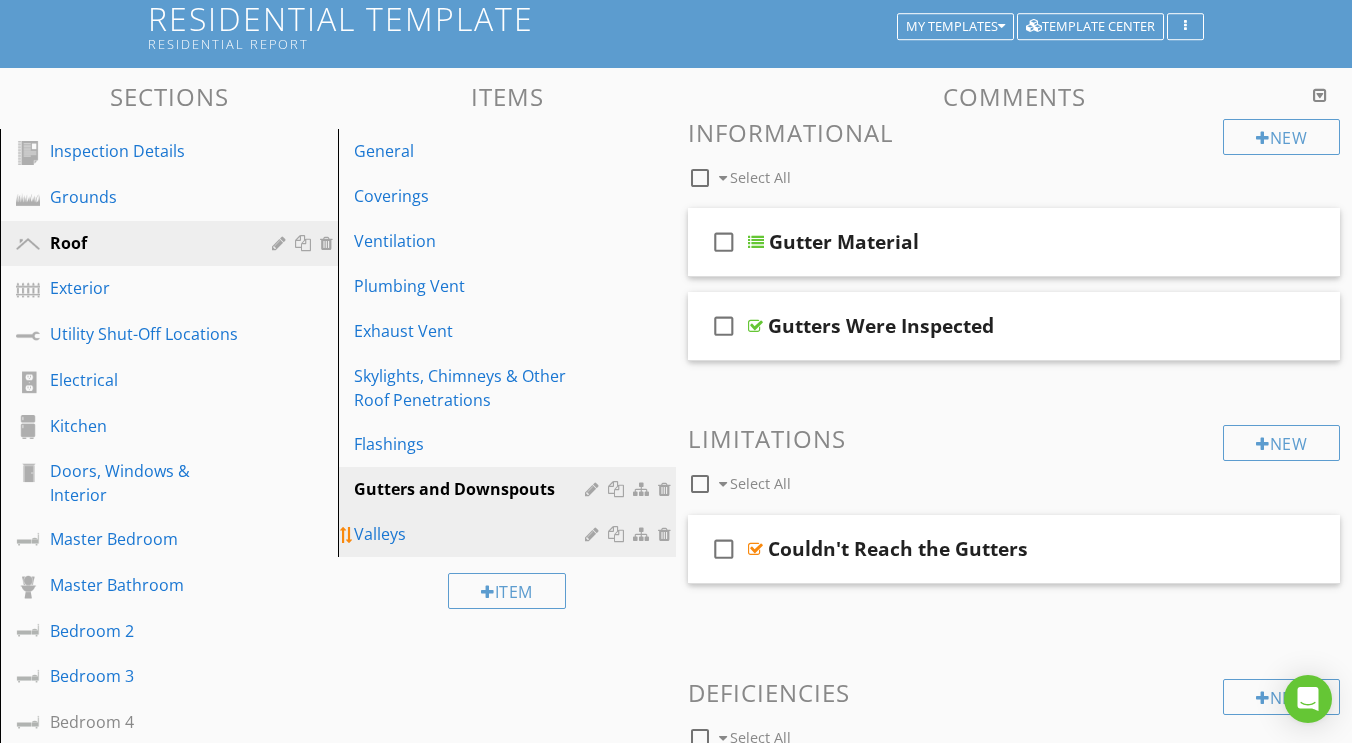 click on "Valleys" at bounding box center [472, 534] 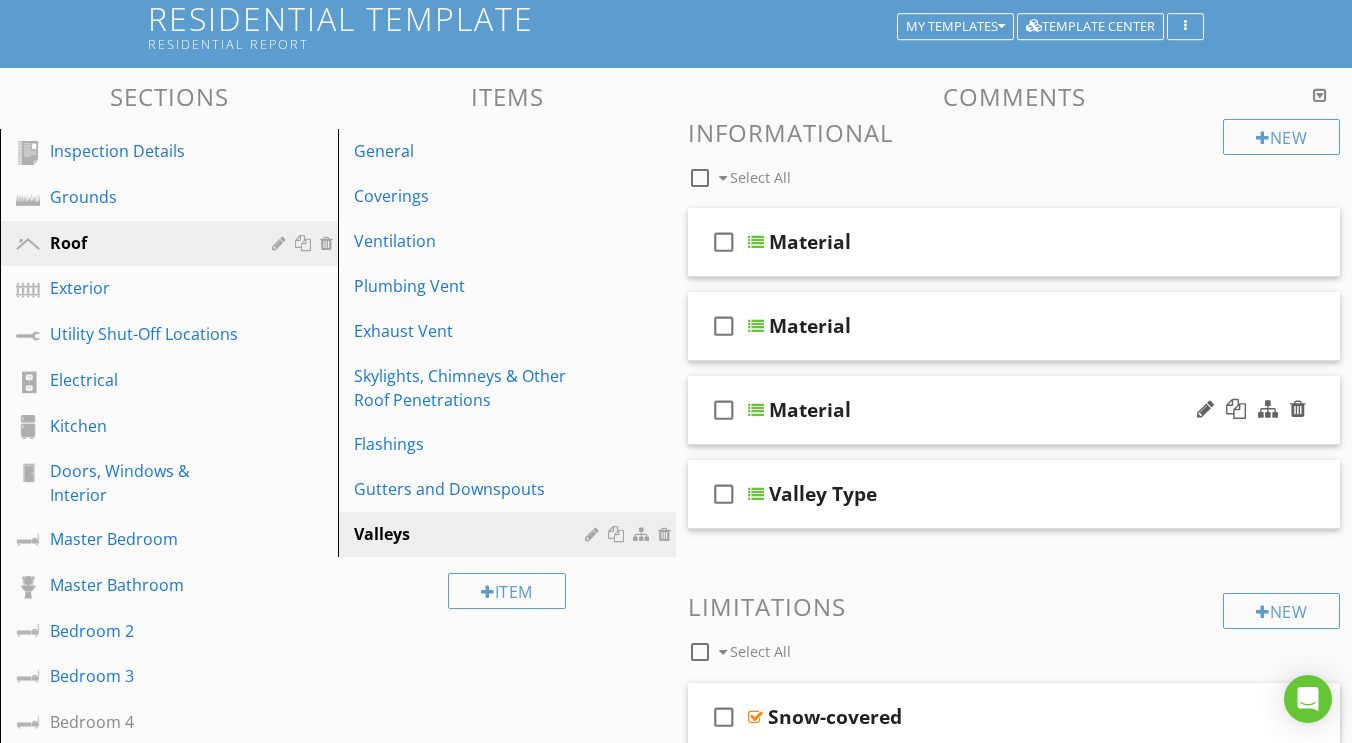 click at bounding box center [756, 410] 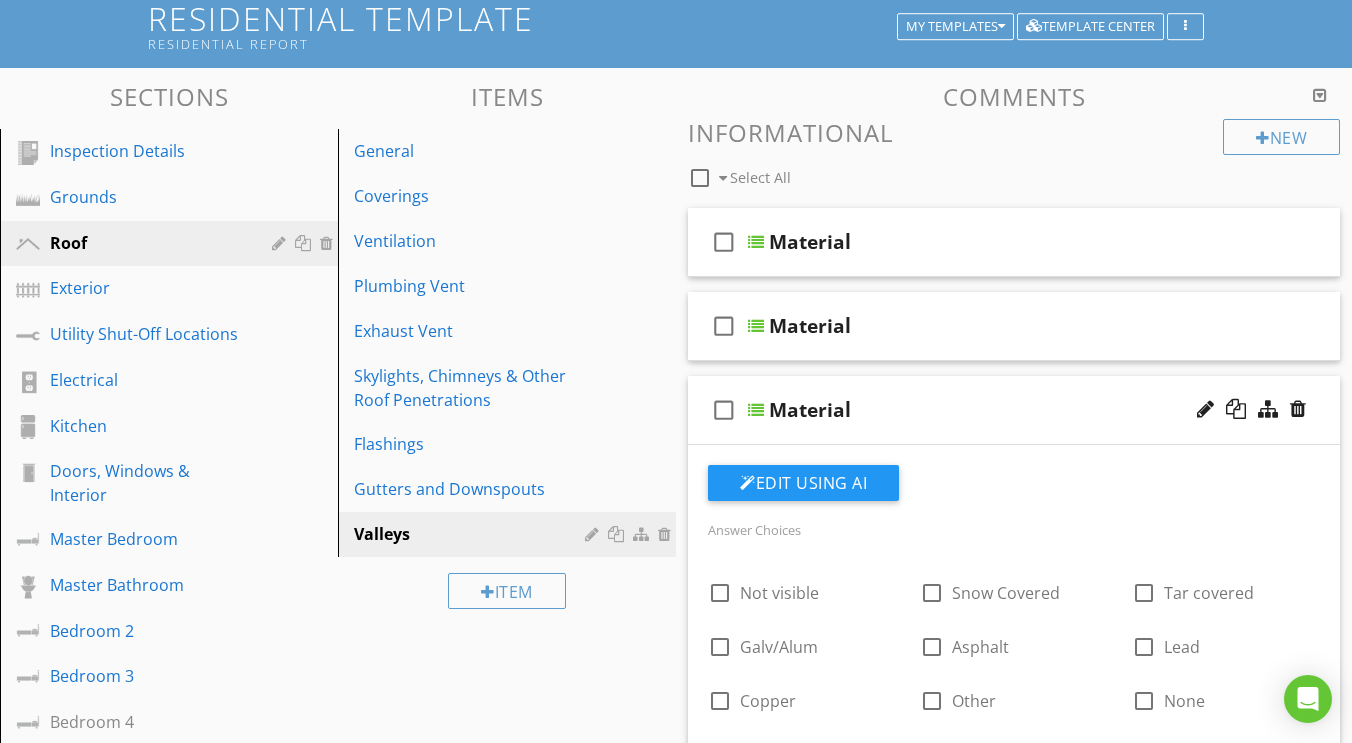 click at bounding box center [756, 410] 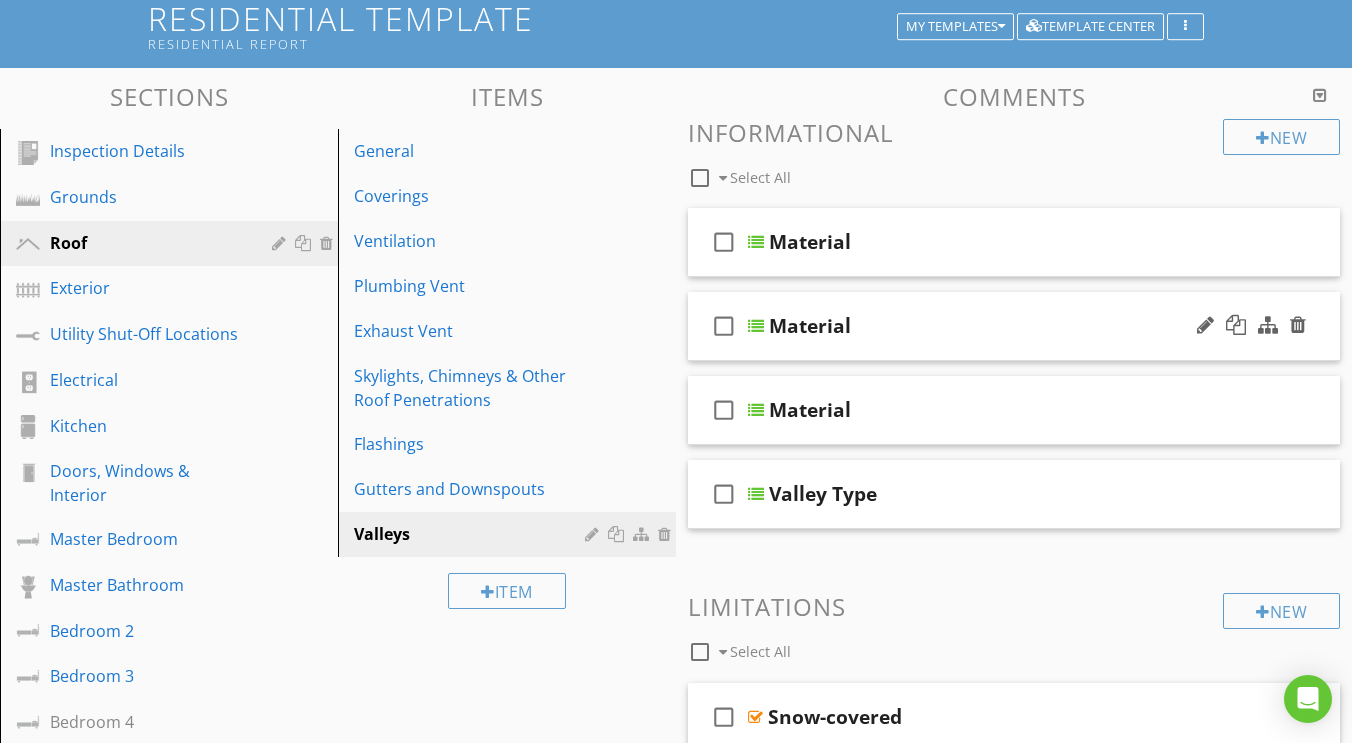 click at bounding box center [756, 326] 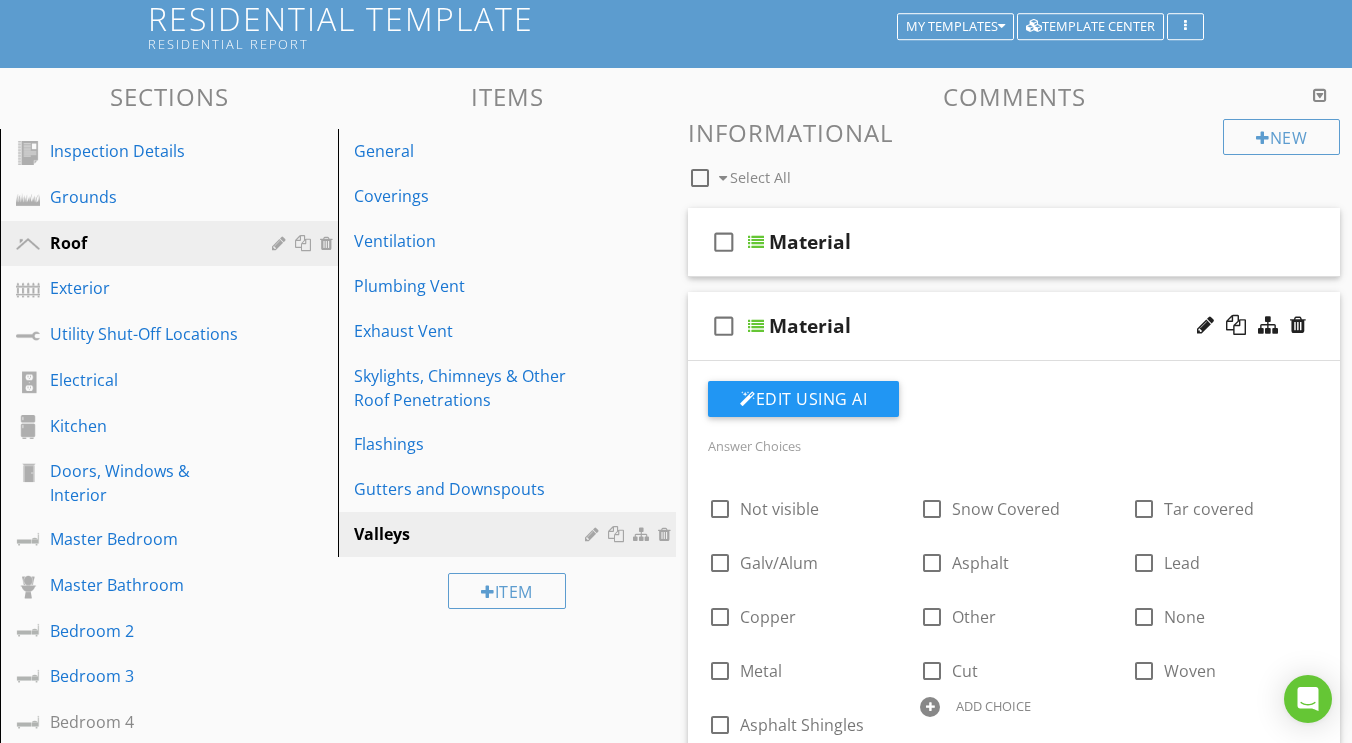 click at bounding box center (756, 326) 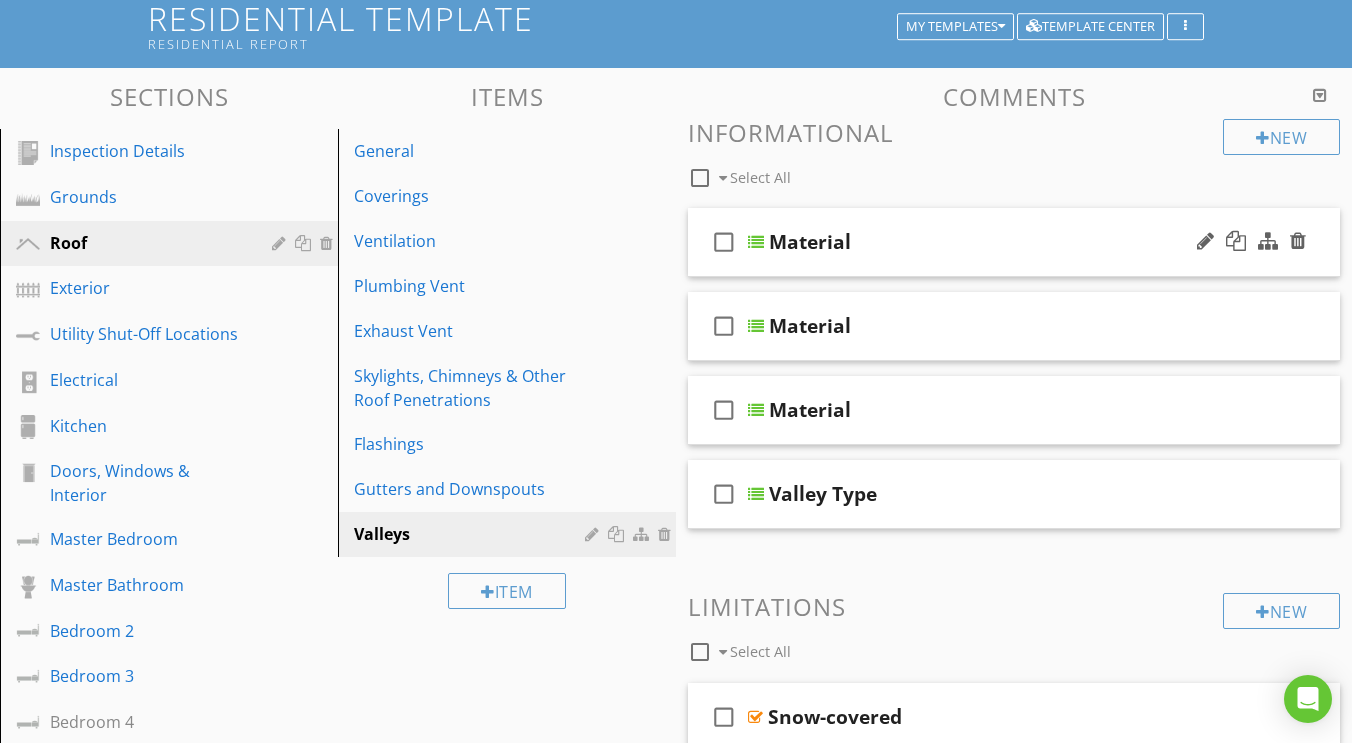 click at bounding box center [756, 242] 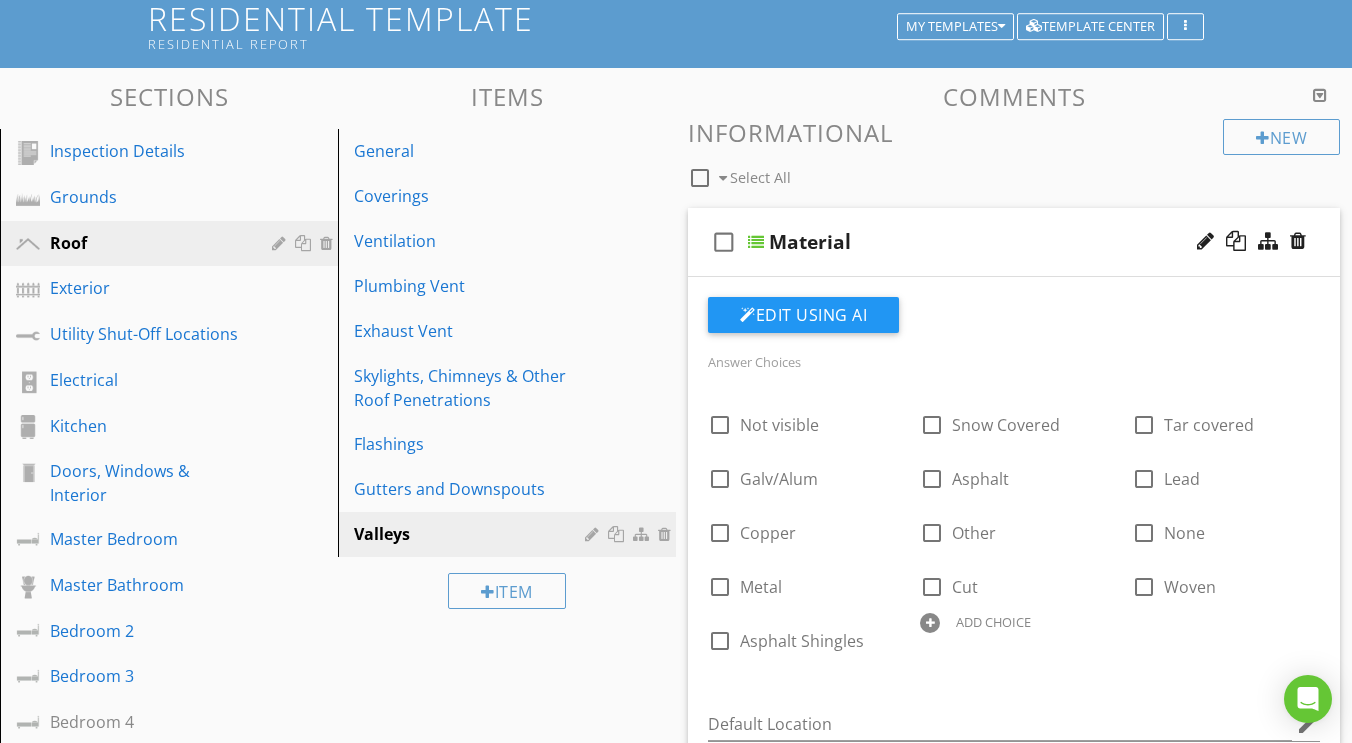 click at bounding box center (756, 242) 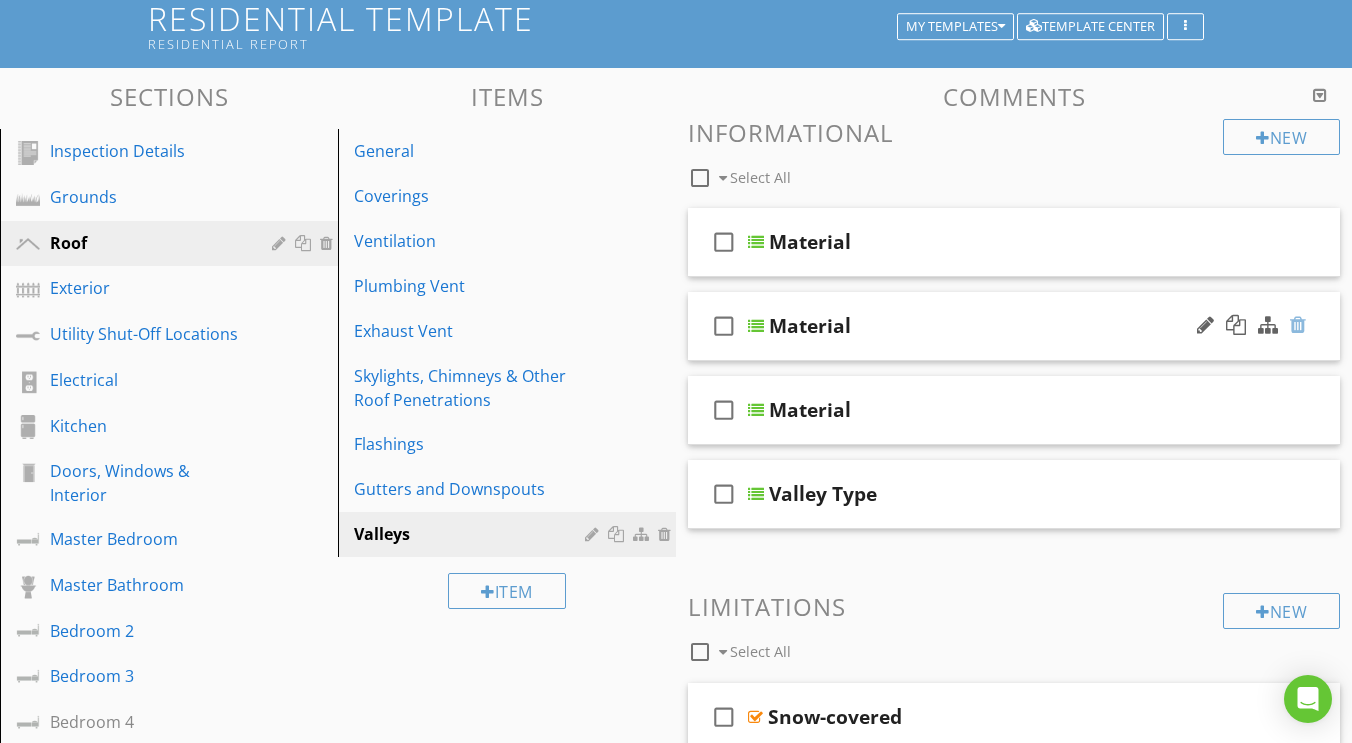 click at bounding box center [1298, 325] 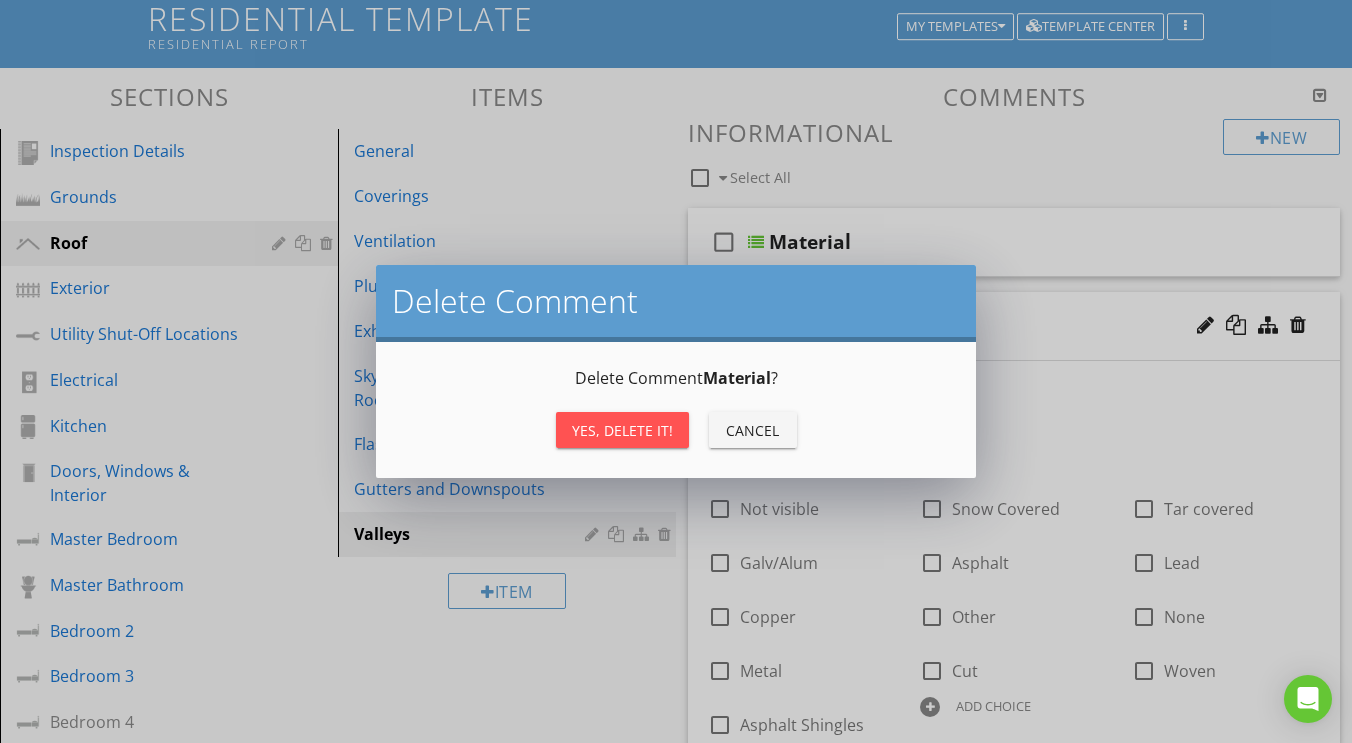 click on "Yes, Delete it!" at bounding box center [622, 430] 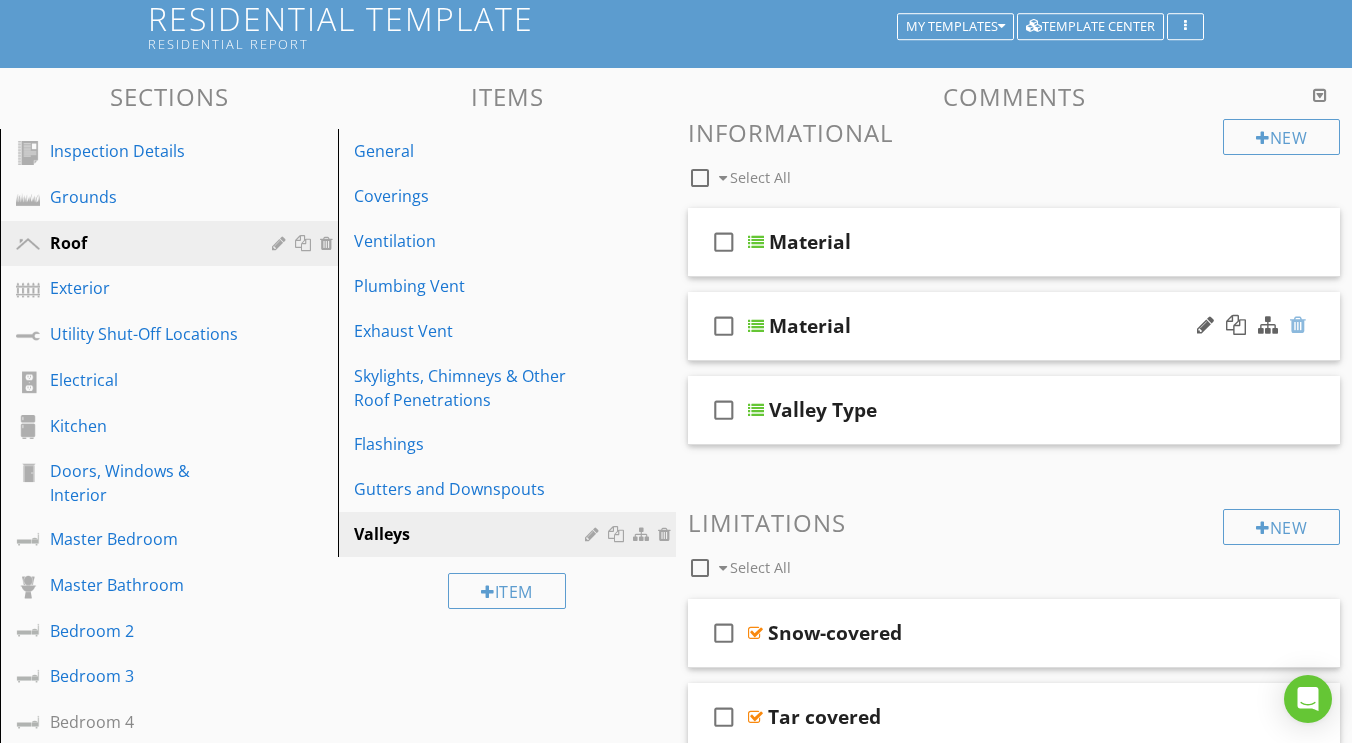 click at bounding box center [1298, 325] 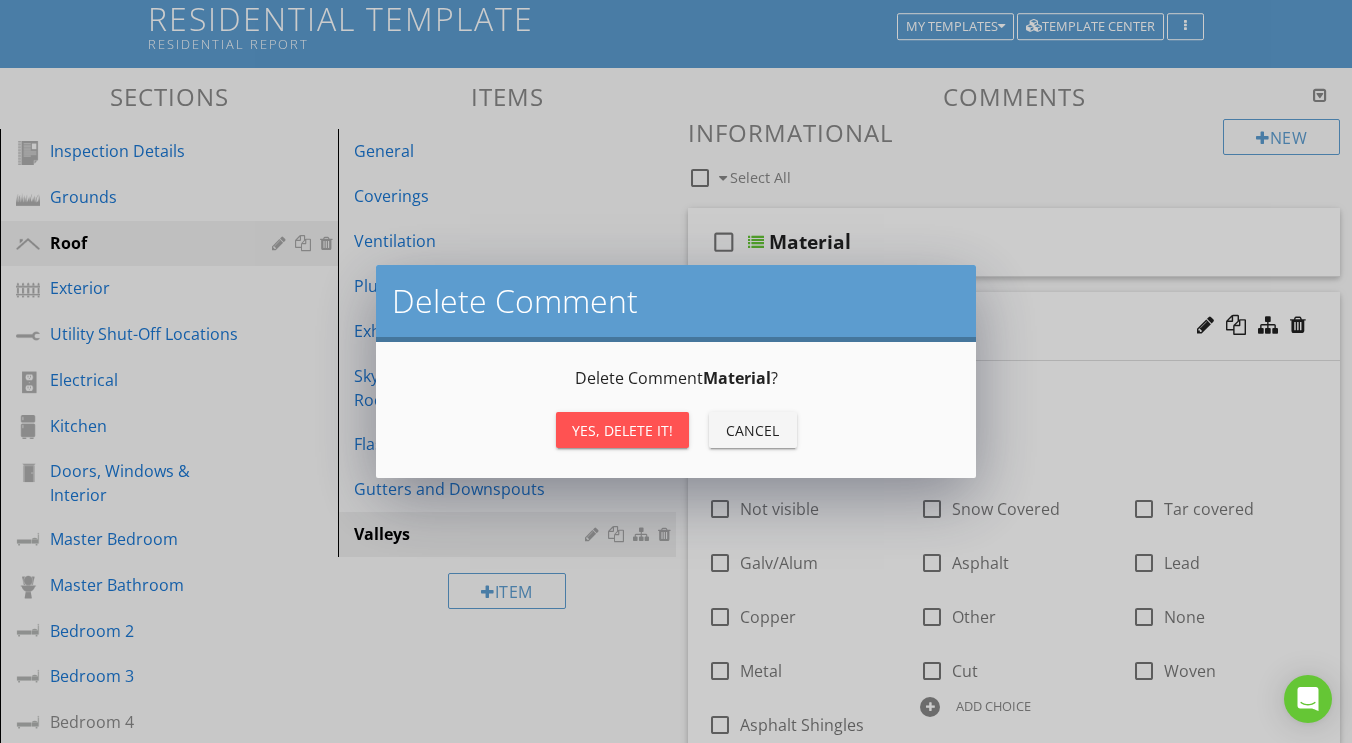 click on "Yes, Delete it!" at bounding box center (622, 430) 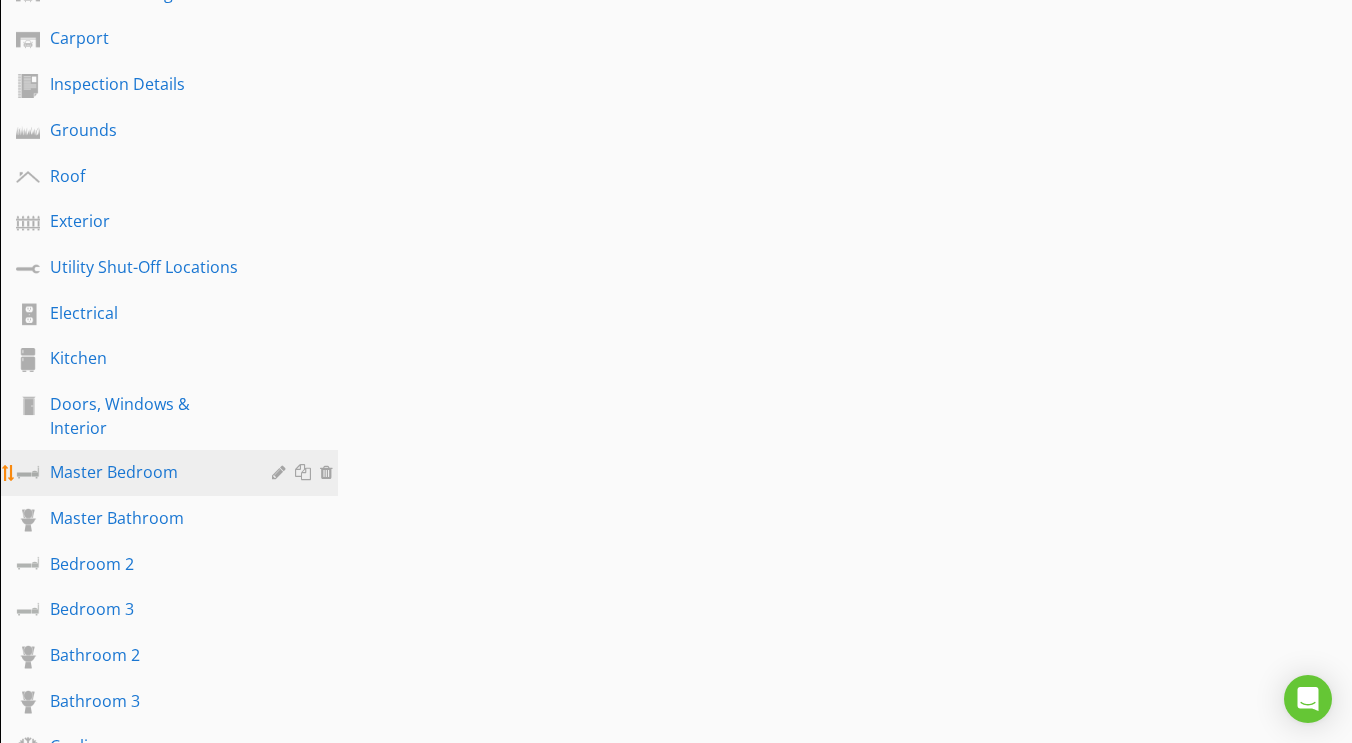 scroll, scrollTop: 1442, scrollLeft: 0, axis: vertical 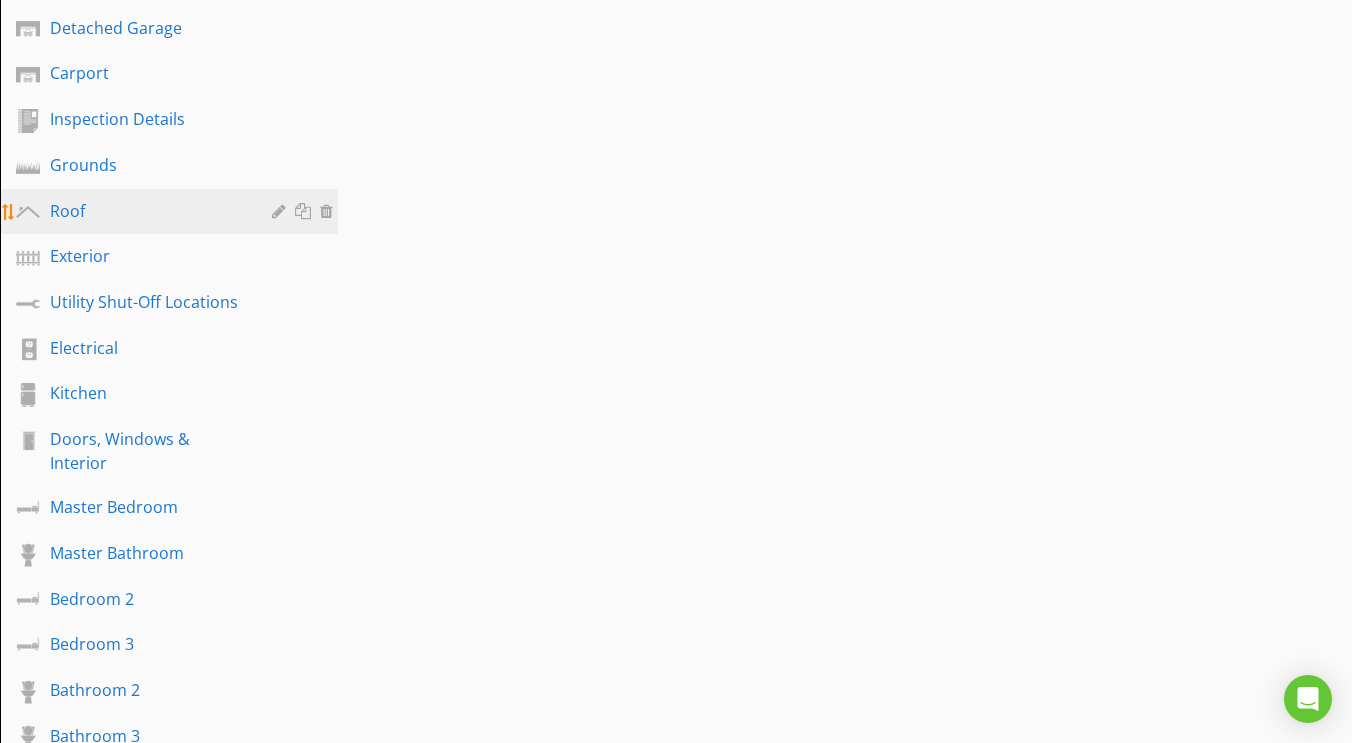 click on "Roof" at bounding box center [146, 211] 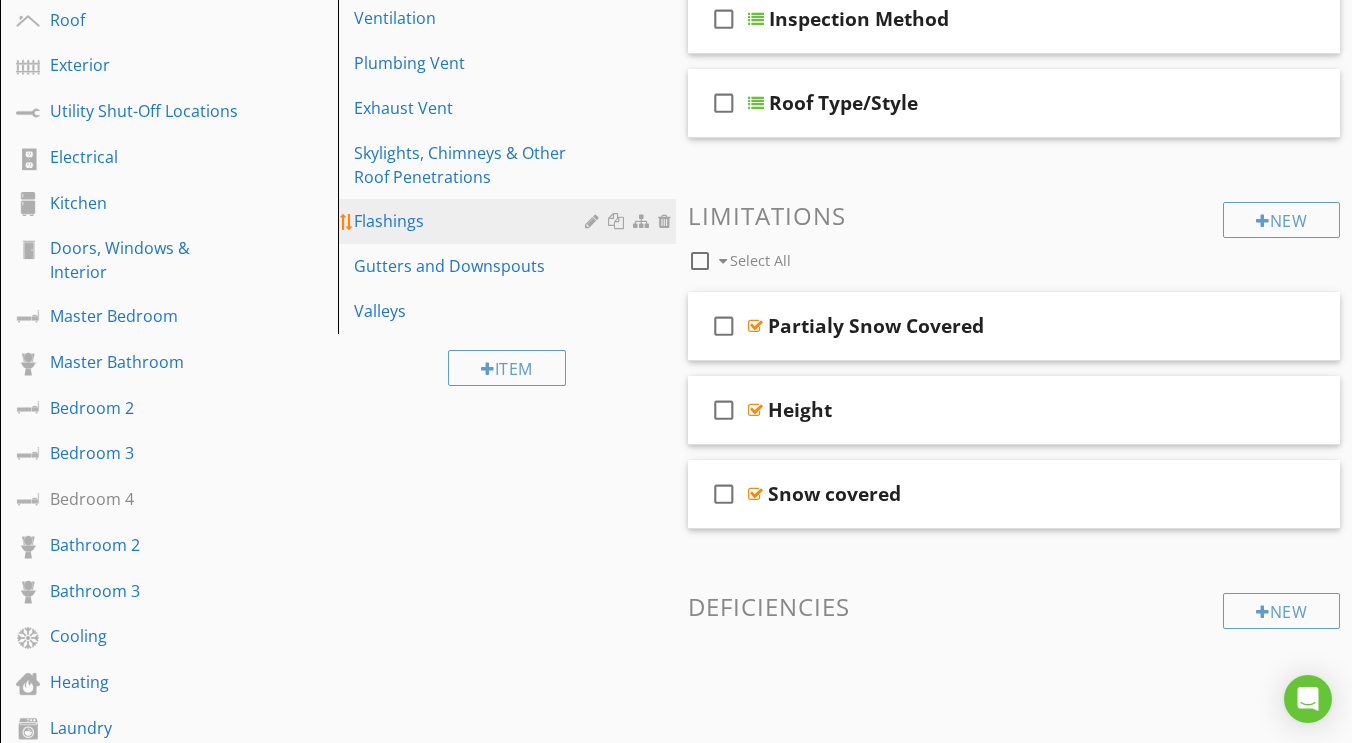 scroll, scrollTop: 353, scrollLeft: 0, axis: vertical 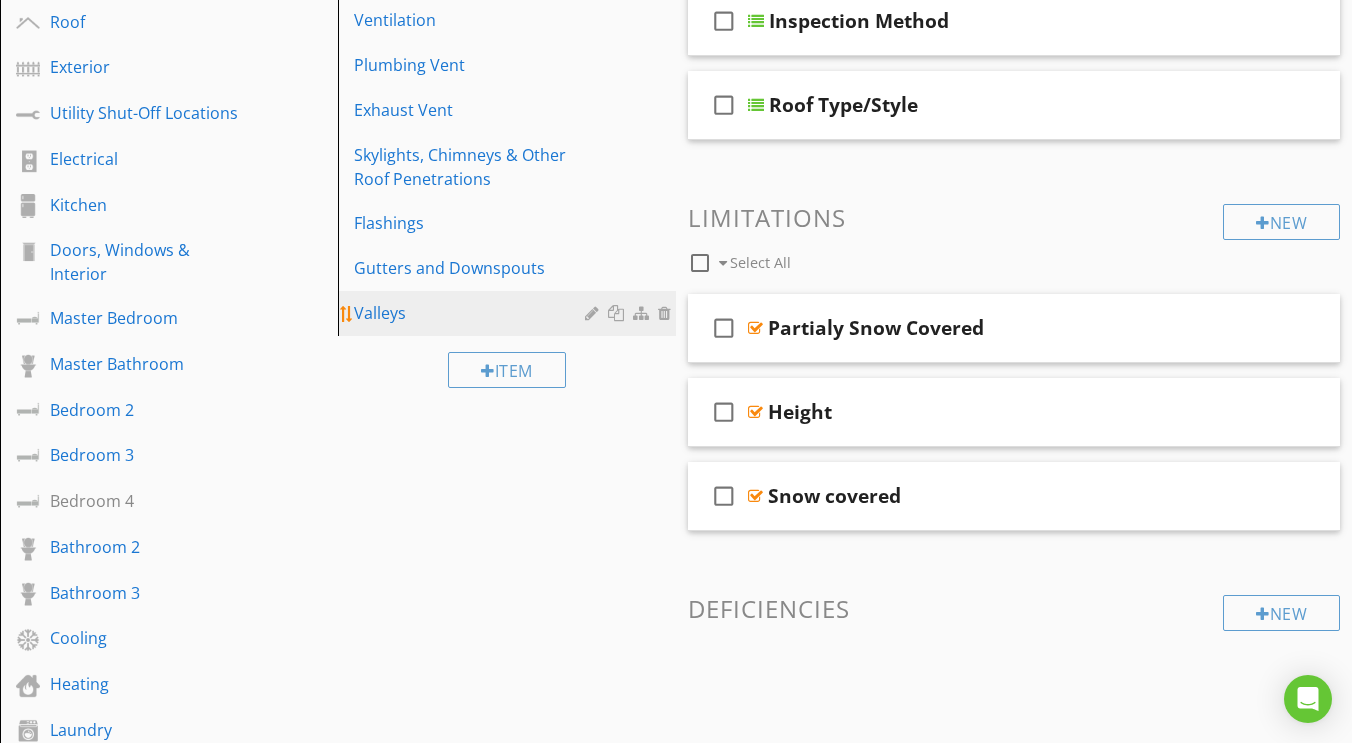 click on "Valleys" at bounding box center (510, 313) 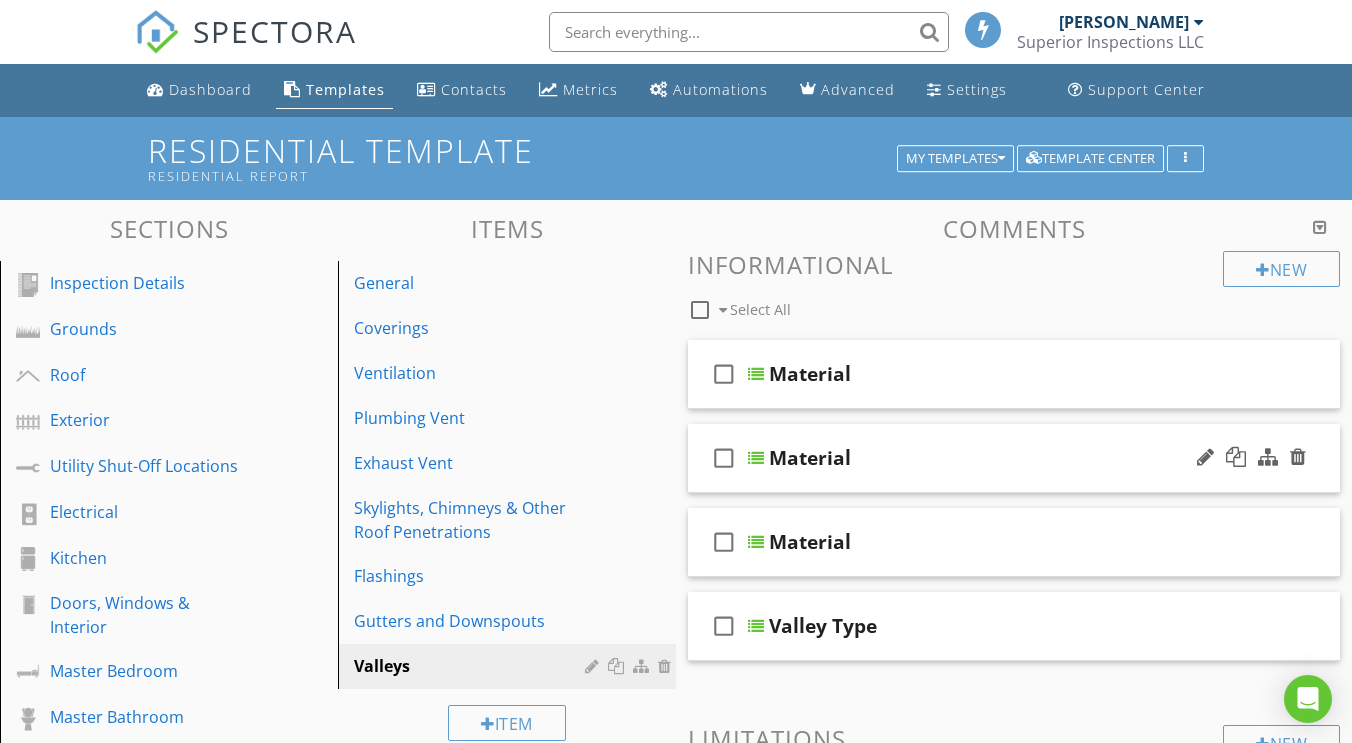scroll, scrollTop: 0, scrollLeft: 0, axis: both 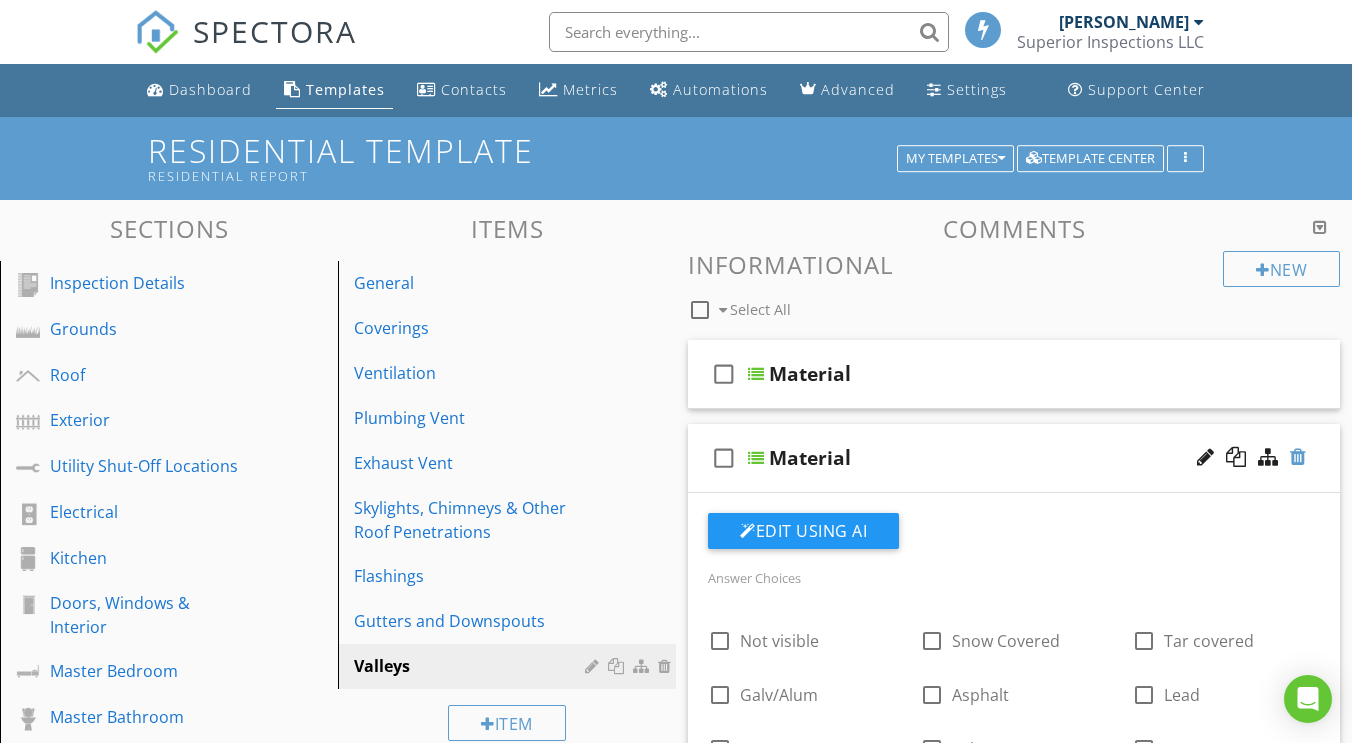click at bounding box center [1298, 457] 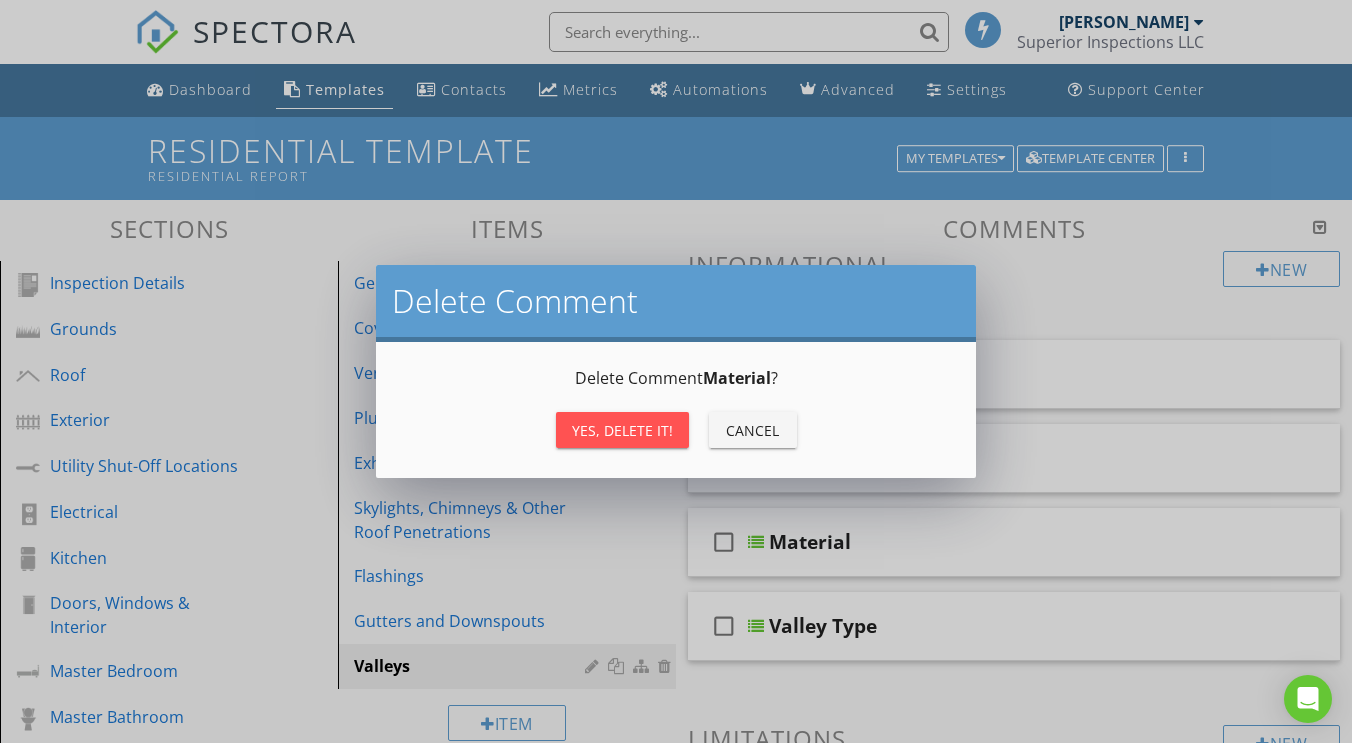 click on "Yes, Delete it!" at bounding box center (622, 430) 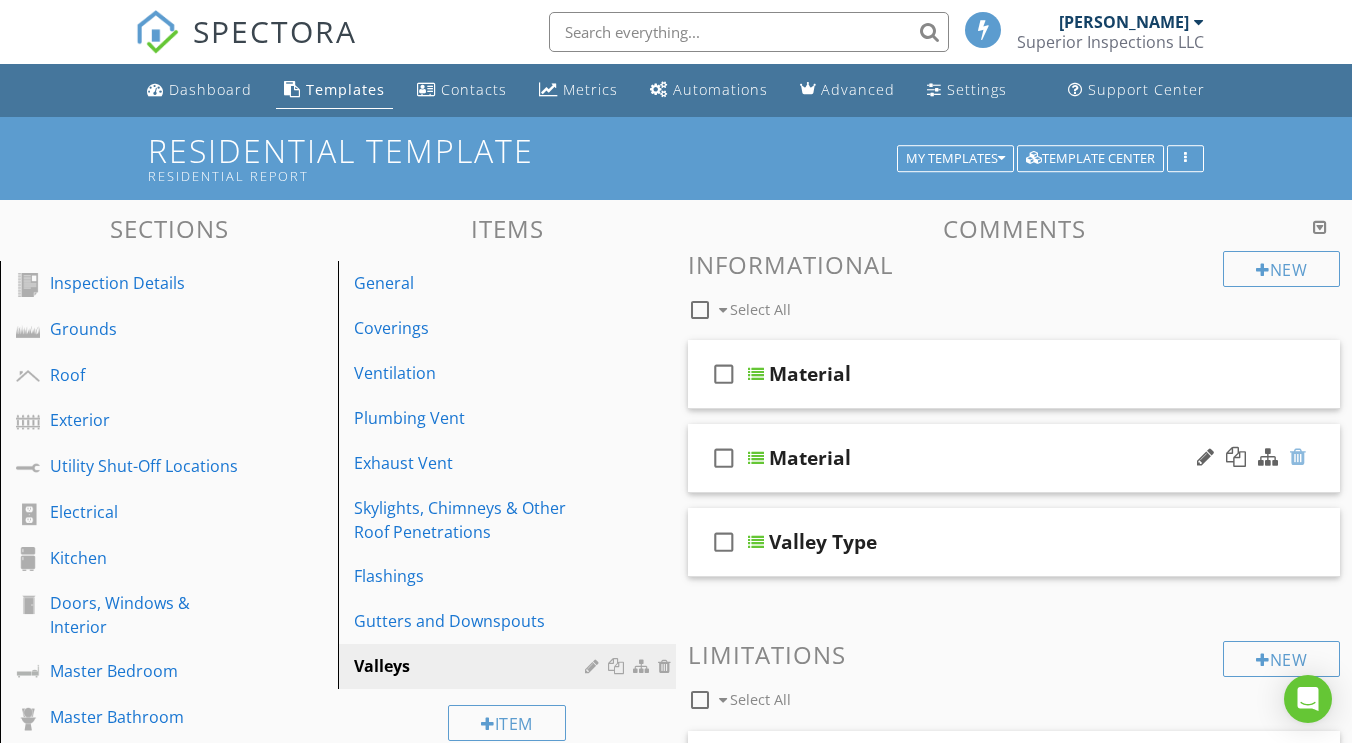 click at bounding box center [1298, 457] 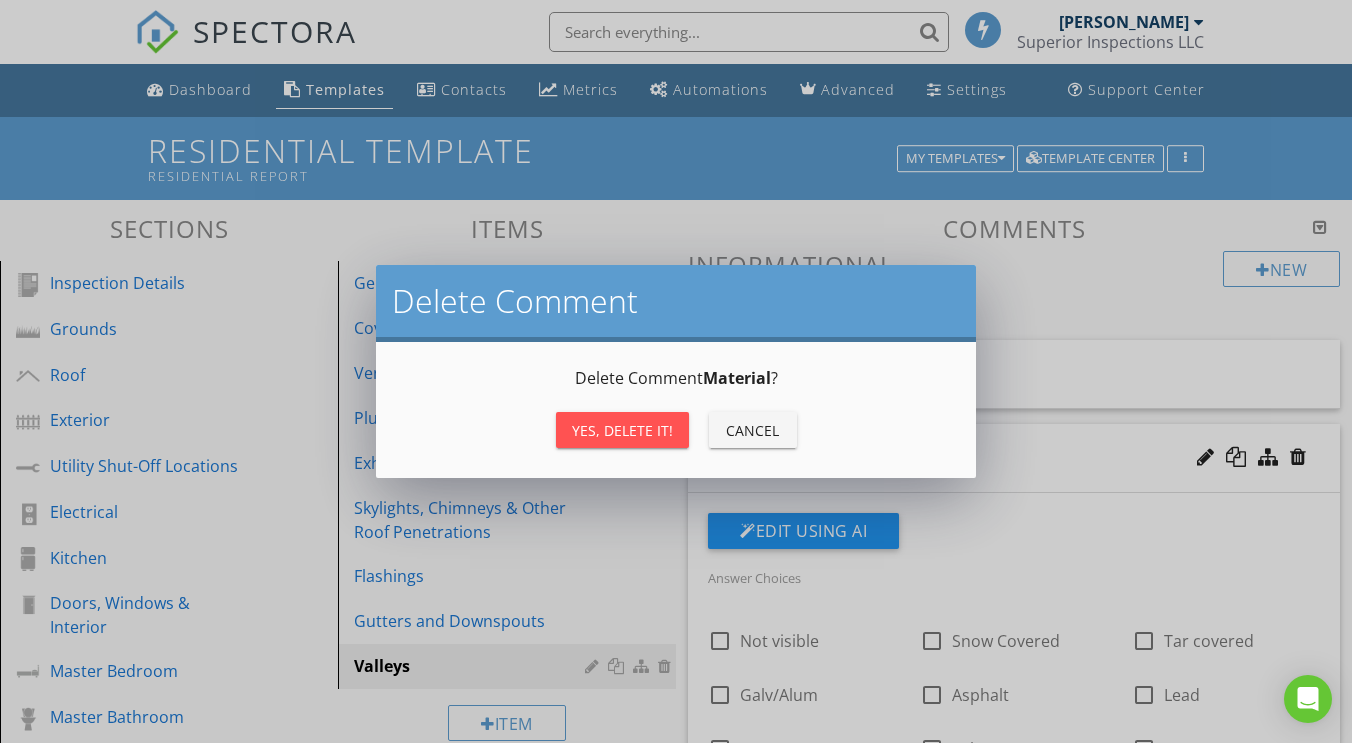 click on "Yes, Delete it!" at bounding box center [622, 430] 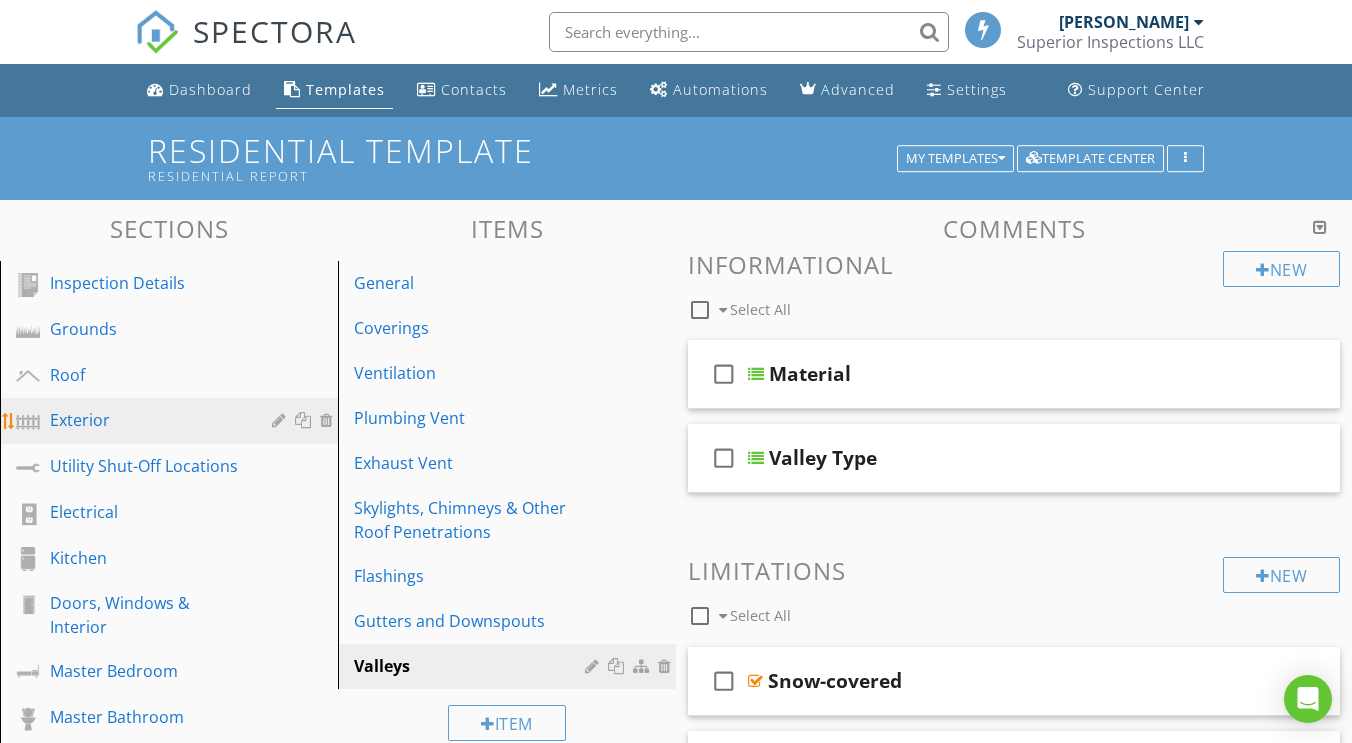 click on "Exterior" at bounding box center (146, 420) 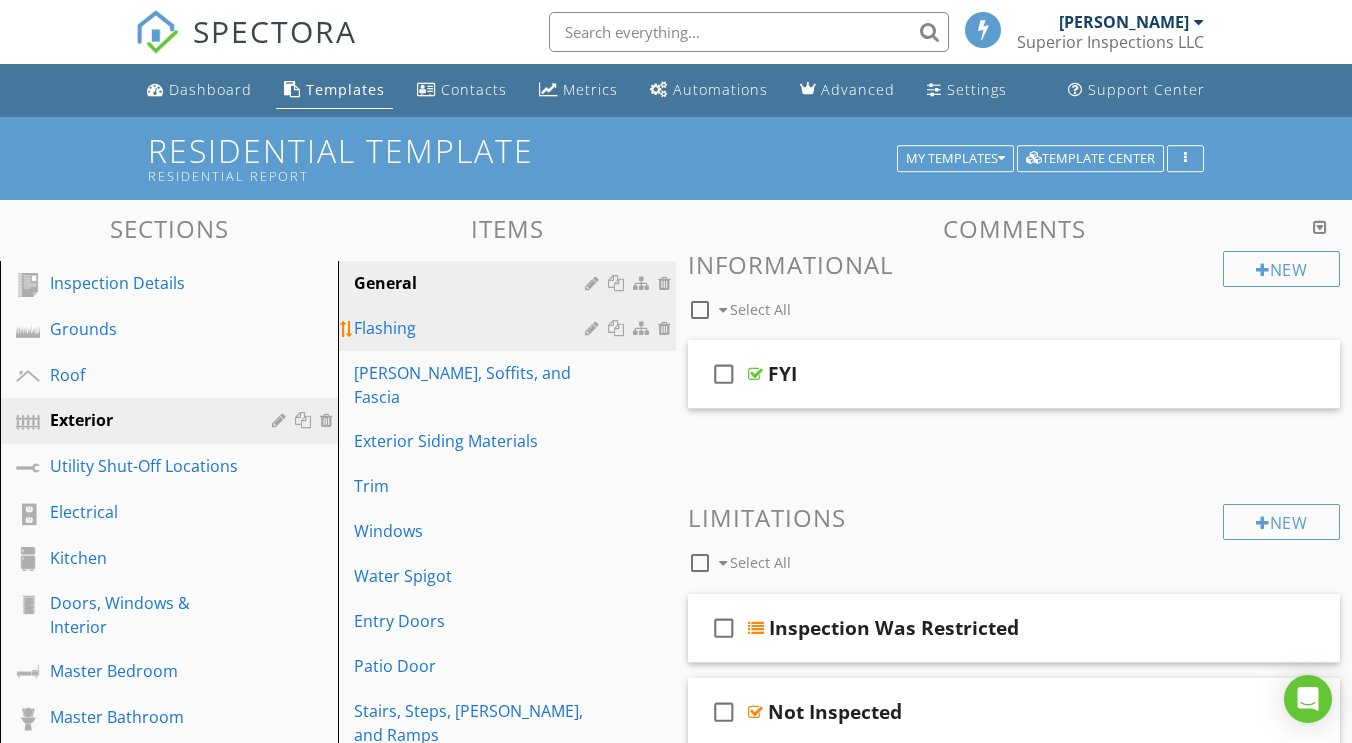 click on "Flashing" at bounding box center [472, 328] 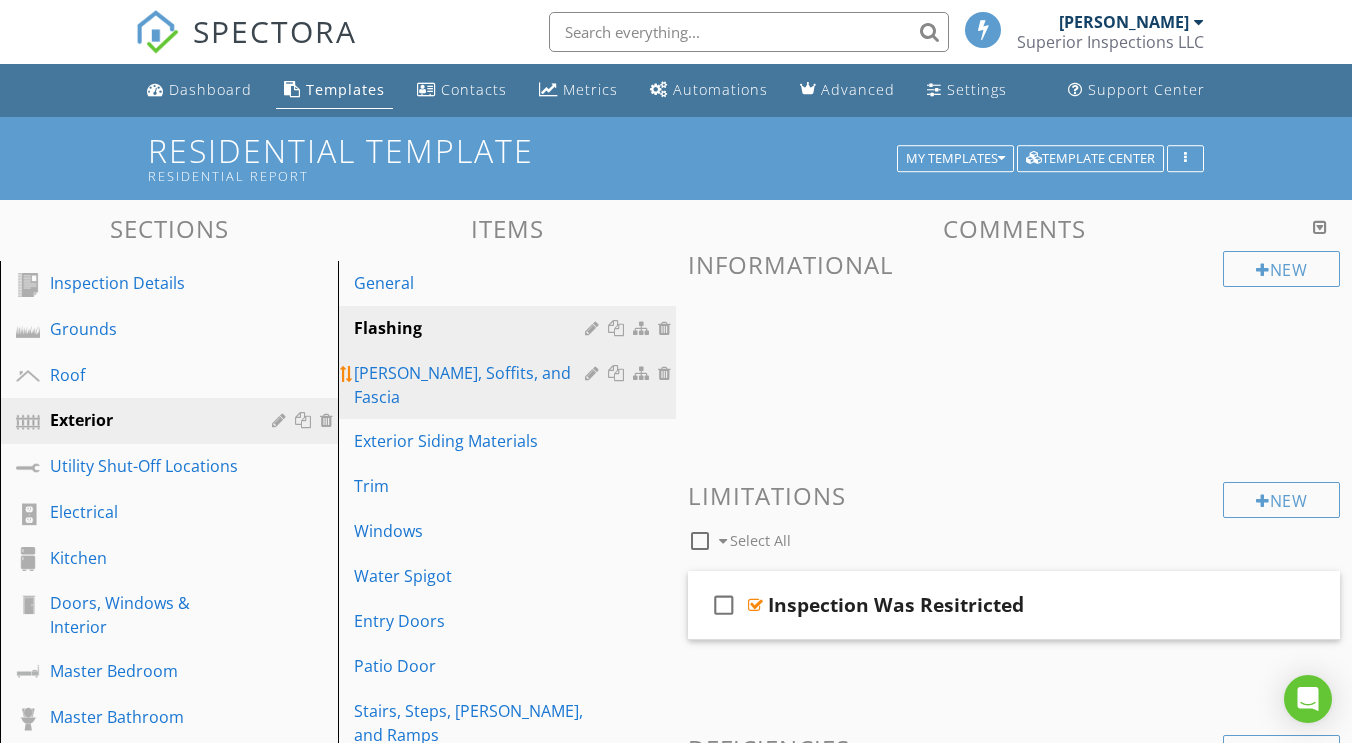 click on "Eaves, Soffits, and Fascia" at bounding box center (472, 385) 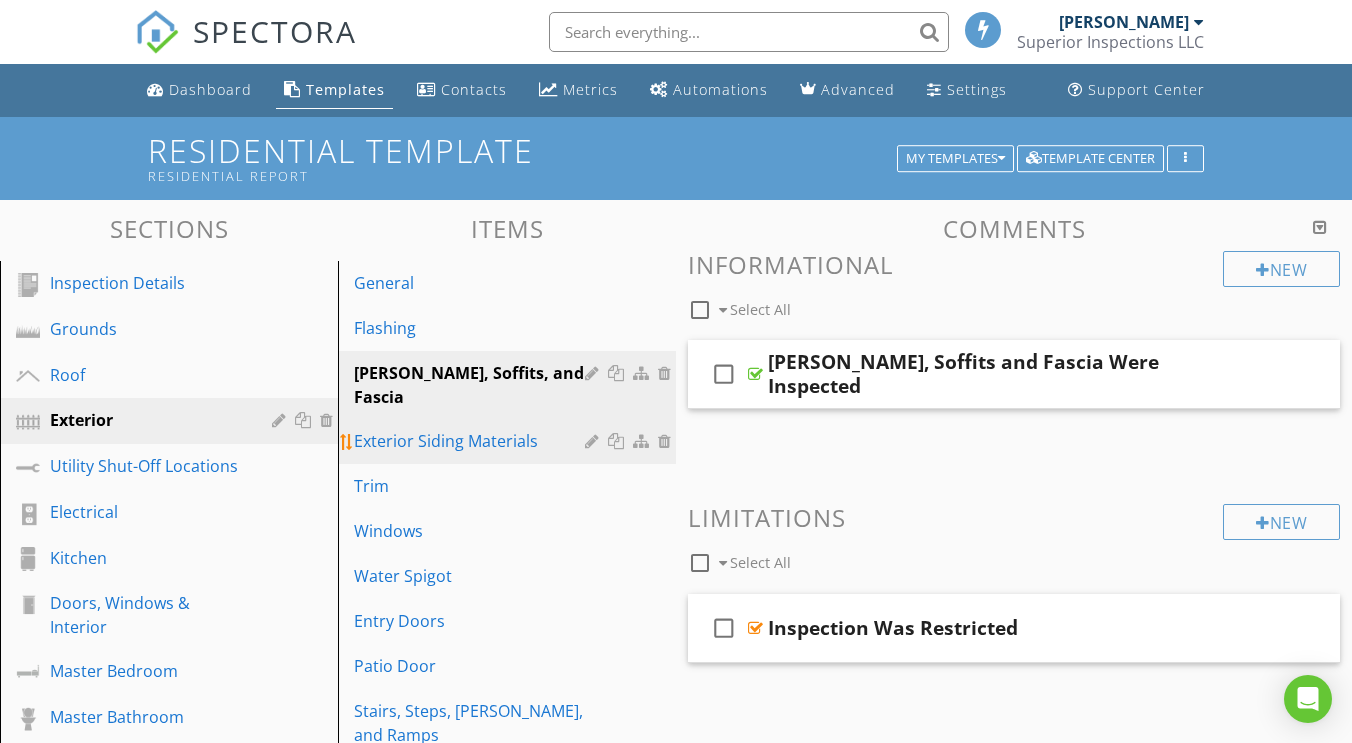 click on "Exterior Siding Materials" at bounding box center [472, 441] 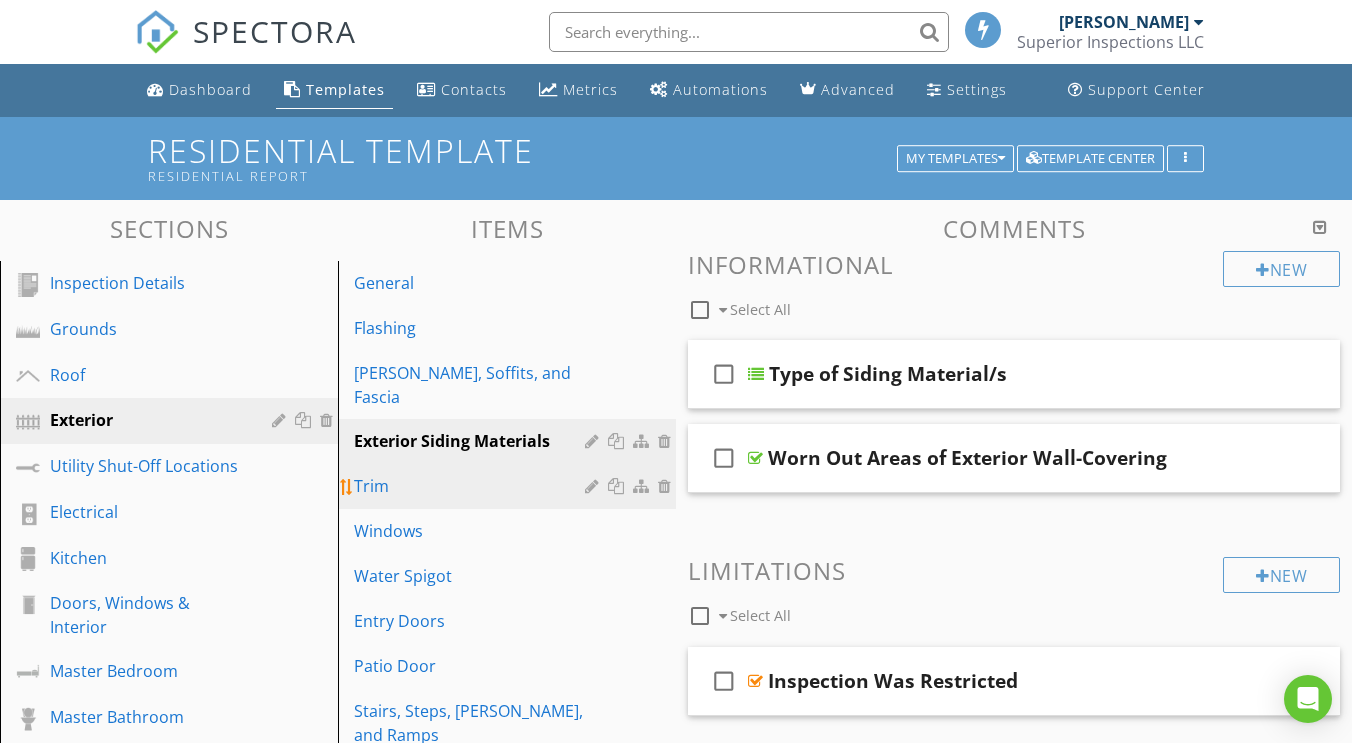 click on "Trim" at bounding box center [472, 486] 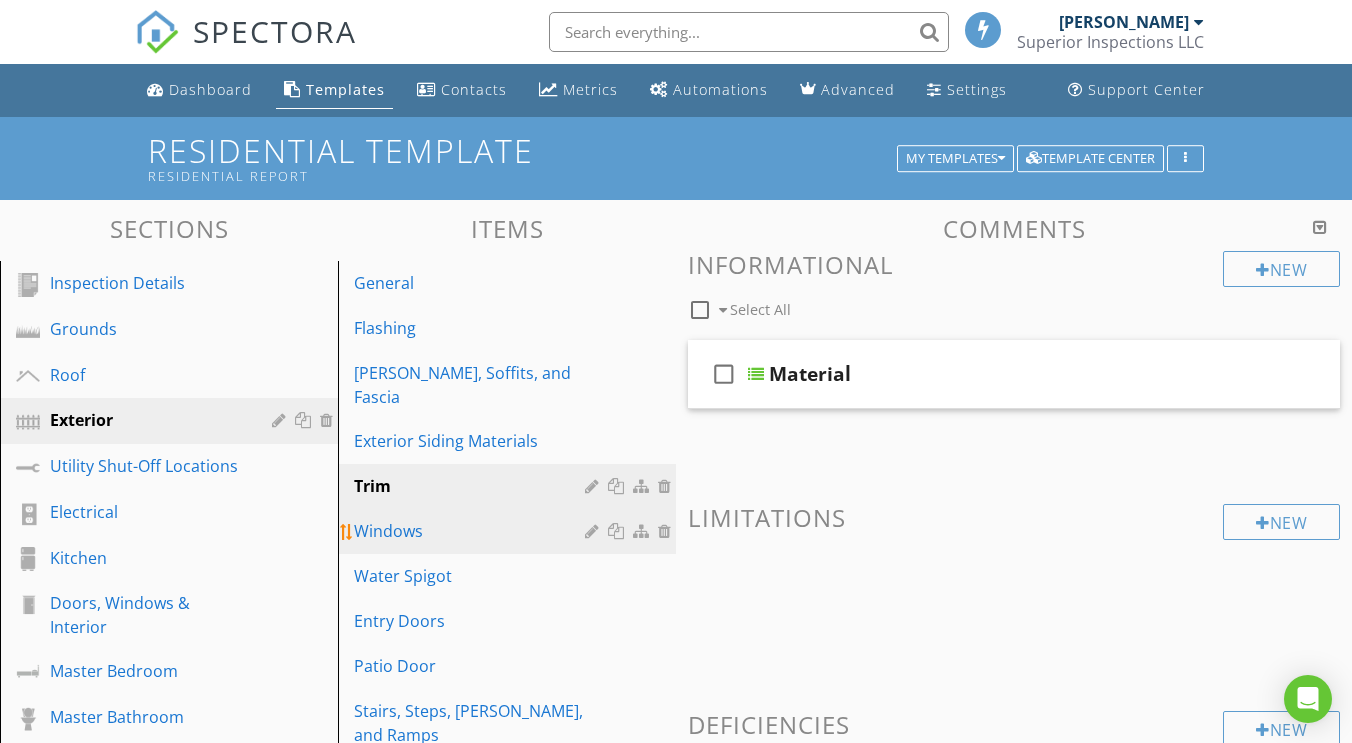 click on "Windows" at bounding box center [510, 531] 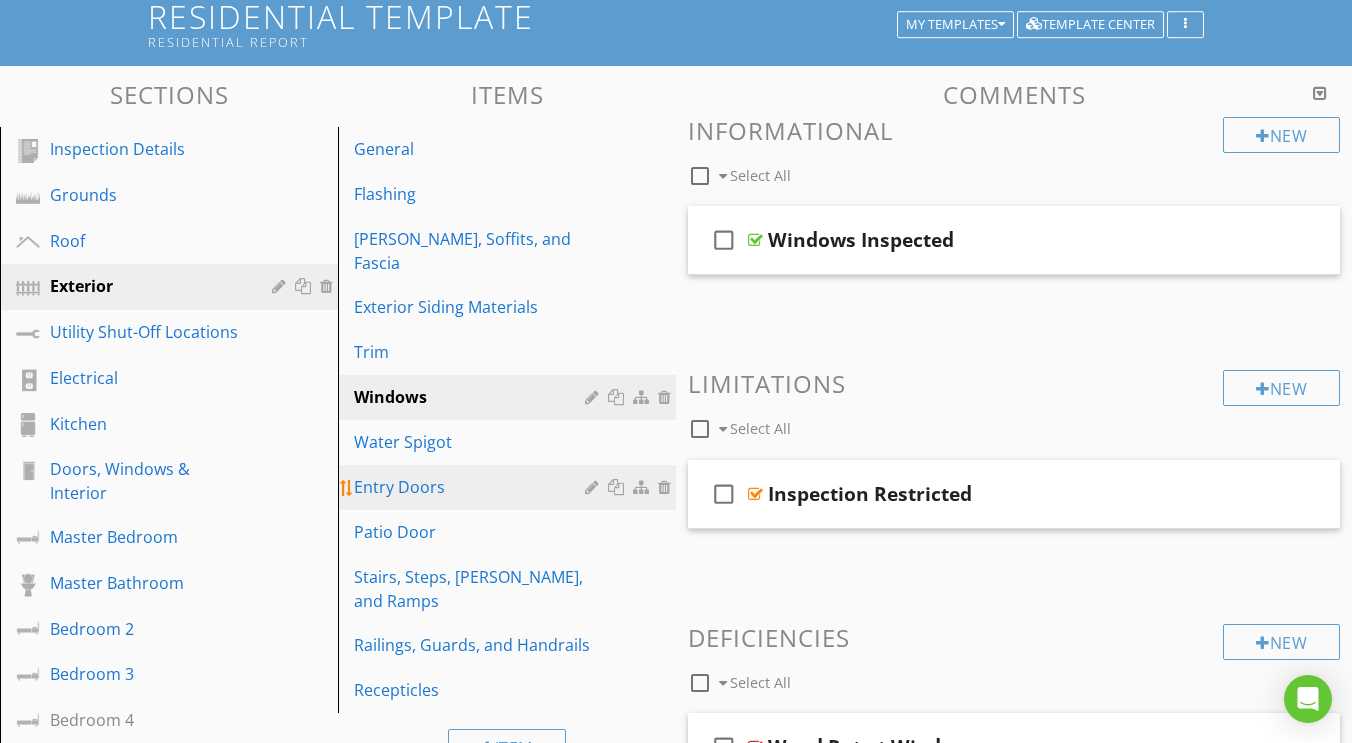 scroll, scrollTop: 139, scrollLeft: 0, axis: vertical 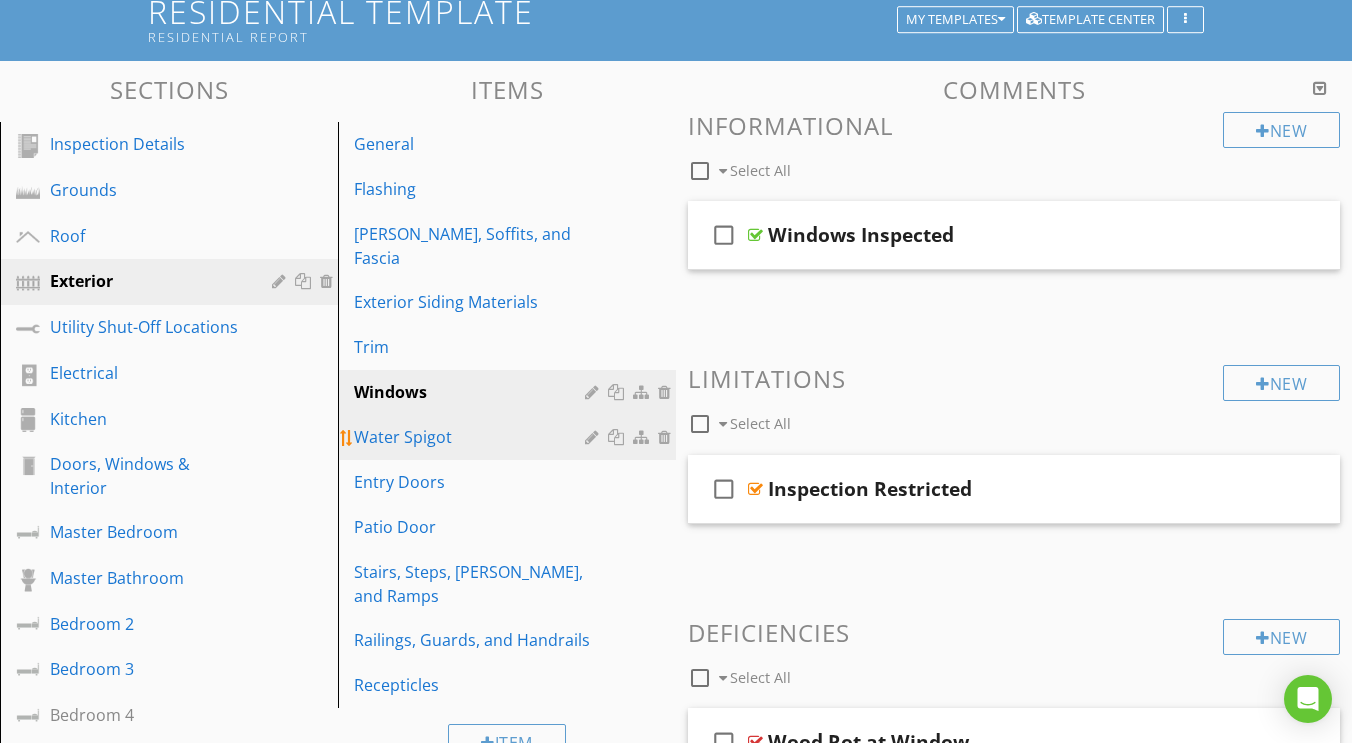 click on "Water Spigot" at bounding box center (472, 437) 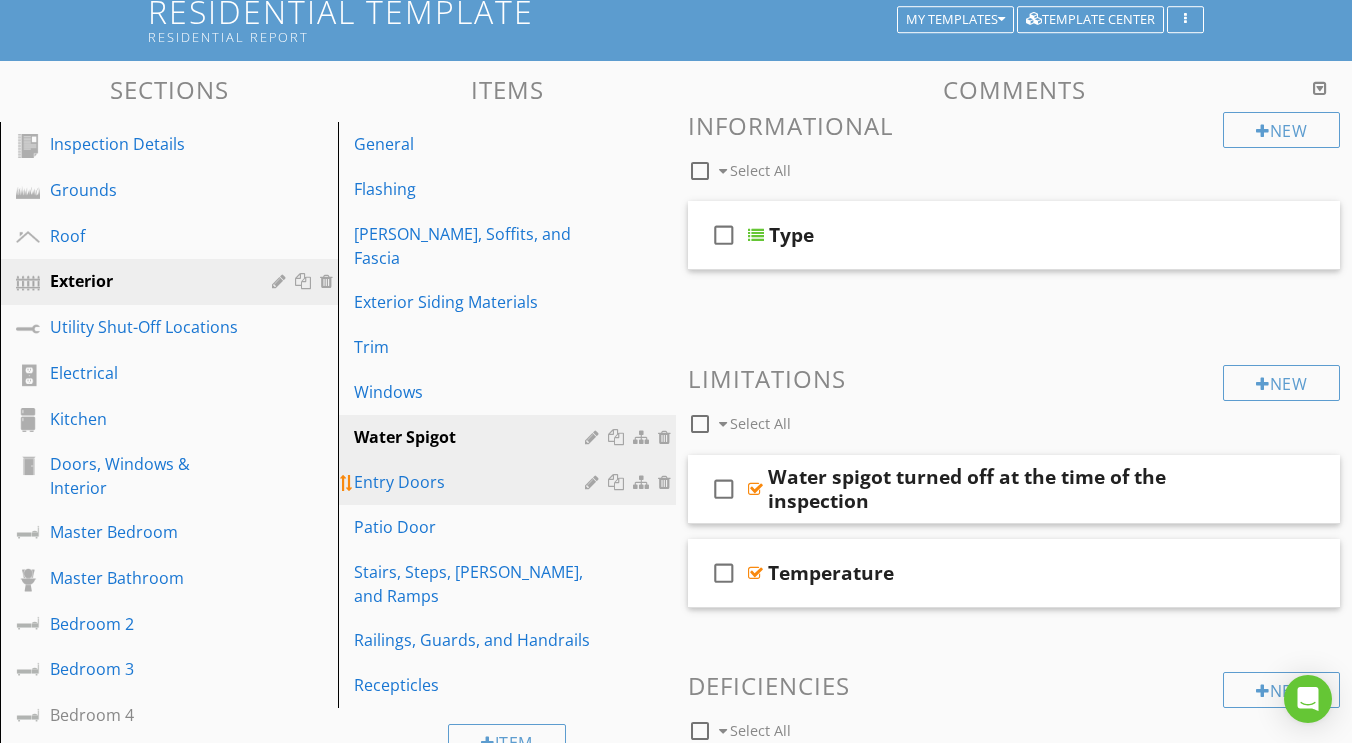 click on "Entry Doors" at bounding box center (472, 482) 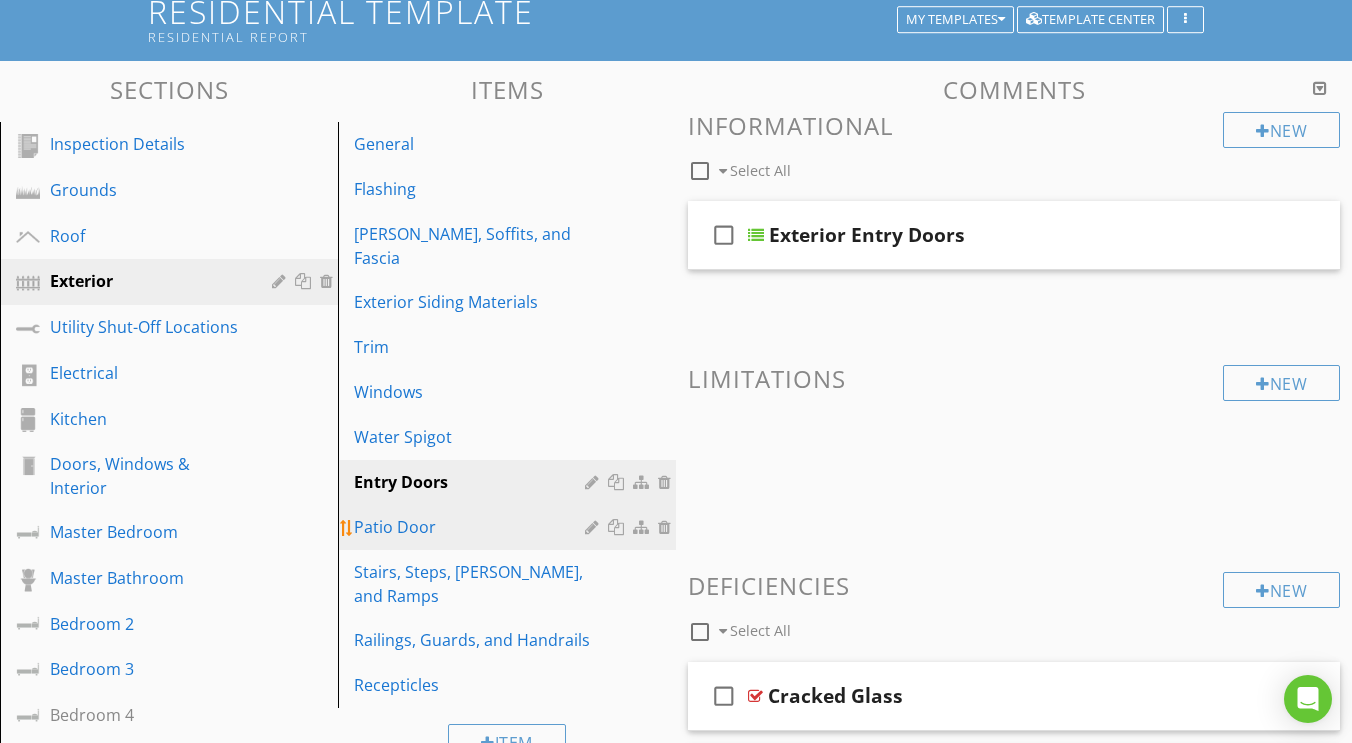 click on "Patio Door" at bounding box center (472, 527) 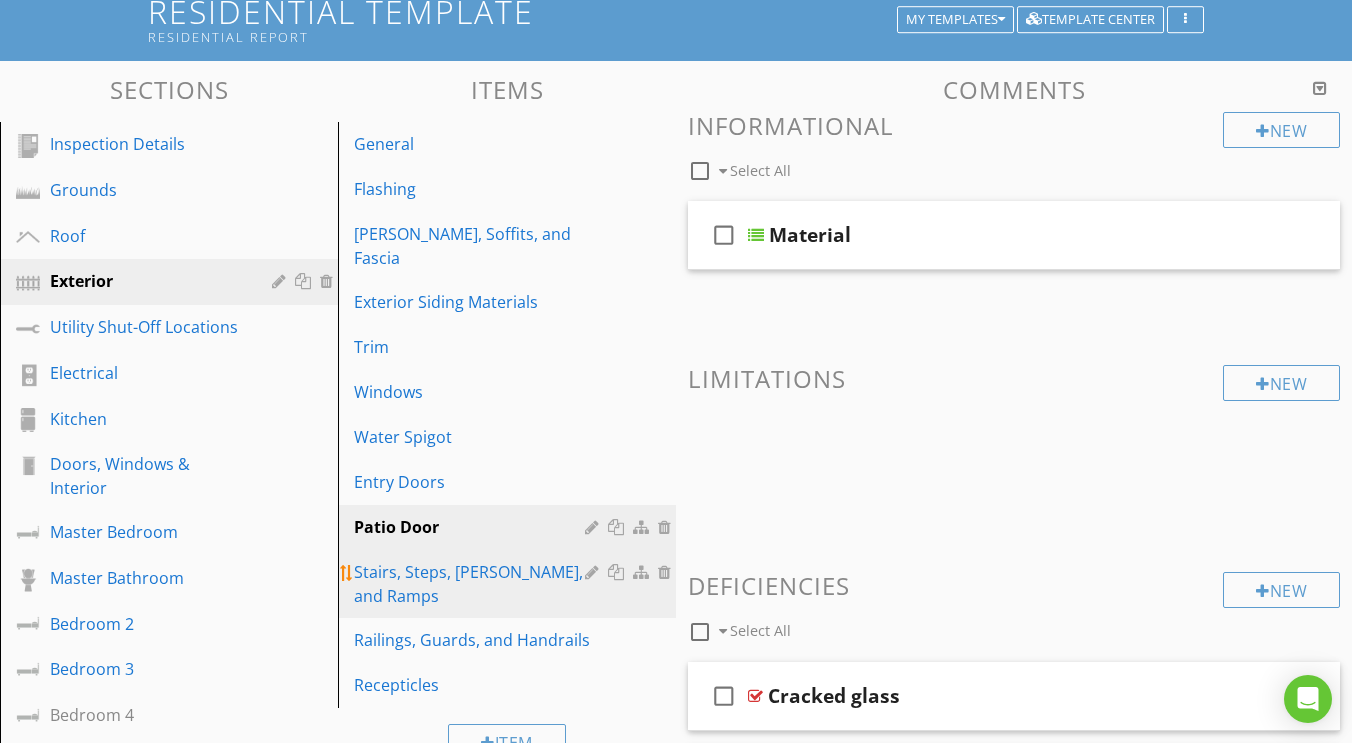 click on "Stairs, Steps, Stoops, and Ramps" at bounding box center [472, 584] 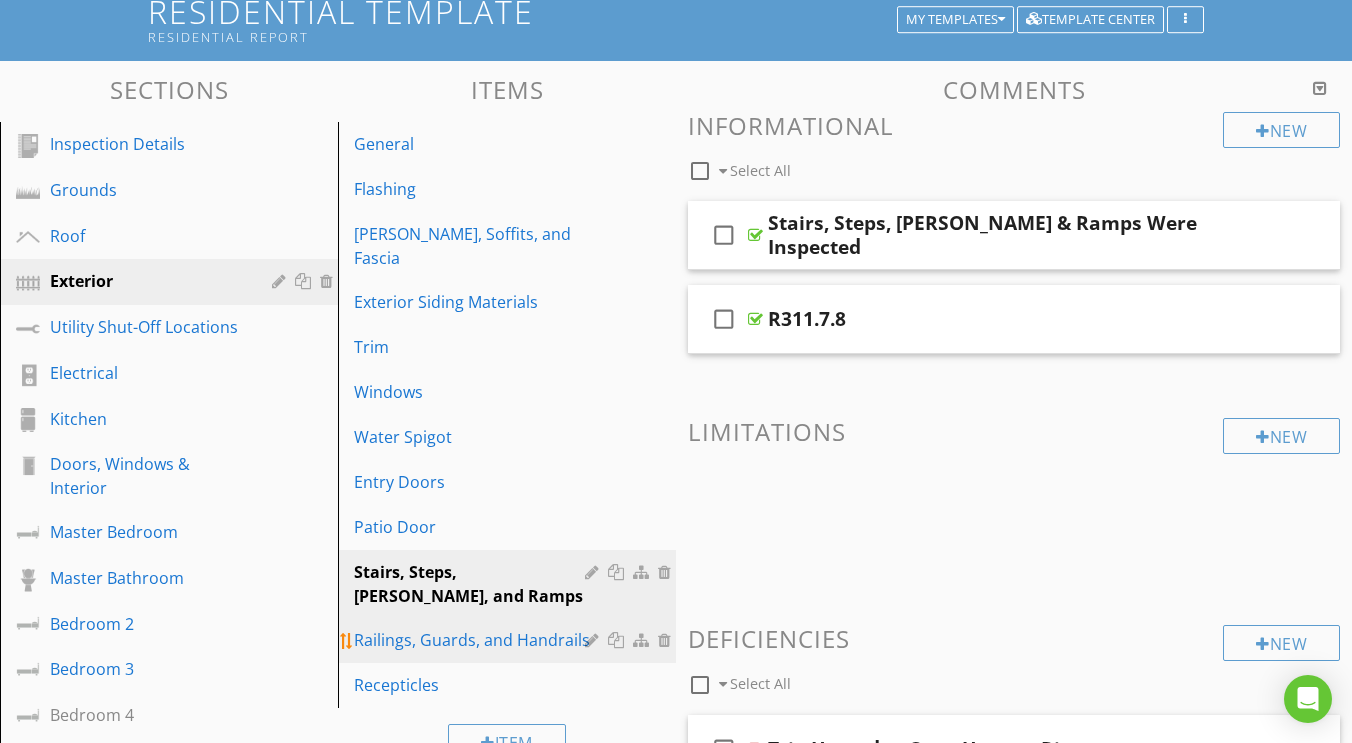 click on "Railings, Guards, and Handrails" at bounding box center [472, 640] 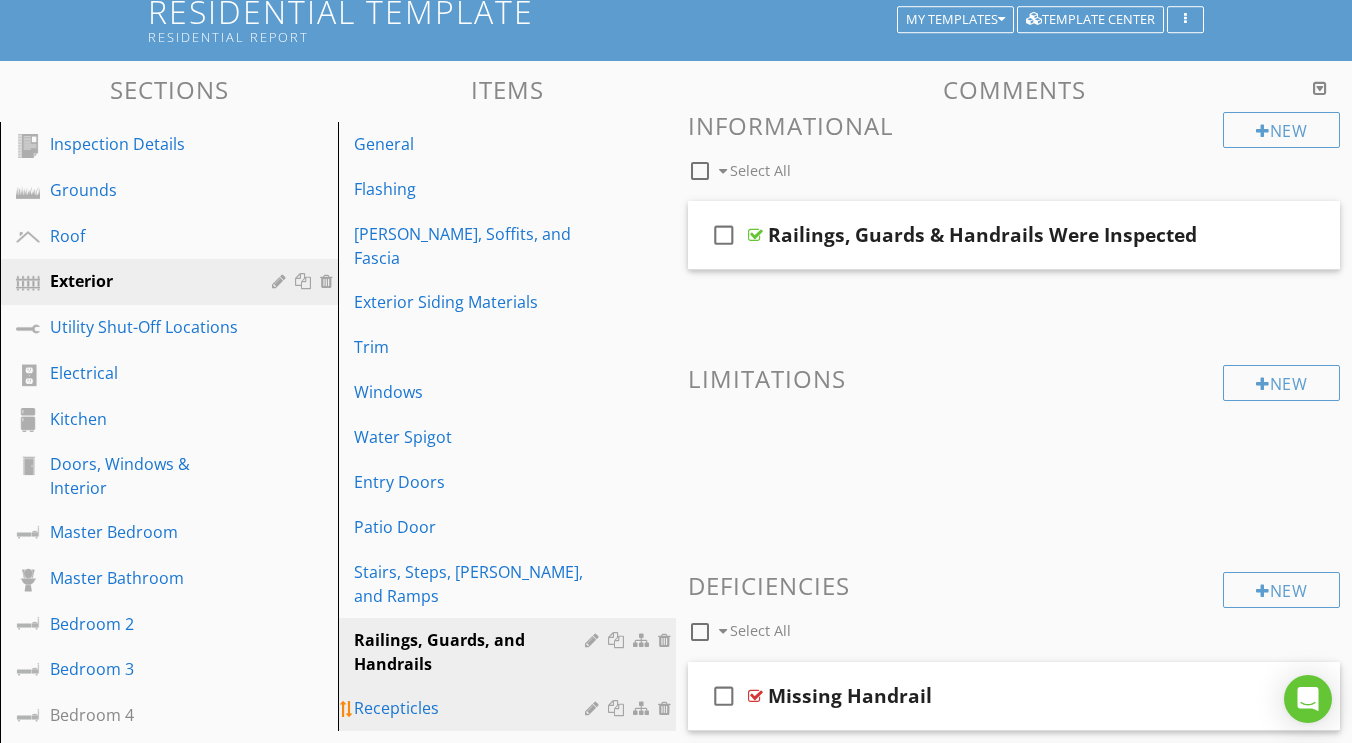 click on "Recepticles" at bounding box center (472, 708) 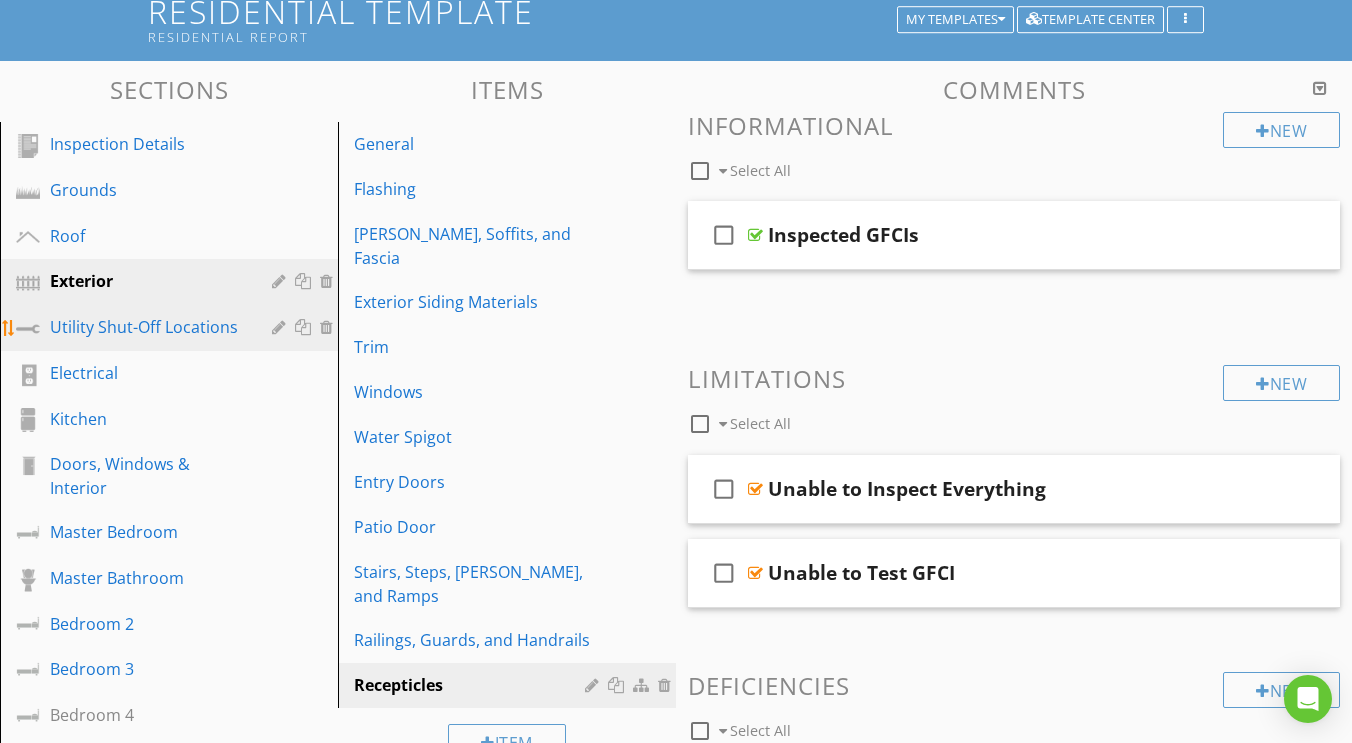 click on "Utility Shut-Off Locations" at bounding box center (146, 327) 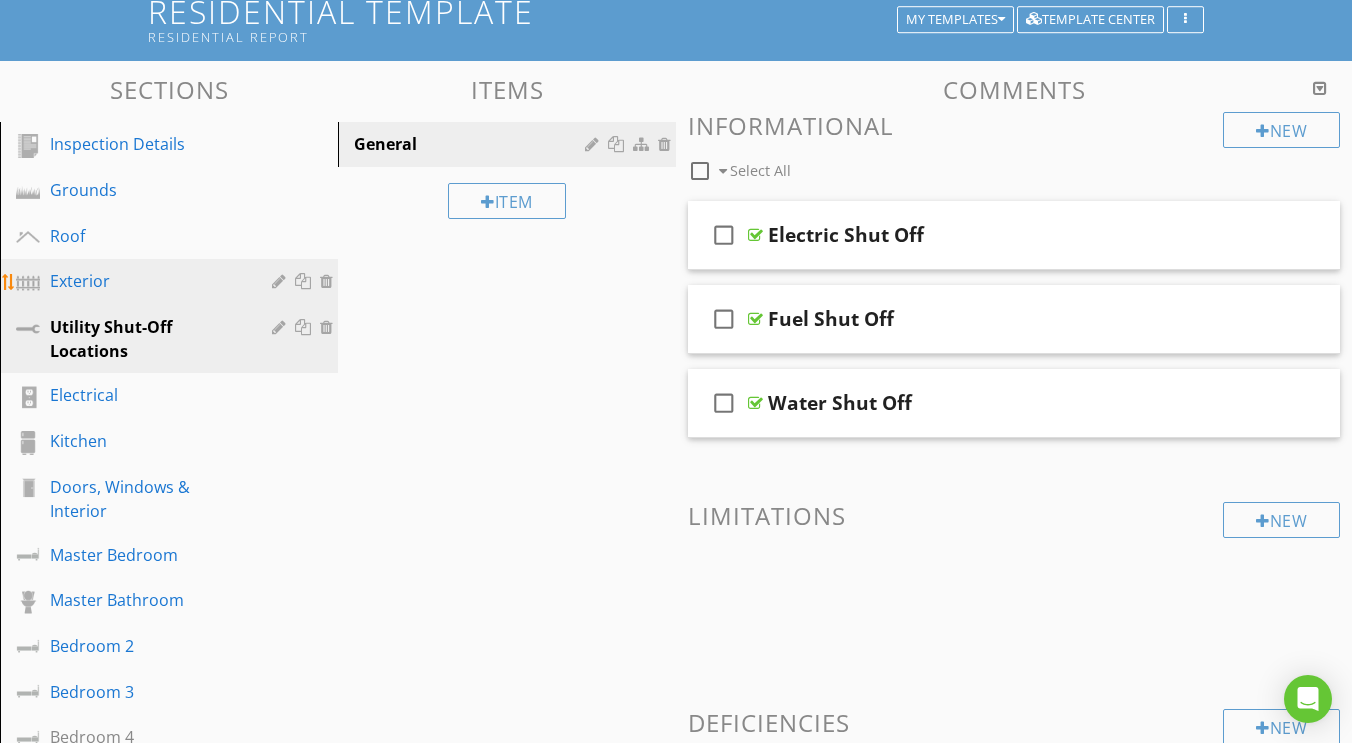 click on "Exterior" at bounding box center [146, 281] 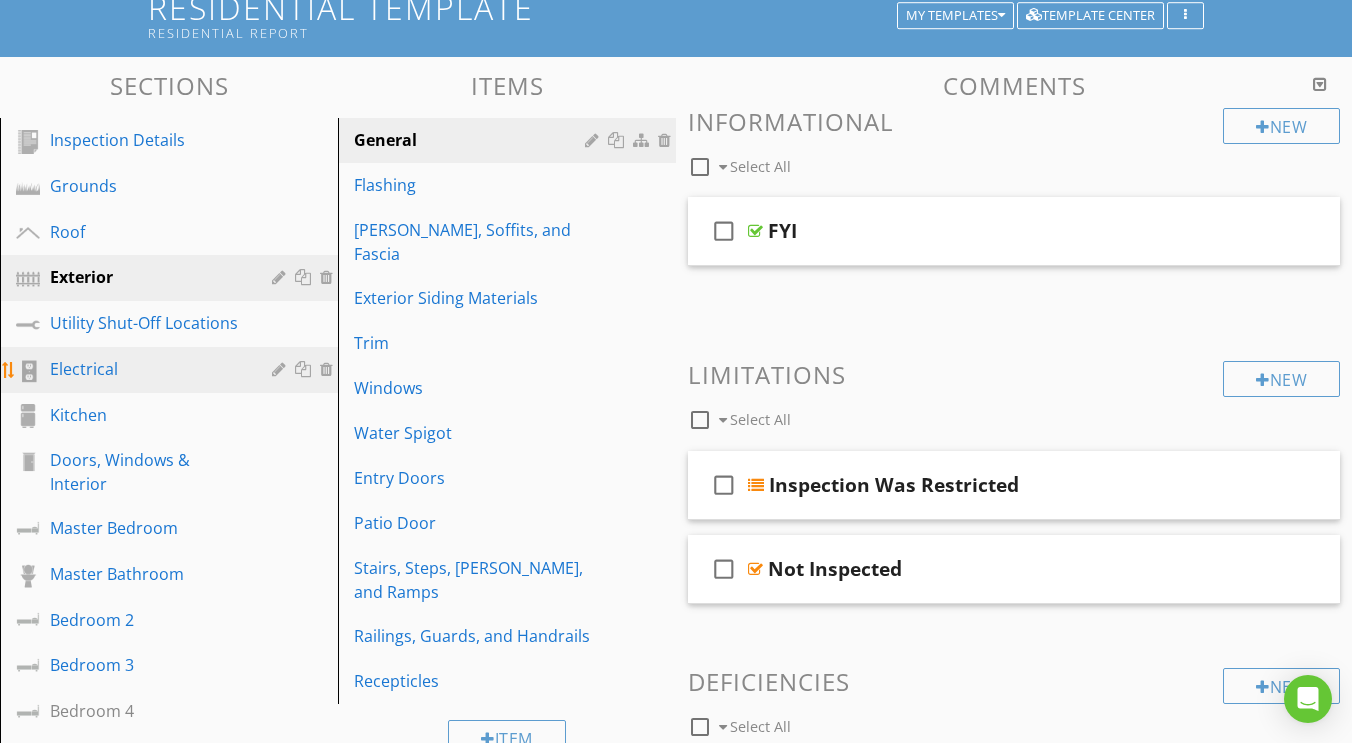 scroll, scrollTop: 136, scrollLeft: 0, axis: vertical 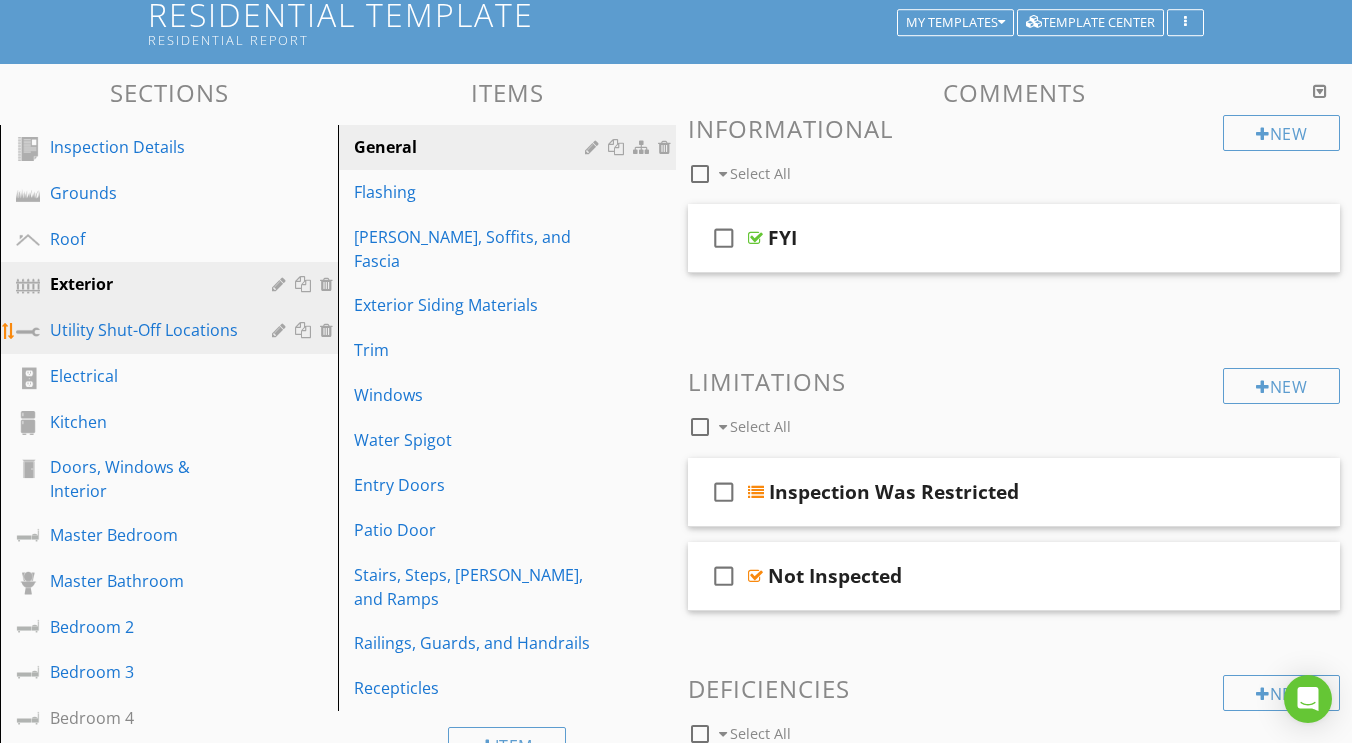 click on "Utility Shut-Off Locations" at bounding box center (146, 330) 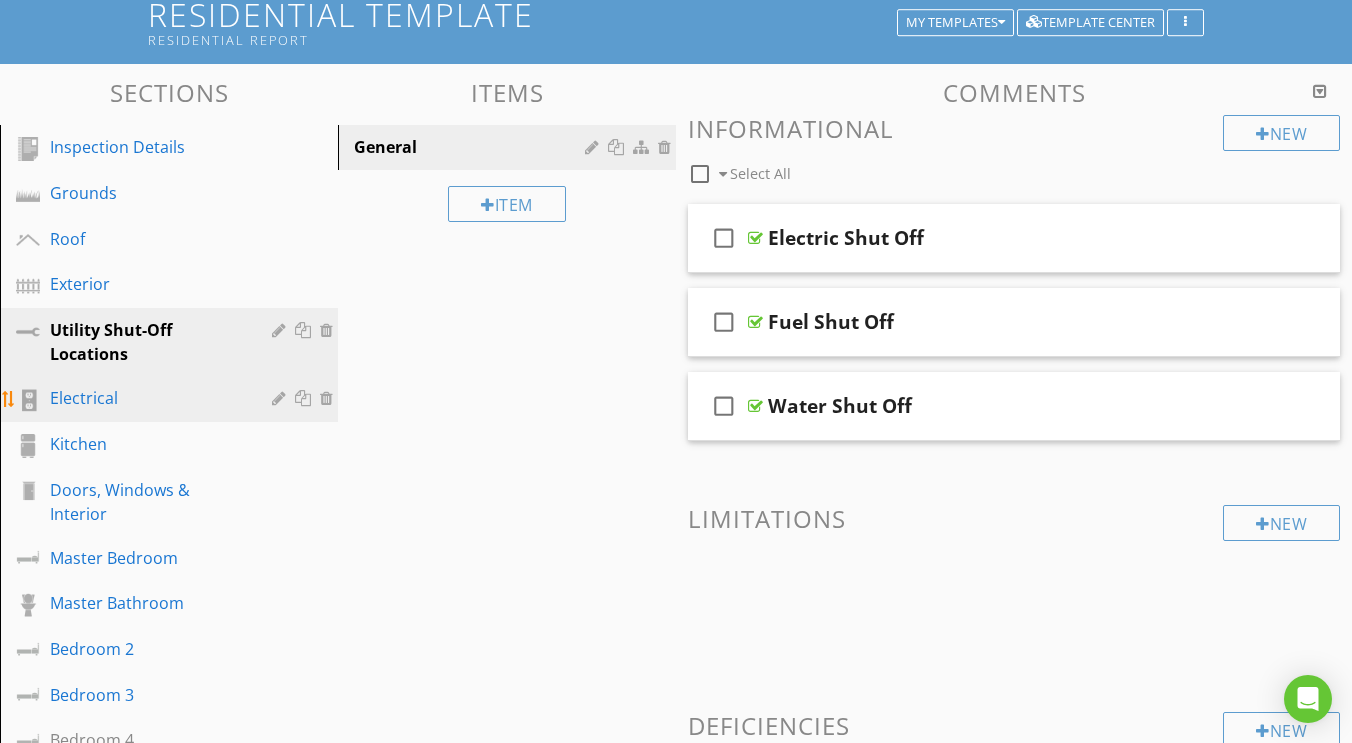 click on "Electrical" at bounding box center [146, 398] 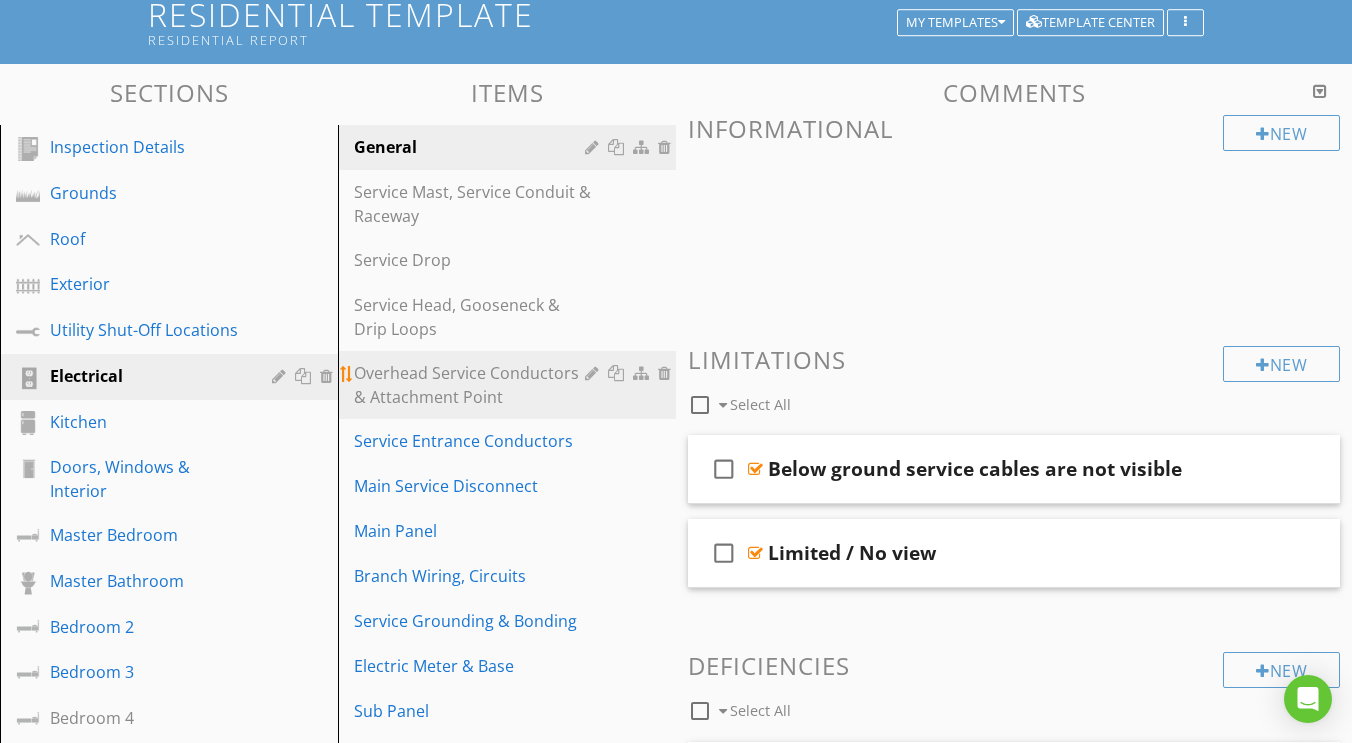 click at bounding box center (594, 373) 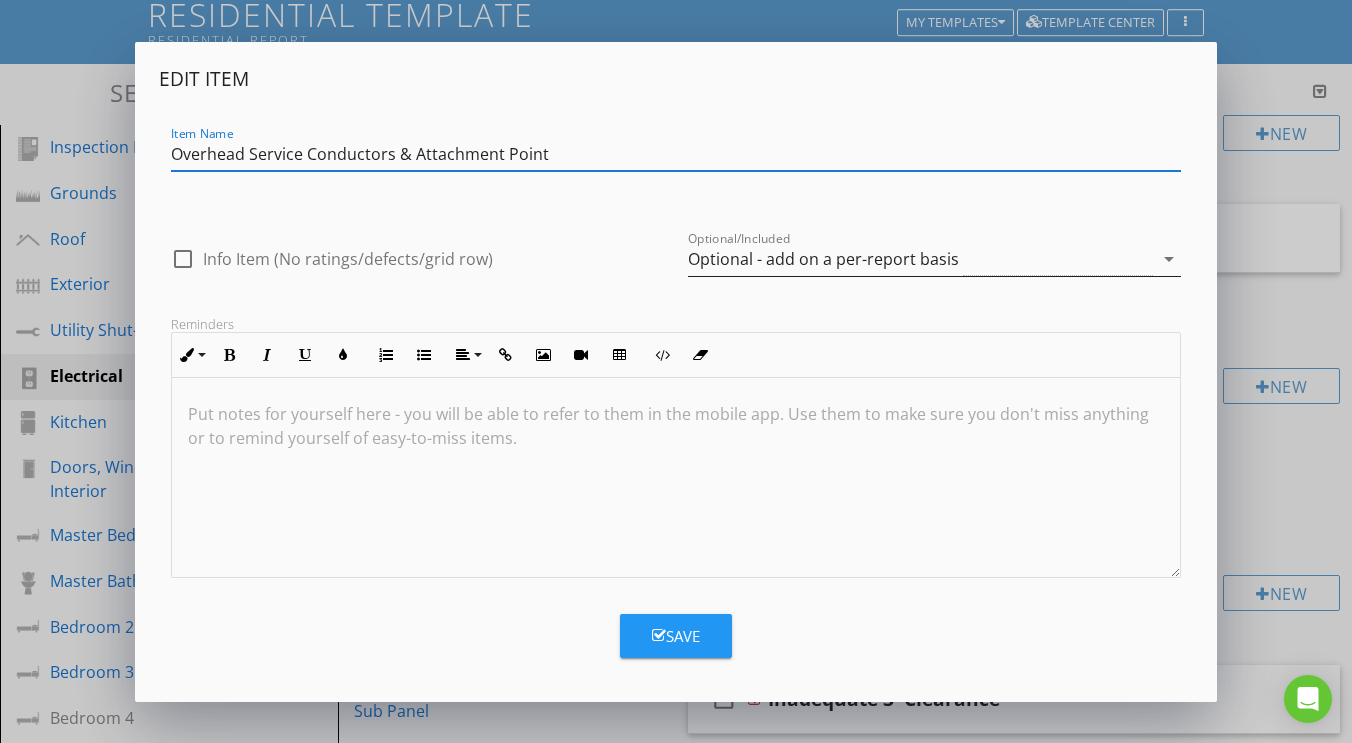 click on "Optional - add on a per-report basis" at bounding box center (823, 259) 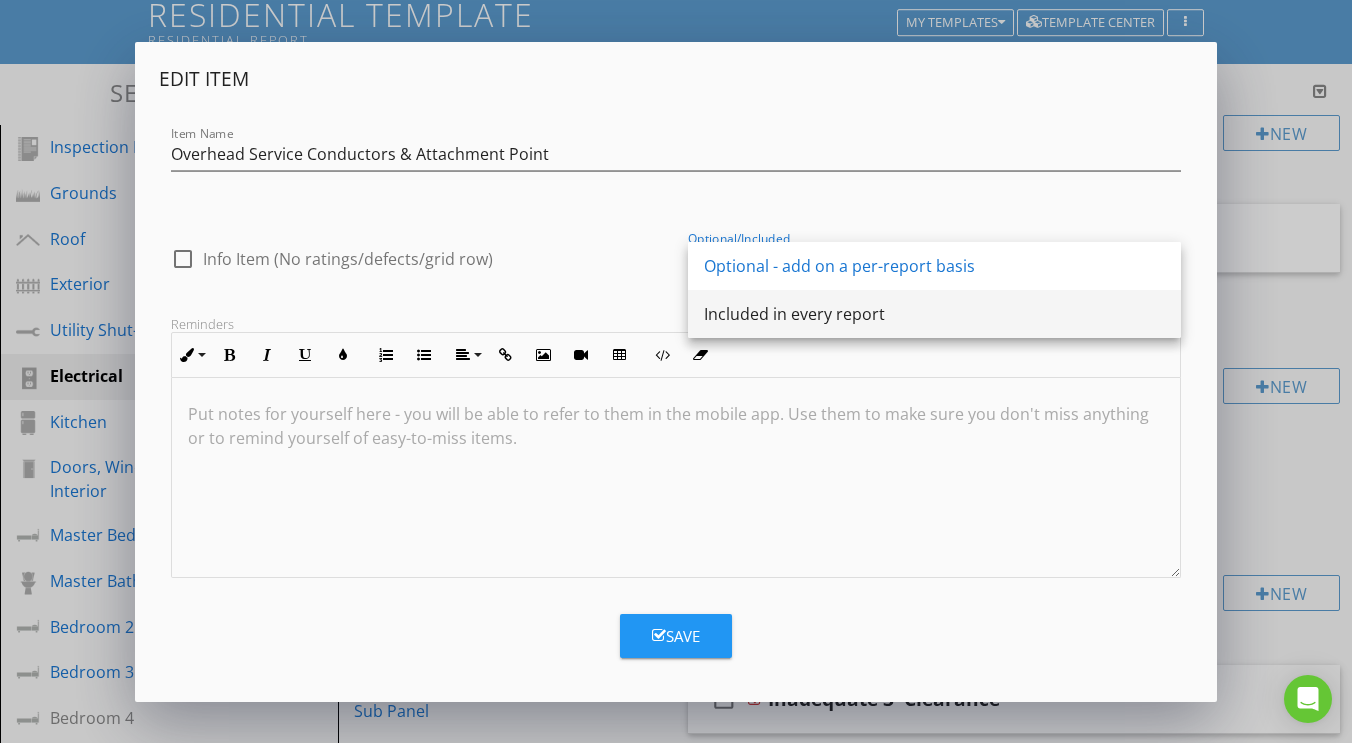 click on "Included in every report" at bounding box center (934, 314) 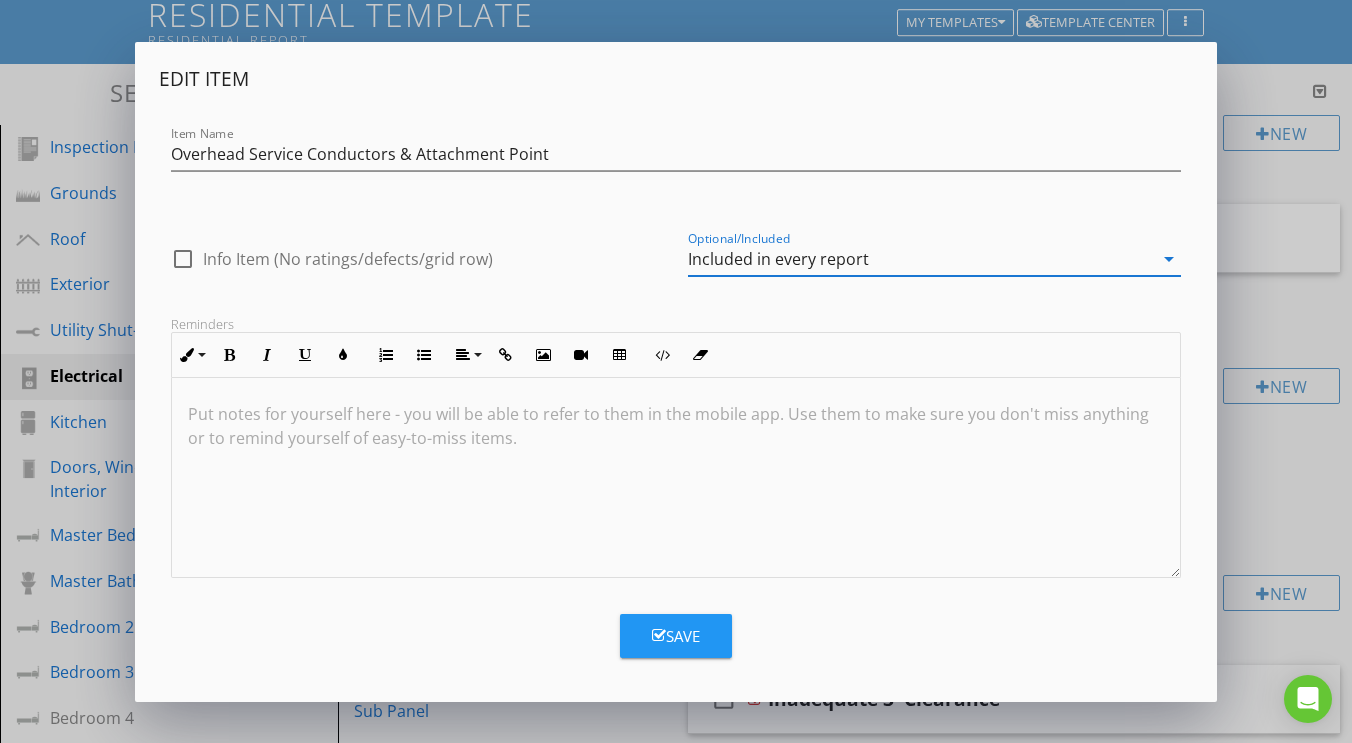 click at bounding box center [659, 635] 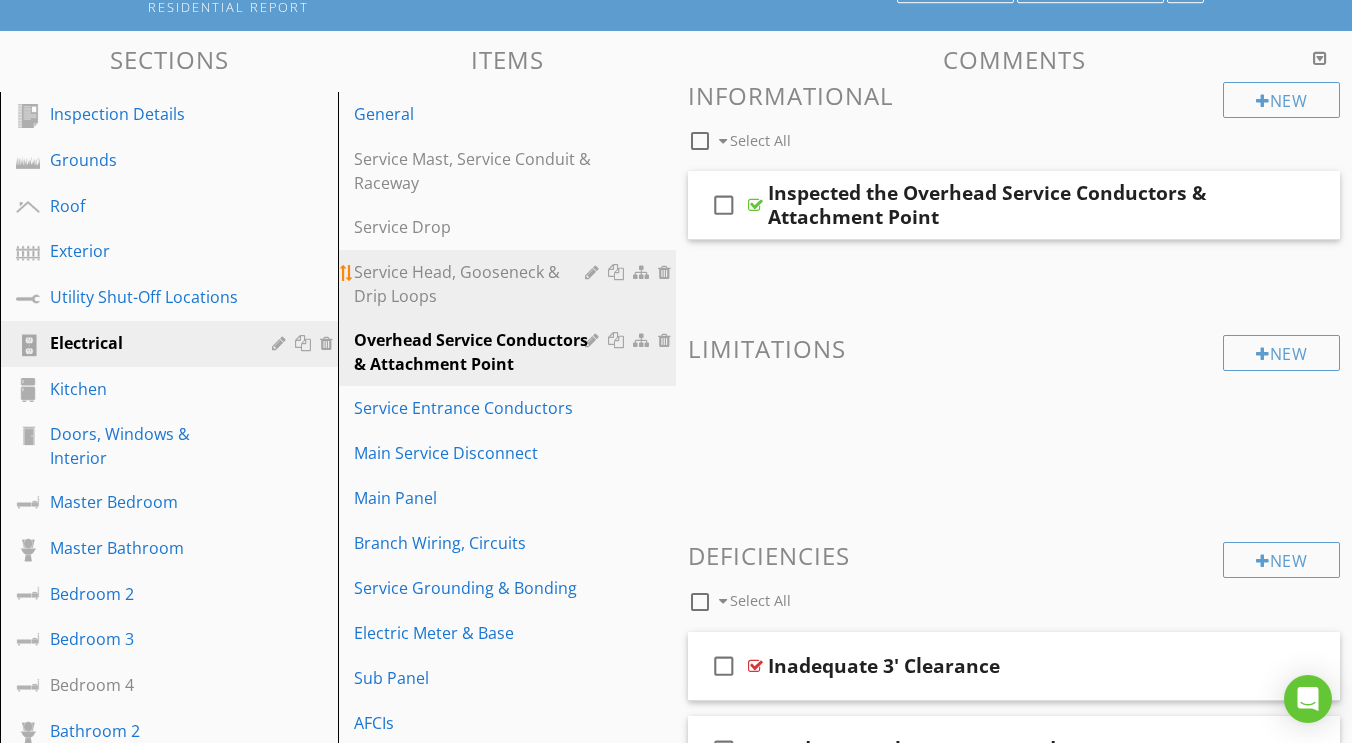 scroll, scrollTop: 137, scrollLeft: 0, axis: vertical 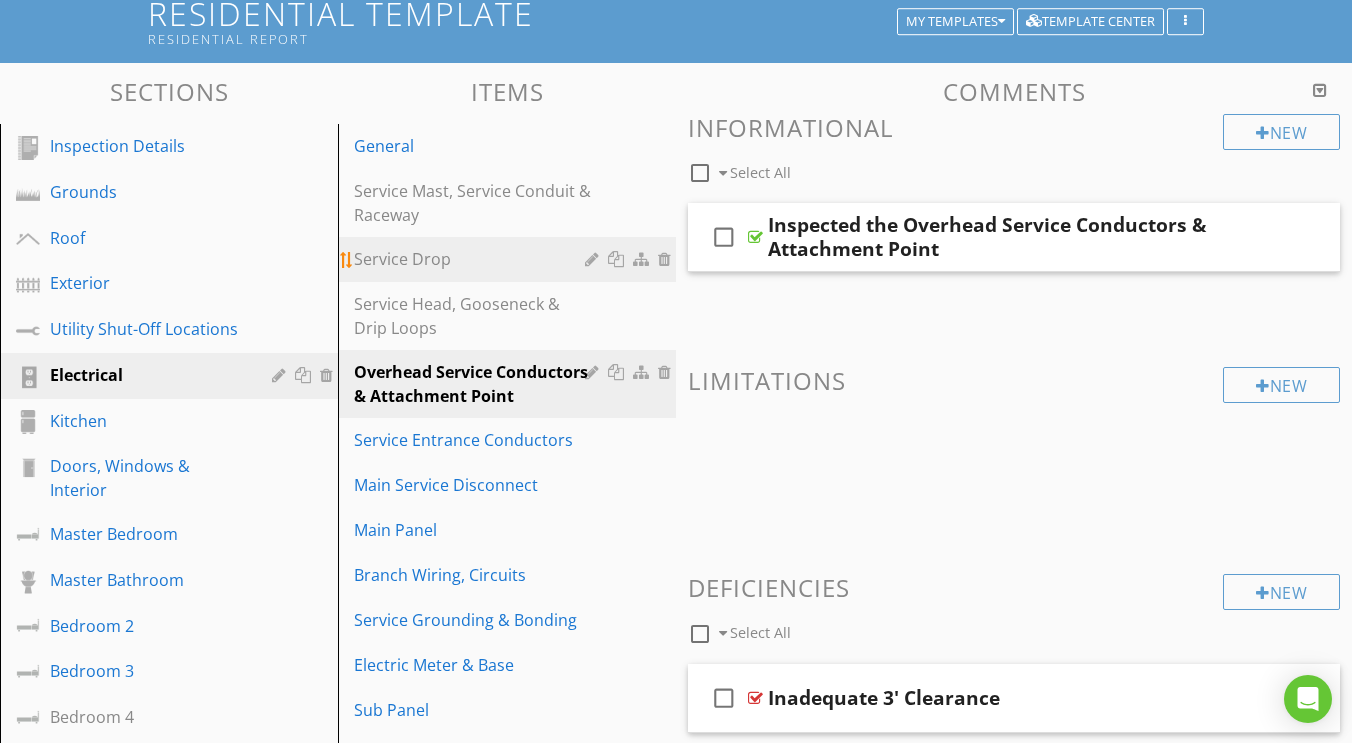 click on "Service Drop" at bounding box center (472, 259) 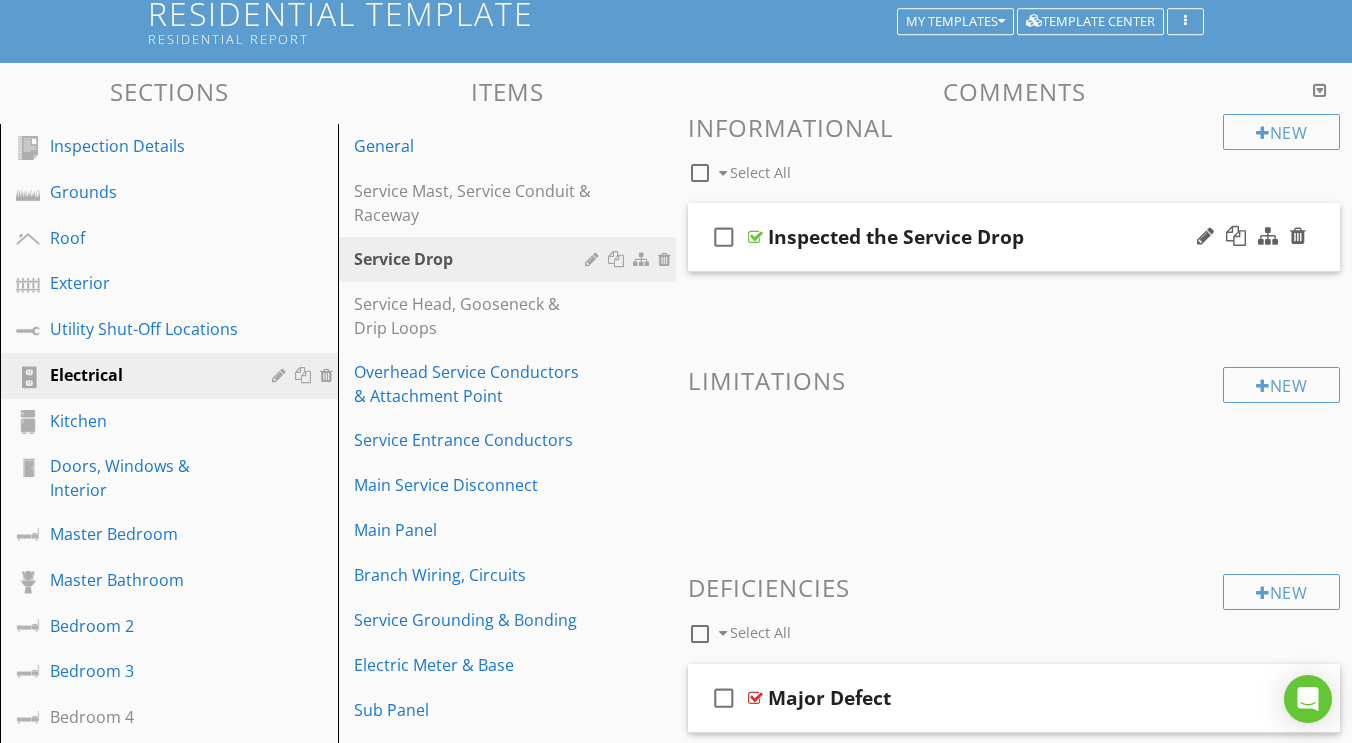 click at bounding box center (755, 237) 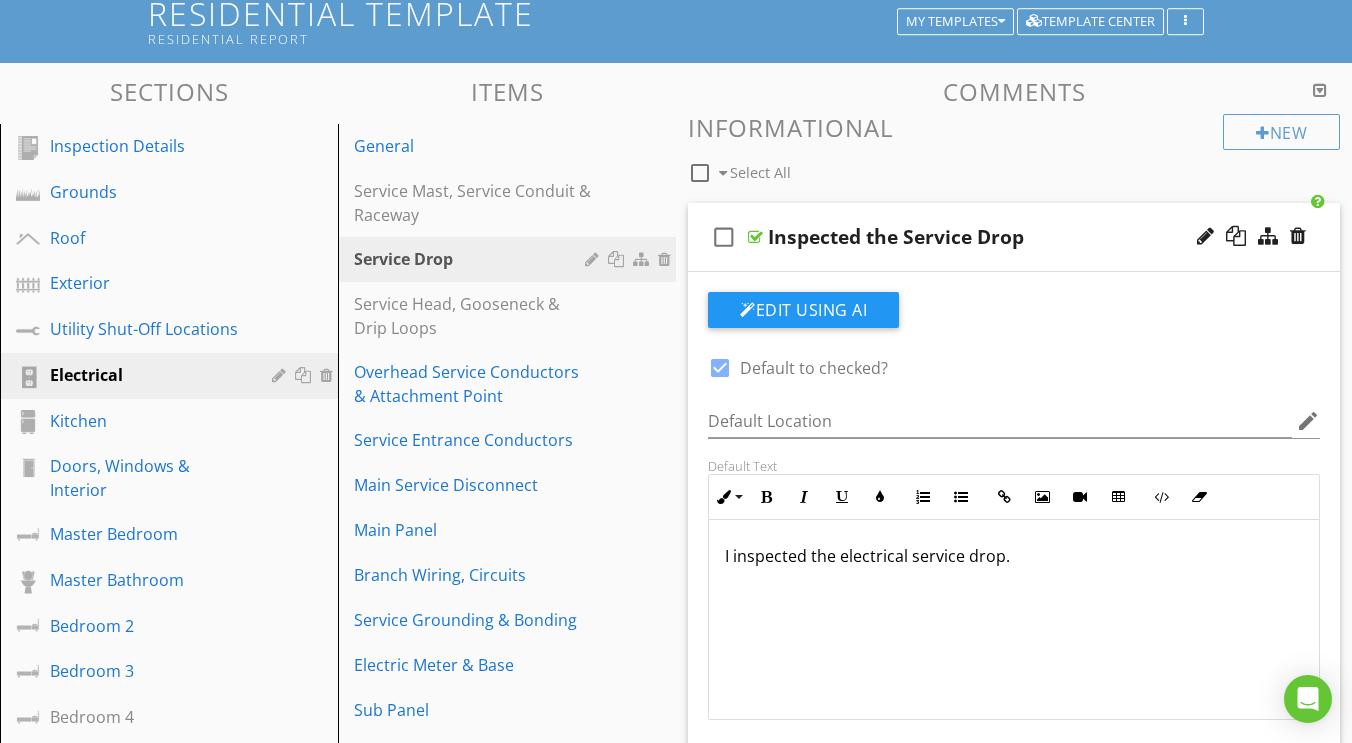 click at bounding box center (720, 368) 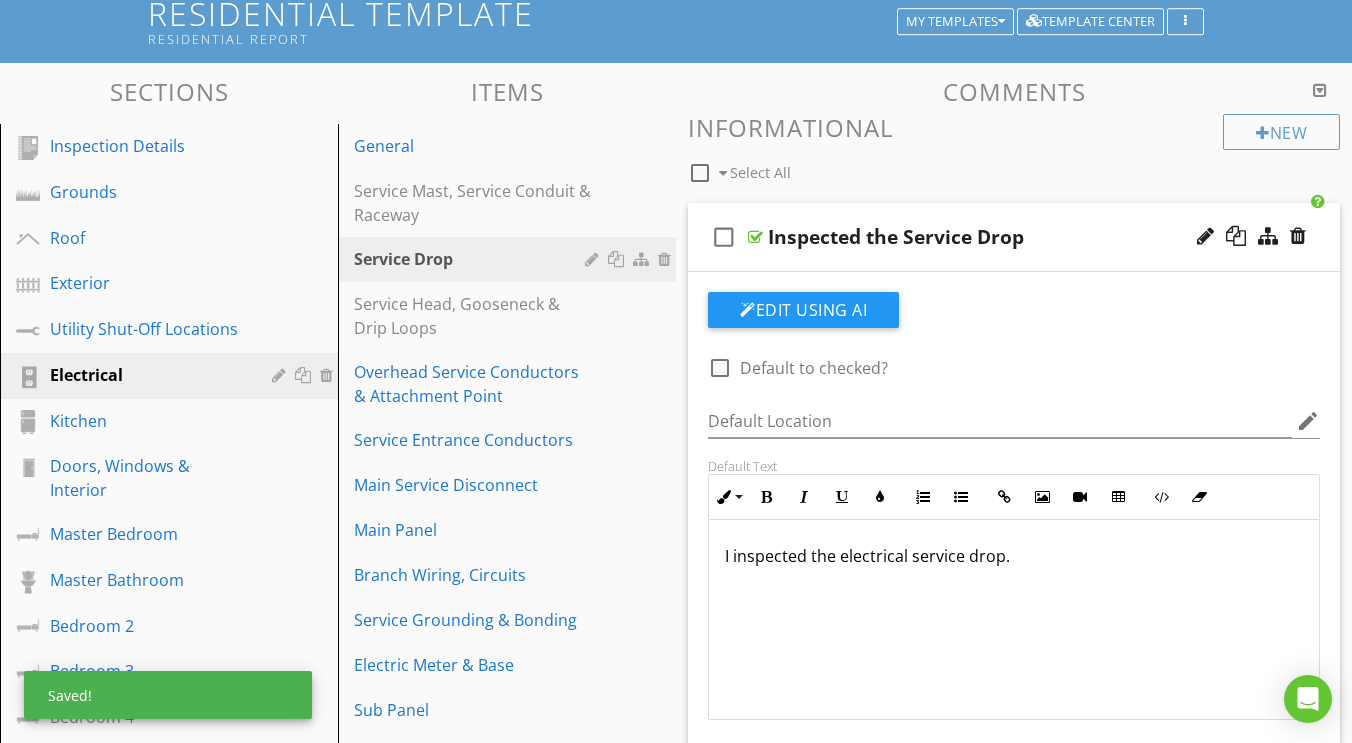 click at bounding box center (755, 237) 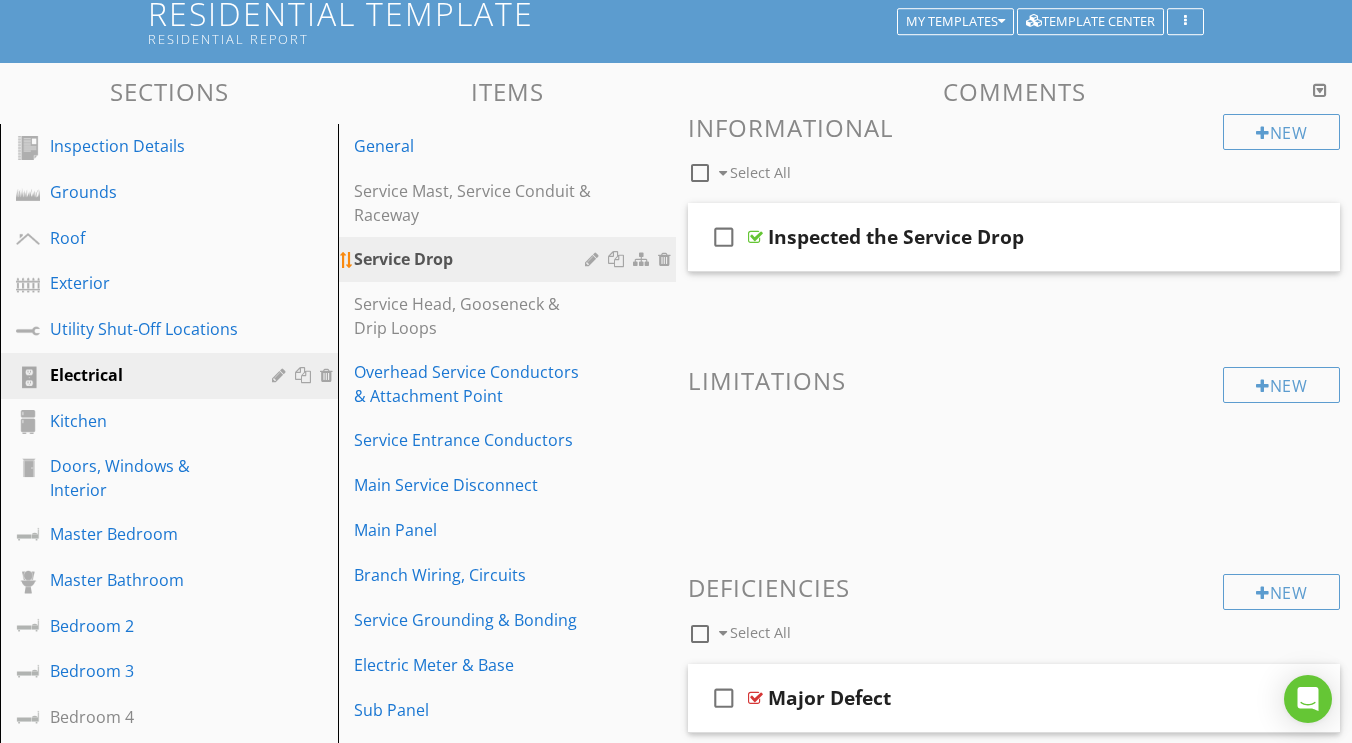 click at bounding box center [594, 259] 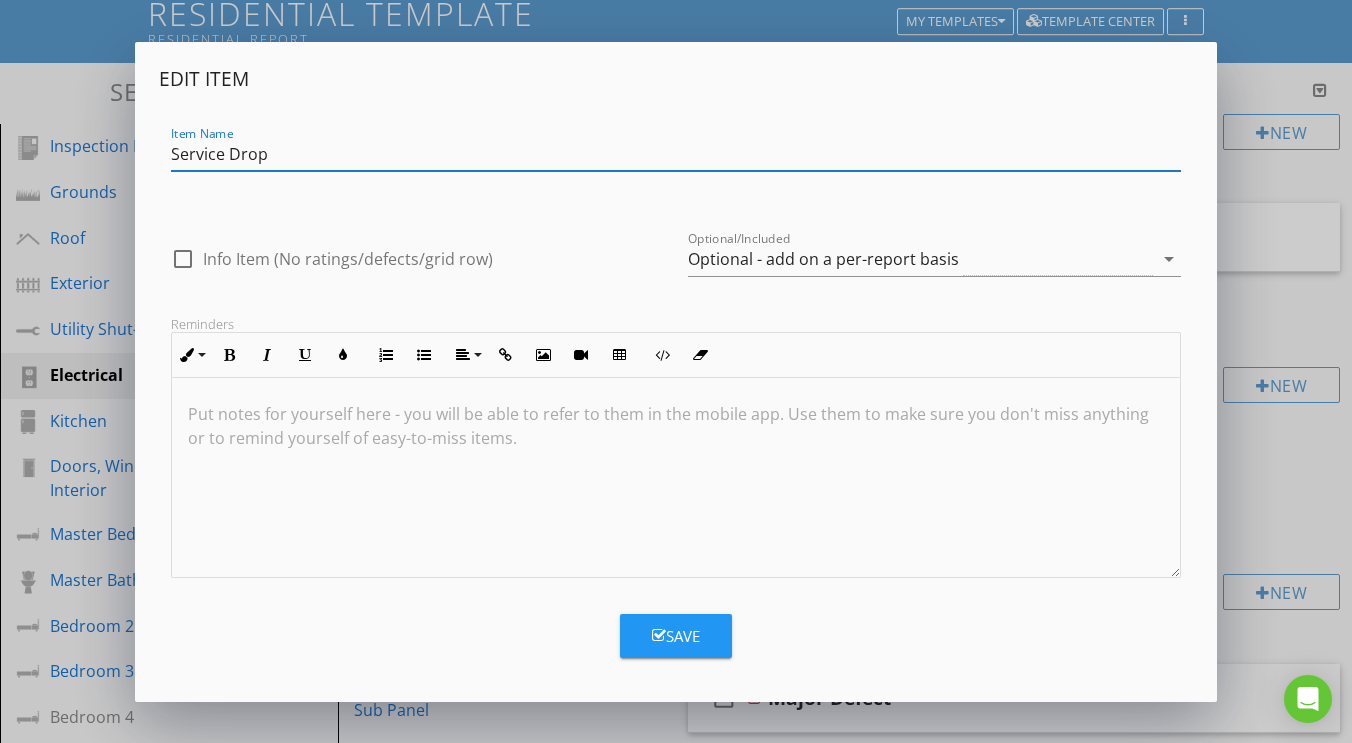click on "Edit Item   Item Name Service Drop     check_box_outline_blank Info Item (No ratings/defects/grid row)   Optional/Included Optional - add on a per-report basis arrow_drop_down     Reminders   Inline Style XLarge Large Normal Small Light Small/Light Bold Italic Underline Colors Ordered List Unordered List Align Align Left Align Center Align Right Align Justify Insert Link Insert Image Insert Video Insert Table Code View Clear Formatting Put notes for yourself here - you will be able to refer to them in the mobile app. Use them to make sure you don't miss anything or to remind yourself of easy-to-miss items.
Save" at bounding box center (676, 371) 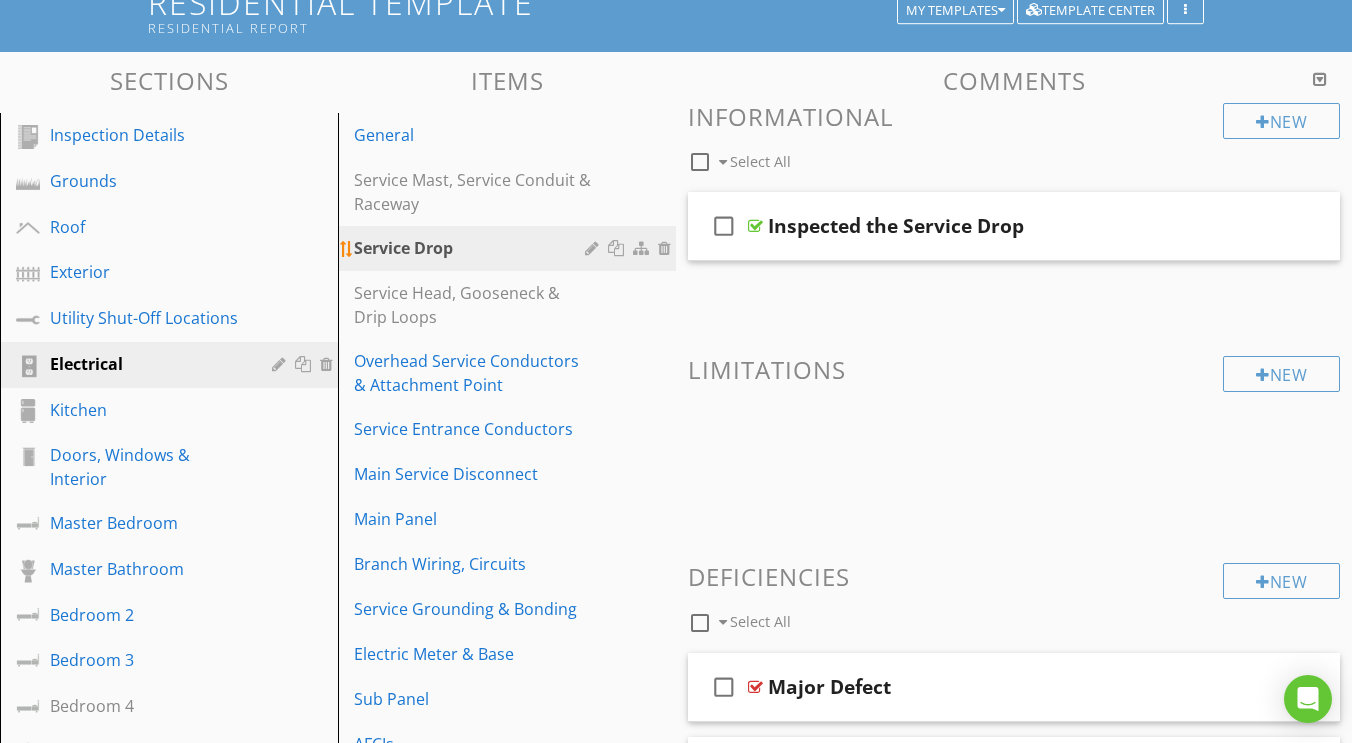 scroll, scrollTop: 149, scrollLeft: 0, axis: vertical 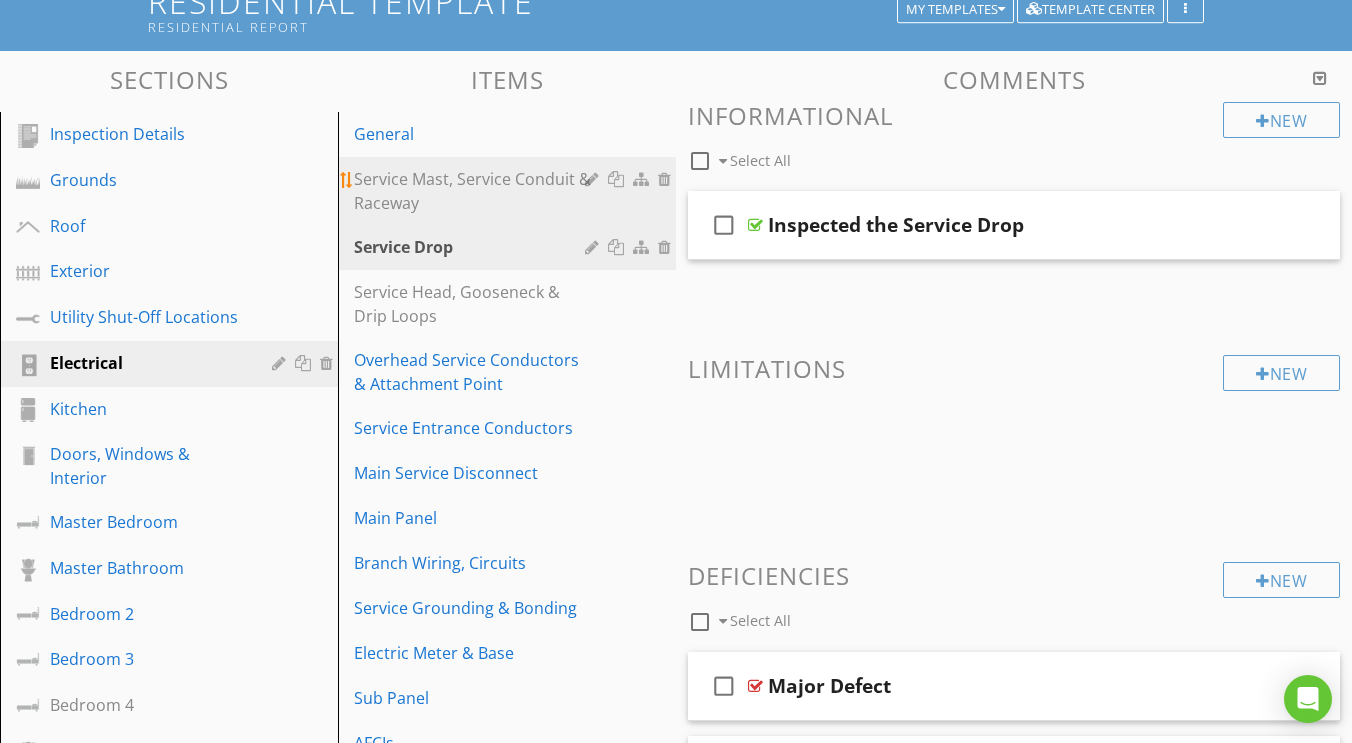 click on "Service Mast, Service Conduit & Raceway" at bounding box center [472, 191] 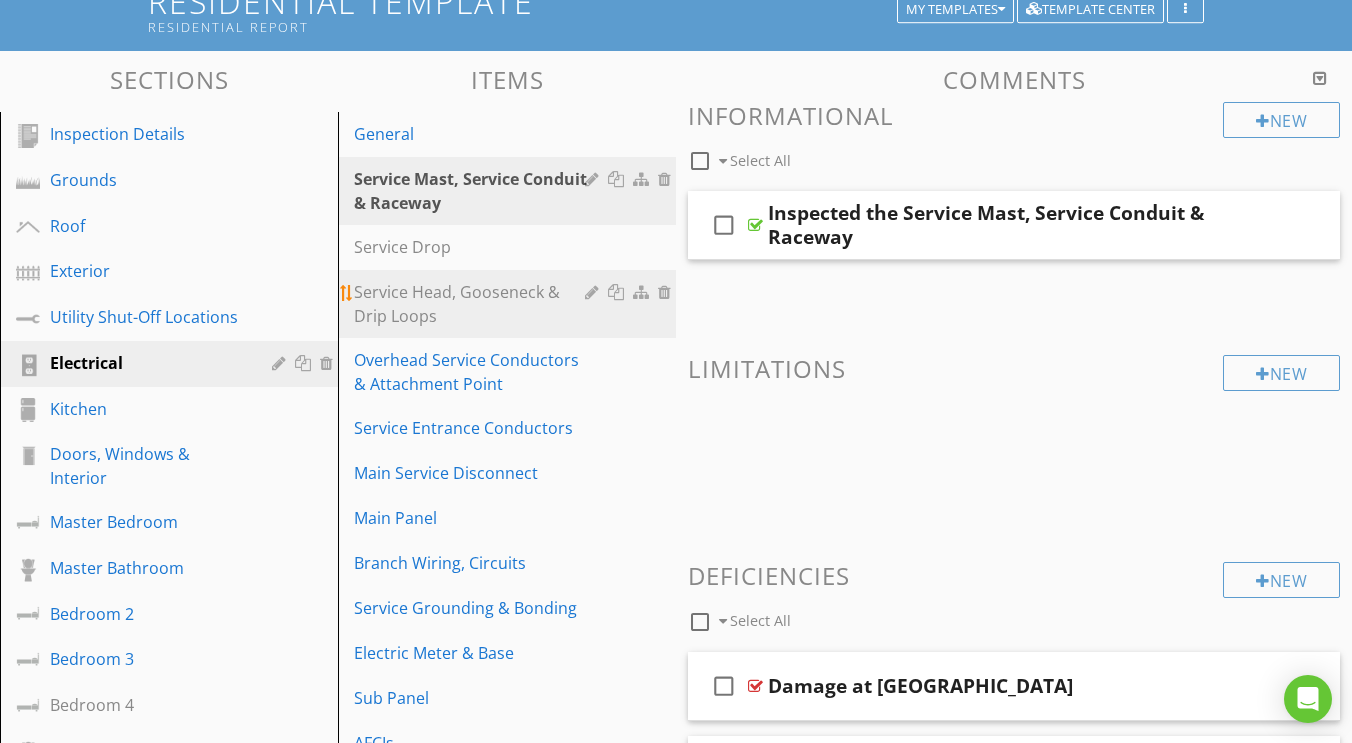 click on "Service Head, Gooseneck & Drip Loops" at bounding box center [472, 304] 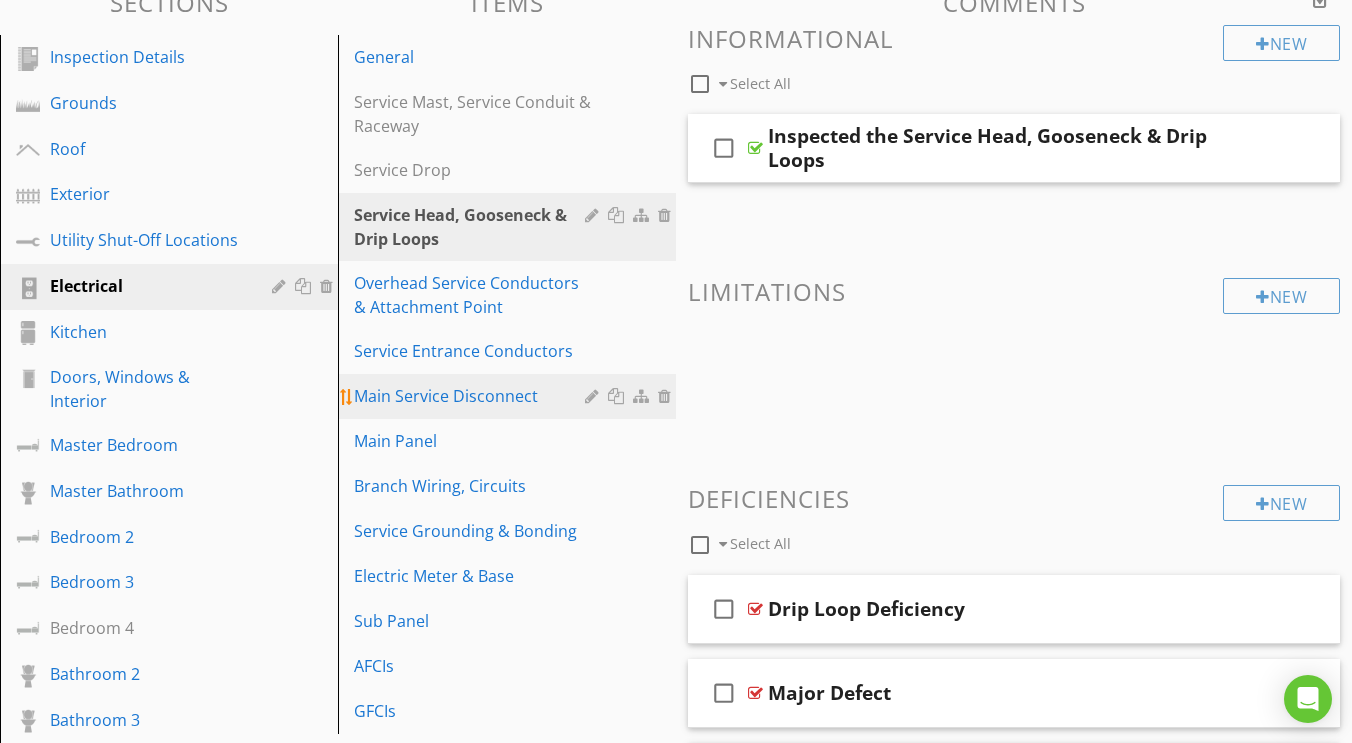 scroll, scrollTop: 220, scrollLeft: 0, axis: vertical 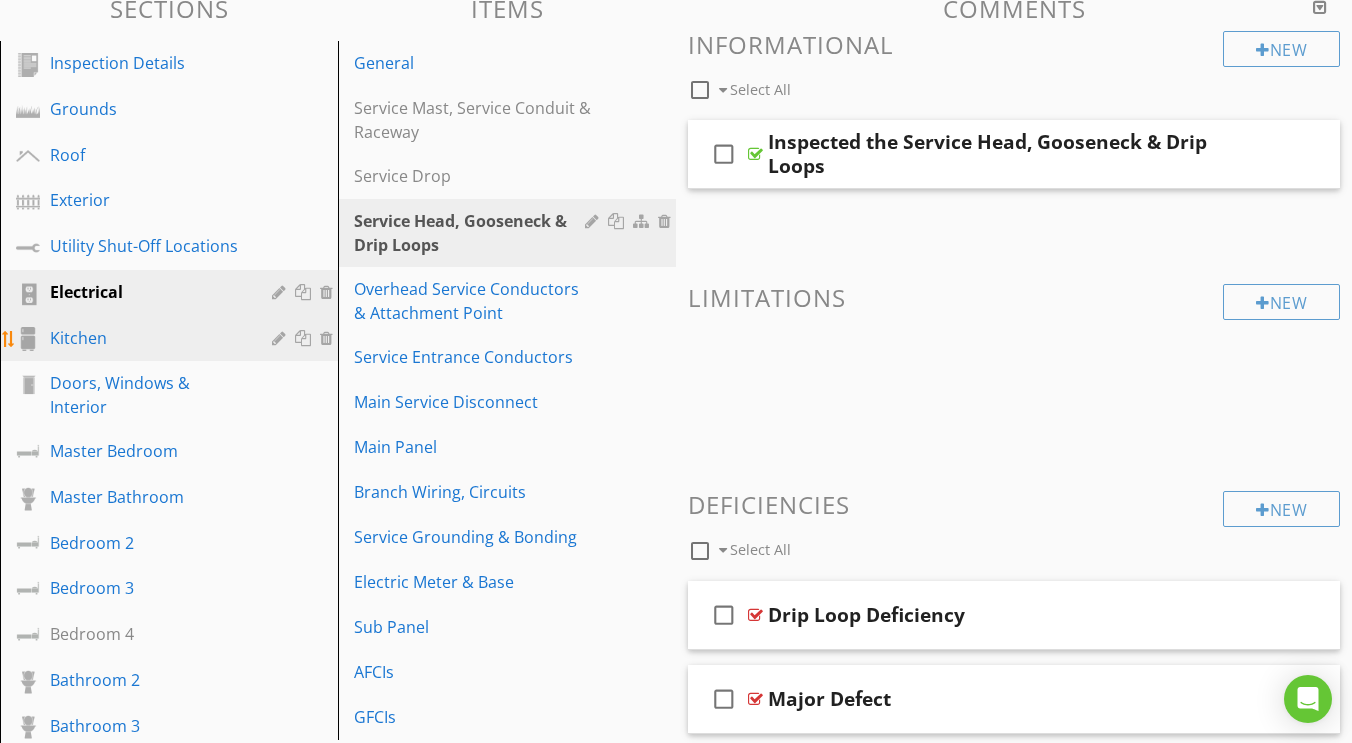 click on "Kitchen" at bounding box center (146, 338) 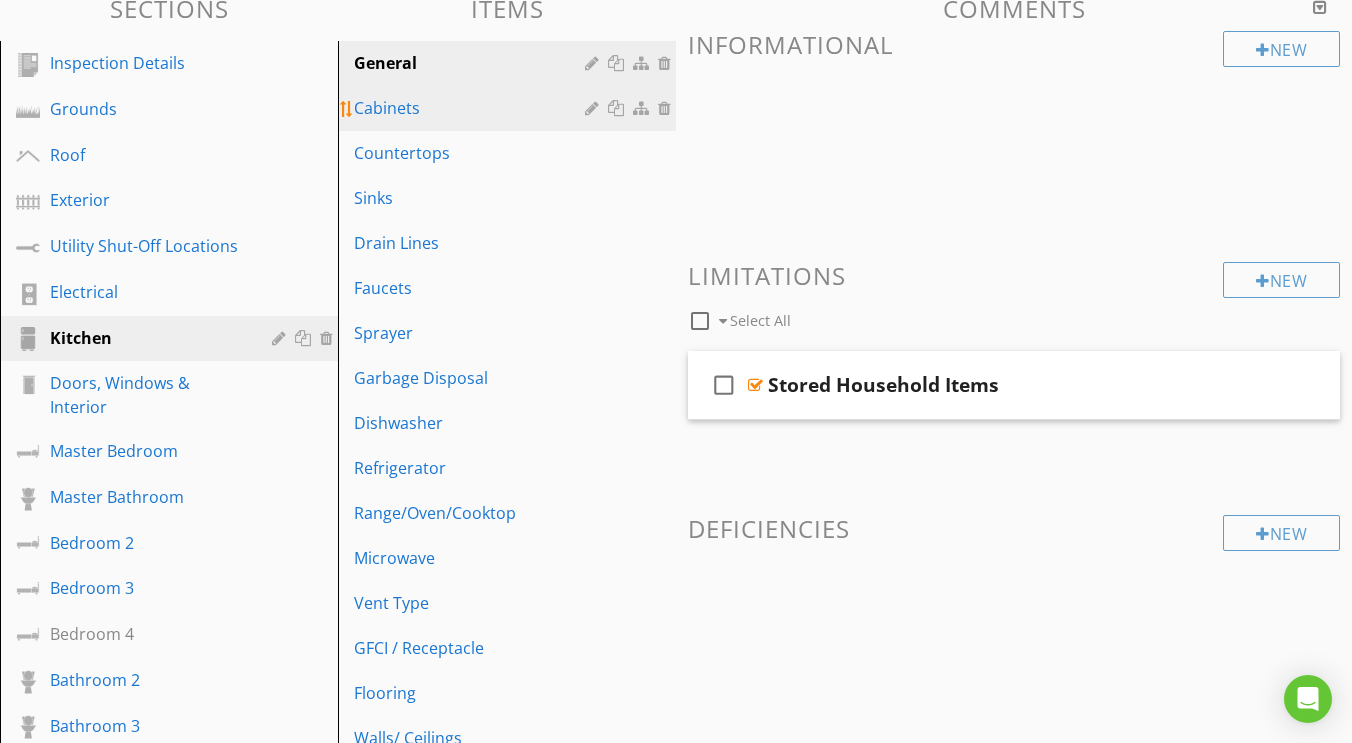 click on "Cabinets" at bounding box center [472, 108] 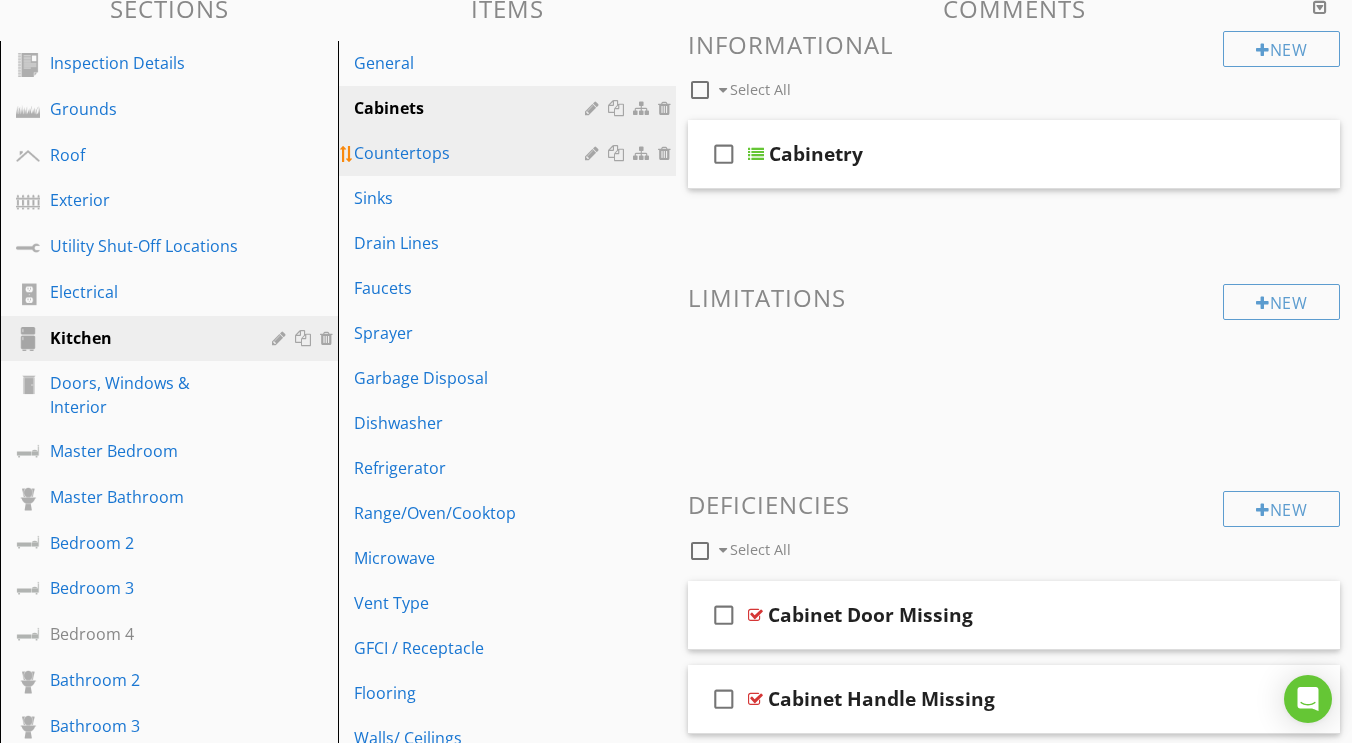 click on "Countertops" at bounding box center (472, 153) 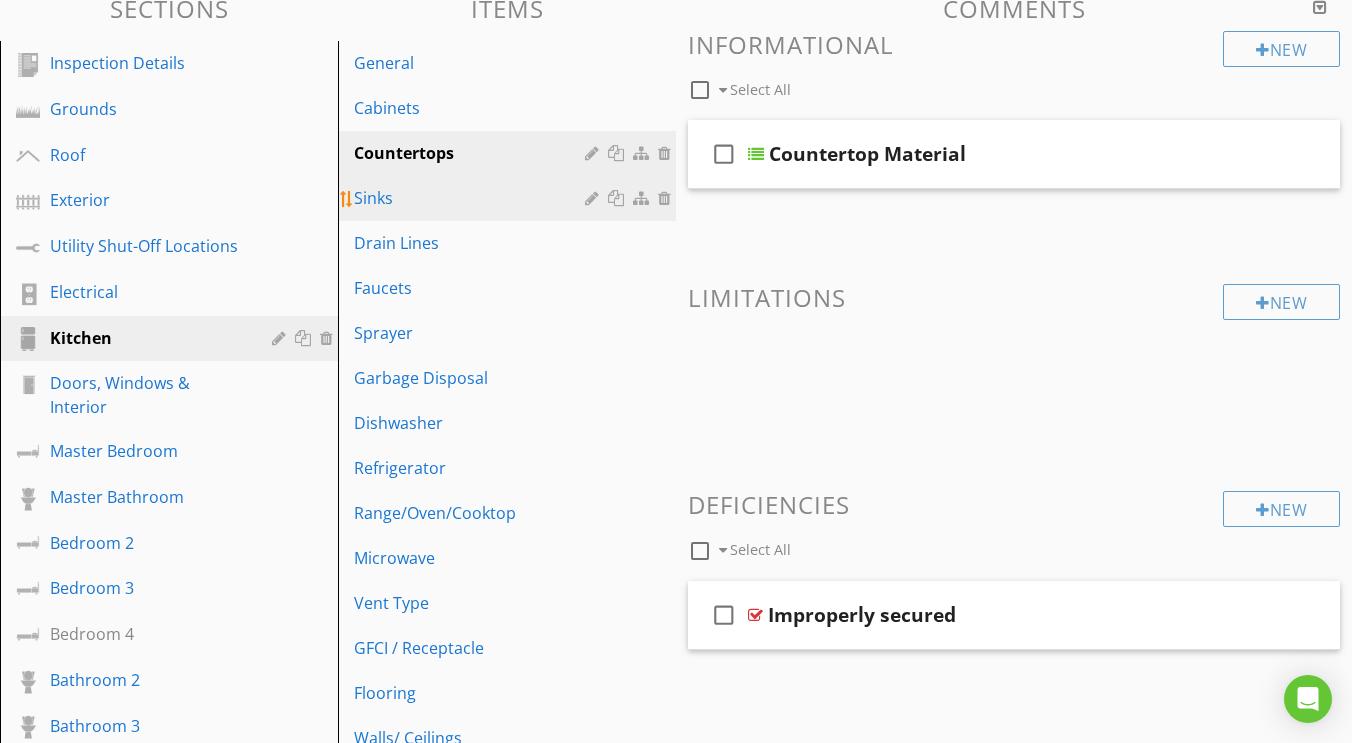click on "Sinks" at bounding box center (472, 198) 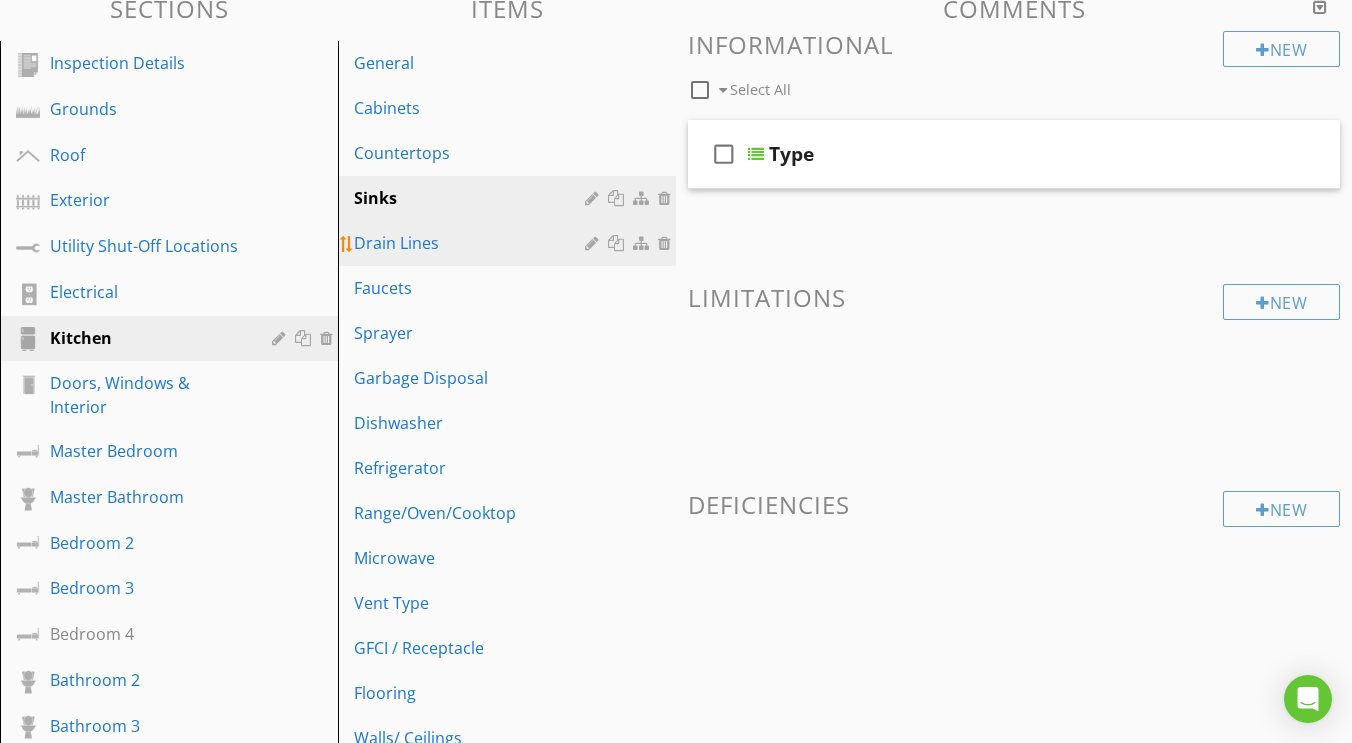 click on "Drain Lines" at bounding box center [472, 243] 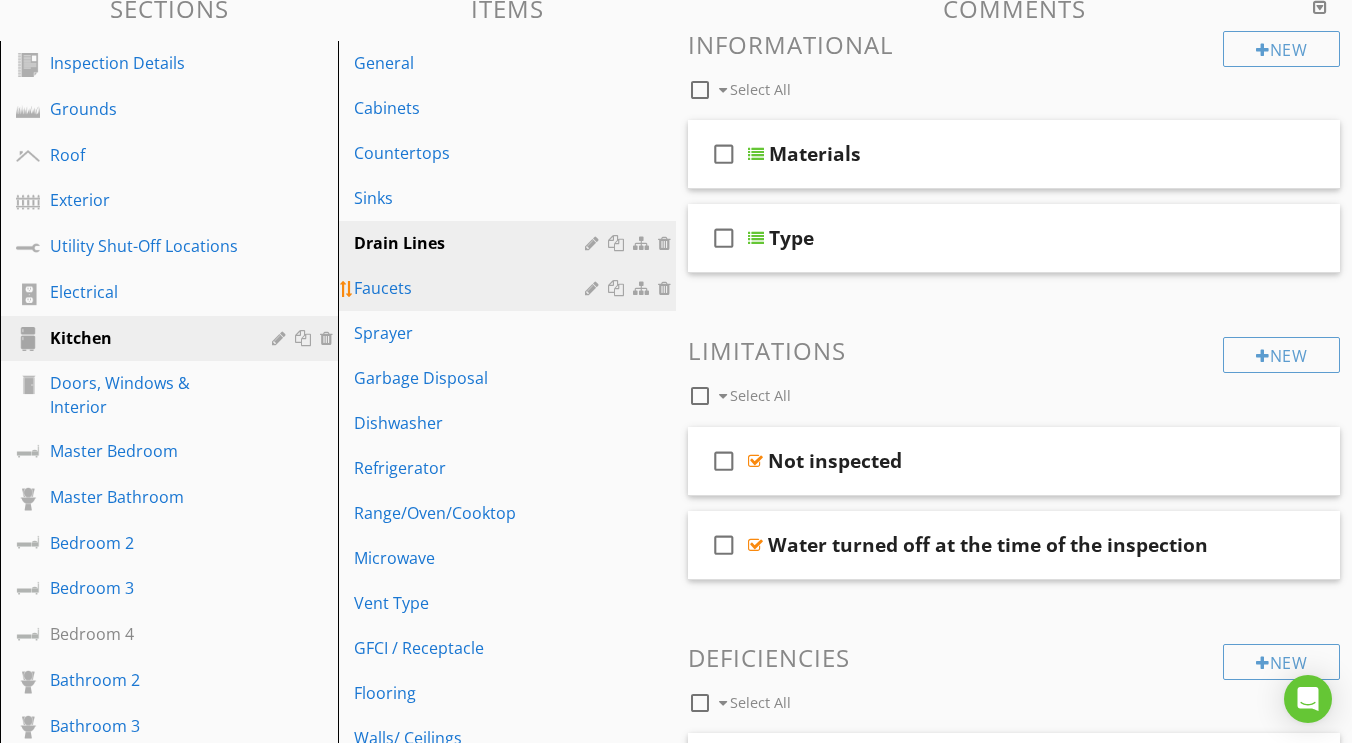 click on "Faucets" at bounding box center [472, 288] 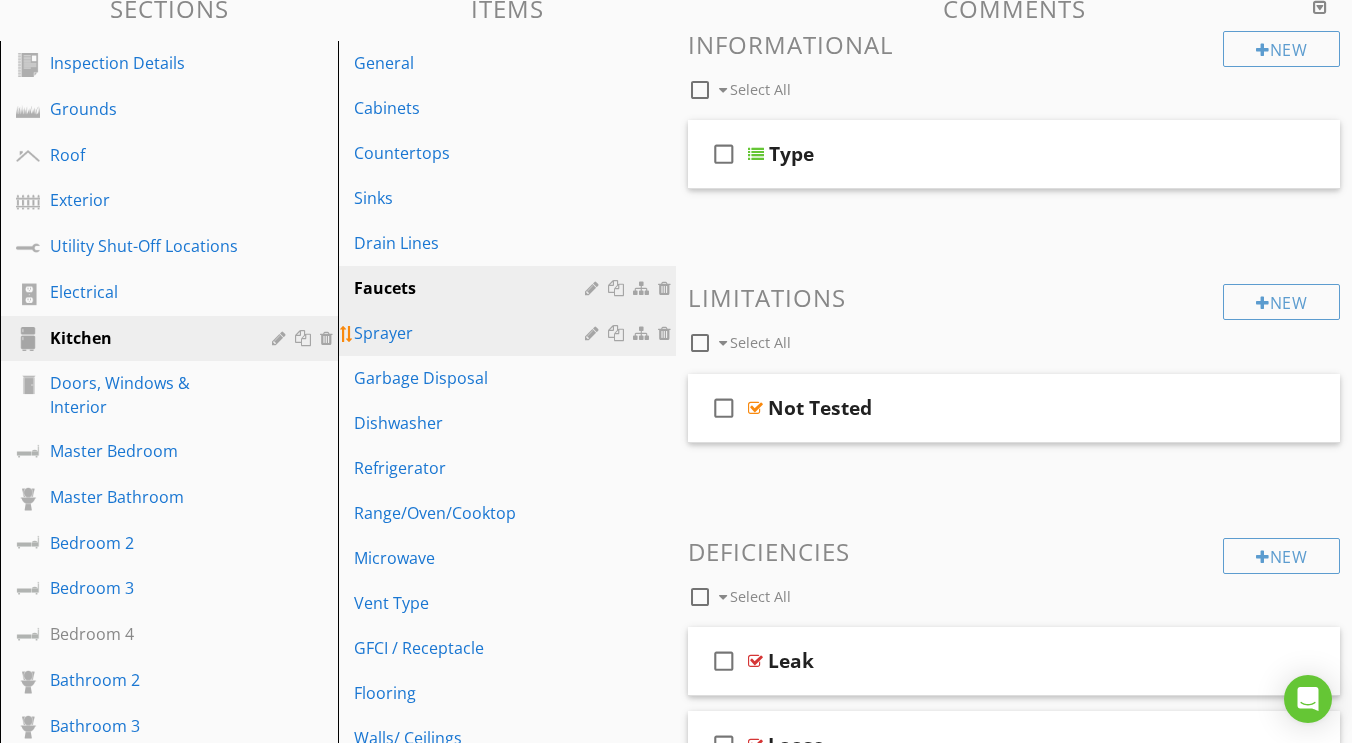 click on "Sprayer" at bounding box center (472, 333) 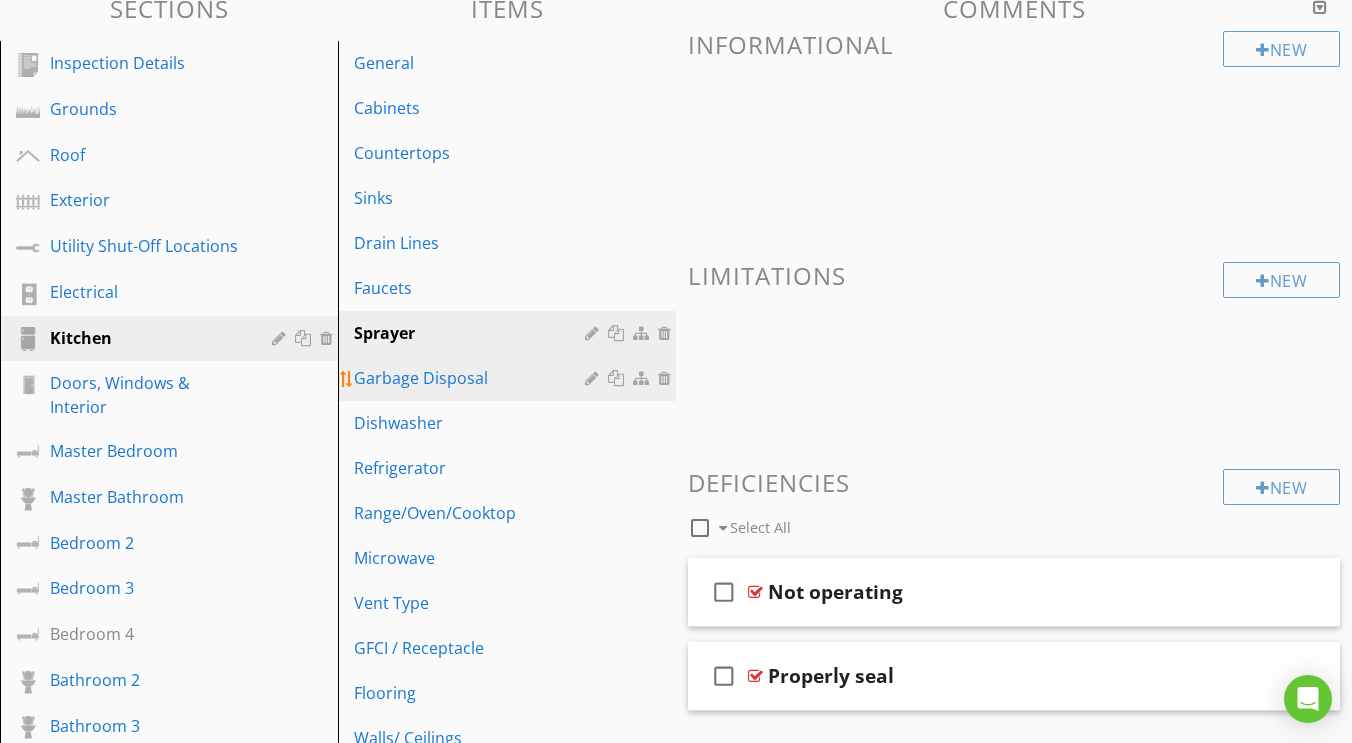 click on "Garbage Disposal" at bounding box center [472, 378] 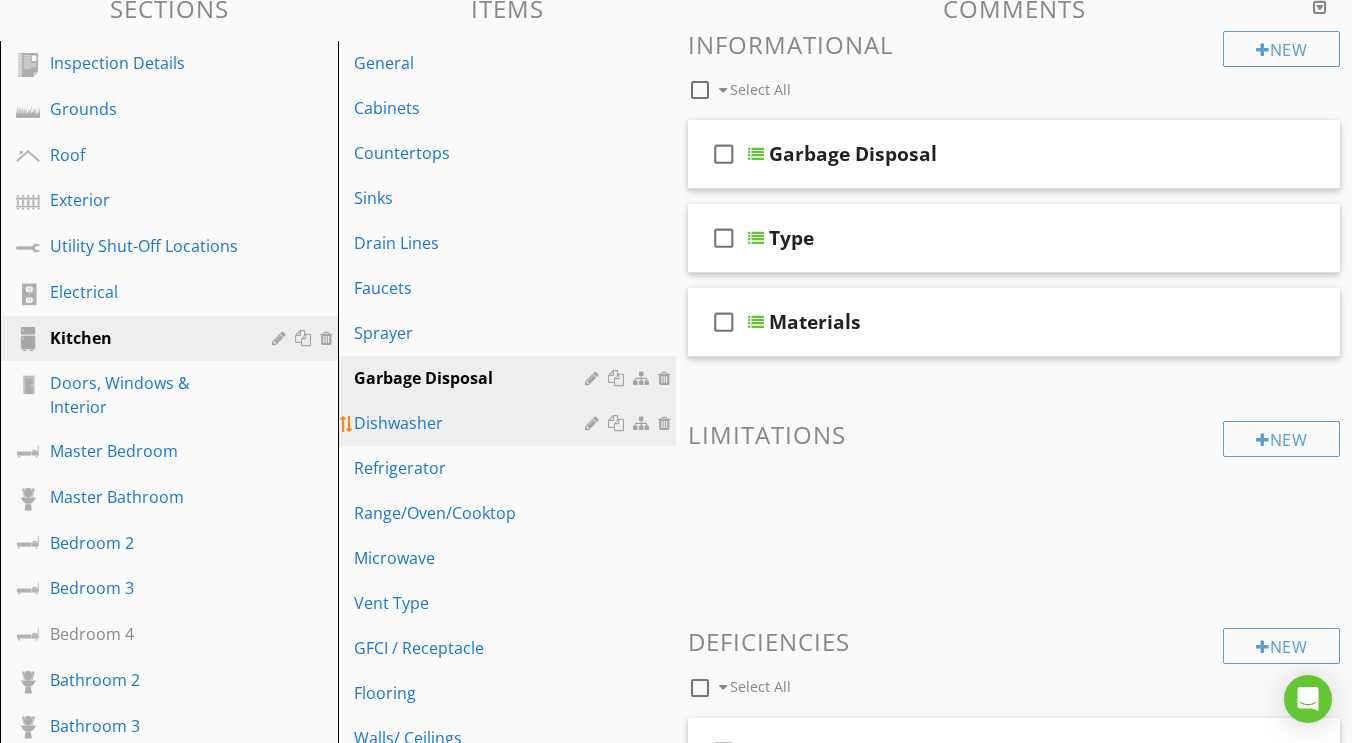 click on "Dishwasher" at bounding box center [472, 423] 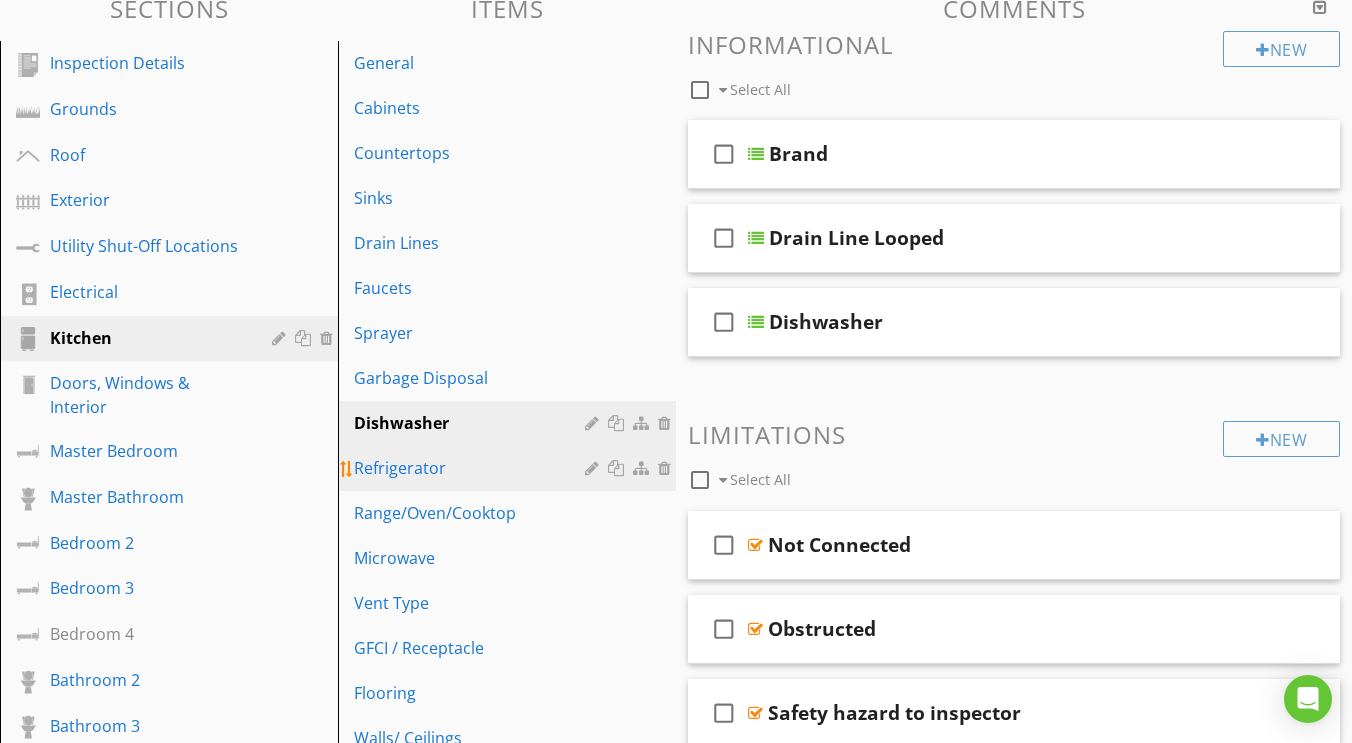 click on "Refrigerator" at bounding box center (472, 468) 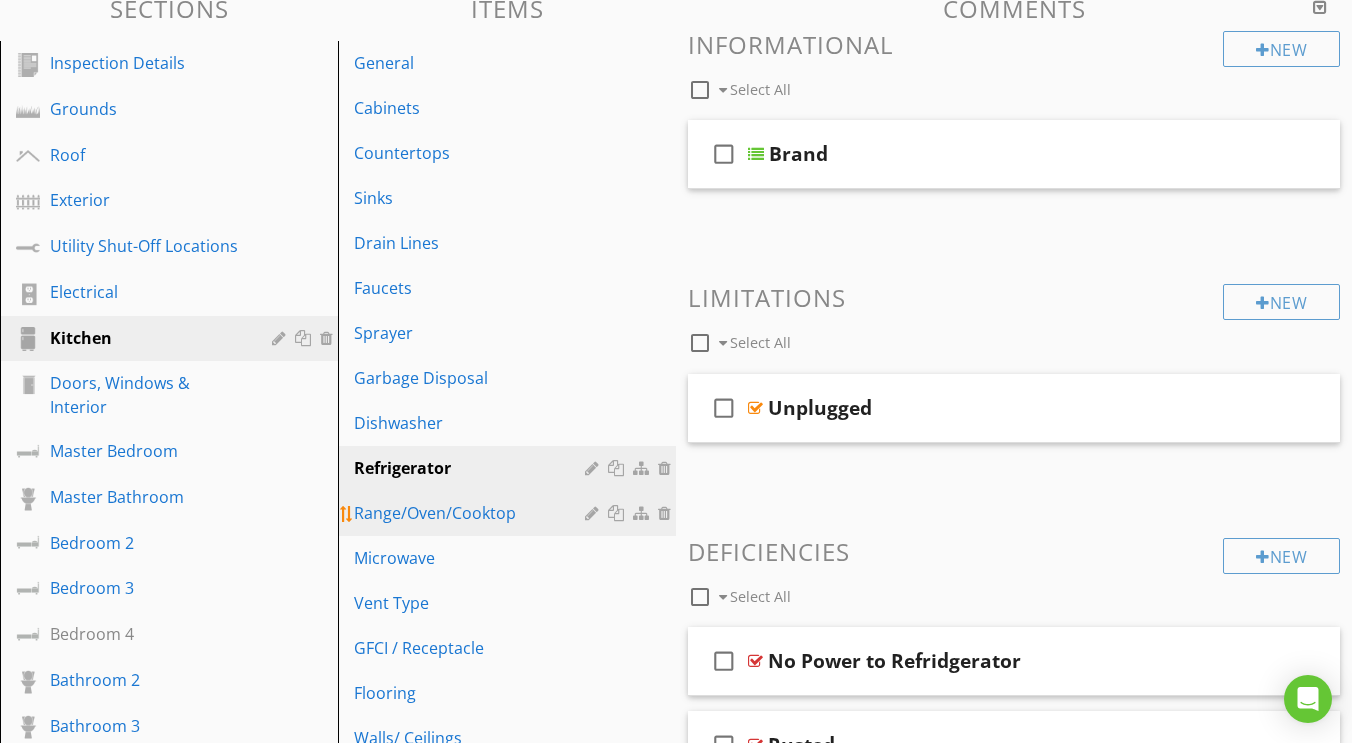 click on "Range/Oven/Cooktop" at bounding box center [472, 513] 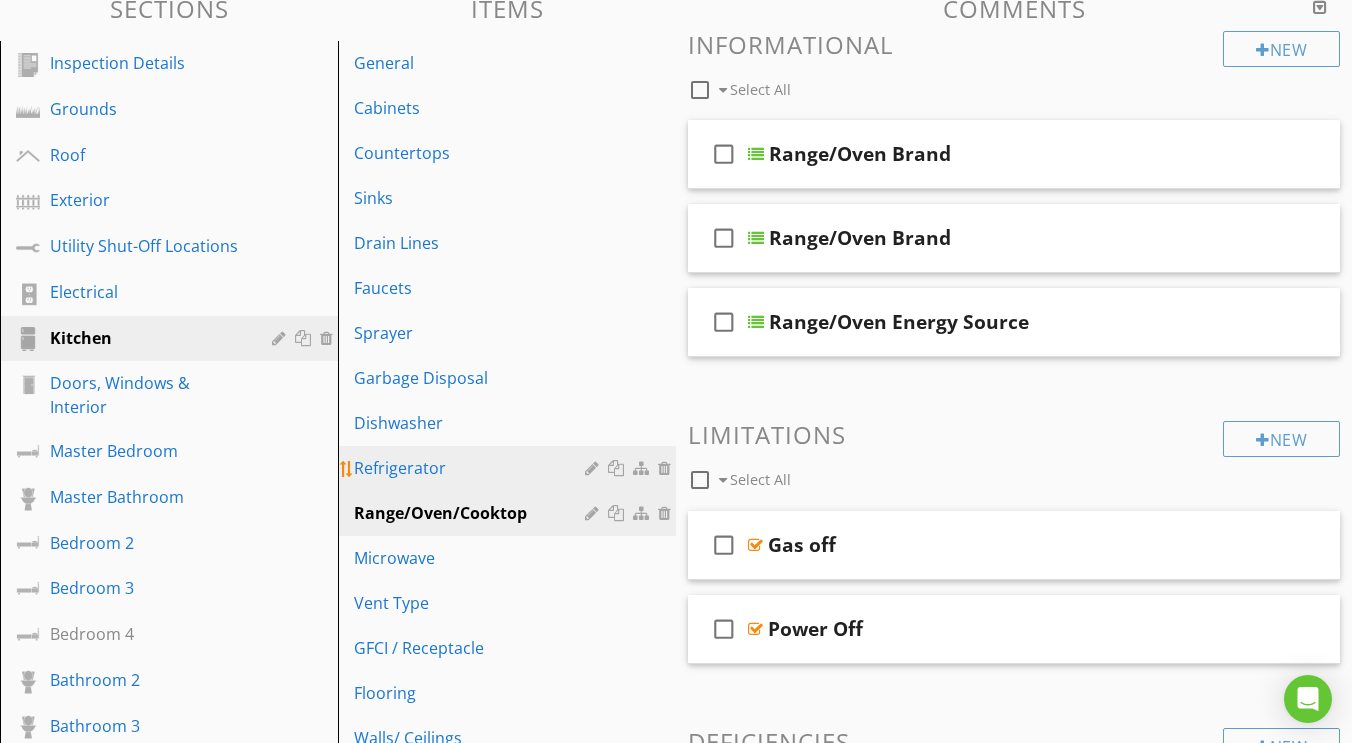 click on "Refrigerator" at bounding box center [472, 468] 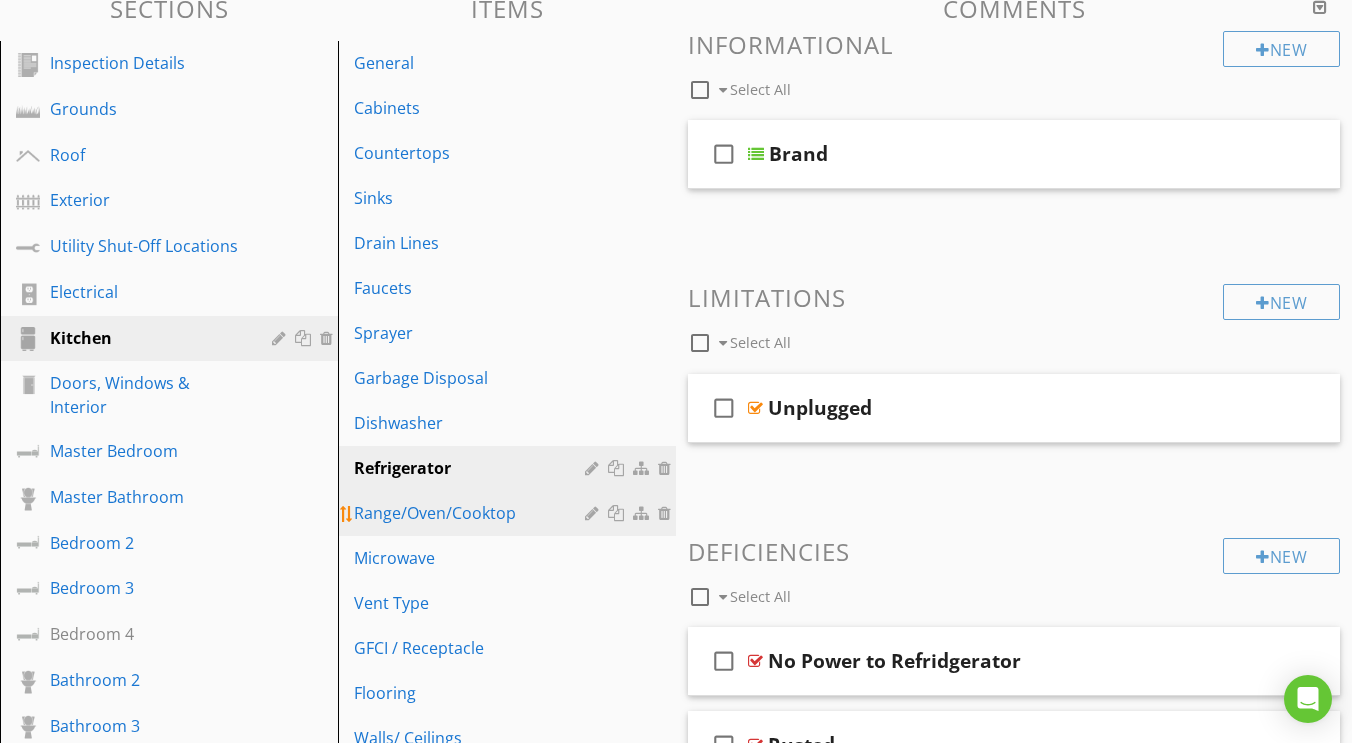 click on "Range/Oven/Cooktop" at bounding box center [472, 513] 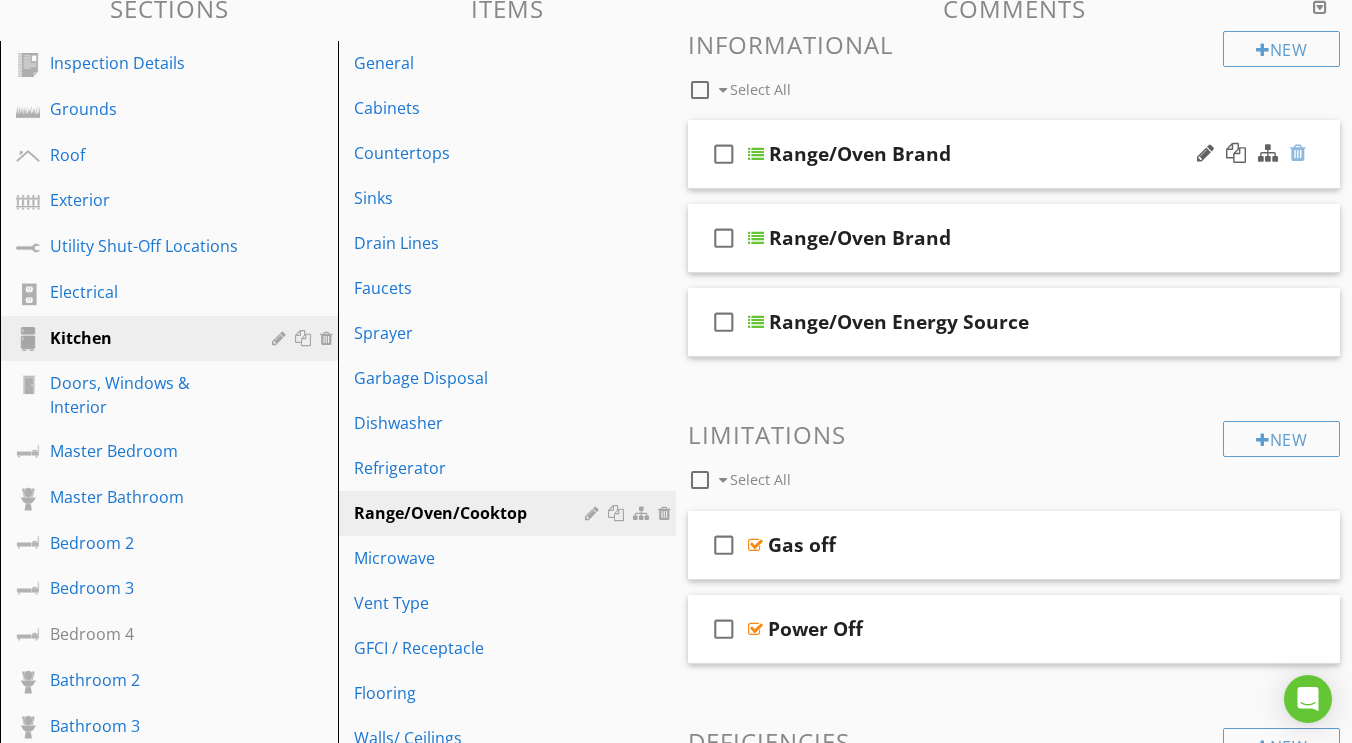 click at bounding box center [1298, 153] 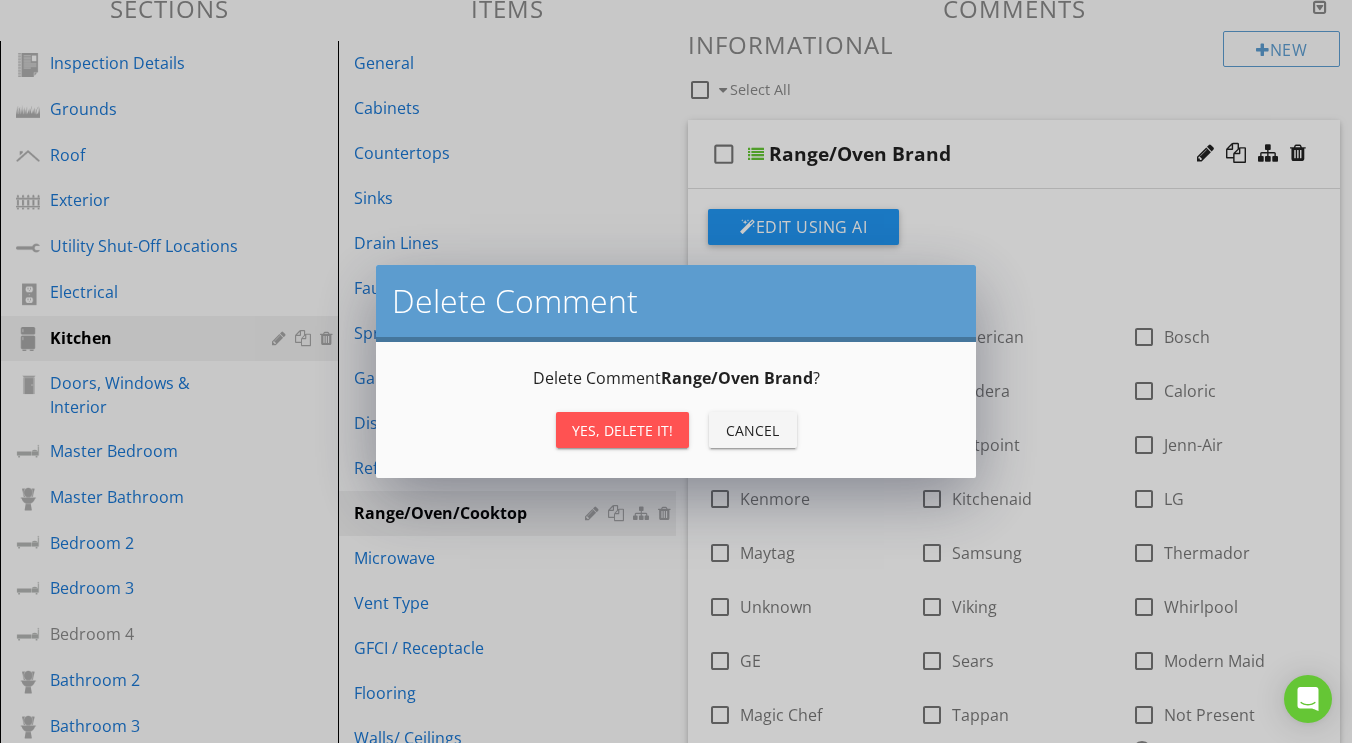 click on "Yes, Delete it!" at bounding box center (622, 430) 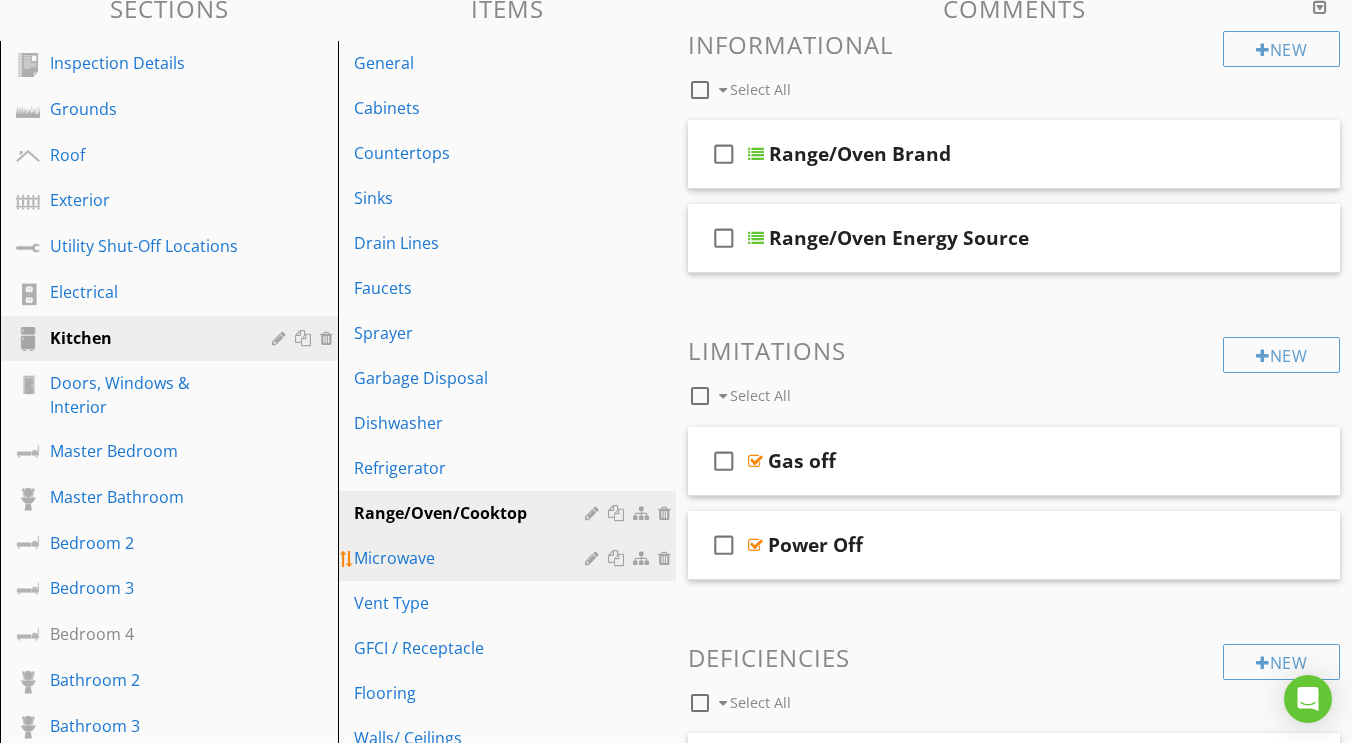 click on "Microwave" at bounding box center [472, 558] 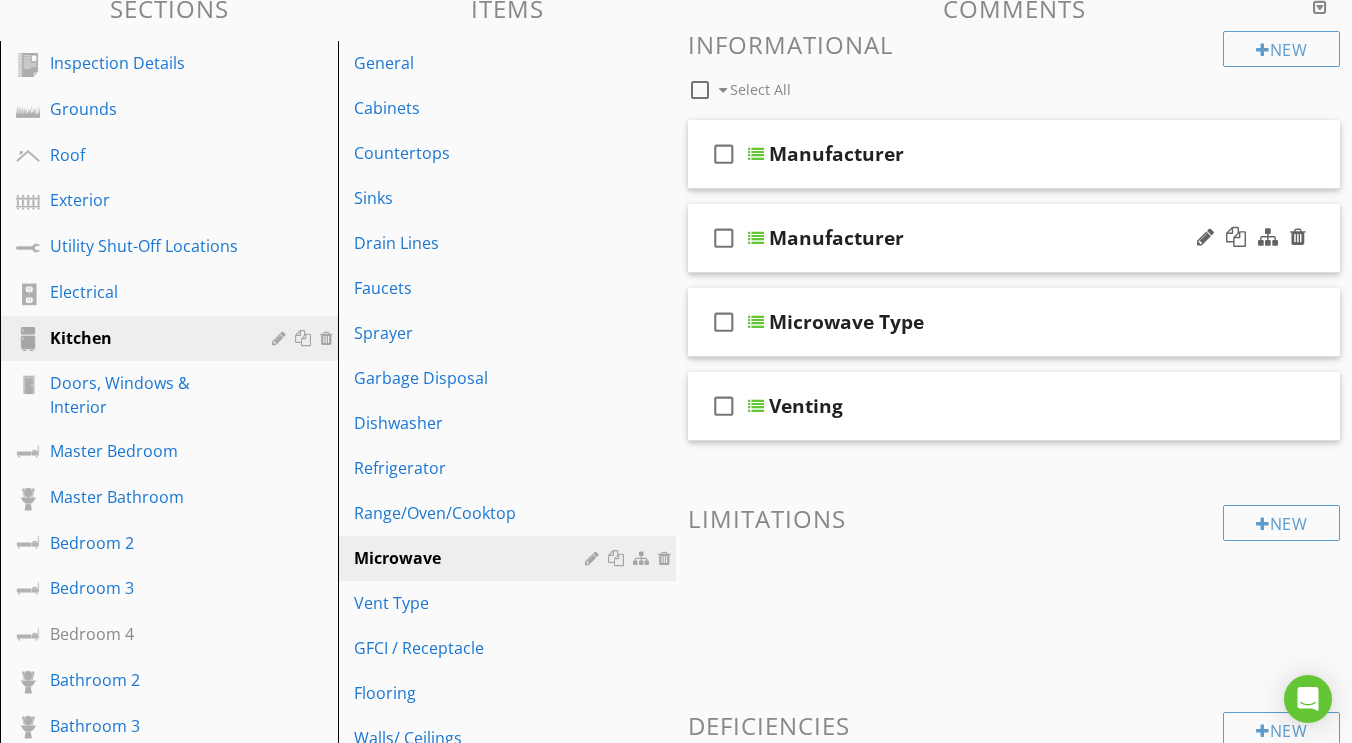 click at bounding box center [1251, 238] 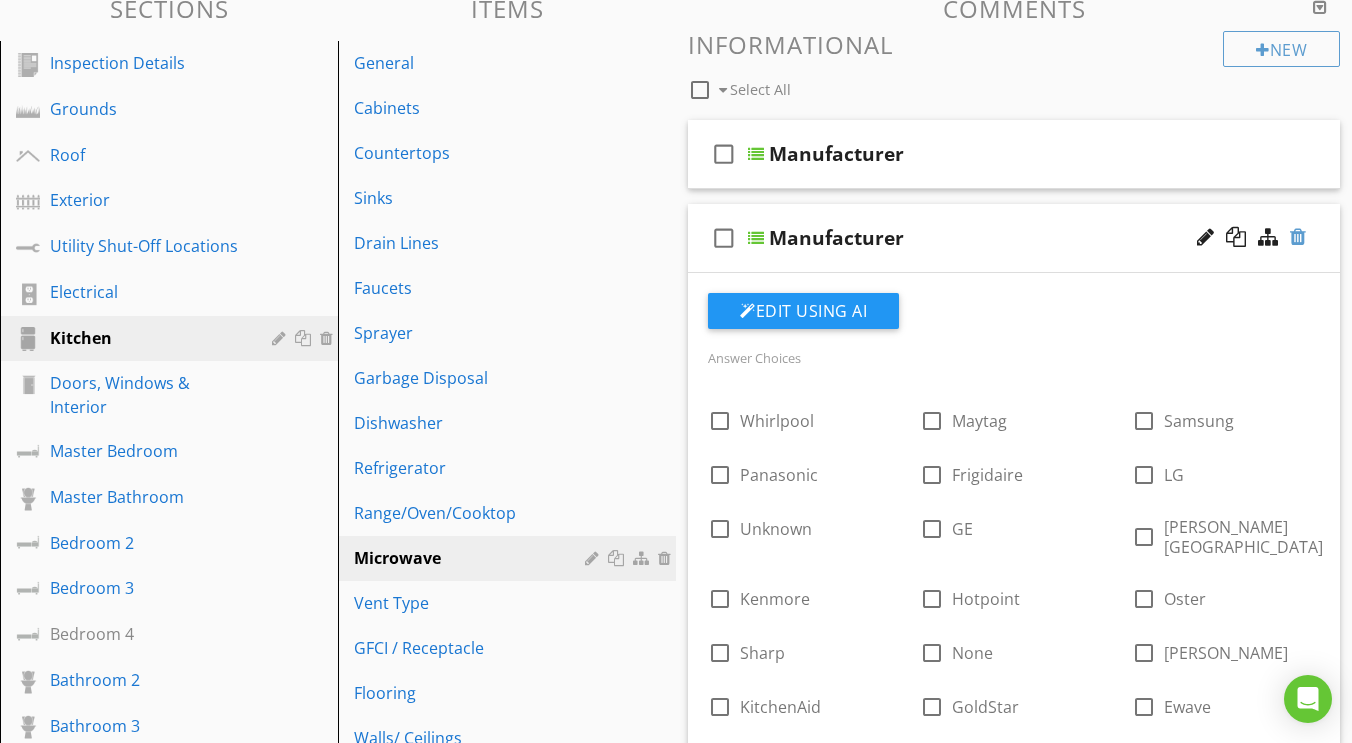 click at bounding box center [1298, 237] 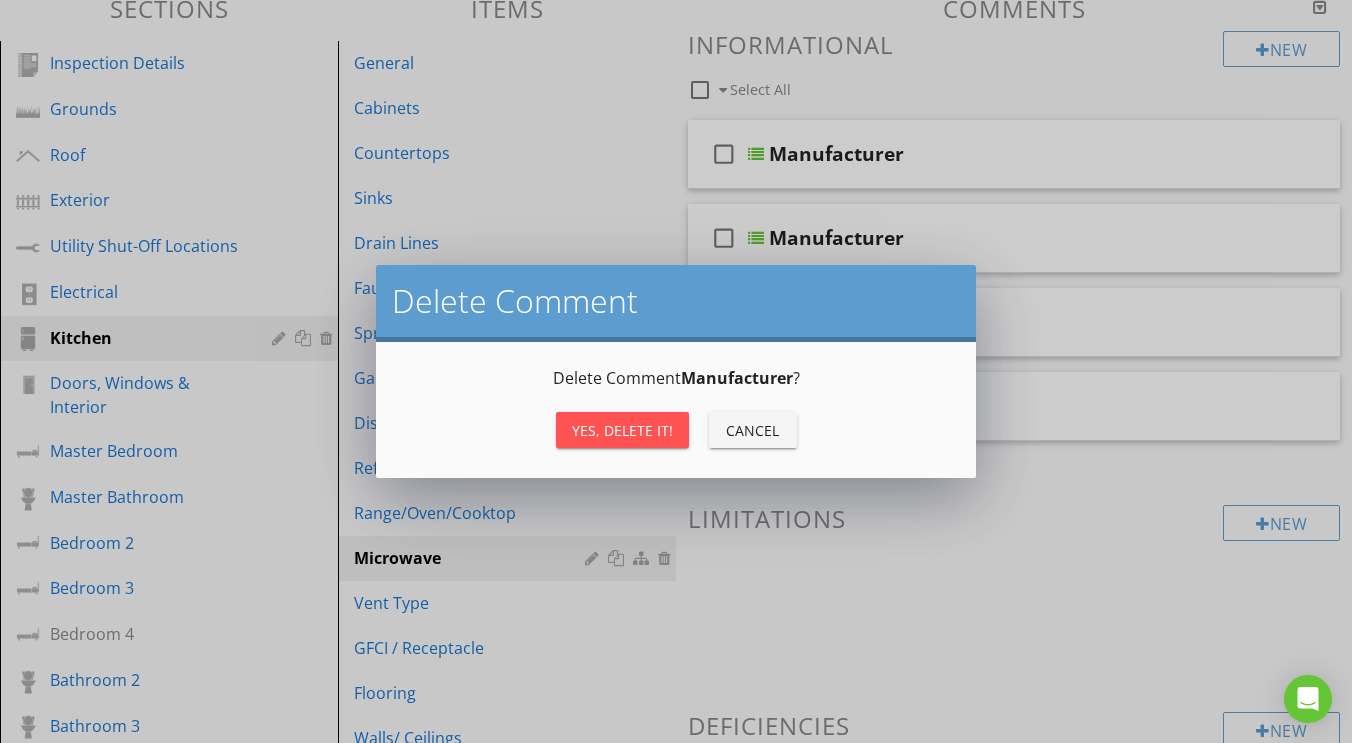 click on "Yes, Delete it!" at bounding box center [622, 430] 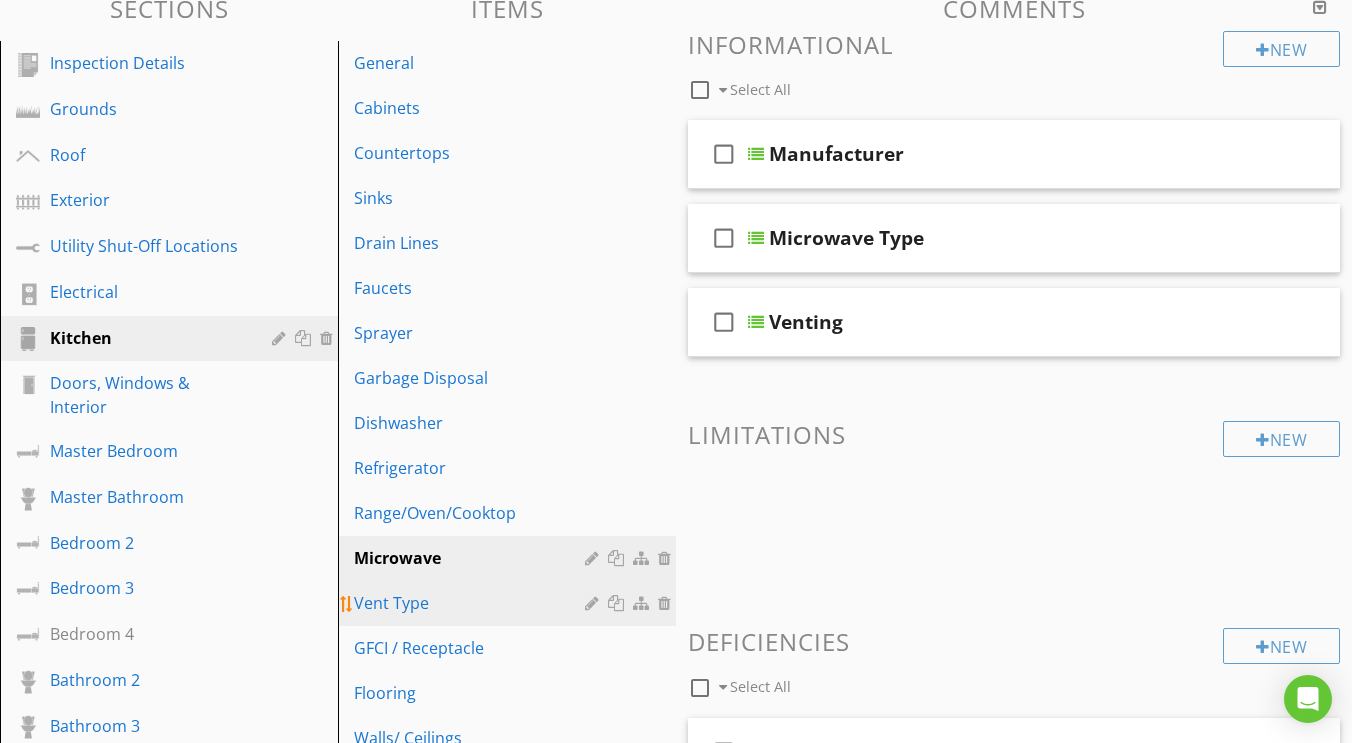 click on "Vent Type" at bounding box center [472, 603] 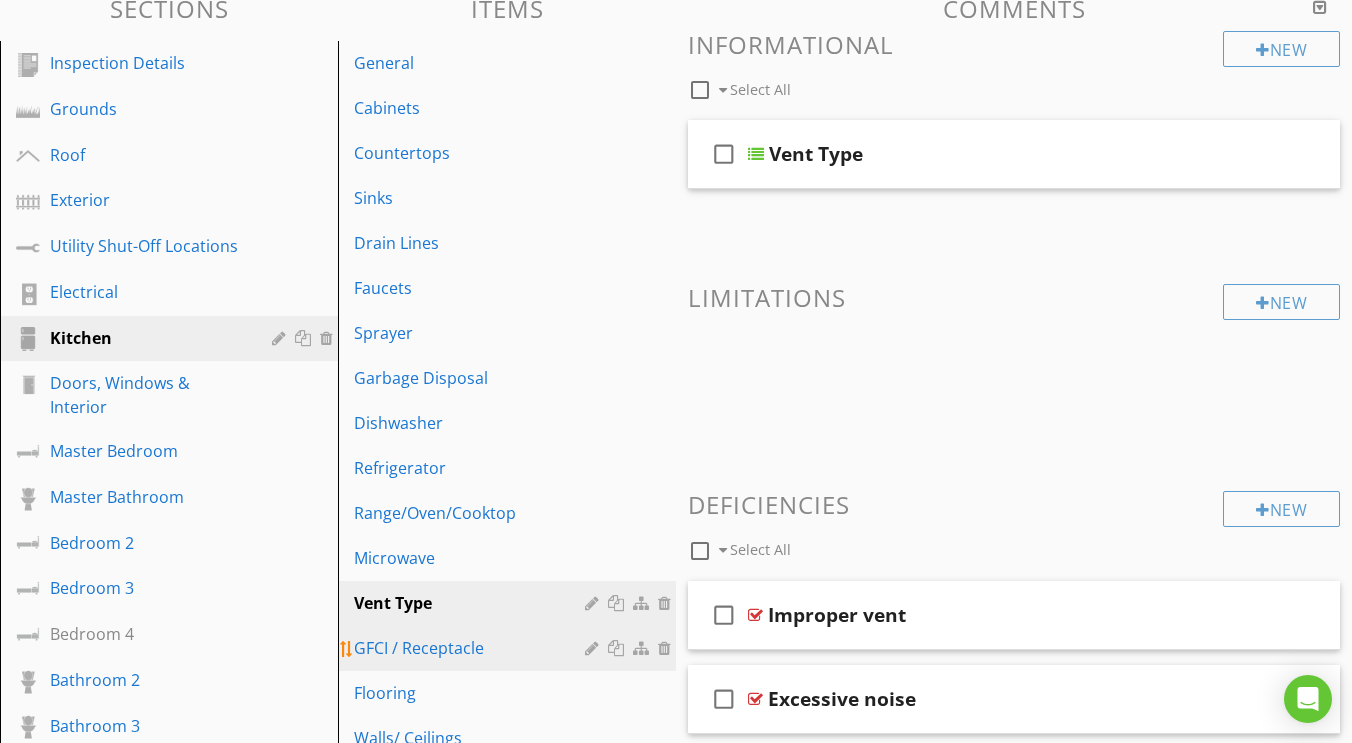 click on "GFCI / Receptacle" at bounding box center [472, 648] 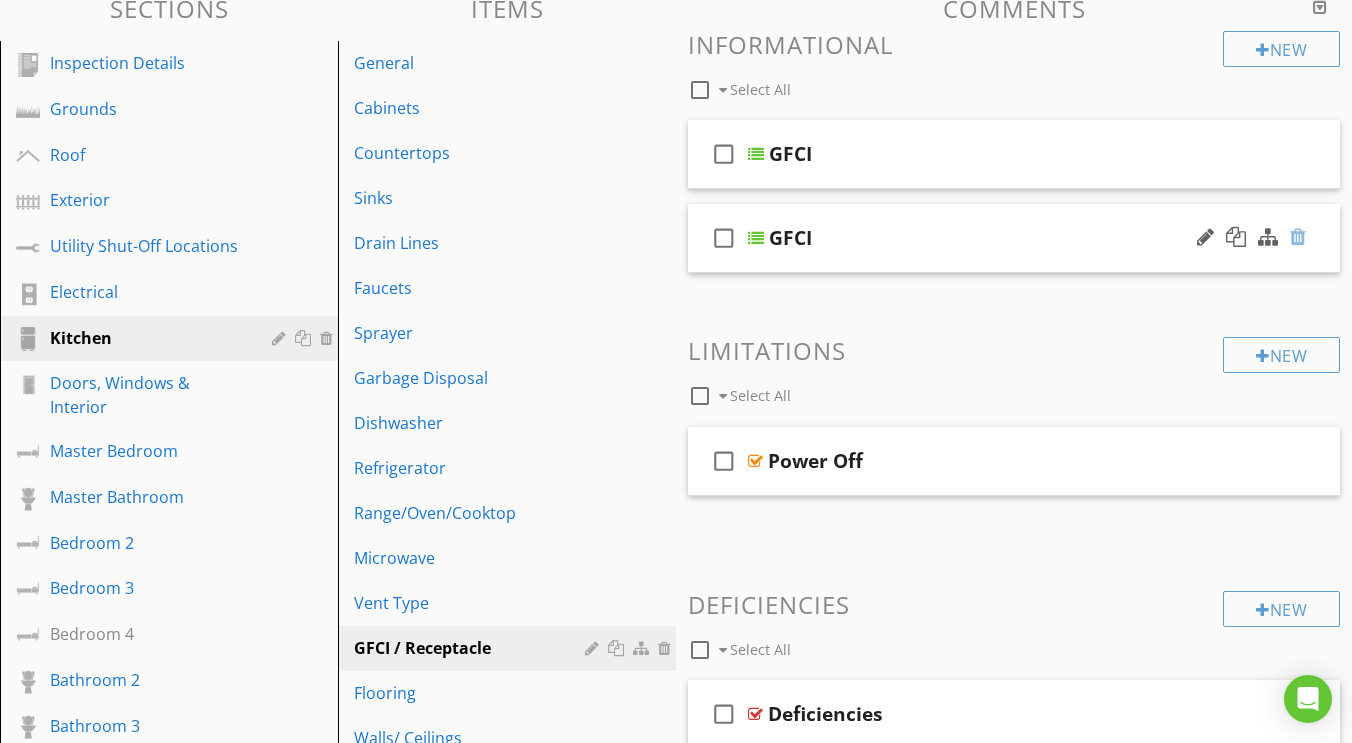 click at bounding box center [1298, 237] 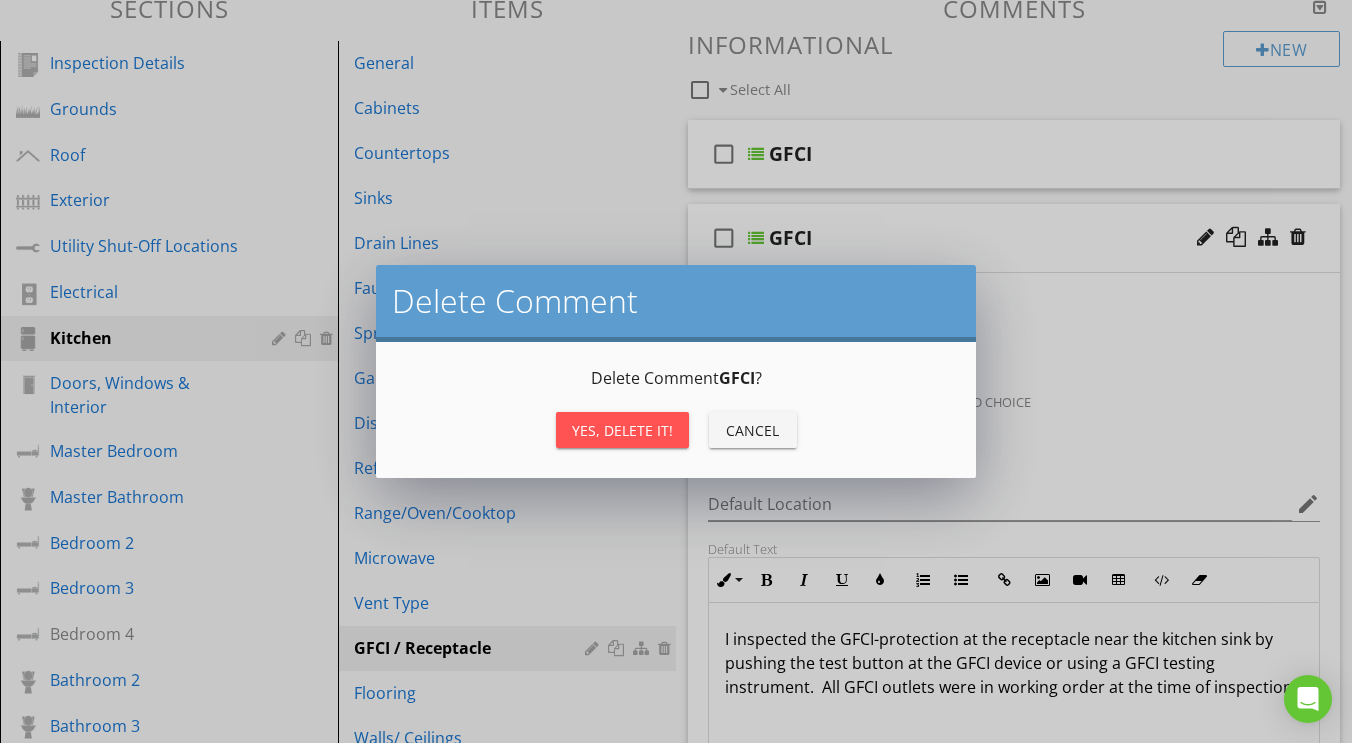 click on "Yes, Delete it!" at bounding box center (622, 430) 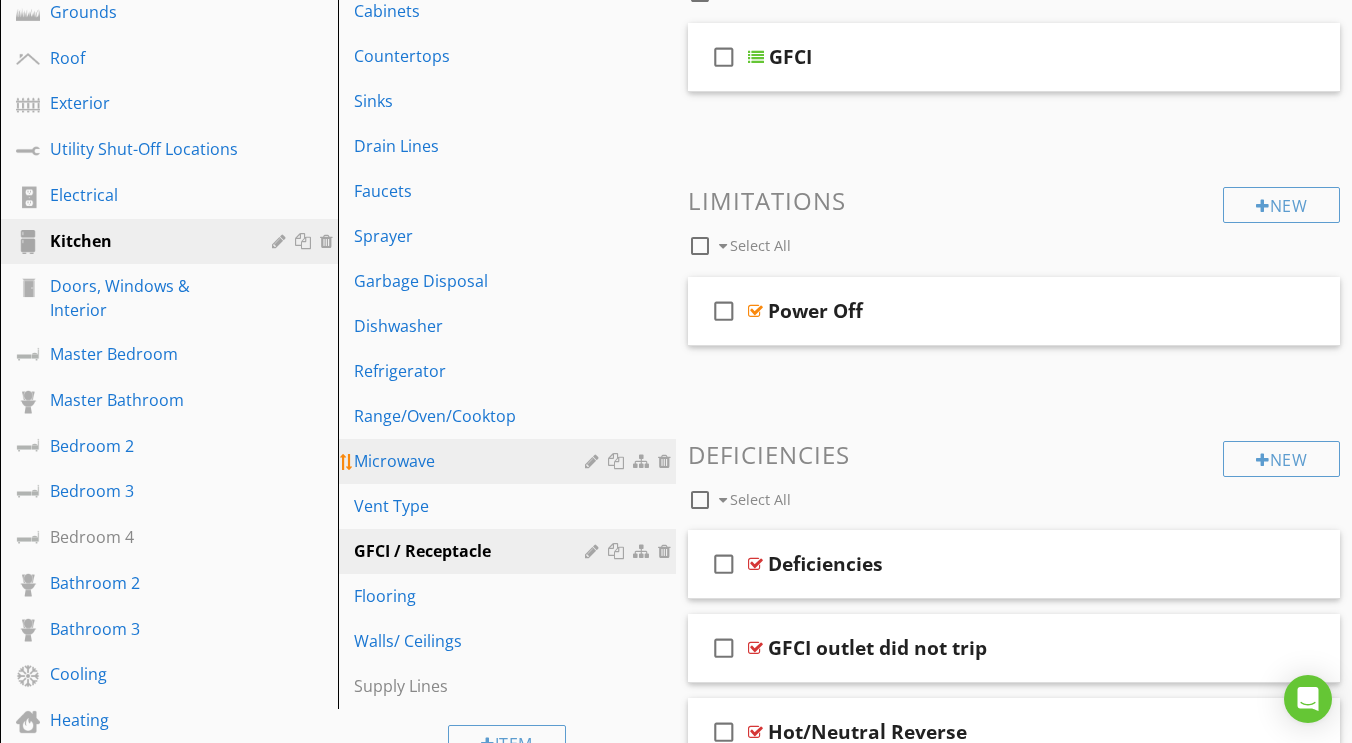 scroll, scrollTop: 357, scrollLeft: 0, axis: vertical 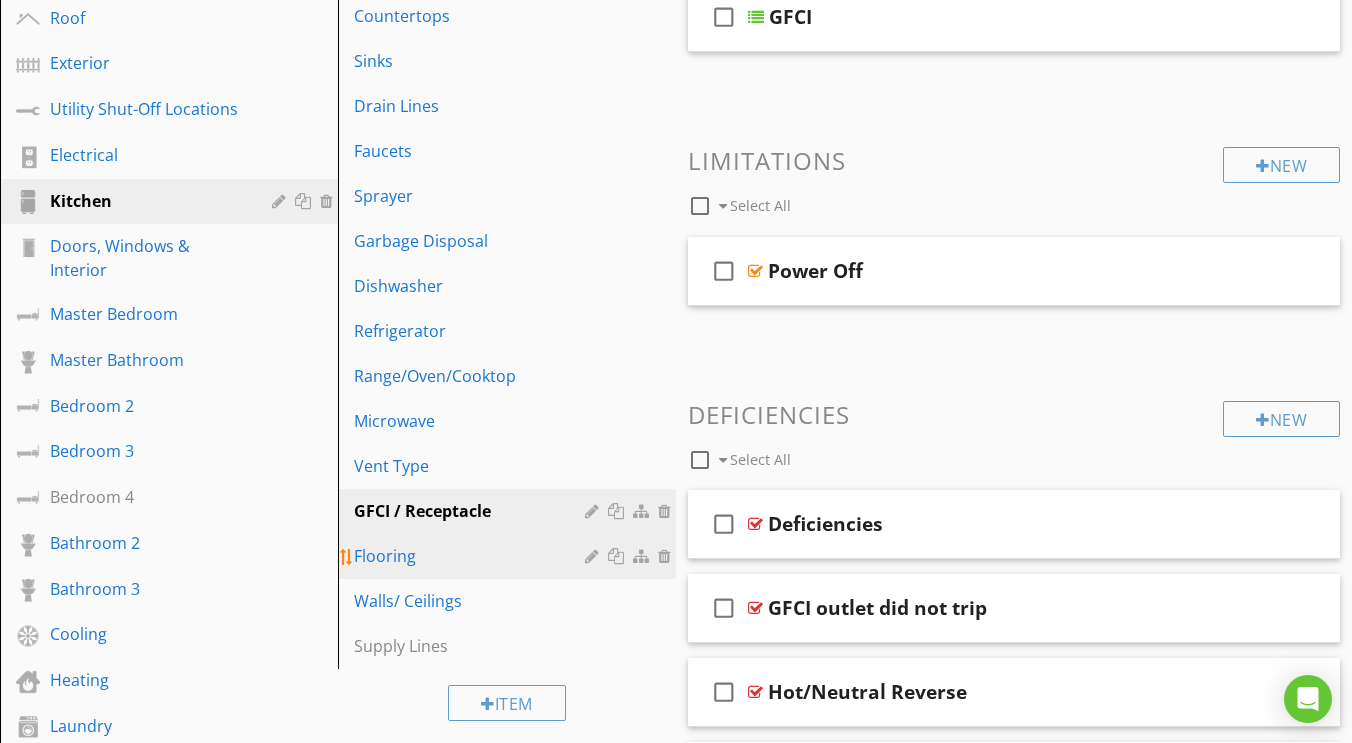 click on "Flooring" at bounding box center (510, 556) 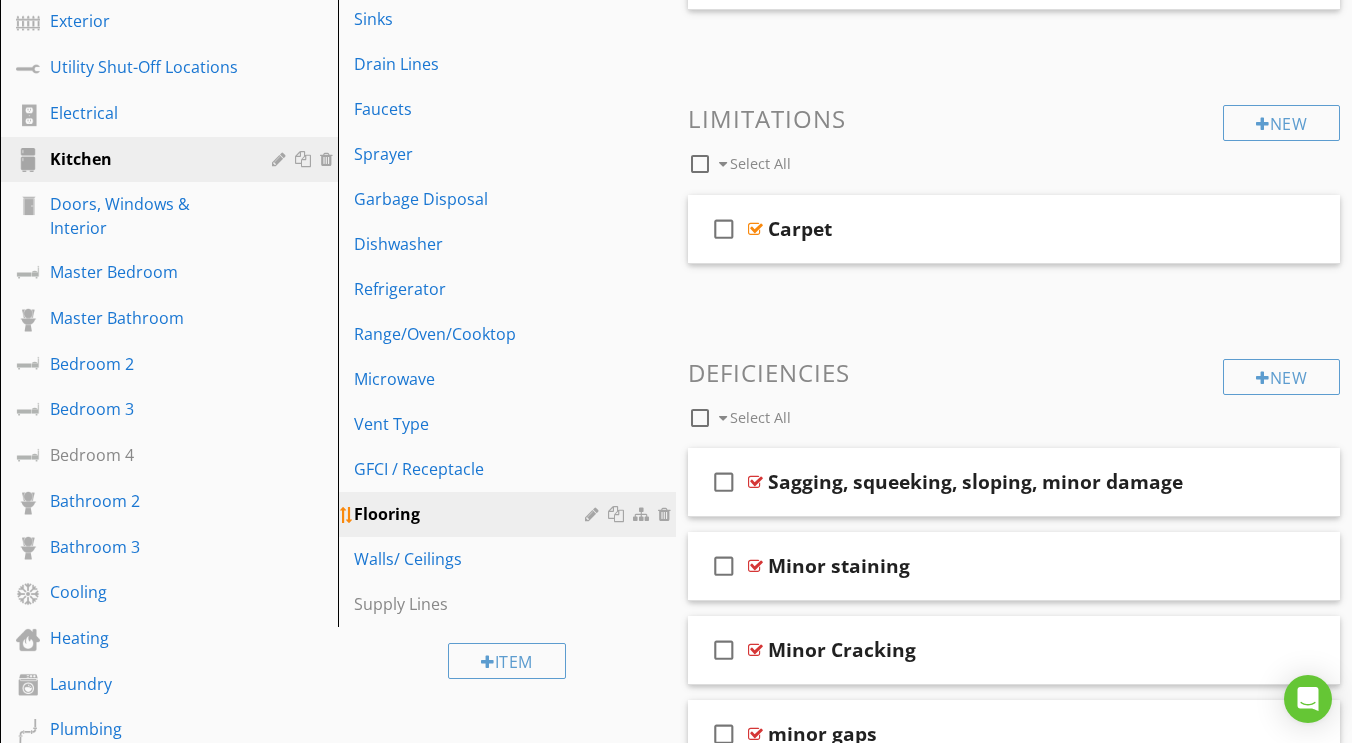 scroll, scrollTop: 392, scrollLeft: 0, axis: vertical 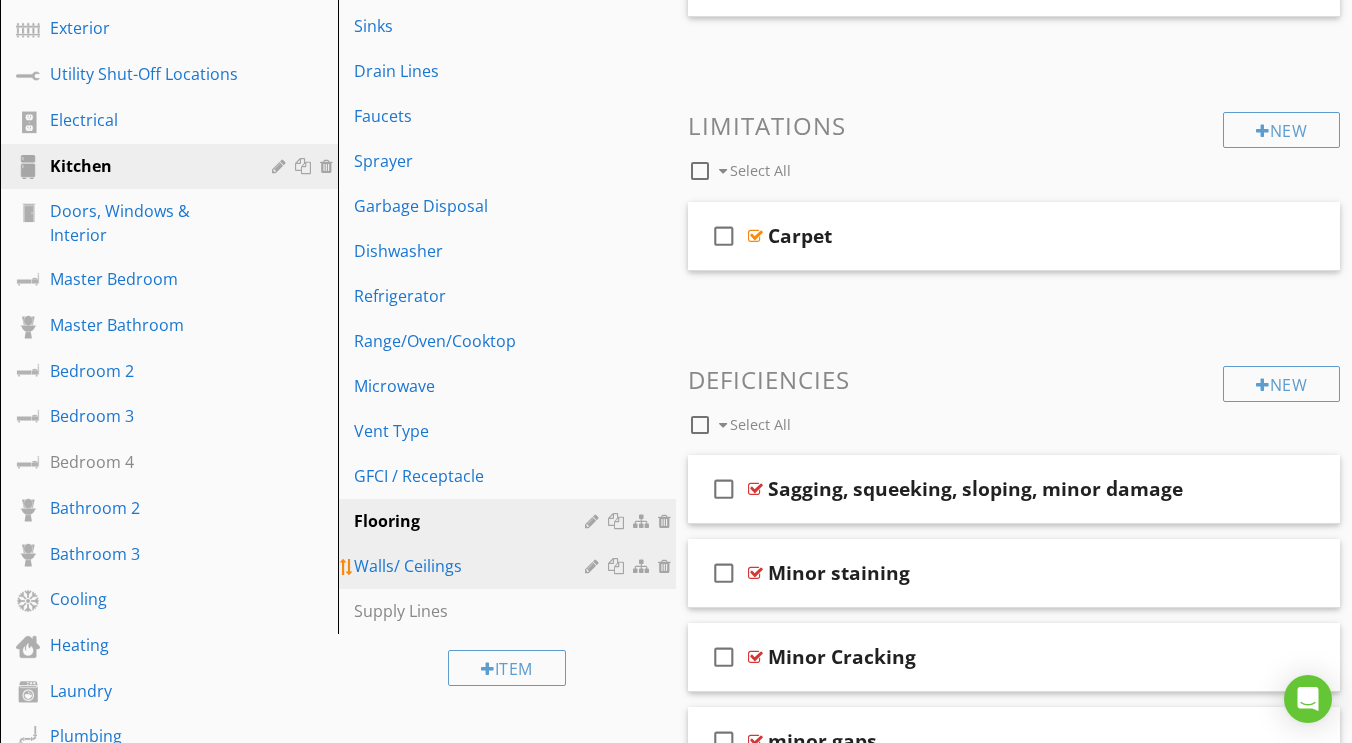 click on "Walls/ Ceilings" at bounding box center [472, 566] 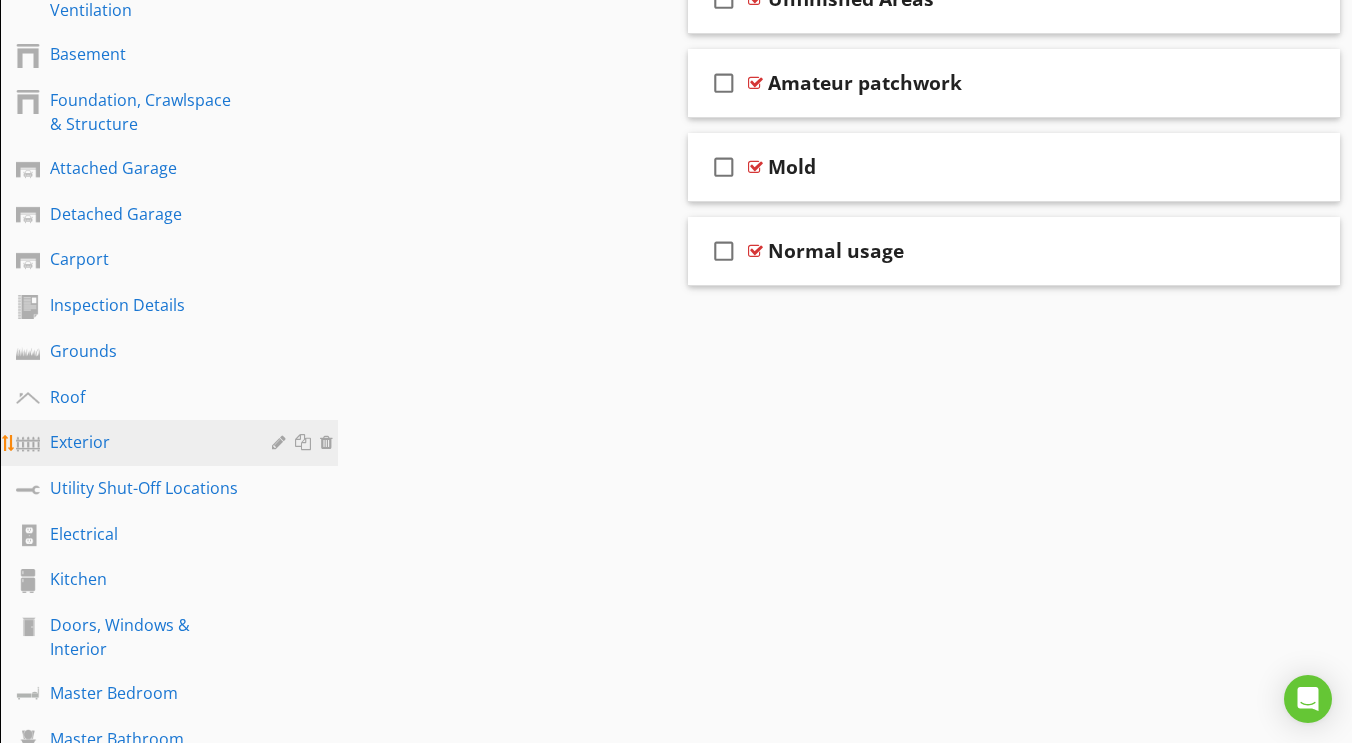 scroll, scrollTop: 1257, scrollLeft: 0, axis: vertical 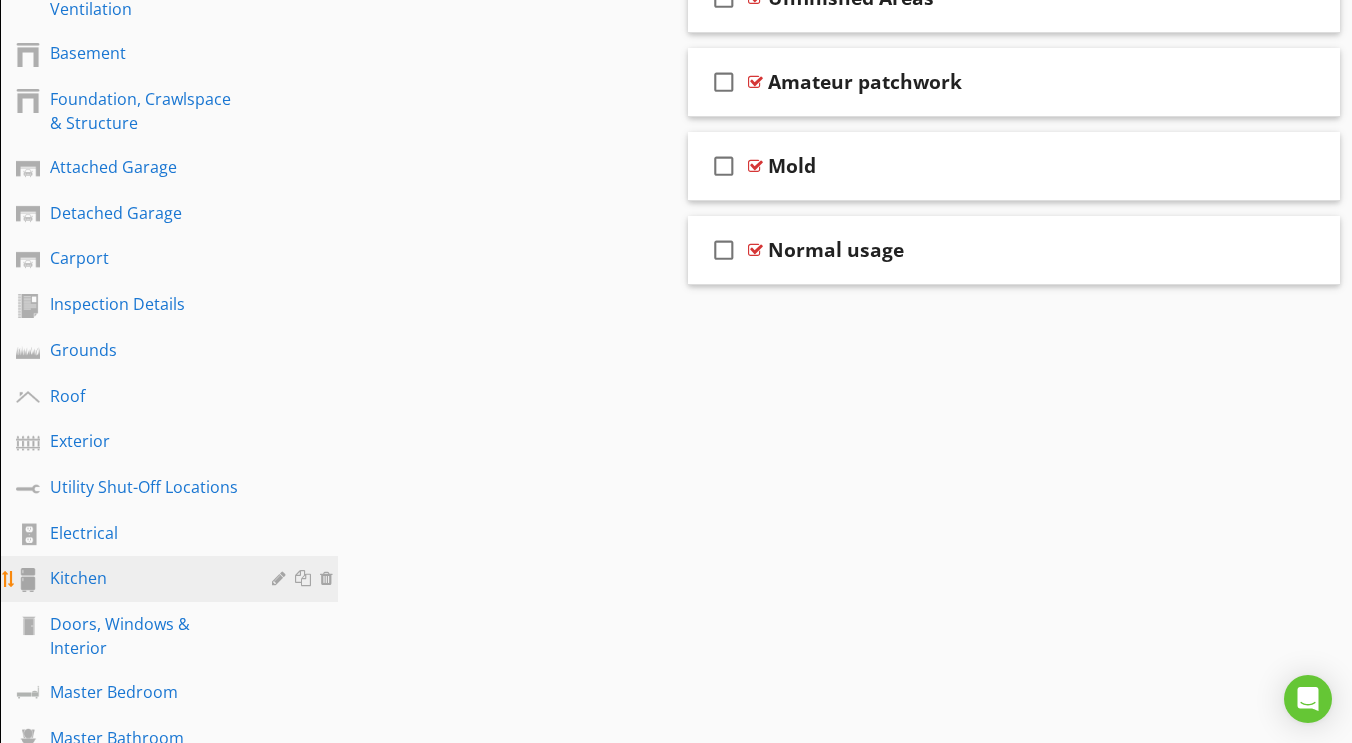 click on "Kitchen" at bounding box center (172, 579) 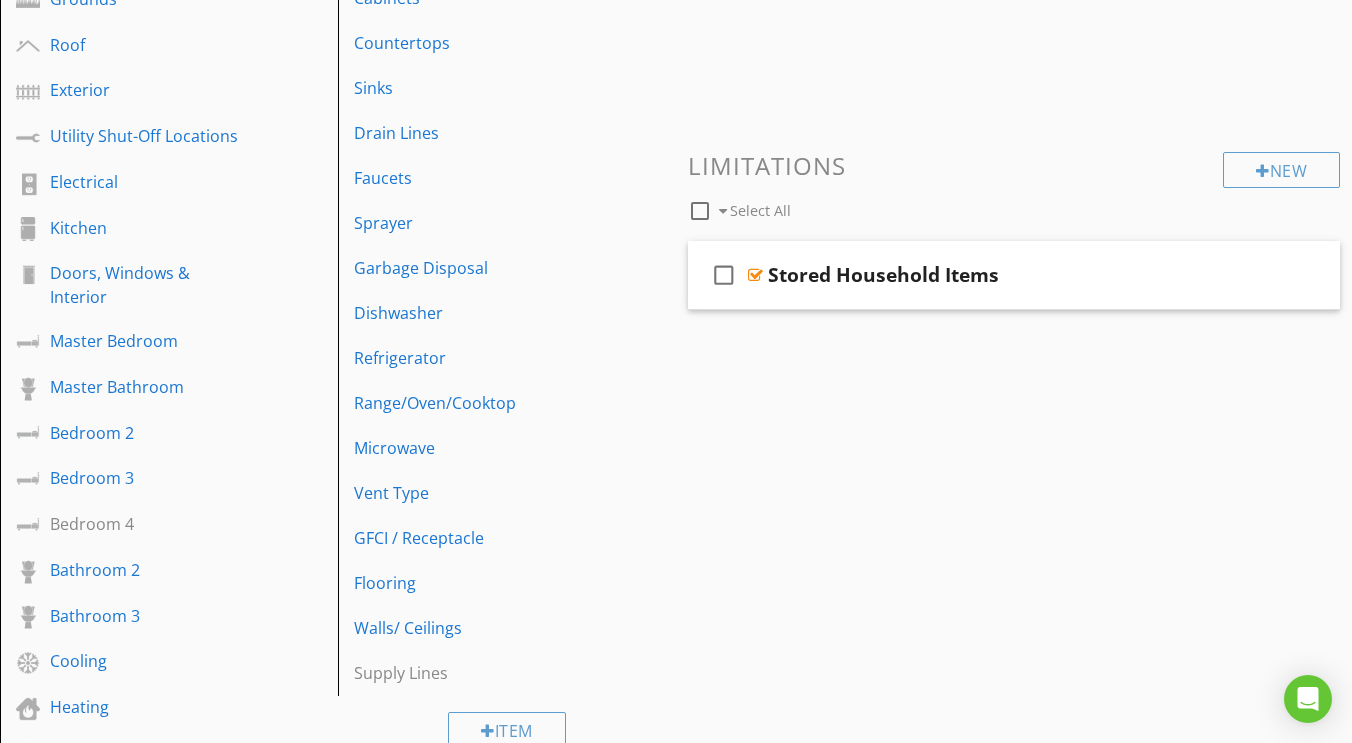 scroll, scrollTop: 311, scrollLeft: 0, axis: vertical 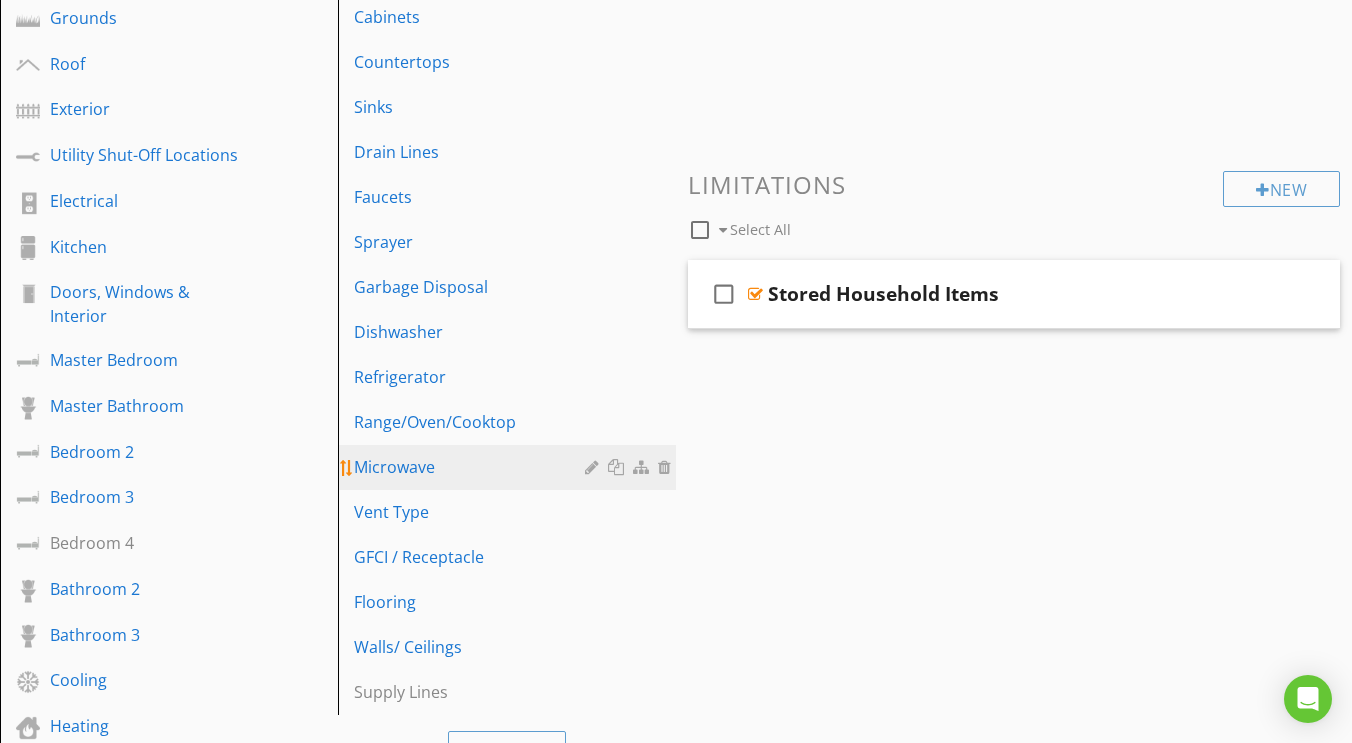 click on "Microwave" at bounding box center [472, 467] 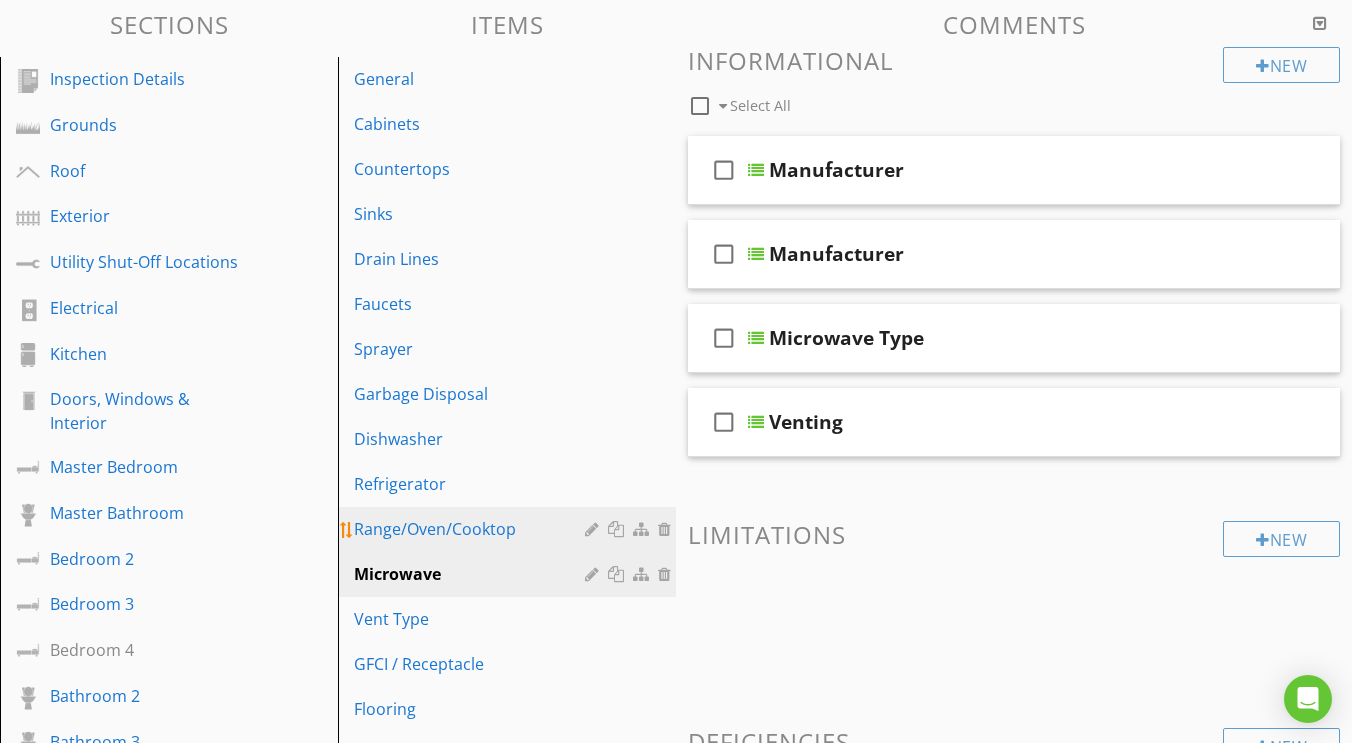 scroll, scrollTop: 200, scrollLeft: 0, axis: vertical 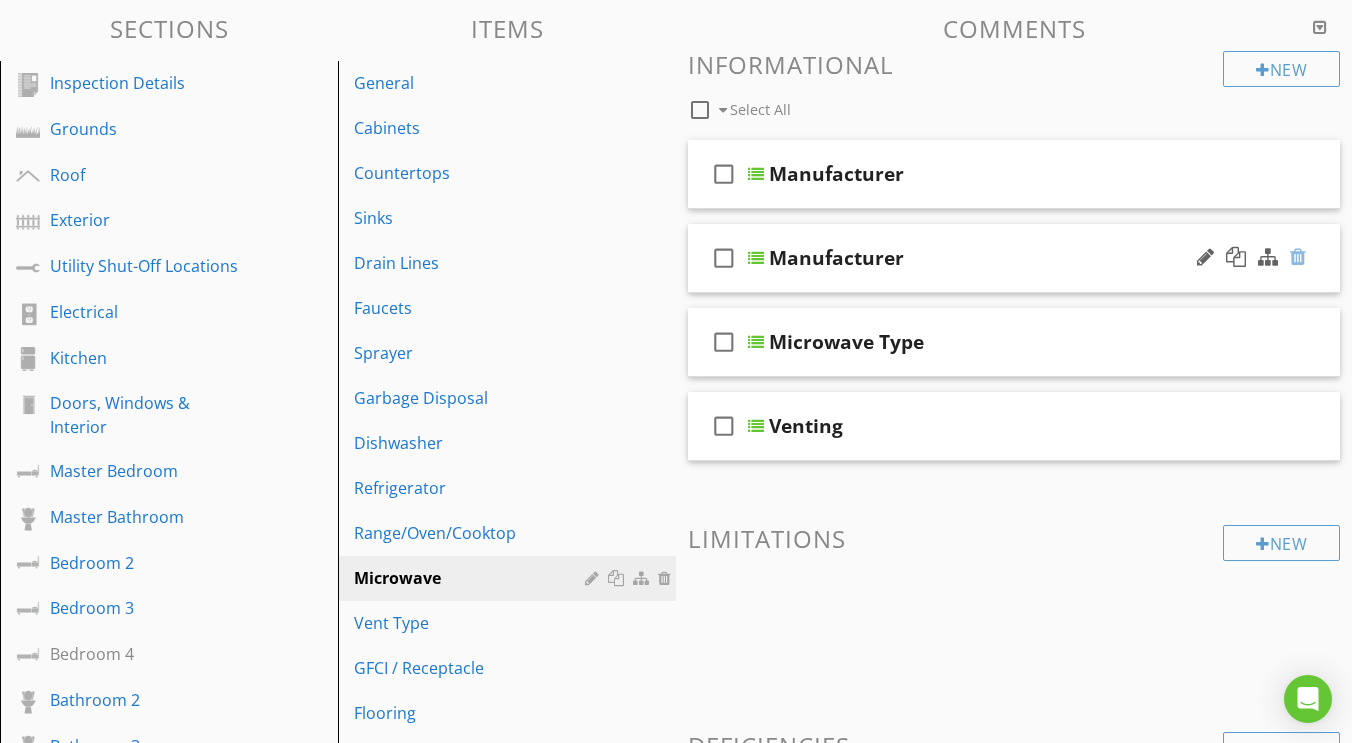 click at bounding box center [1298, 257] 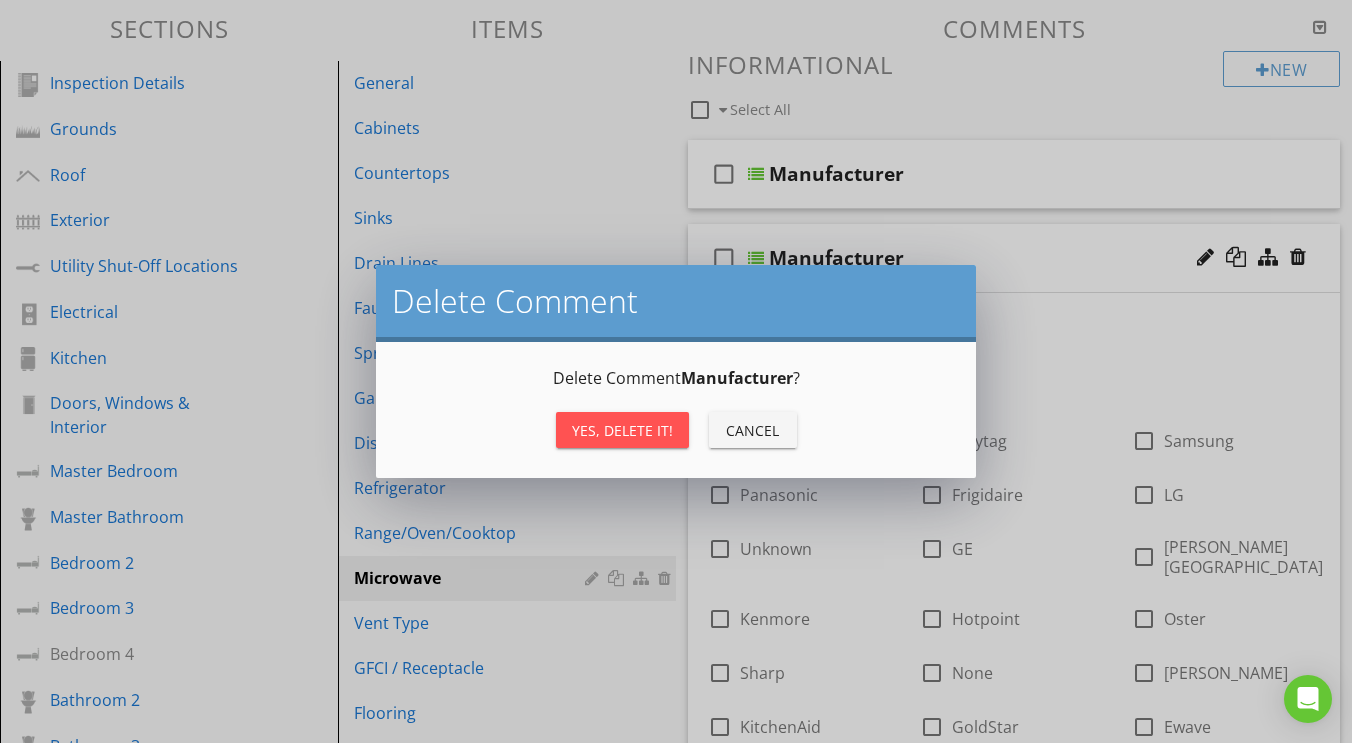 click on "Yes, Delete it!" at bounding box center (622, 430) 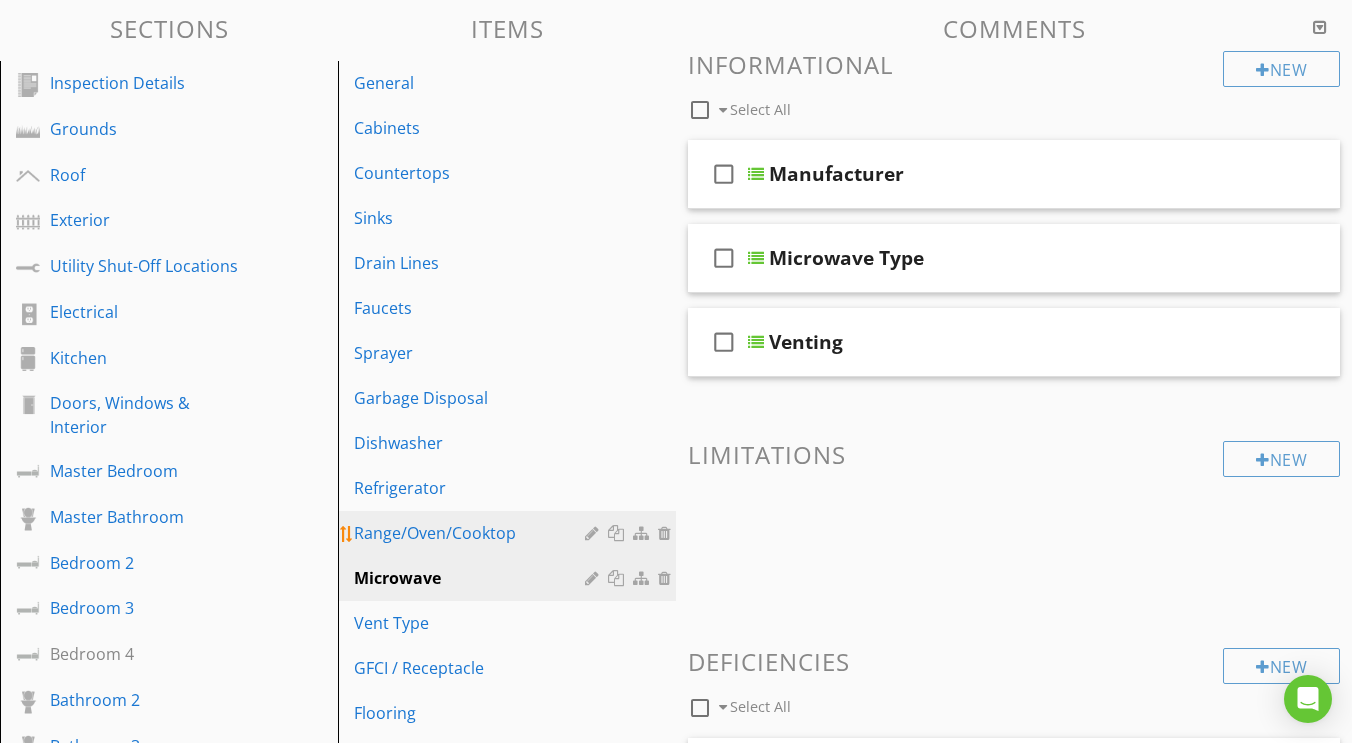 click on "Range/Oven/Cooktop" at bounding box center [472, 533] 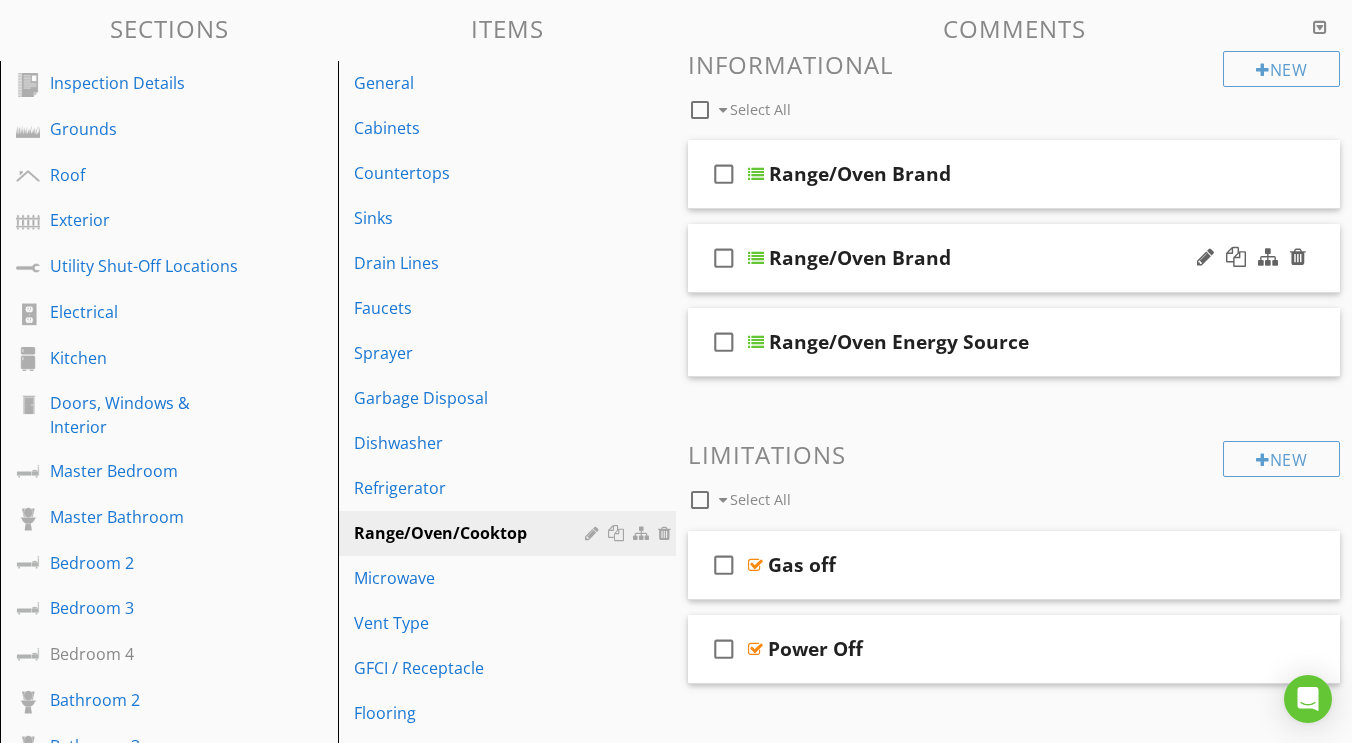 click at bounding box center [1251, 258] 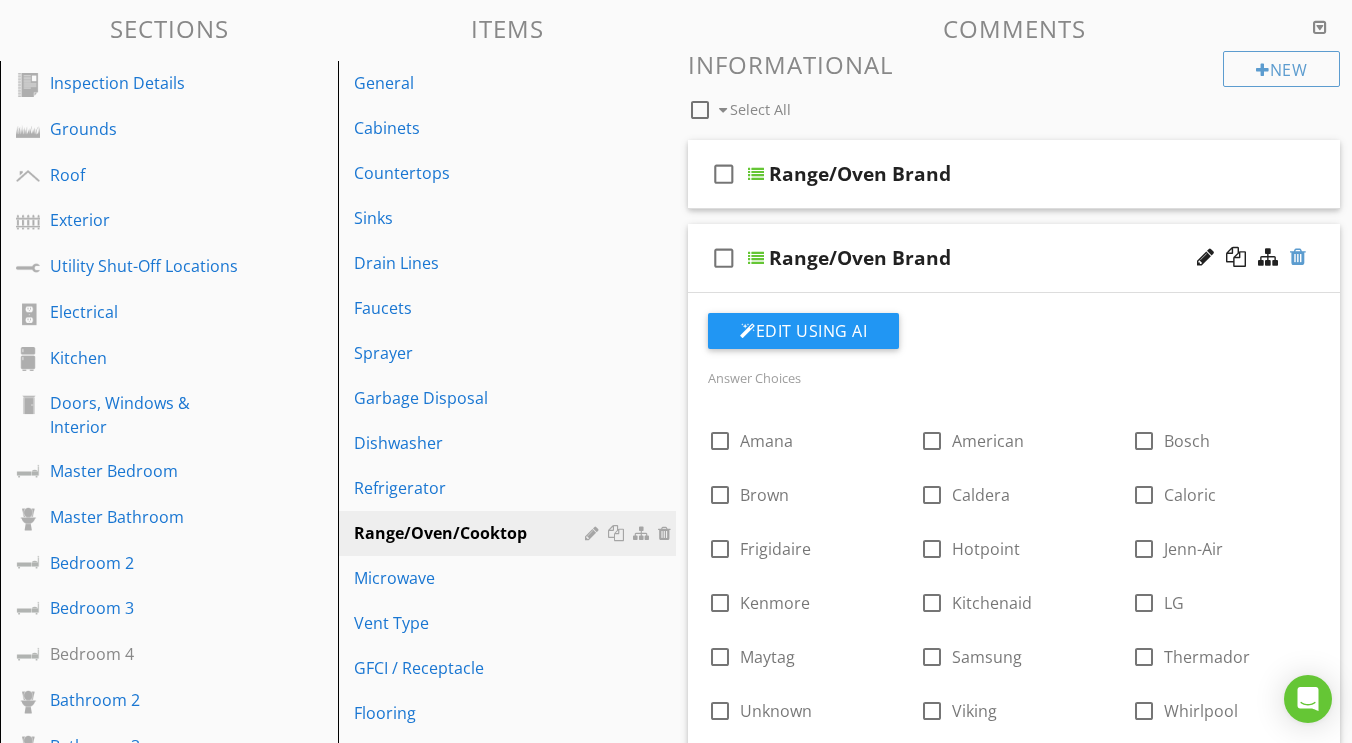 click at bounding box center (1298, 257) 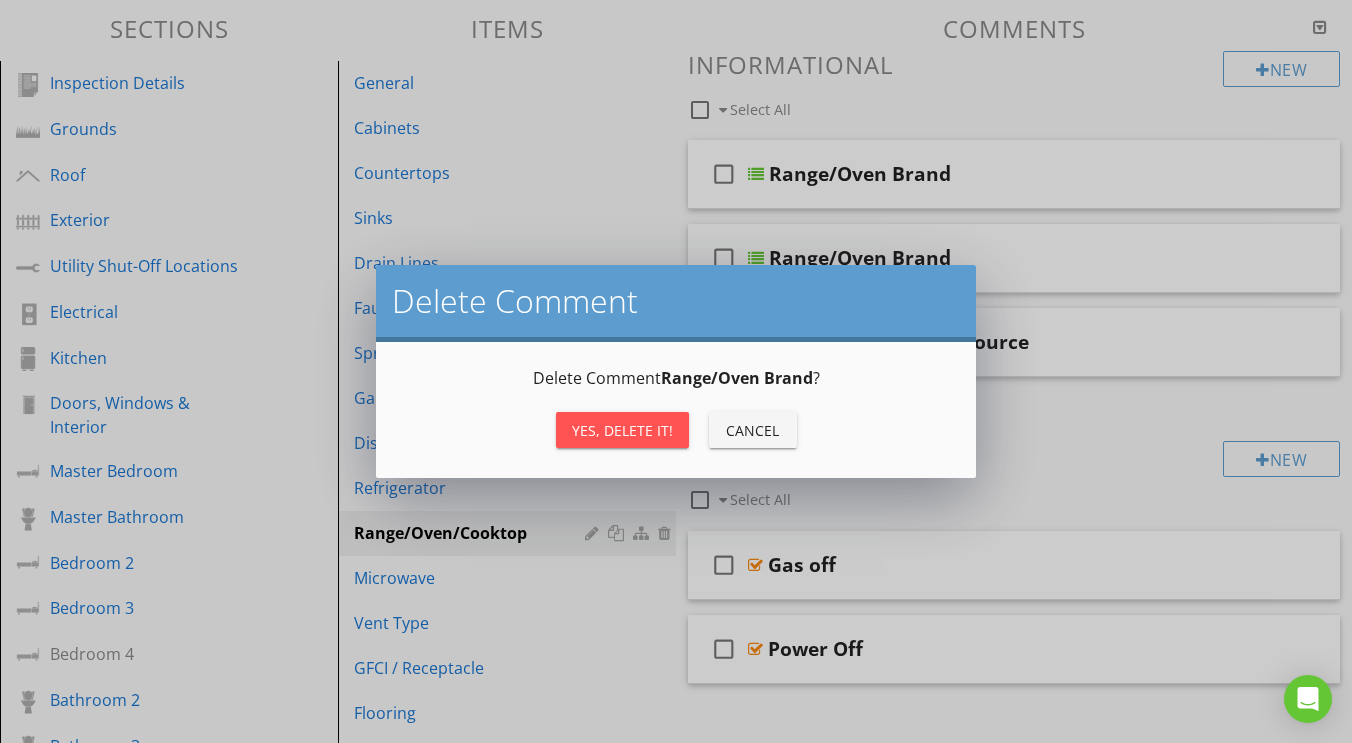 click on "Yes, Delete it!" at bounding box center [622, 430] 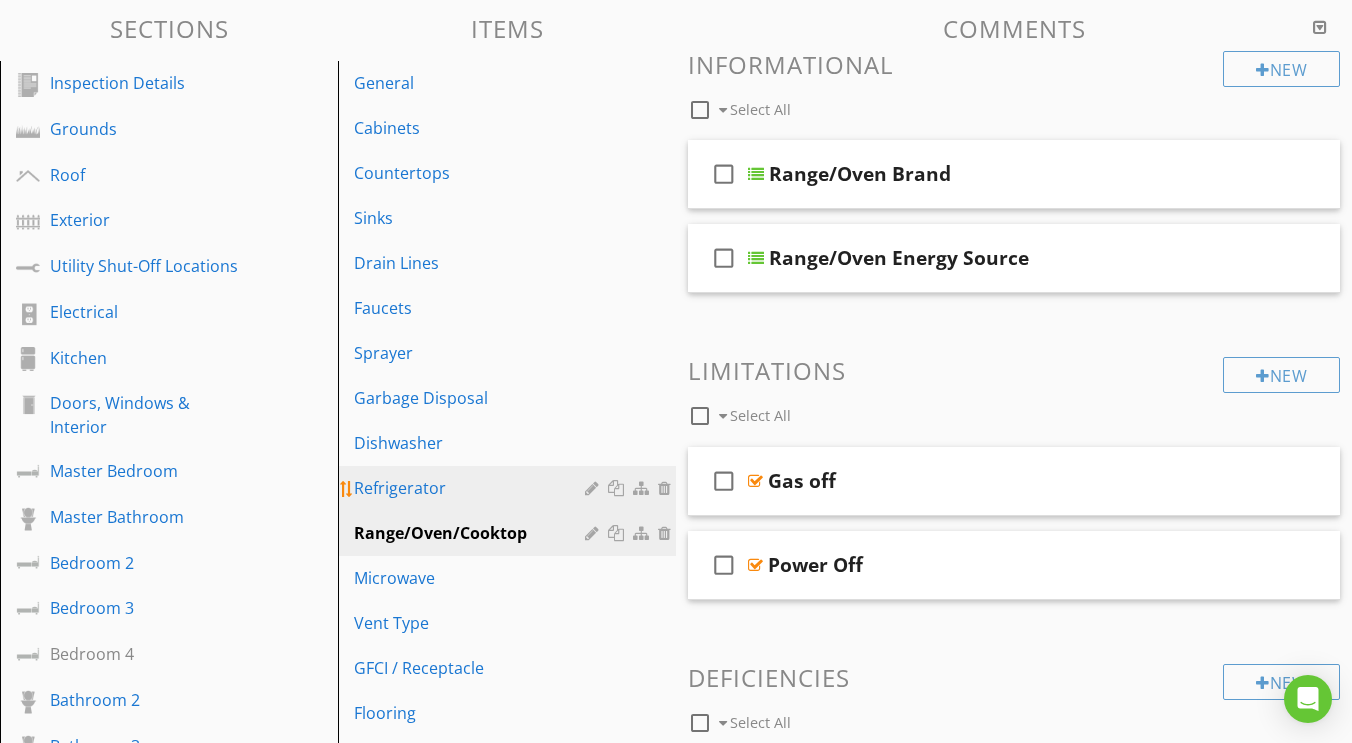 click on "Refrigerator" at bounding box center (472, 488) 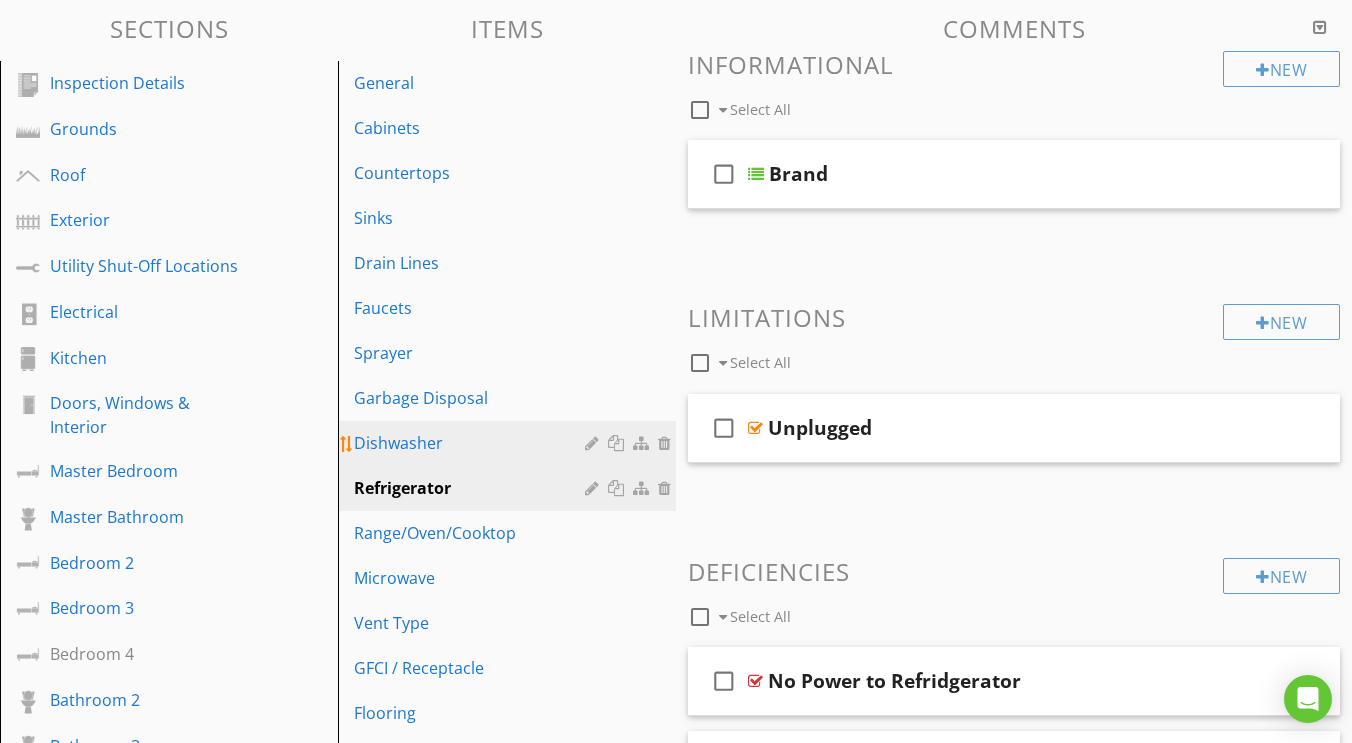 click on "Dishwasher" at bounding box center (472, 443) 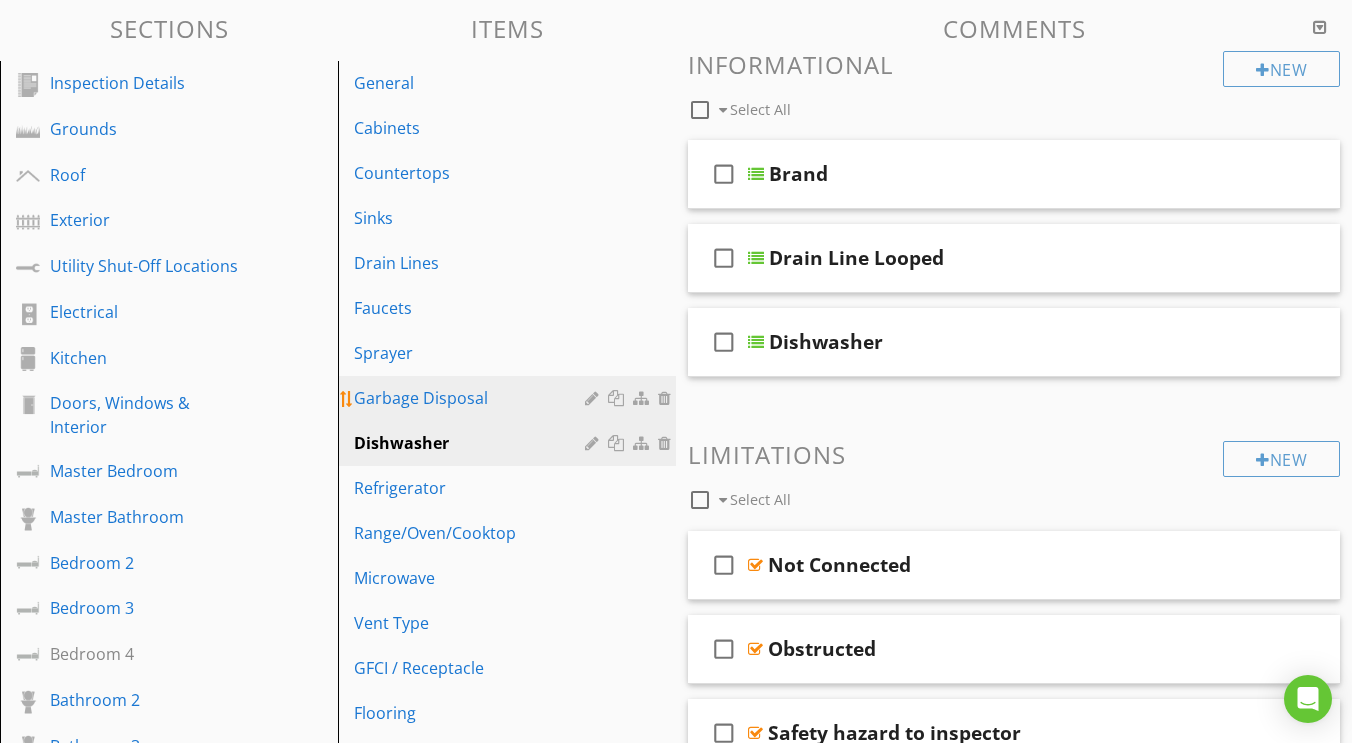 click on "Garbage Disposal" at bounding box center [472, 398] 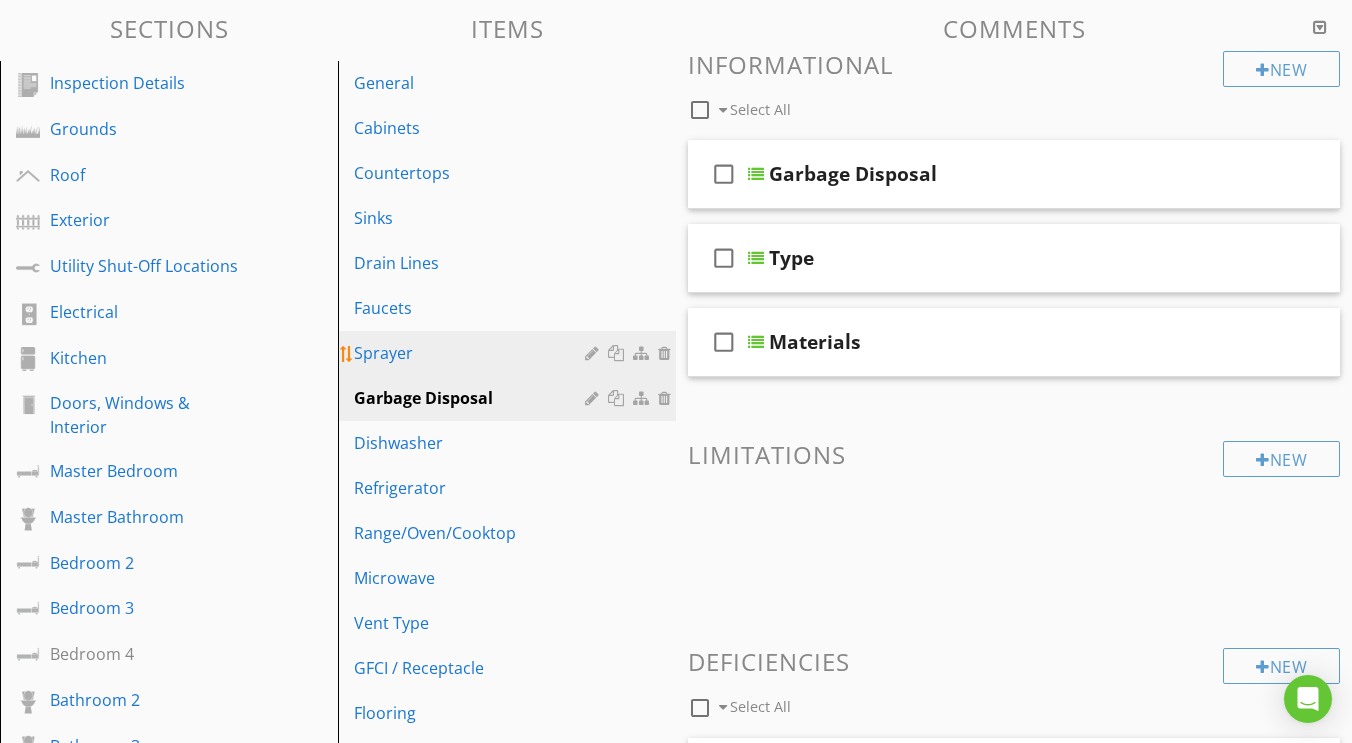 click on "Sprayer" at bounding box center [472, 353] 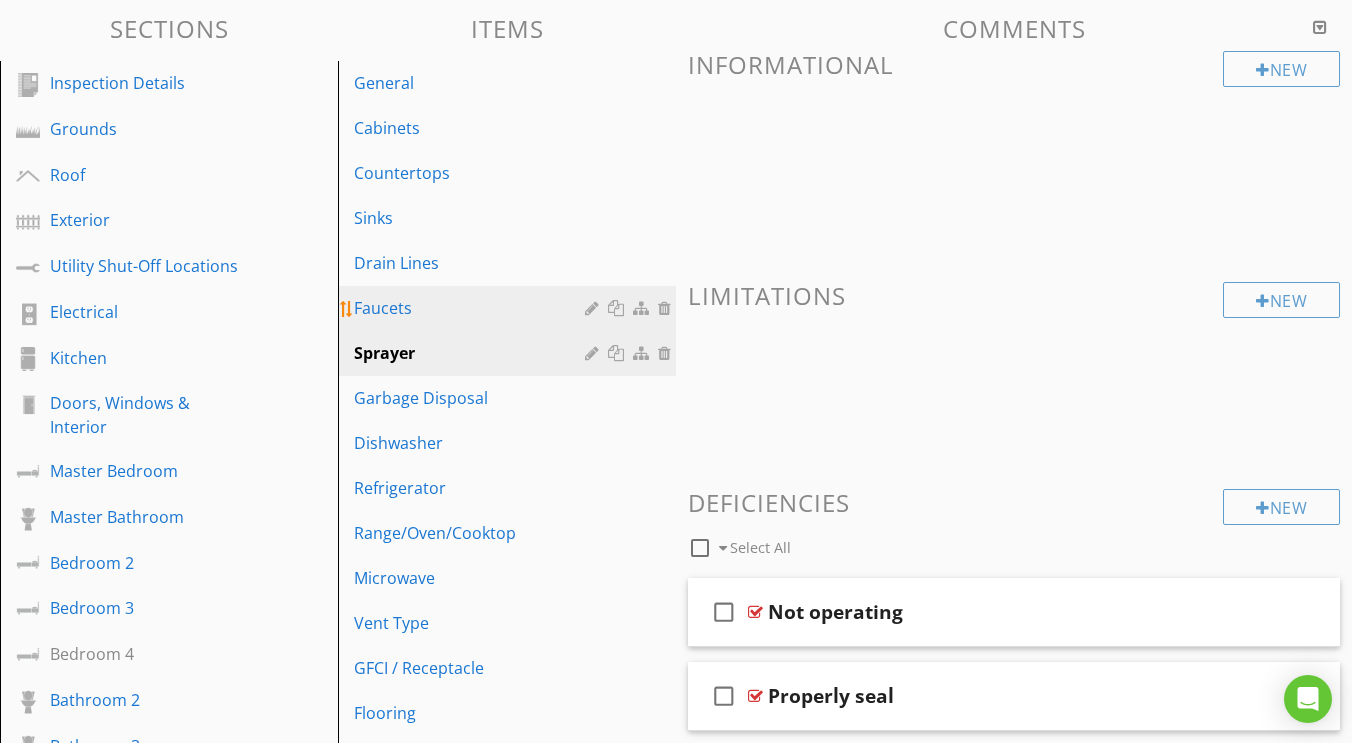 click on "Faucets" at bounding box center (472, 308) 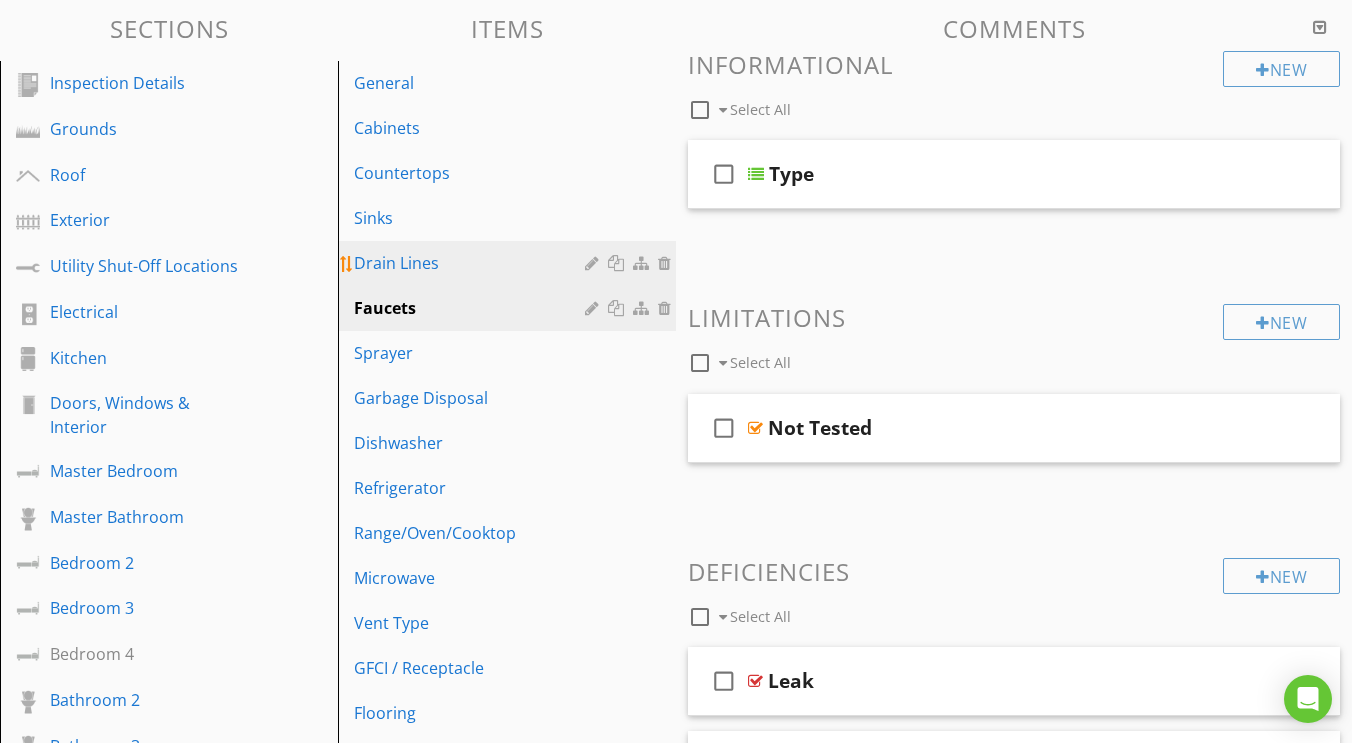 click on "Drain Lines" at bounding box center [472, 263] 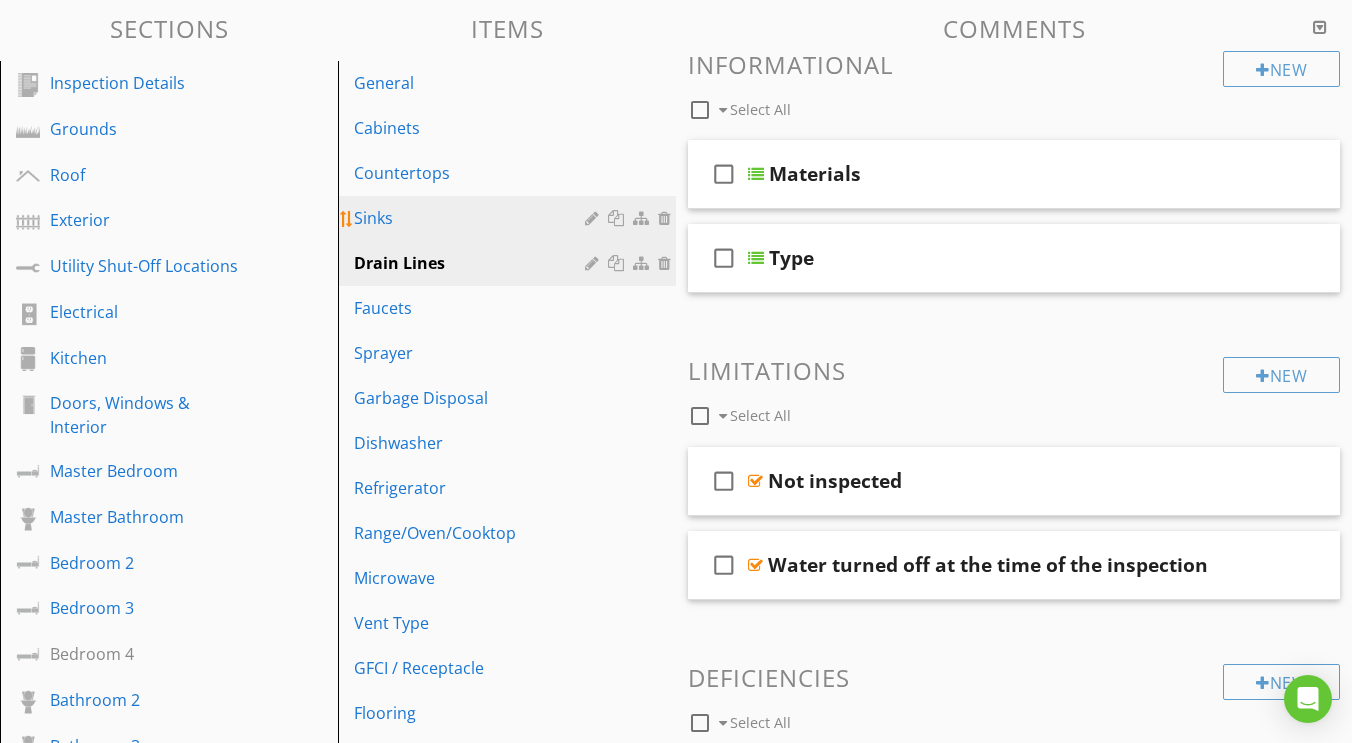click on "Sinks" at bounding box center (472, 218) 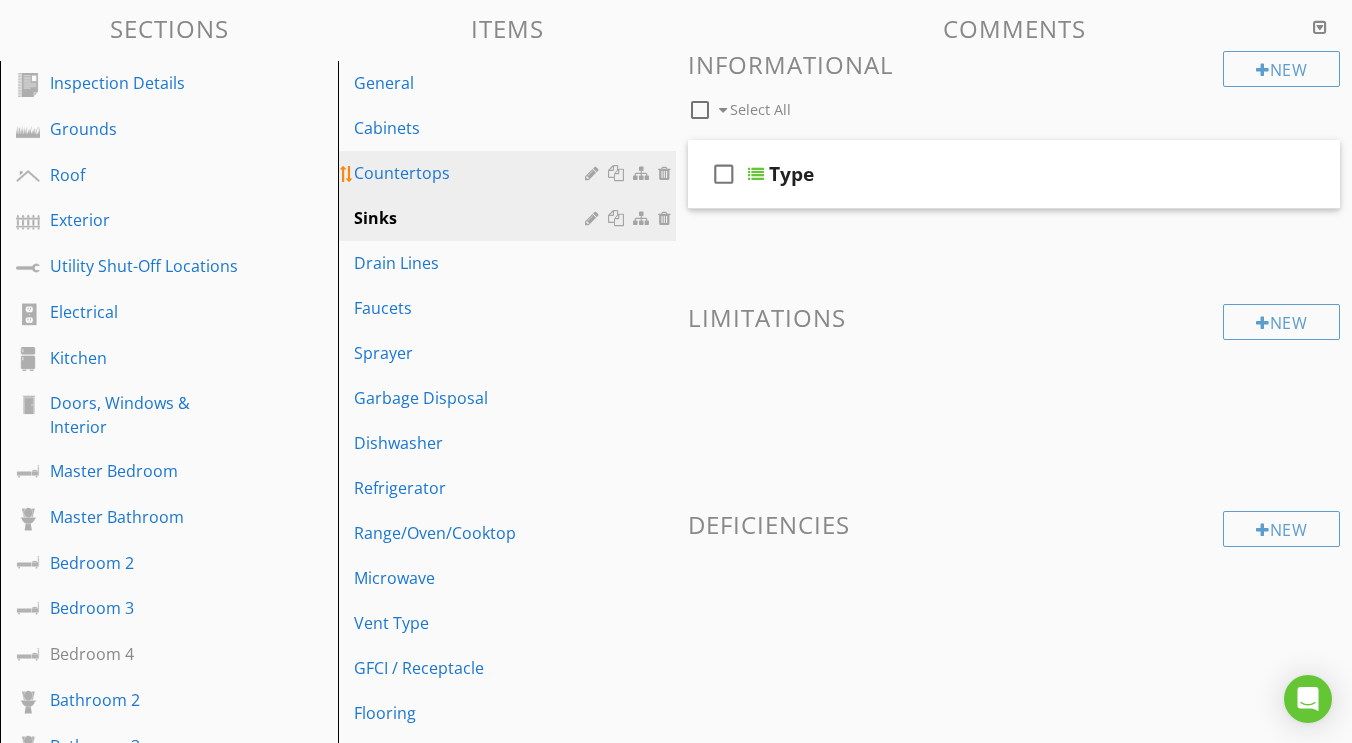 click on "Countertops" at bounding box center [510, 173] 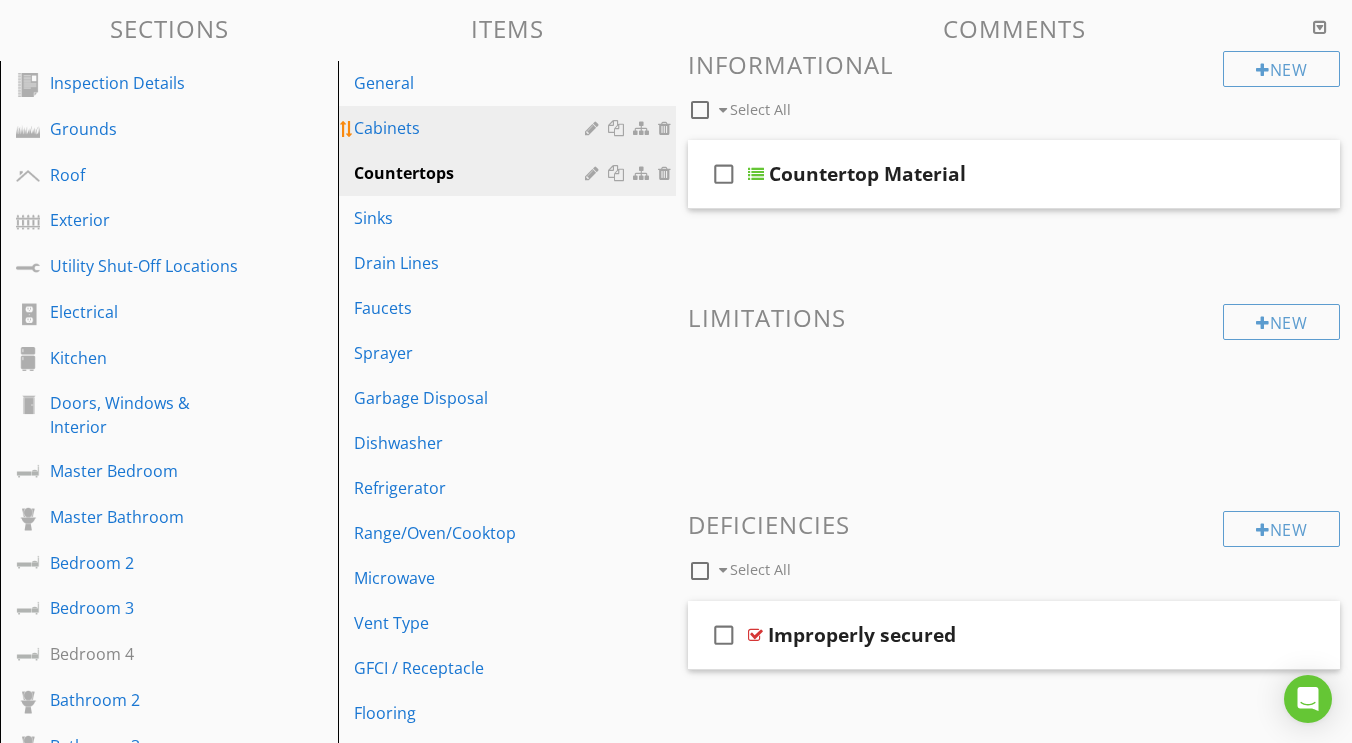 click on "Cabinets" at bounding box center (472, 128) 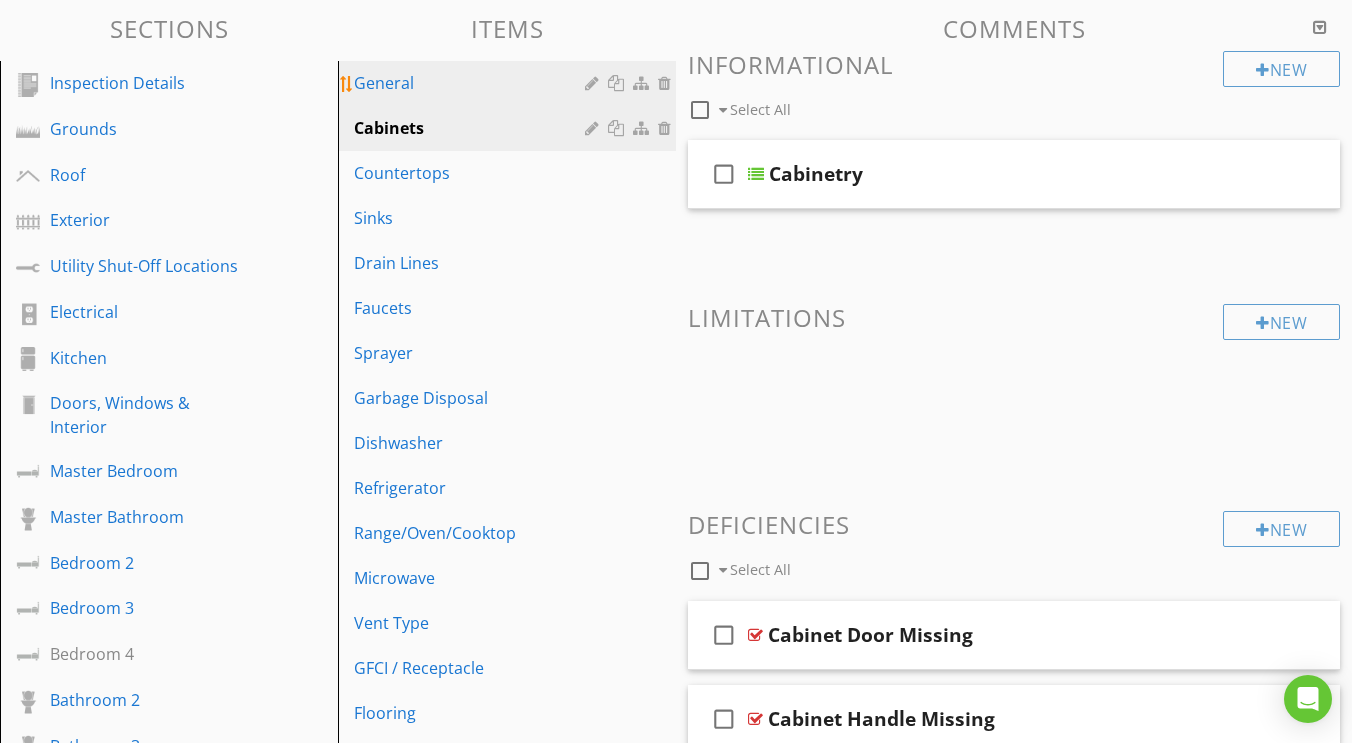 click on "General" at bounding box center (510, 83) 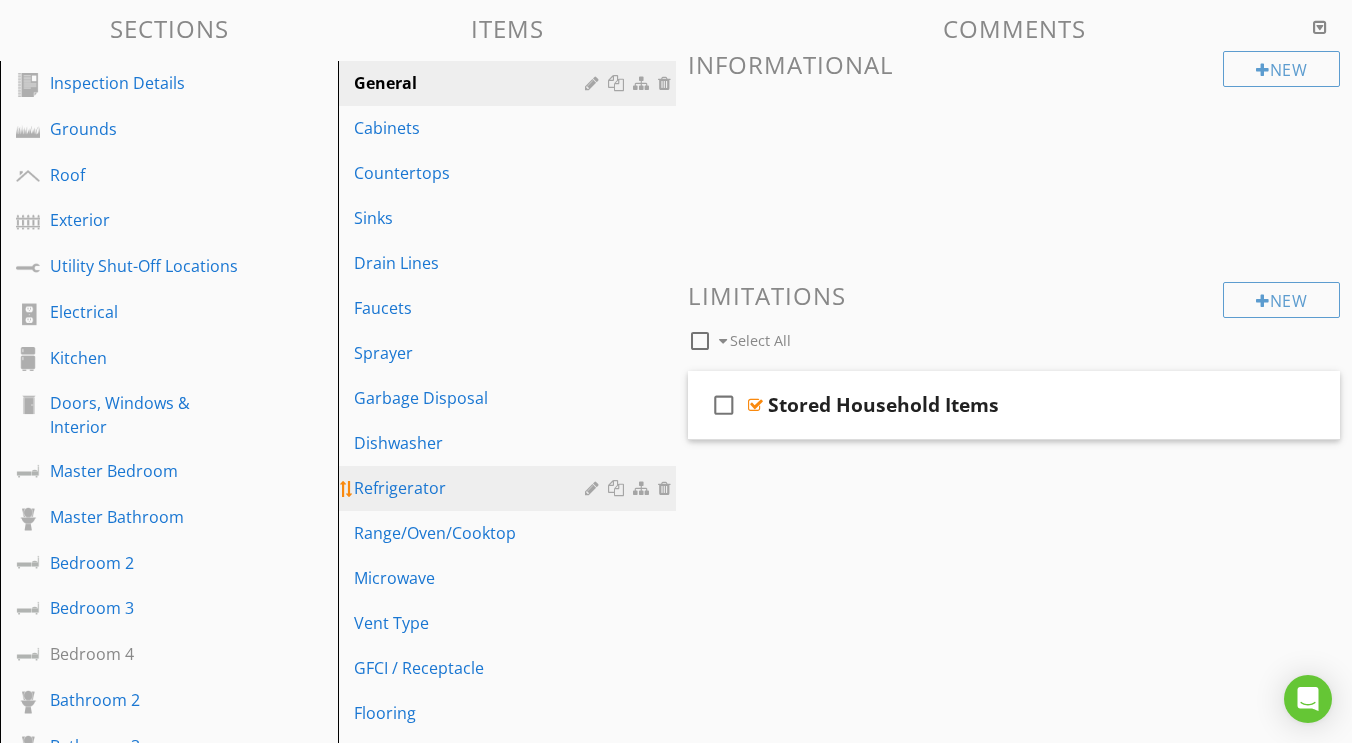 click on "Refrigerator" at bounding box center (472, 488) 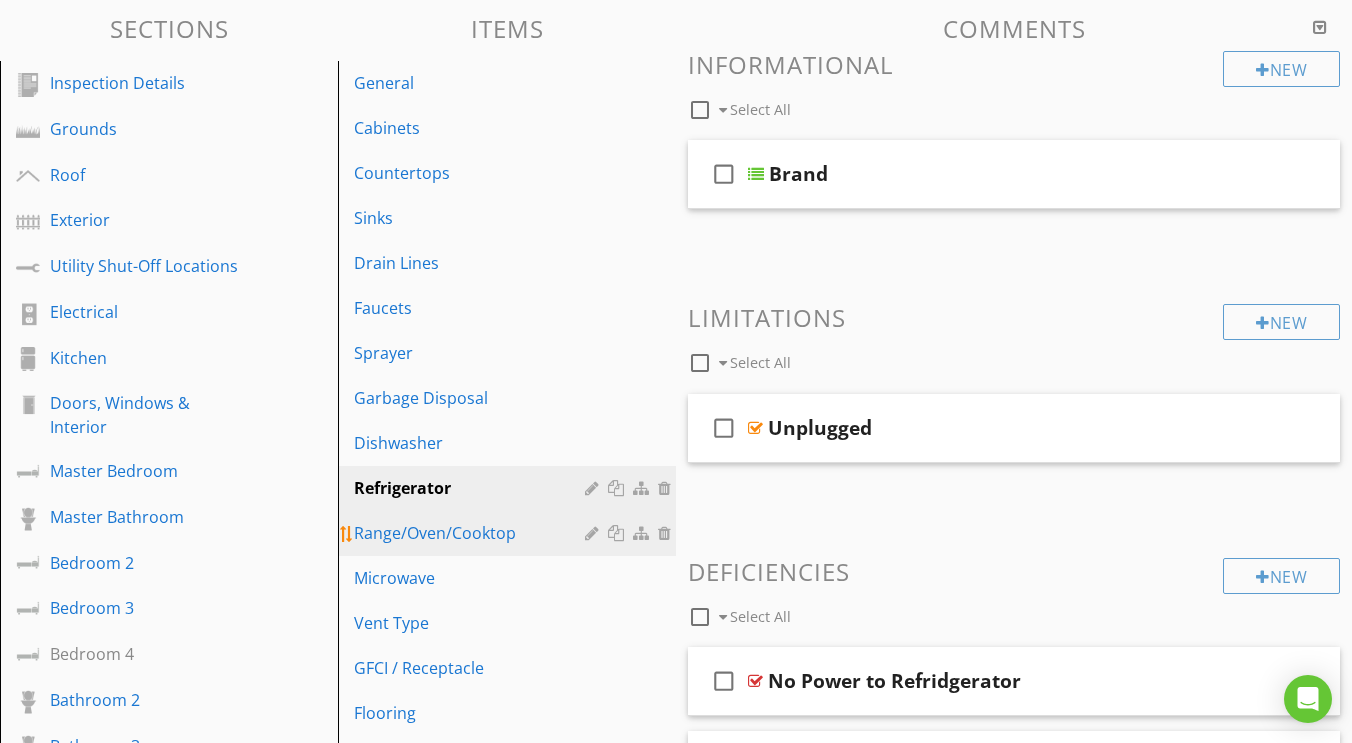 click on "Range/Oven/Cooktop" at bounding box center (472, 533) 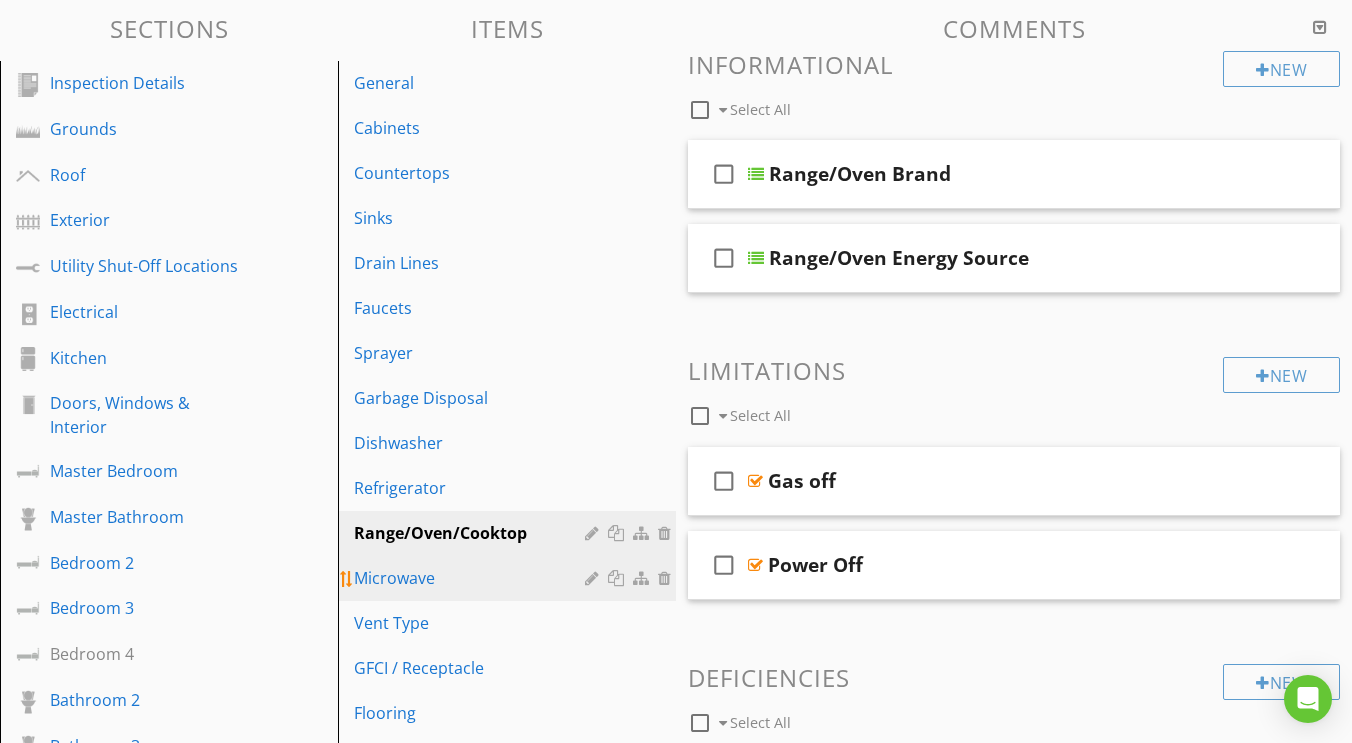 click on "Microwave" at bounding box center (472, 578) 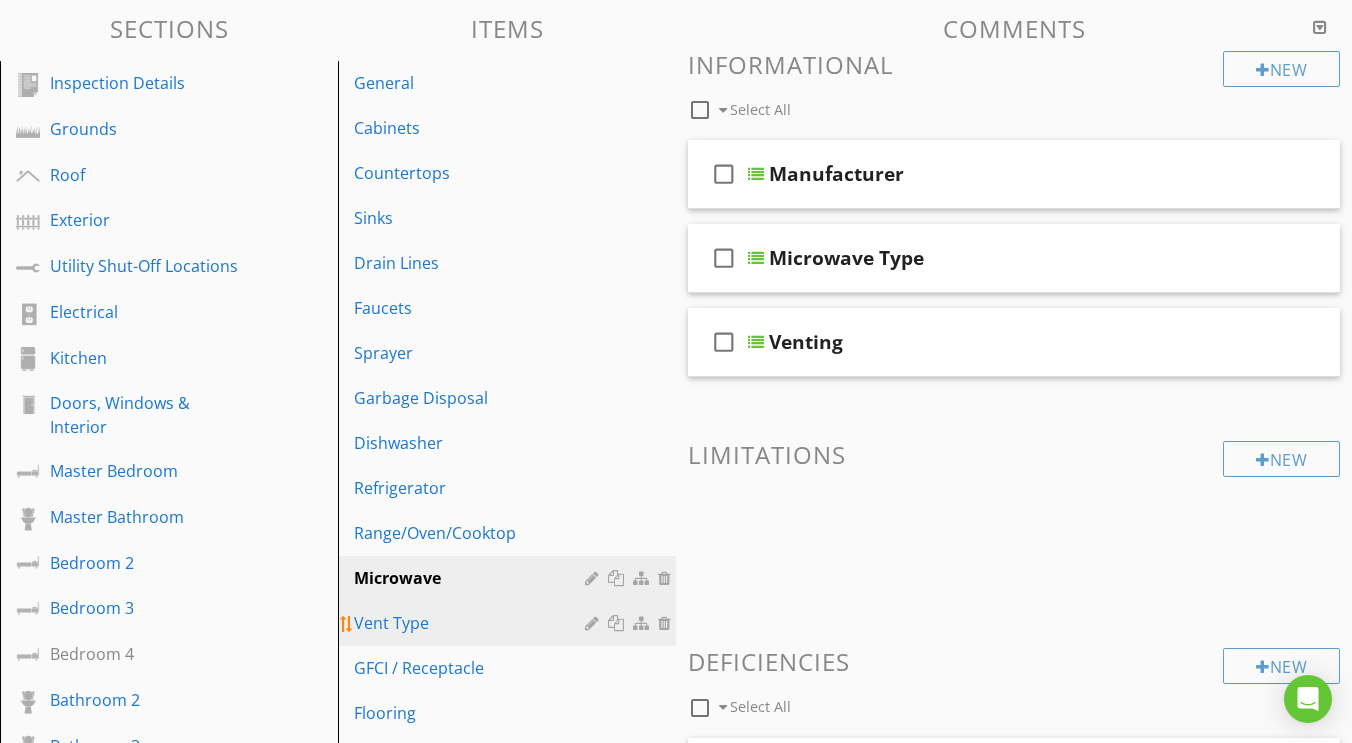 click on "Vent Type" at bounding box center [472, 623] 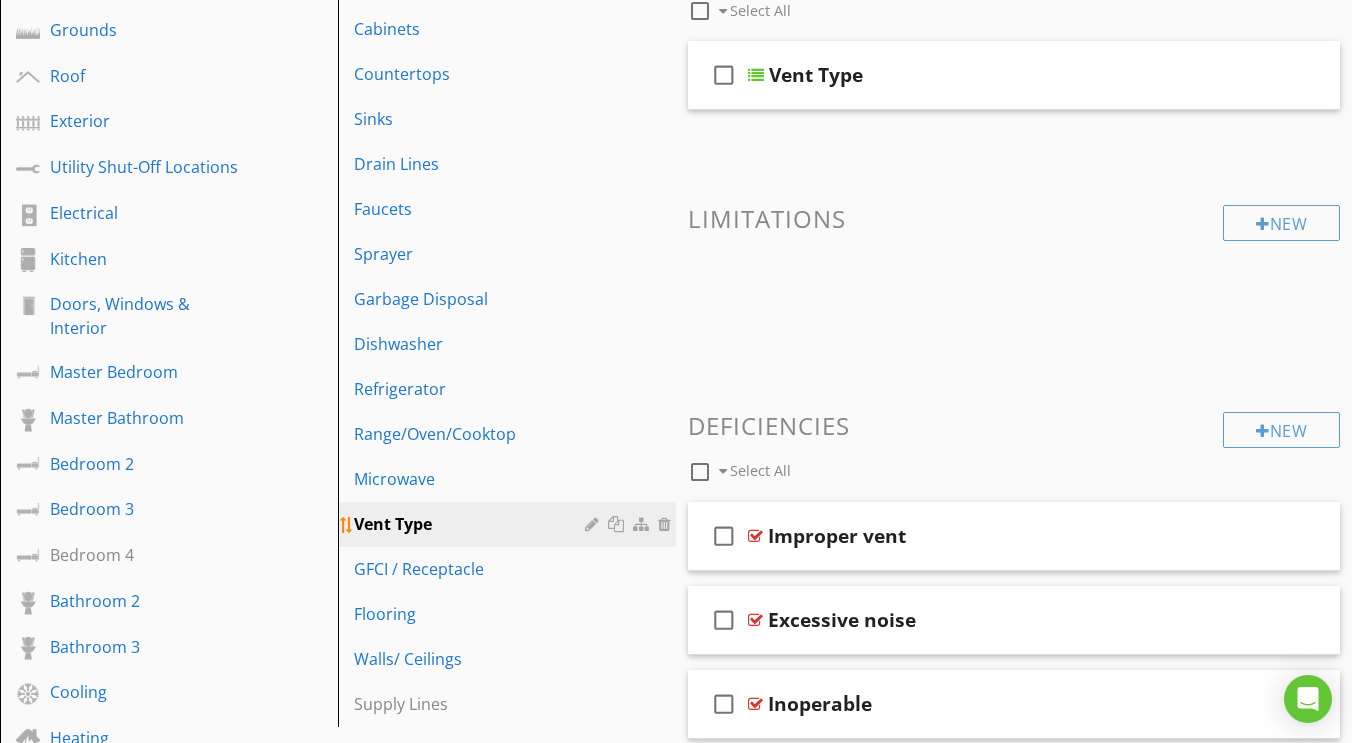 scroll, scrollTop: 303, scrollLeft: 0, axis: vertical 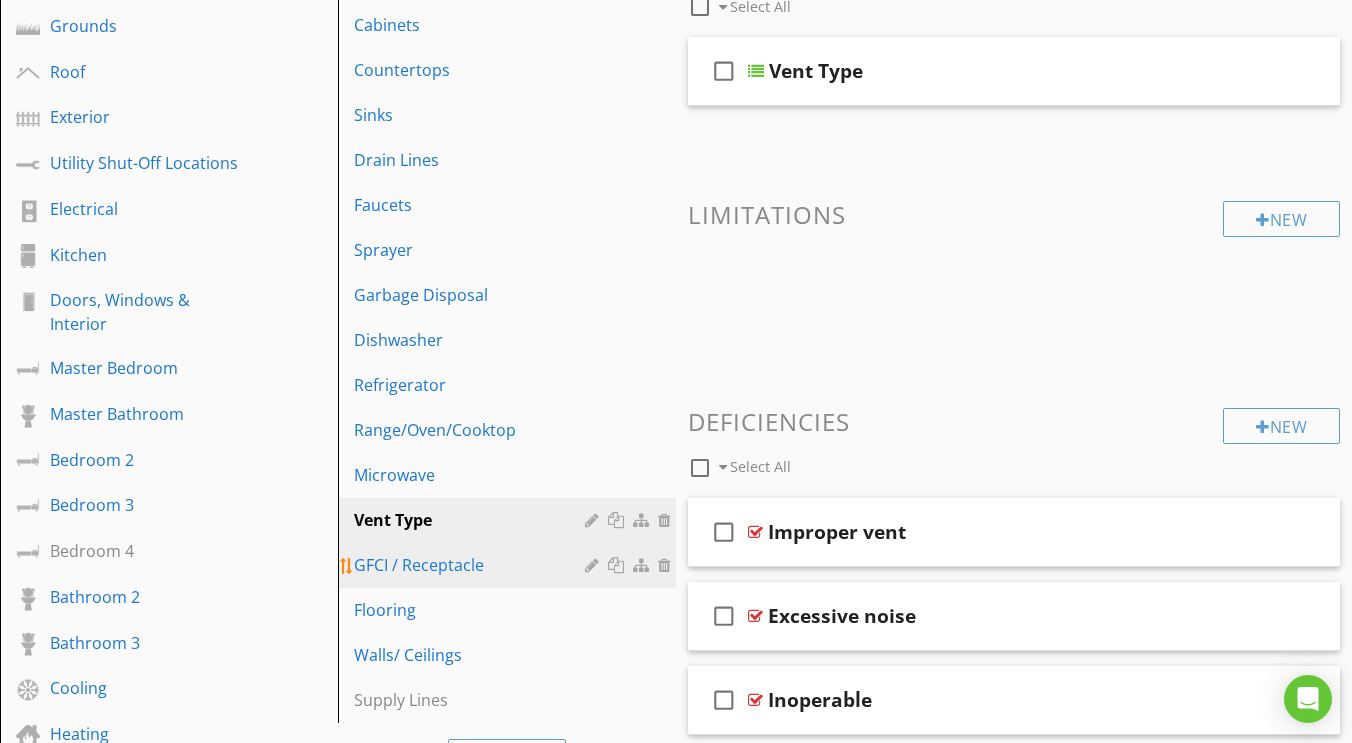 click on "GFCI / Receptacle" at bounding box center (472, 565) 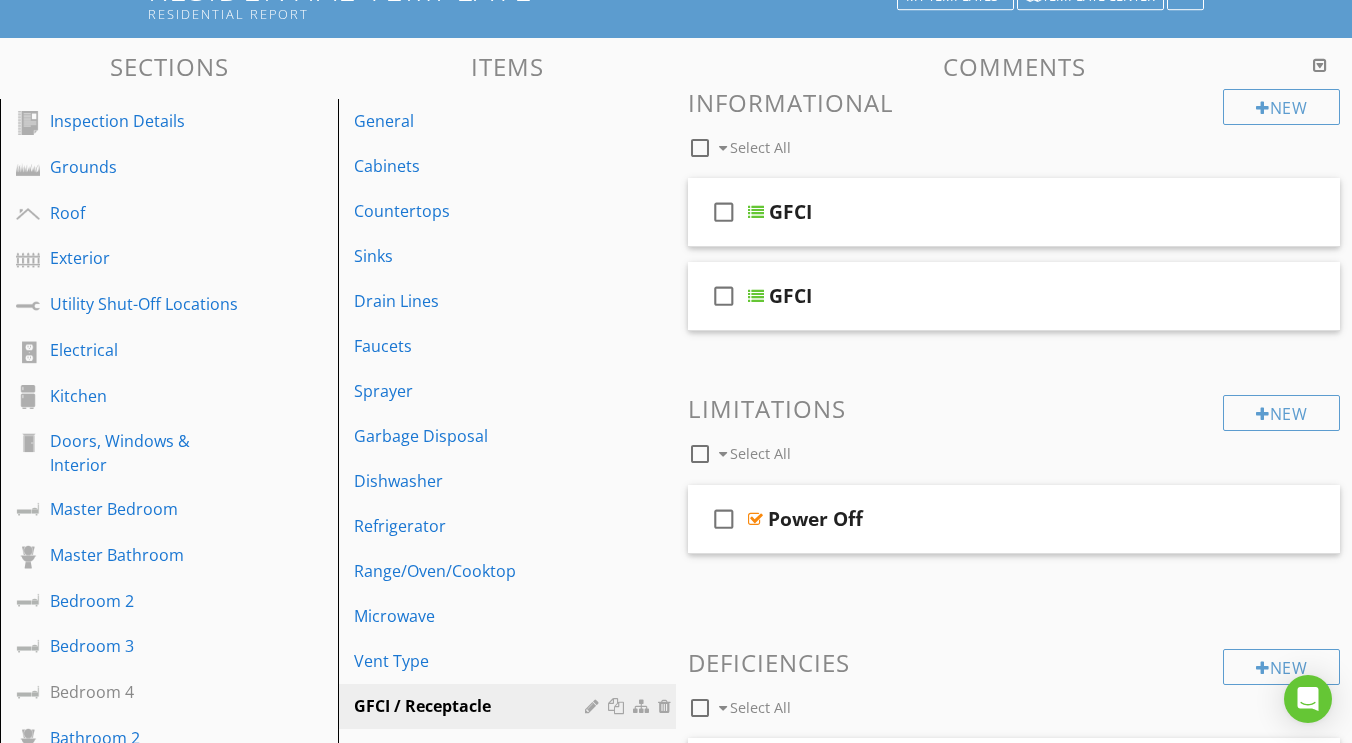 scroll, scrollTop: 148, scrollLeft: 0, axis: vertical 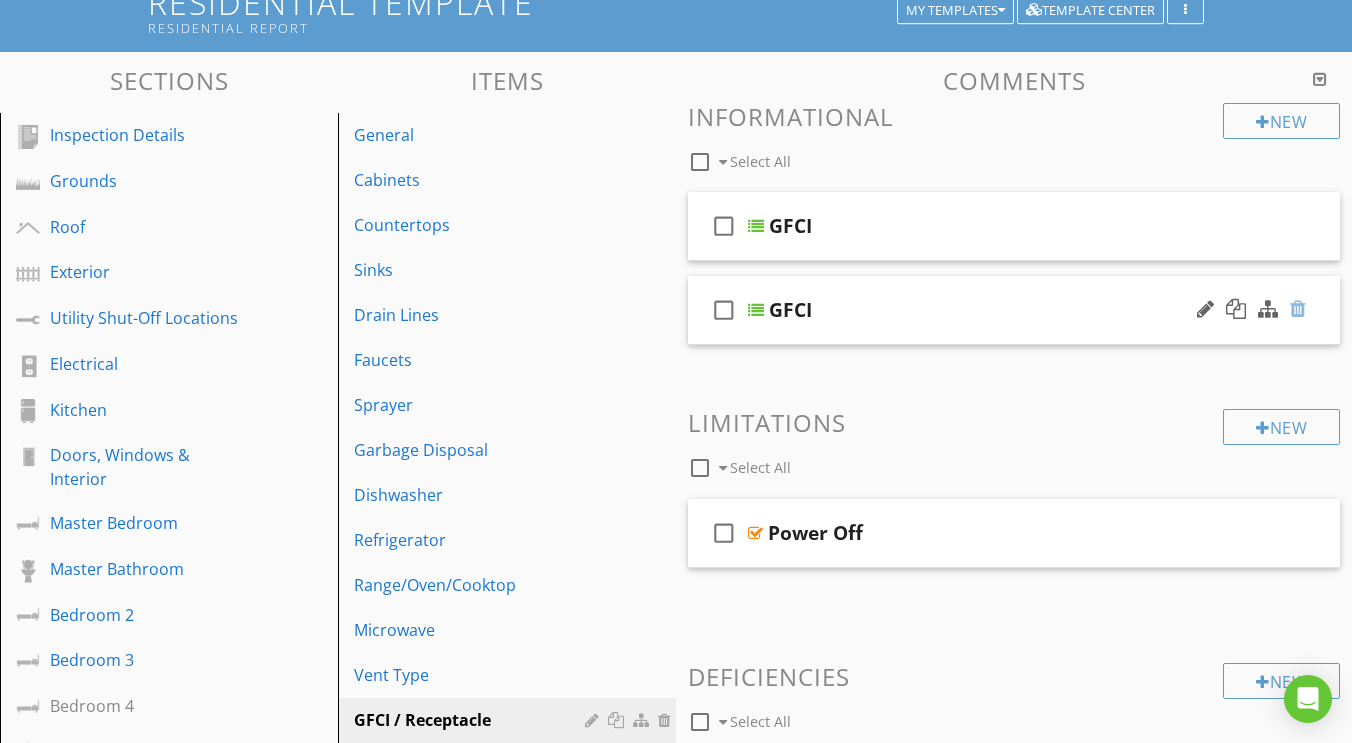 click at bounding box center (1298, 309) 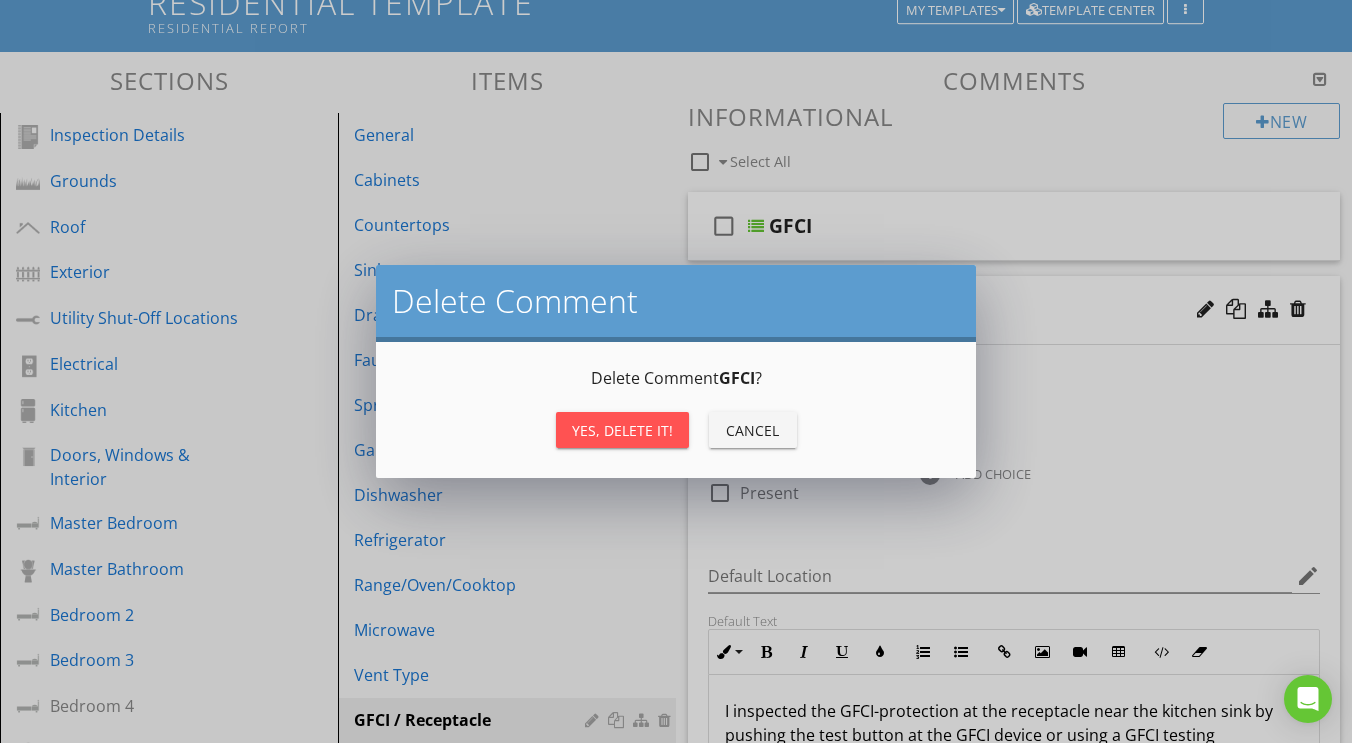 click on "Yes, Delete it!" at bounding box center [622, 430] 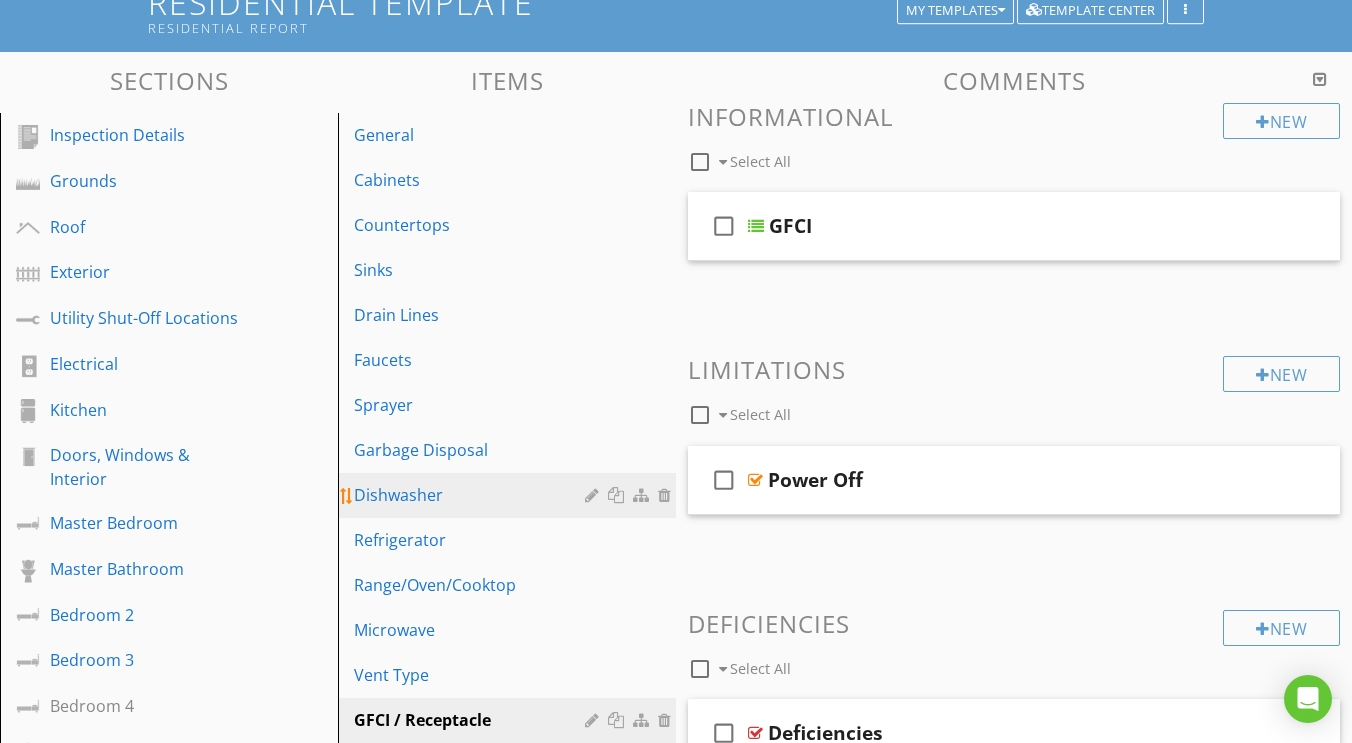 scroll, scrollTop: 308, scrollLeft: 0, axis: vertical 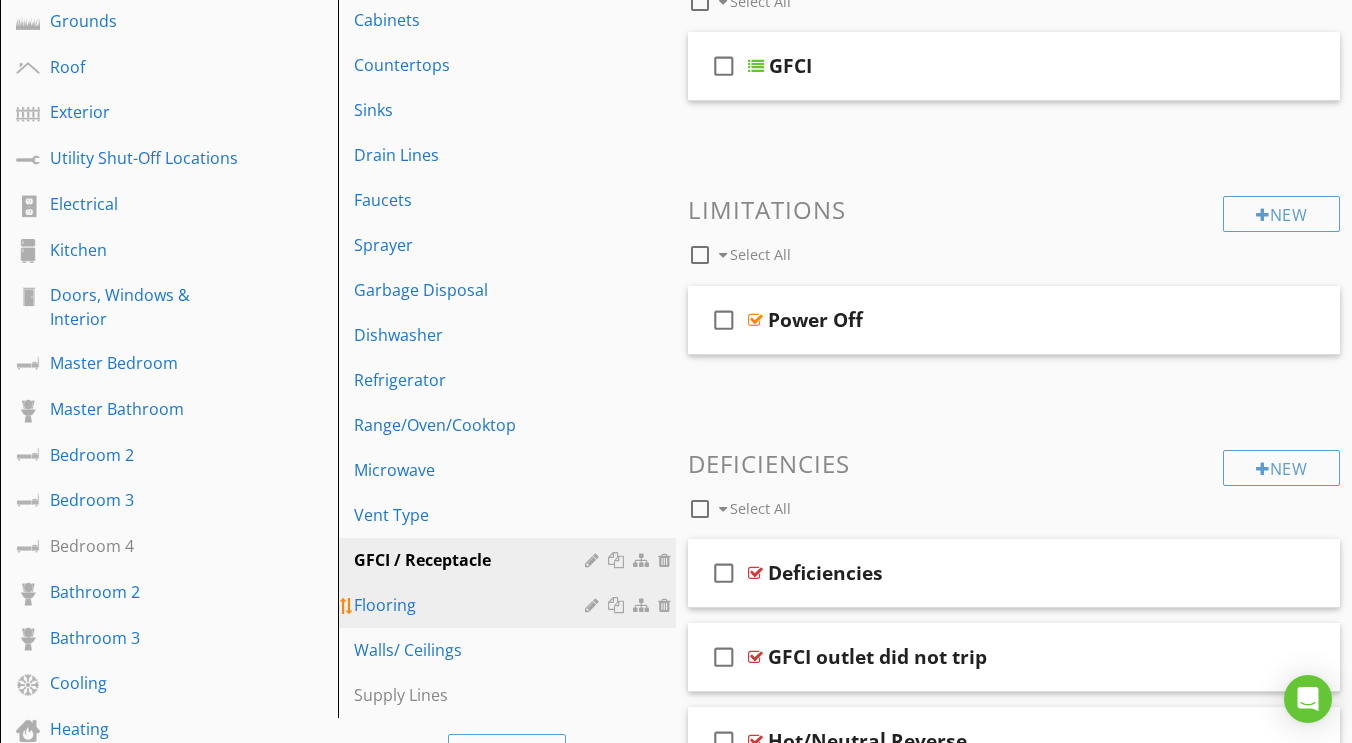 click on "Flooring" at bounding box center [472, 605] 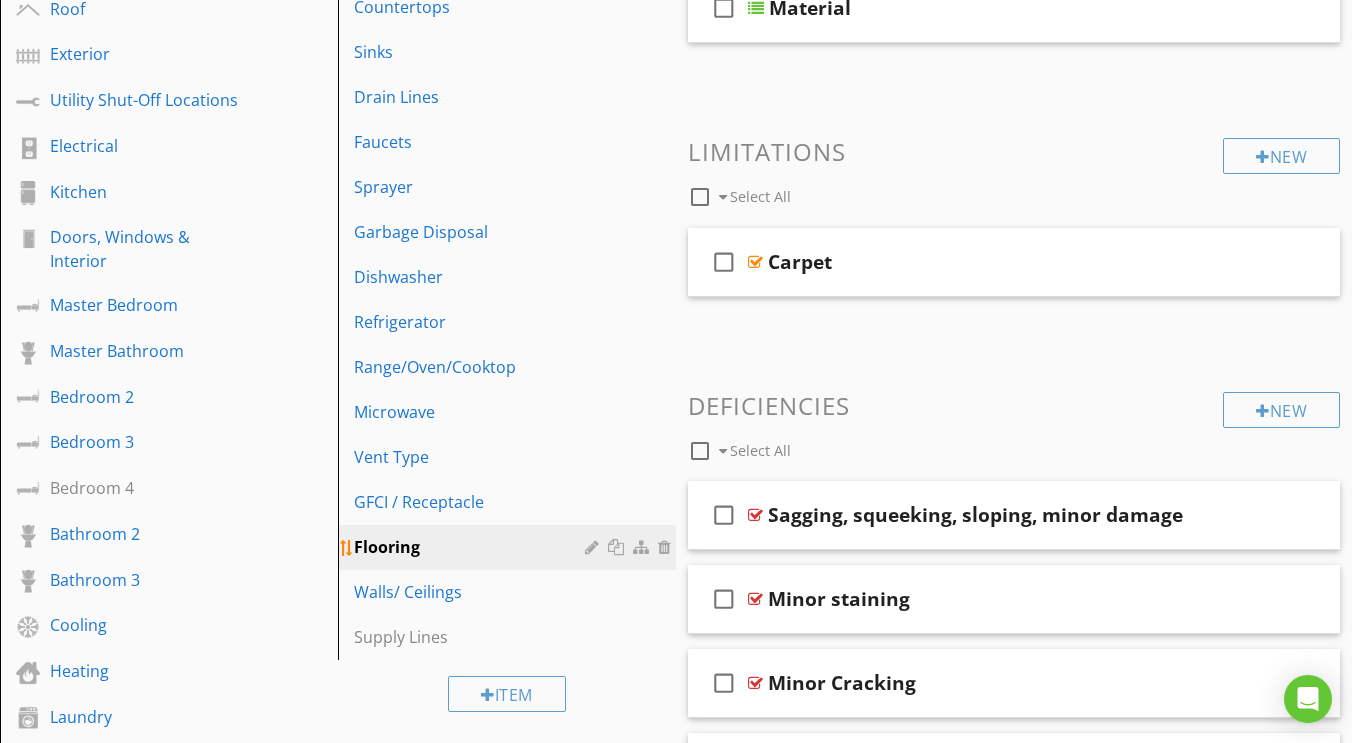 scroll, scrollTop: 378, scrollLeft: 0, axis: vertical 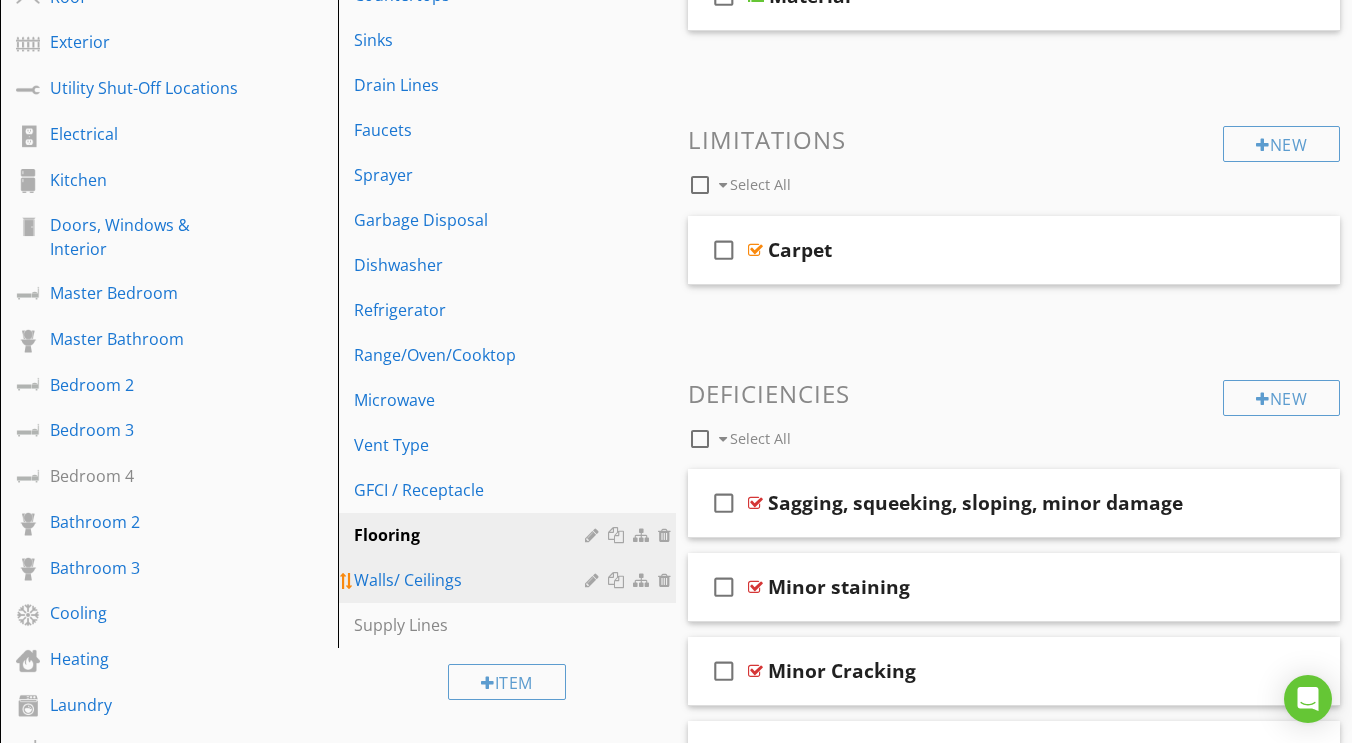 click on "Walls/ Ceilings" at bounding box center (472, 580) 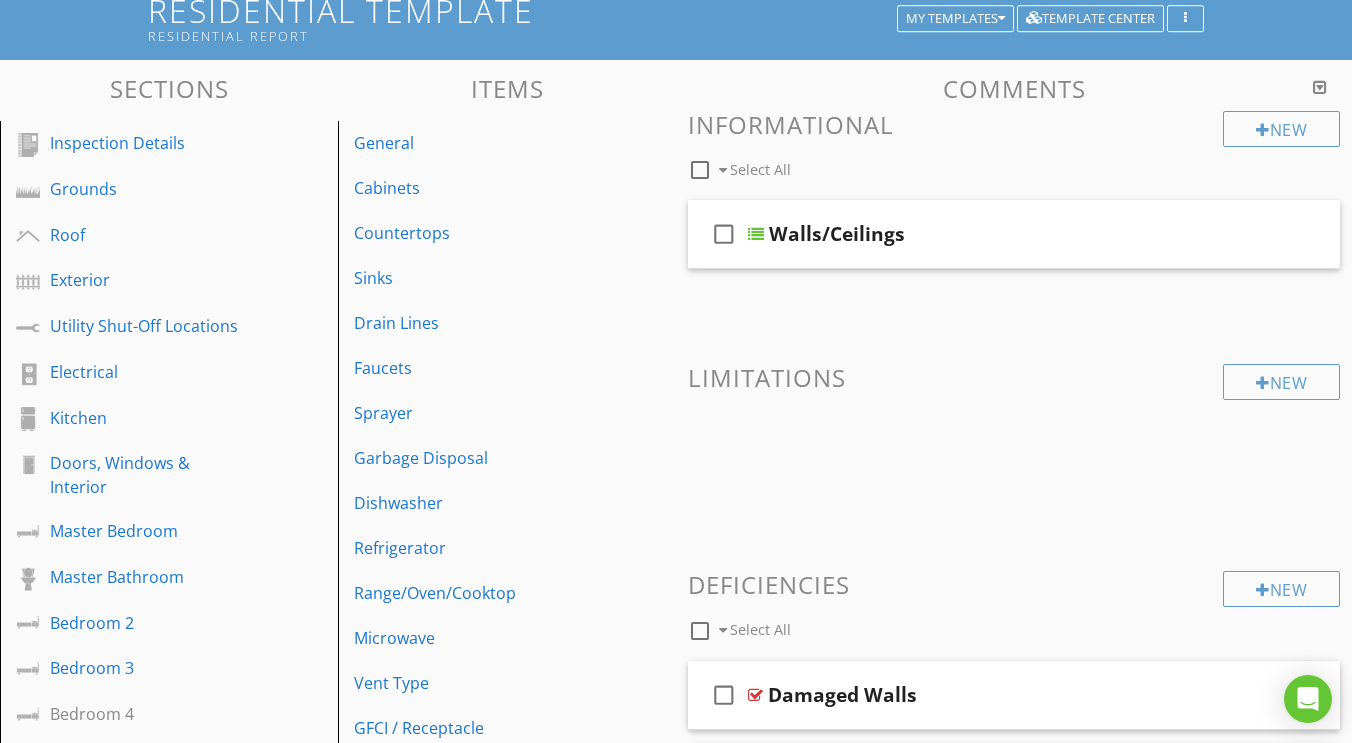 scroll, scrollTop: 150, scrollLeft: 0, axis: vertical 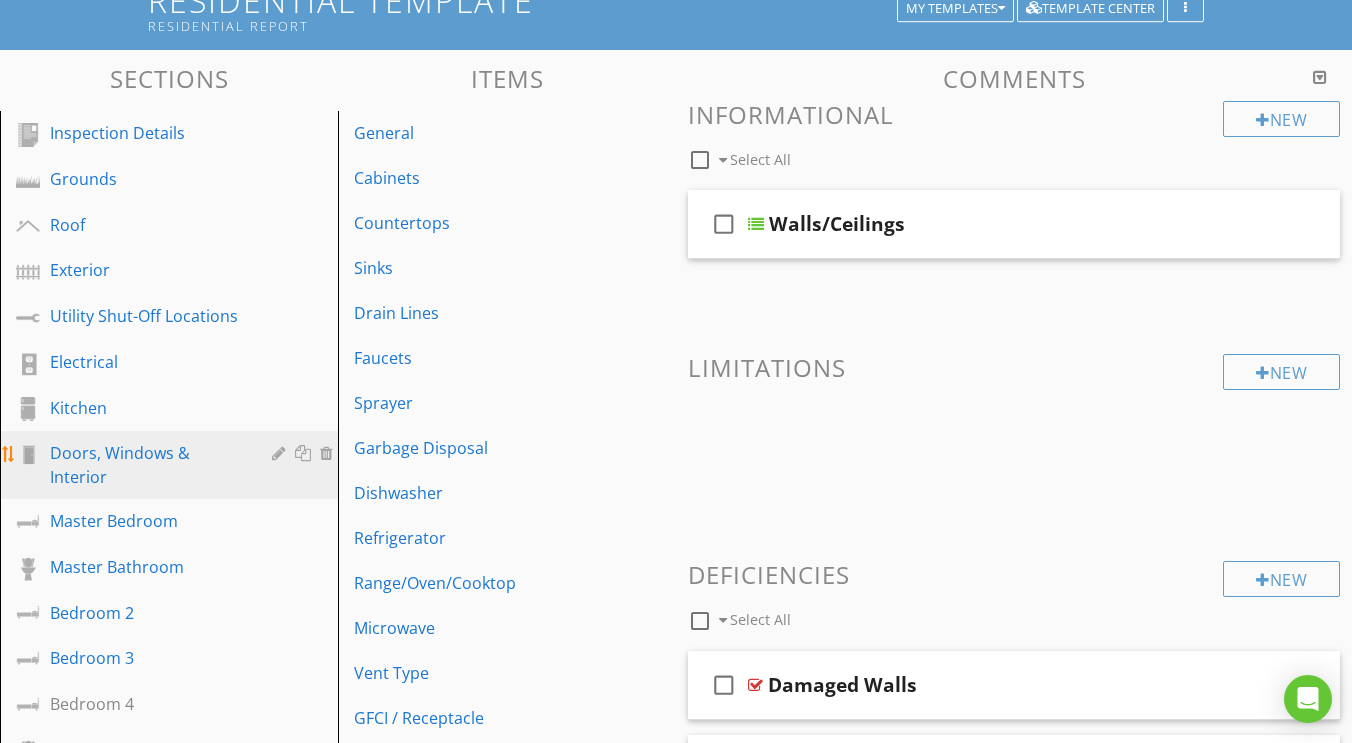 click on "Doors, Windows & Interior" at bounding box center [146, 465] 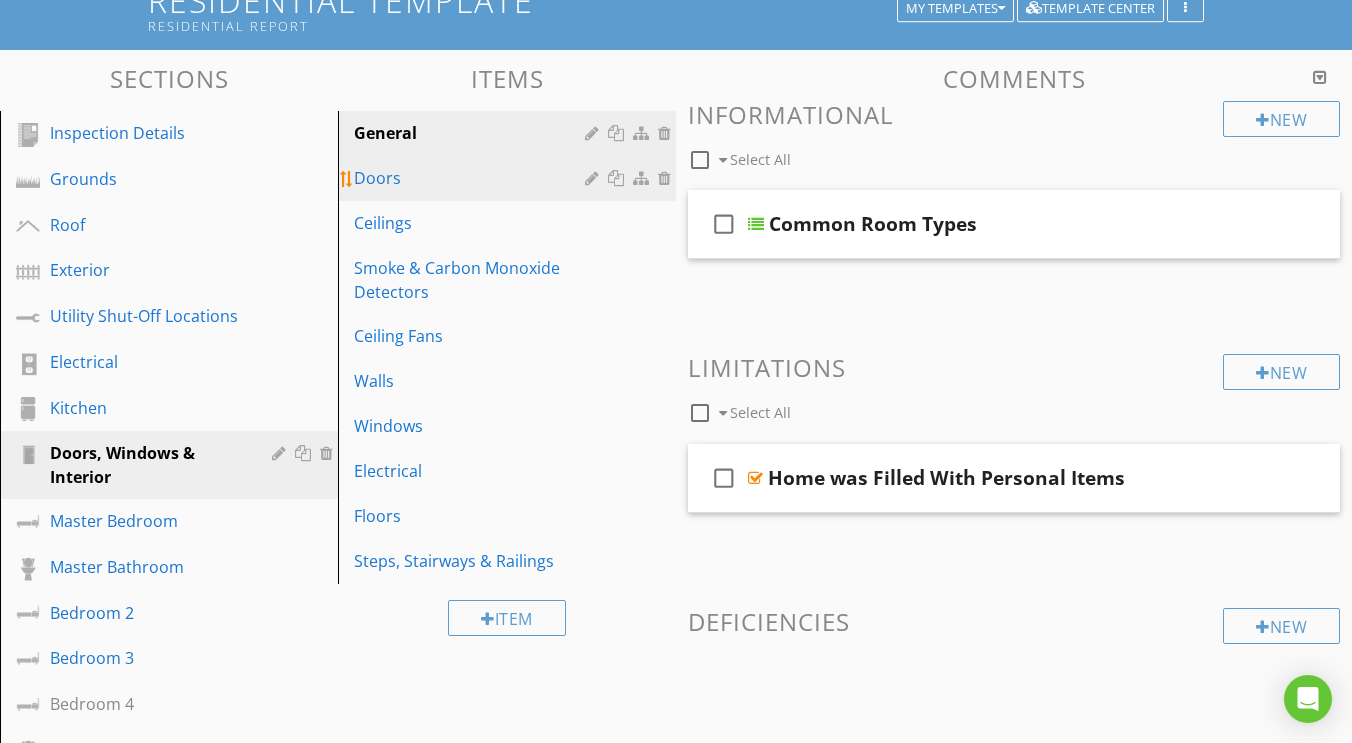 click on "Doors" at bounding box center (472, 178) 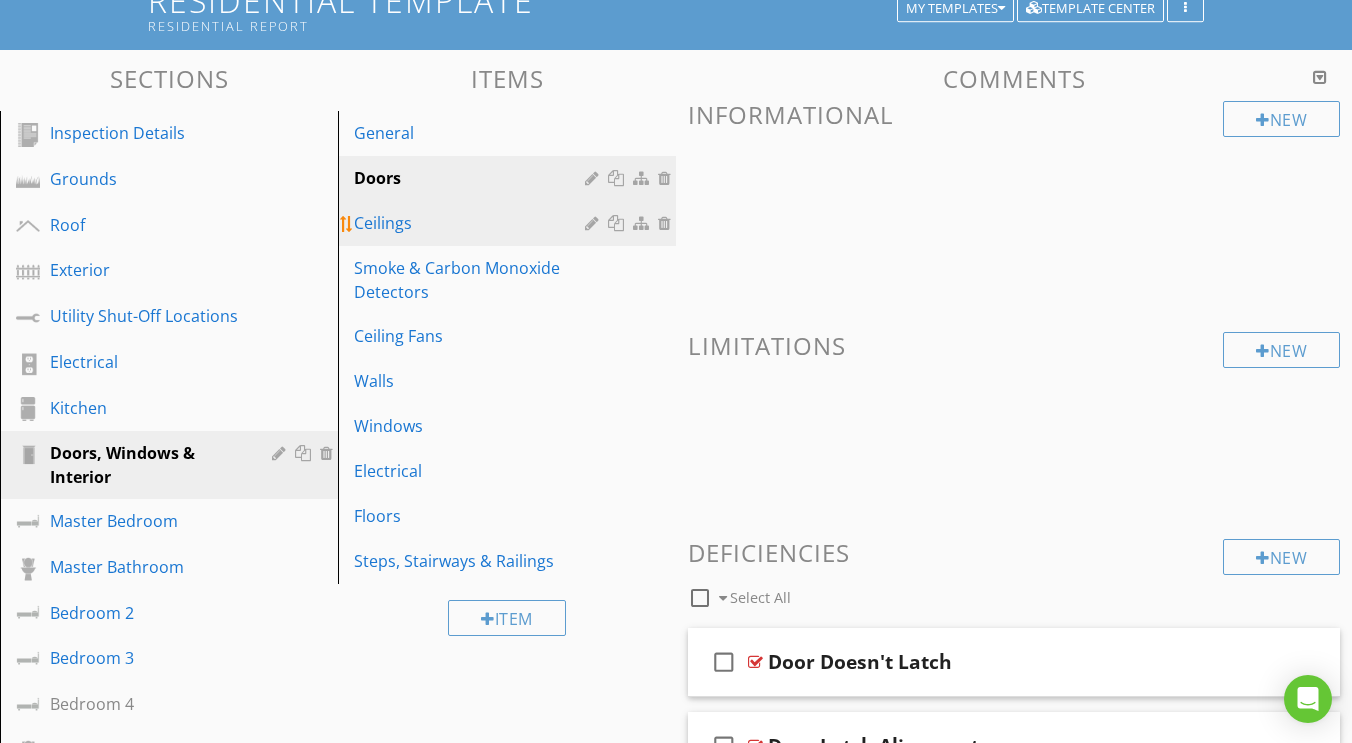 click on "Ceilings" at bounding box center [510, 223] 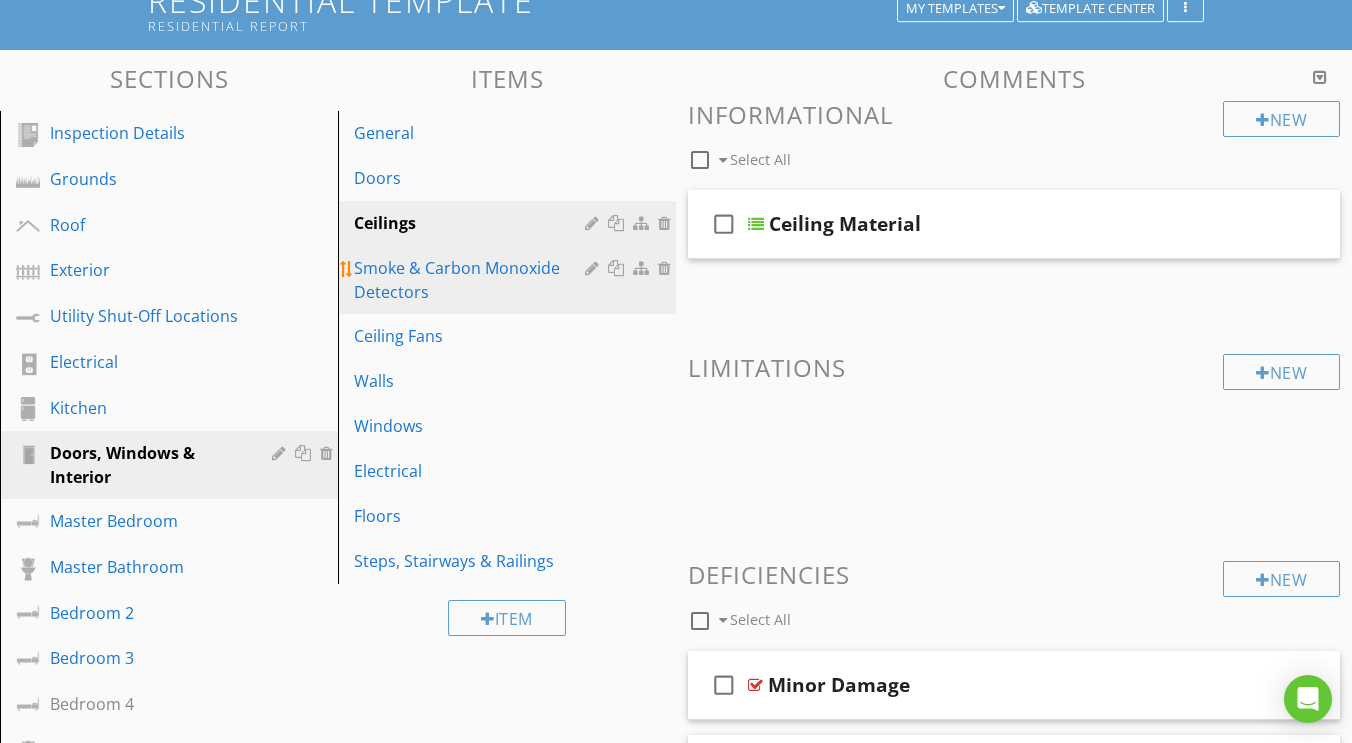 click on "Smoke & Carbon Monoxide Detectors" at bounding box center [472, 280] 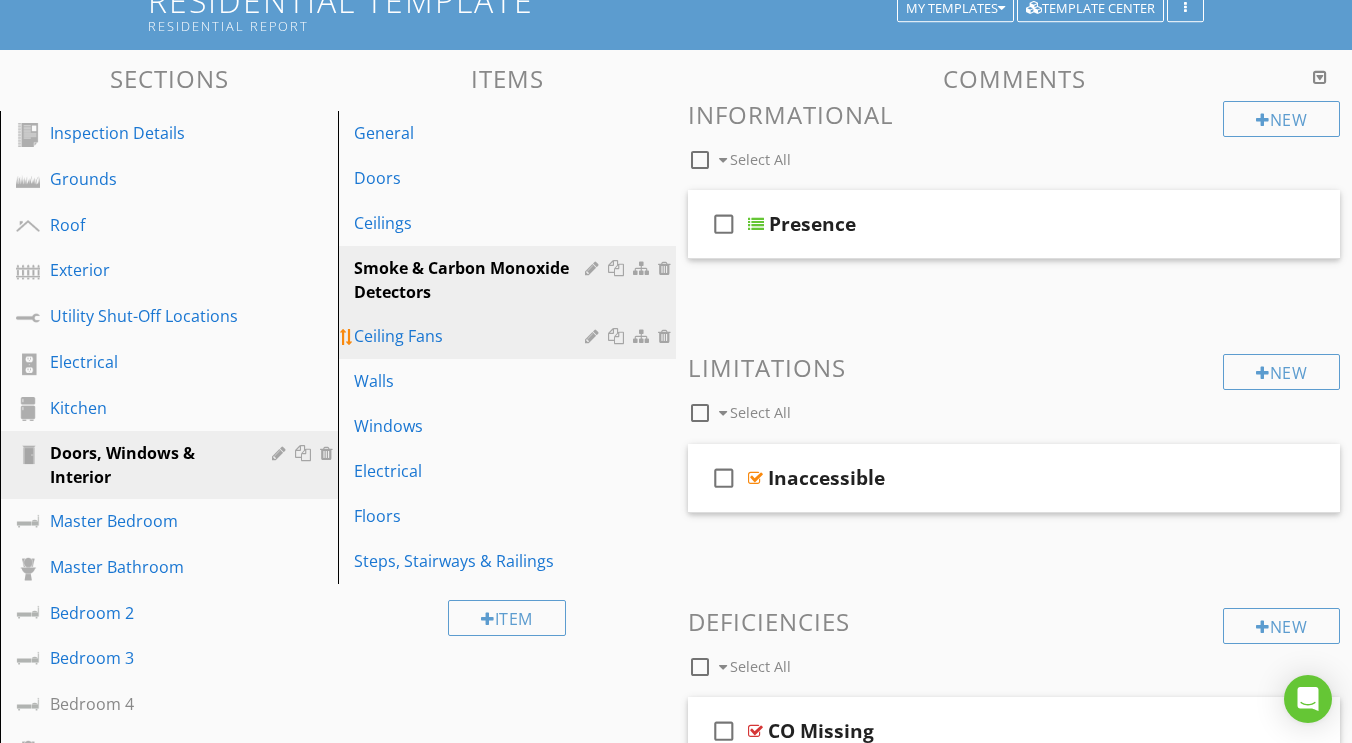 click on "Ceiling Fans" at bounding box center (510, 336) 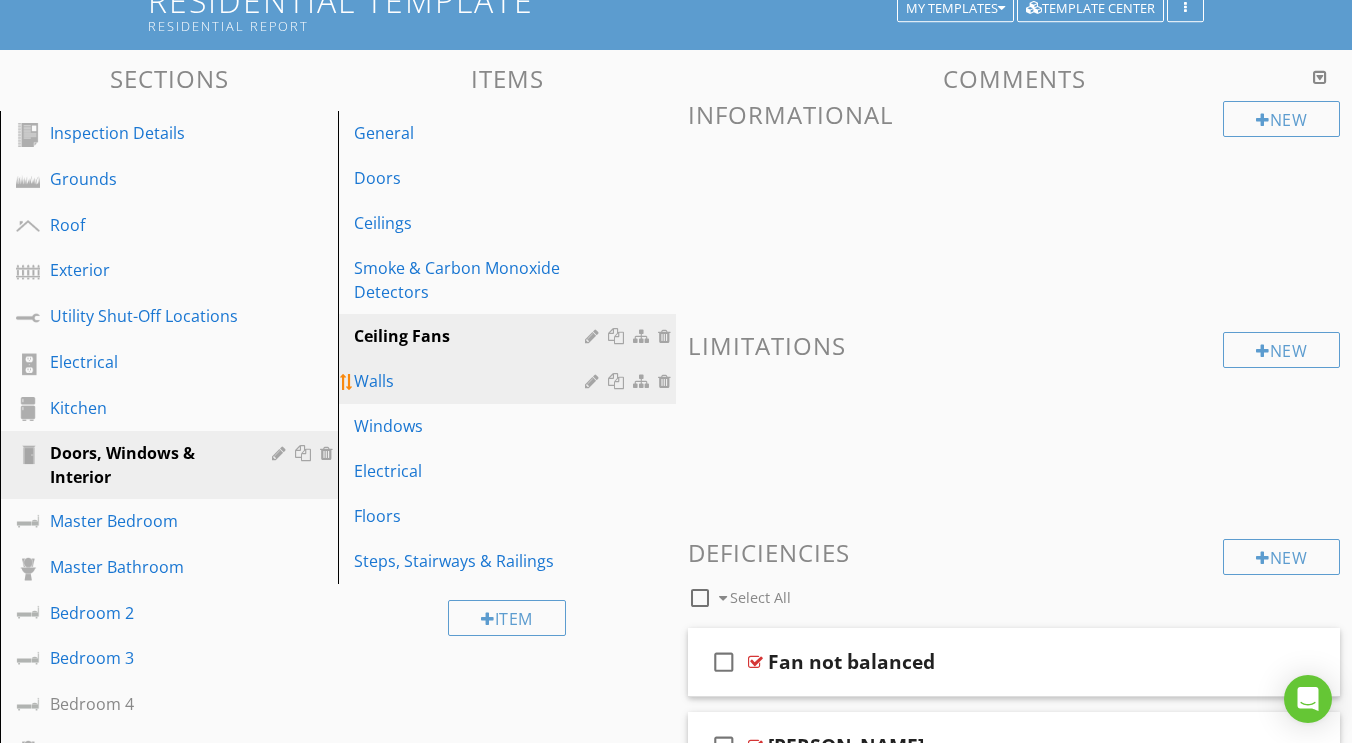 click on "Walls" at bounding box center (472, 381) 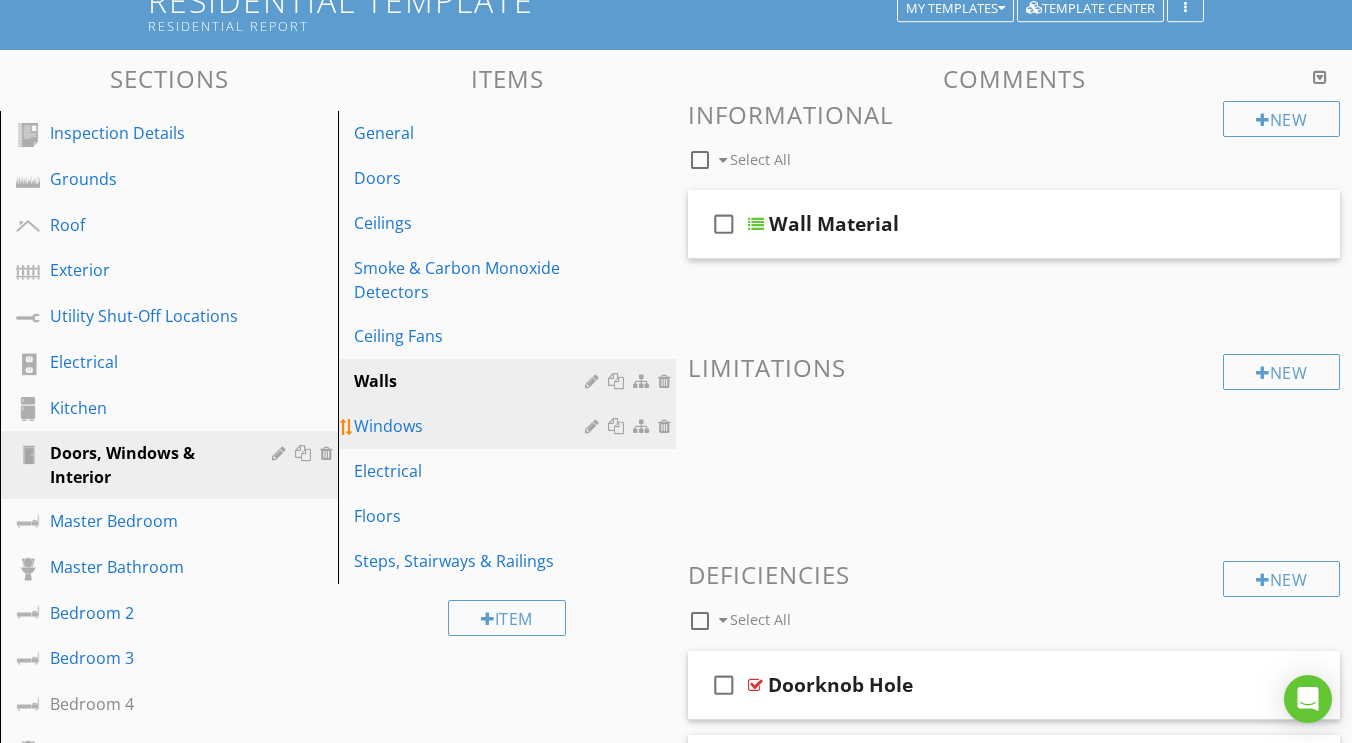 click on "Windows" at bounding box center (472, 426) 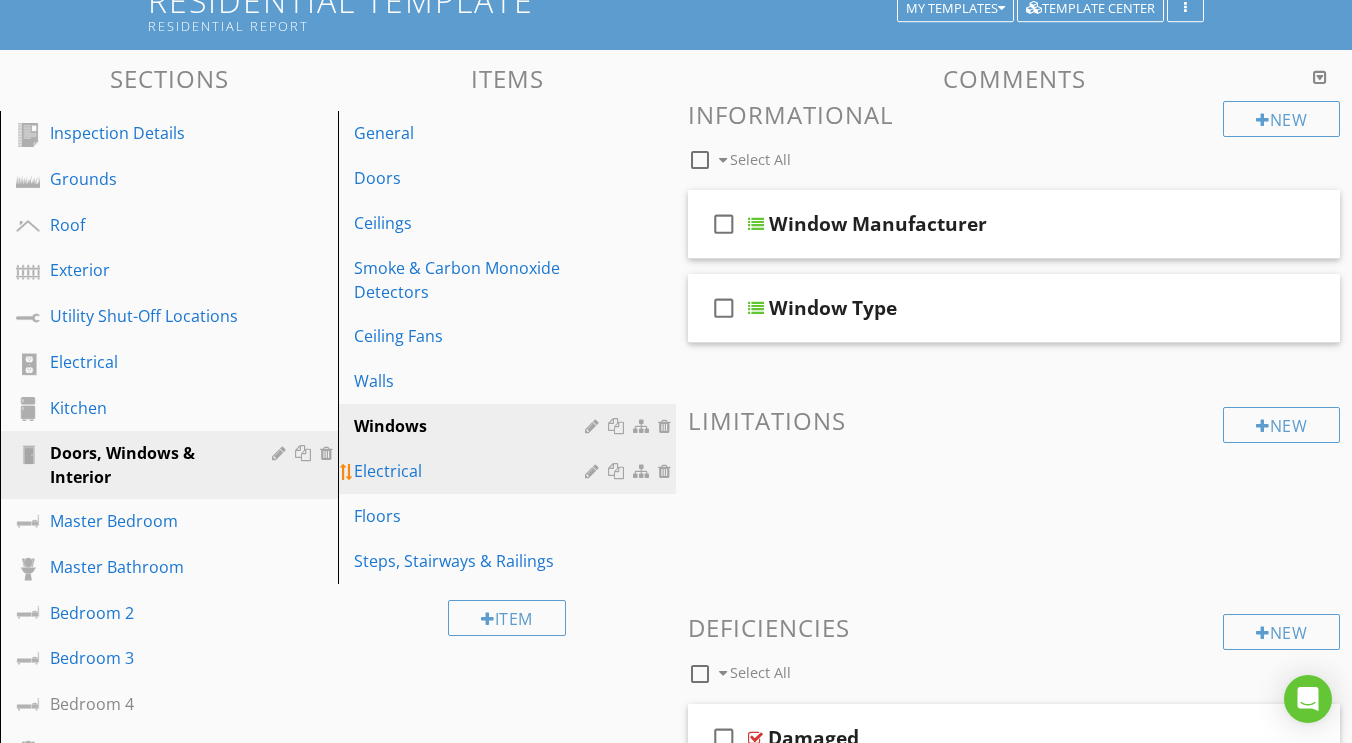 click on "Electrical" at bounding box center [472, 471] 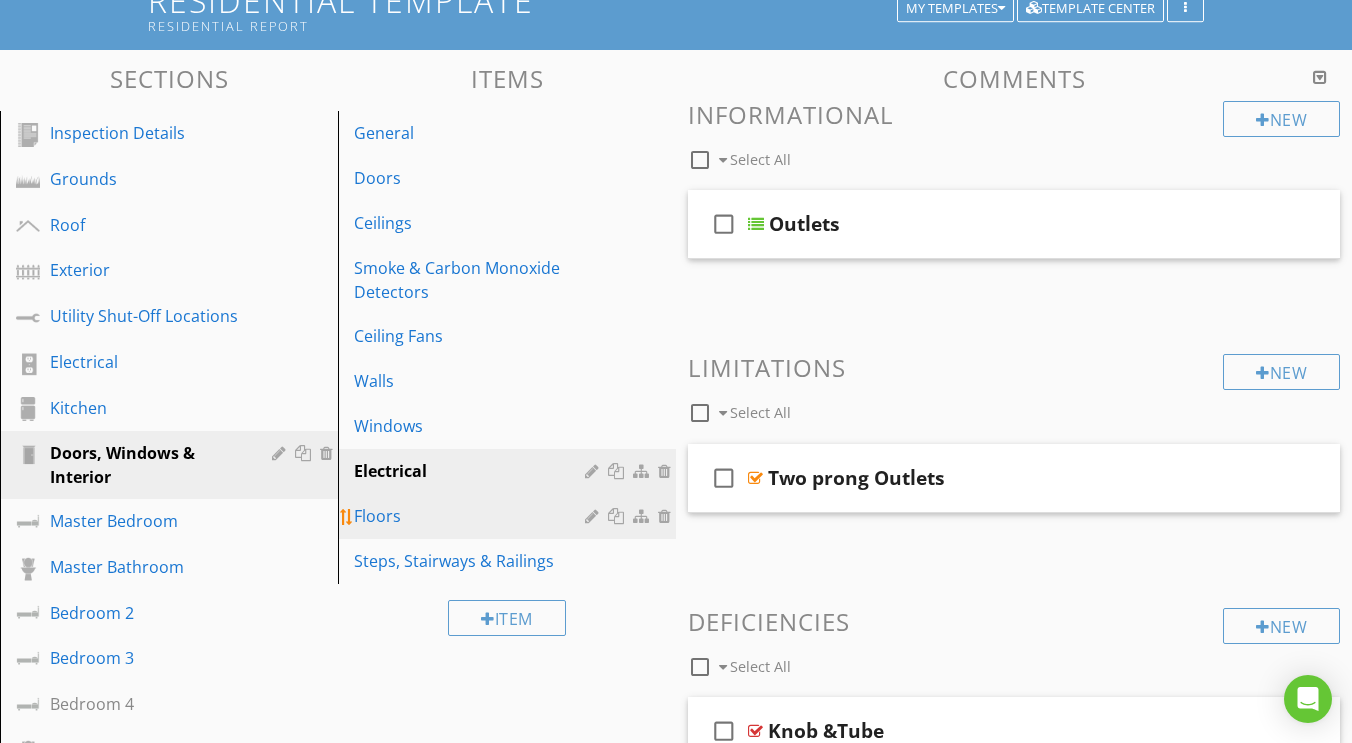 click on "Floors" at bounding box center (472, 516) 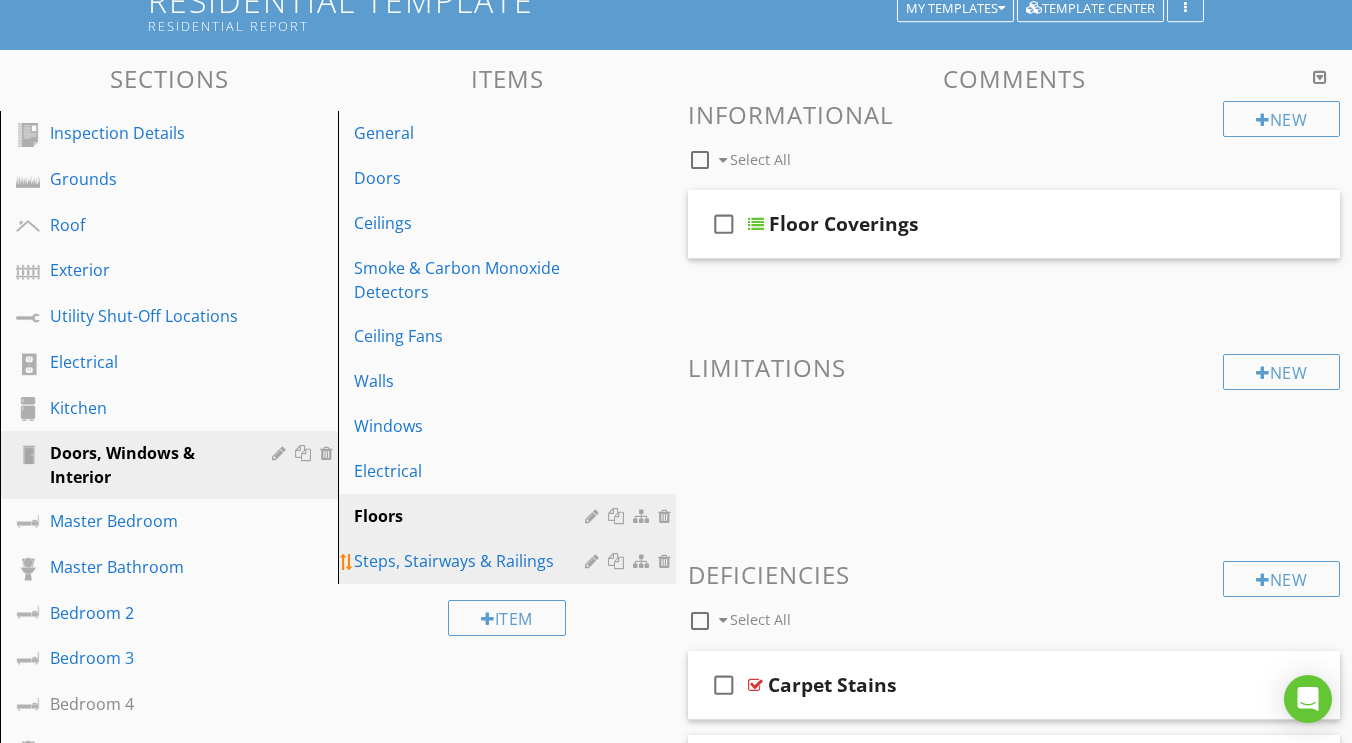 click on "Steps, Stairways & Railings" at bounding box center [472, 561] 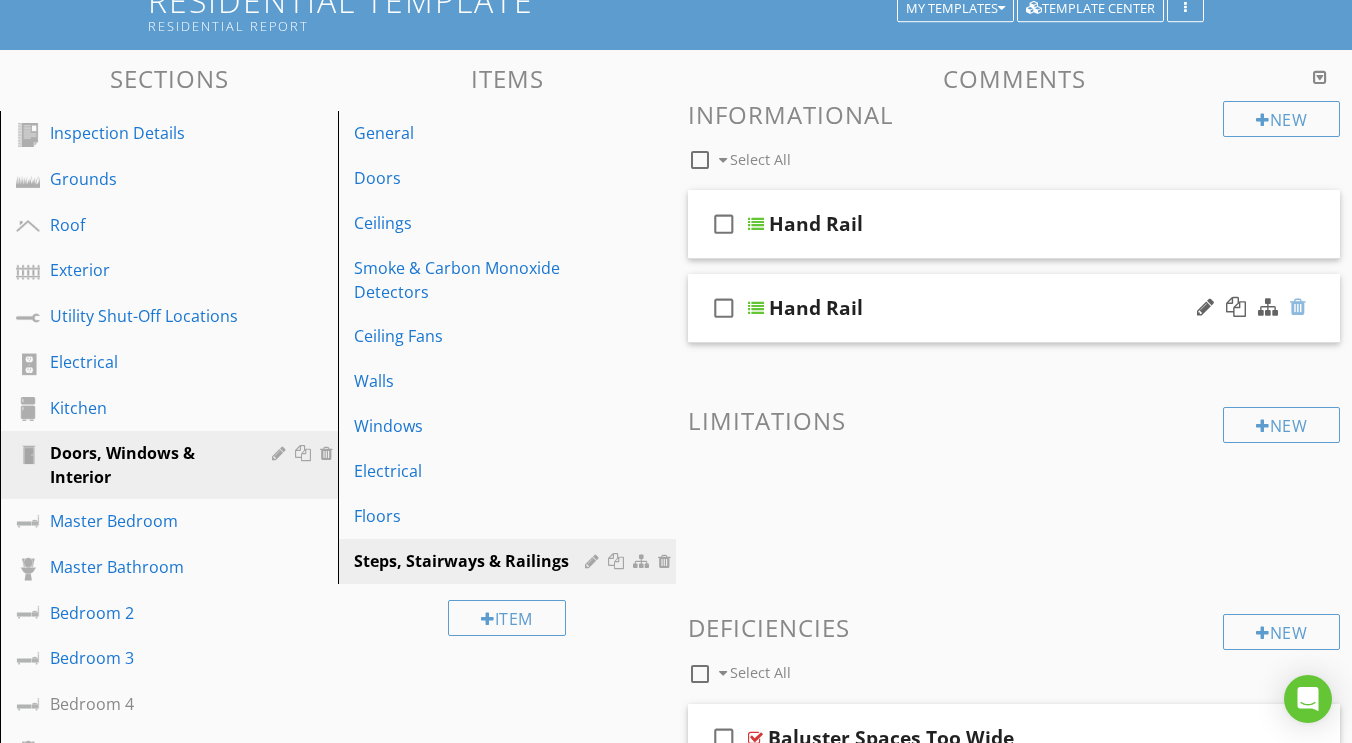 click at bounding box center (1298, 307) 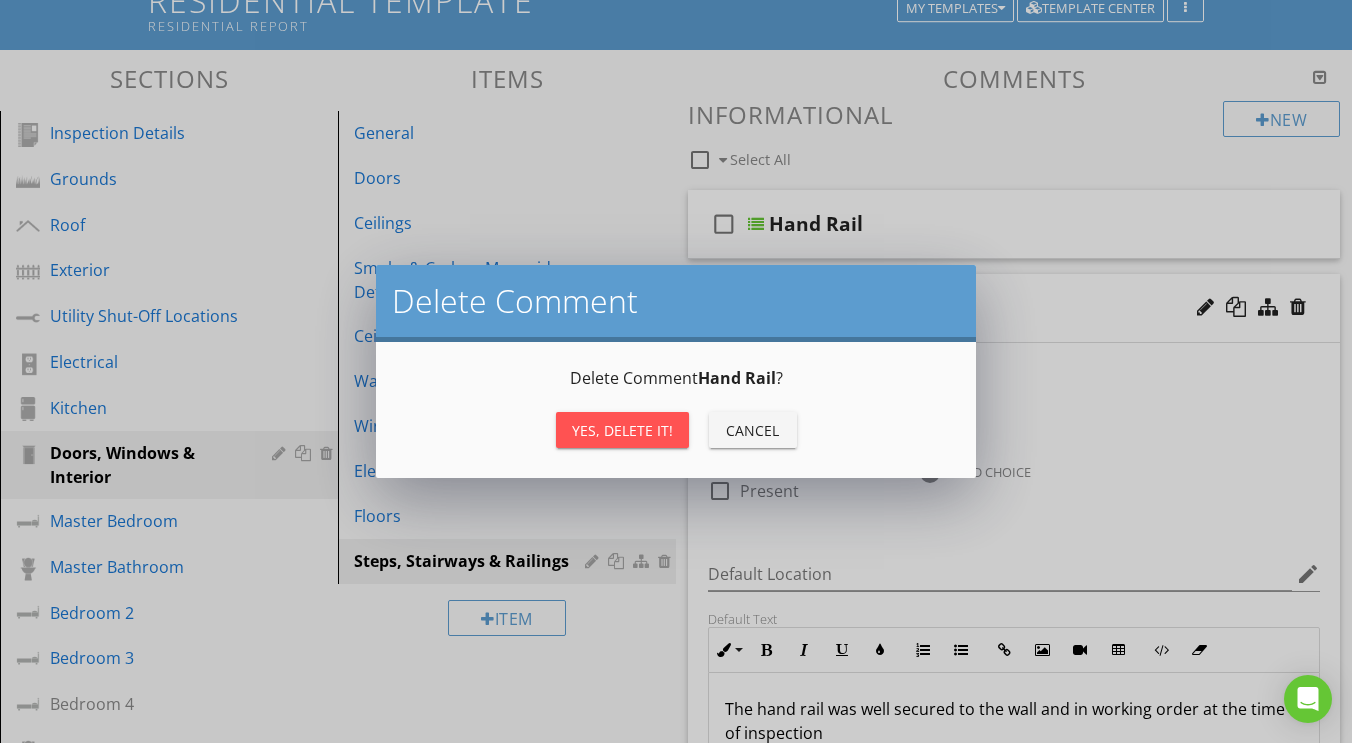 click on "Yes, Delete it!" at bounding box center (622, 430) 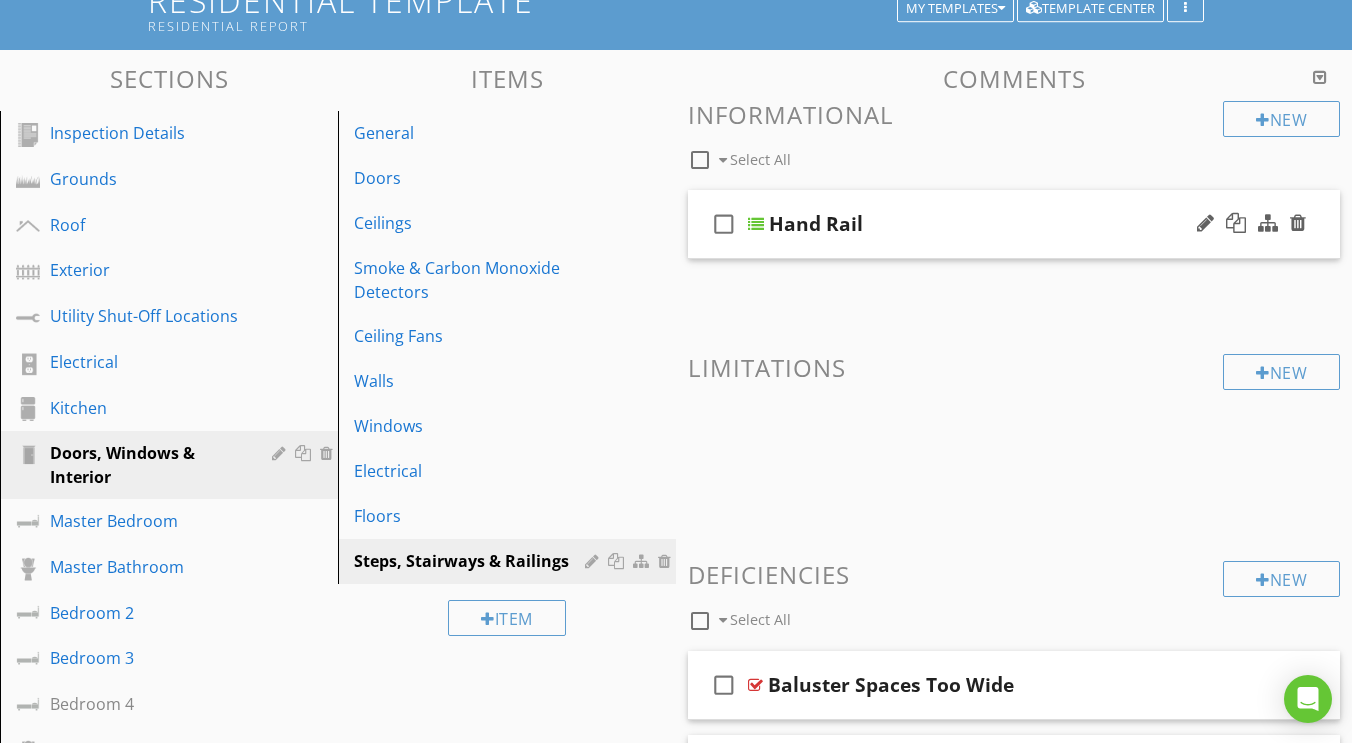click at bounding box center [756, 224] 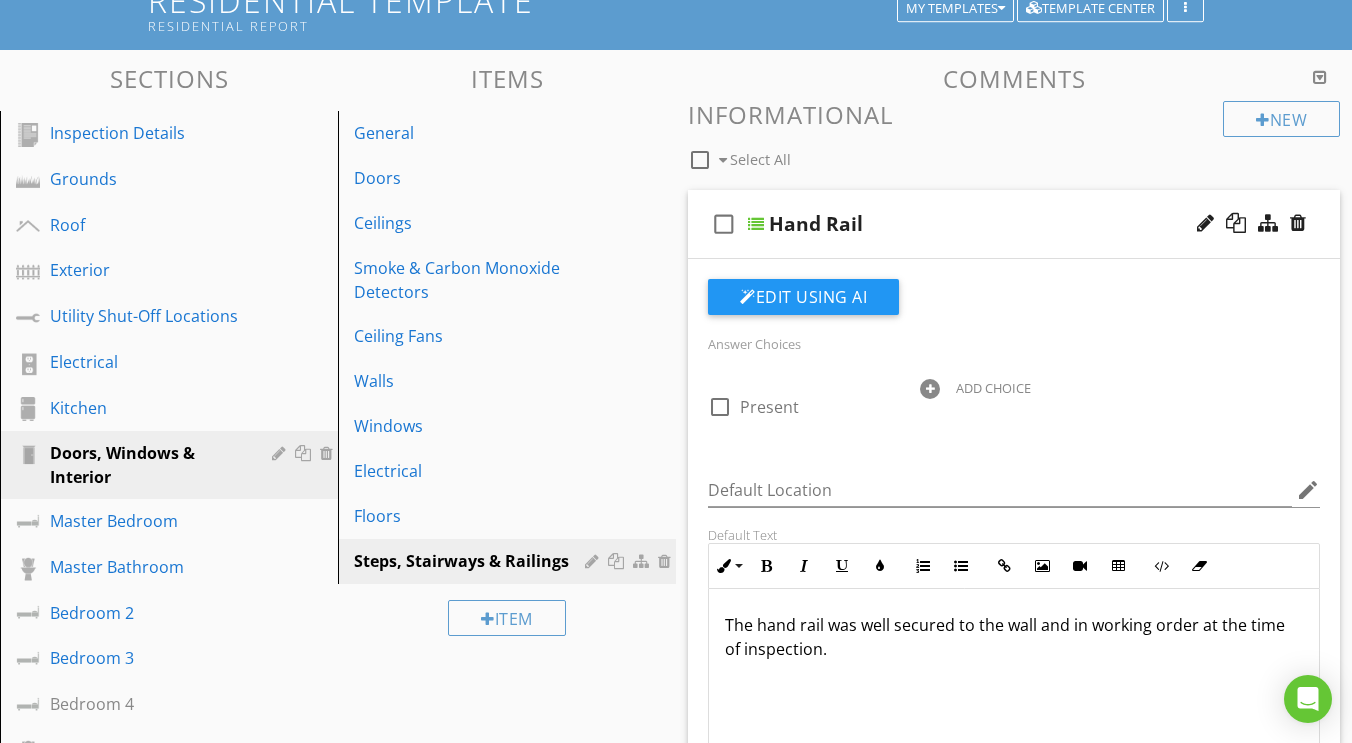 click at bounding box center [756, 224] 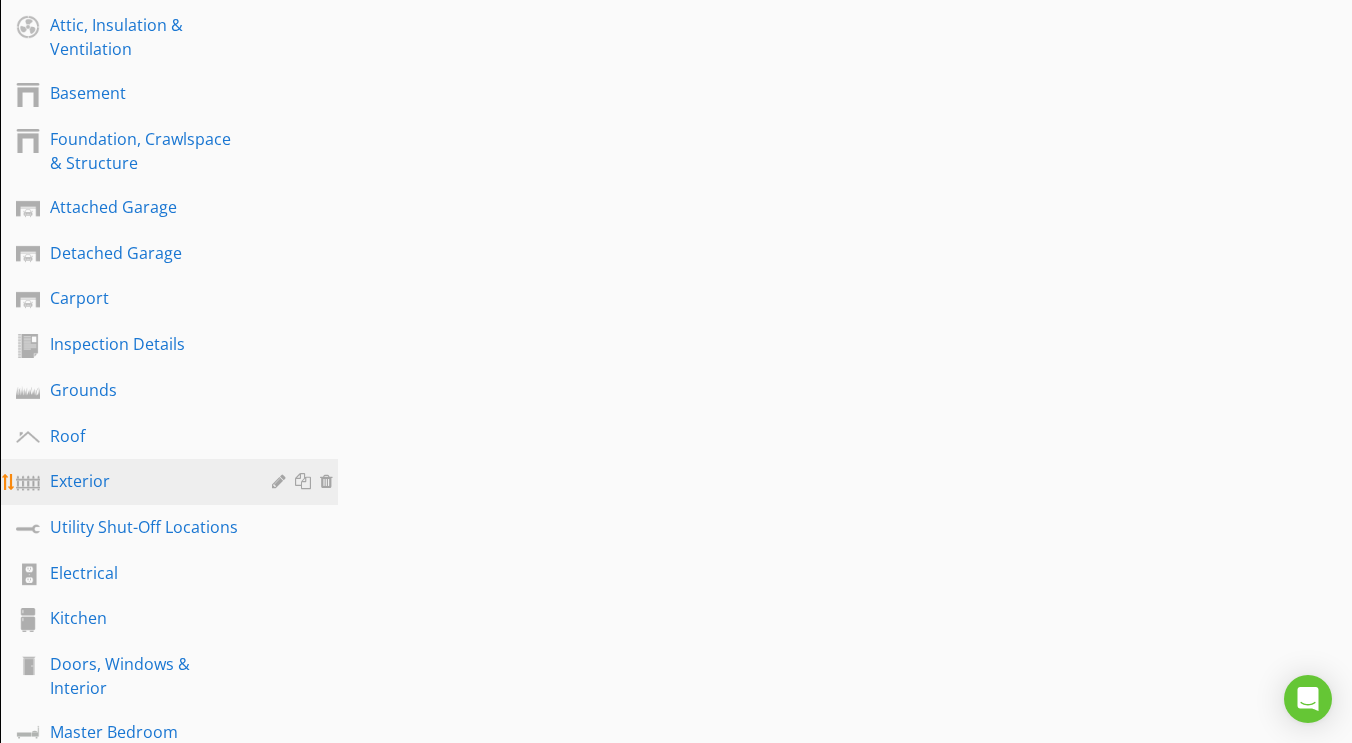 scroll, scrollTop: 1312, scrollLeft: 0, axis: vertical 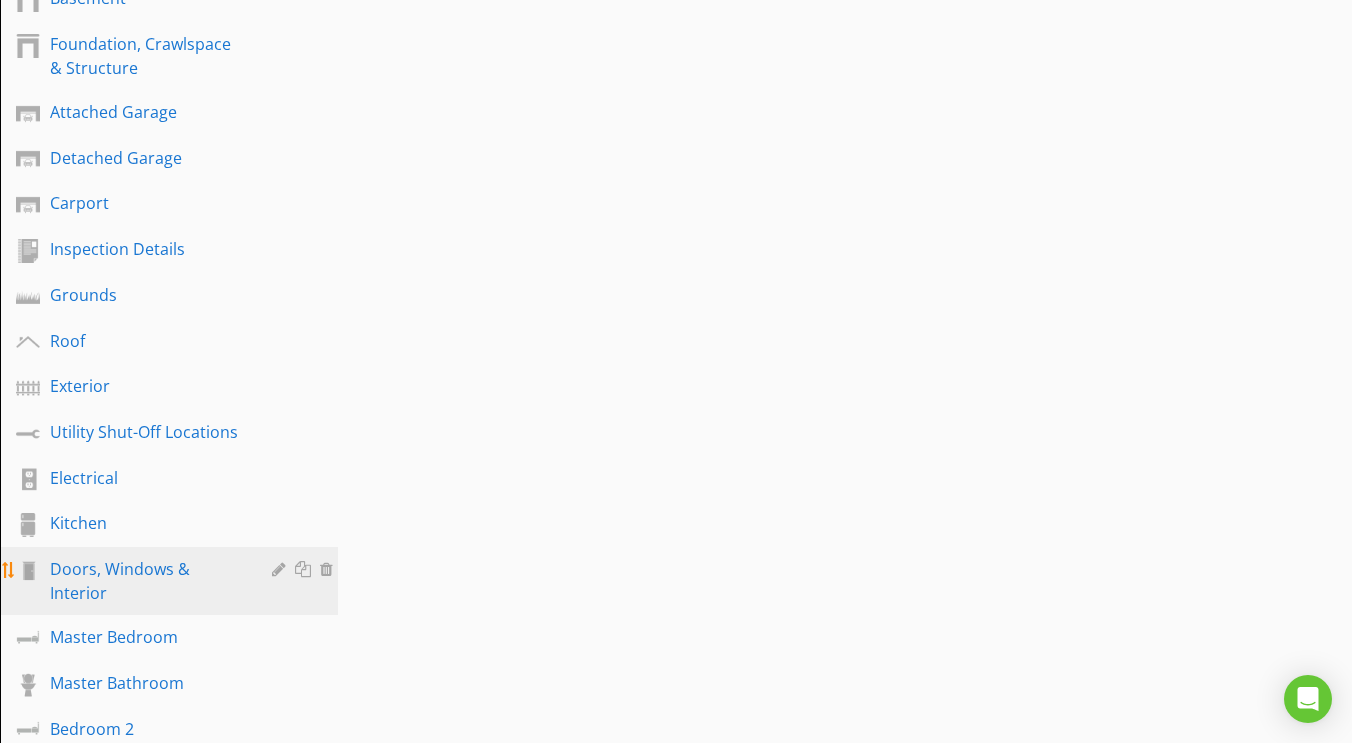 click on "Doors, Windows & Interior" at bounding box center (146, 581) 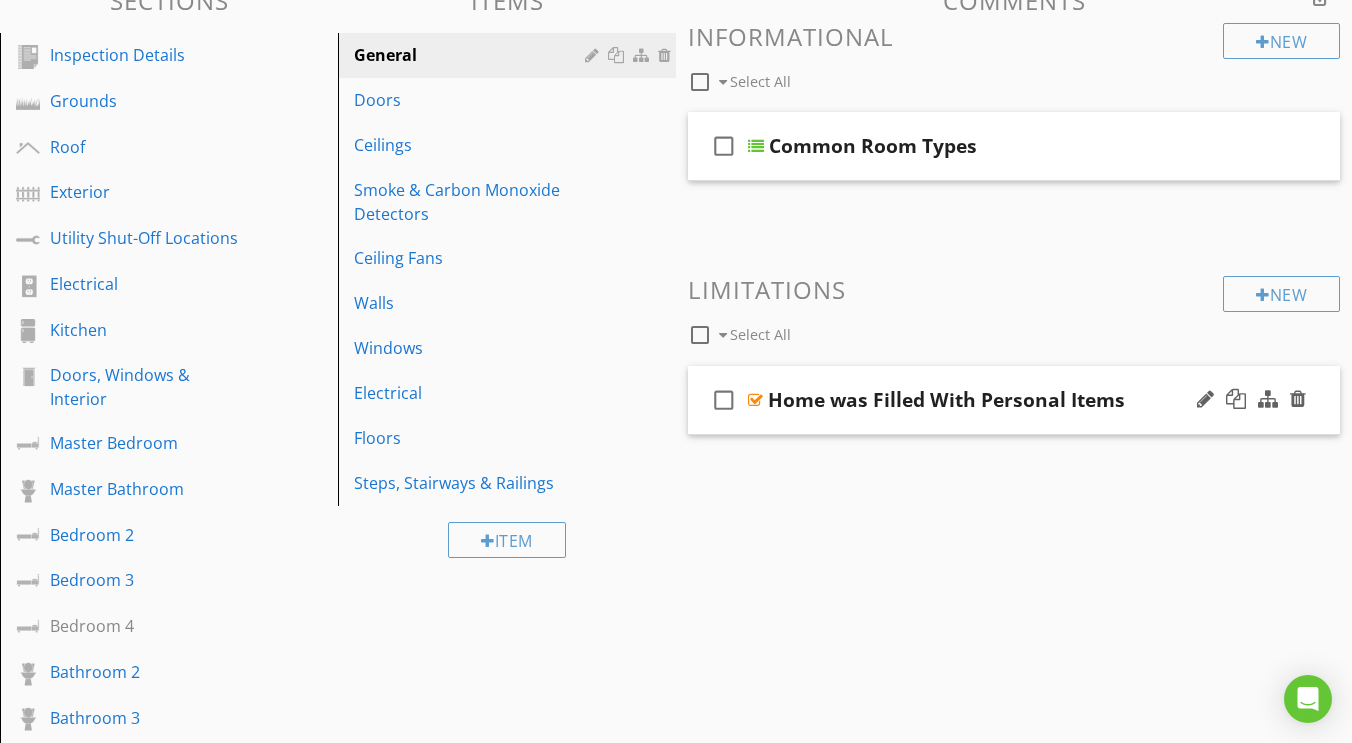 scroll, scrollTop: 214, scrollLeft: 0, axis: vertical 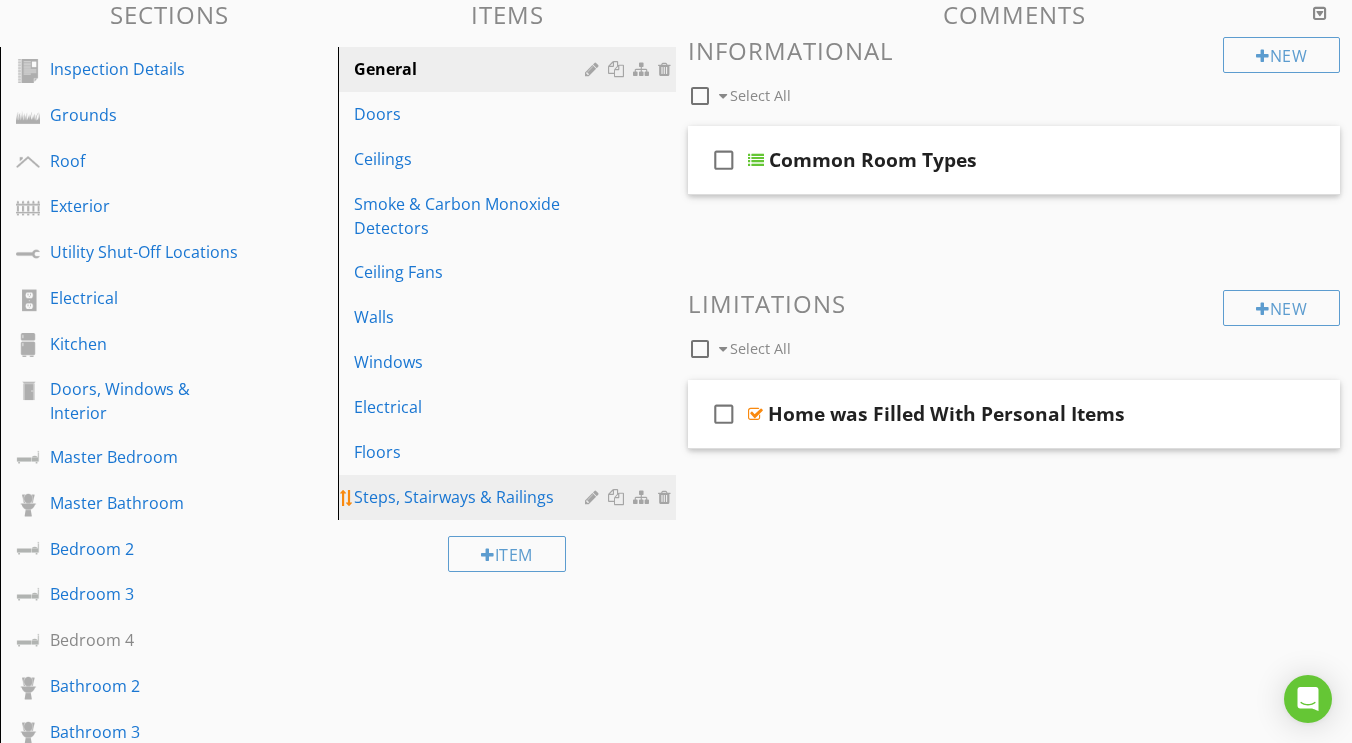 click on "Steps, Stairways & Railings" at bounding box center [472, 497] 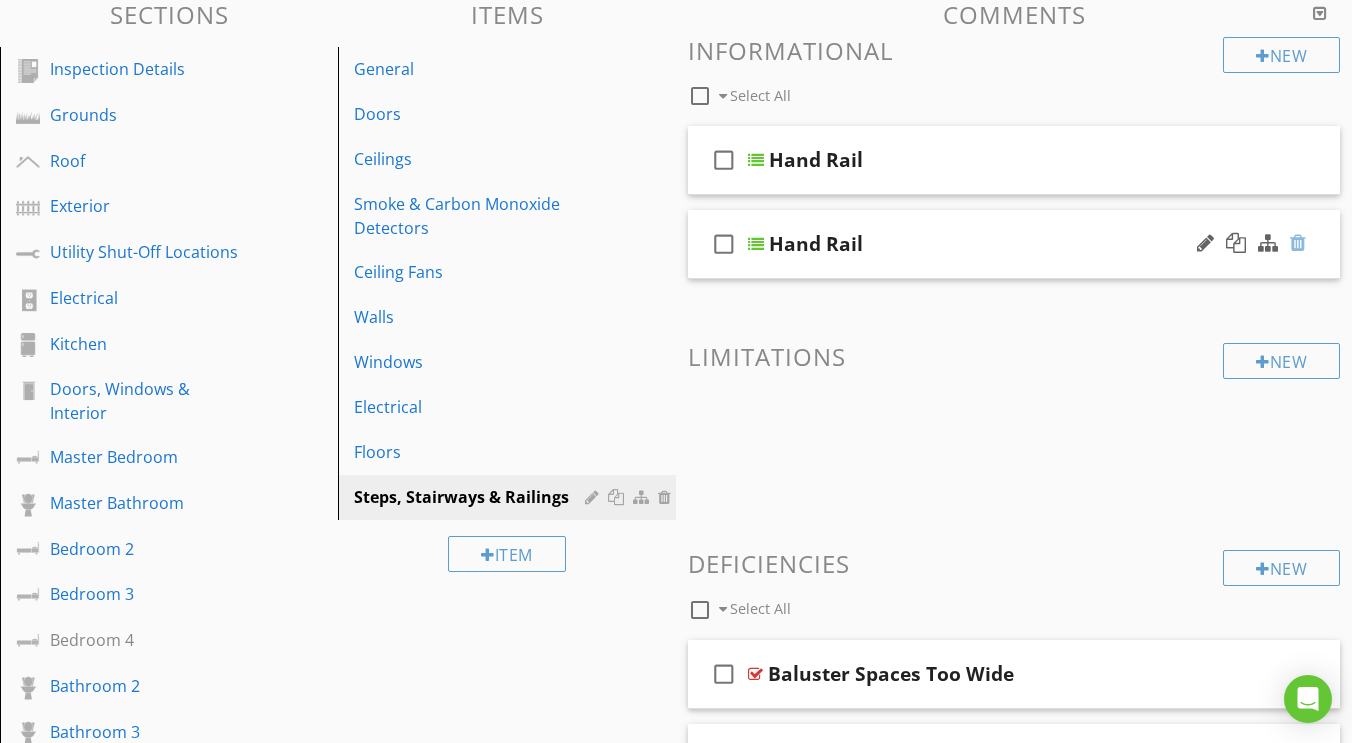 click at bounding box center (1298, 243) 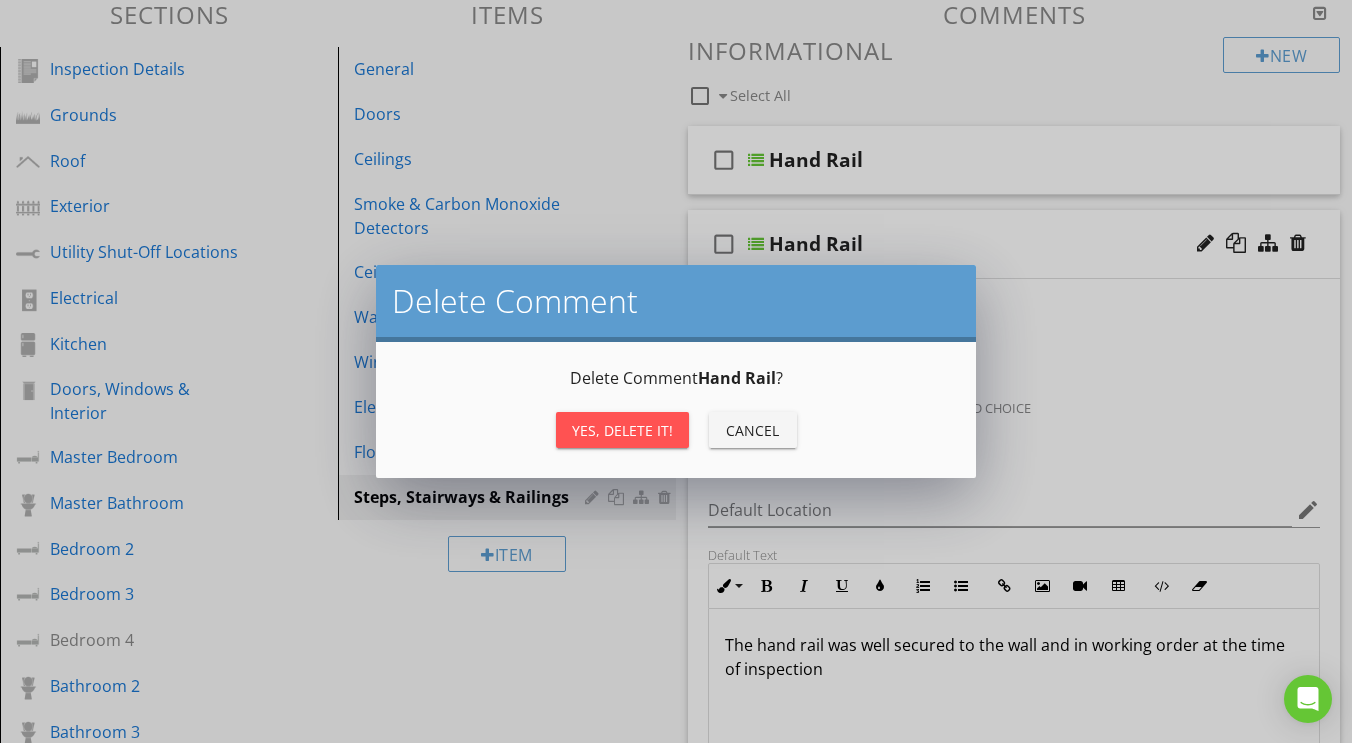 click on "Yes, Delete it!" at bounding box center [622, 430] 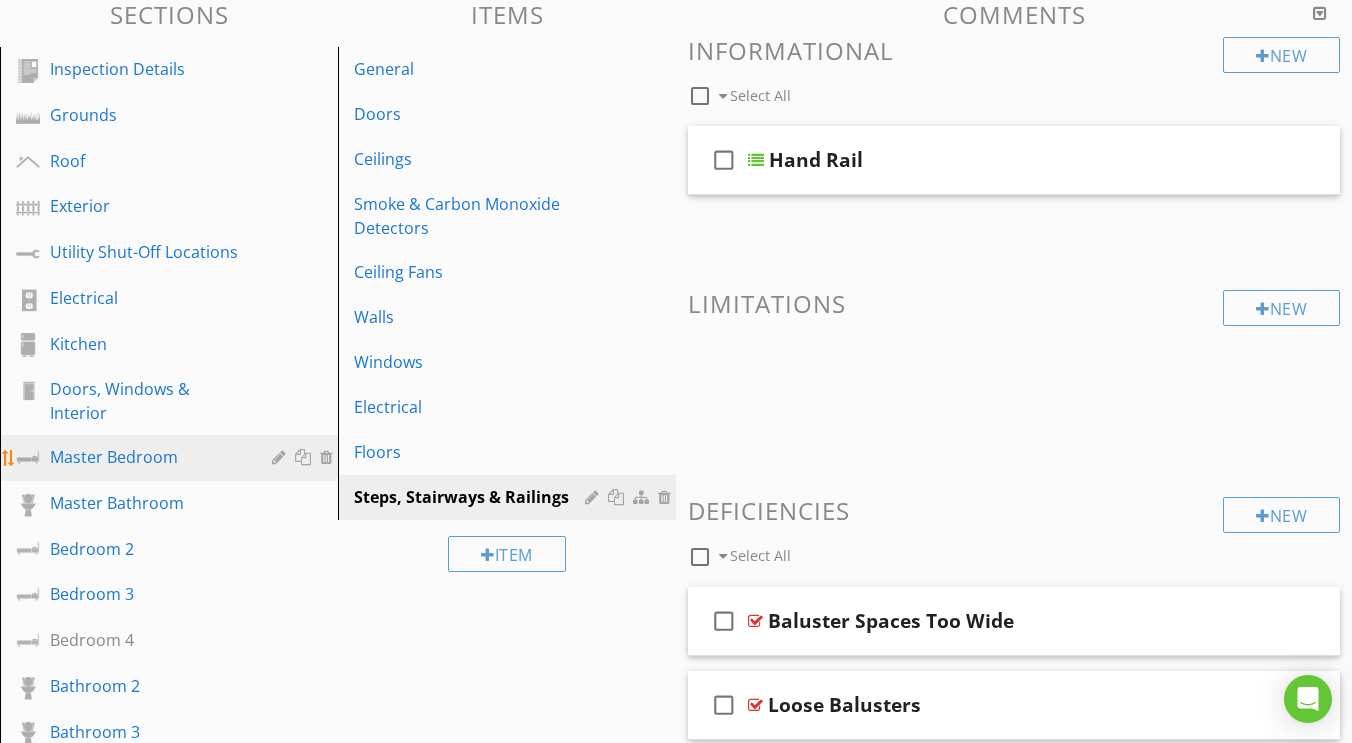 click on "Master Bedroom" at bounding box center [146, 457] 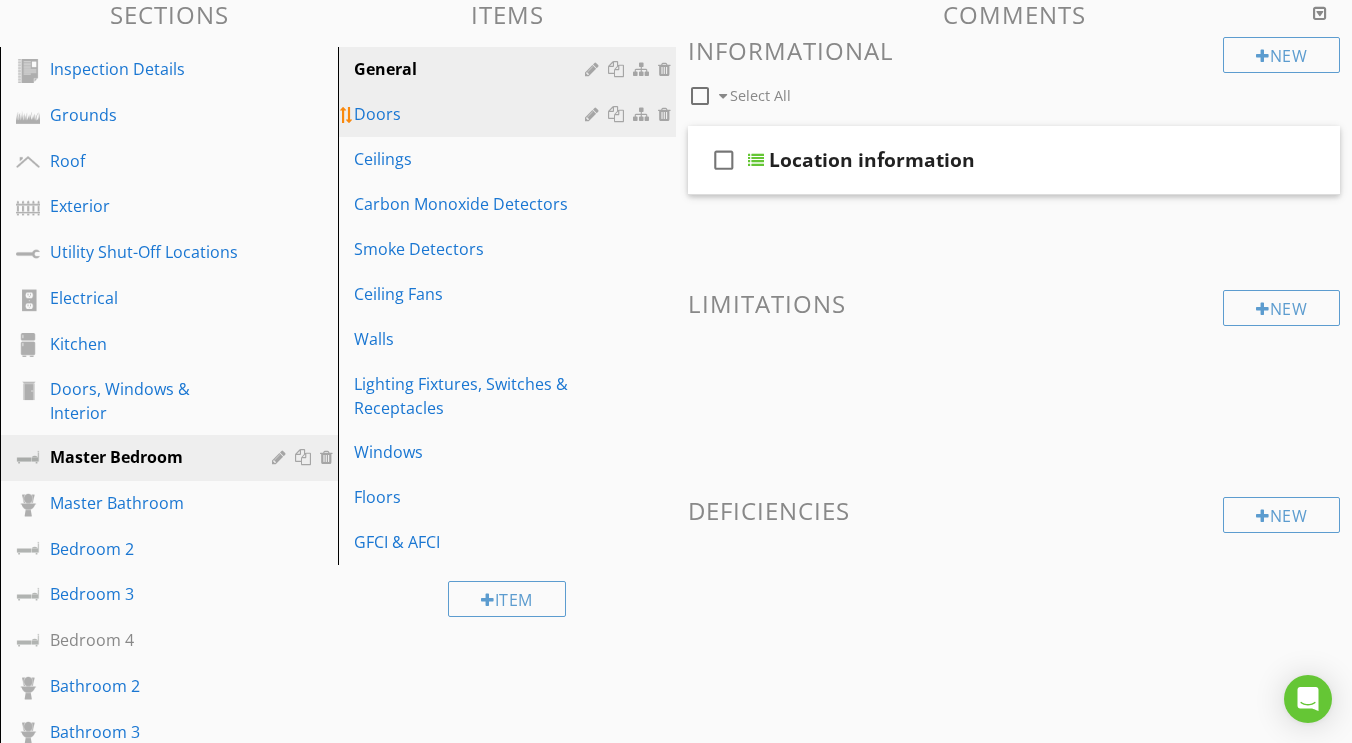 click on "Doors" at bounding box center [510, 114] 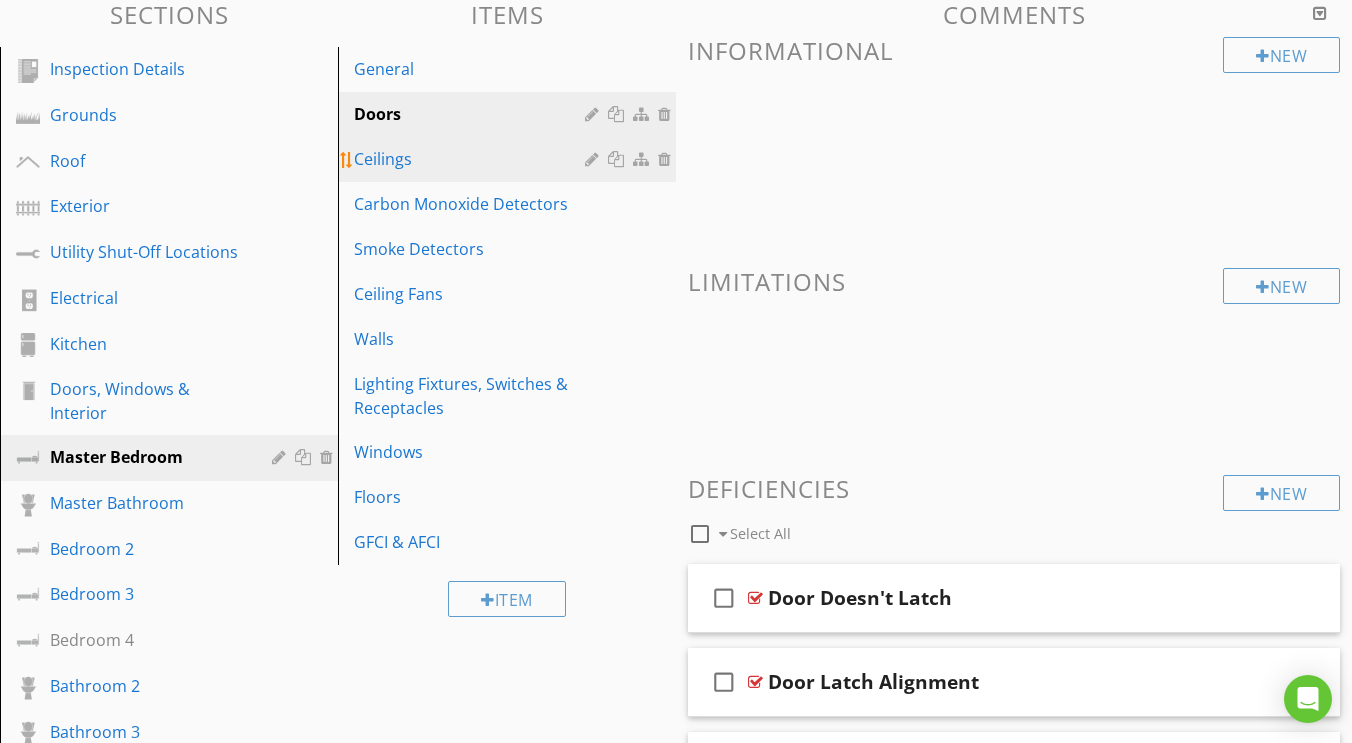 click on "Ceilings" at bounding box center [472, 159] 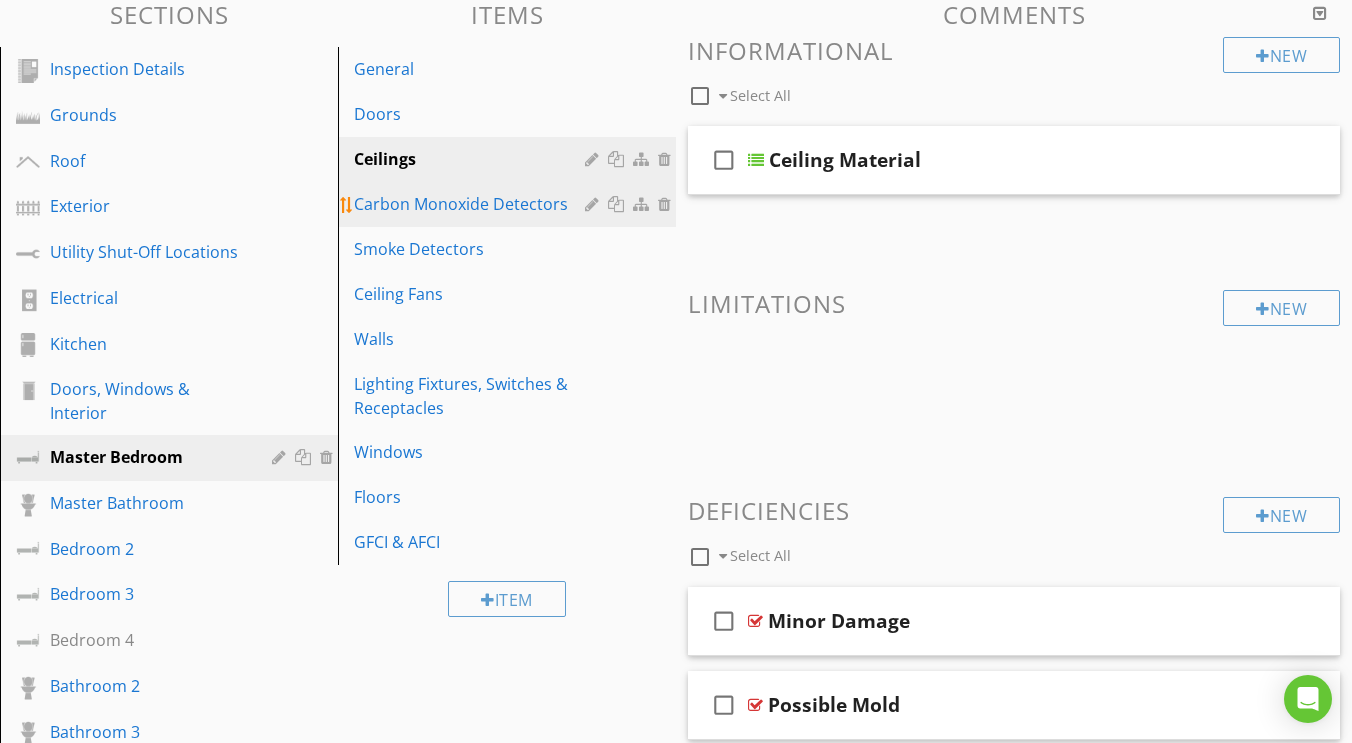 click on "Carbon Monoxide Detectors" at bounding box center [472, 204] 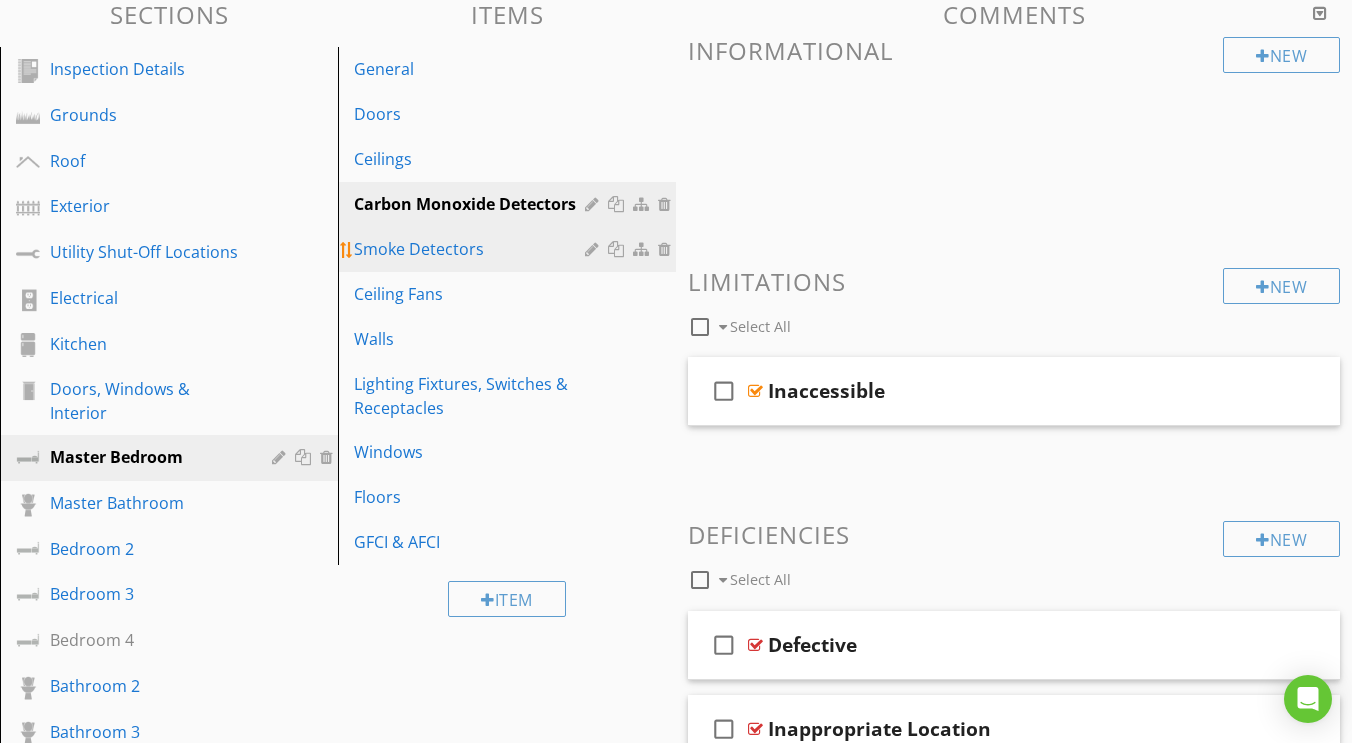 click on "Smoke Detectors" at bounding box center [510, 249] 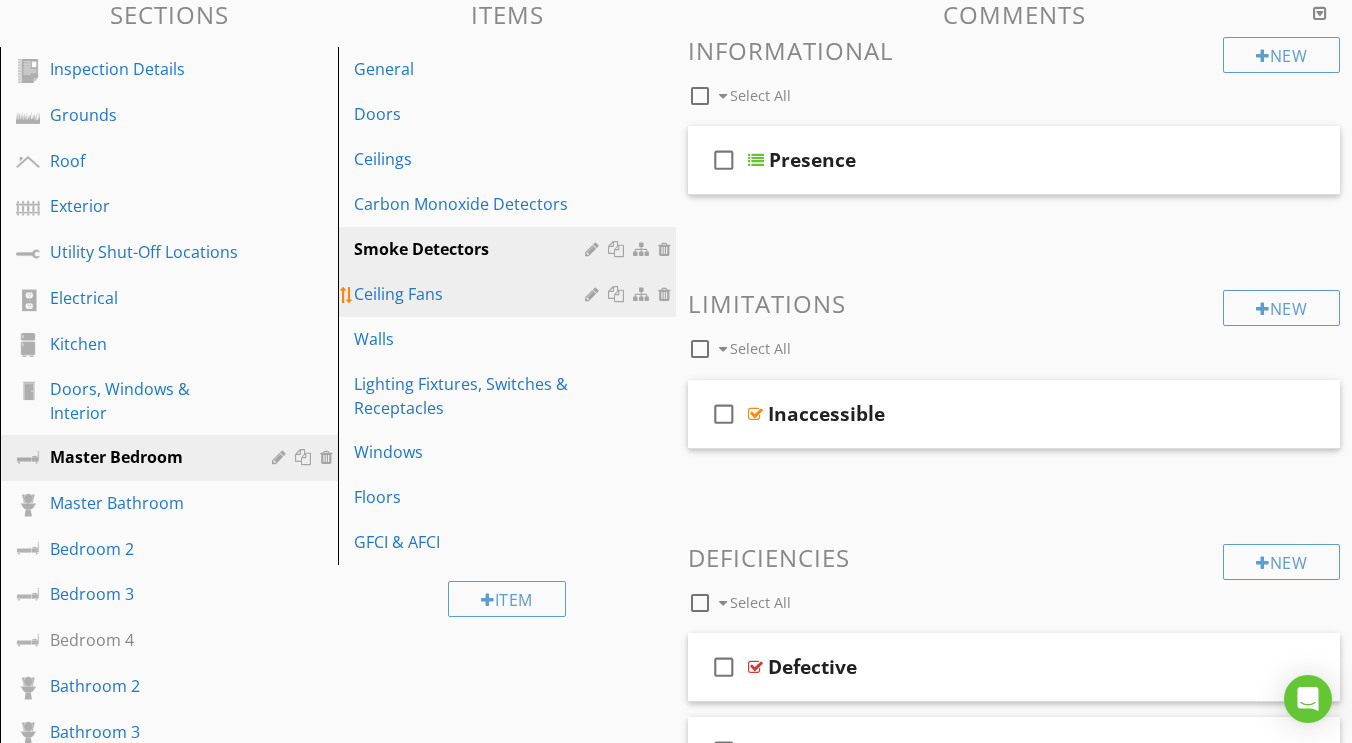 click on "Ceiling Fans" at bounding box center (472, 294) 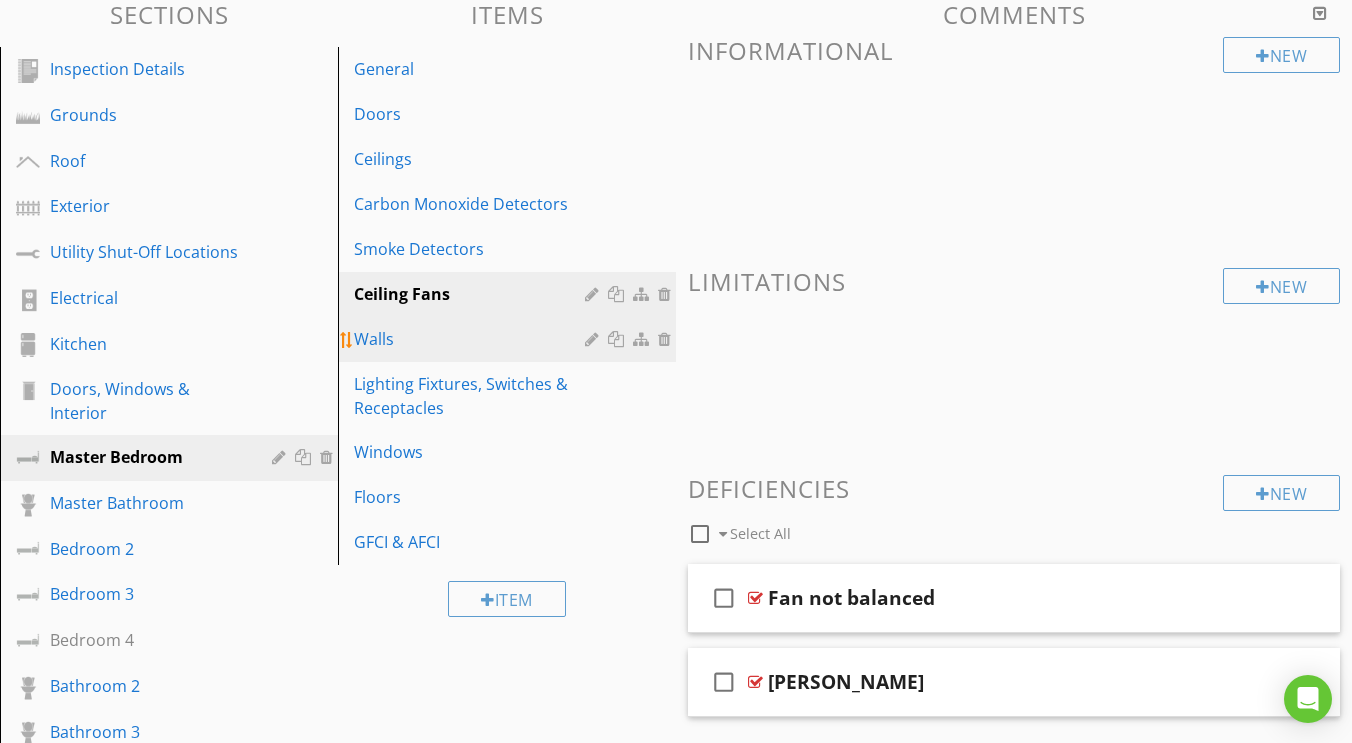 click on "Walls" at bounding box center [472, 339] 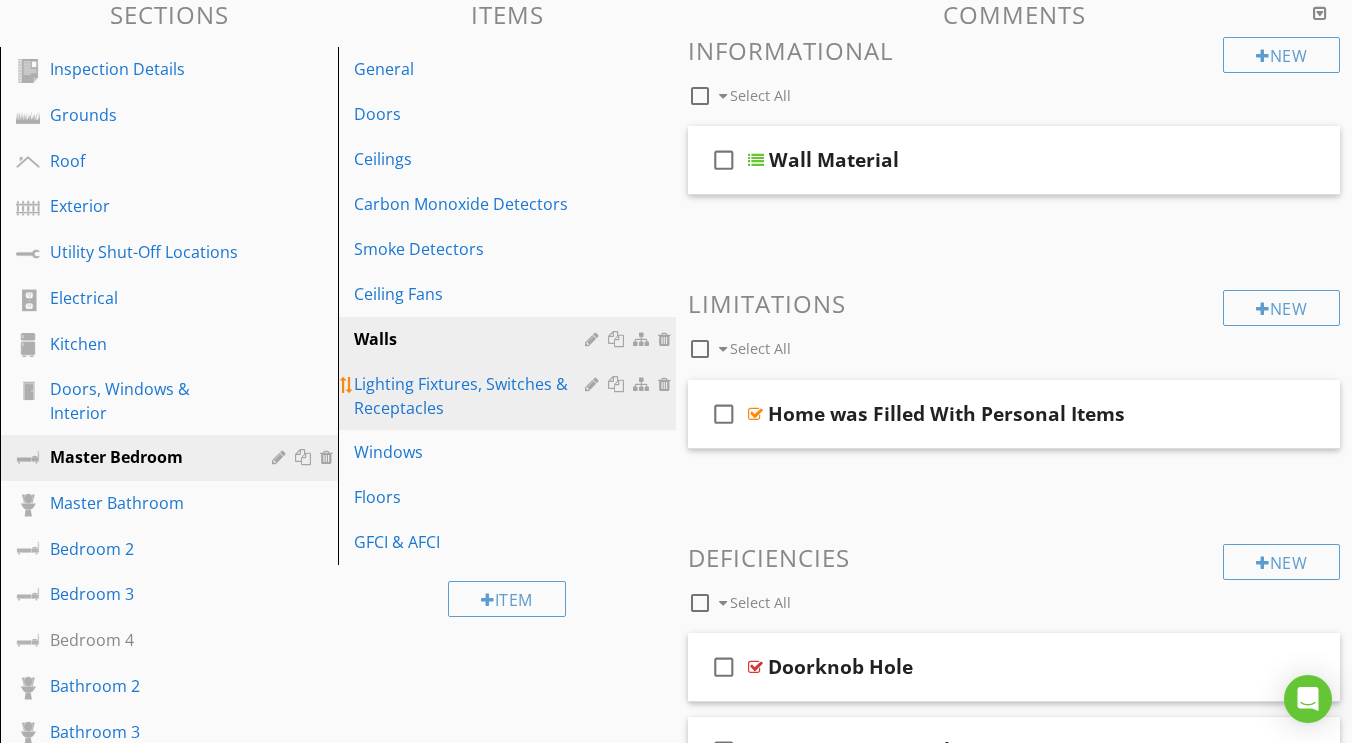 click on "Lighting Fixtures, Switches & Receptacles" at bounding box center [472, 396] 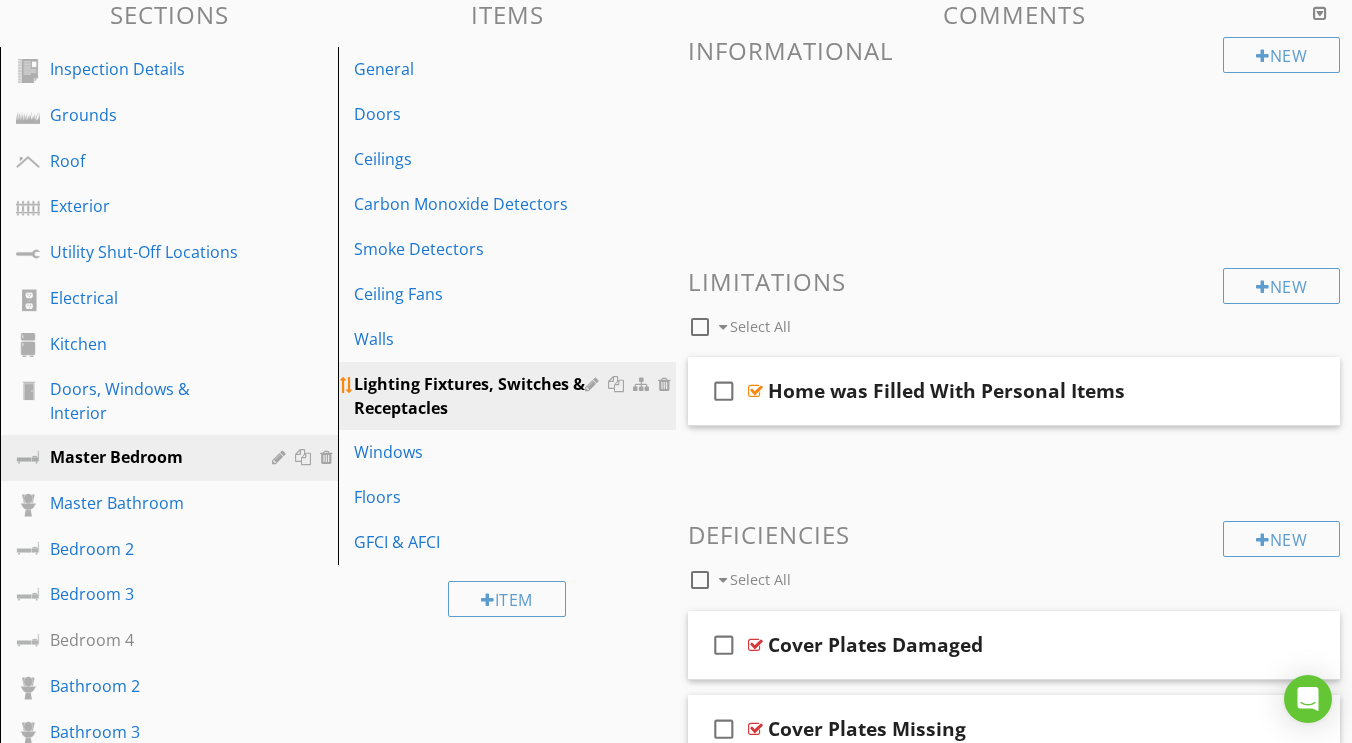 click on "Lighting Fixtures, Switches & Receptacles" at bounding box center (510, 396) 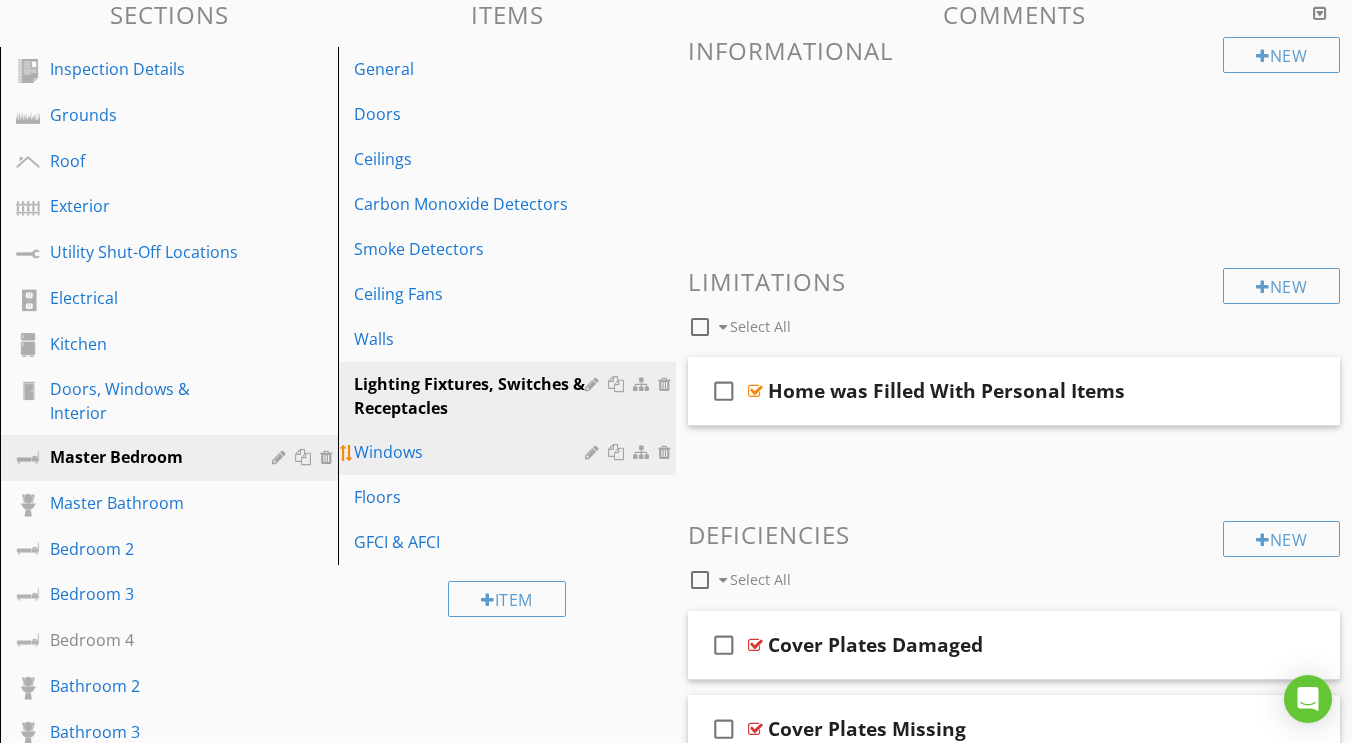 click on "Windows" at bounding box center [472, 452] 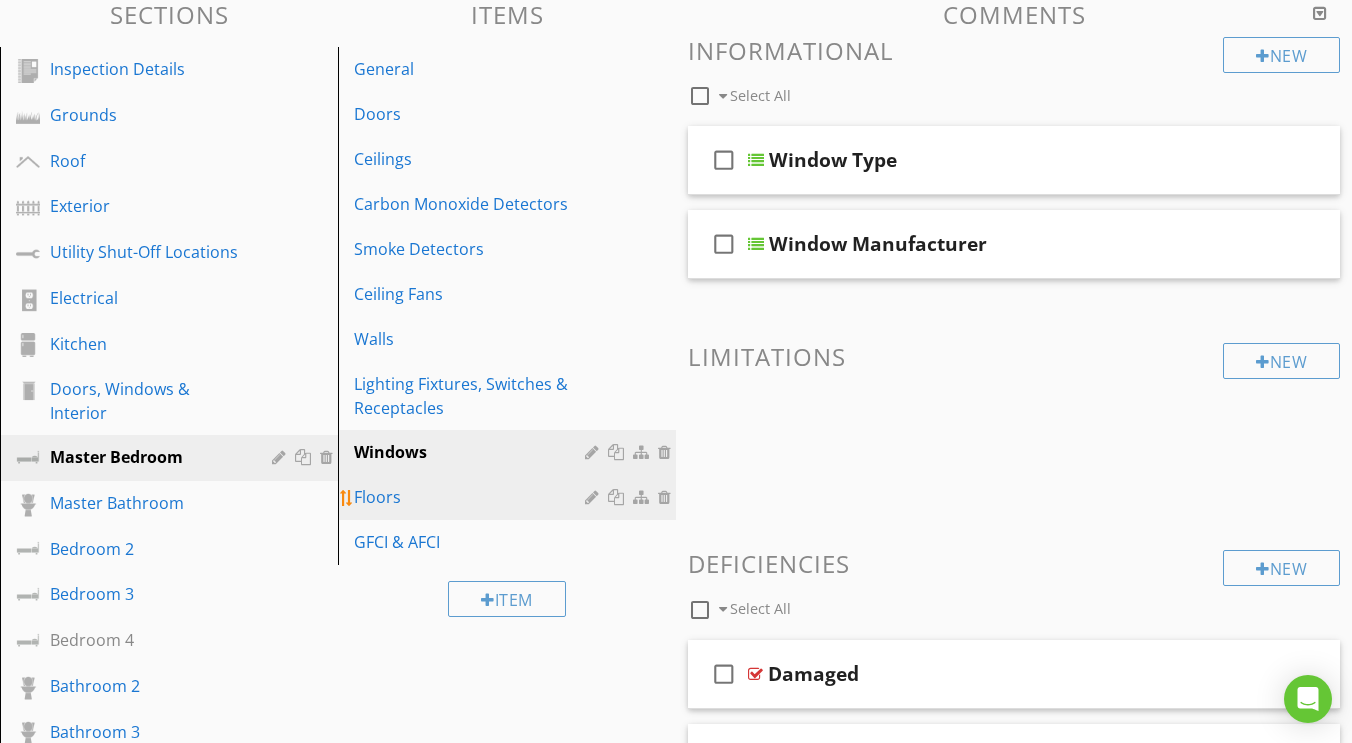 click on "Floors" at bounding box center (472, 497) 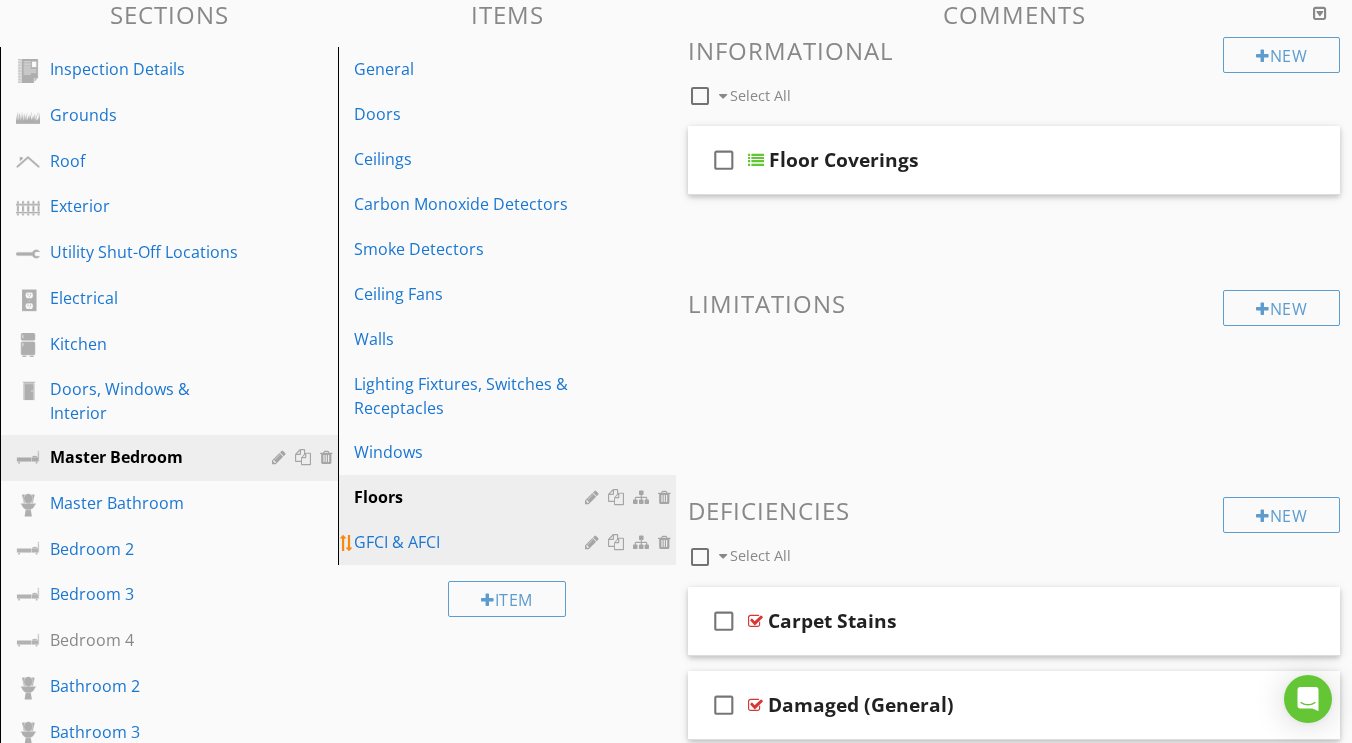 click on "GFCI & AFCI" at bounding box center (510, 542) 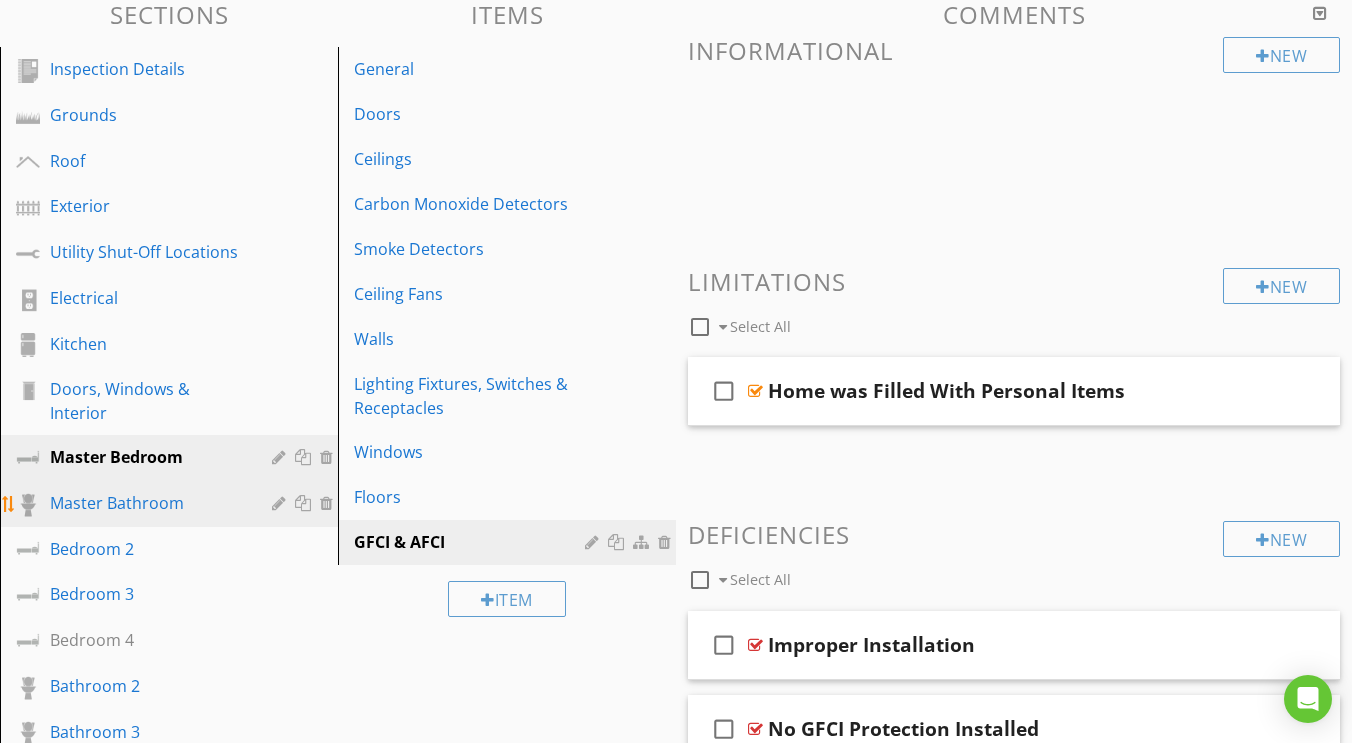 click on "Master Bathroom" at bounding box center (146, 503) 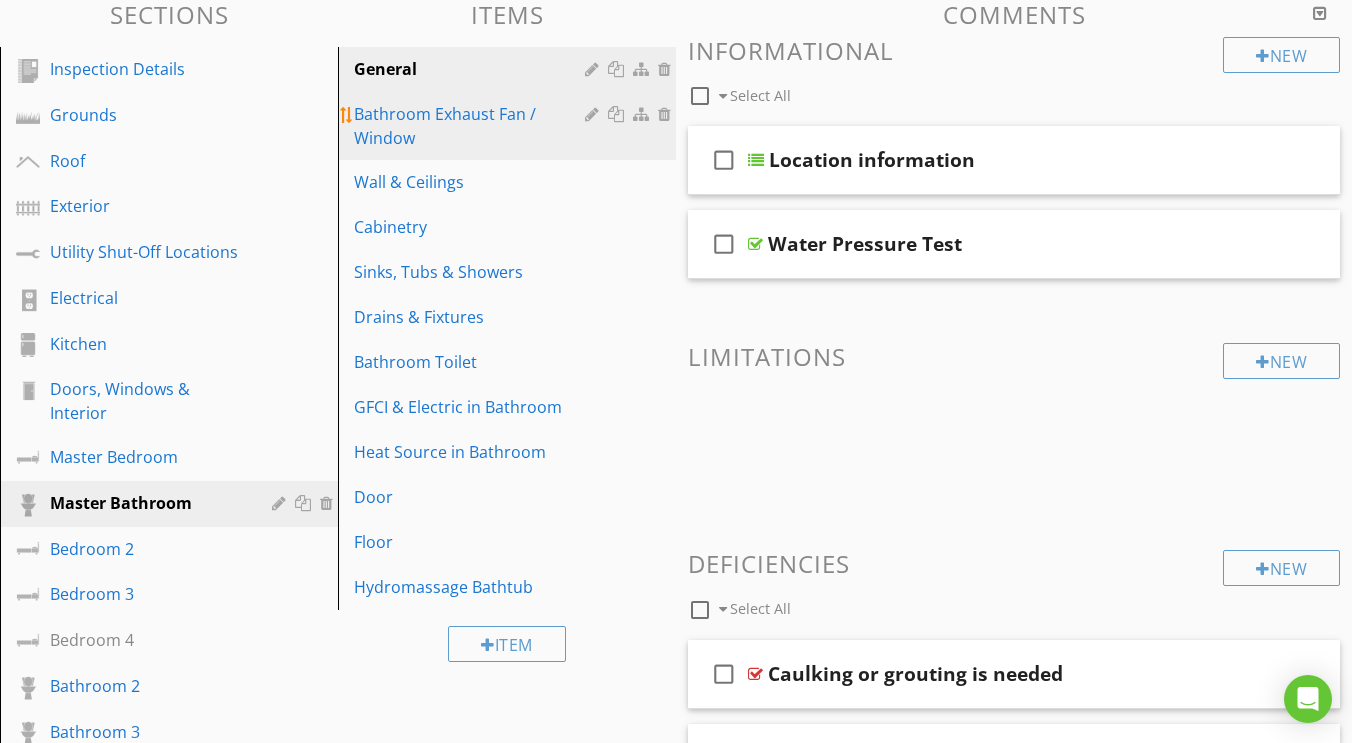 click on "Bathroom Exhaust Fan / Window" at bounding box center [472, 126] 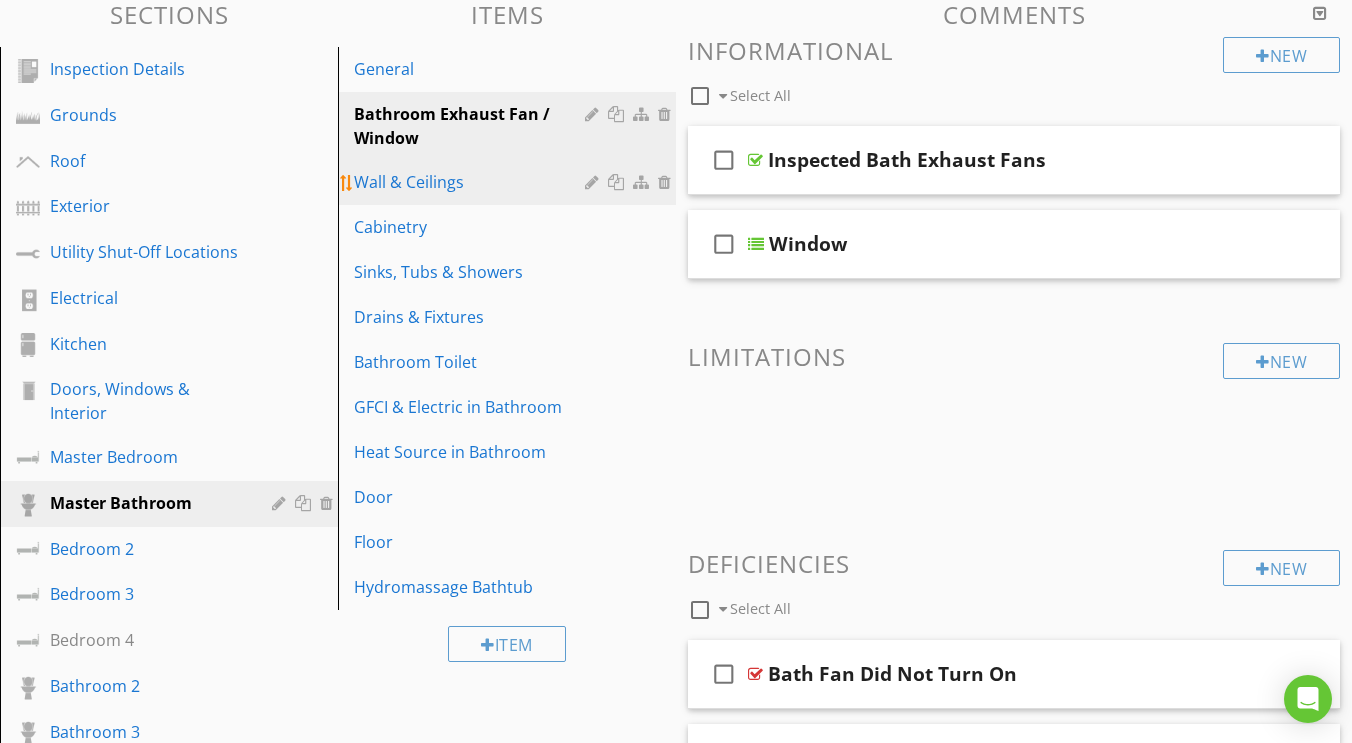 click on "Wall & Ceilings" at bounding box center [472, 182] 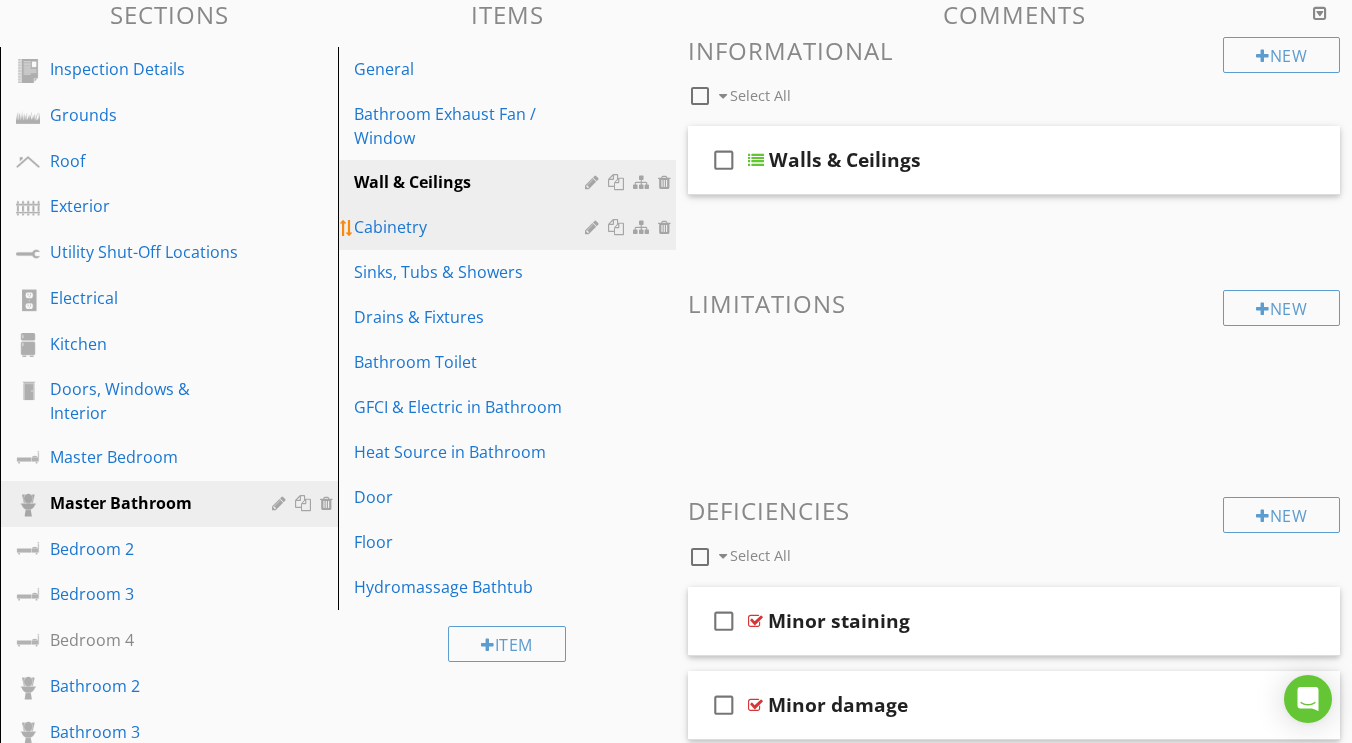 click on "Cabinetry" at bounding box center (472, 227) 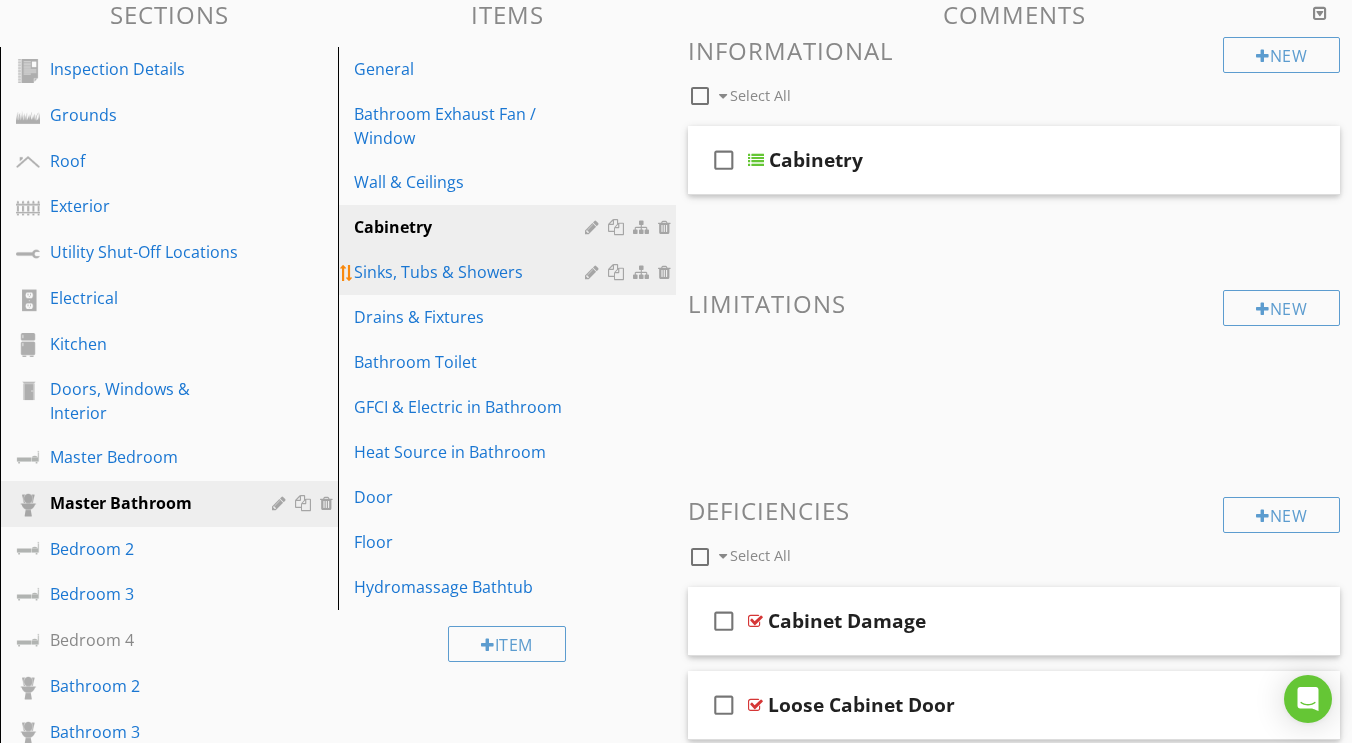 click on "Sinks, Tubs & Showers" at bounding box center (472, 272) 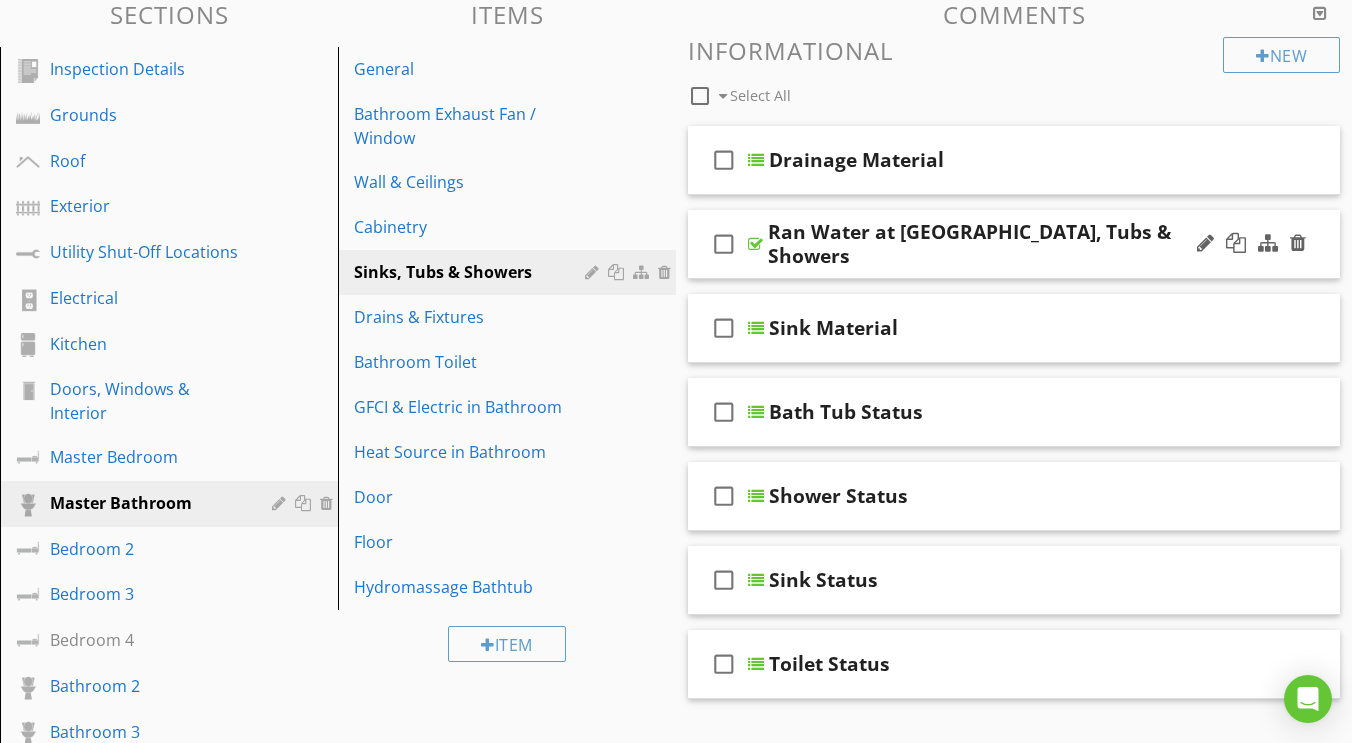click at bounding box center [755, 244] 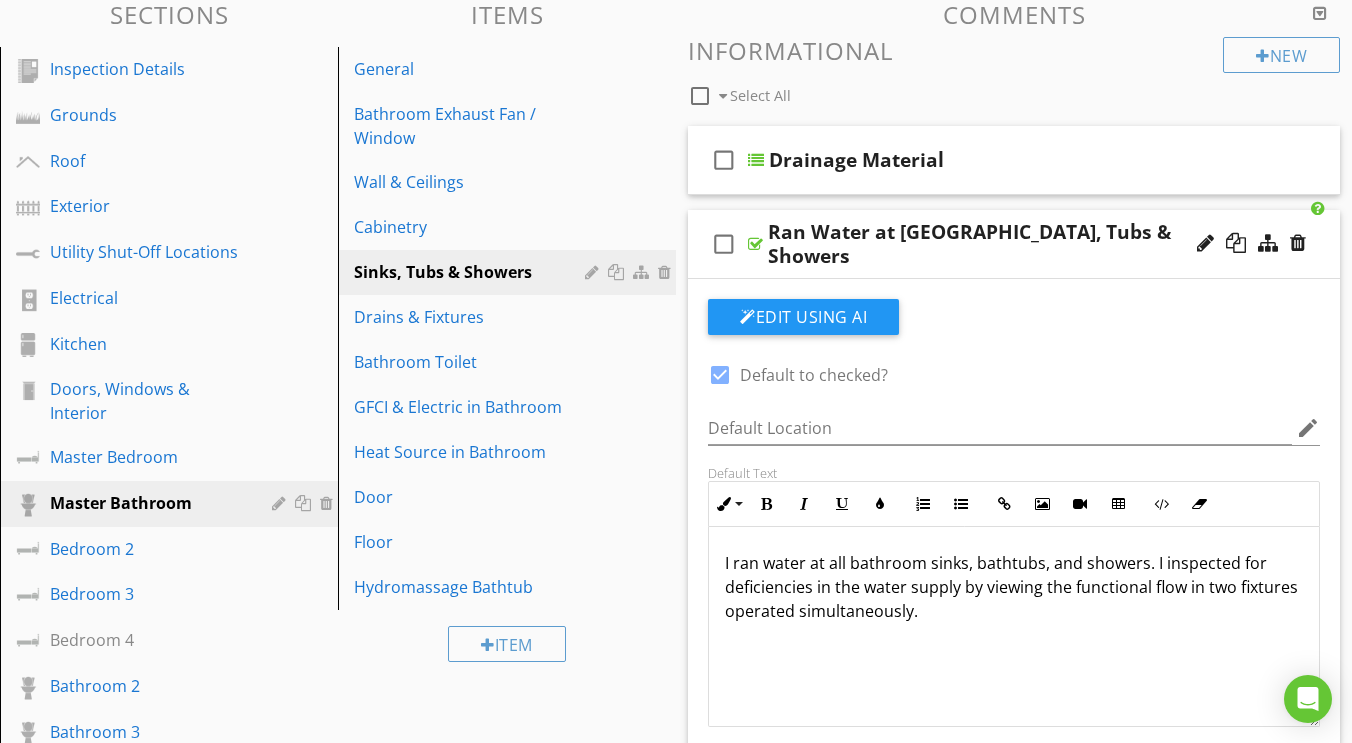 click at bounding box center [720, 375] 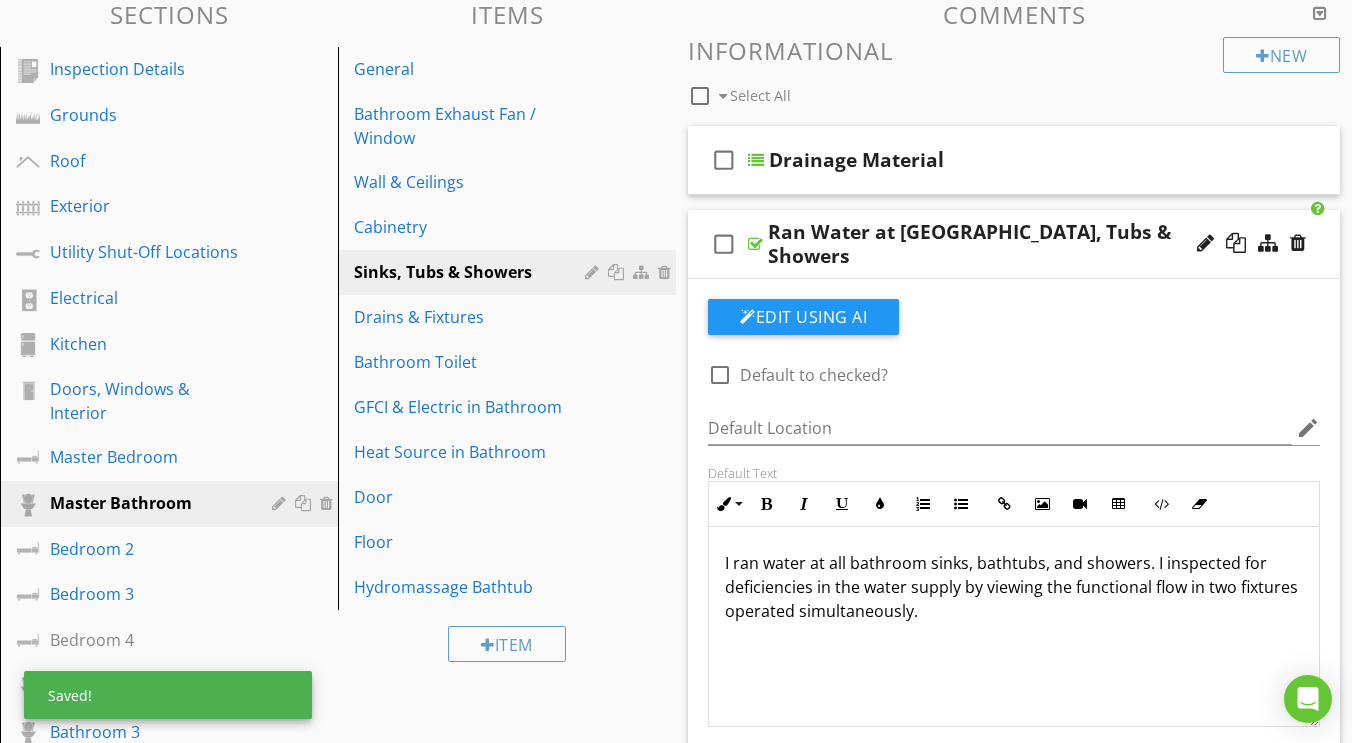 click at bounding box center (755, 244) 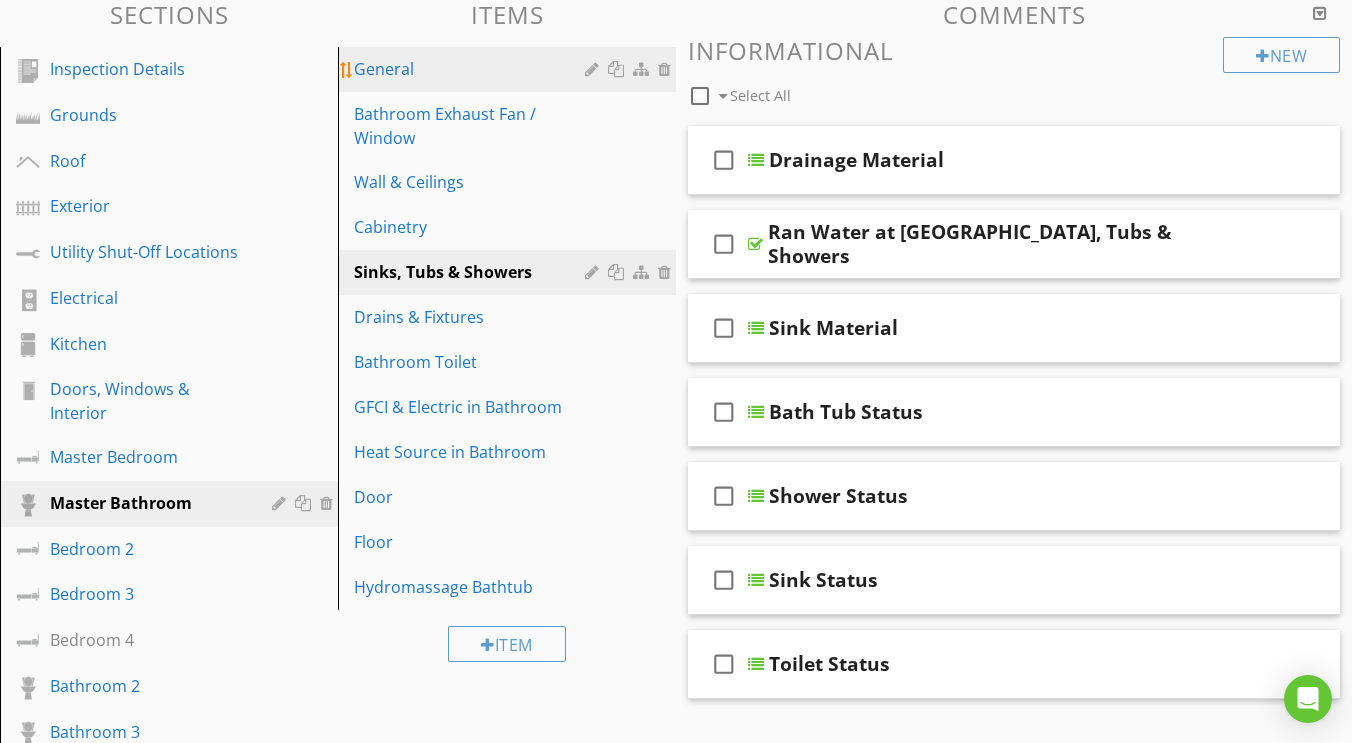 click on "General" at bounding box center (472, 69) 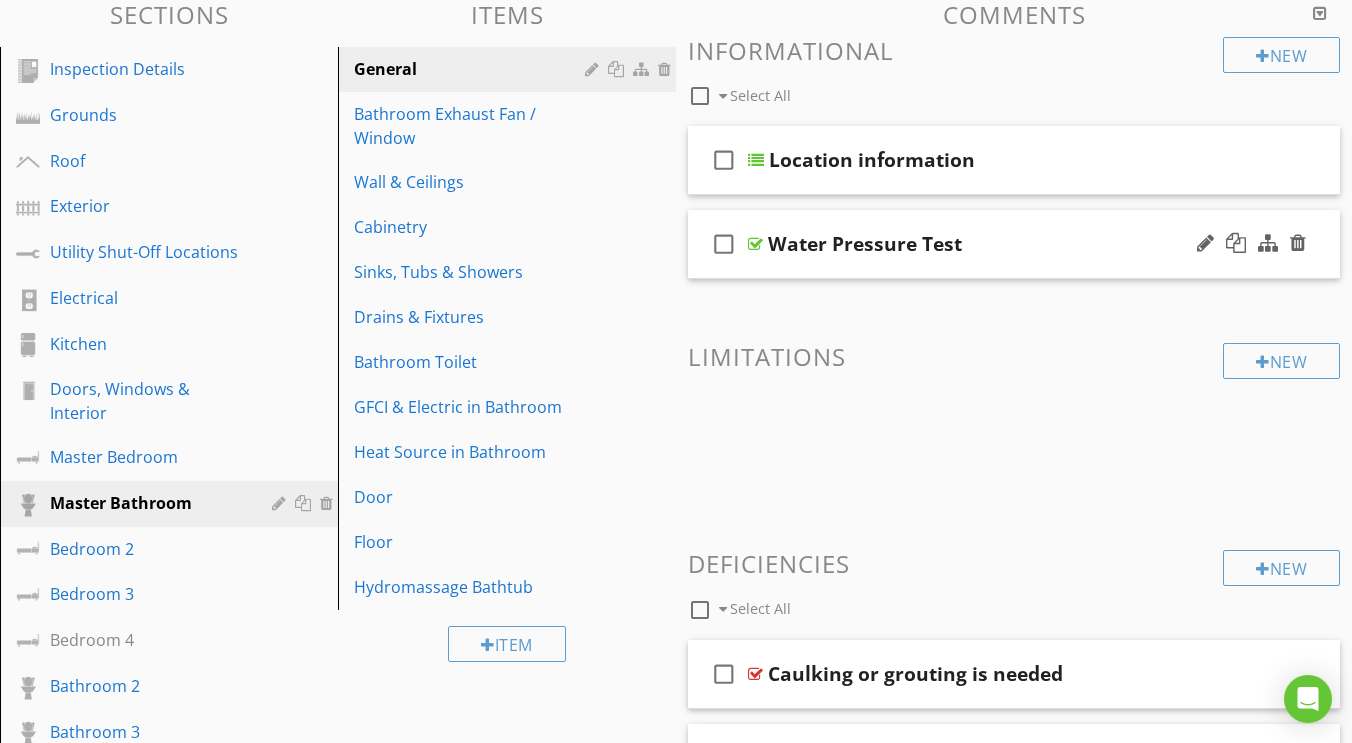 click at bounding box center (755, 244) 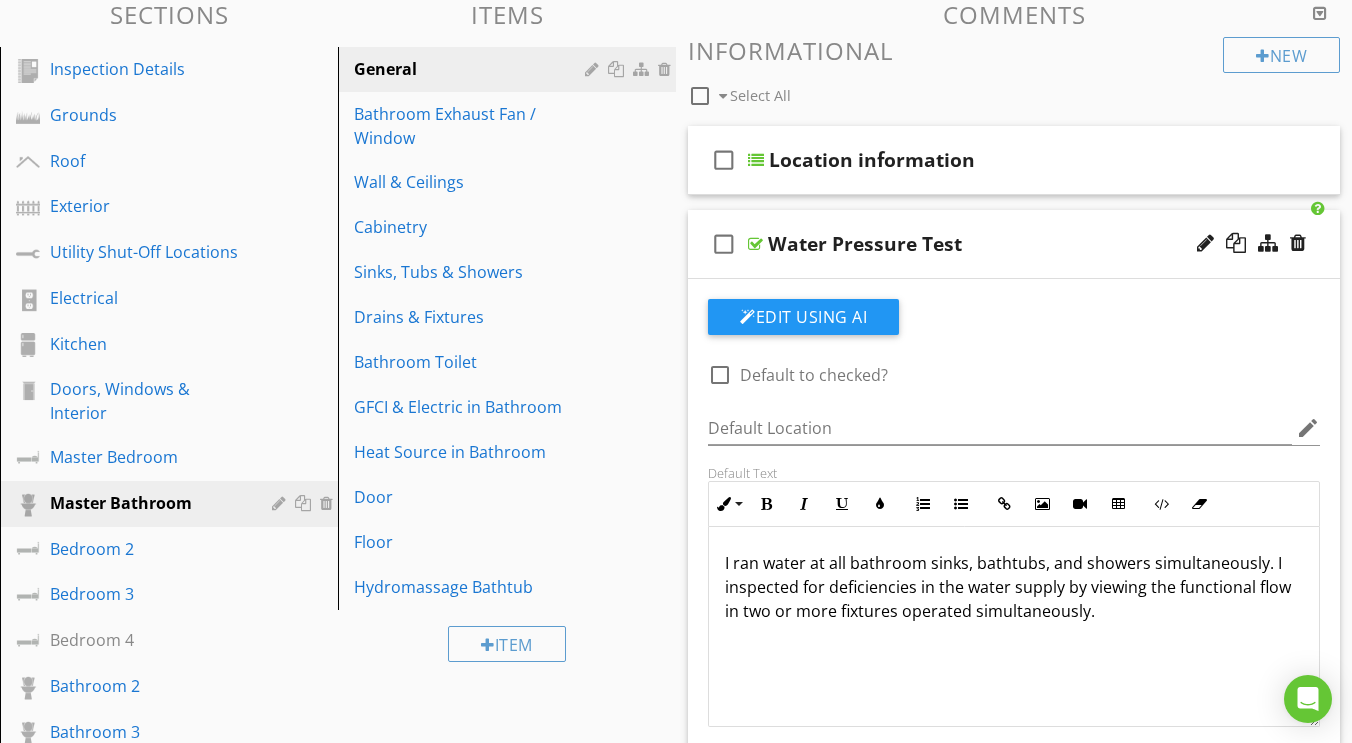 click at bounding box center (755, 244) 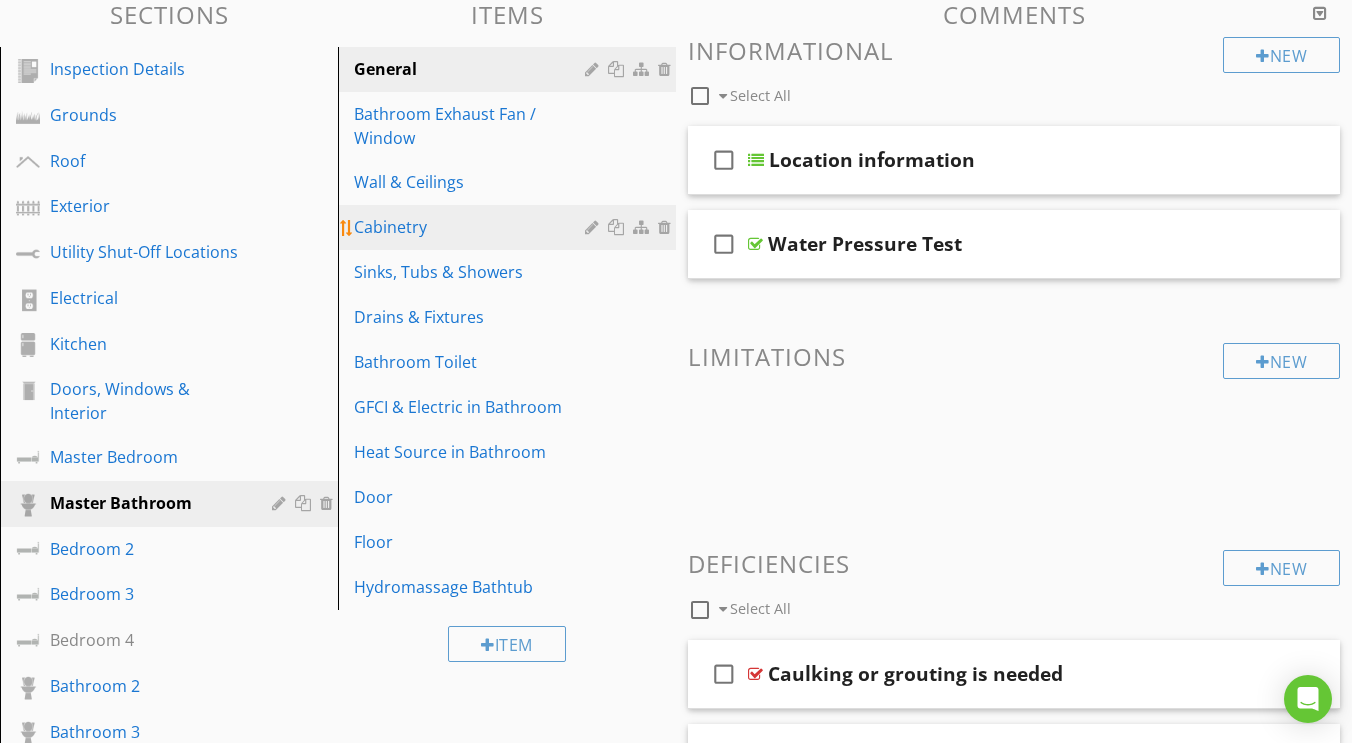 click on "Cabinetry" at bounding box center [472, 227] 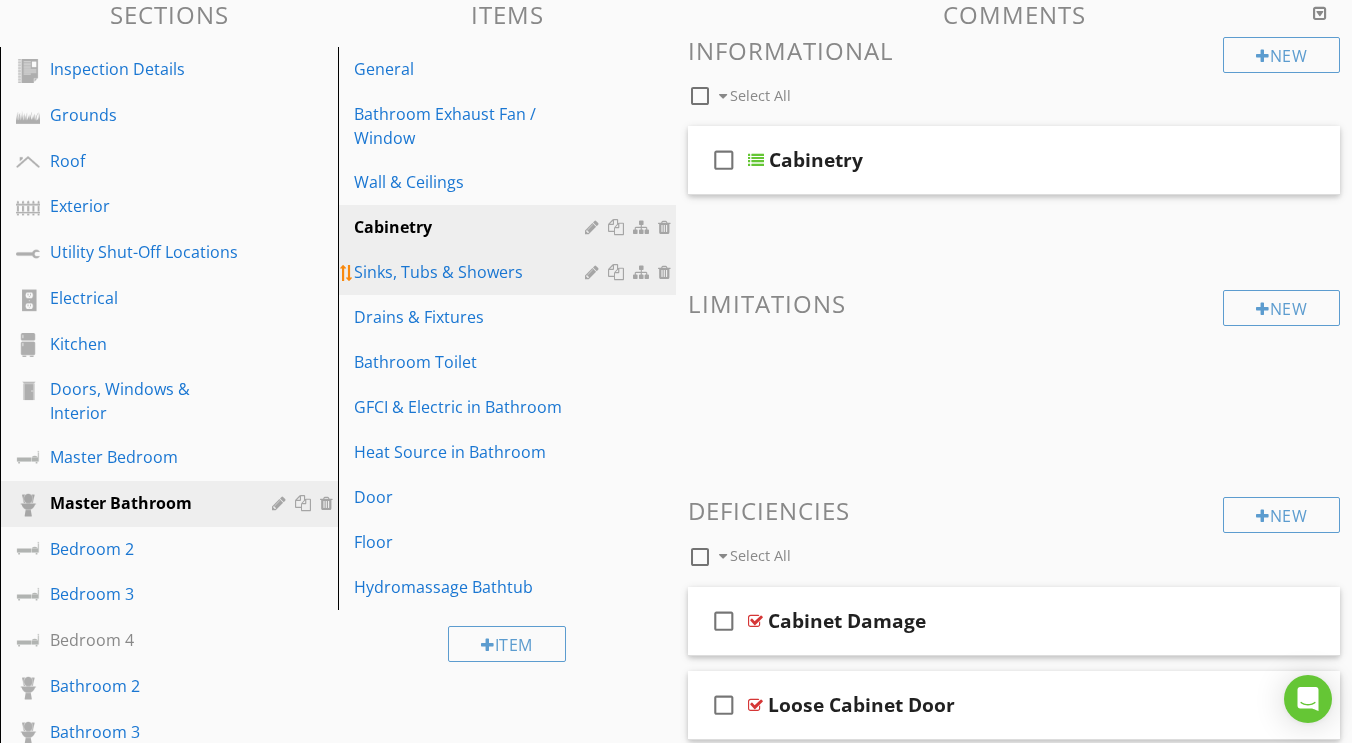 click on "Sinks, Tubs & Showers" at bounding box center [472, 272] 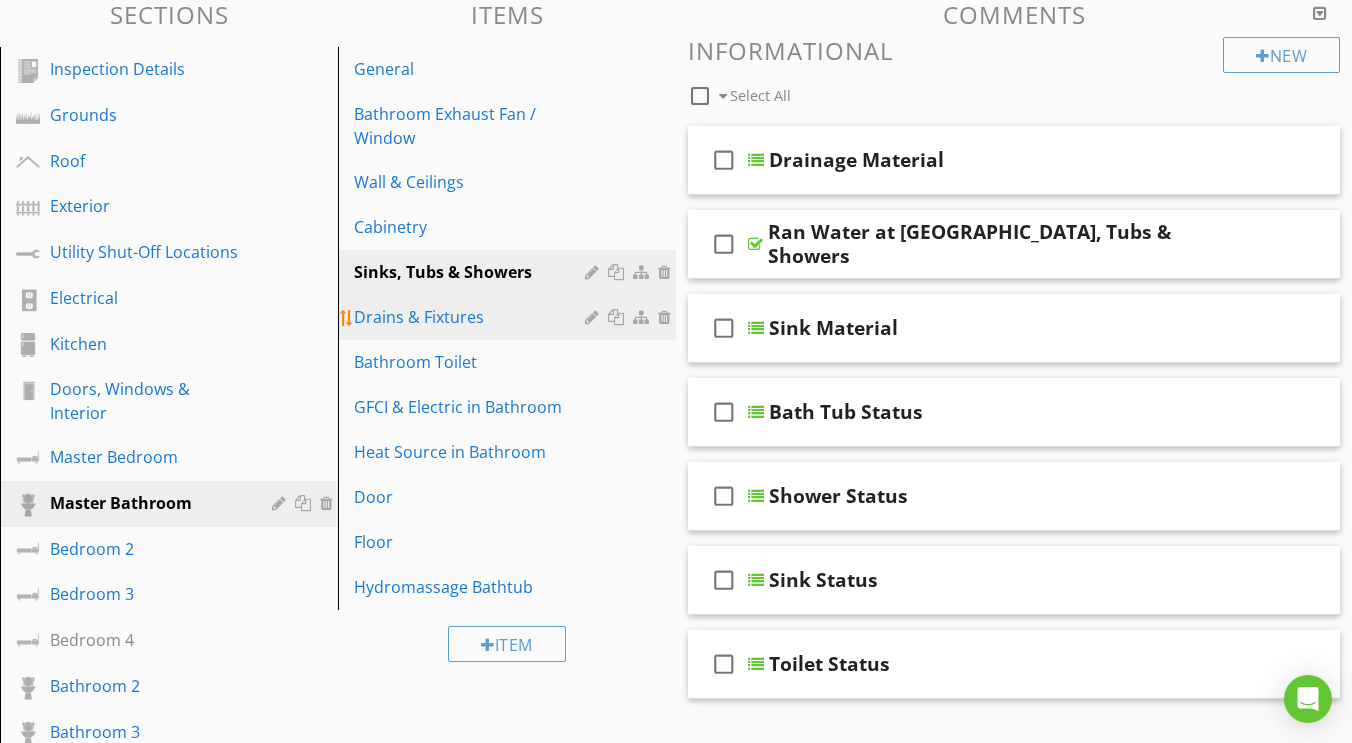 click on "Drains & Fixtures" at bounding box center (472, 317) 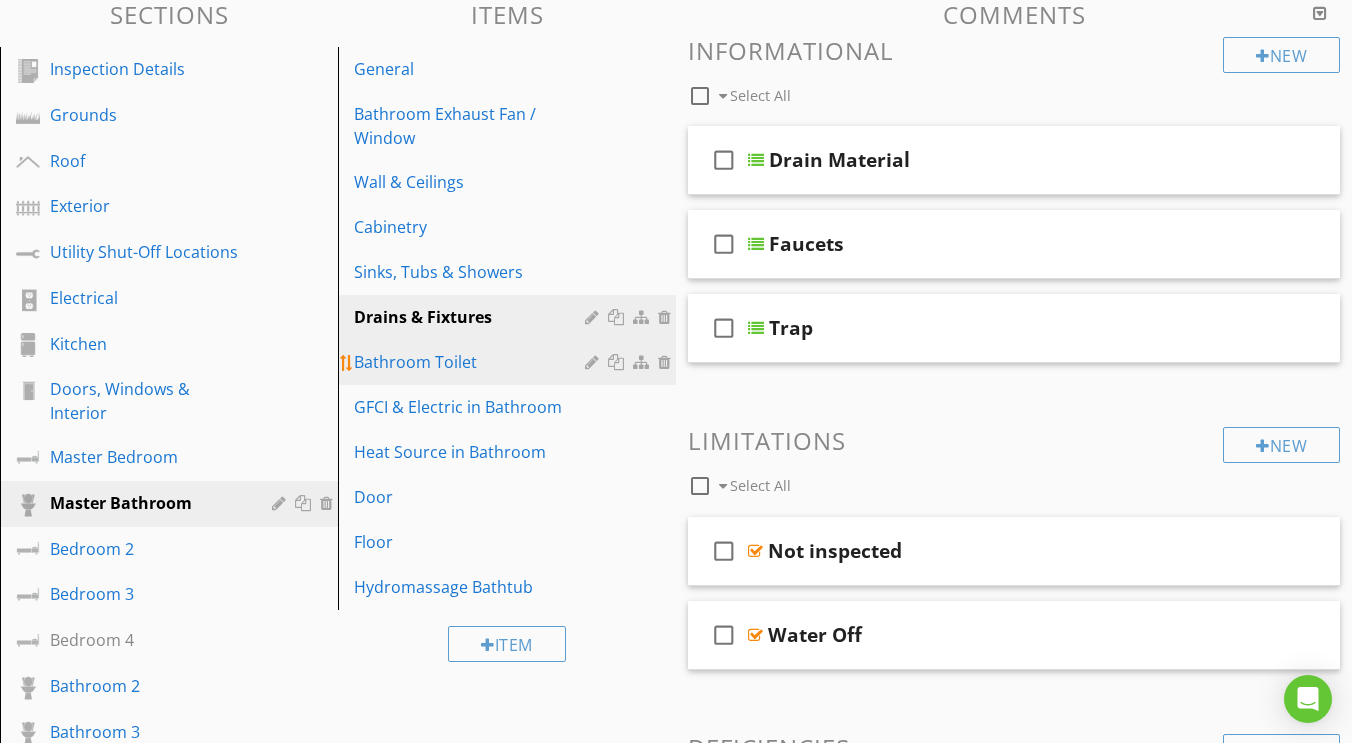 click on "Bathroom Toilet" at bounding box center [472, 362] 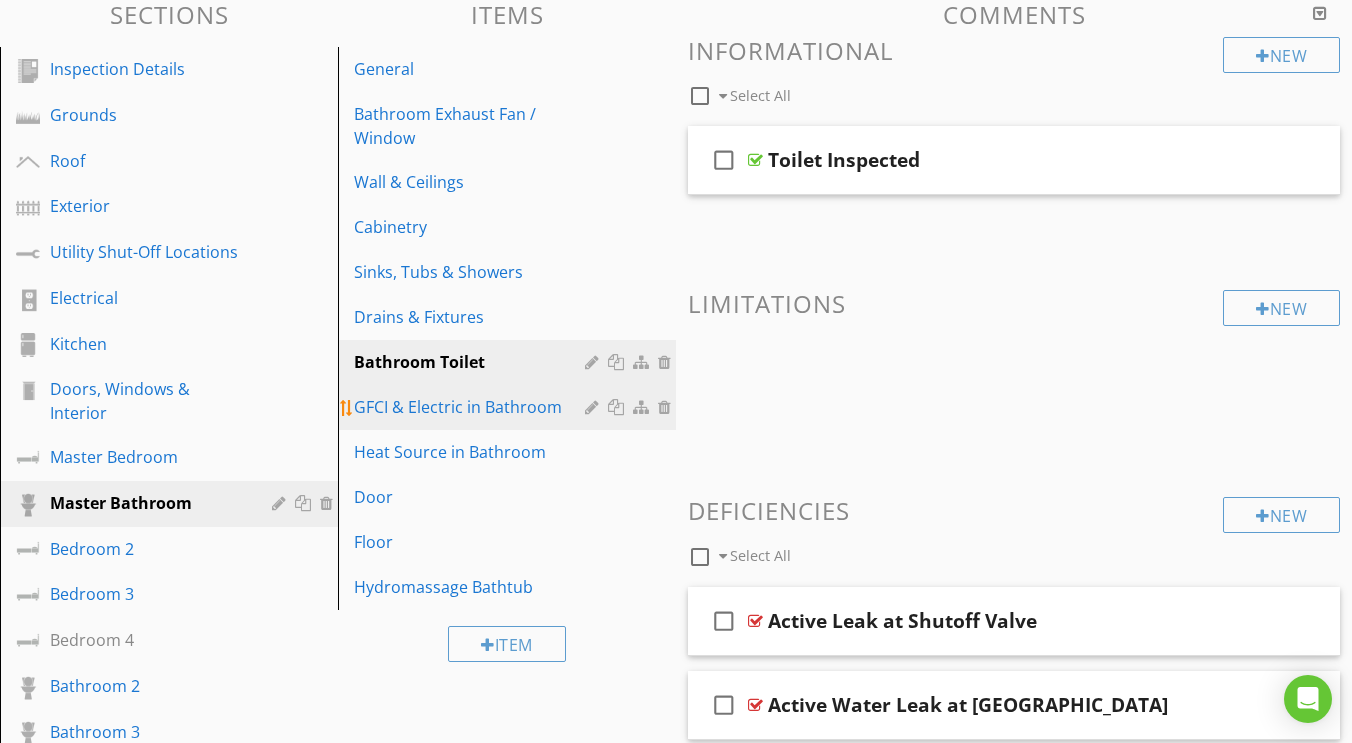 click on "GFCI & Electric in Bathroom" at bounding box center (510, 407) 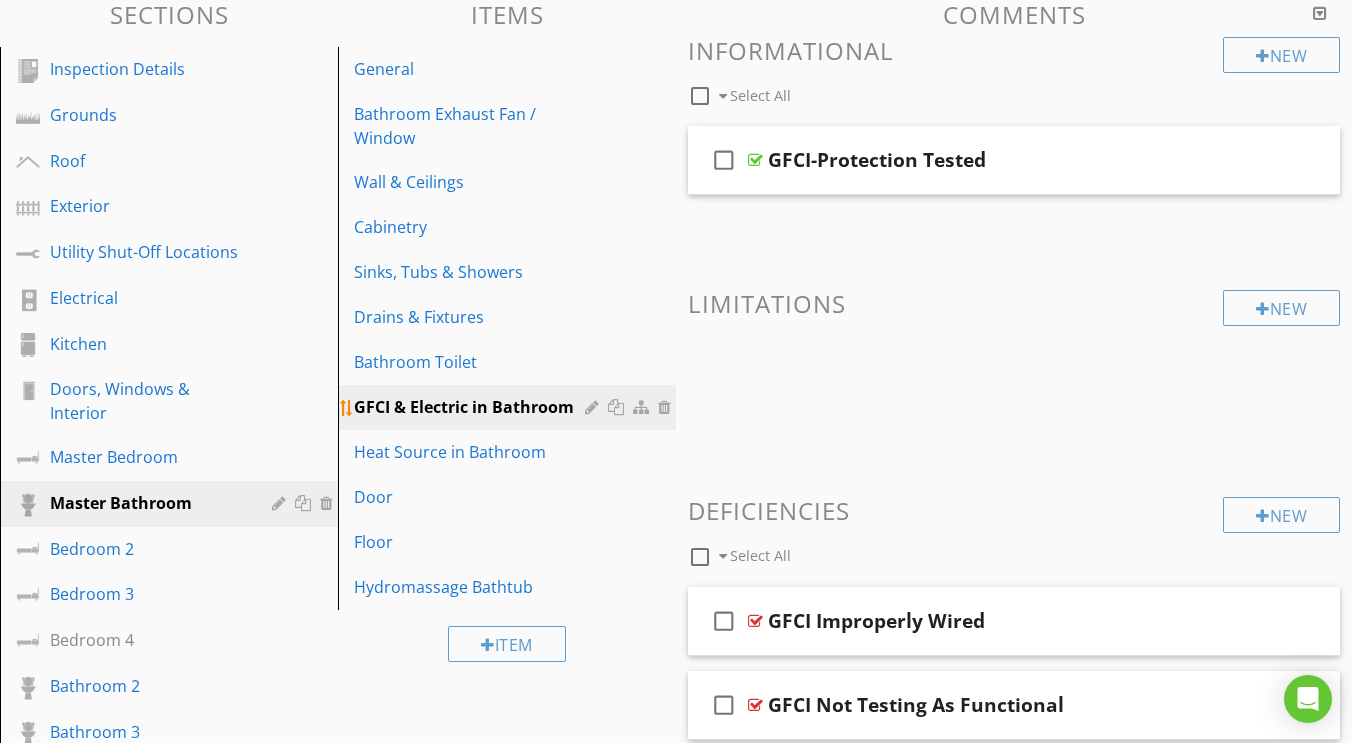 click on "GFCI & Electric in Bathroom" at bounding box center [510, 407] 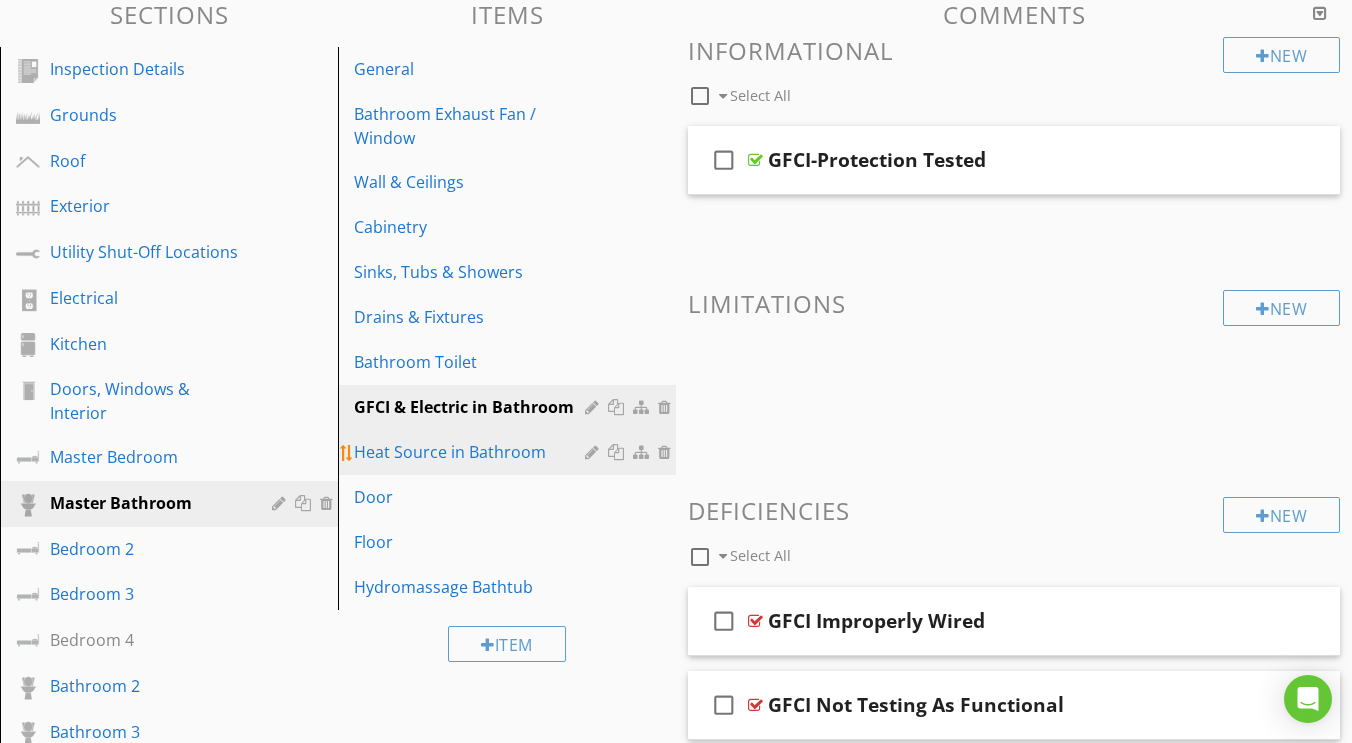 click on "Heat Source in Bathroom" at bounding box center [472, 452] 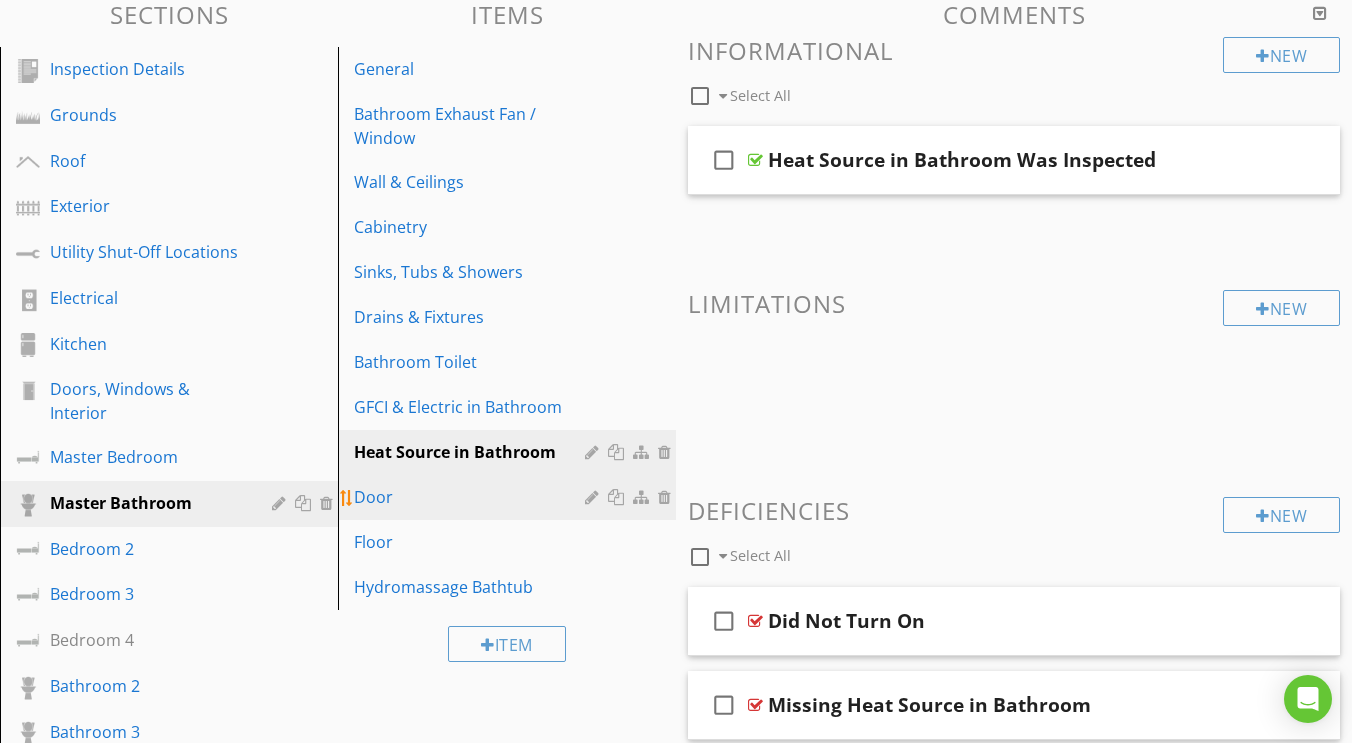 click on "Door" at bounding box center [472, 497] 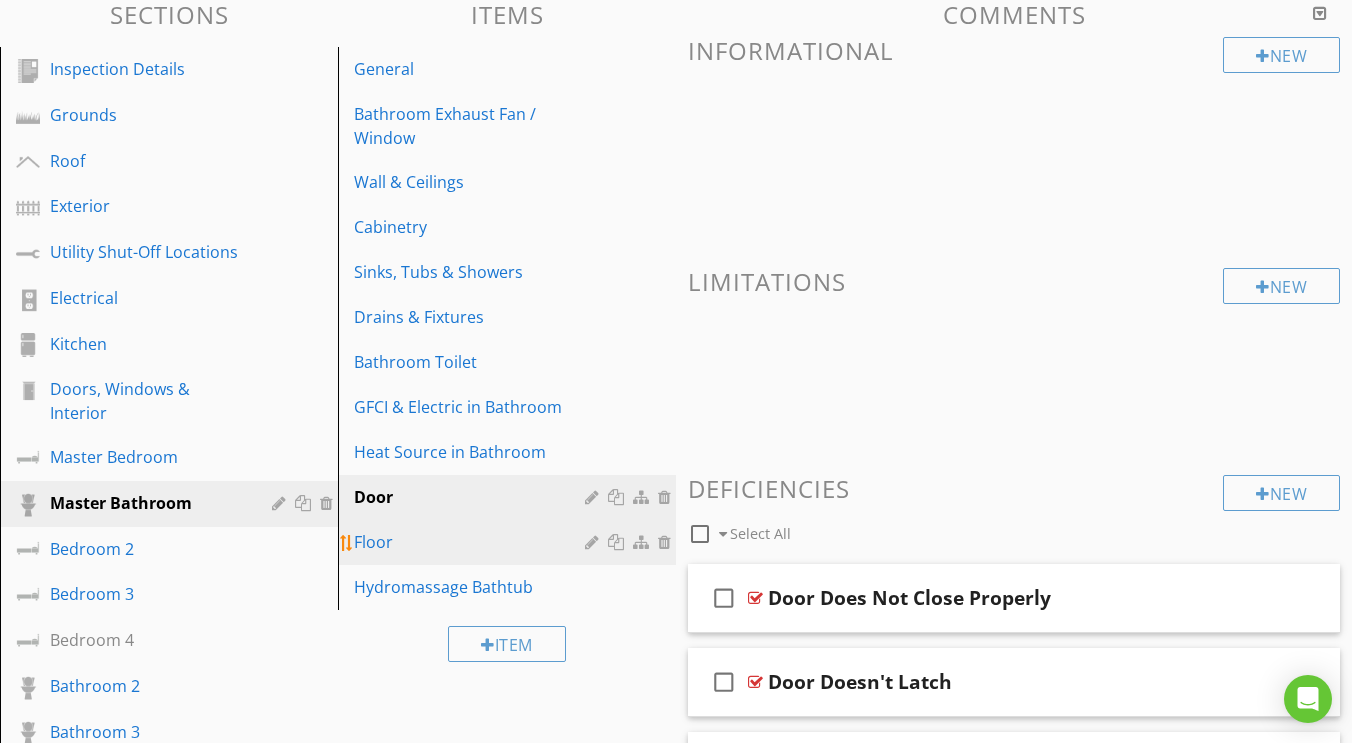 click on "Floor" at bounding box center [472, 542] 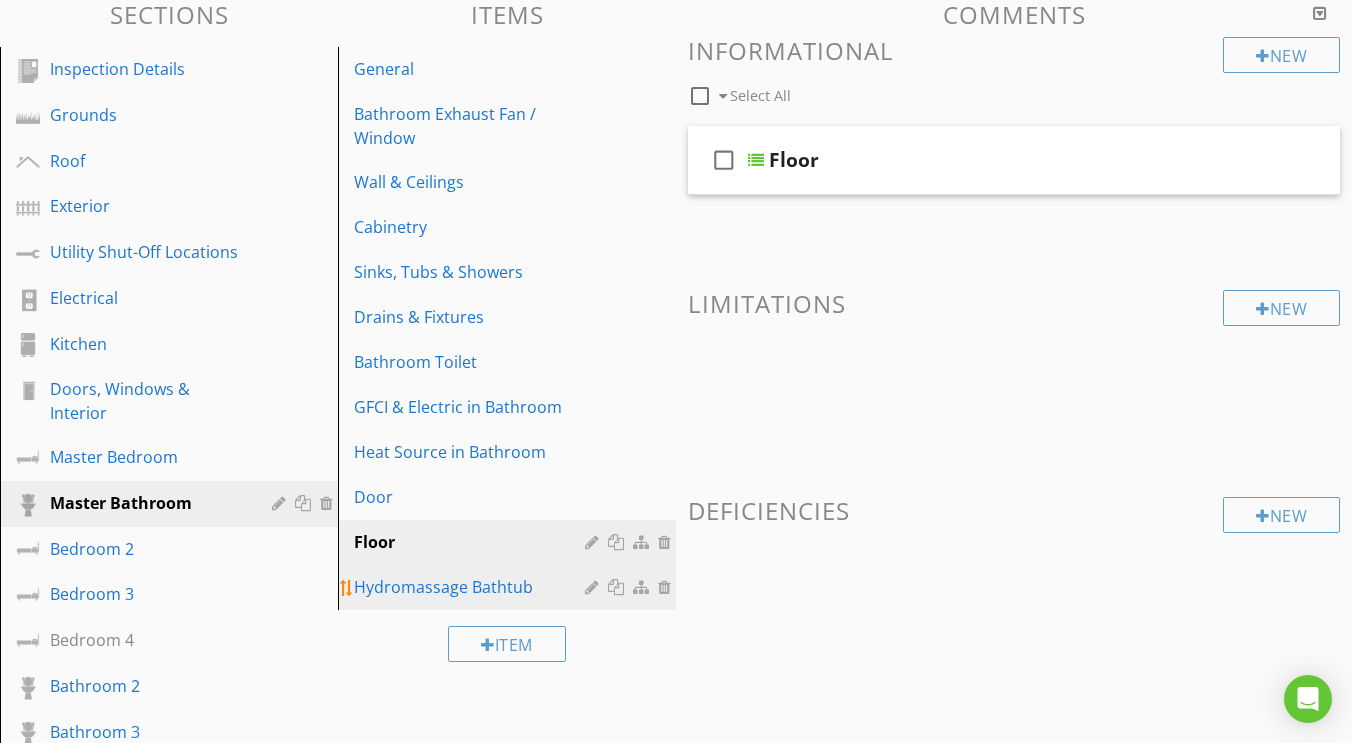 click on "Hydromassage Bathtub" at bounding box center [472, 587] 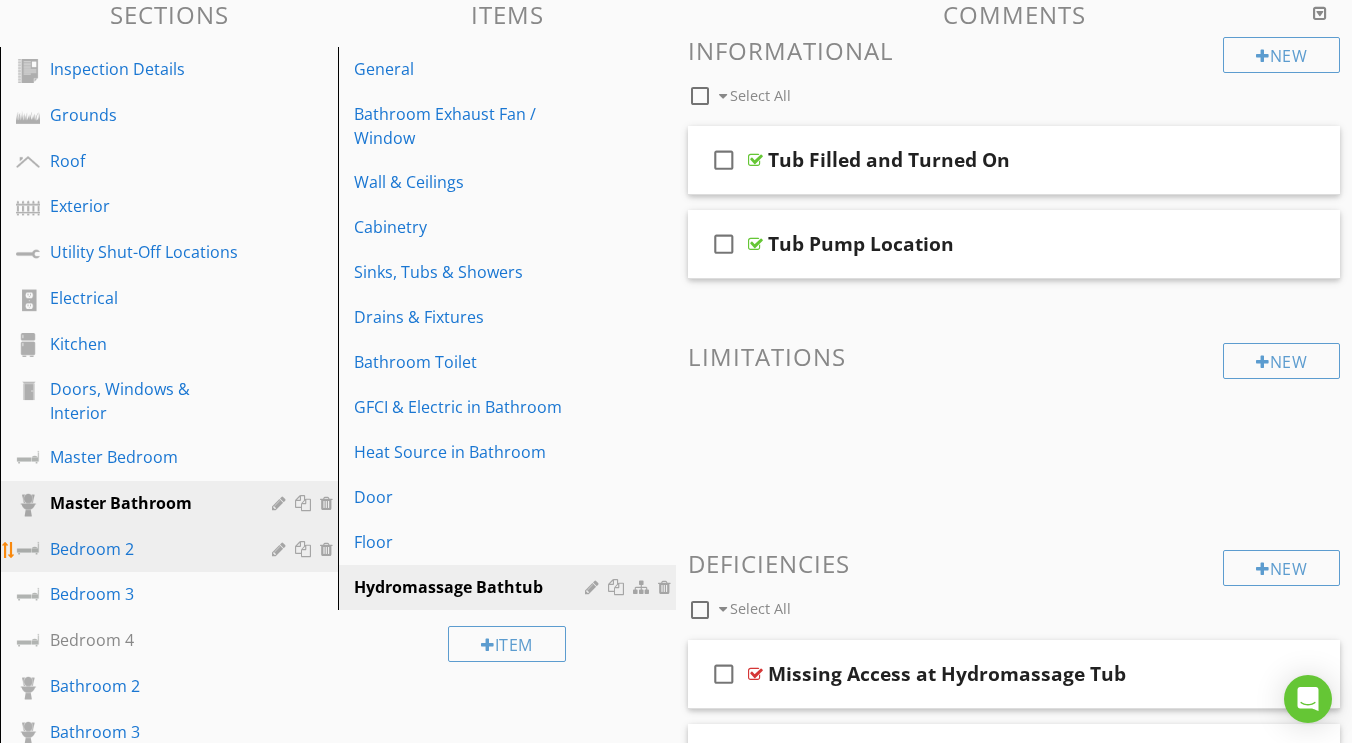click on "Bedroom 2" at bounding box center (146, 549) 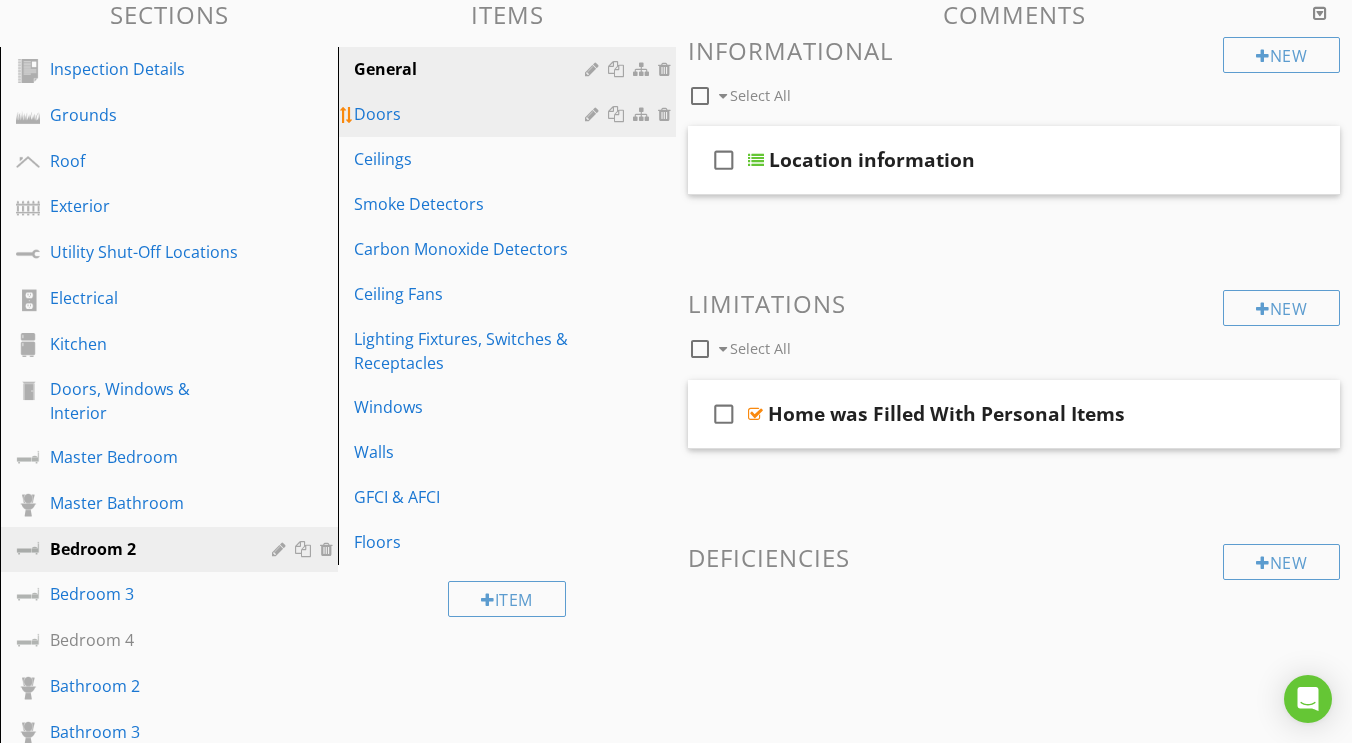 click on "Doors" at bounding box center (472, 114) 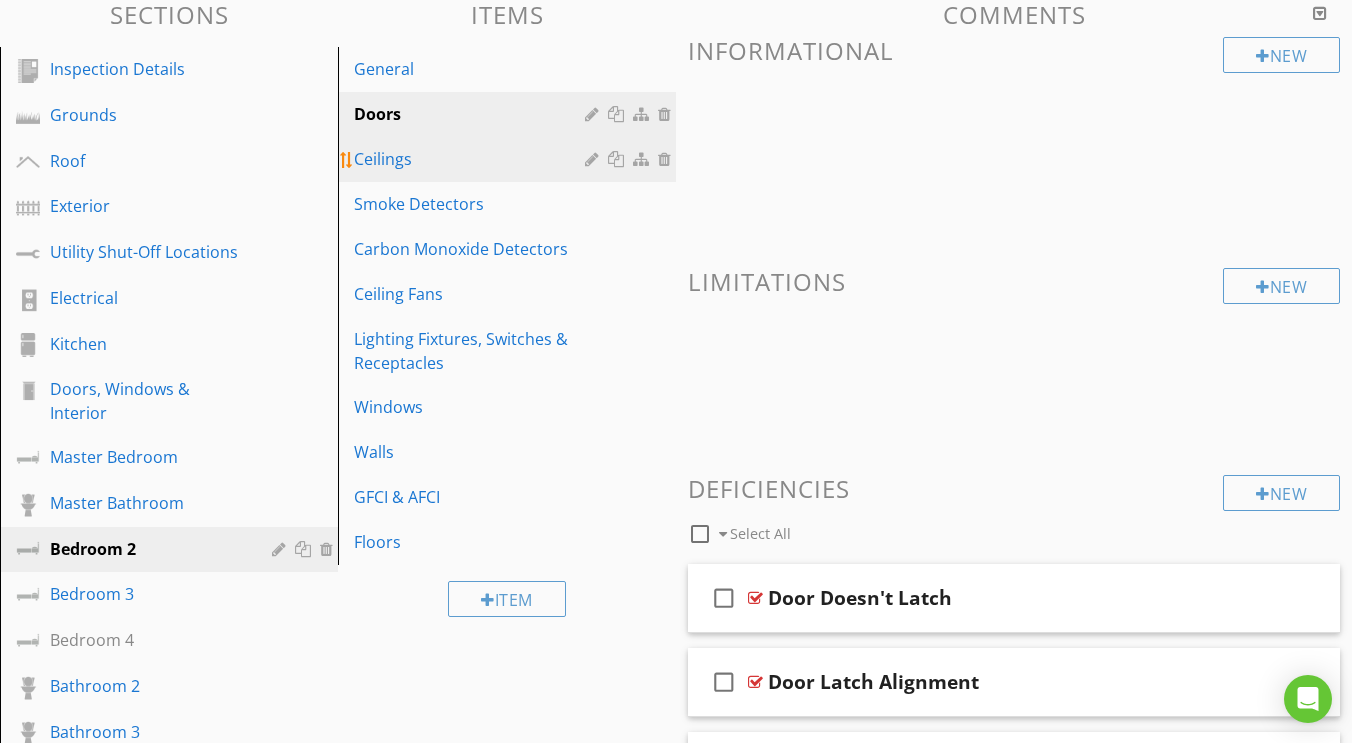 click on "Ceilings" at bounding box center (472, 159) 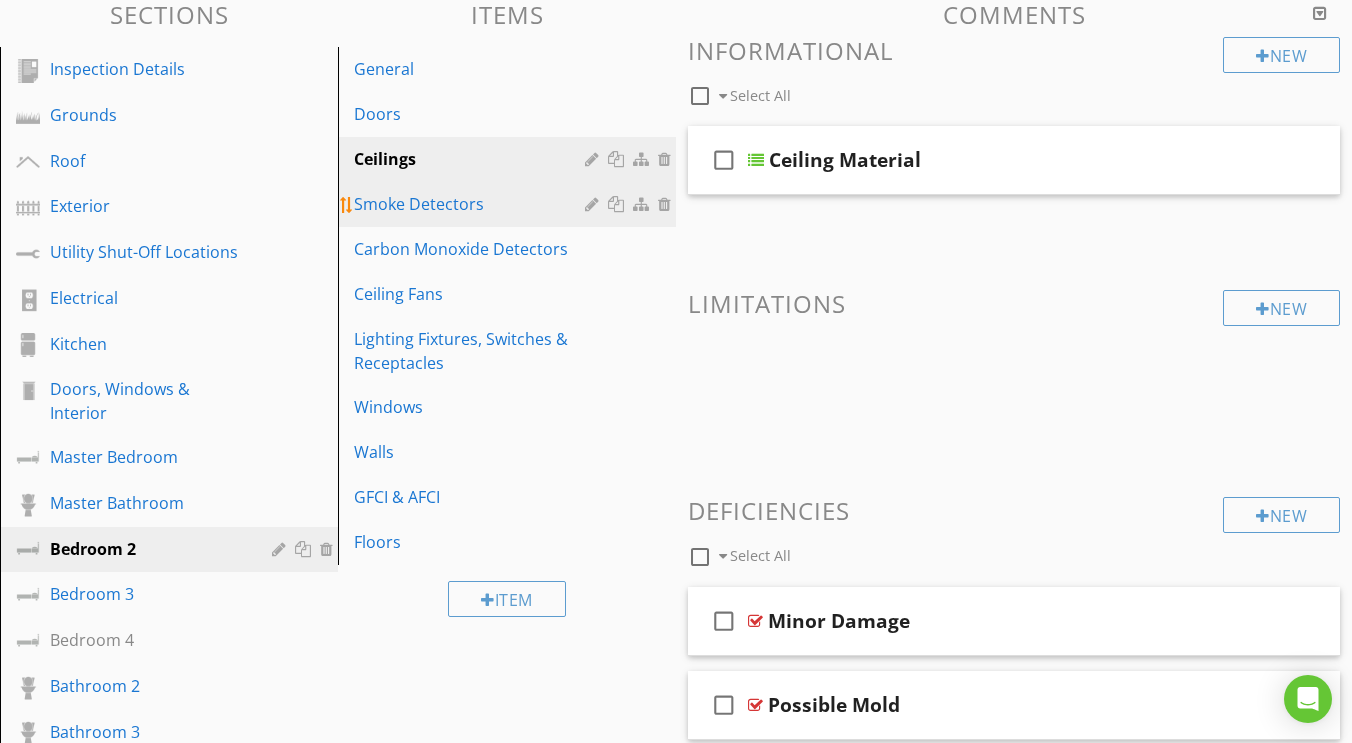 click on "Smoke Detectors" at bounding box center (472, 204) 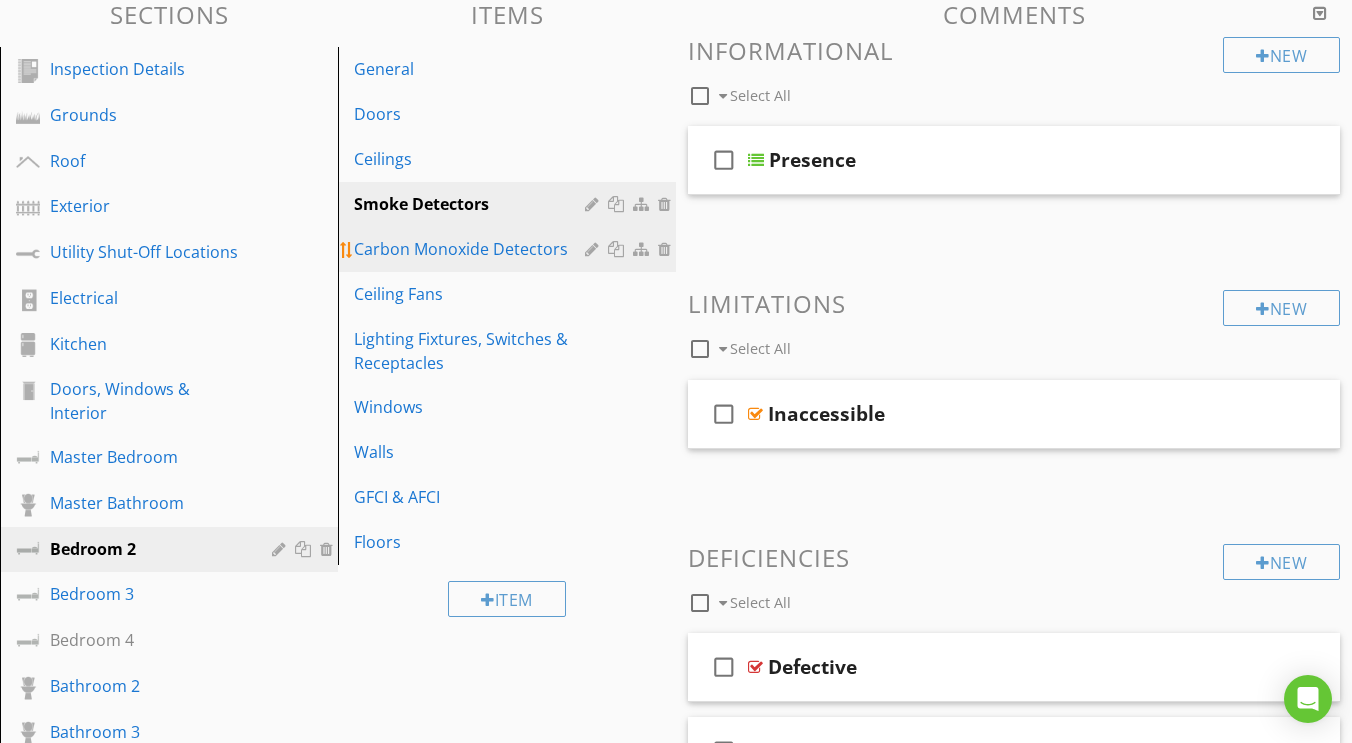click on "Carbon Monoxide Detectors" at bounding box center [510, 249] 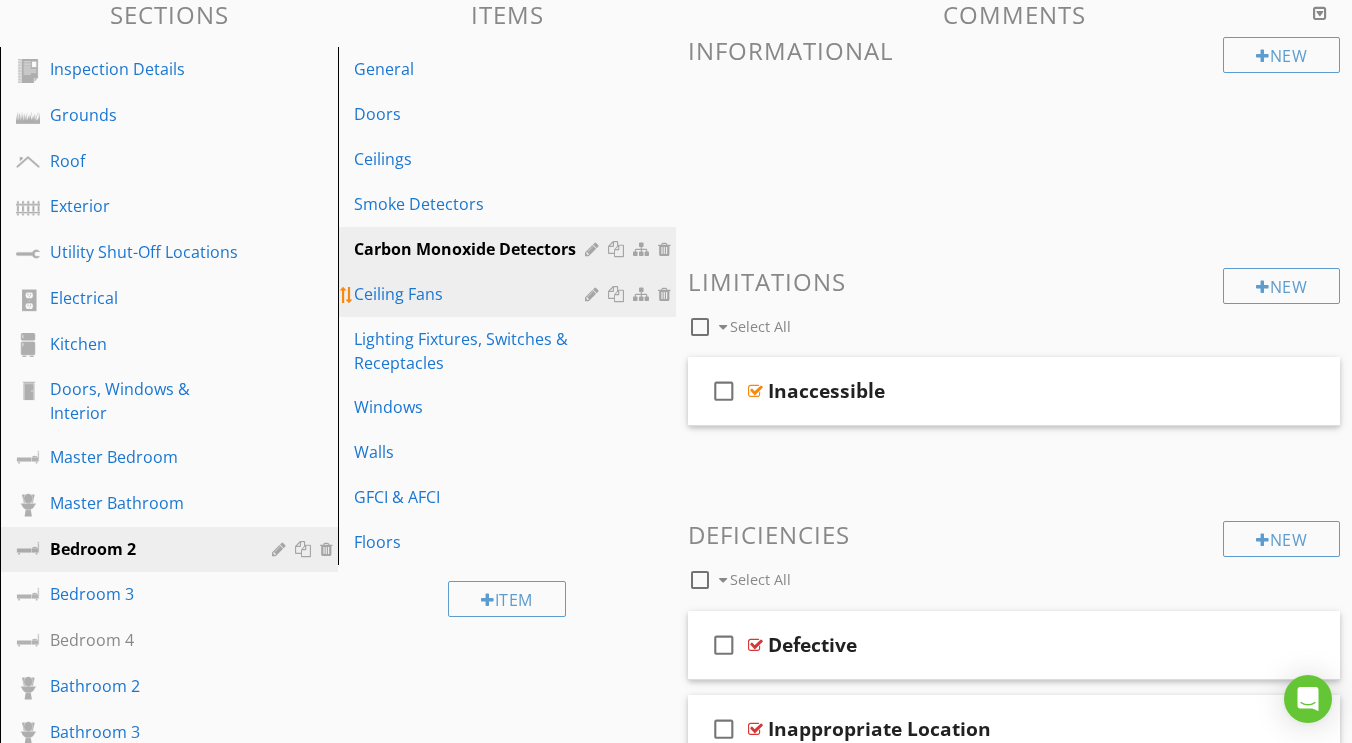click on "Ceiling Fans" at bounding box center [510, 294] 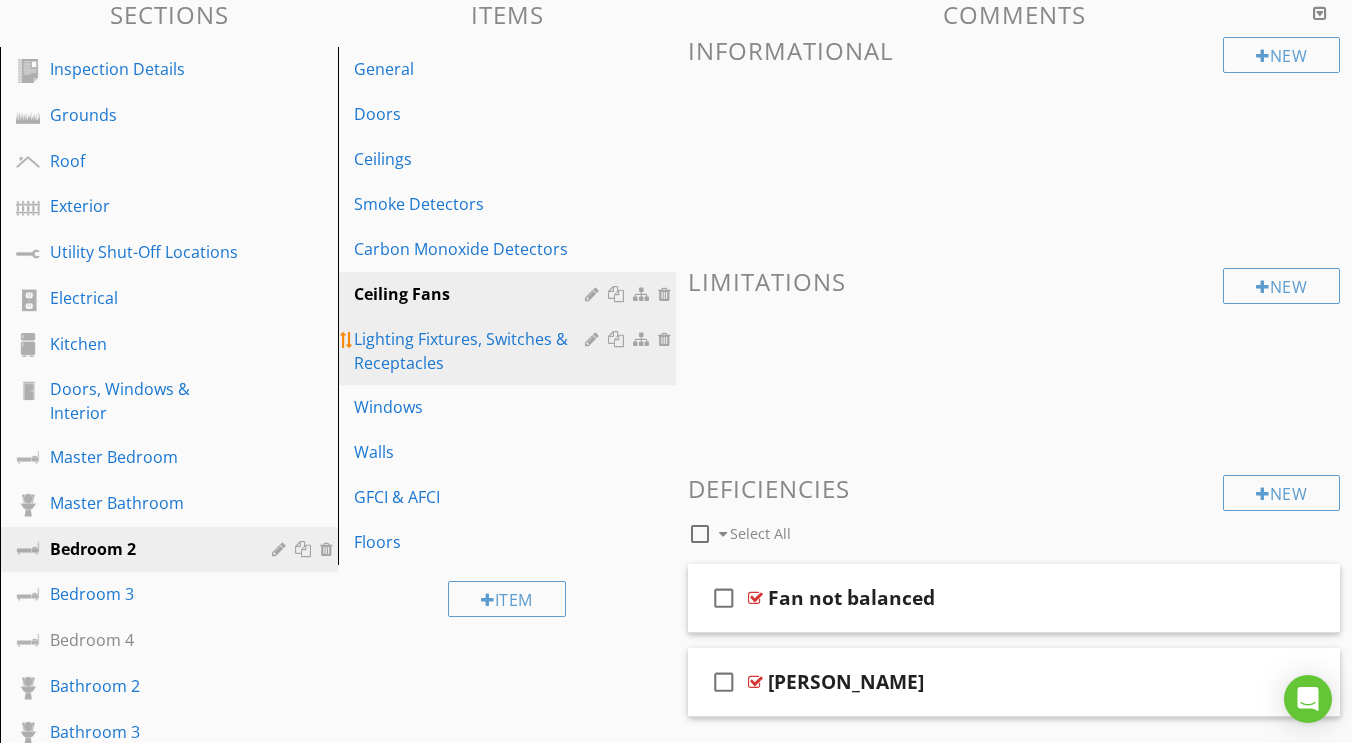 click on "Lighting Fixtures, Switches & Receptacles" at bounding box center (510, 351) 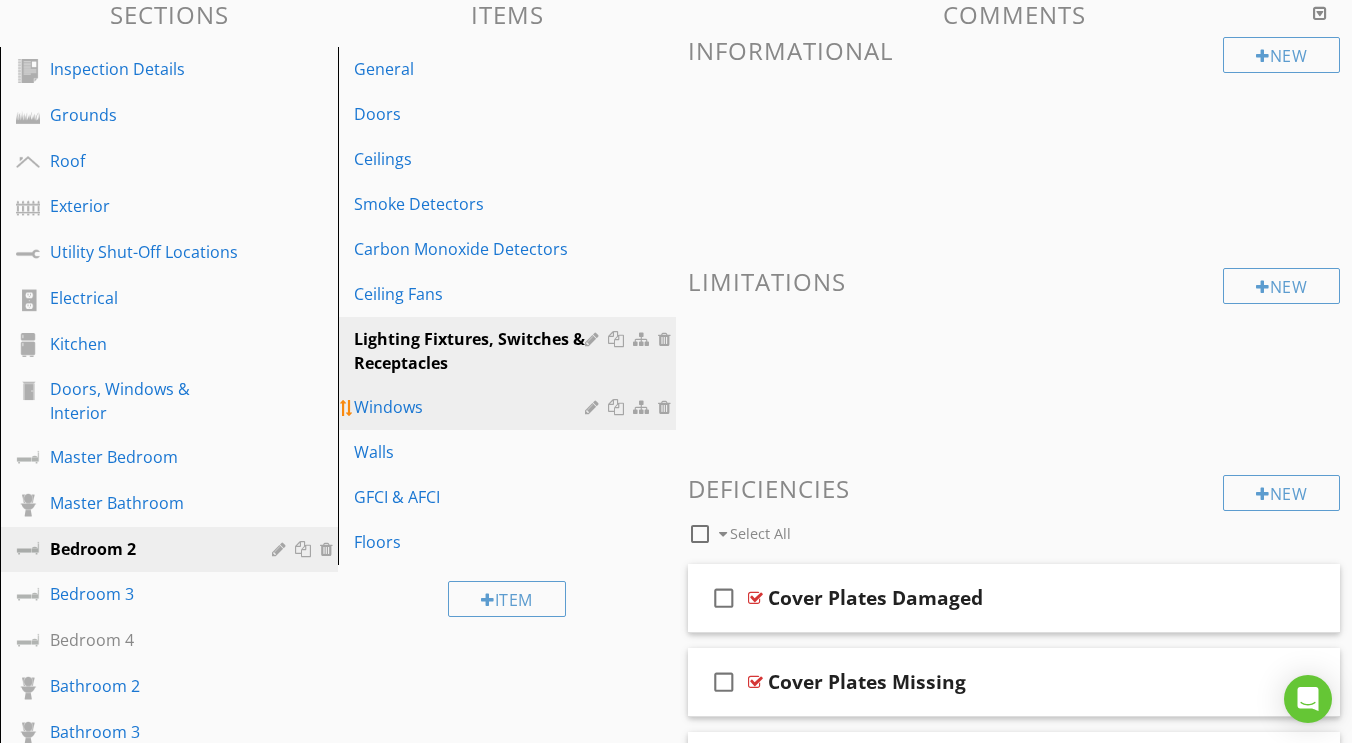 click on "Windows" at bounding box center (472, 407) 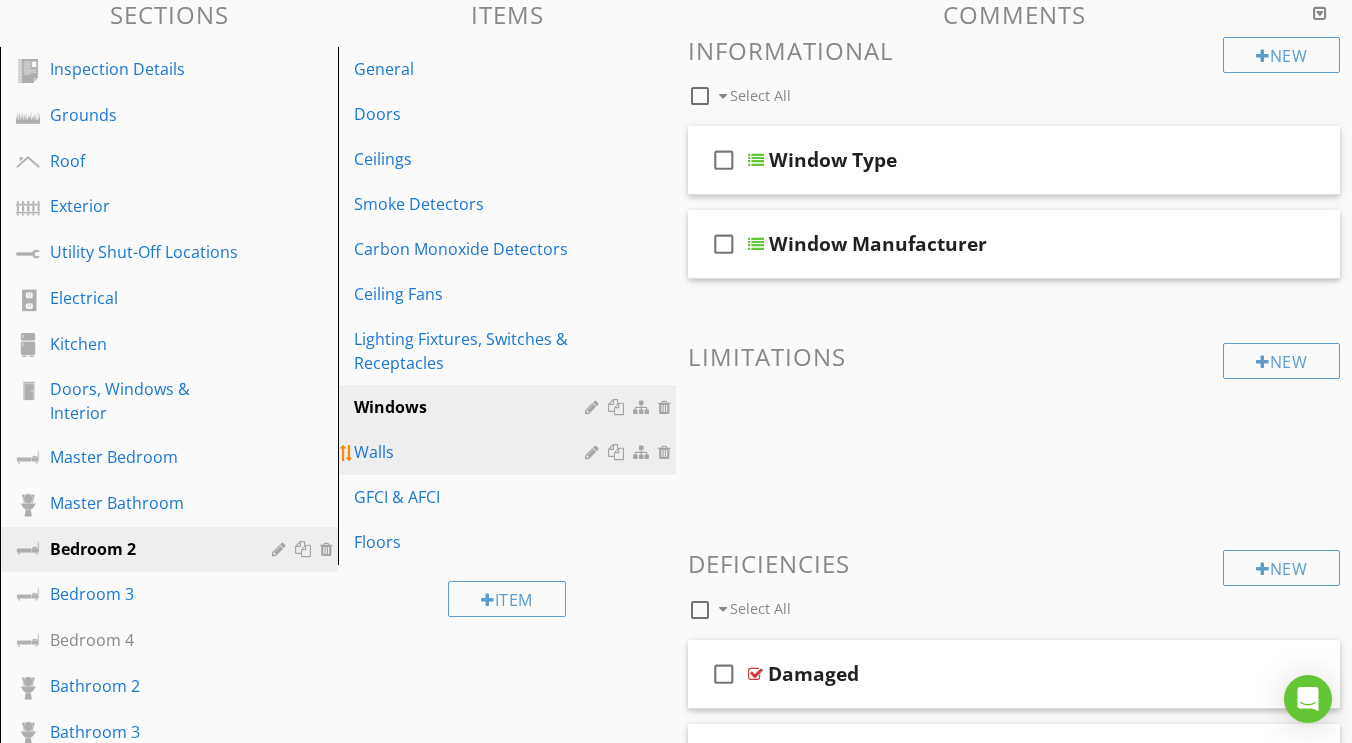 click on "Walls" at bounding box center (510, 452) 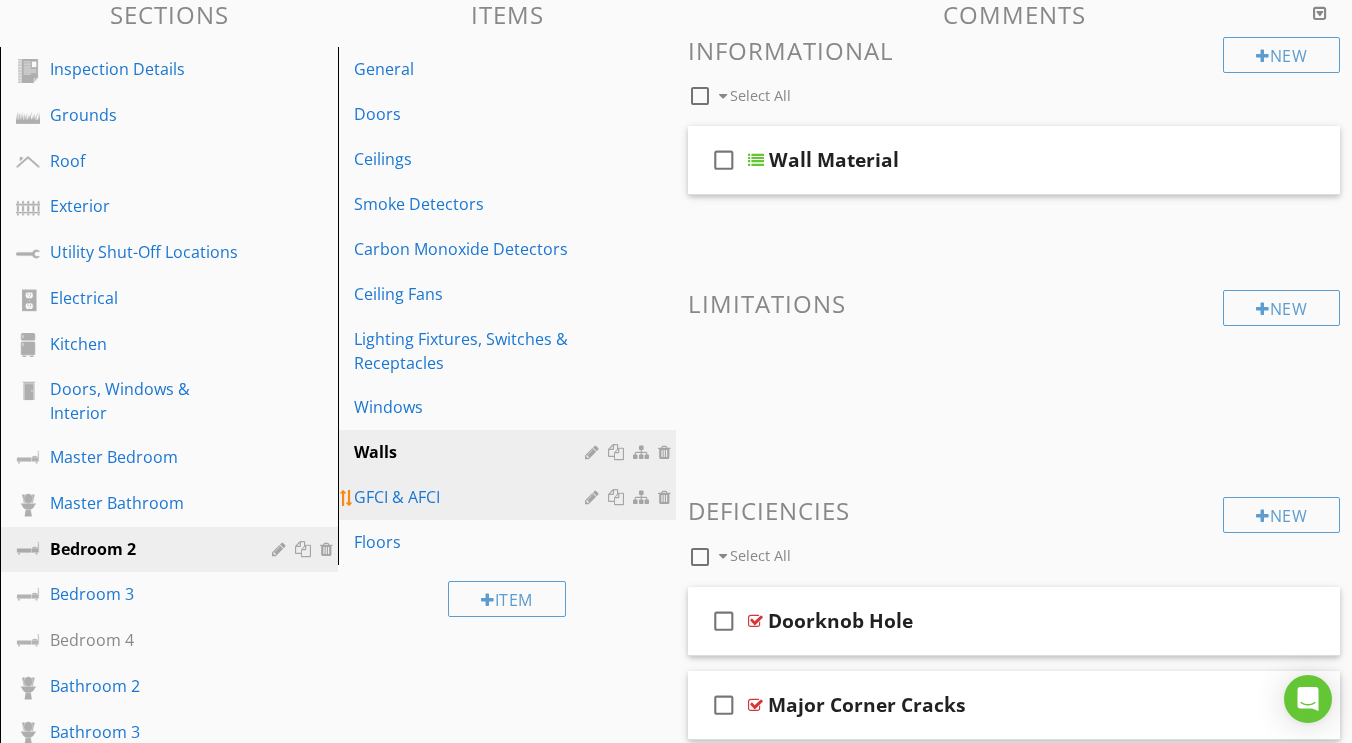 click on "GFCI & AFCI" at bounding box center (472, 497) 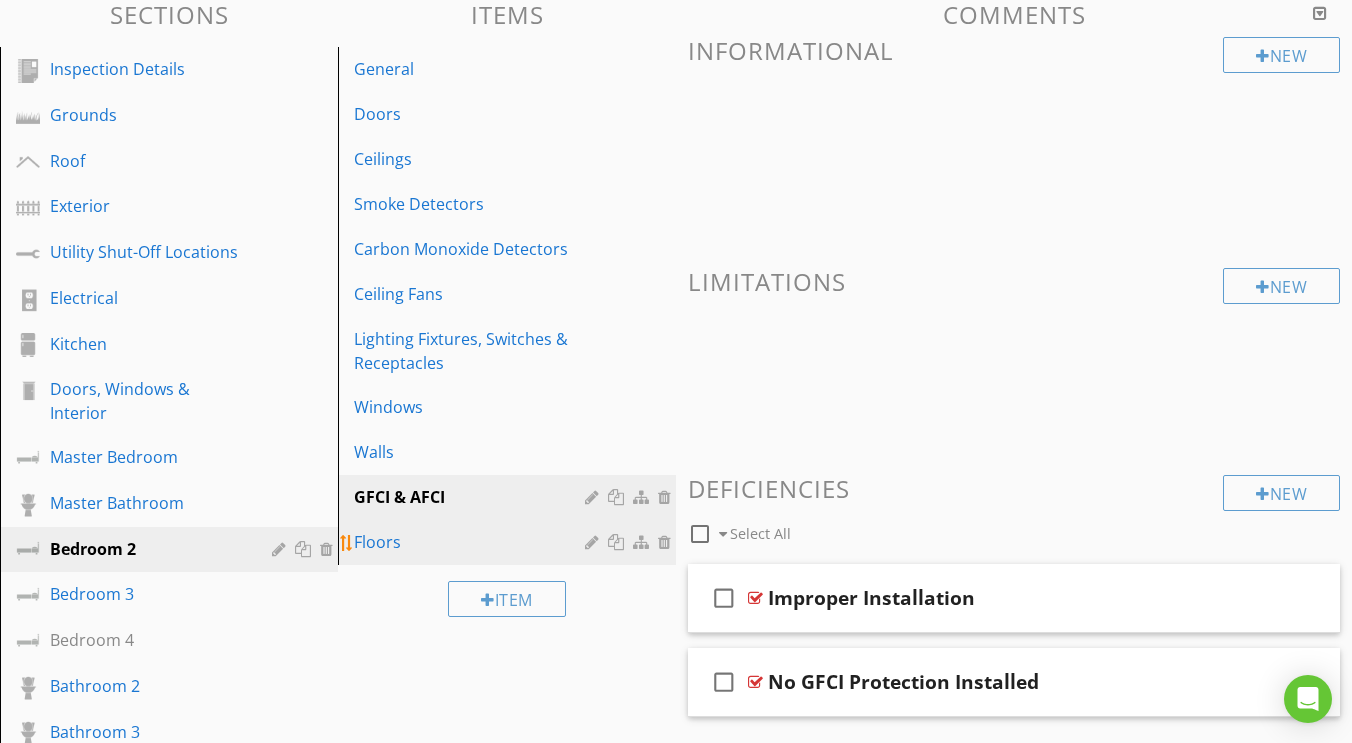 click on "Floors" at bounding box center [472, 542] 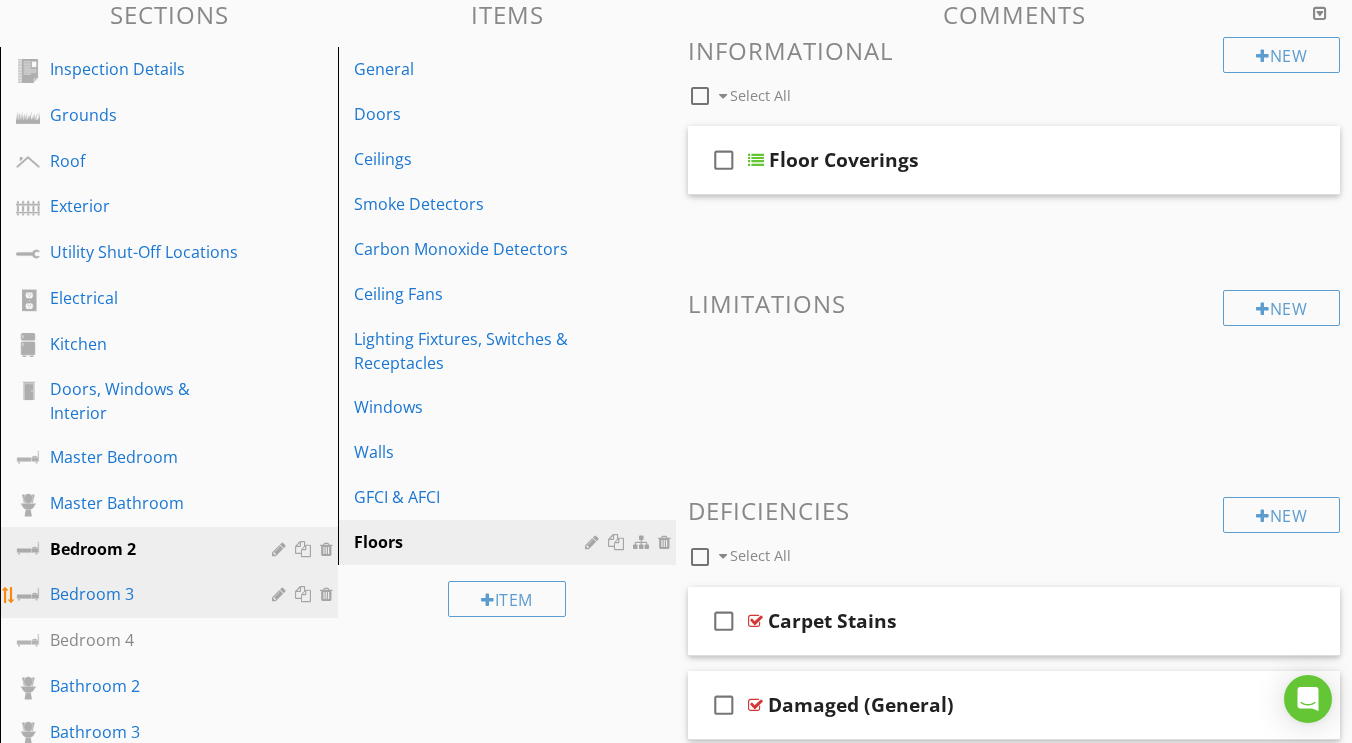 click on "Bedroom 3" at bounding box center (146, 594) 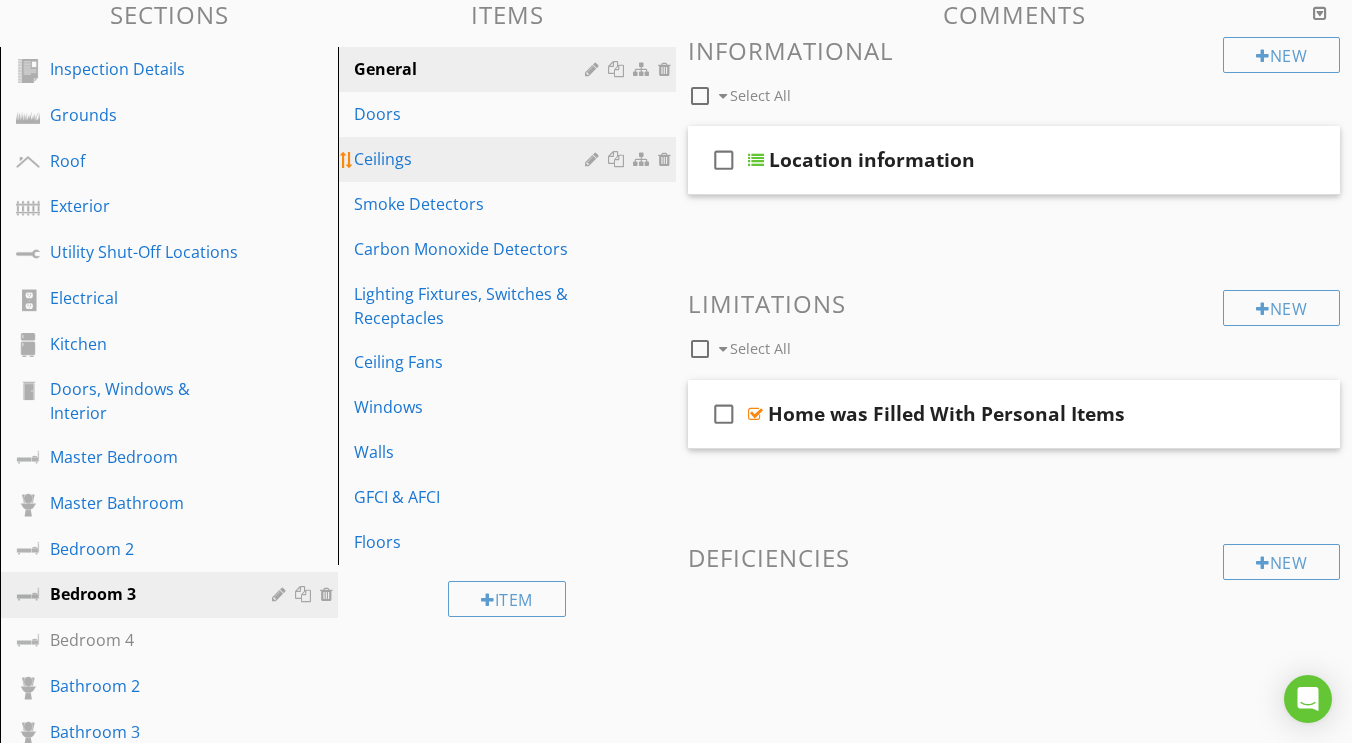 click on "Ceilings" at bounding box center [510, 159] 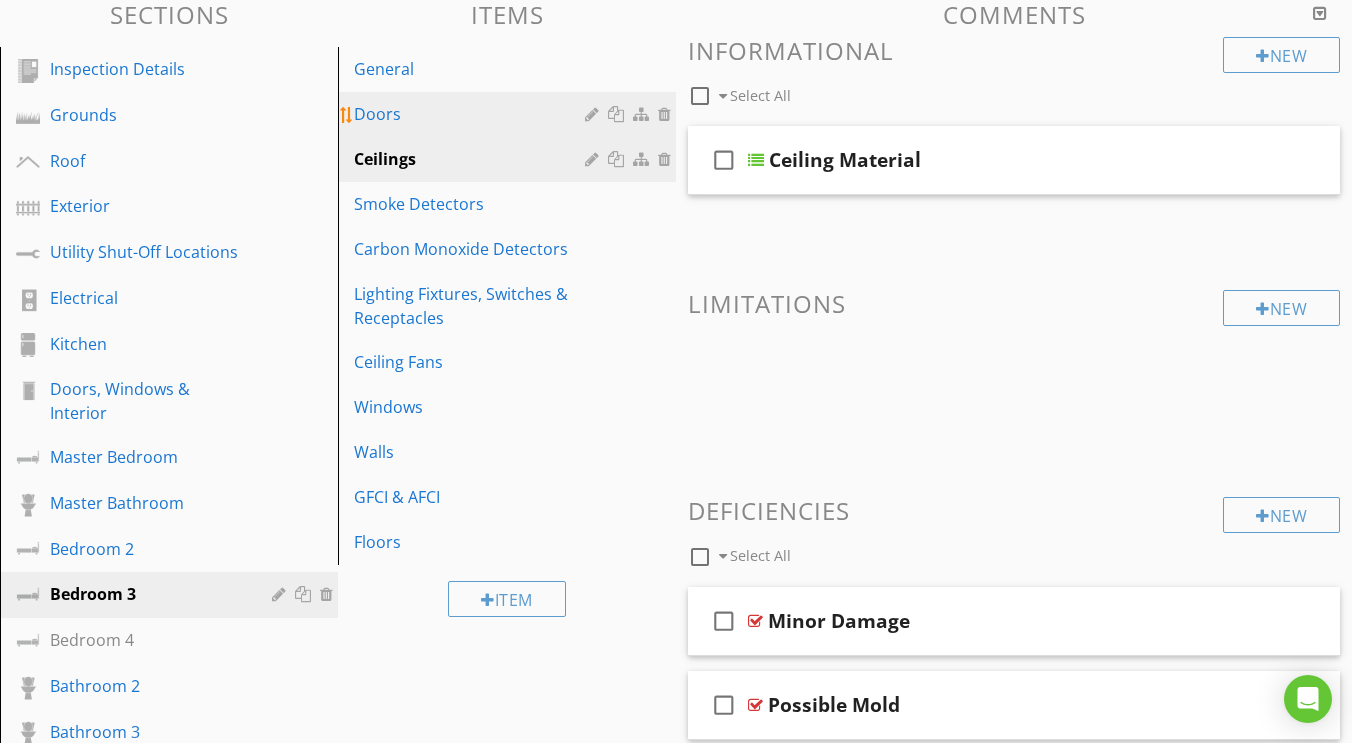 click on "Doors" at bounding box center (472, 114) 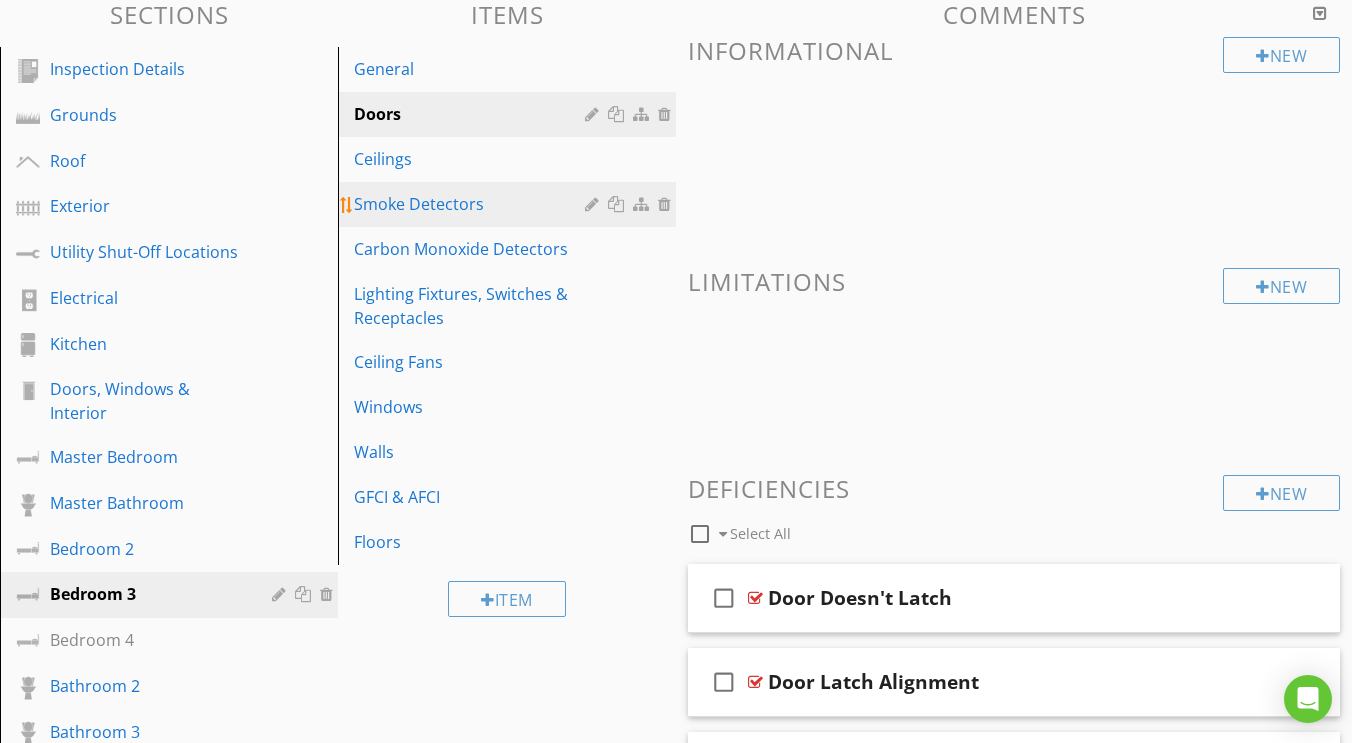 click on "Smoke Detectors" at bounding box center (472, 204) 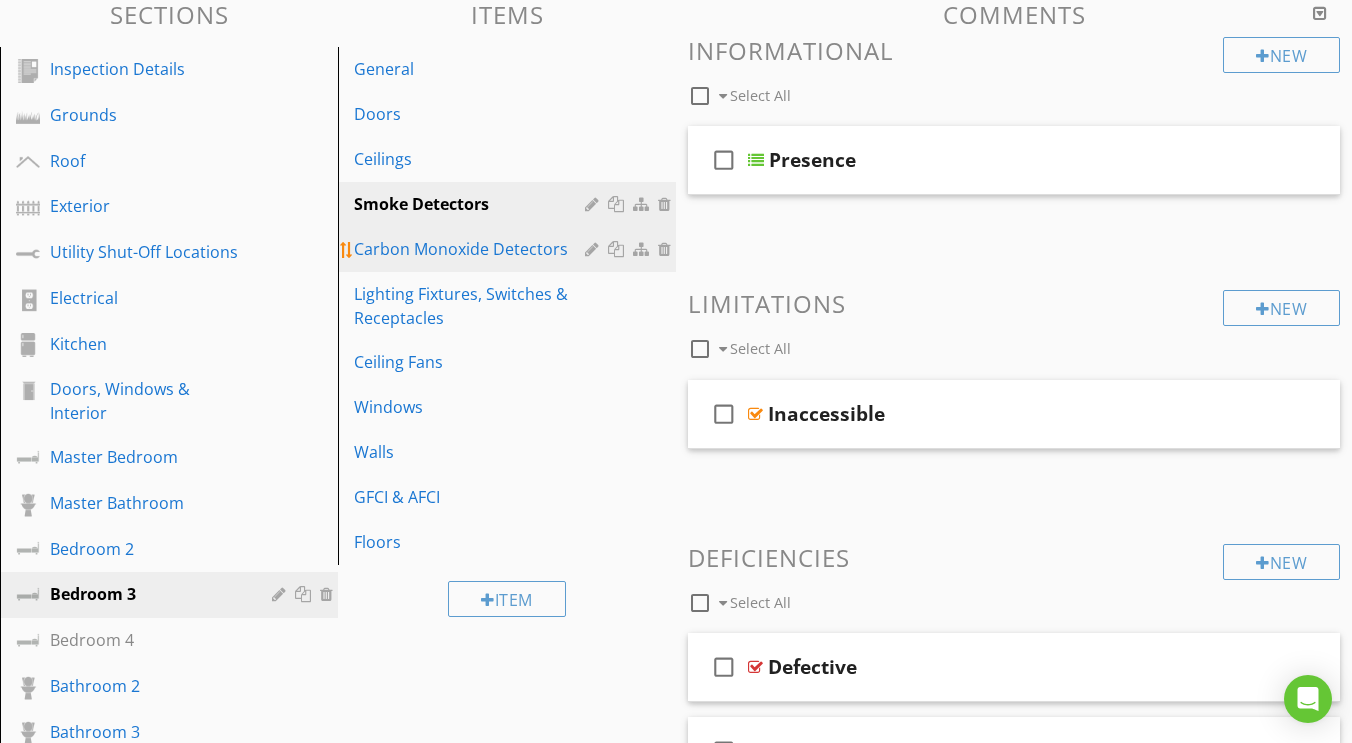 click on "Carbon Monoxide Detectors" at bounding box center (472, 249) 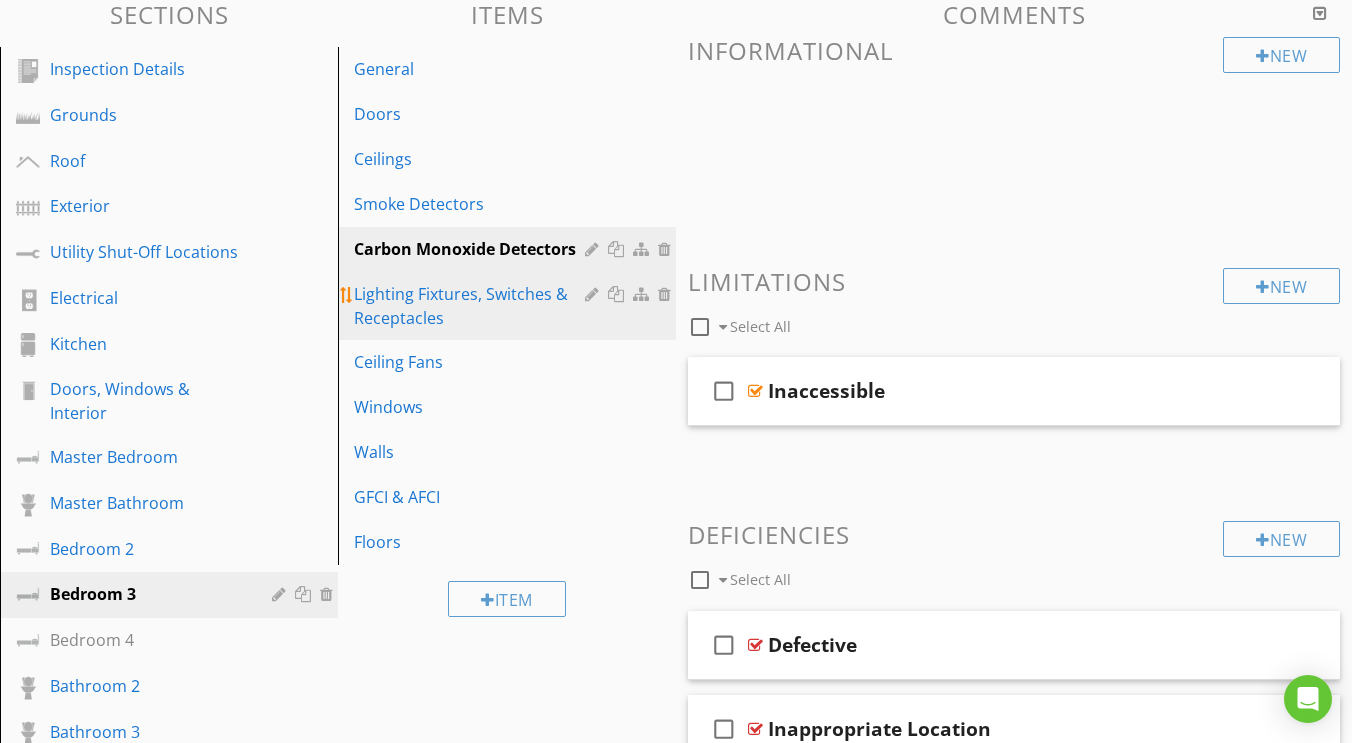 click on "Lighting Fixtures, Switches & Receptacles" at bounding box center [472, 306] 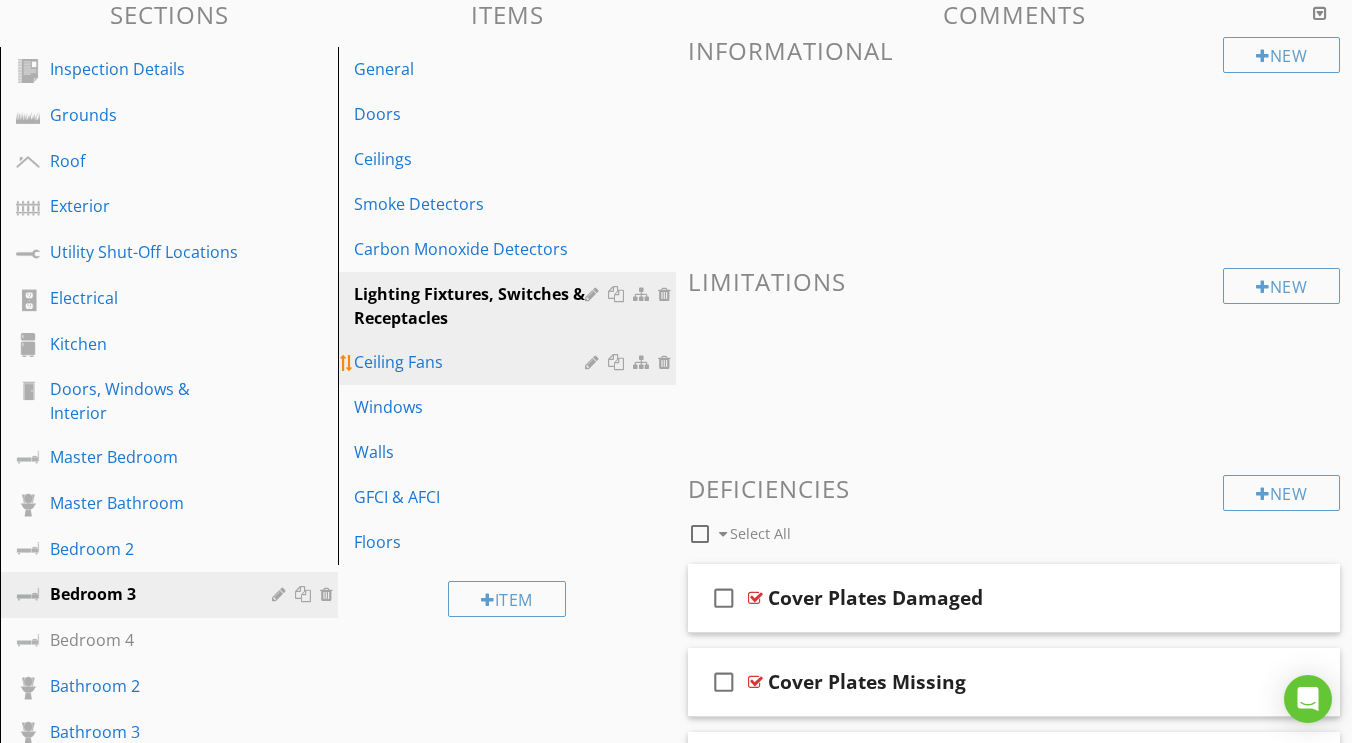 click on "Ceiling Fans" at bounding box center (472, 362) 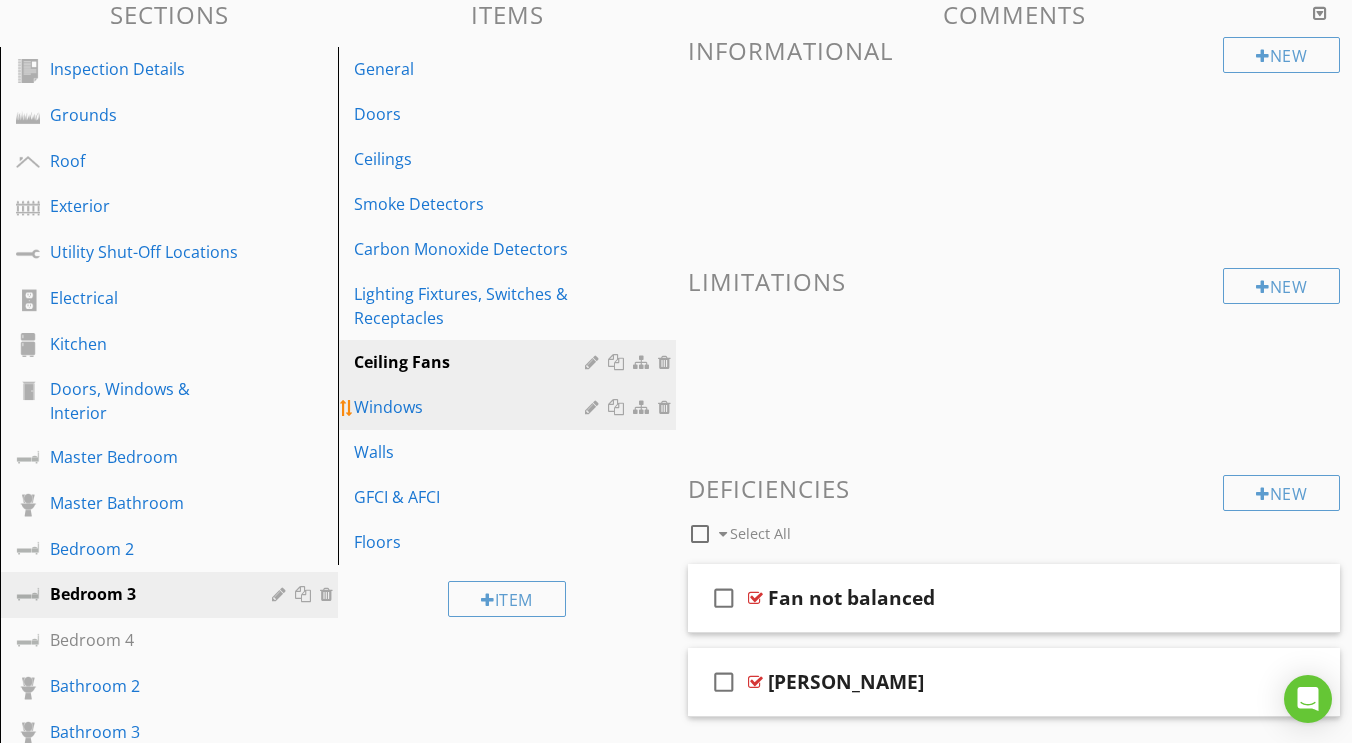 click on "Windows" at bounding box center [472, 407] 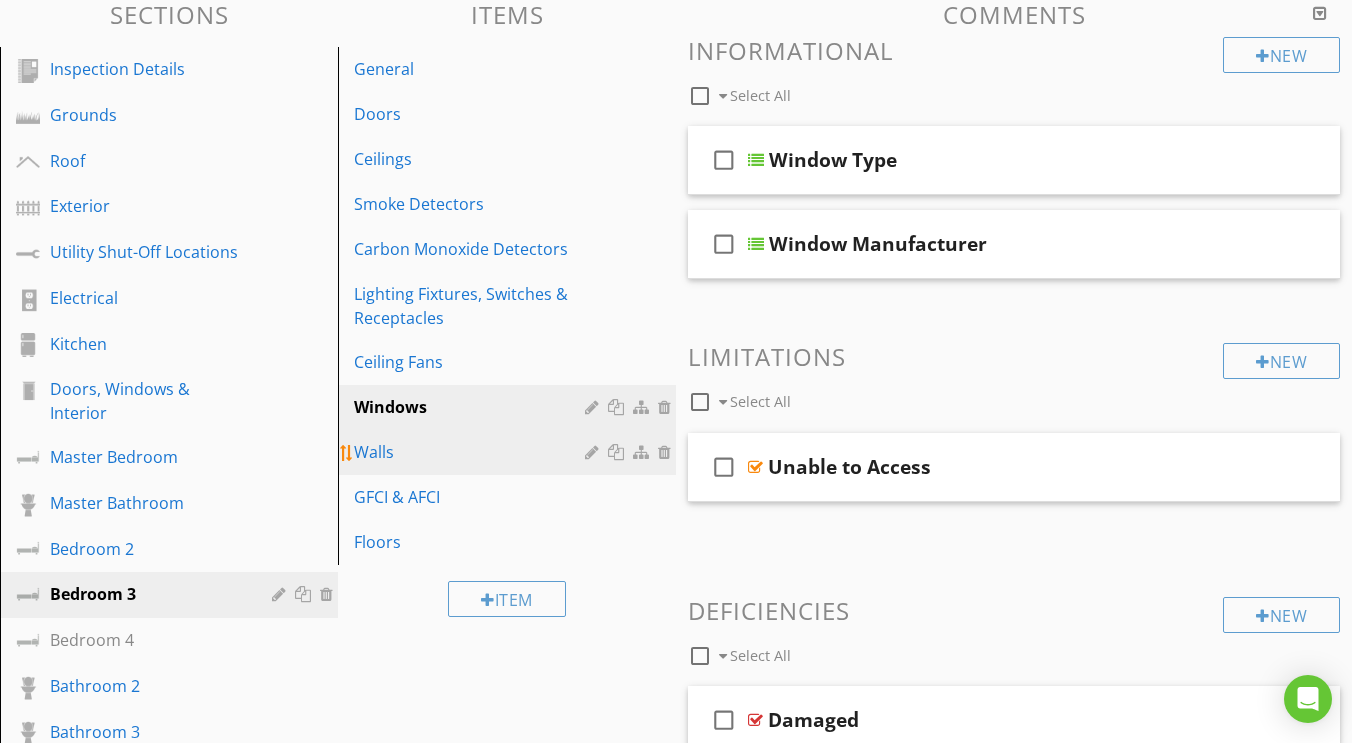 click on "Walls" at bounding box center [472, 452] 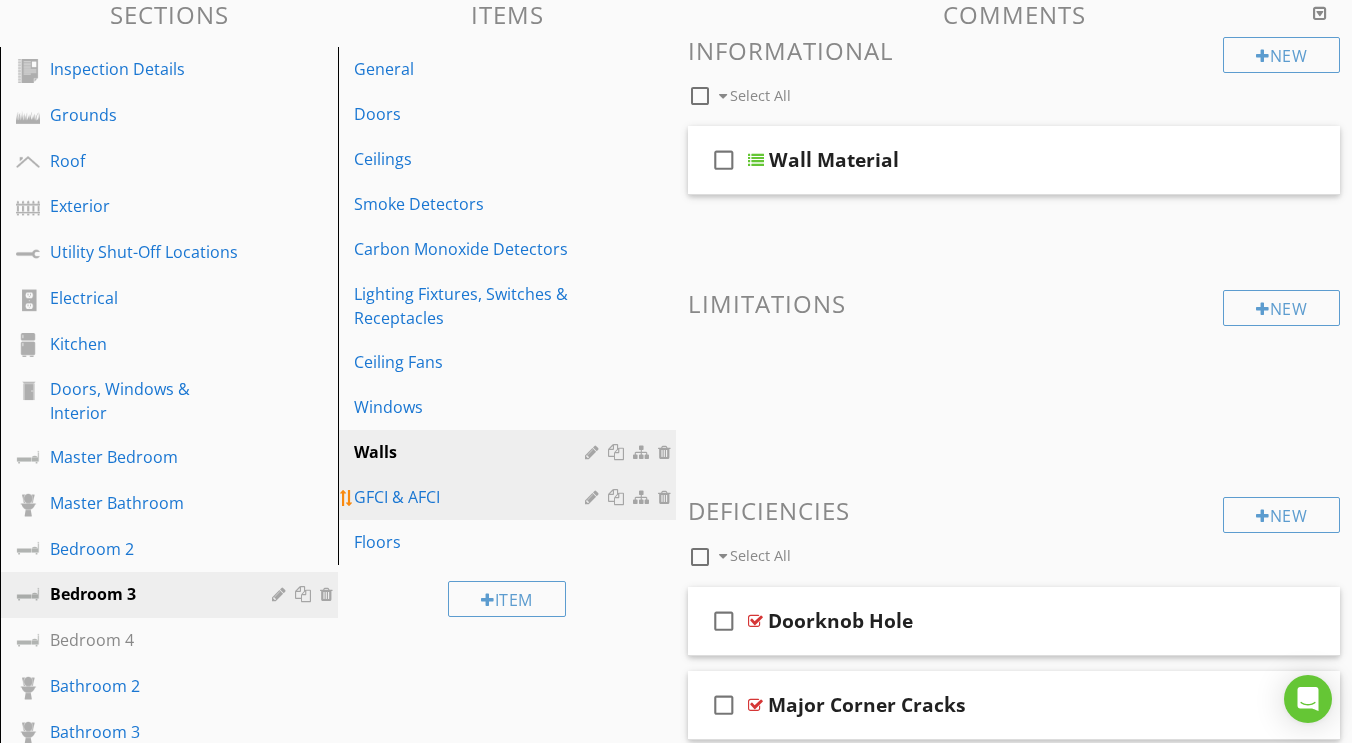 click on "GFCI & AFCI" at bounding box center (472, 497) 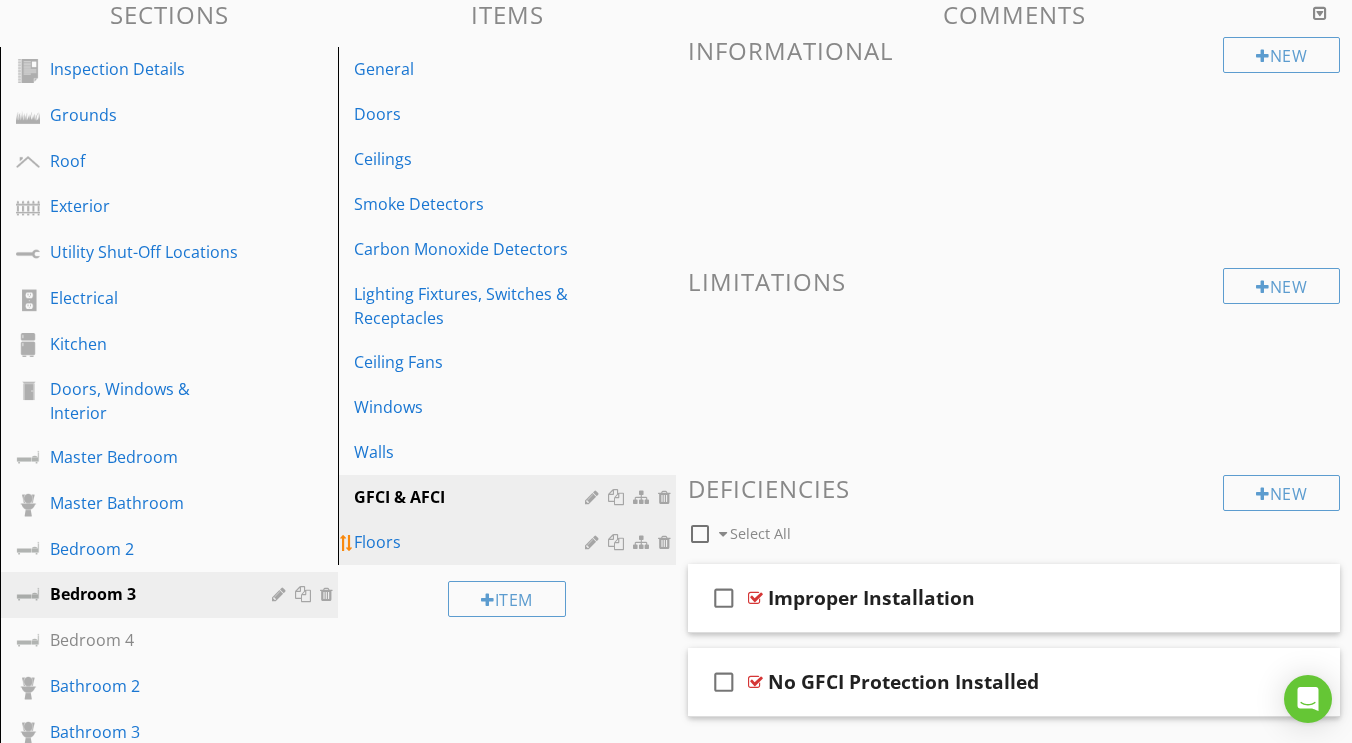 click on "Floors" at bounding box center [472, 542] 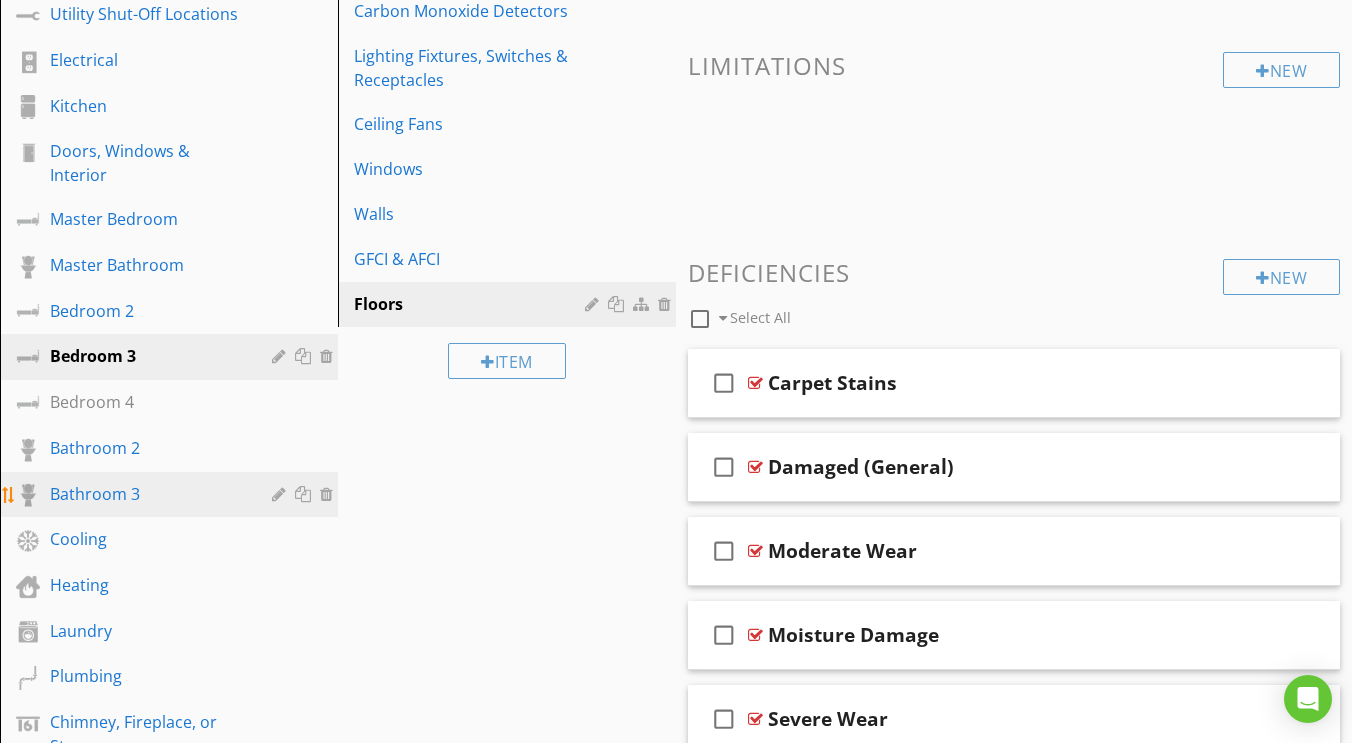 scroll, scrollTop: 453, scrollLeft: 0, axis: vertical 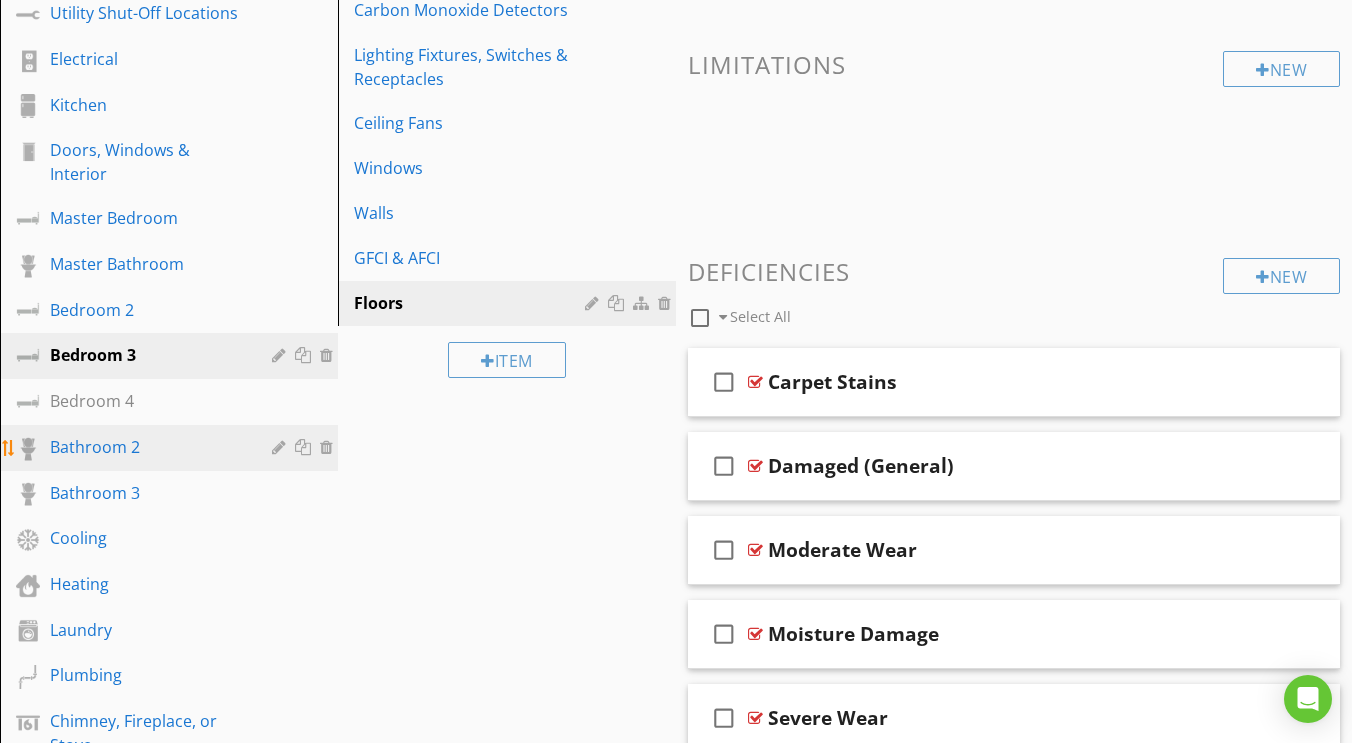 click on "Bathroom 2" at bounding box center [172, 448] 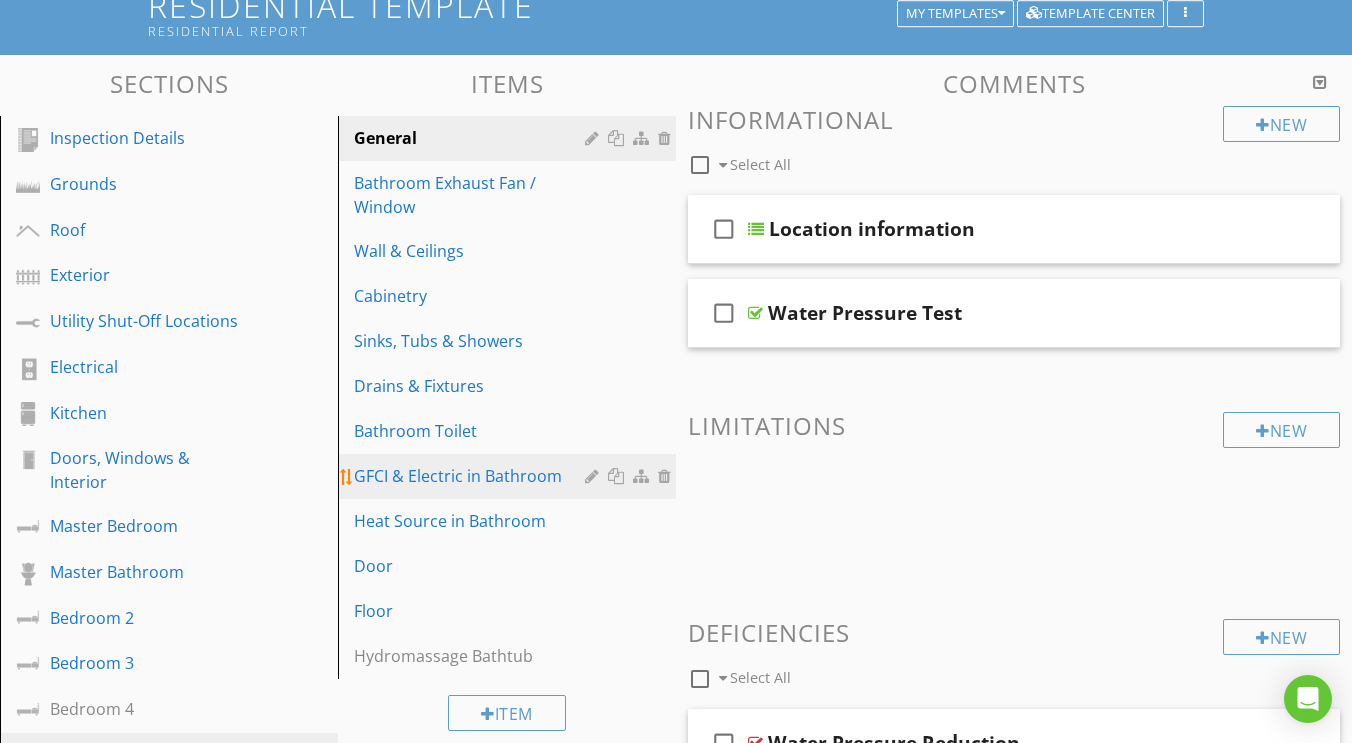 scroll, scrollTop: 116, scrollLeft: 0, axis: vertical 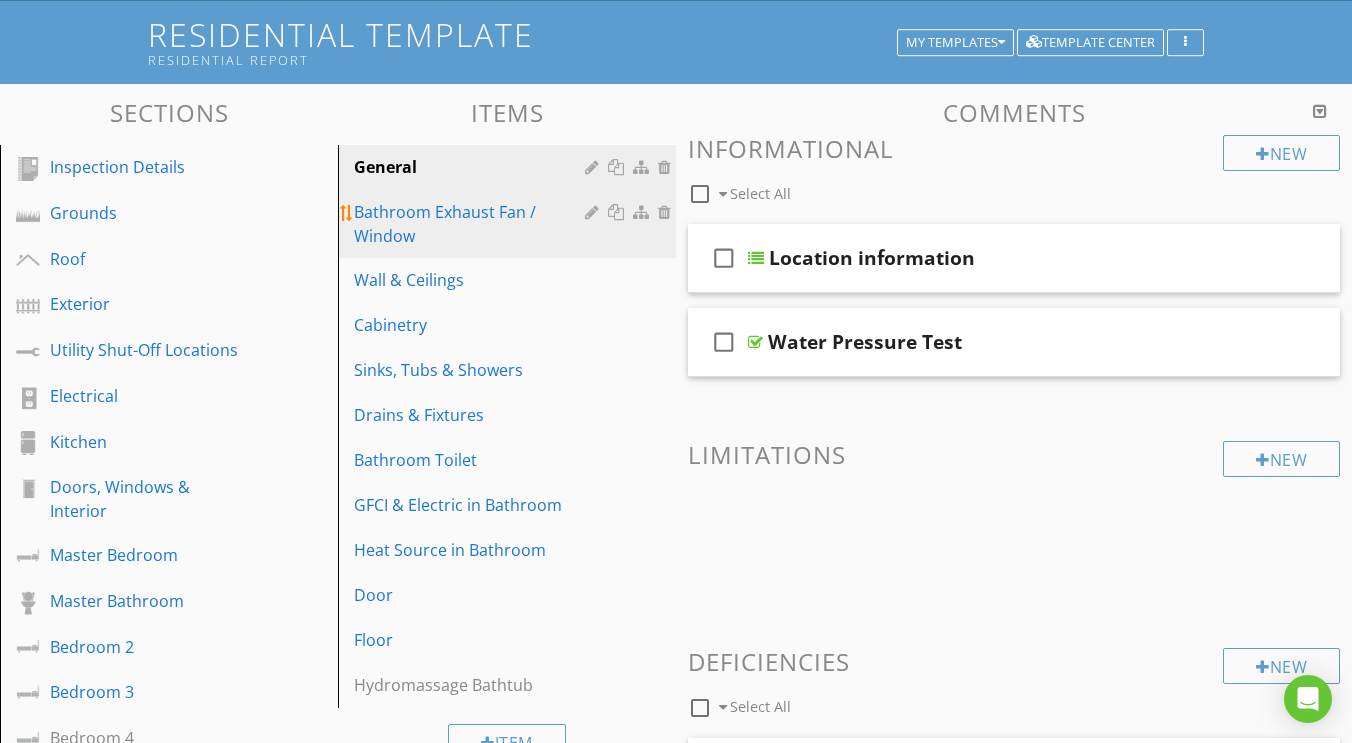 click on "Bathroom Exhaust Fan / Window" at bounding box center (472, 224) 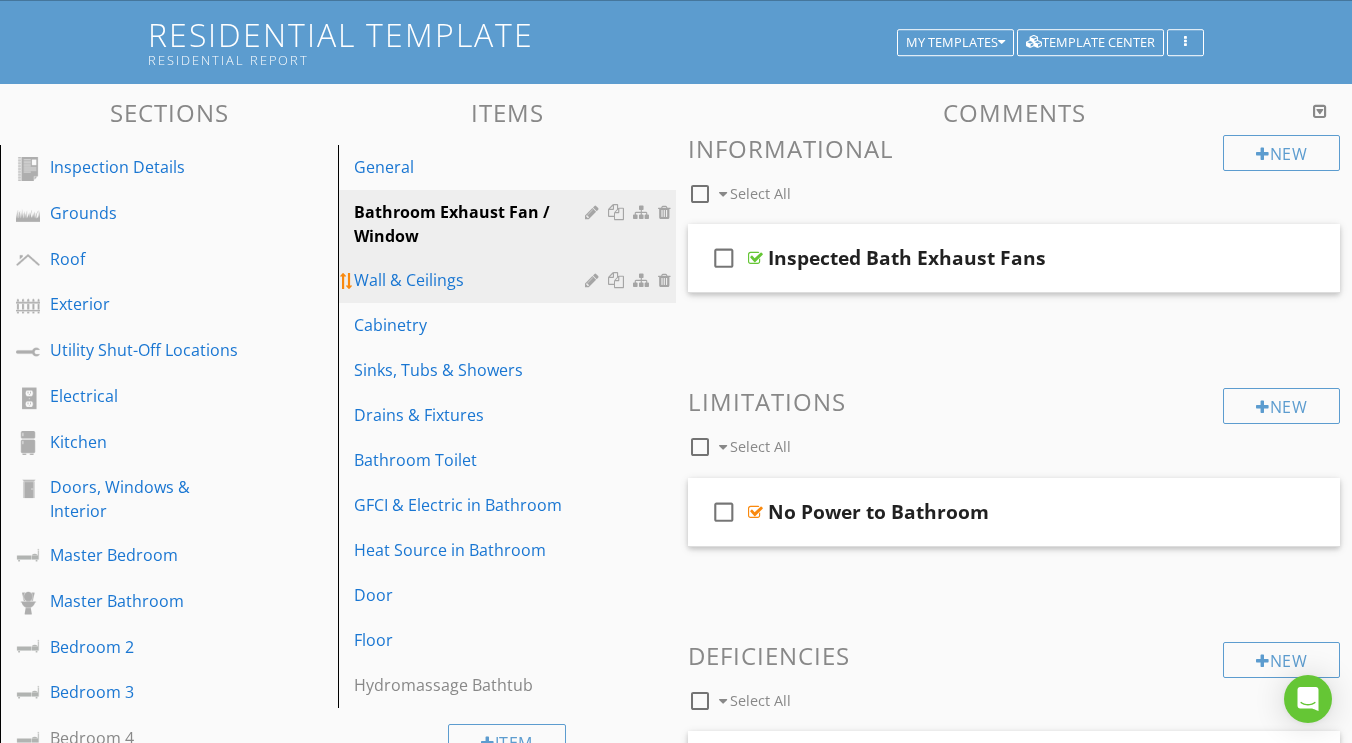 click on "Wall & Ceilings" at bounding box center [472, 280] 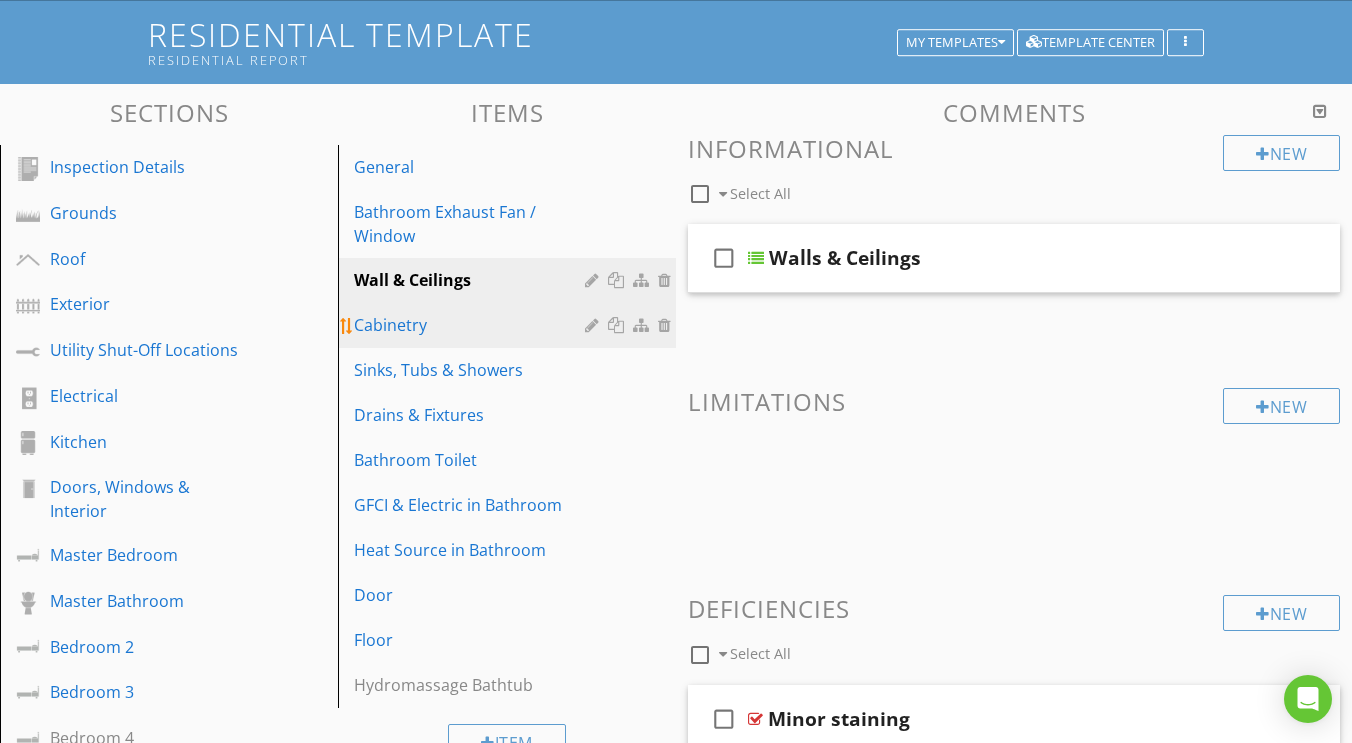 click on "Cabinetry" at bounding box center (472, 325) 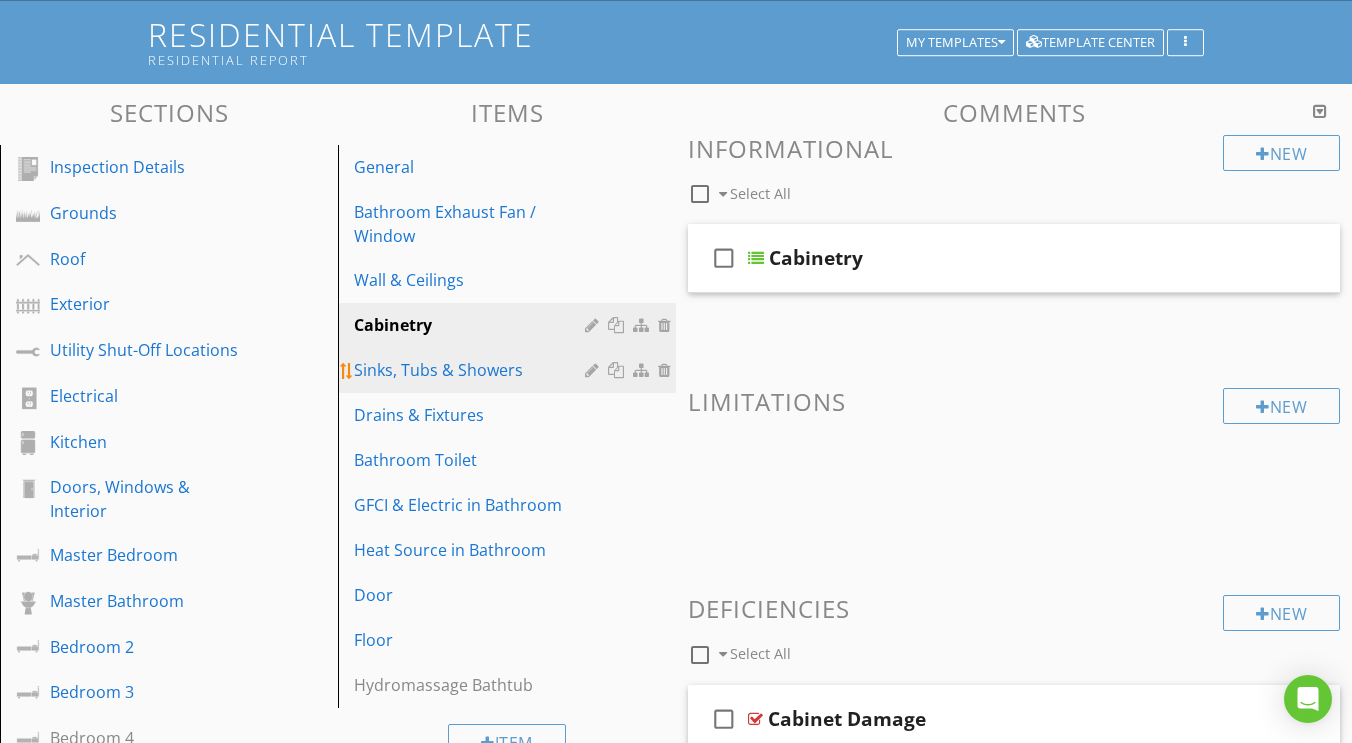 click on "Sinks, Tubs & Showers" at bounding box center (472, 370) 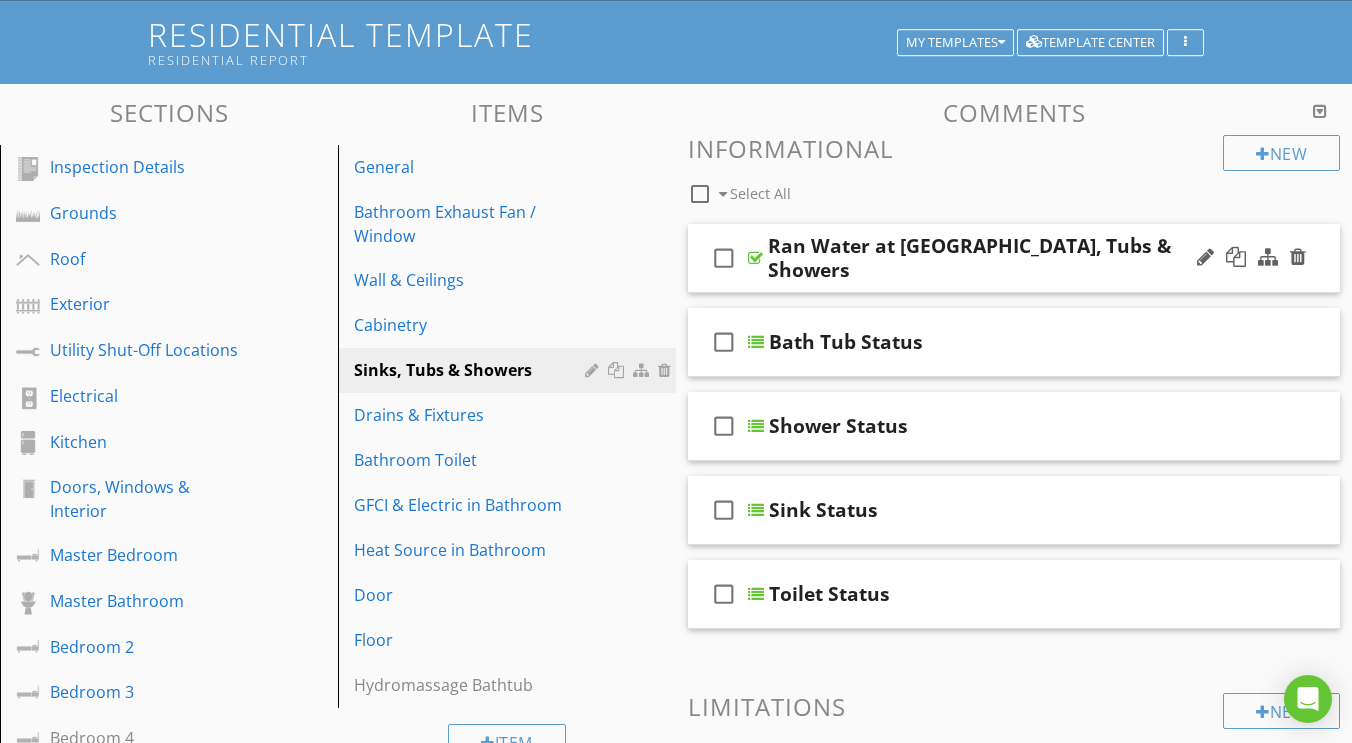 click at bounding box center (755, 258) 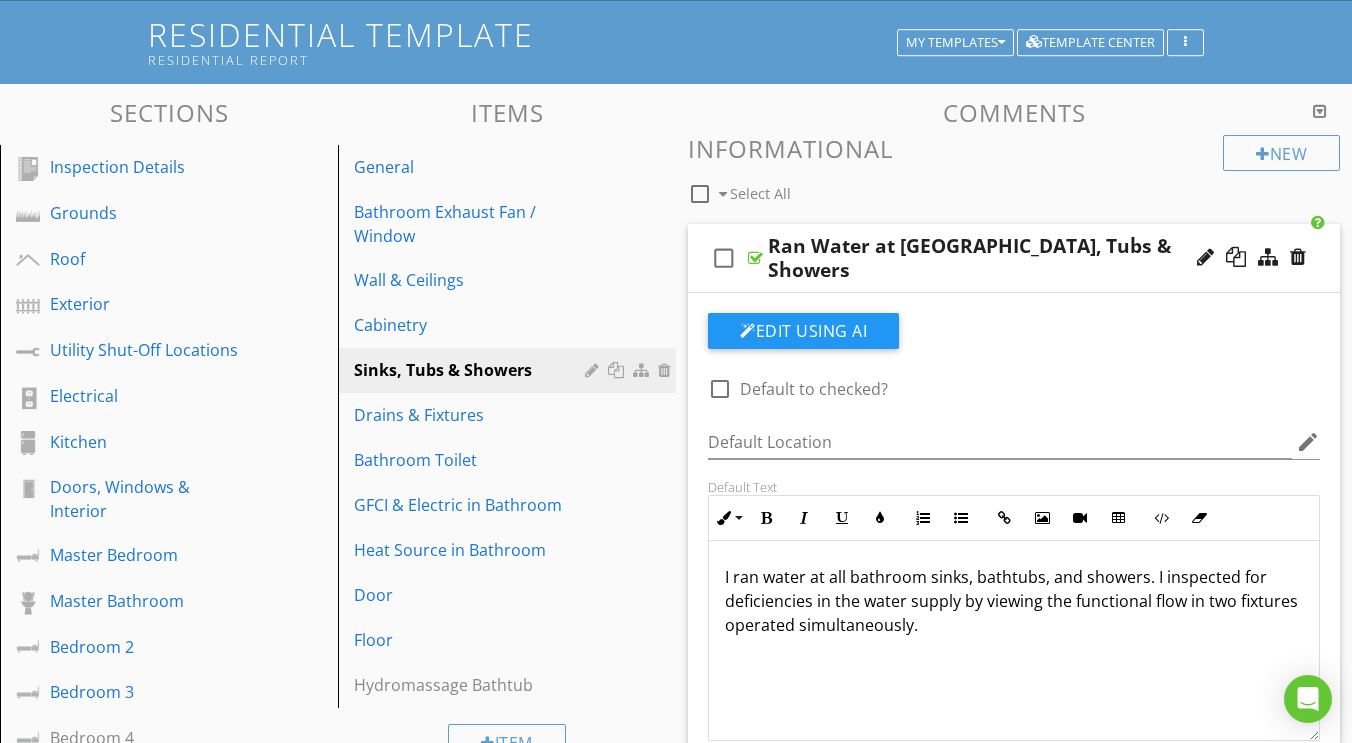 click at bounding box center [755, 258] 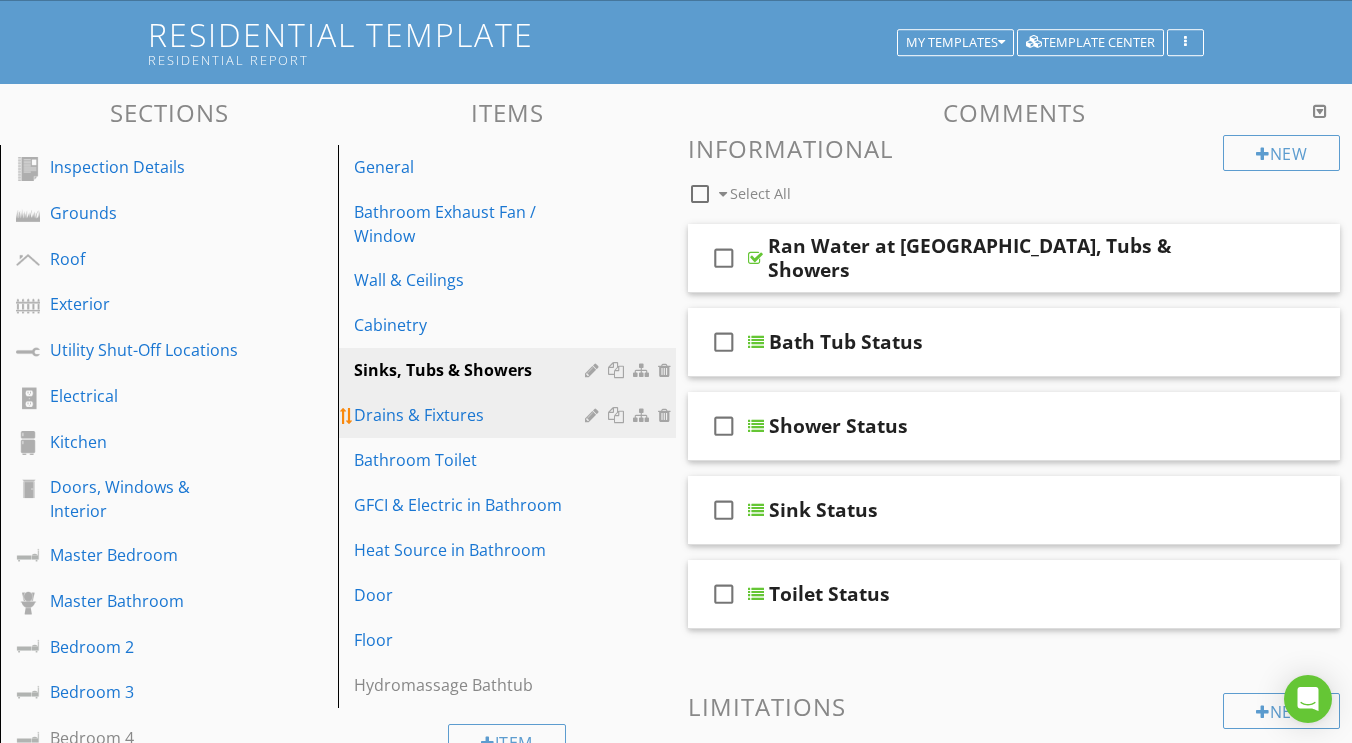 click on "Drains & Fixtures" at bounding box center [472, 415] 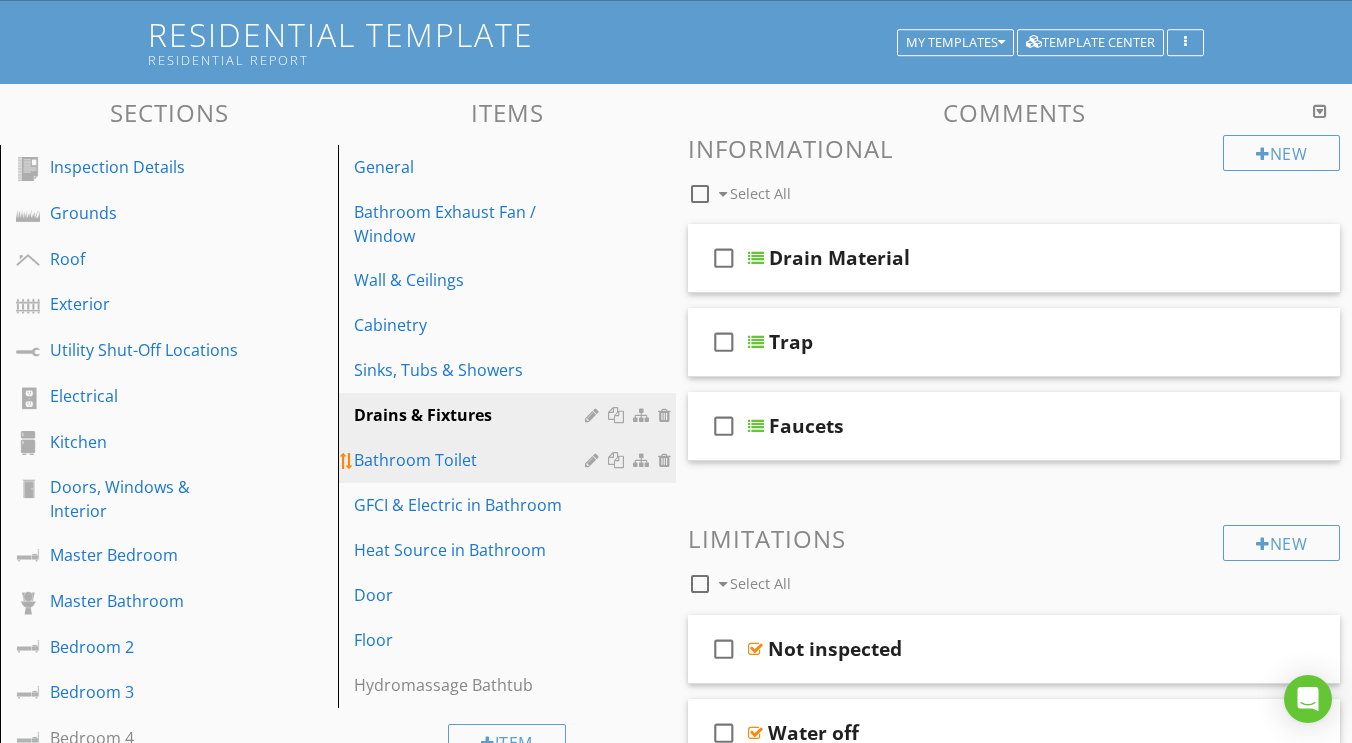 click on "Bathroom Toilet" at bounding box center (472, 460) 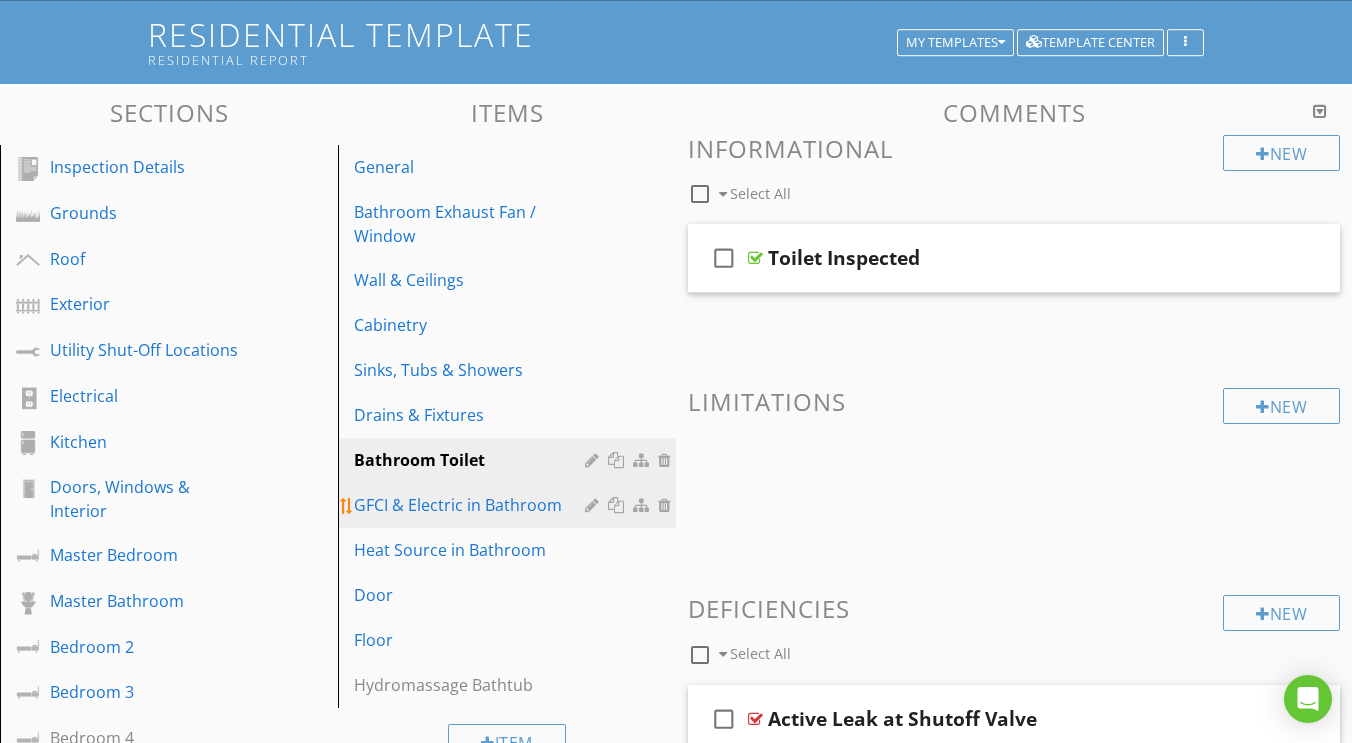click on "GFCI & Electric in Bathroom" at bounding box center [510, 505] 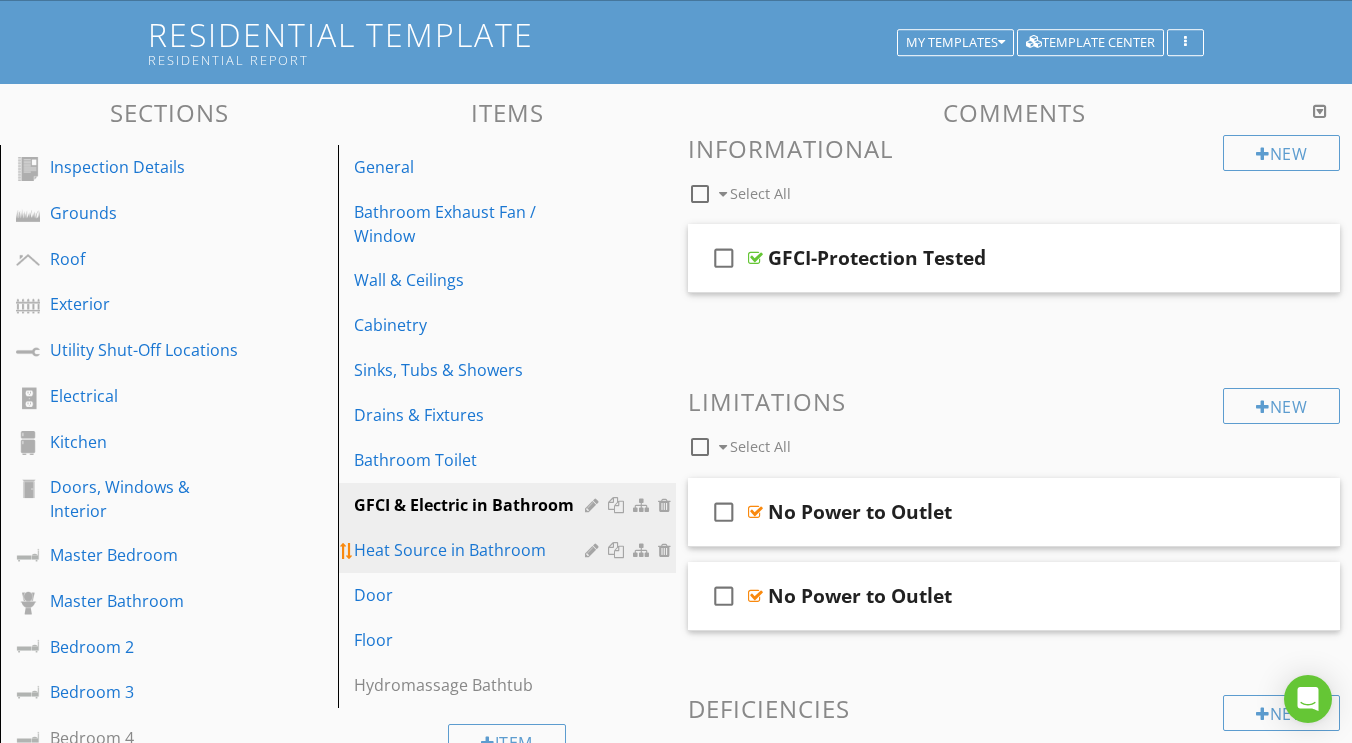 click on "Heat Source in Bathroom" at bounding box center (472, 550) 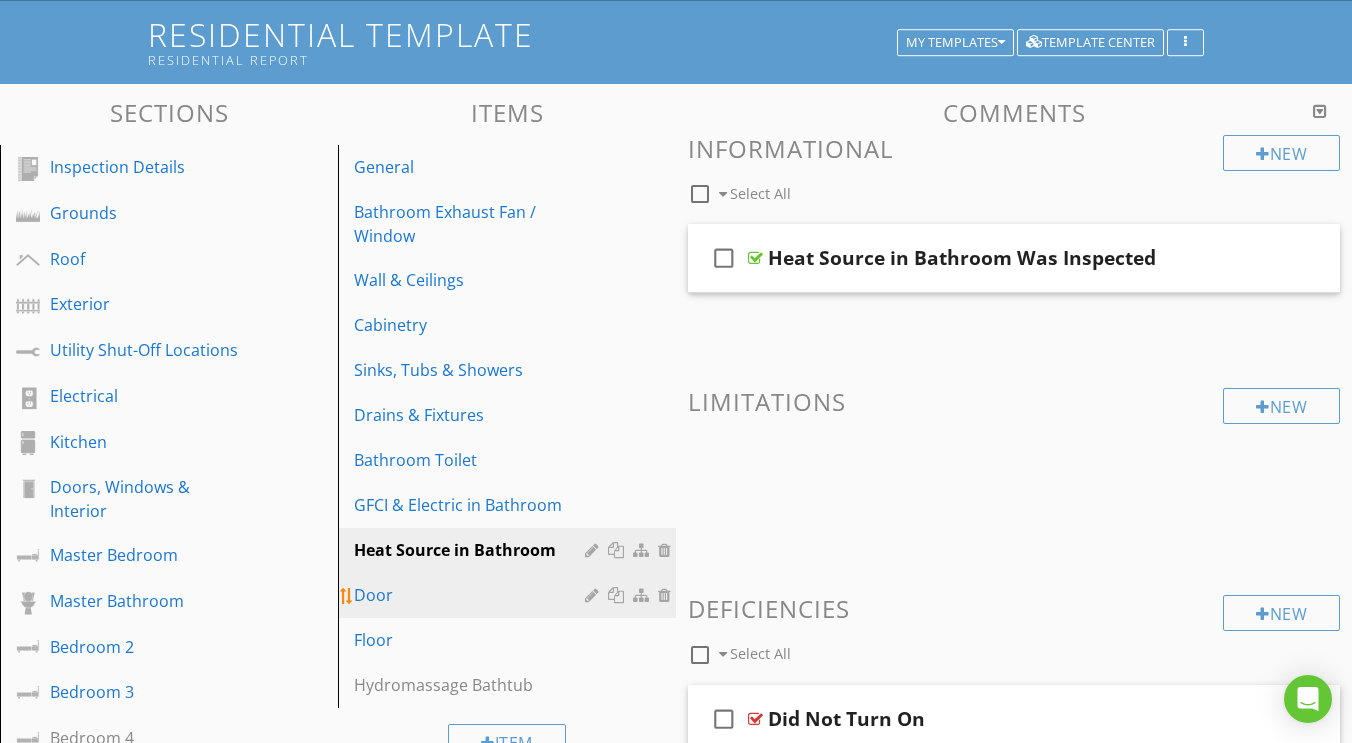 click on "Door" at bounding box center (510, 595) 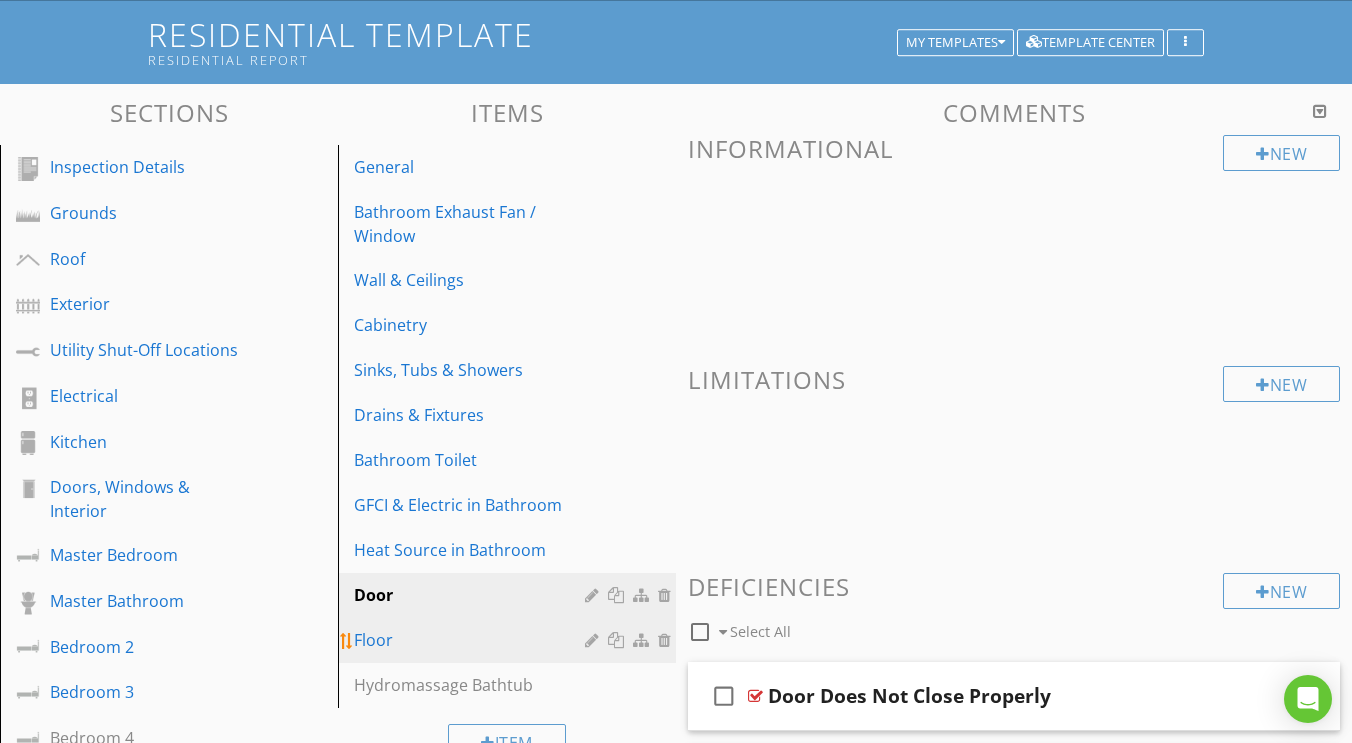 click on "Floor" at bounding box center (472, 640) 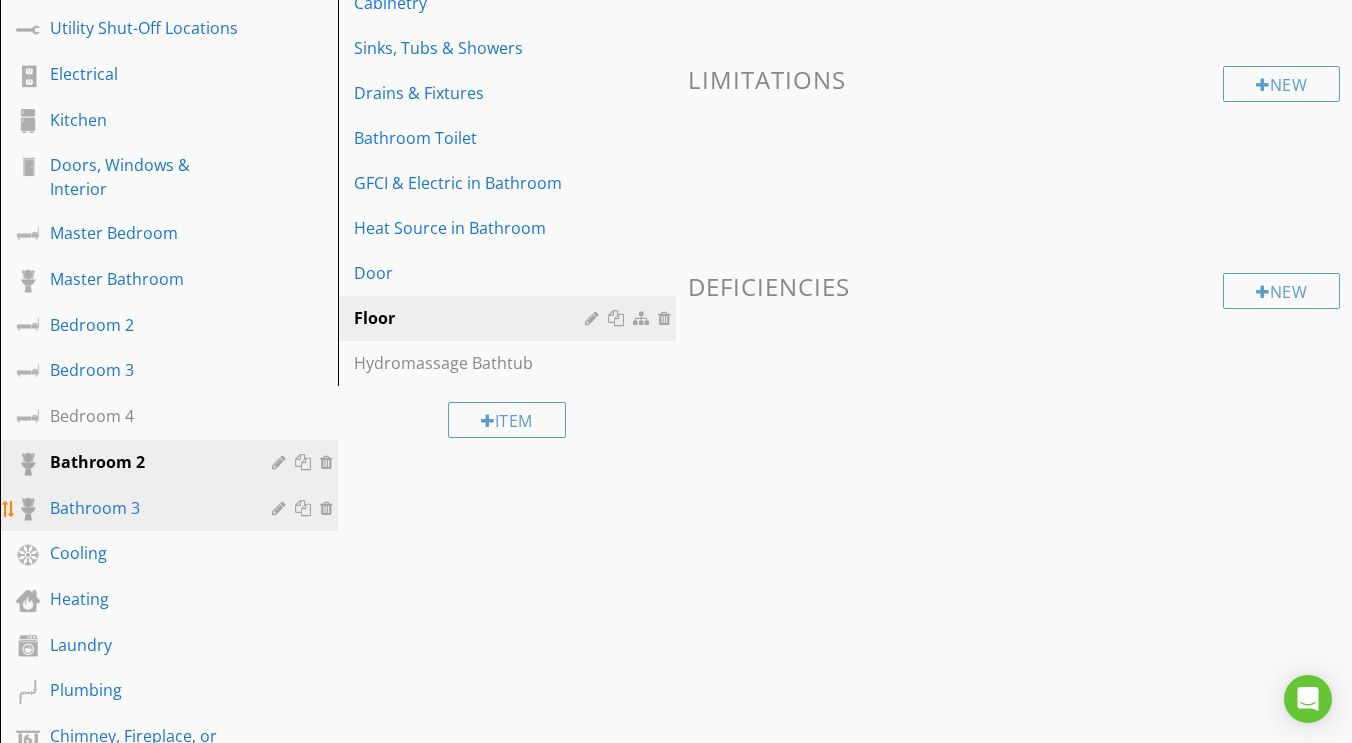 scroll, scrollTop: 439, scrollLeft: 0, axis: vertical 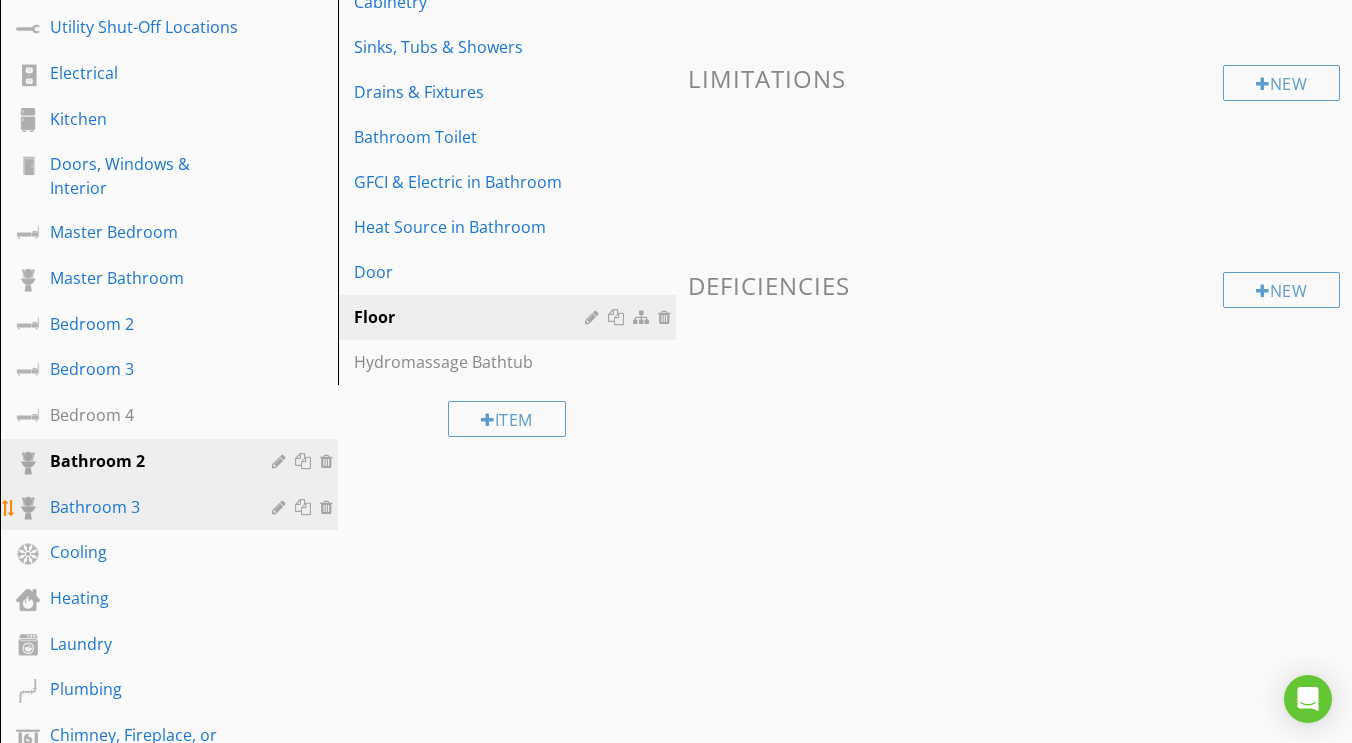 click on "Bathroom 3" at bounding box center (146, 507) 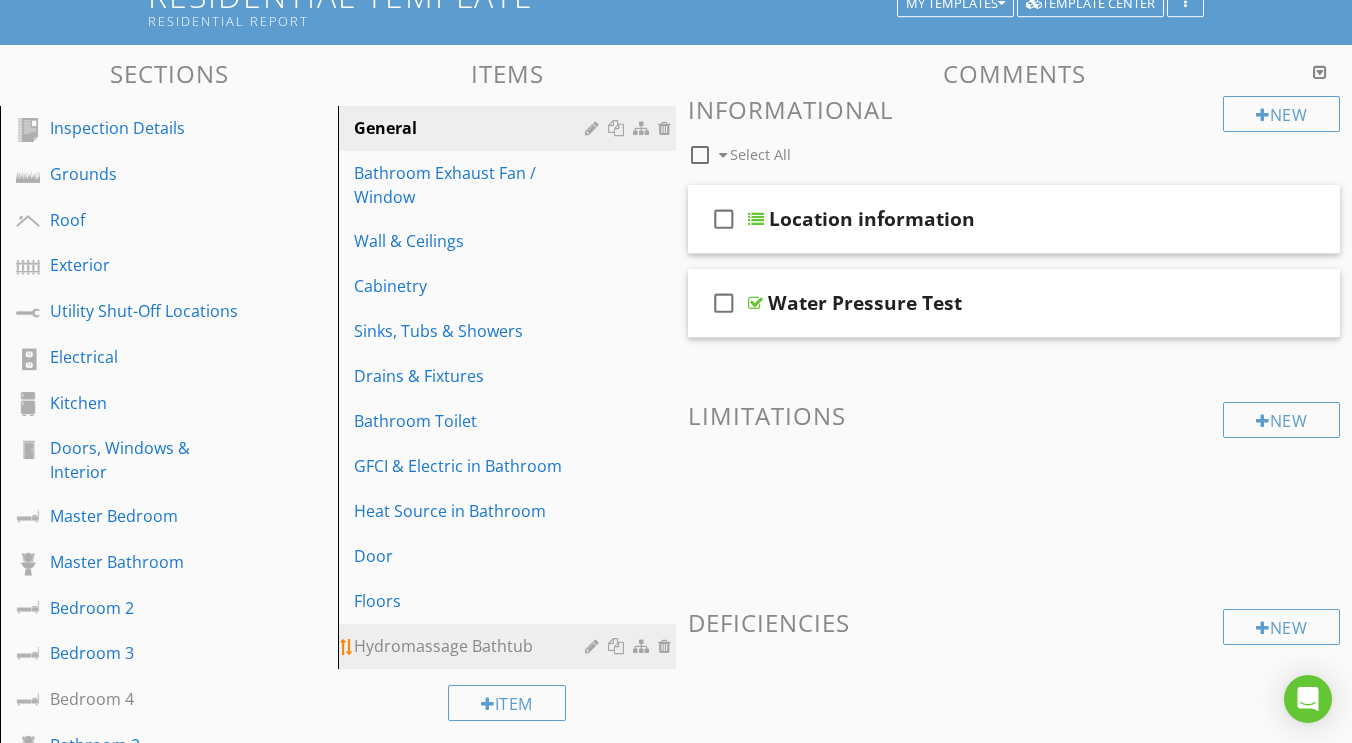 scroll, scrollTop: 162, scrollLeft: 0, axis: vertical 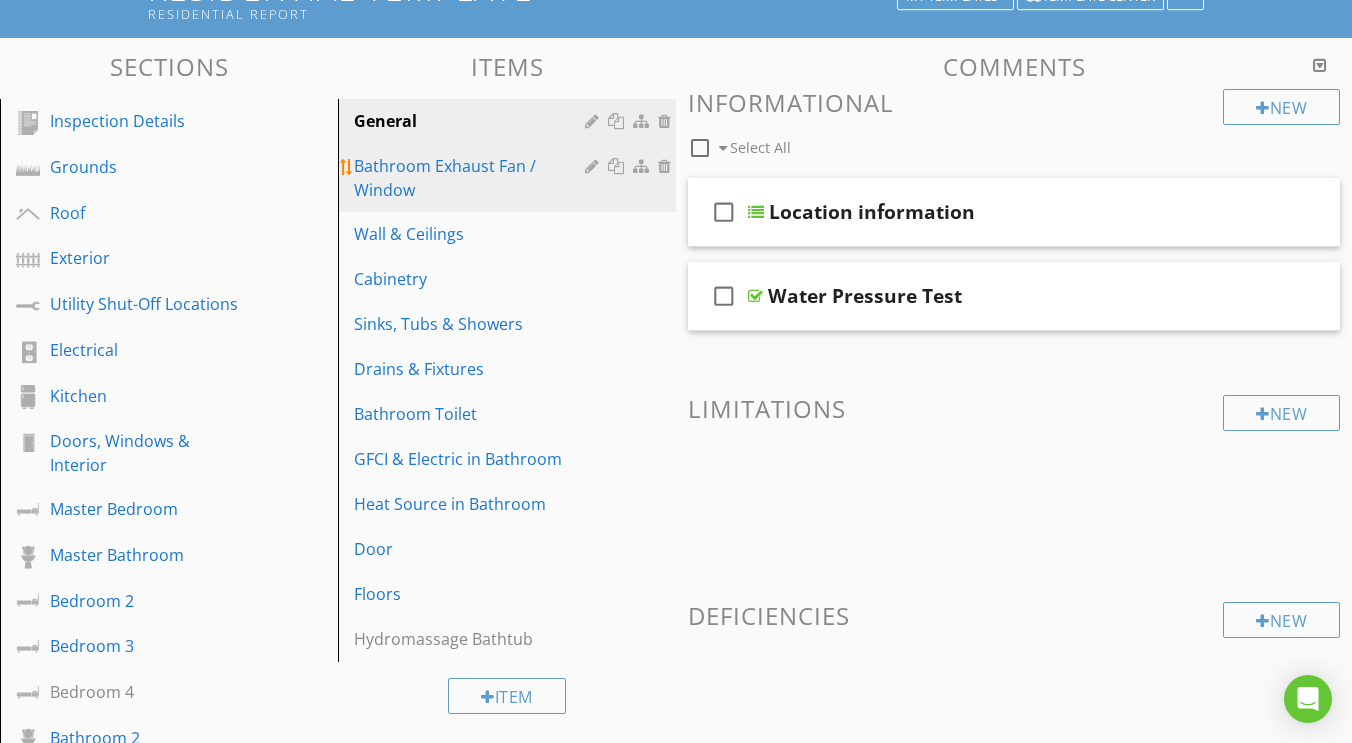 click on "Bathroom Exhaust Fan / Window" at bounding box center [472, 178] 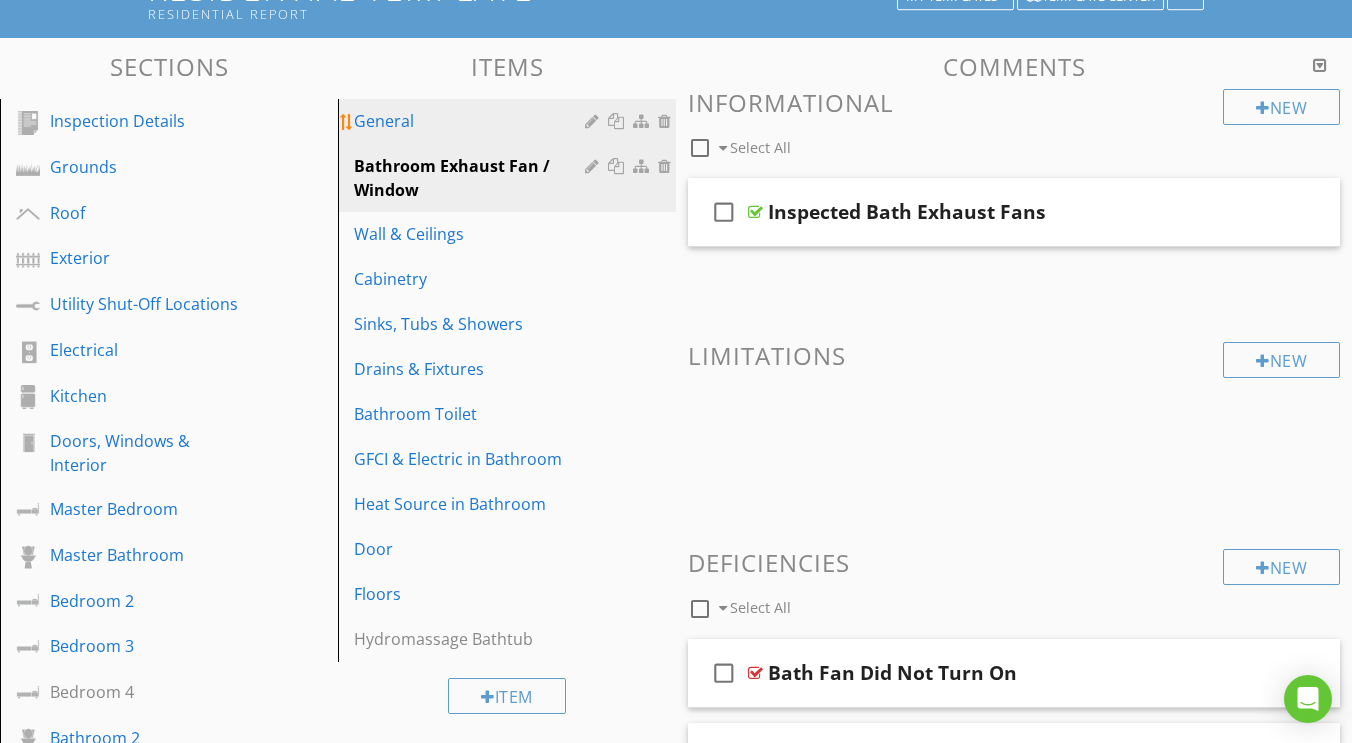 click on "General" at bounding box center [472, 121] 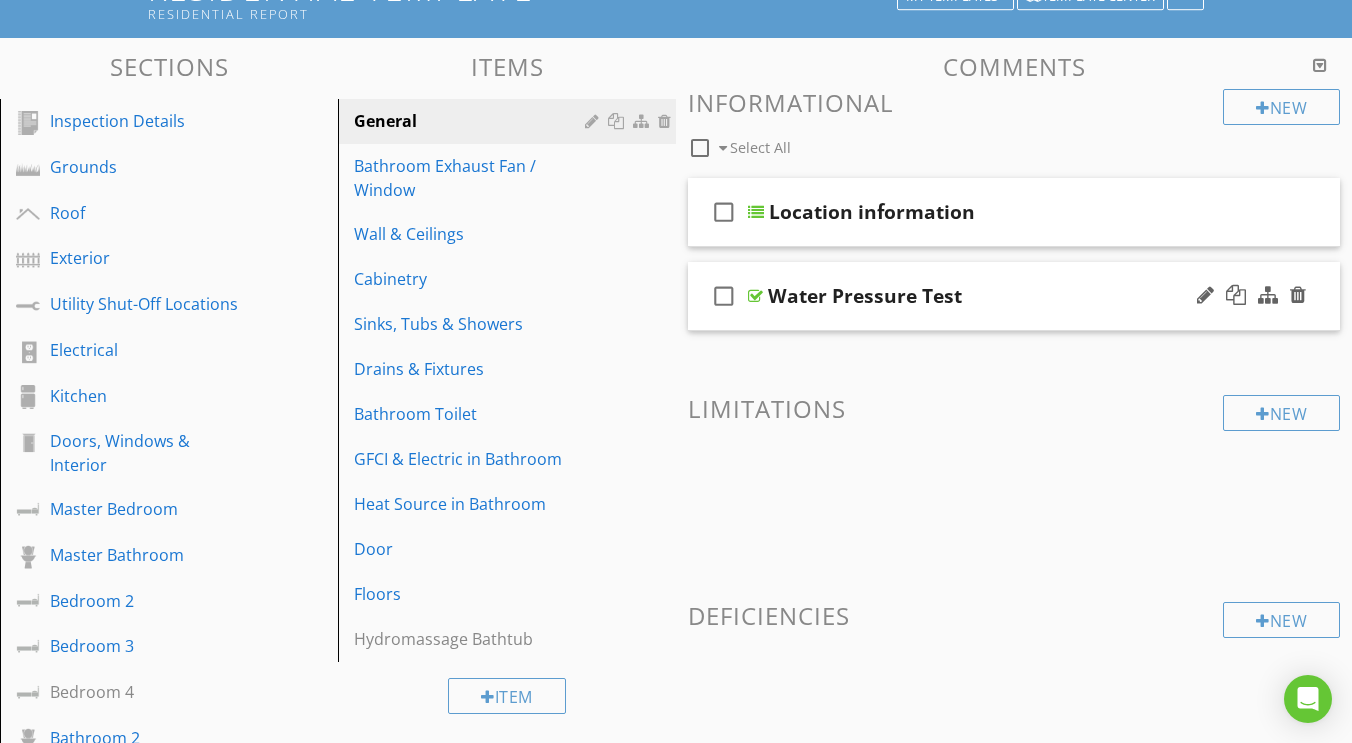 click at bounding box center (755, 296) 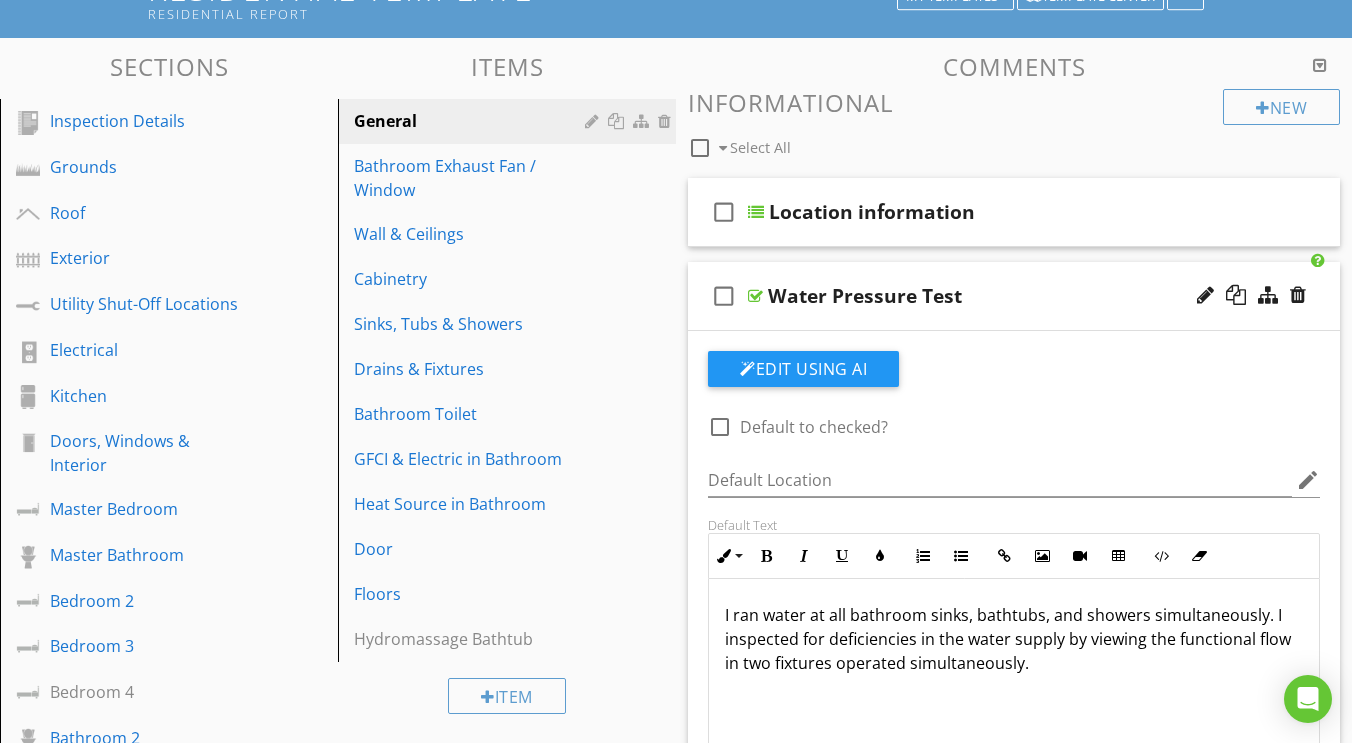 click at bounding box center (755, 296) 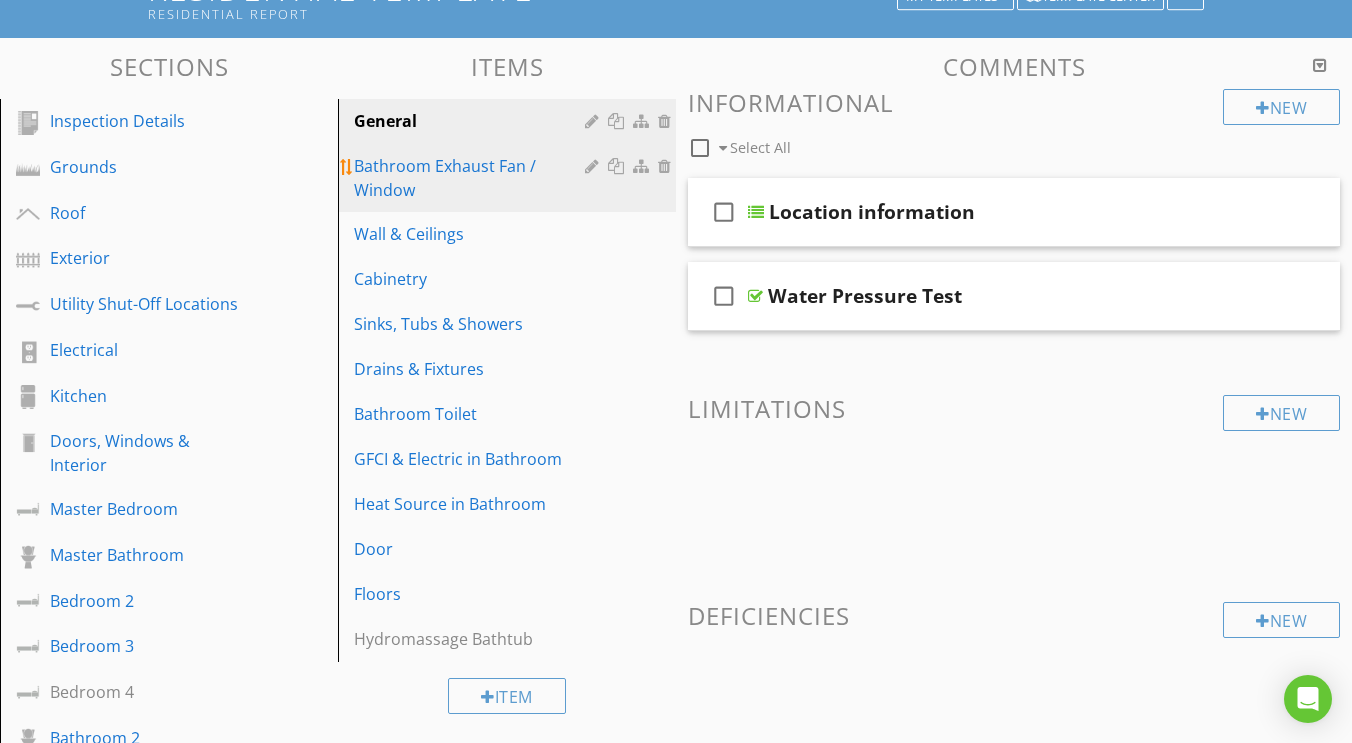 click on "Bathroom Exhaust Fan / Window" at bounding box center [472, 178] 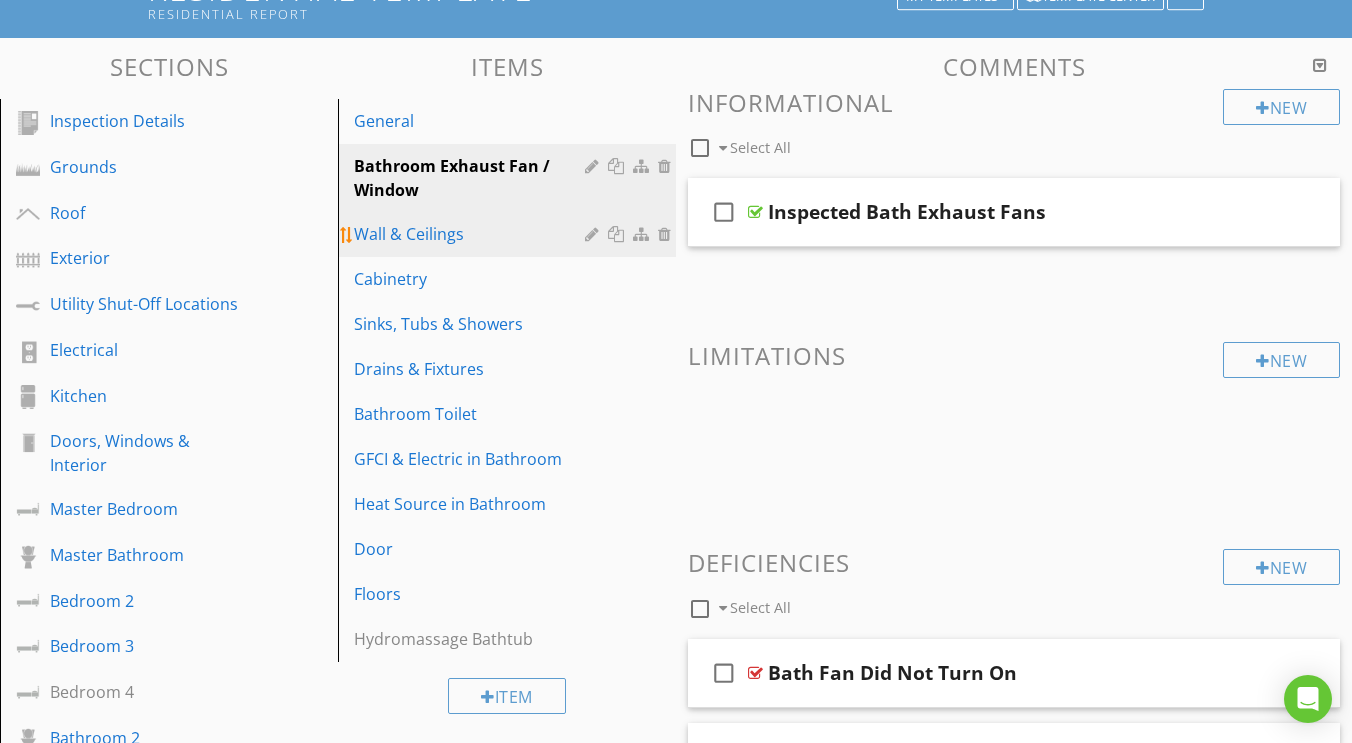 click on "Wall & Ceilings" at bounding box center (472, 234) 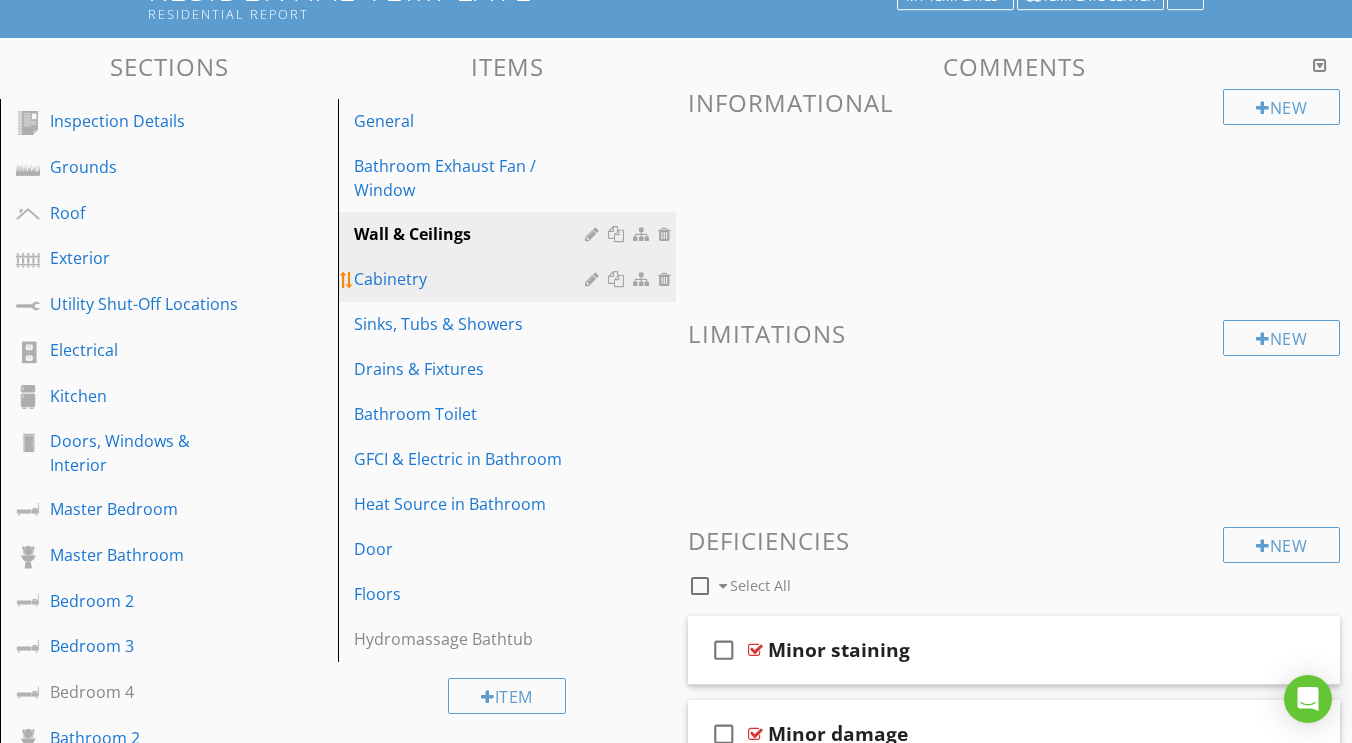 click on "Cabinetry" at bounding box center (472, 279) 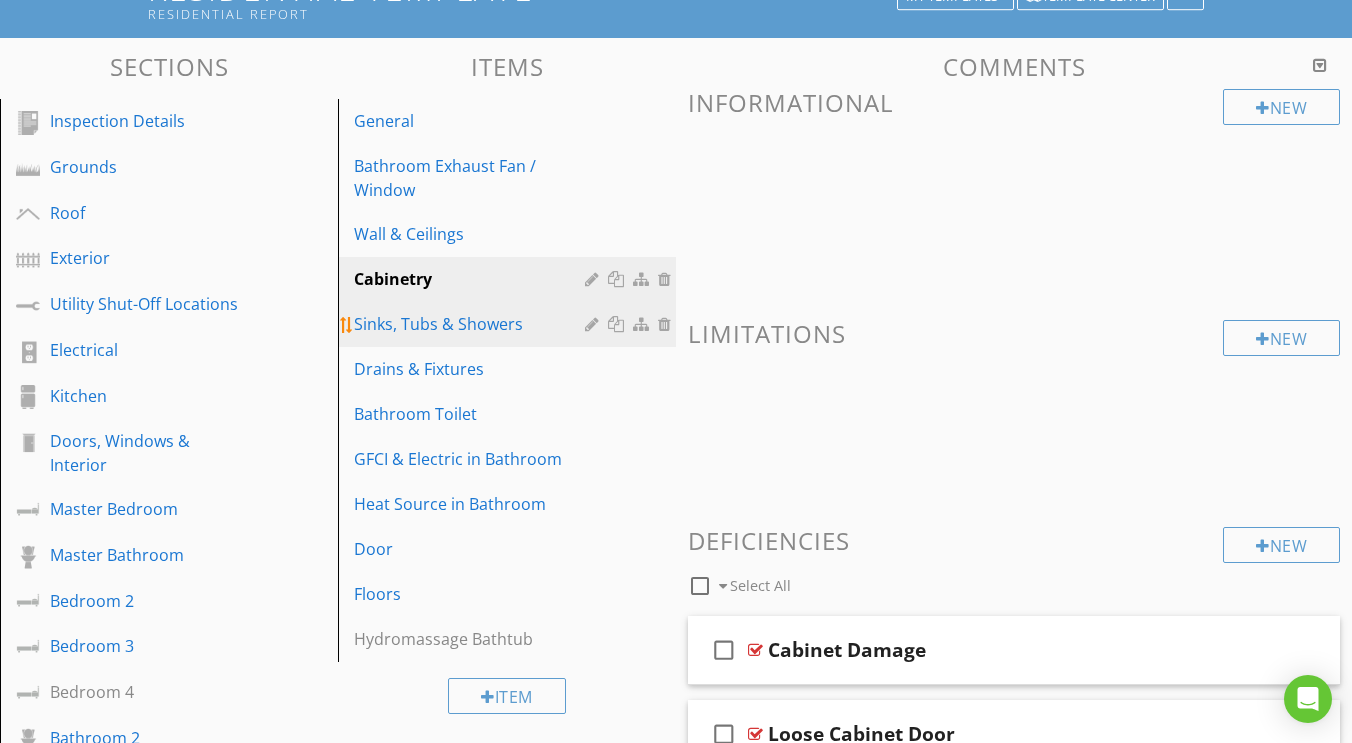click on "Sinks, Tubs & Showers" at bounding box center (472, 324) 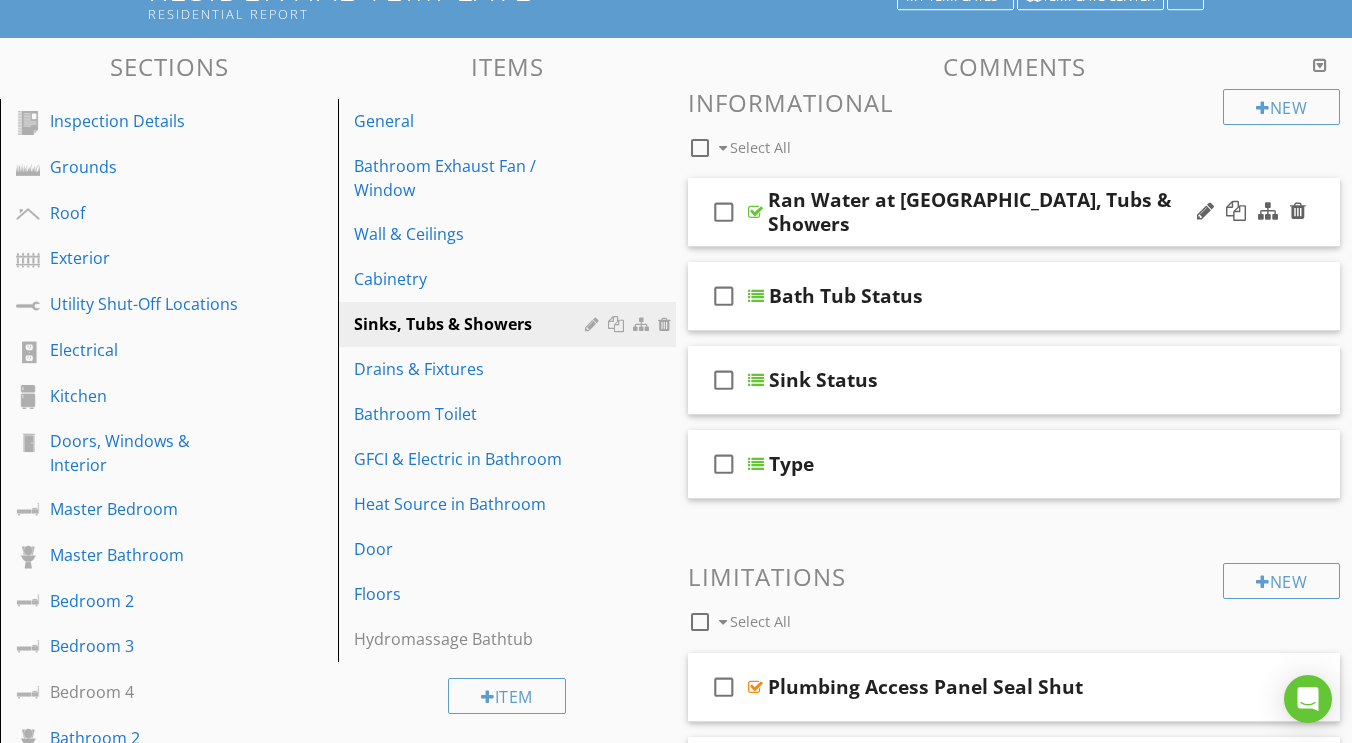click at bounding box center (755, 212) 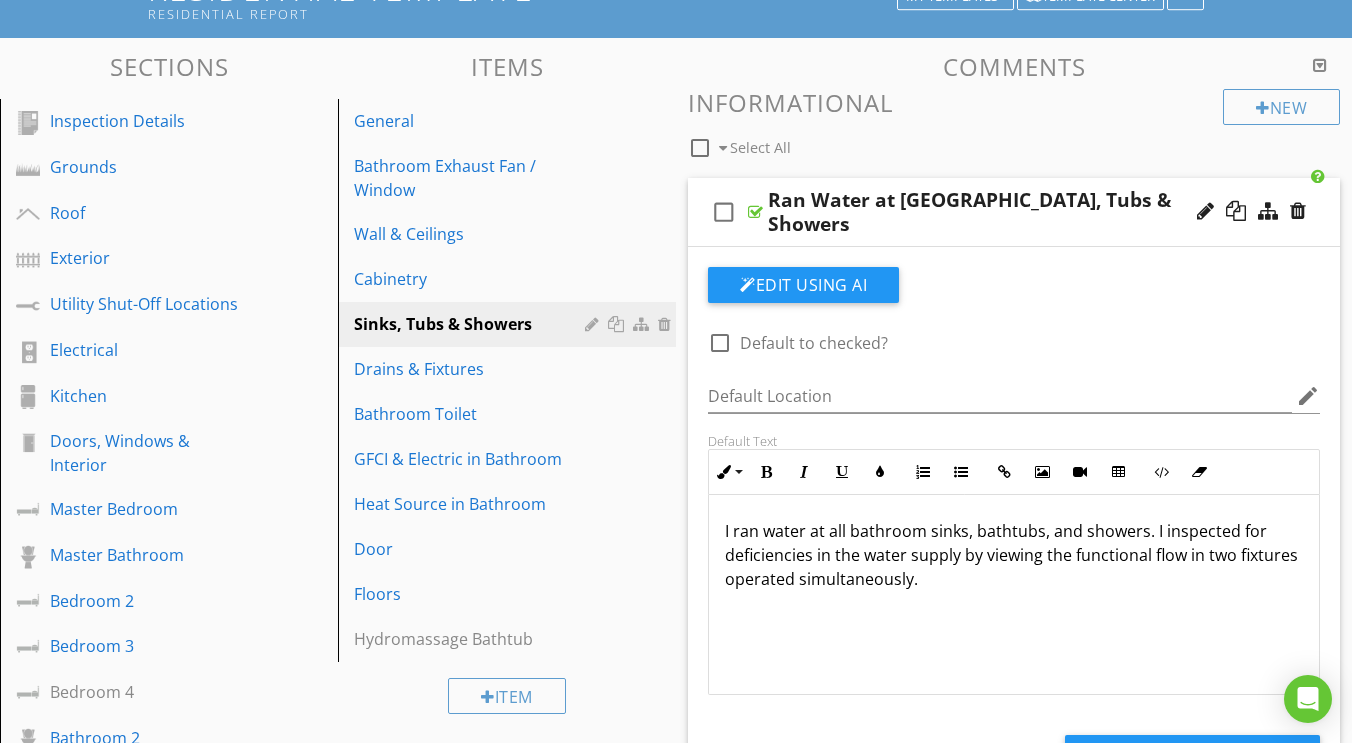 click at bounding box center [755, 212] 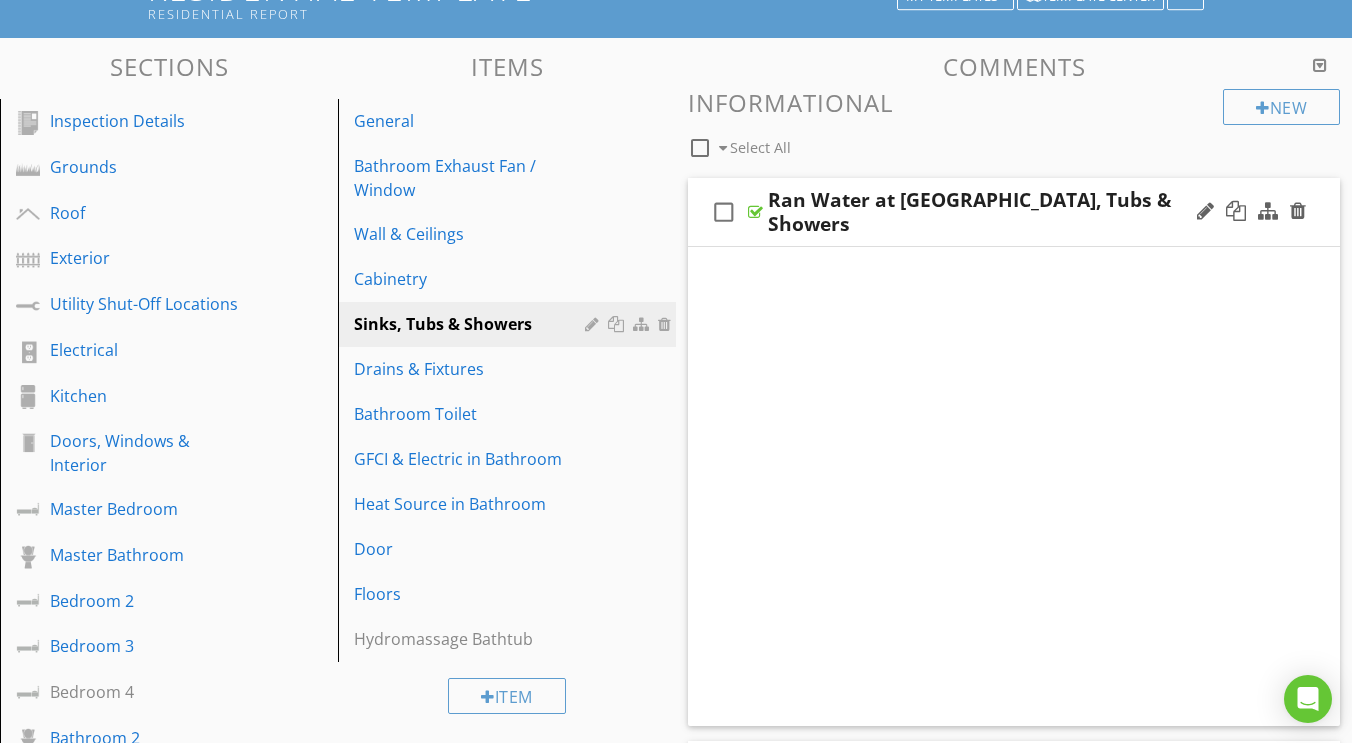 click at bounding box center (755, 212) 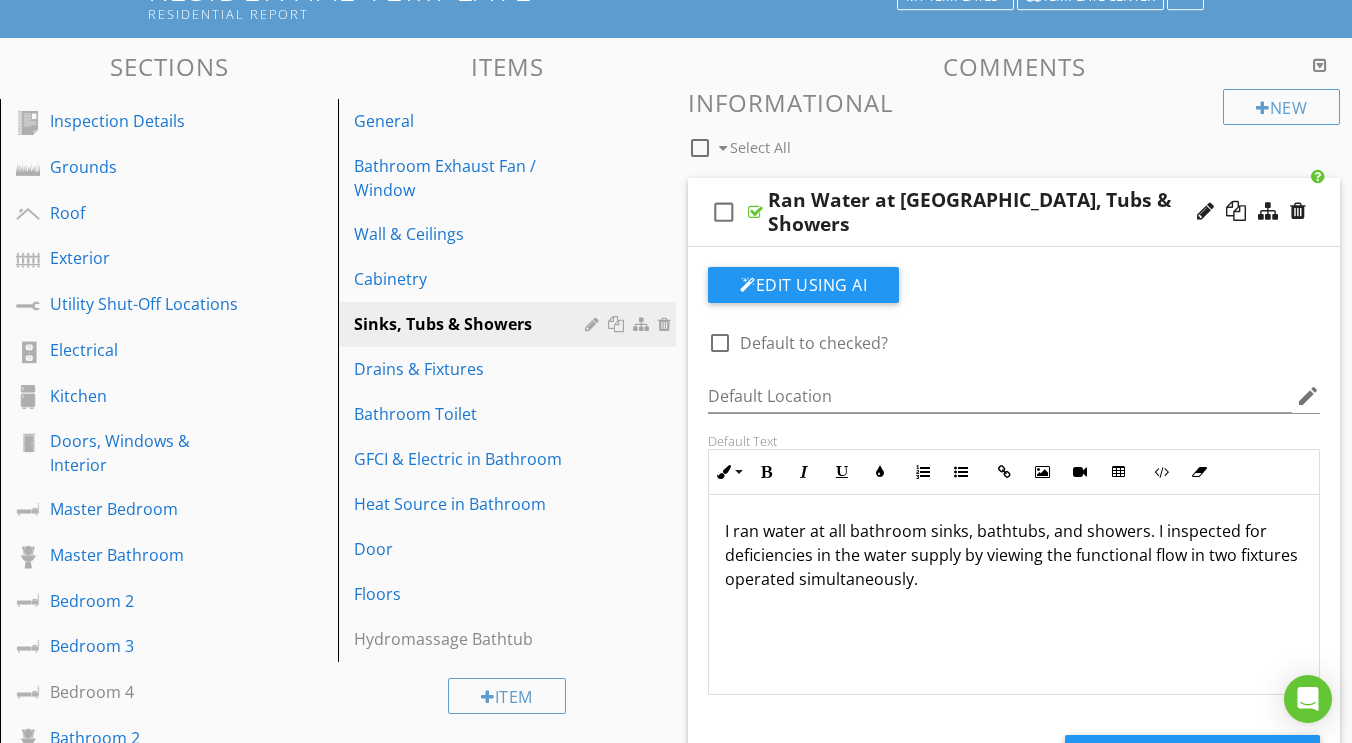 click at bounding box center [755, 212] 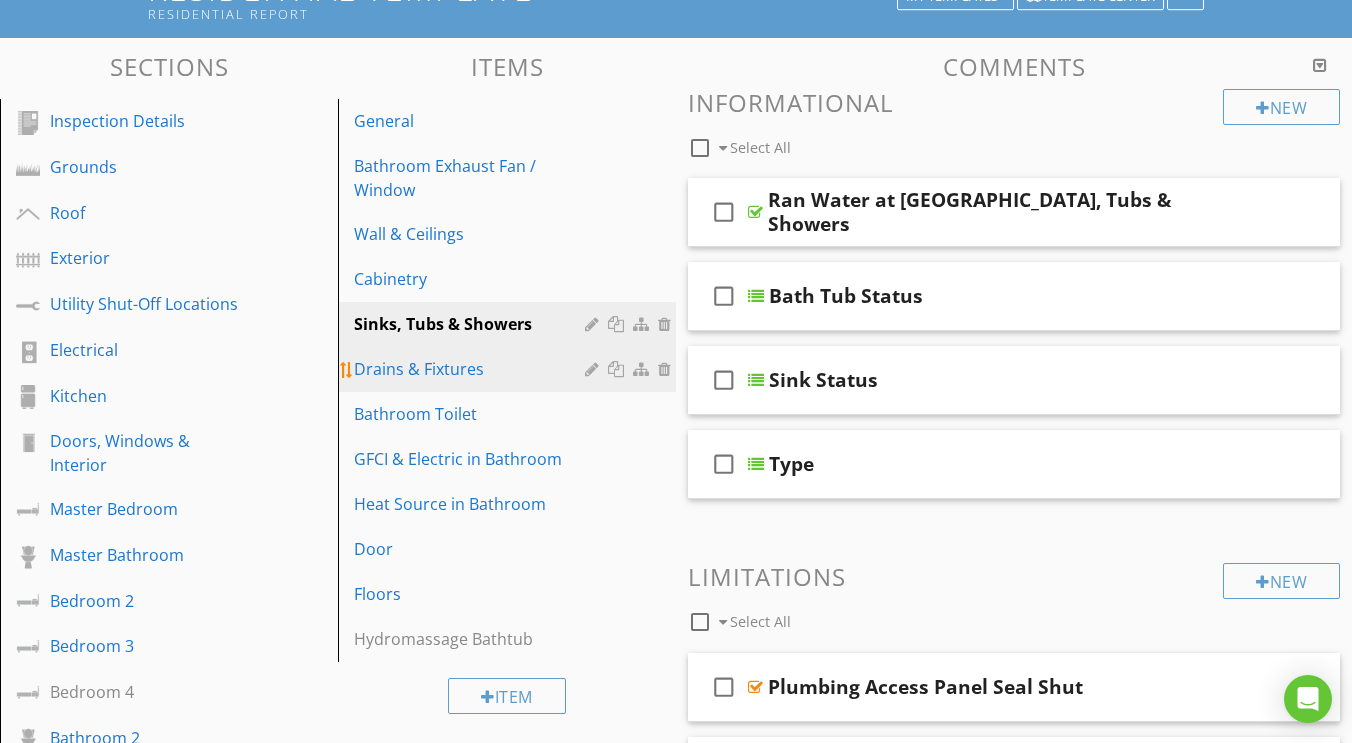 click on "Drains & Fixtures" at bounding box center (472, 369) 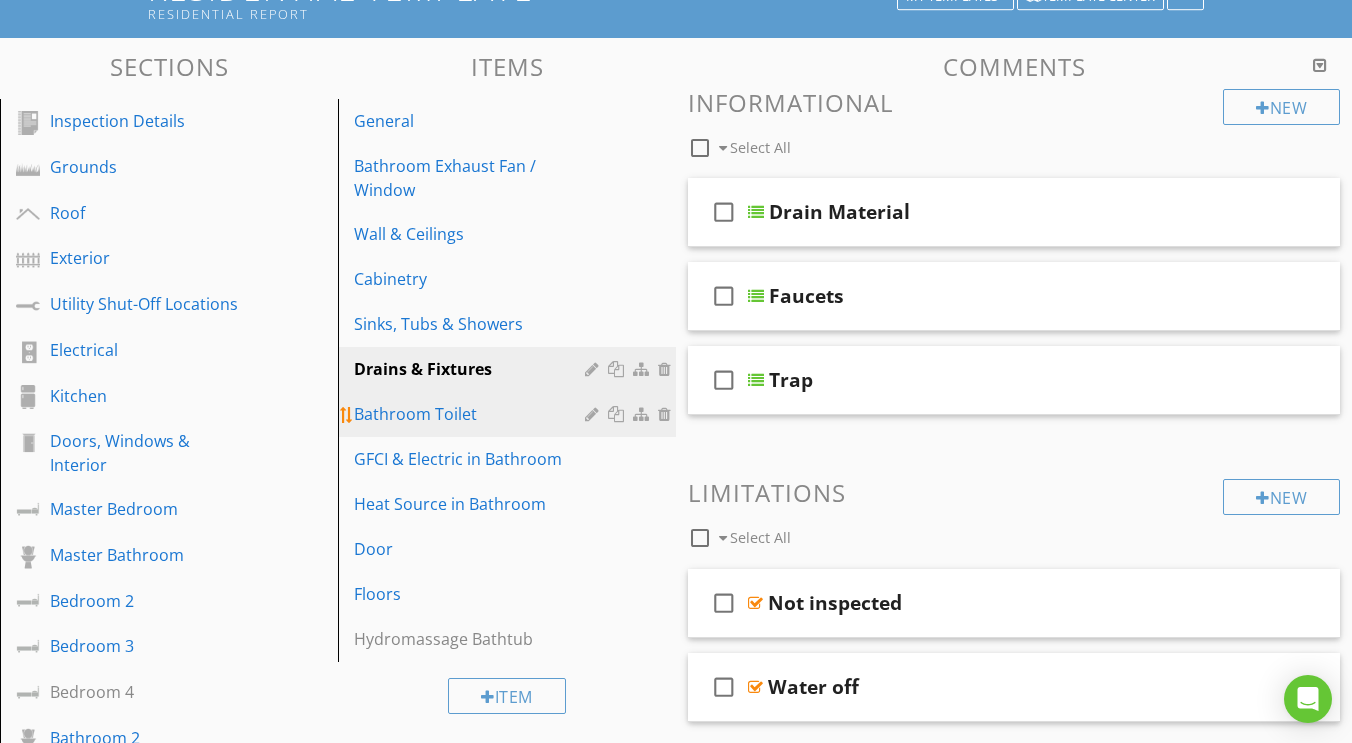 click on "Bathroom Toilet" at bounding box center (472, 414) 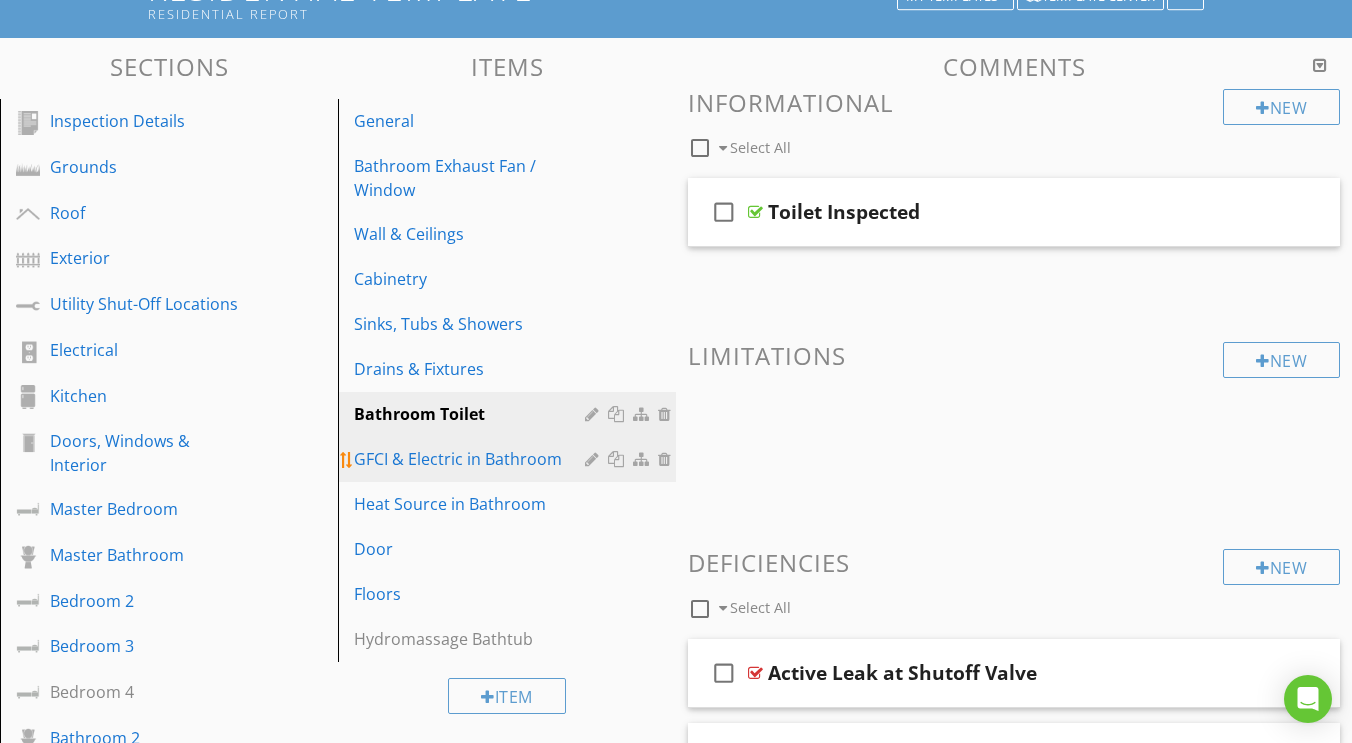 click on "GFCI & Electric in Bathroom" at bounding box center (472, 459) 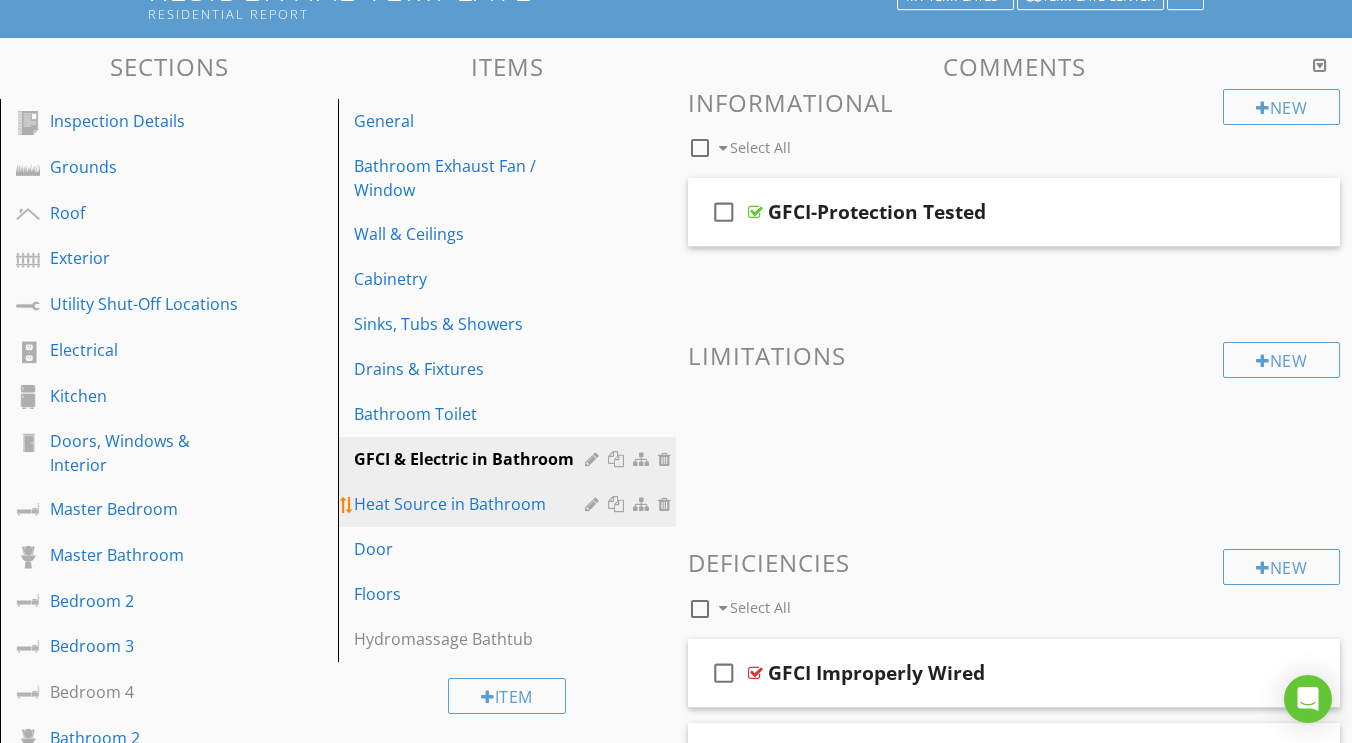 click on "Heat Source in Bathroom" at bounding box center (472, 504) 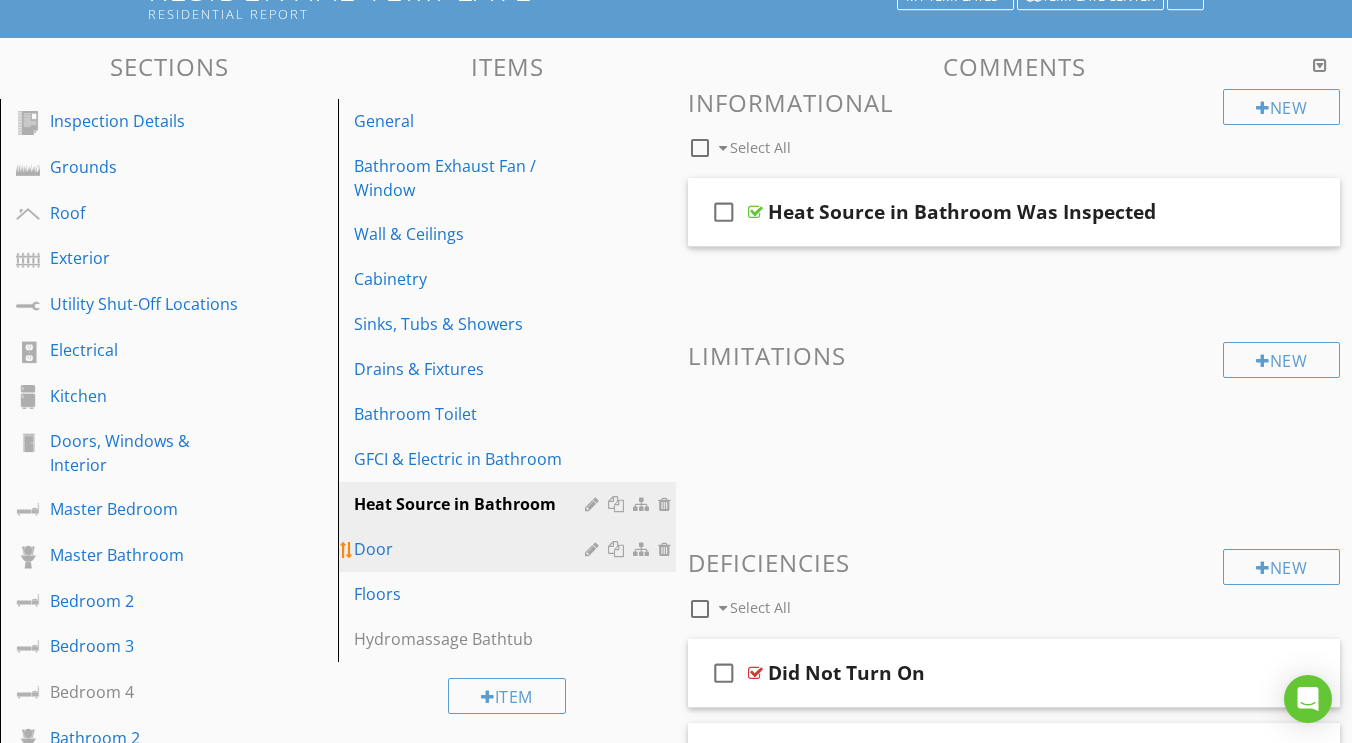 click on "Door" at bounding box center (510, 549) 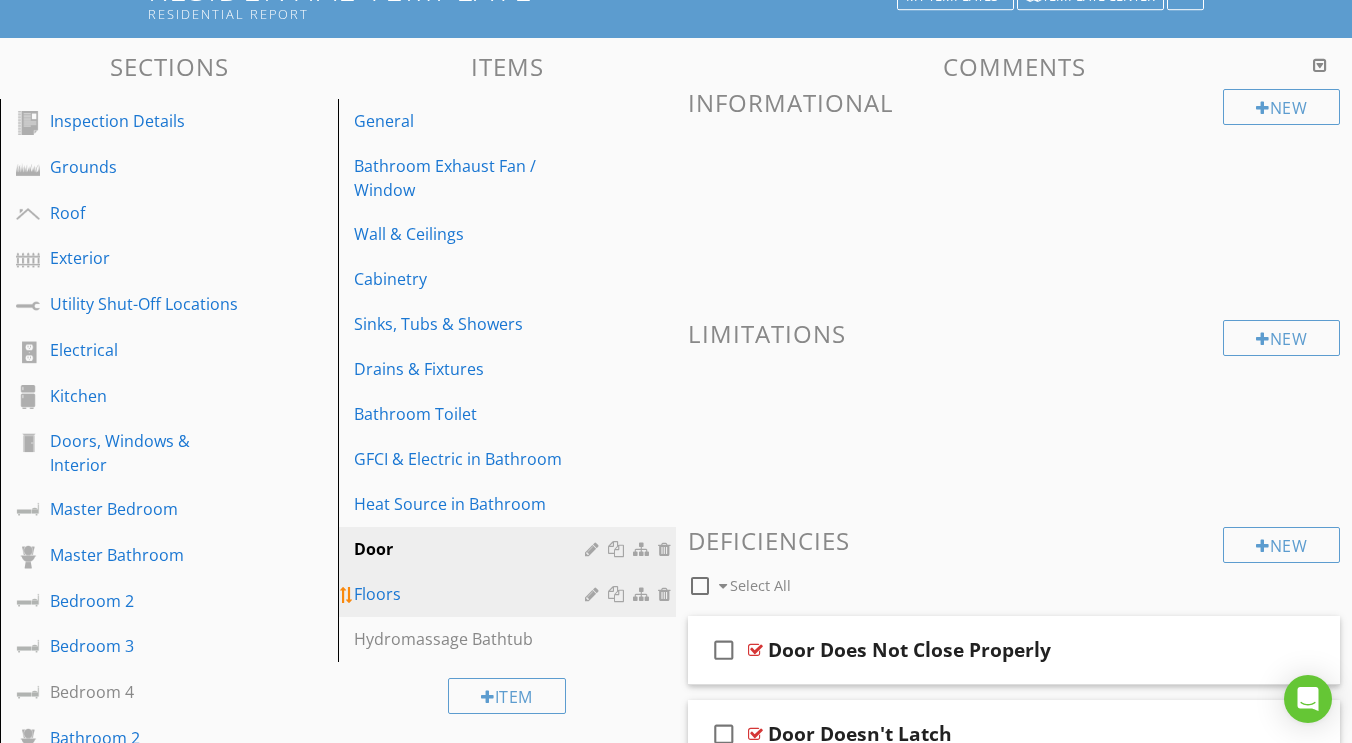 click on "Floors" at bounding box center [510, 594] 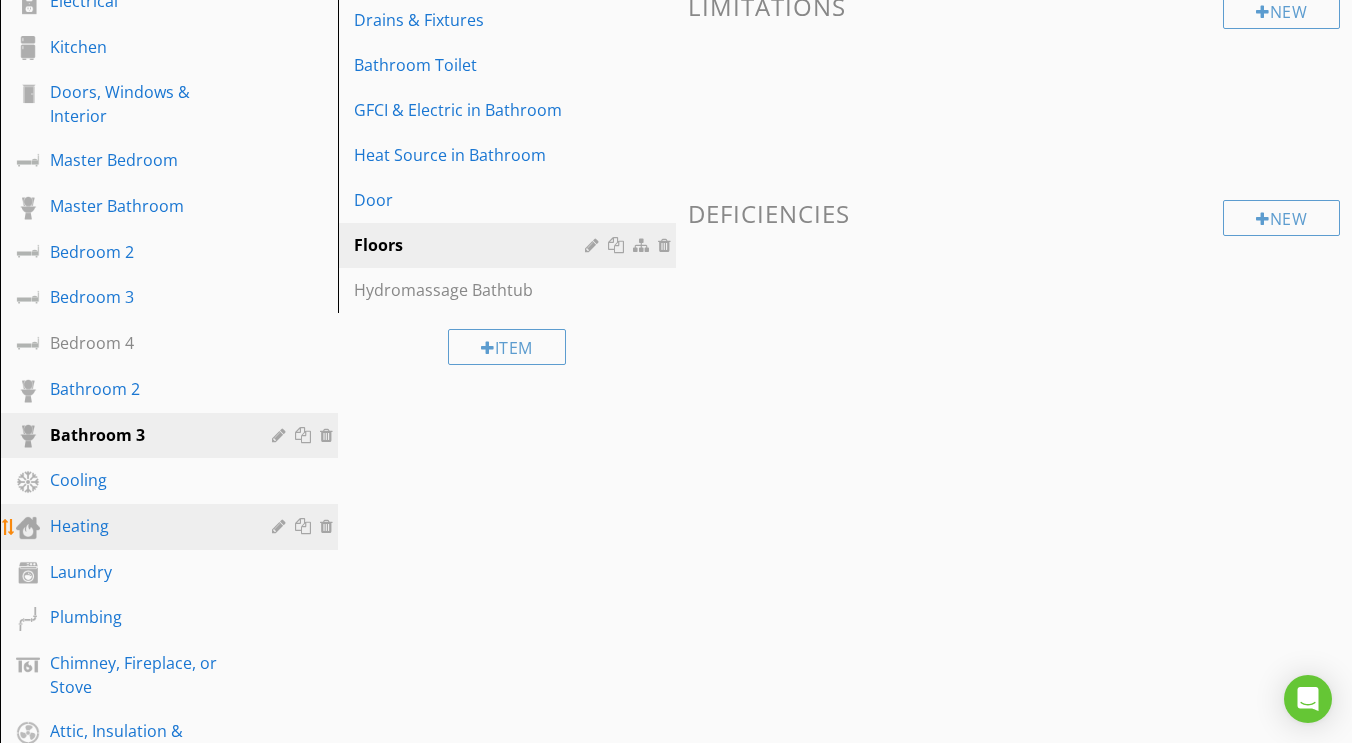 scroll, scrollTop: 517, scrollLeft: 0, axis: vertical 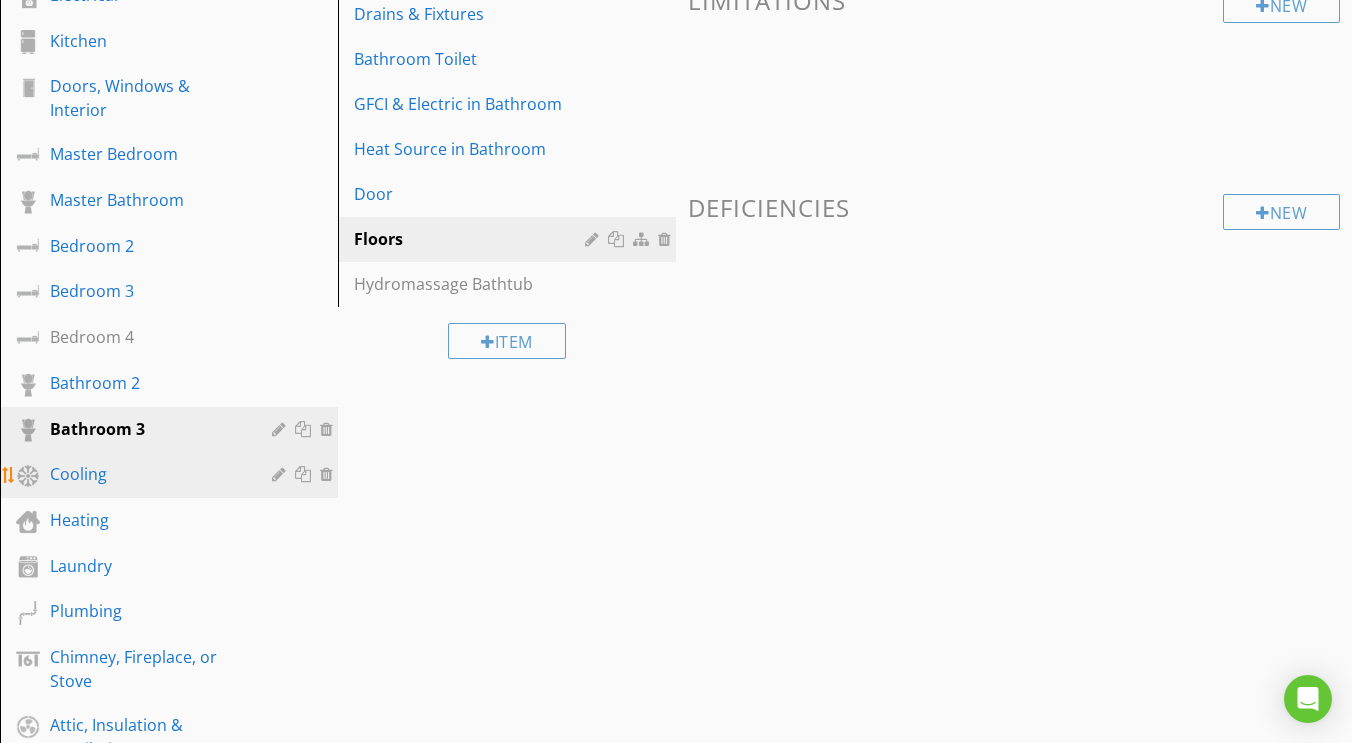 click on "Cooling" at bounding box center (146, 474) 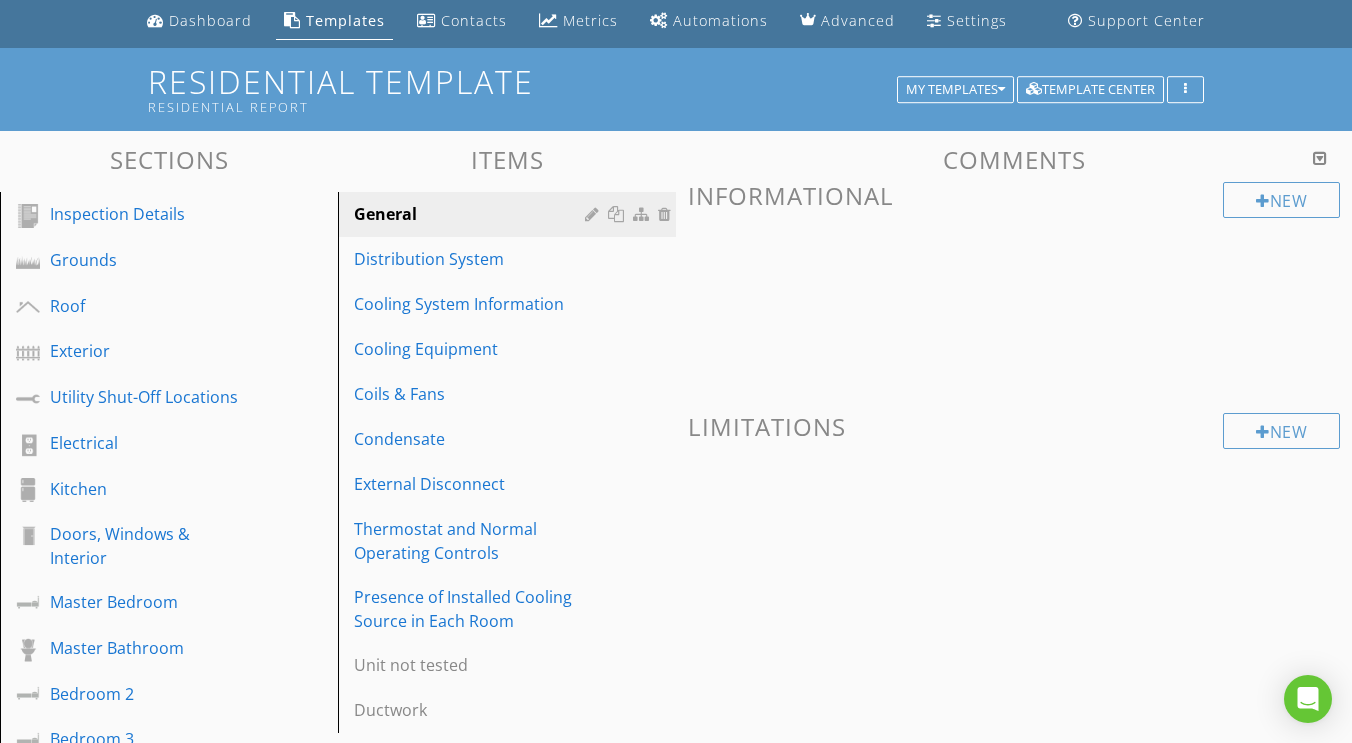 scroll, scrollTop: 73, scrollLeft: 0, axis: vertical 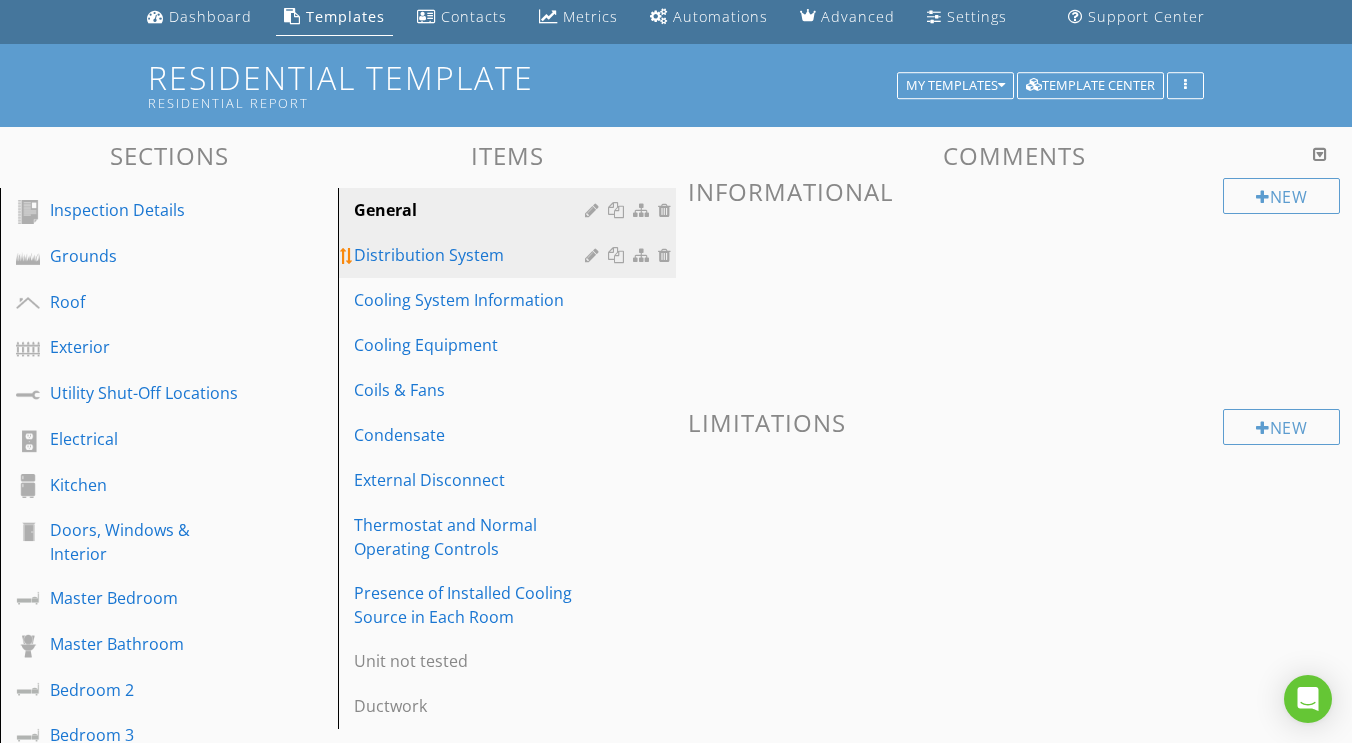 click on "Distribution System" at bounding box center (472, 255) 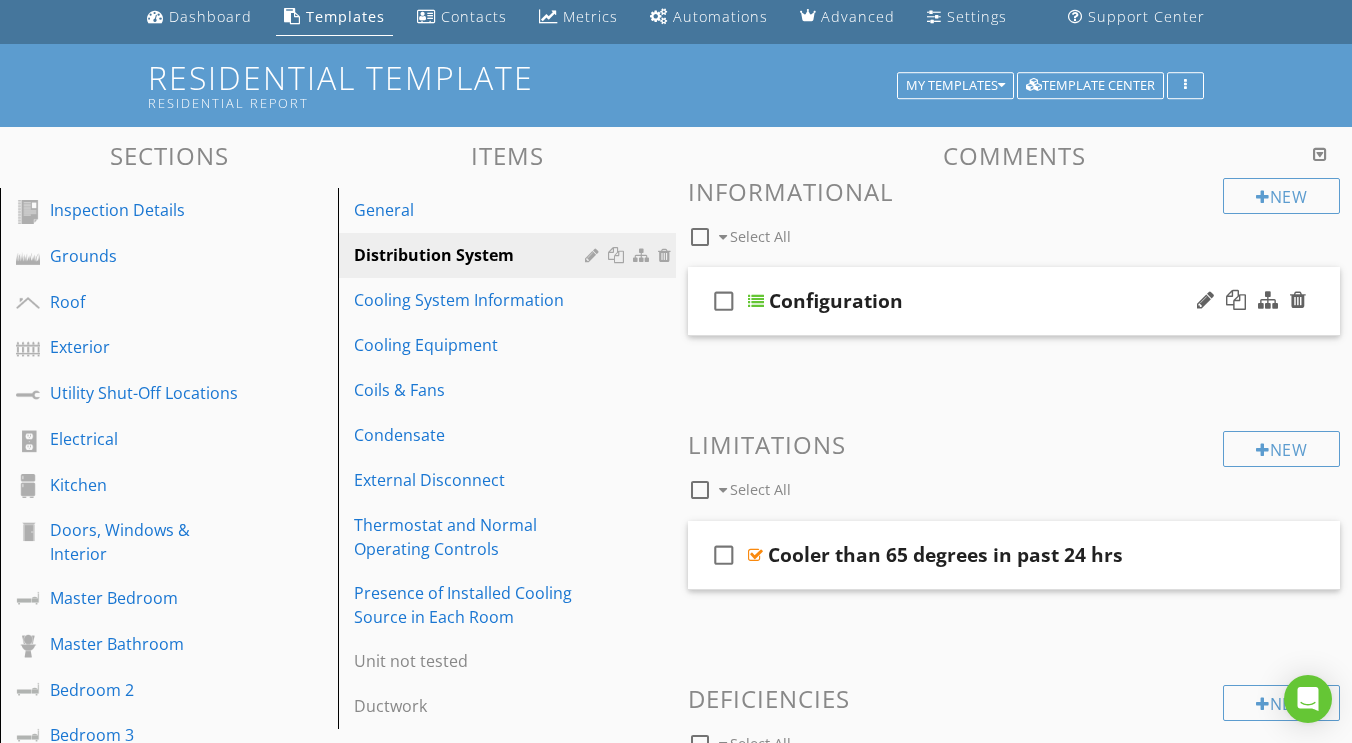 click at bounding box center (756, 301) 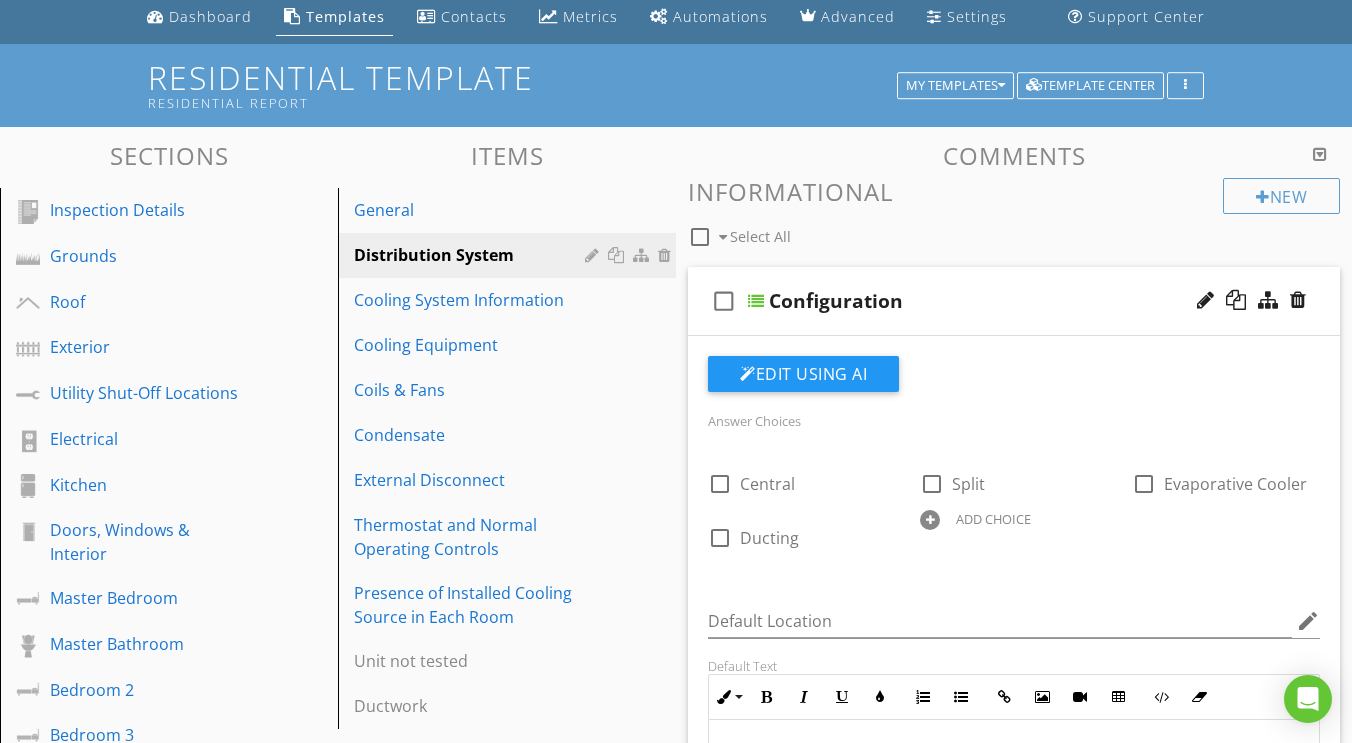 click at bounding box center (756, 301) 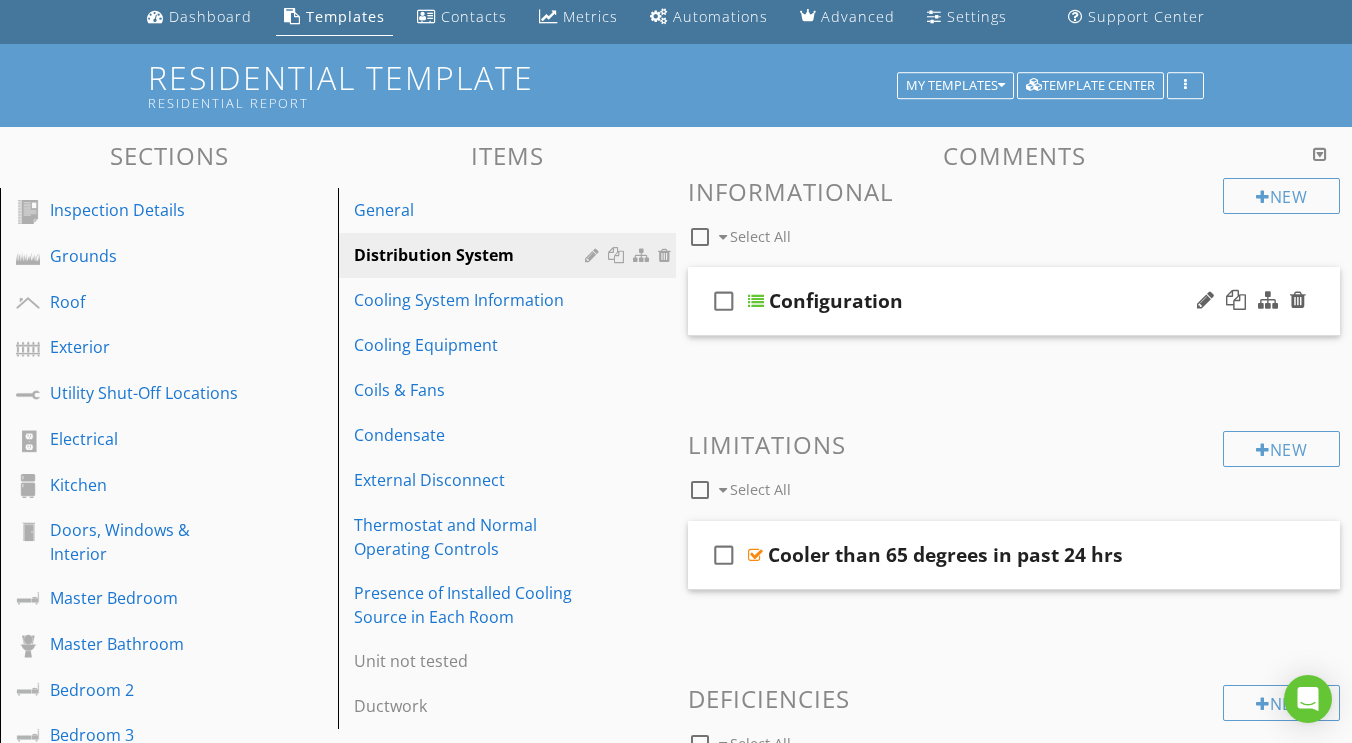 click at bounding box center (756, 301) 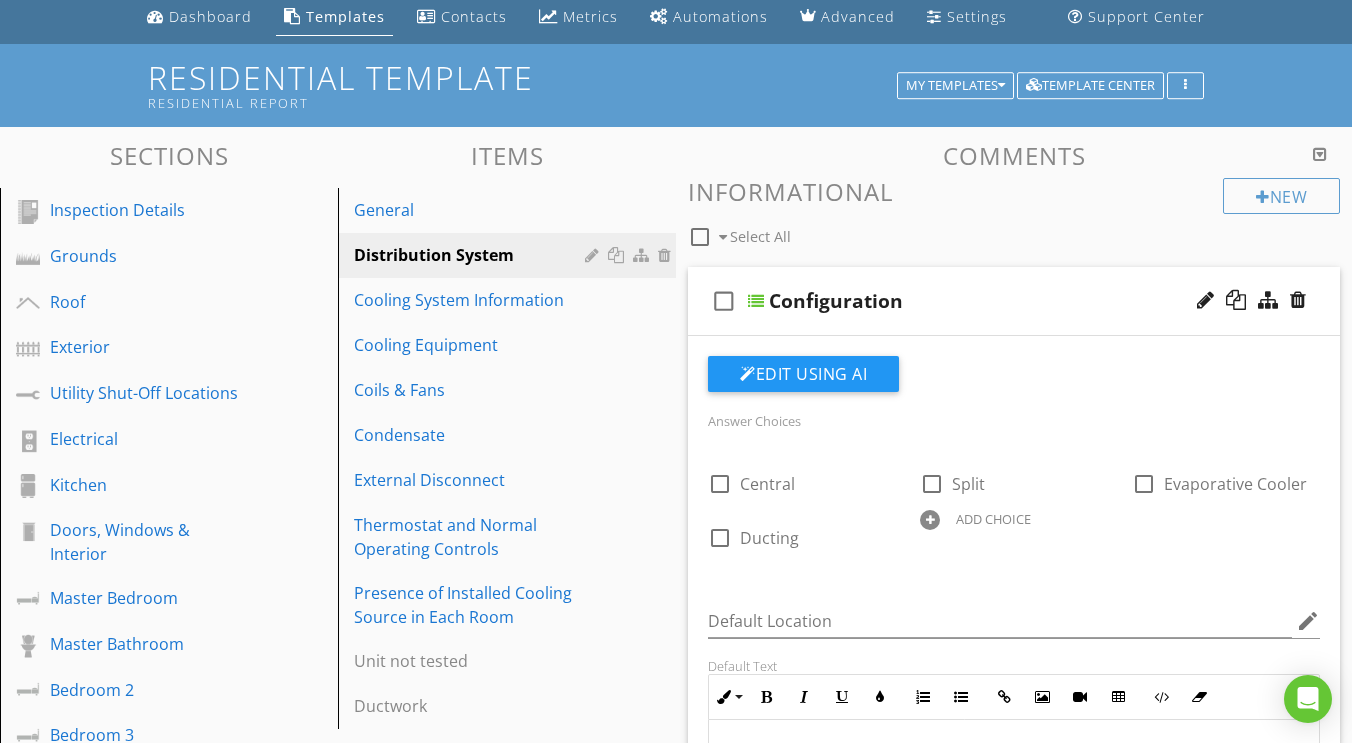click at bounding box center [756, 301] 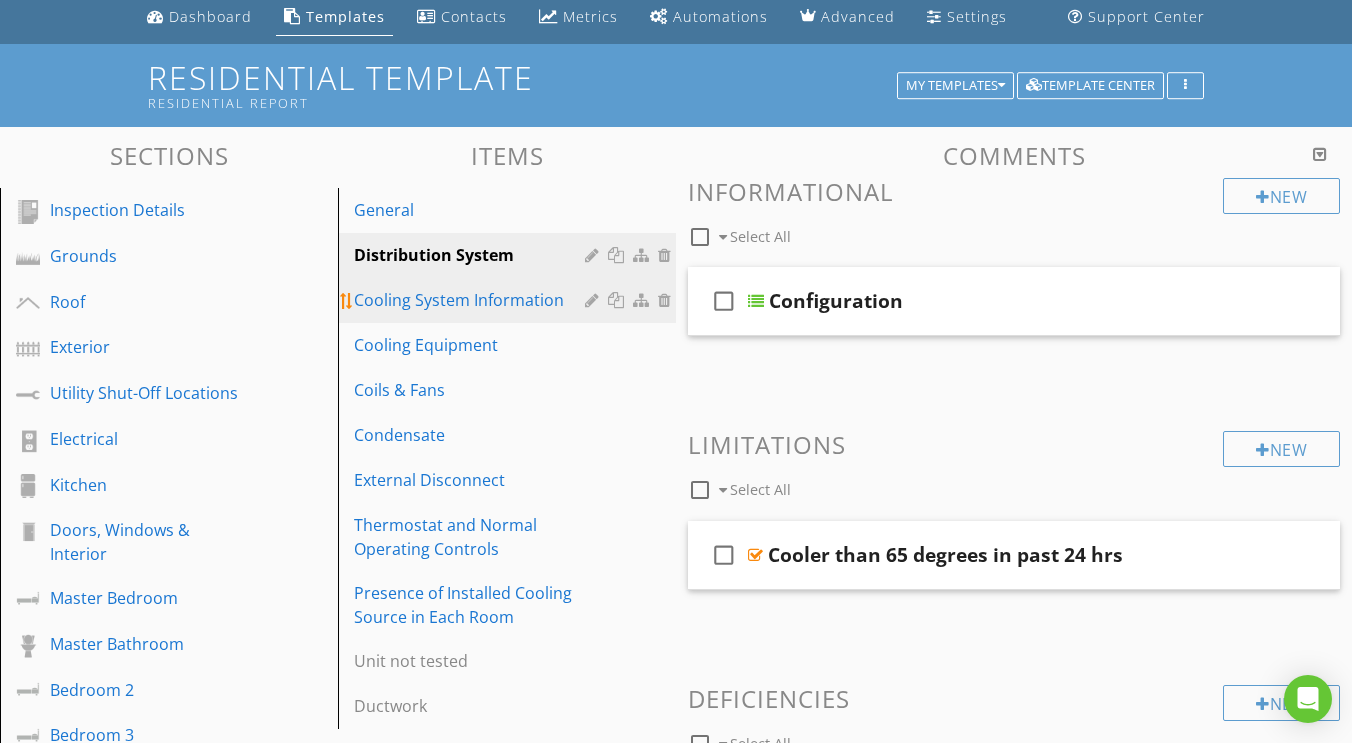 click on "Cooling System Information" at bounding box center [472, 300] 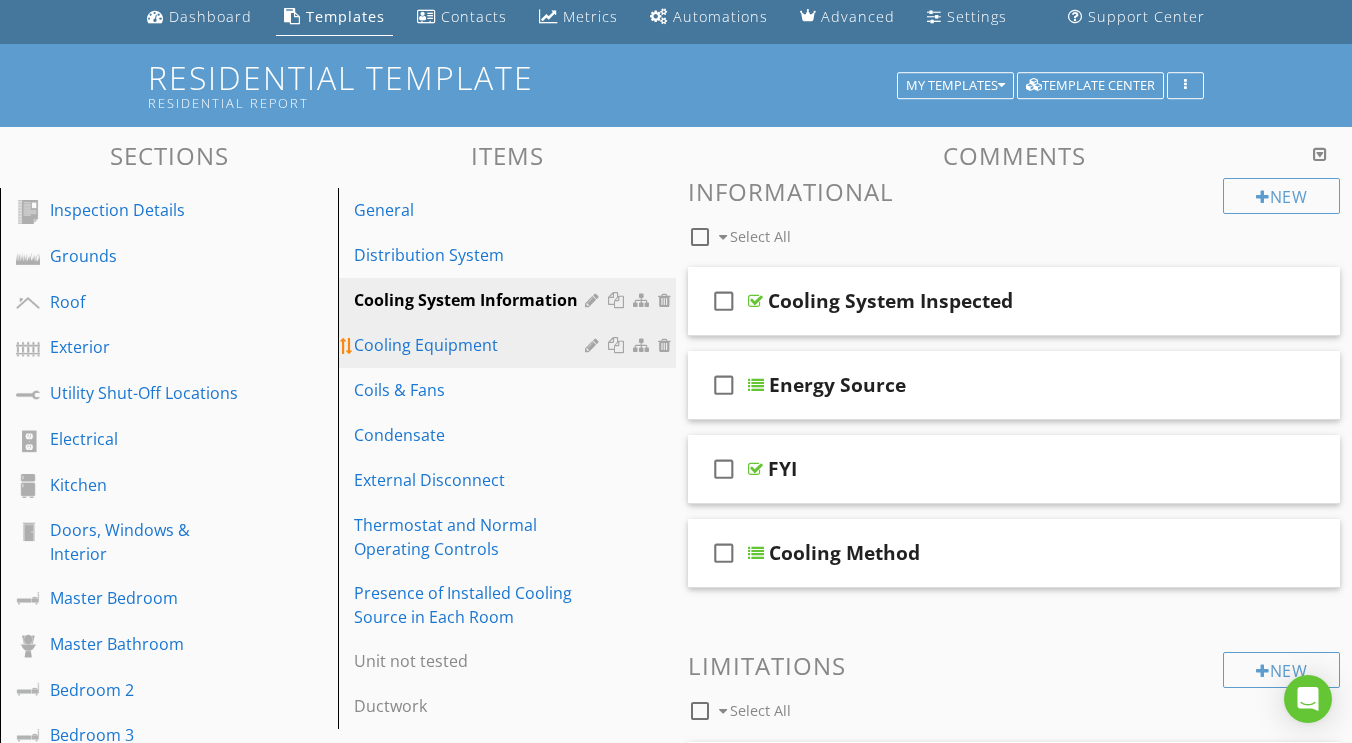 click on "Cooling Equipment" at bounding box center [510, 345] 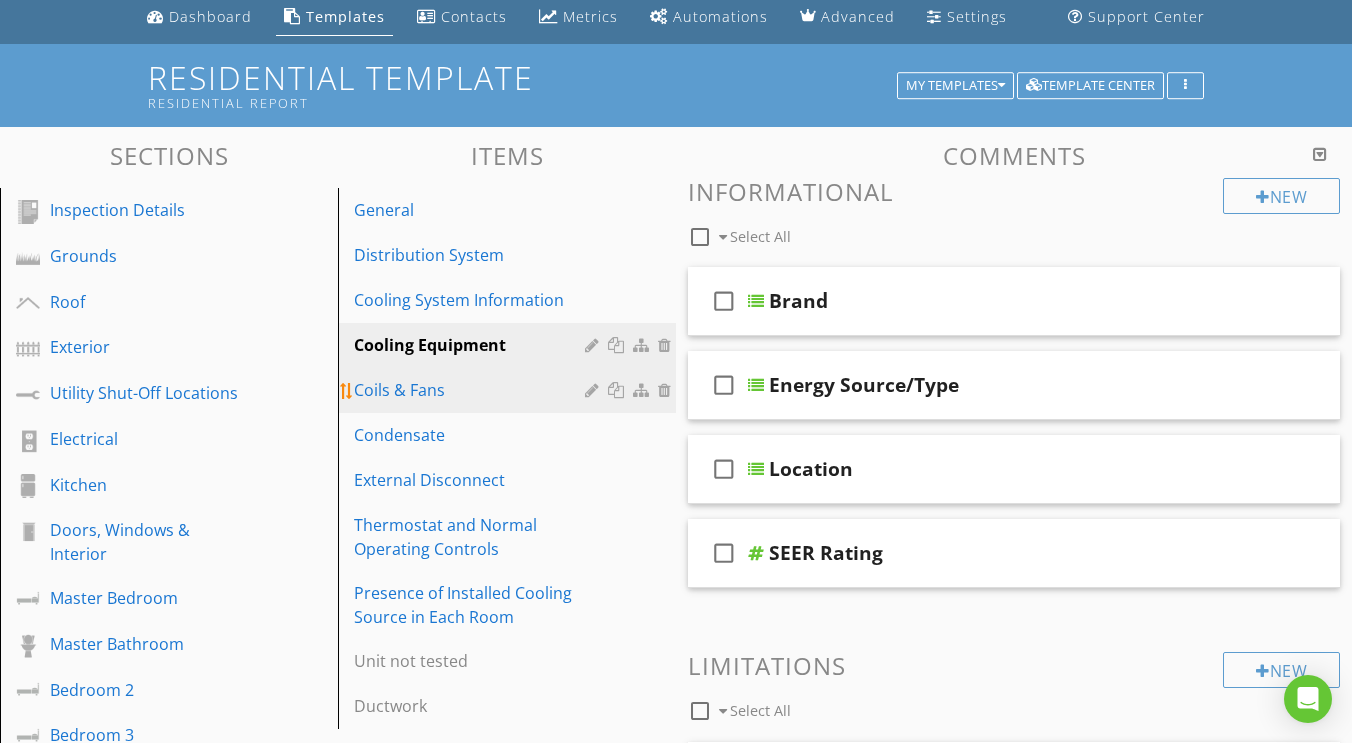click on "Coils & Fans" at bounding box center (472, 390) 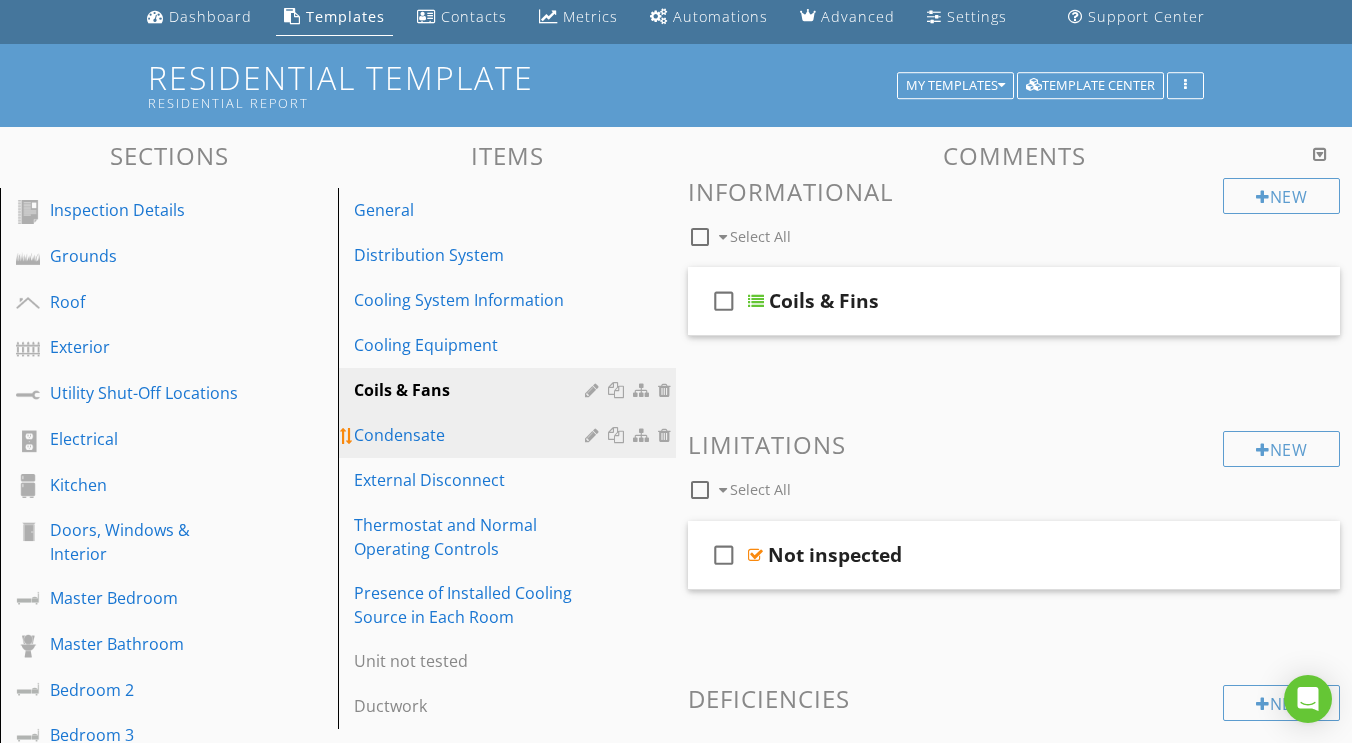 click on "Condensate" at bounding box center [472, 435] 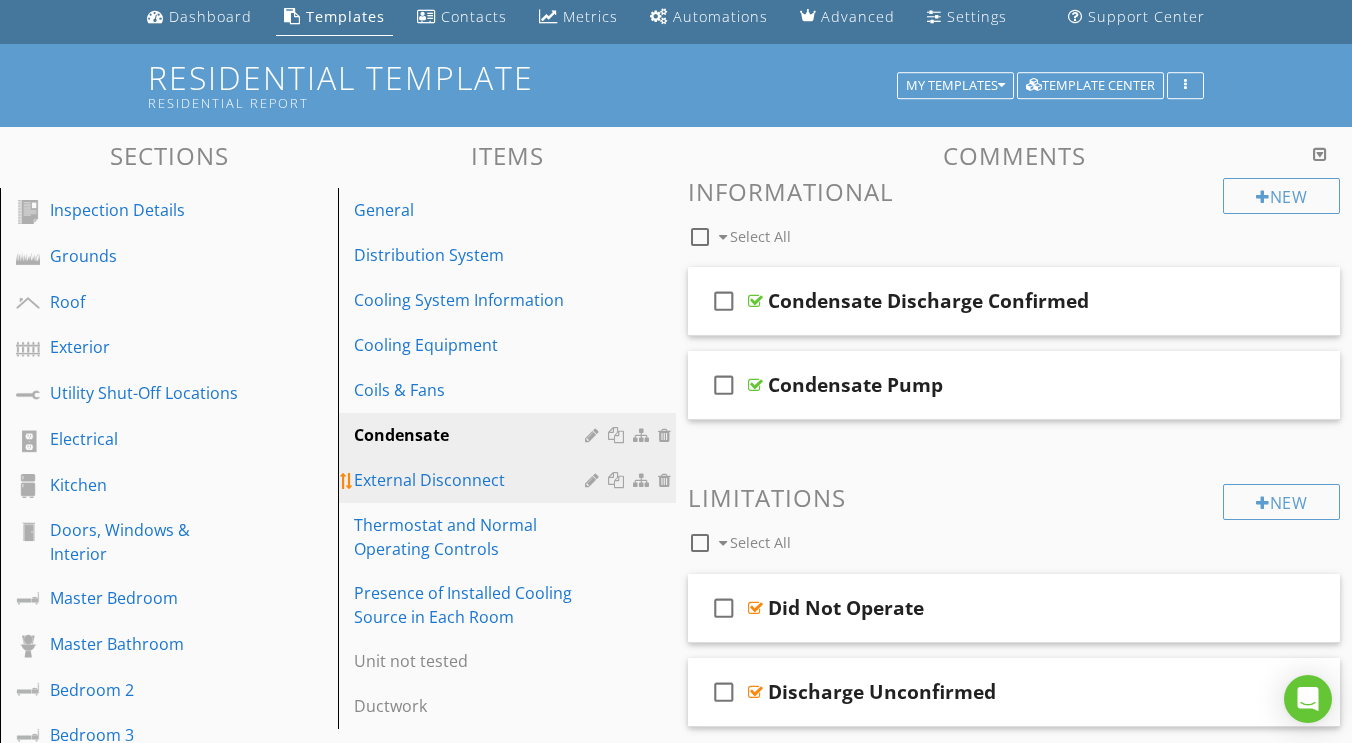 click on "External Disconnect" at bounding box center (472, 480) 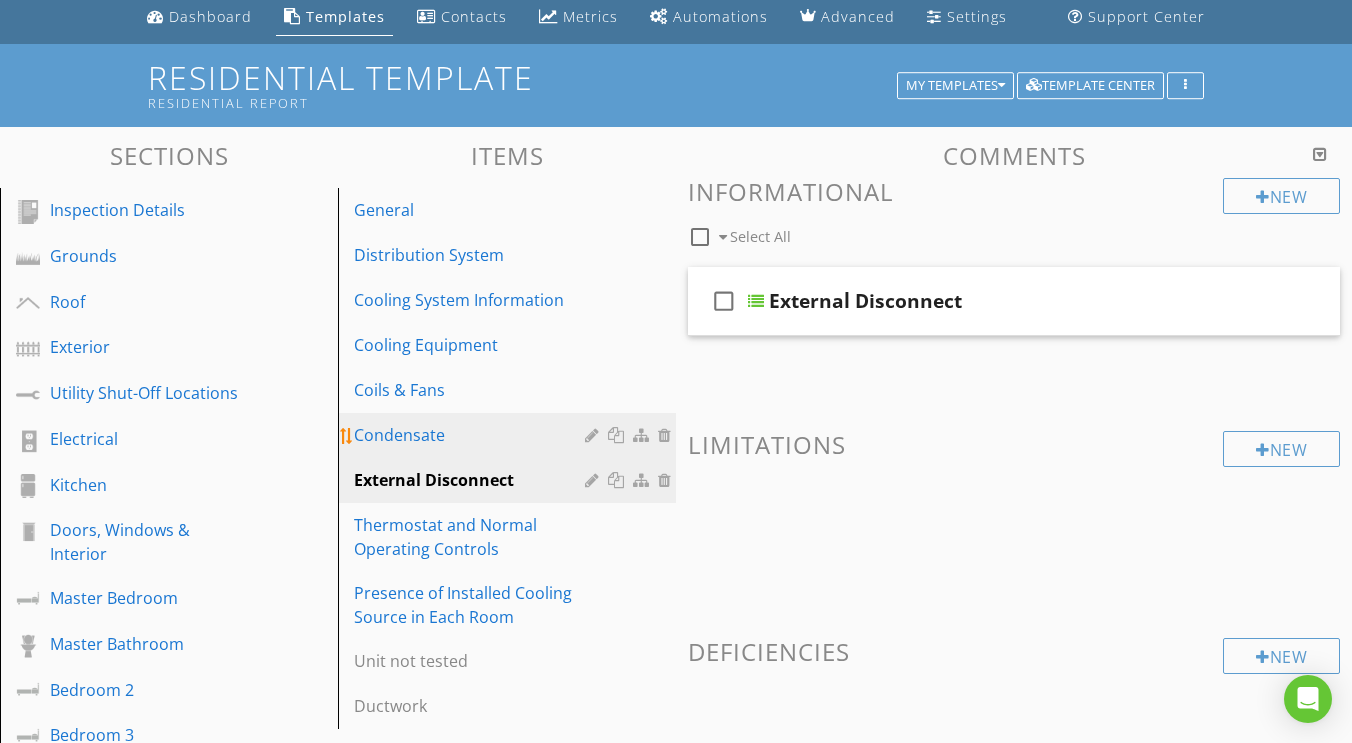 click on "Condensate" at bounding box center (472, 435) 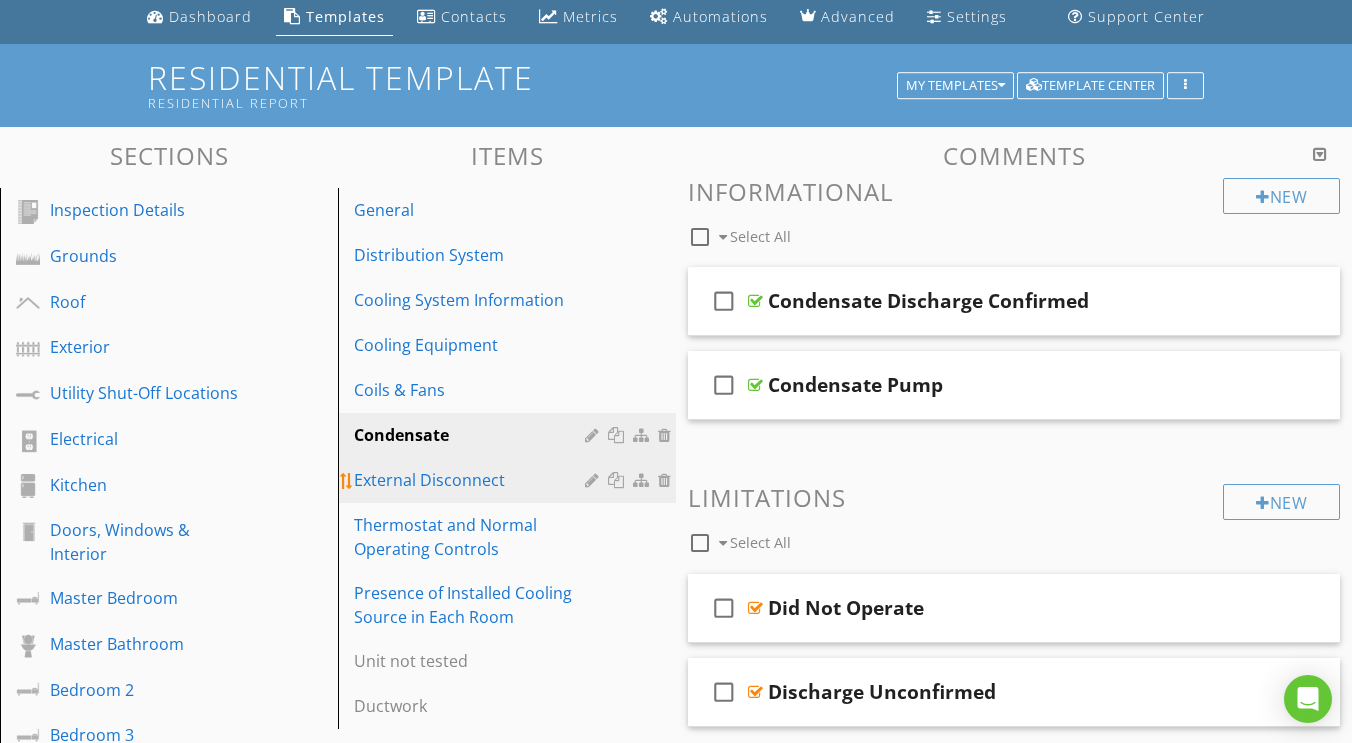 click on "External Disconnect" at bounding box center [472, 480] 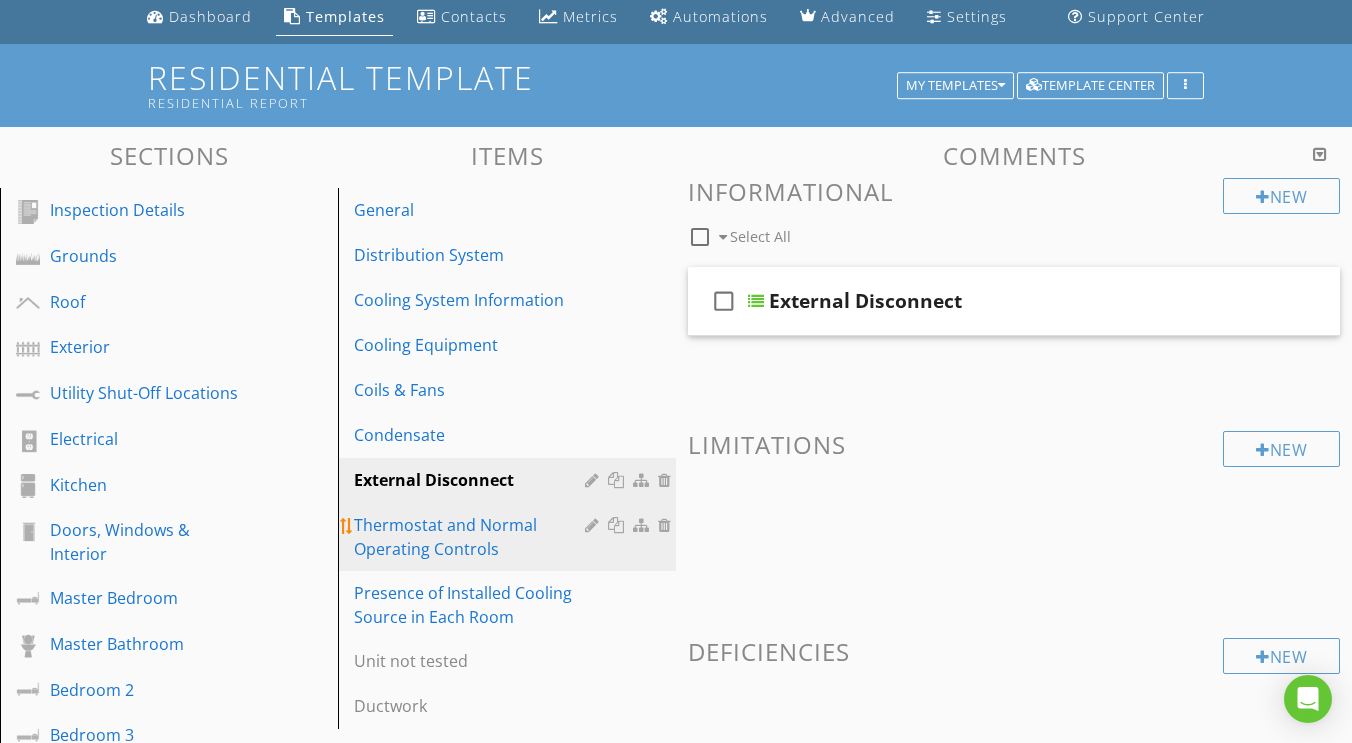 click on "Thermostat and Normal Operating Controls" at bounding box center (472, 537) 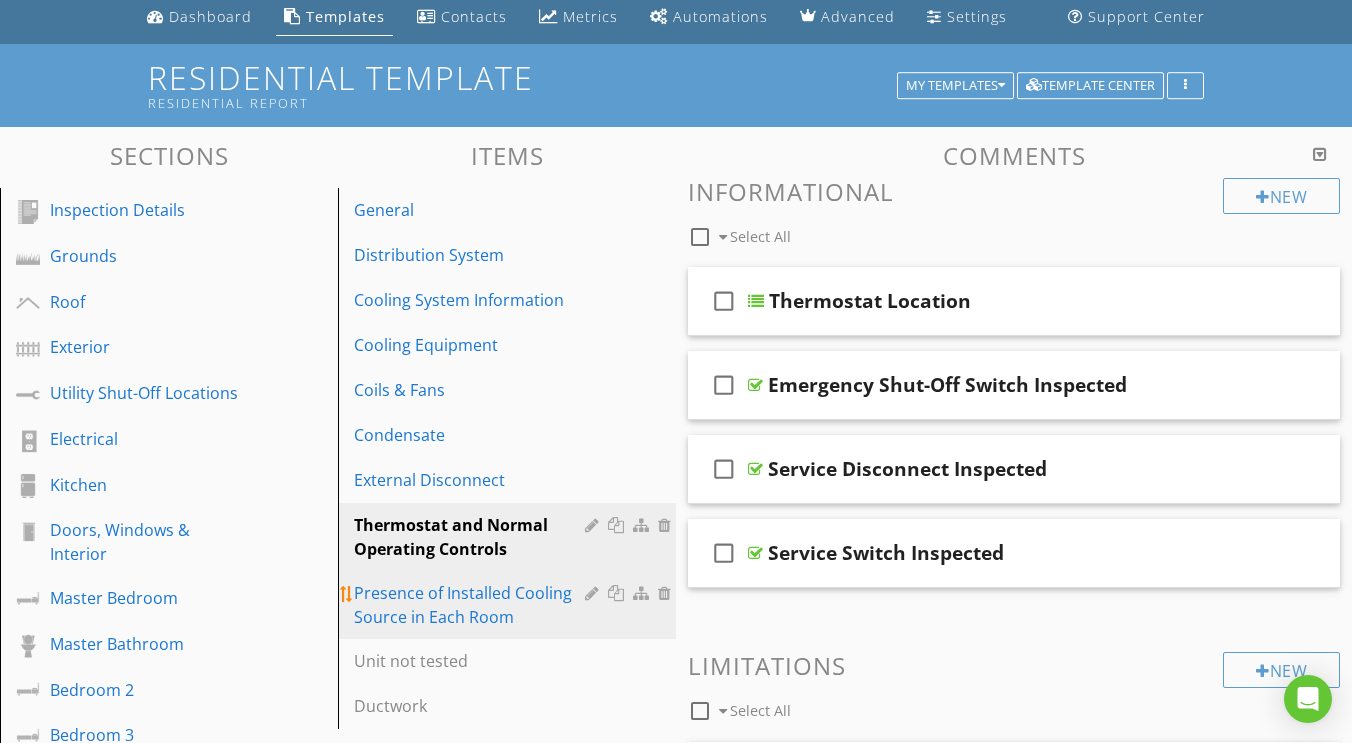 click on "Presence of Installed Cooling Source in Each Room" at bounding box center [472, 605] 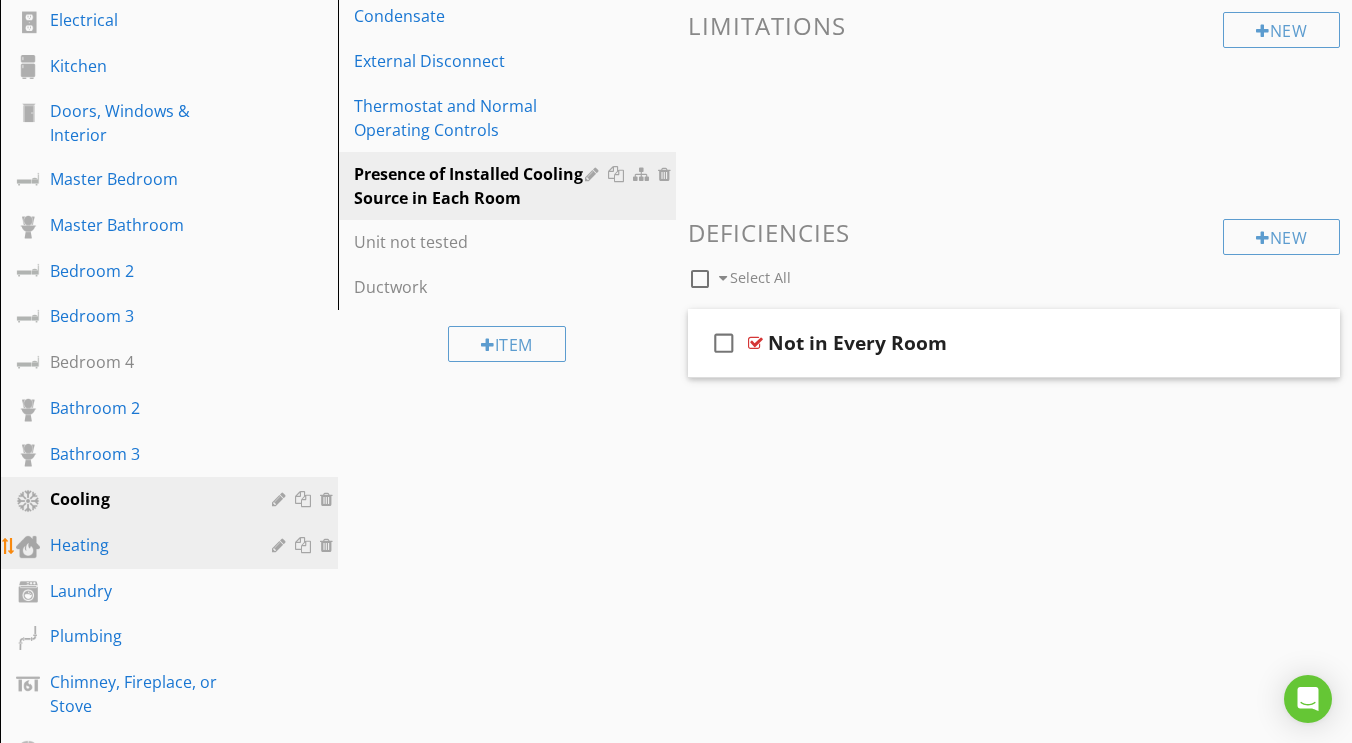 scroll, scrollTop: 492, scrollLeft: 0, axis: vertical 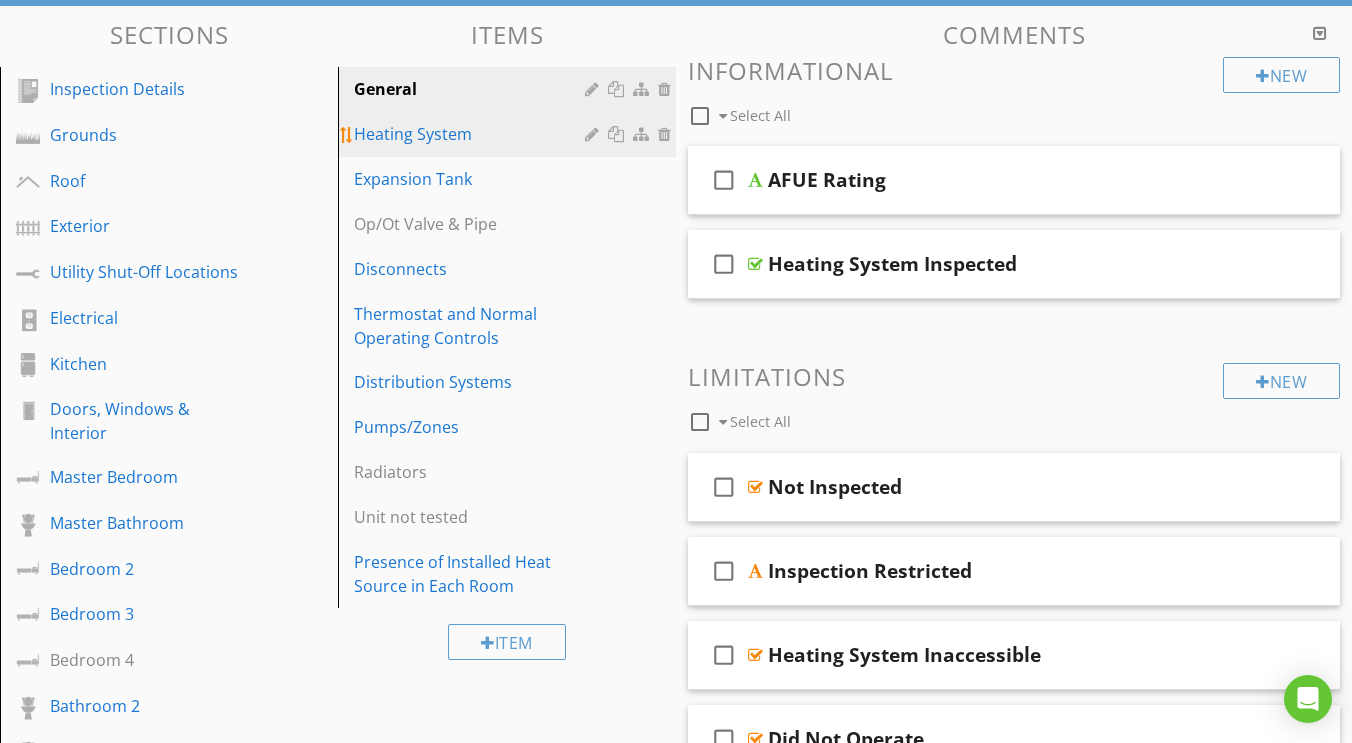 click on "Heating System" at bounding box center [472, 134] 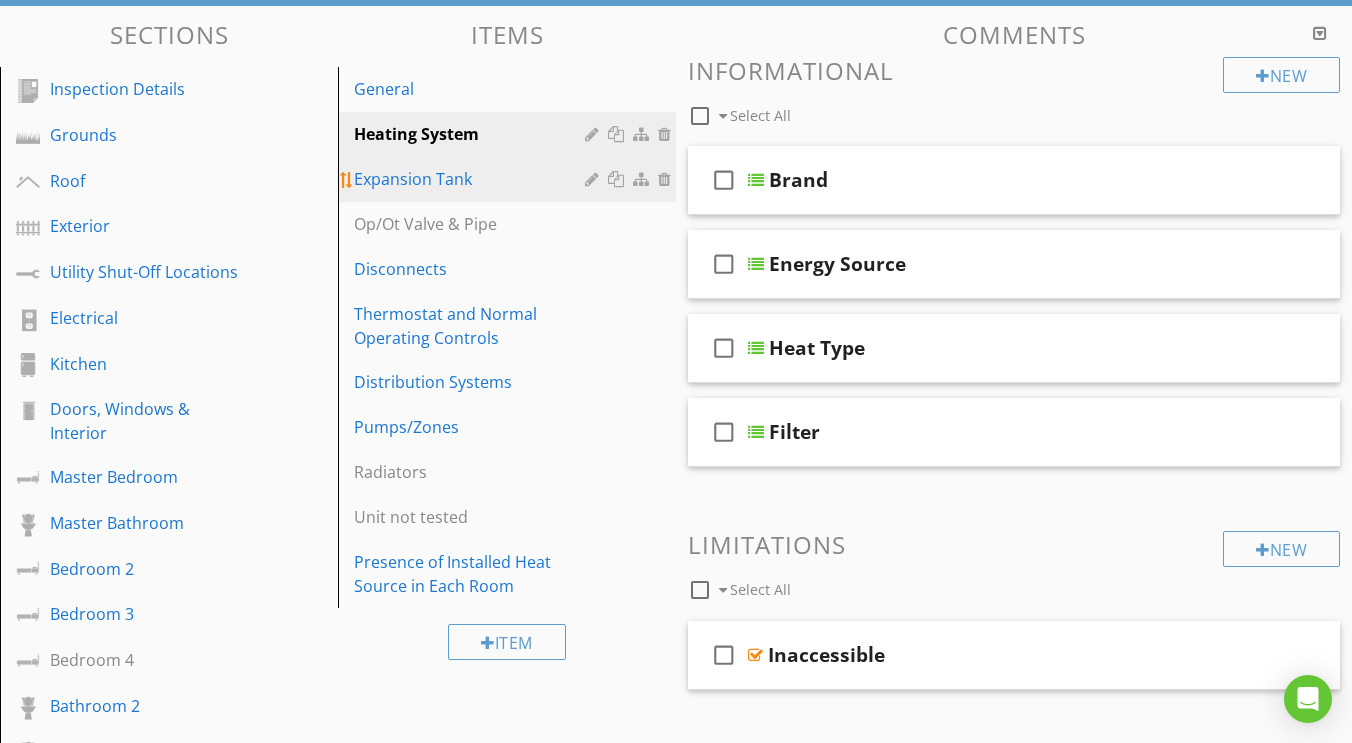 click on "Expansion Tank" at bounding box center (472, 179) 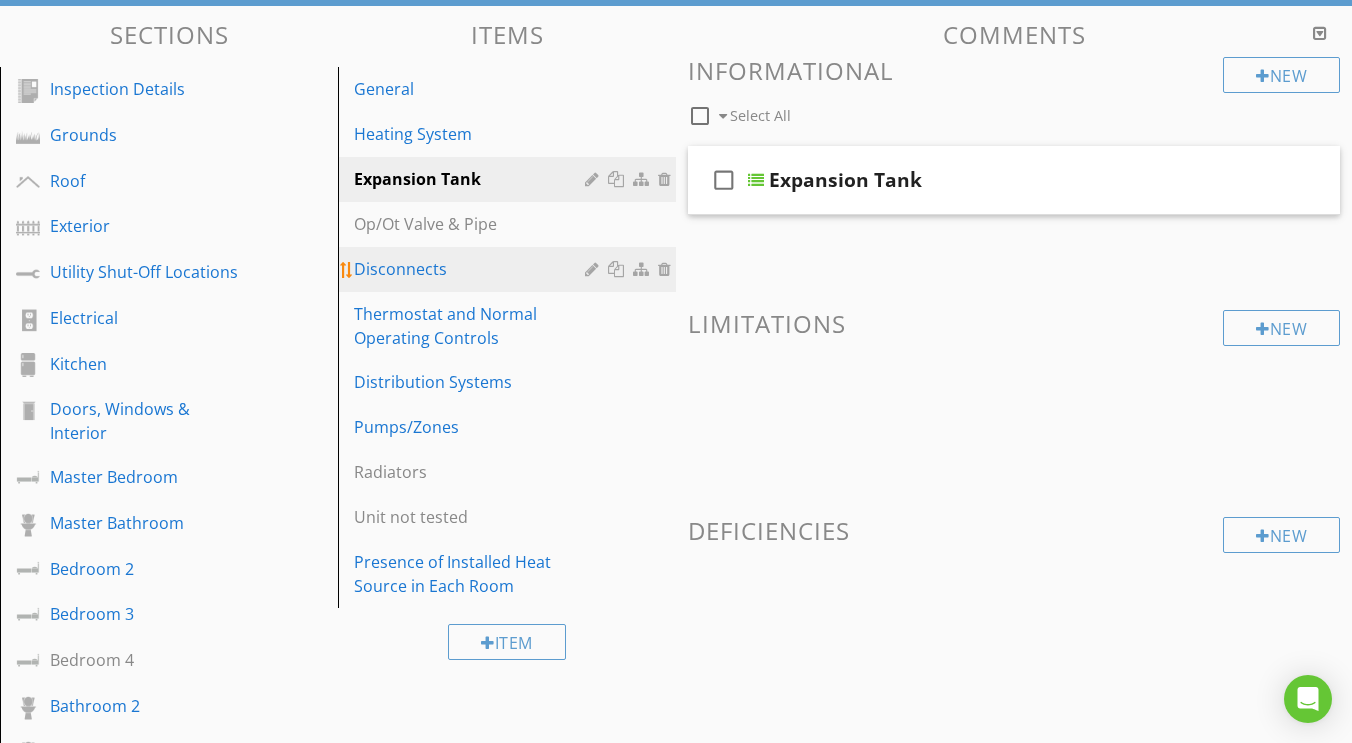 click on "Disconnects" at bounding box center (472, 269) 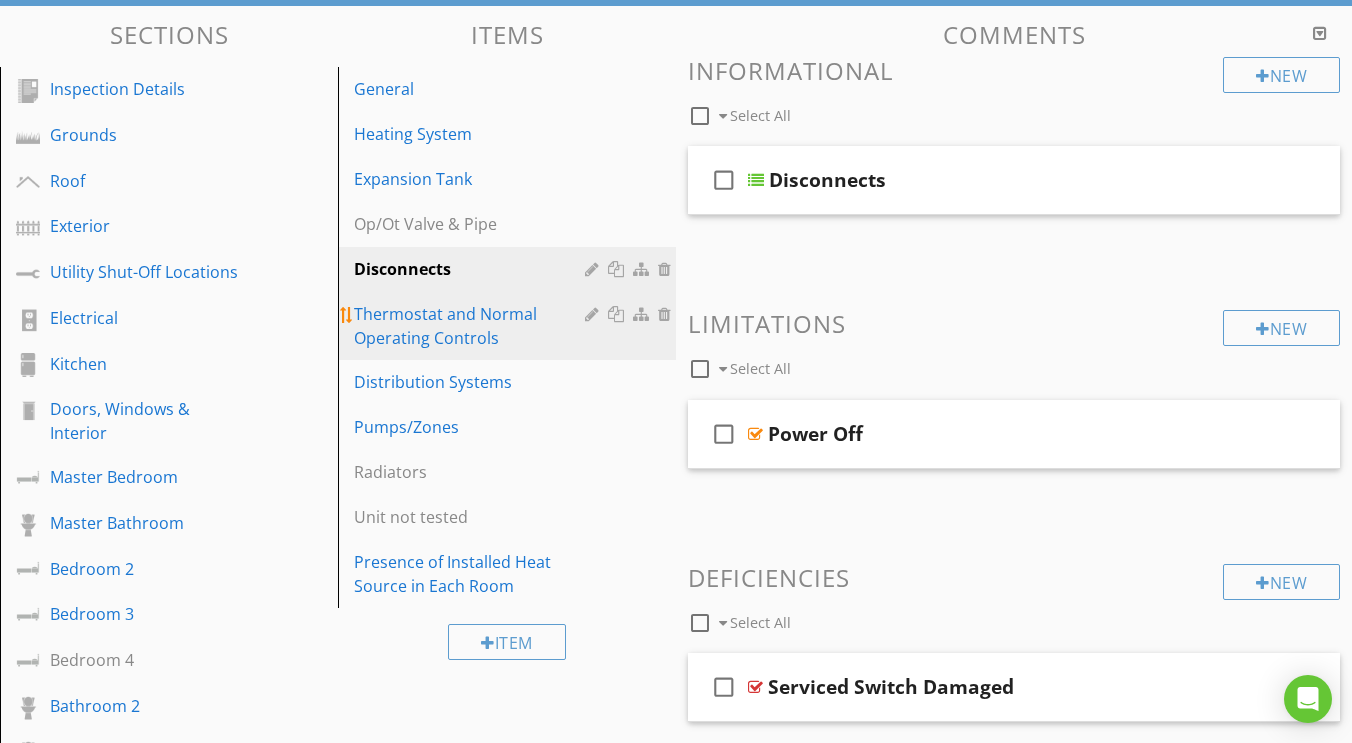 click on "Thermostat and Normal Operating Controls" at bounding box center [472, 326] 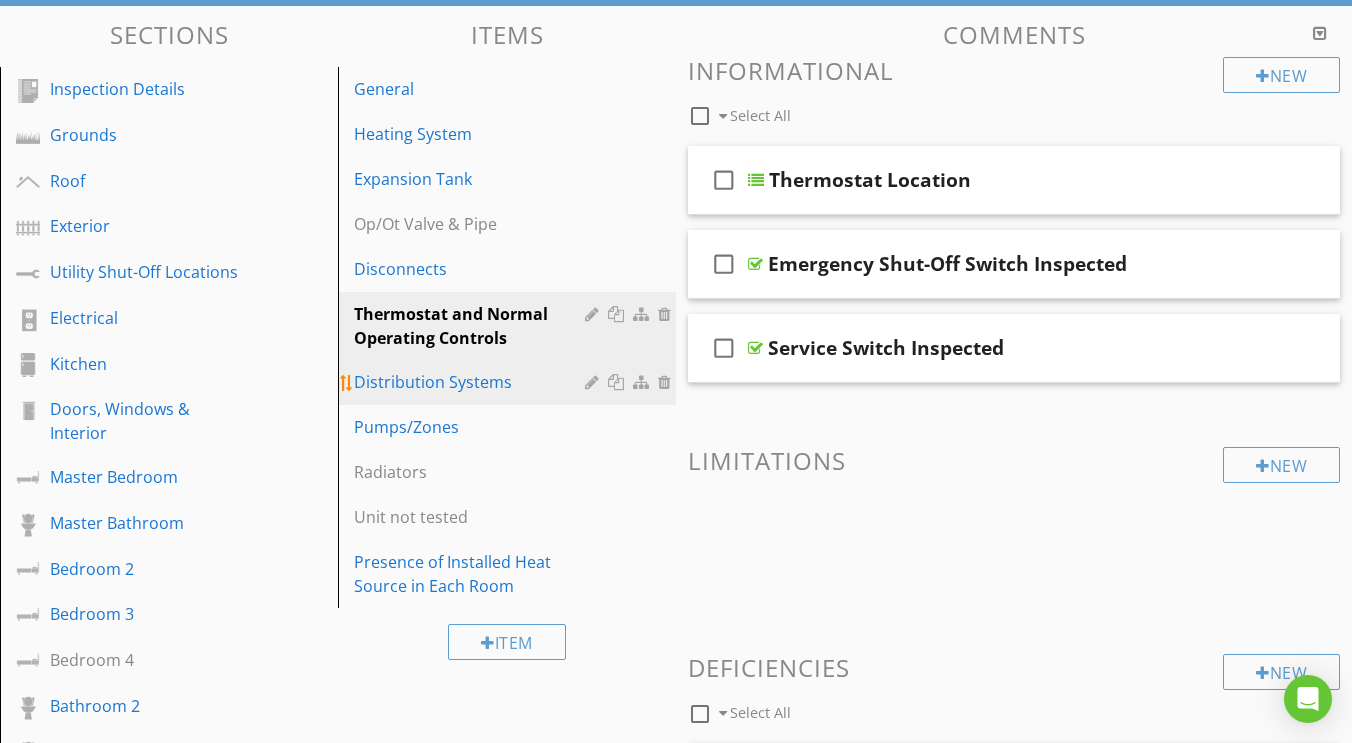 click on "Distribution Systems" at bounding box center [472, 382] 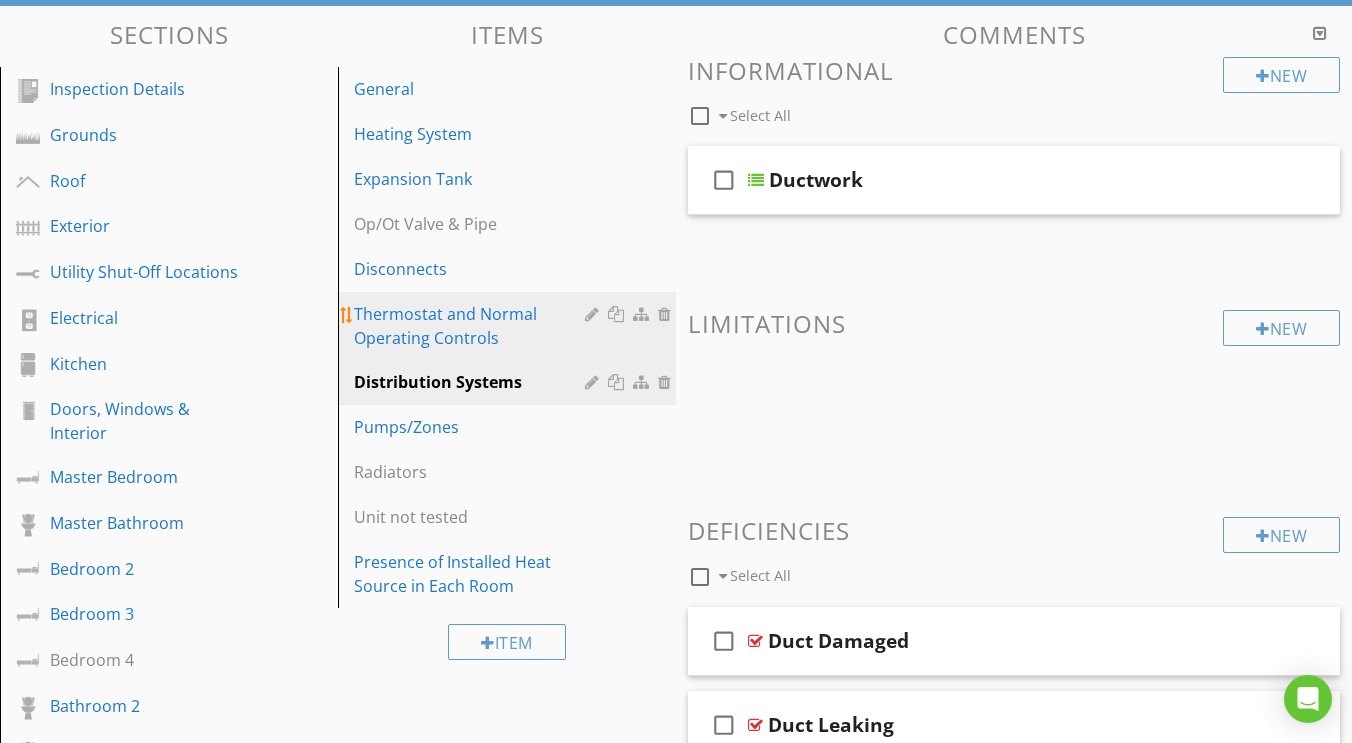 click on "Thermostat and Normal Operating Controls" at bounding box center [472, 326] 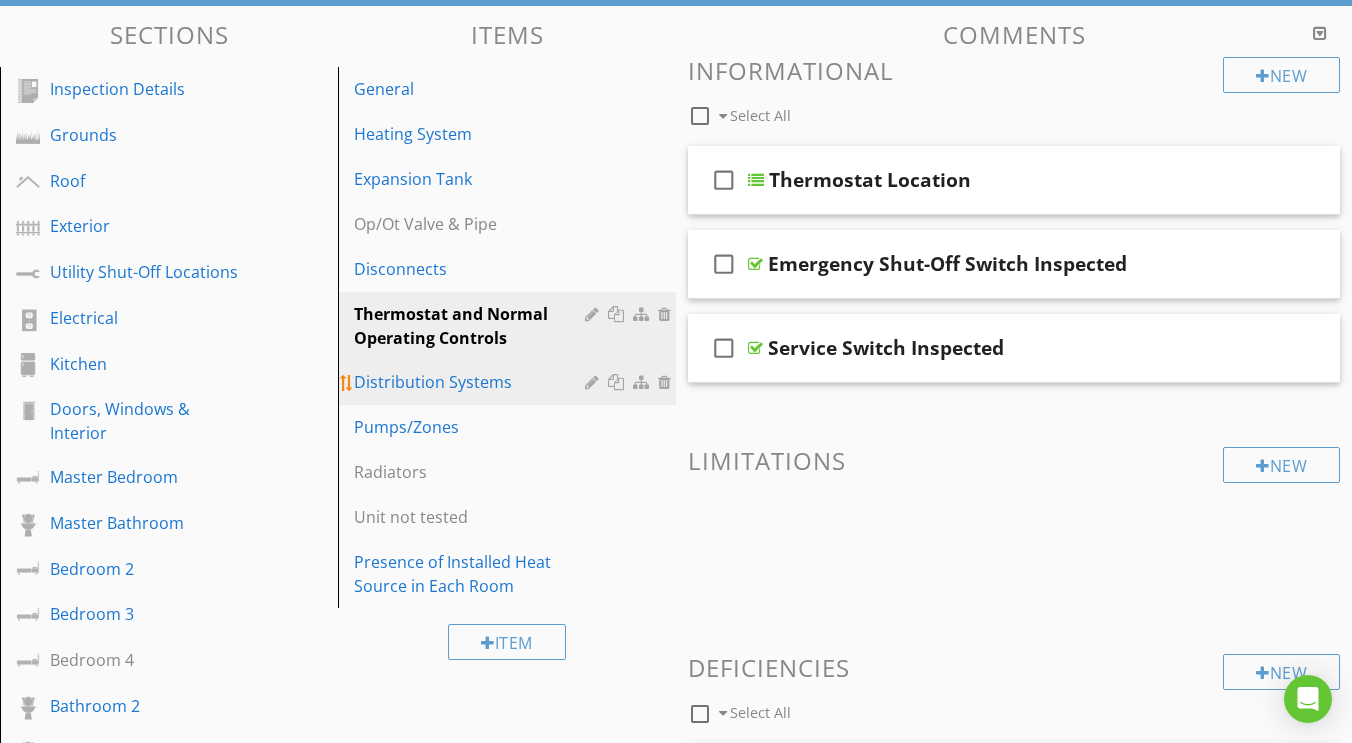 click on "Distribution Systems" at bounding box center [472, 382] 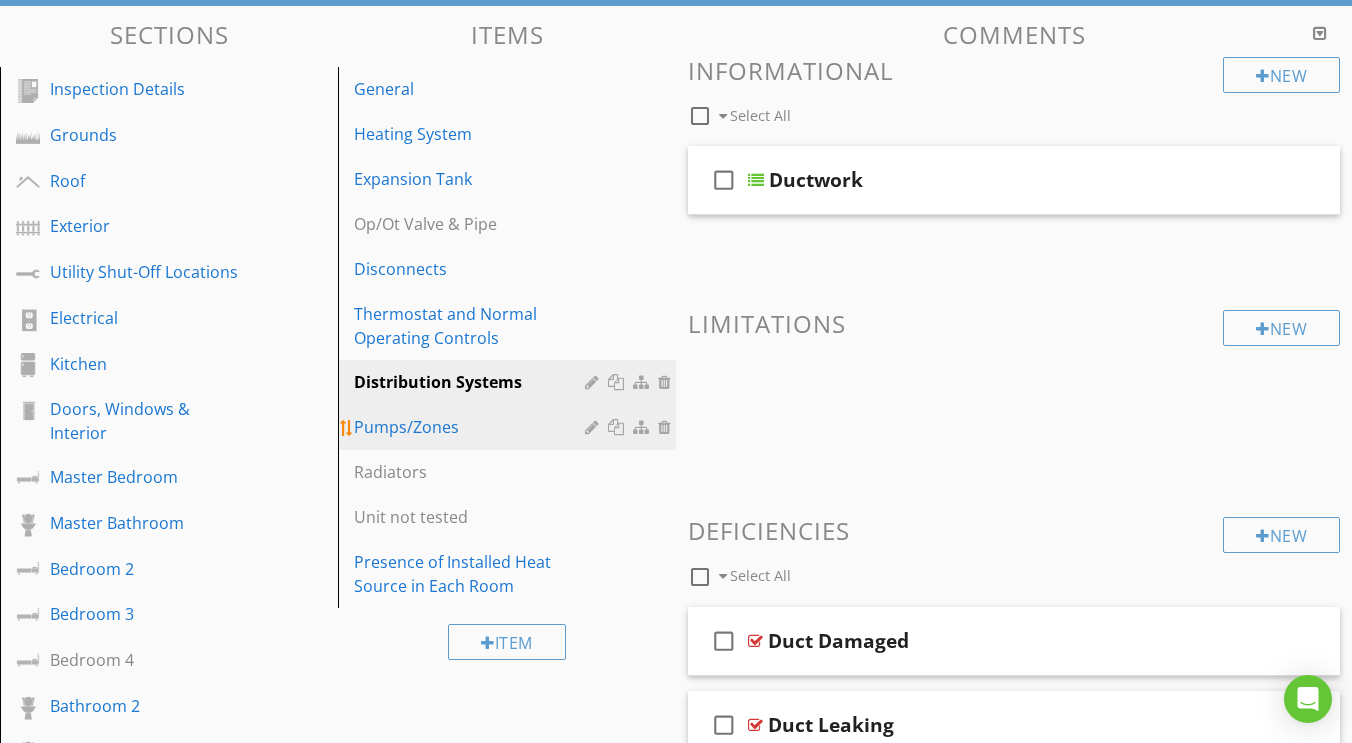 click on "Pumps/Zones" at bounding box center (510, 427) 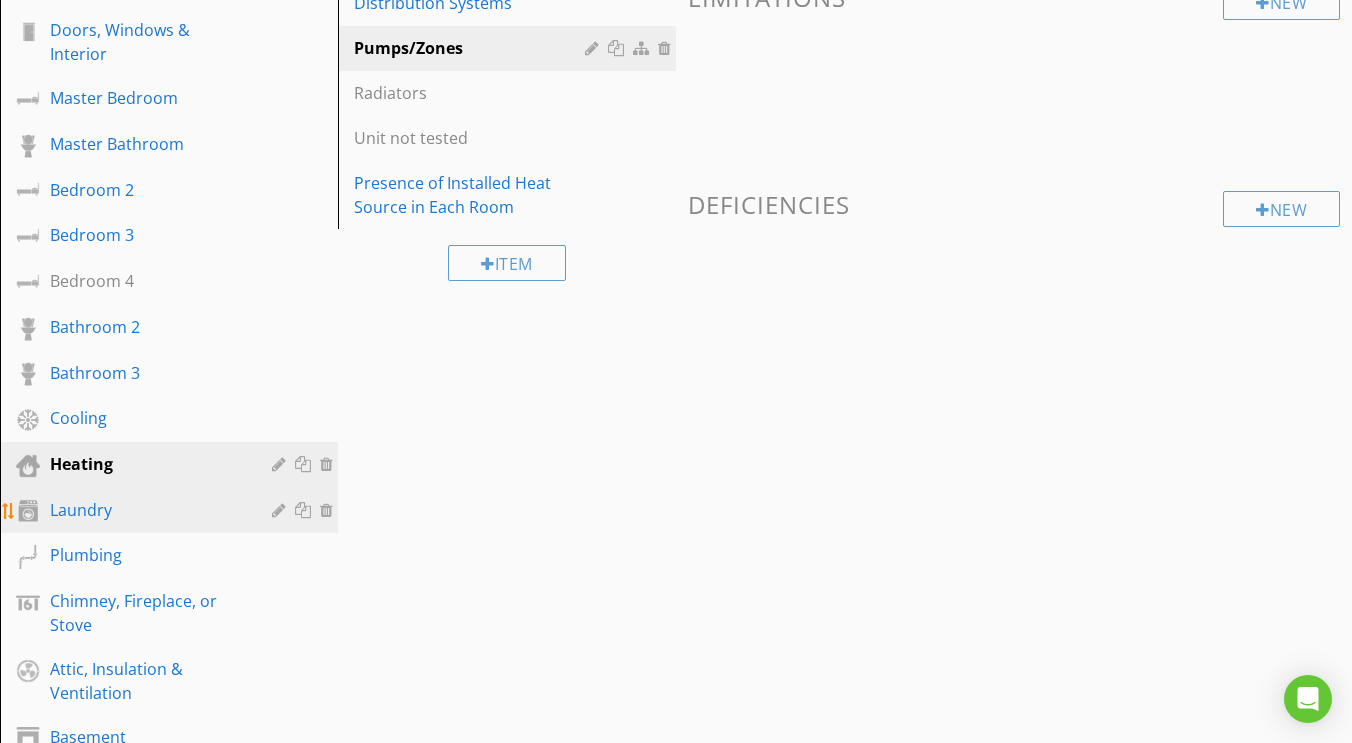 scroll, scrollTop: 576, scrollLeft: 0, axis: vertical 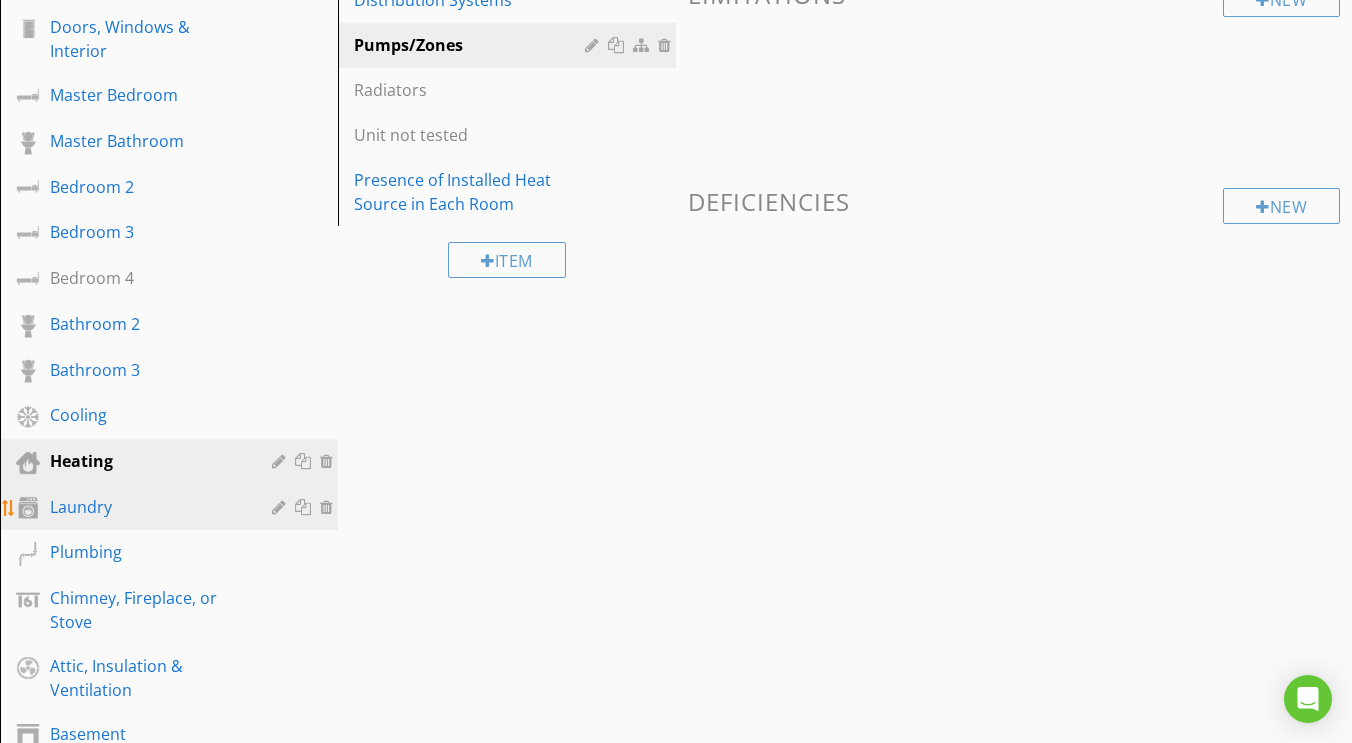 click on "Laundry" at bounding box center [146, 507] 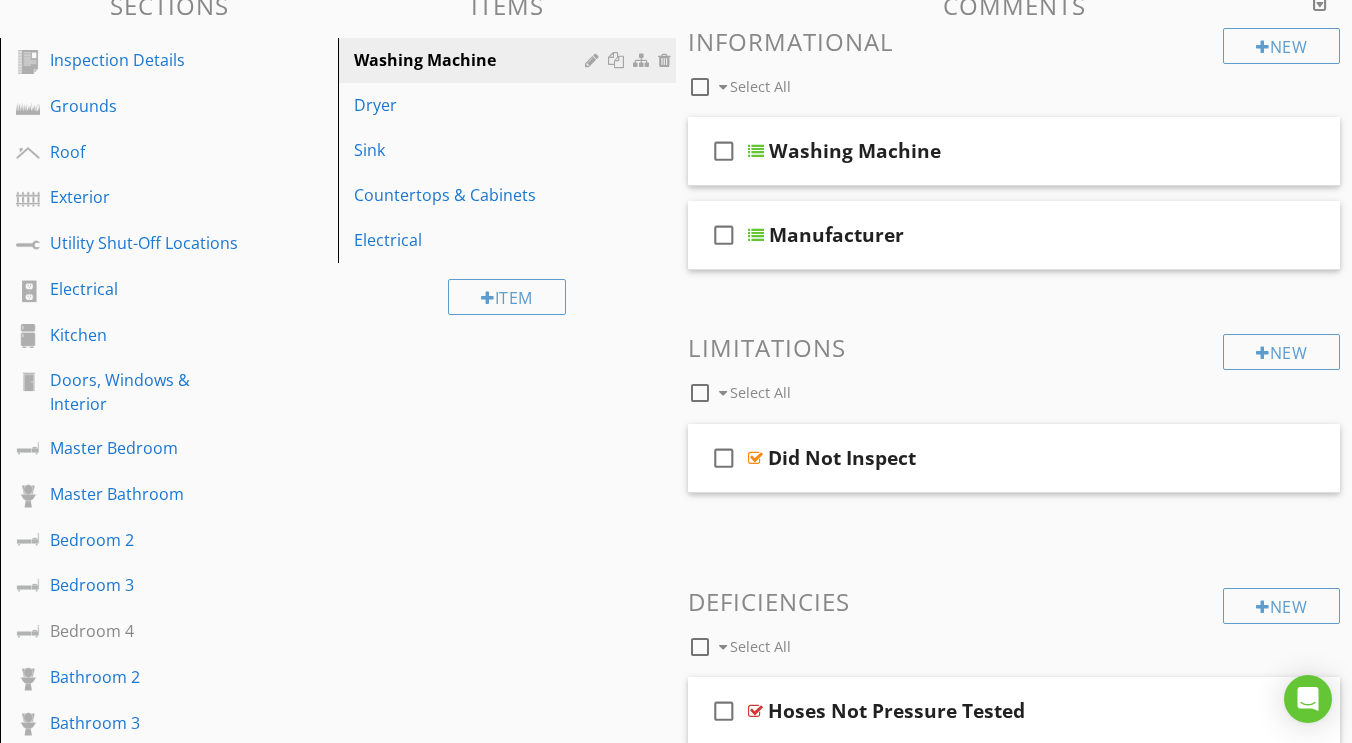 scroll, scrollTop: 191, scrollLeft: 0, axis: vertical 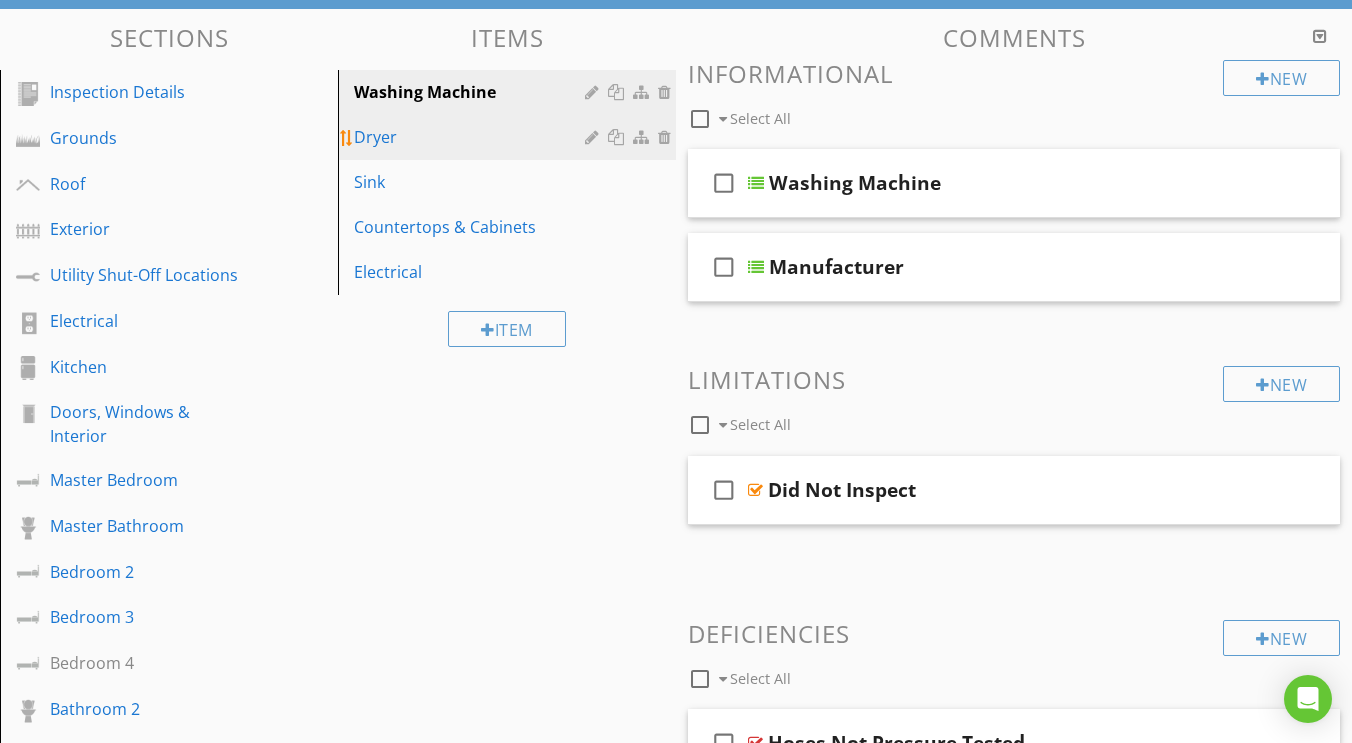 click on "Dryer" at bounding box center (510, 137) 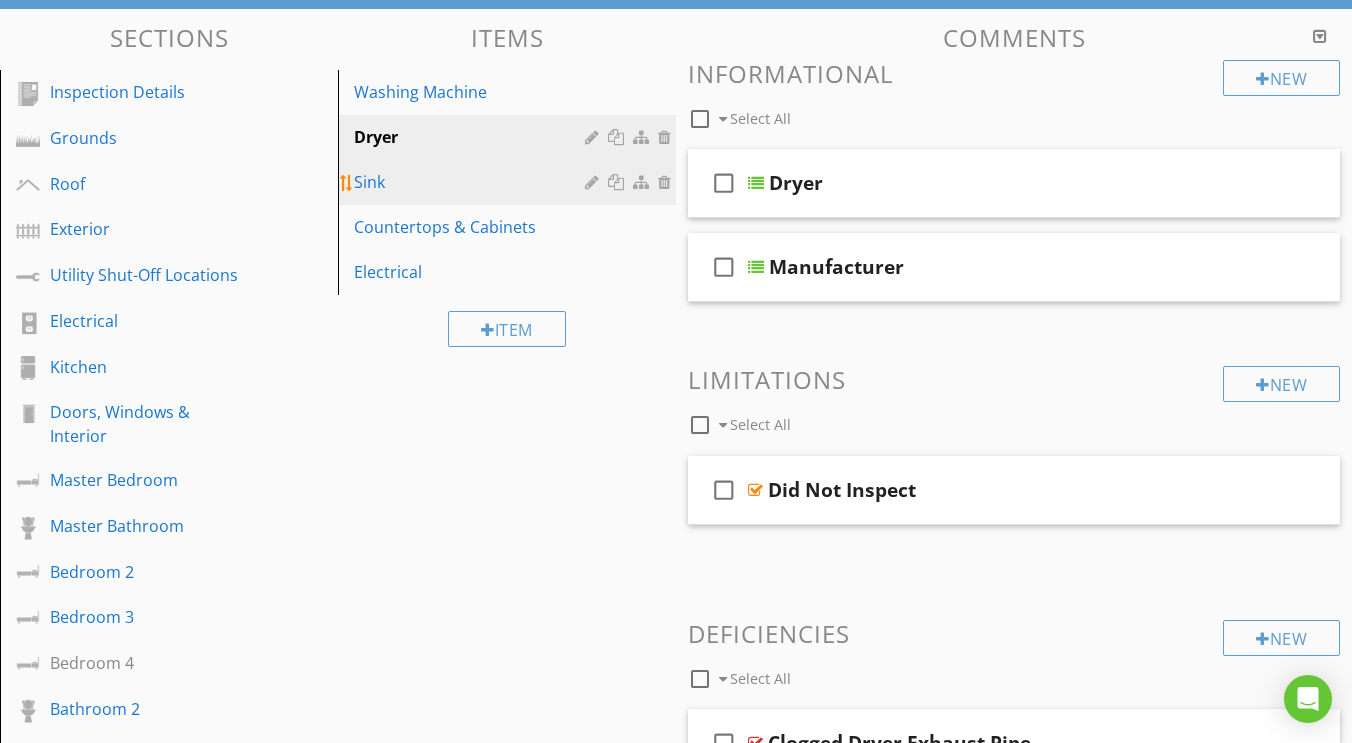 click on "Sink" at bounding box center [472, 182] 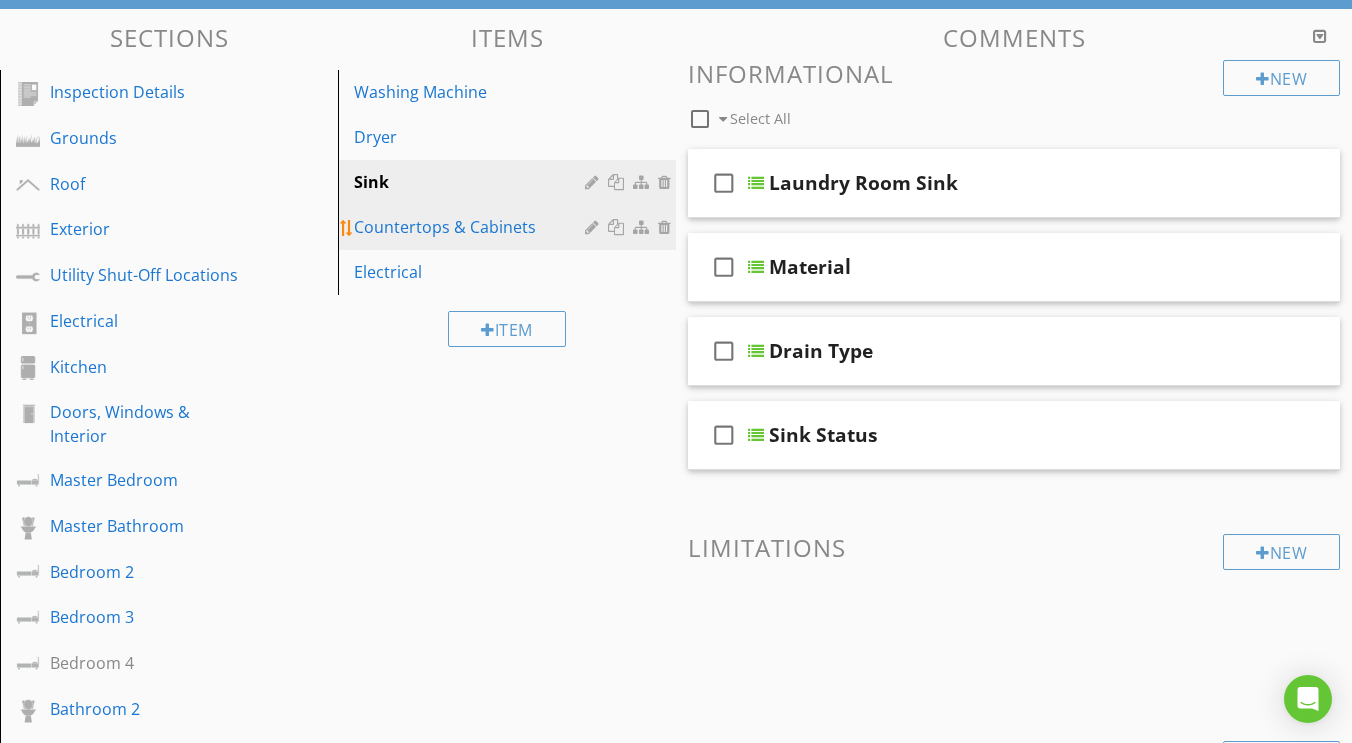 click on "Countertops & Cabinets" at bounding box center (472, 227) 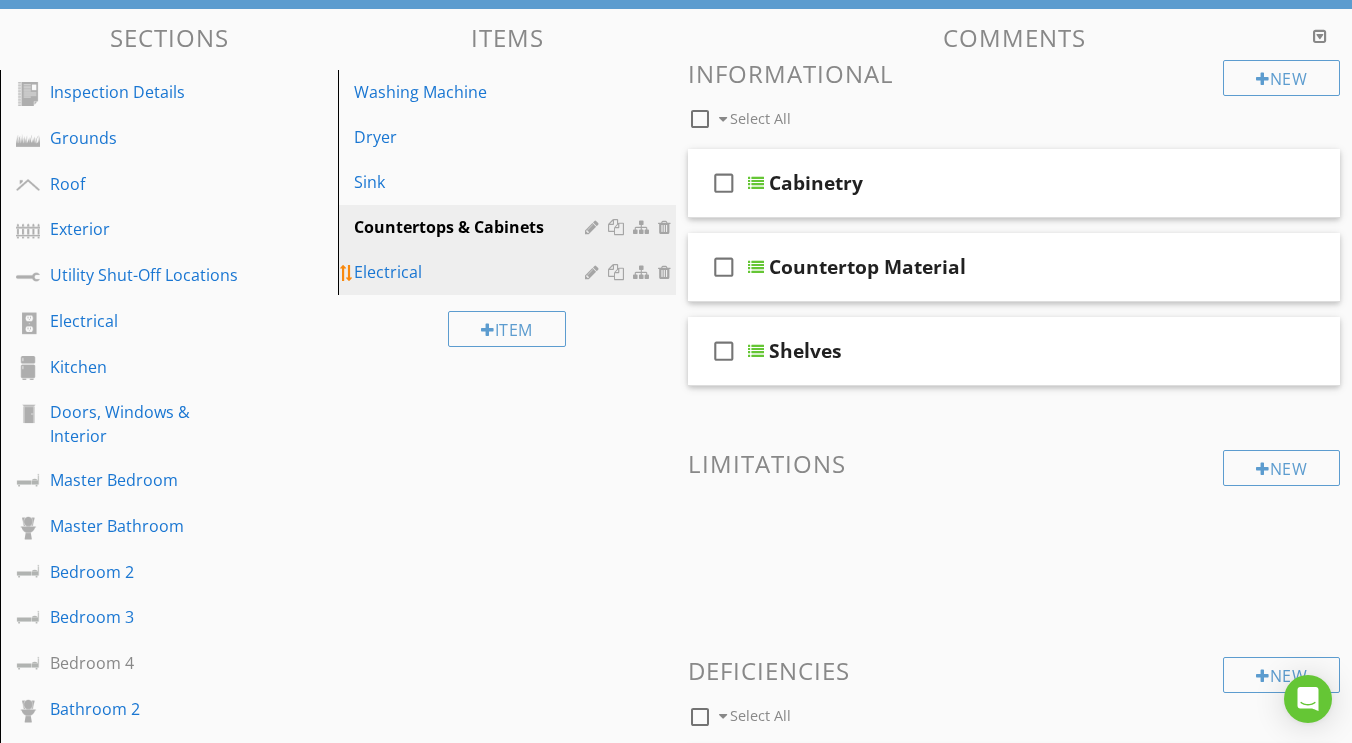 click on "Electrical" at bounding box center (472, 272) 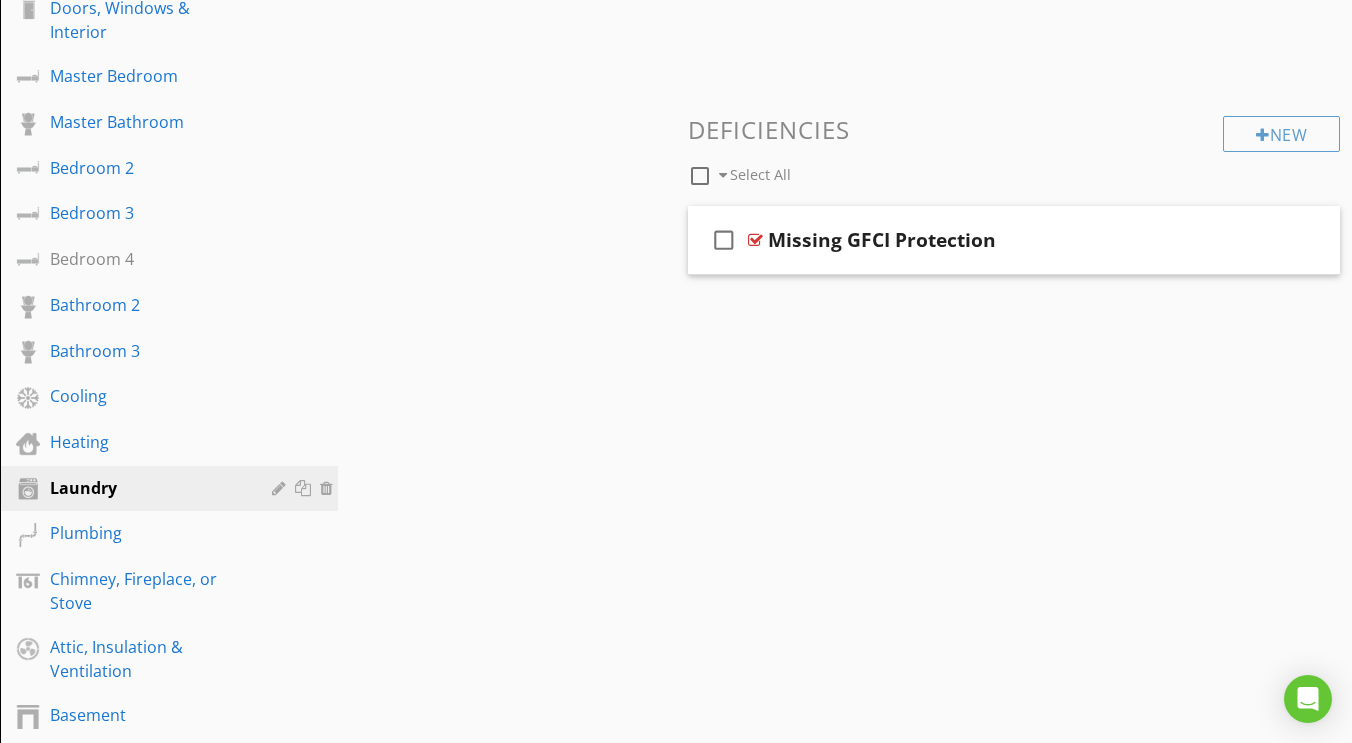 scroll, scrollTop: 599, scrollLeft: 0, axis: vertical 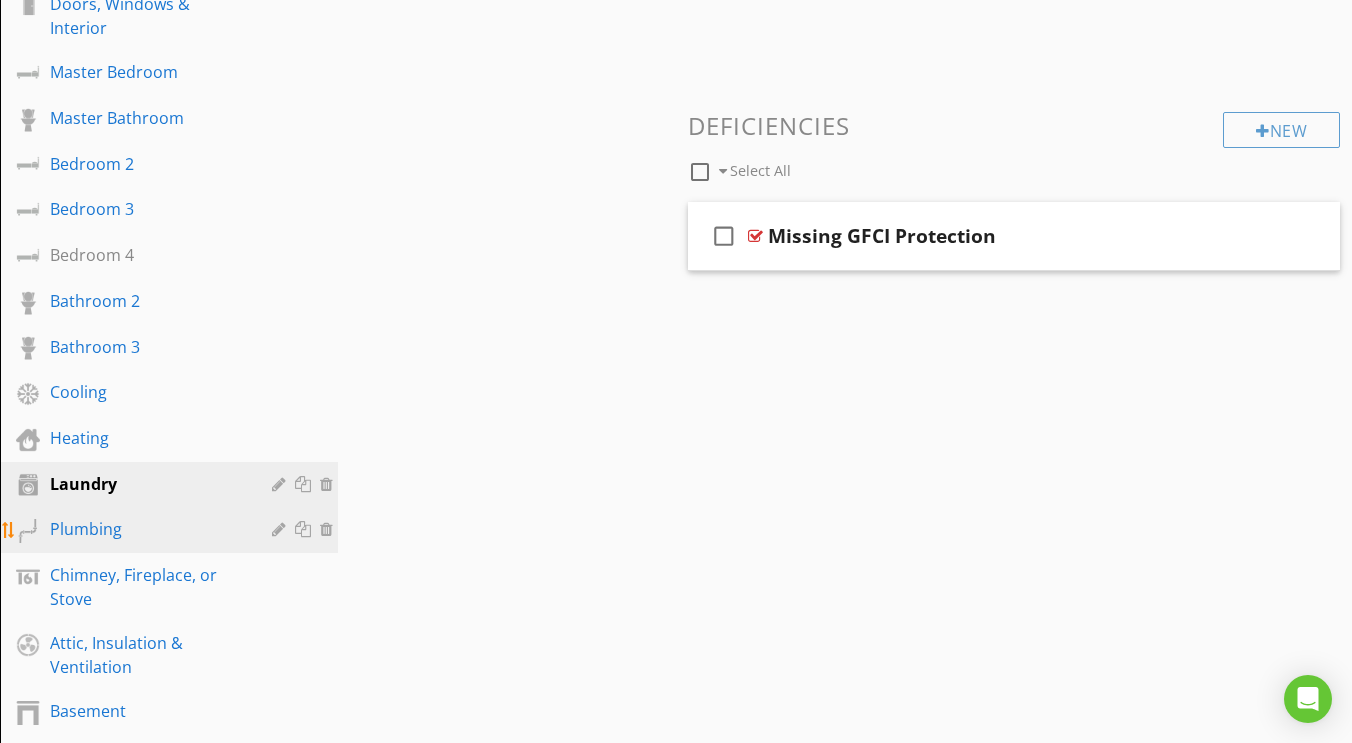 click on "Plumbing" at bounding box center (146, 529) 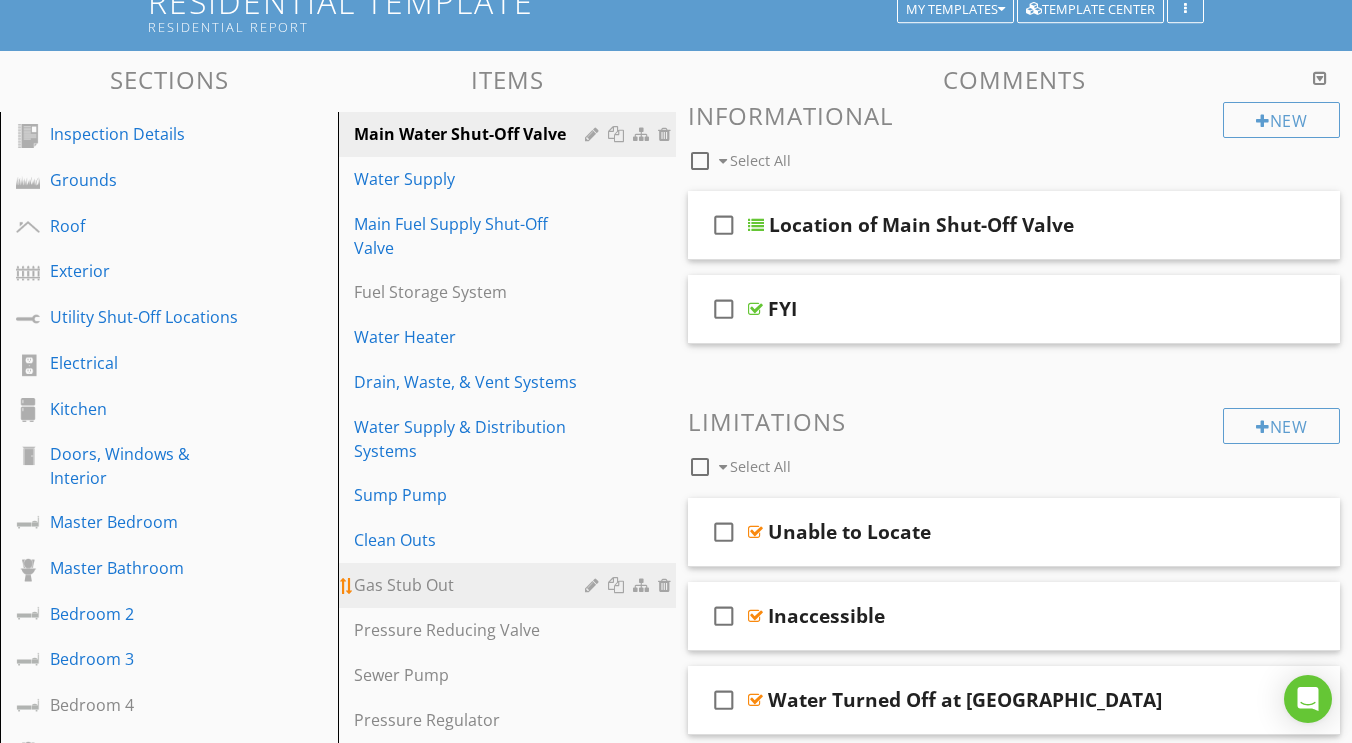 scroll, scrollTop: 147, scrollLeft: 0, axis: vertical 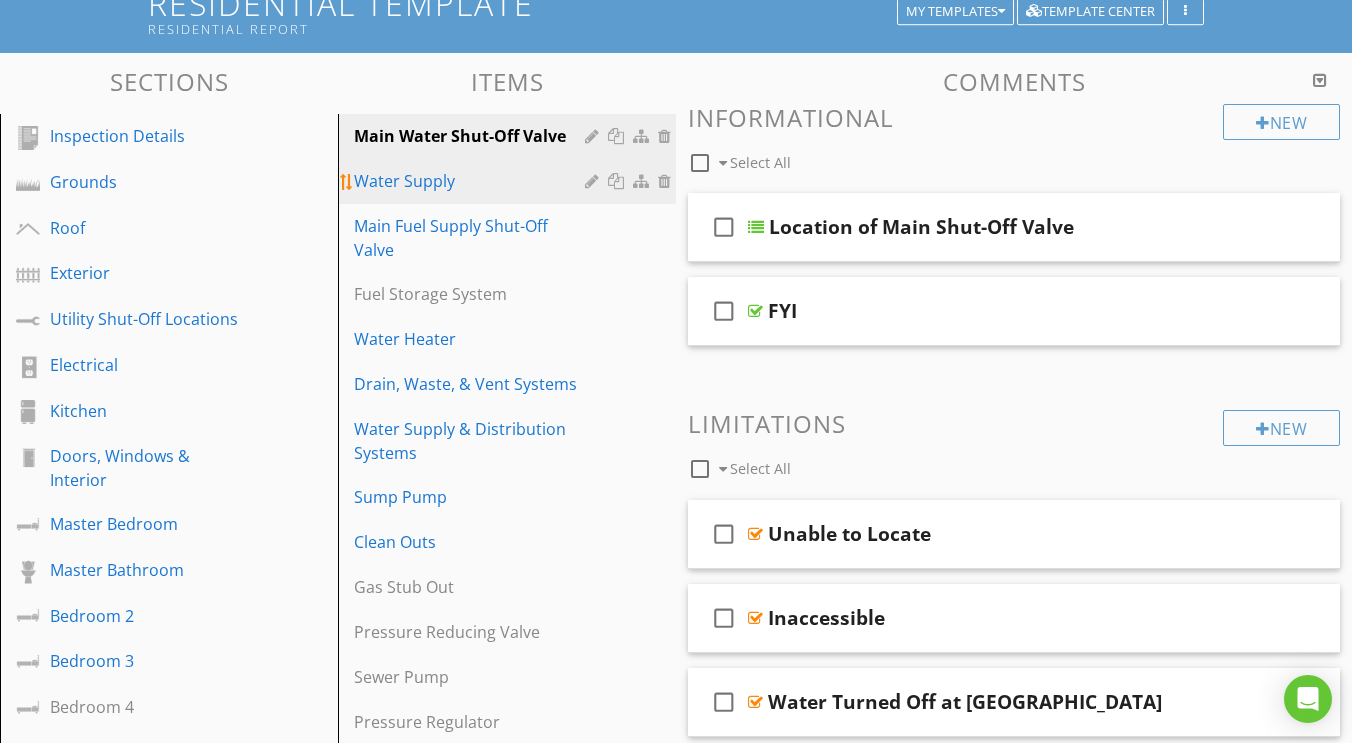 click on "Water Supply" at bounding box center (472, 181) 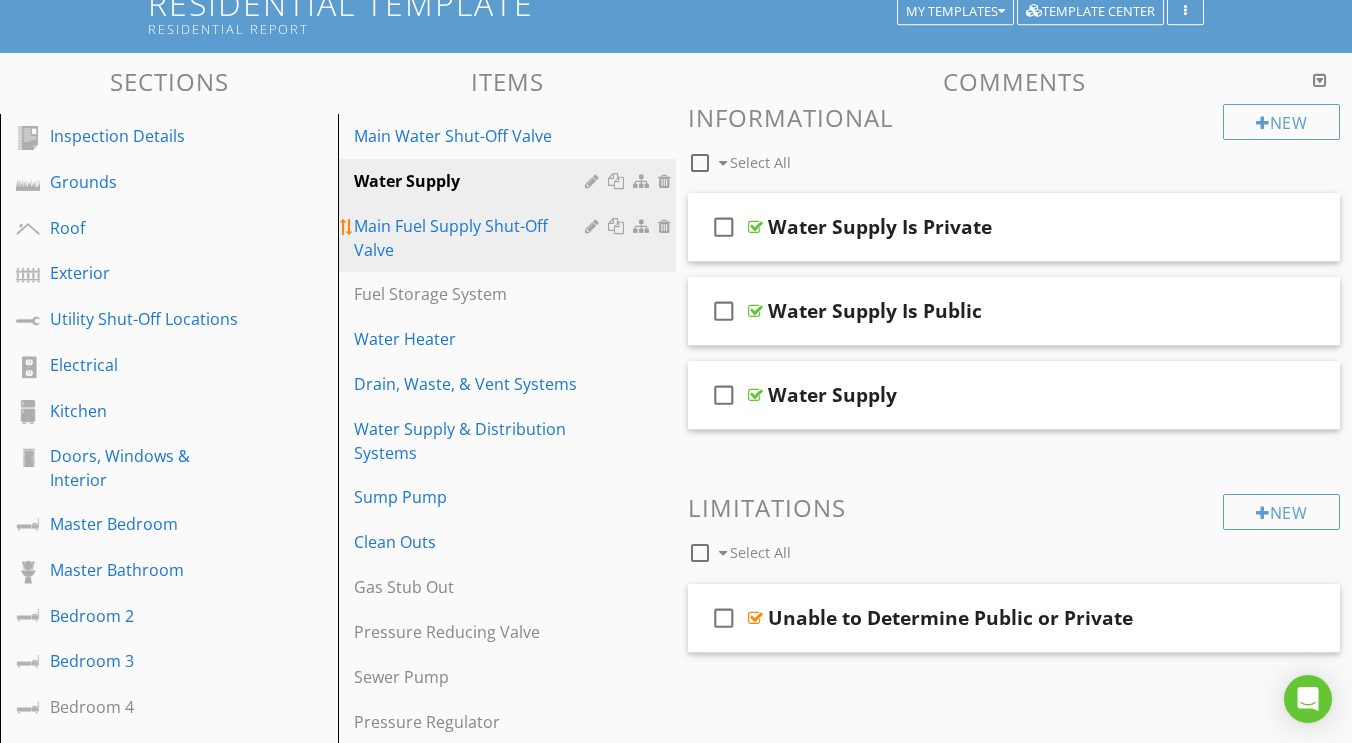 click on "Main Fuel Supply Shut-Off Valve" at bounding box center [510, 238] 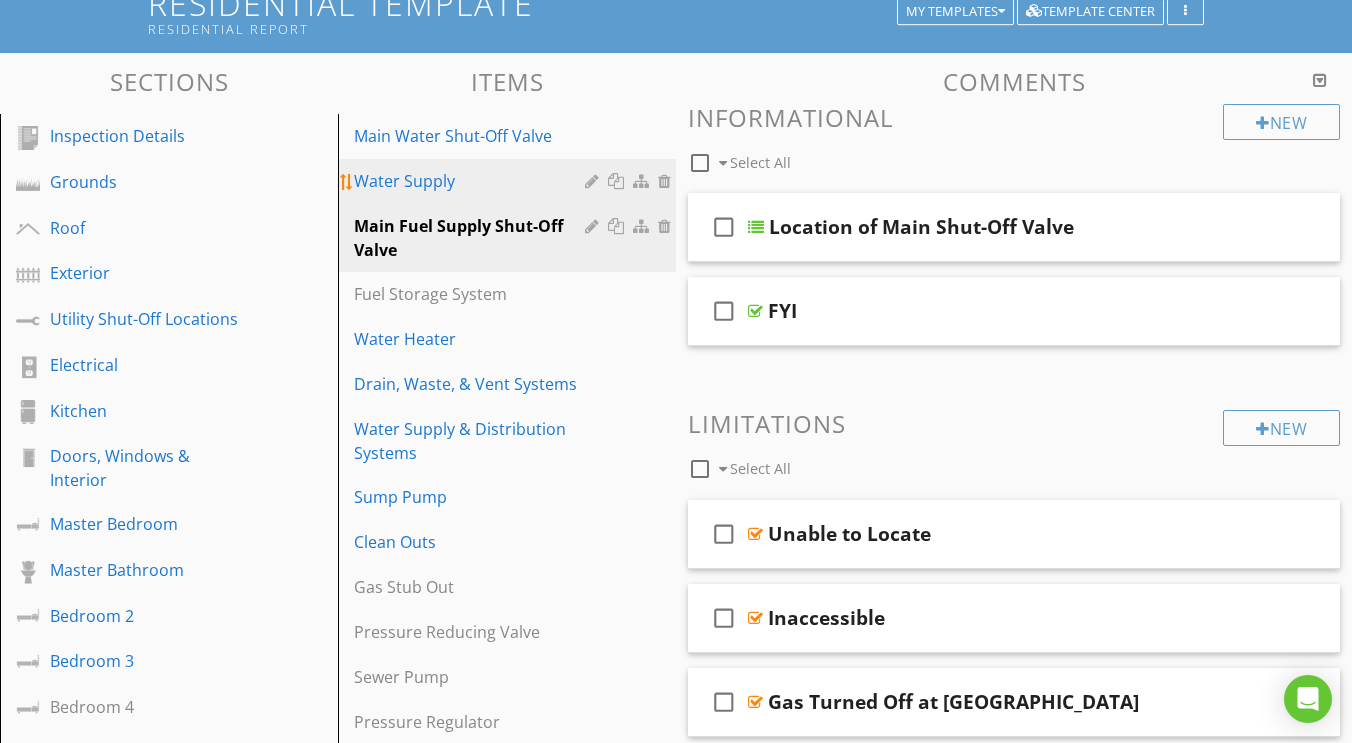 click on "Water Supply" at bounding box center (472, 181) 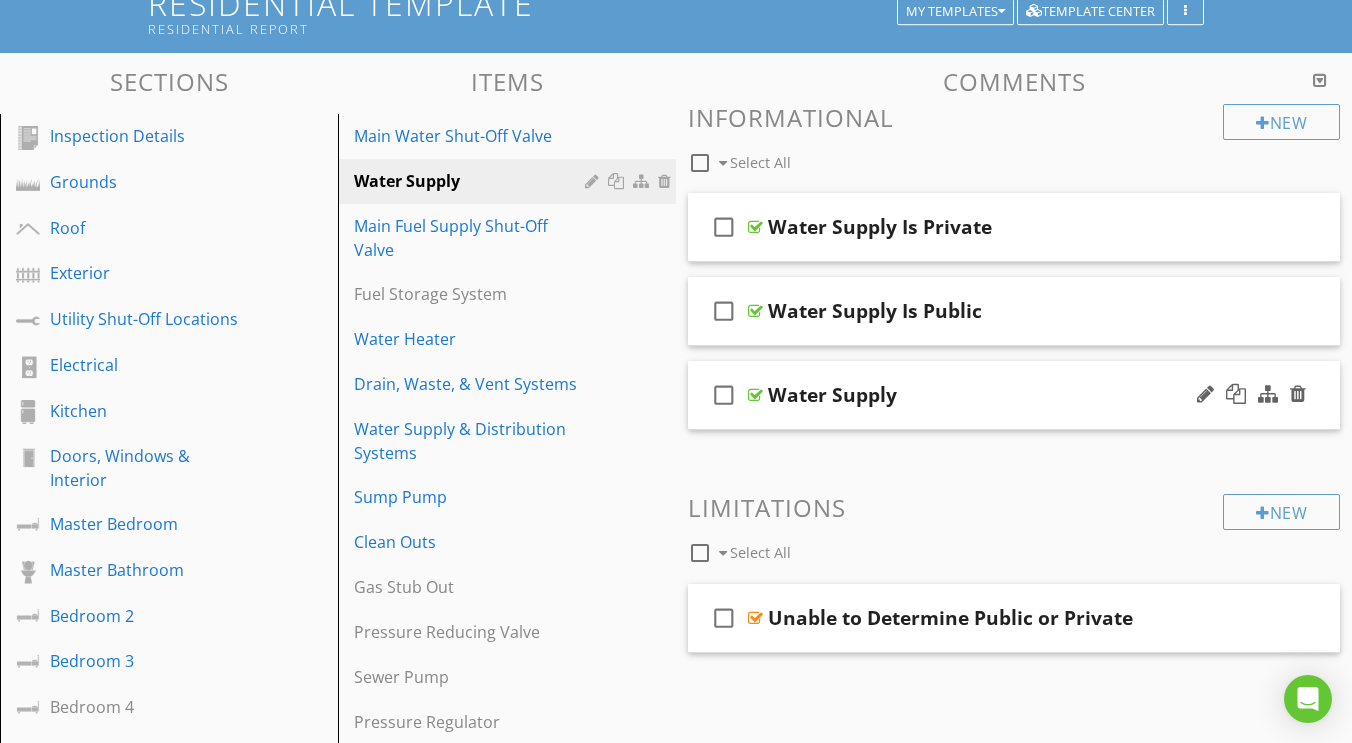 click at bounding box center (755, 395) 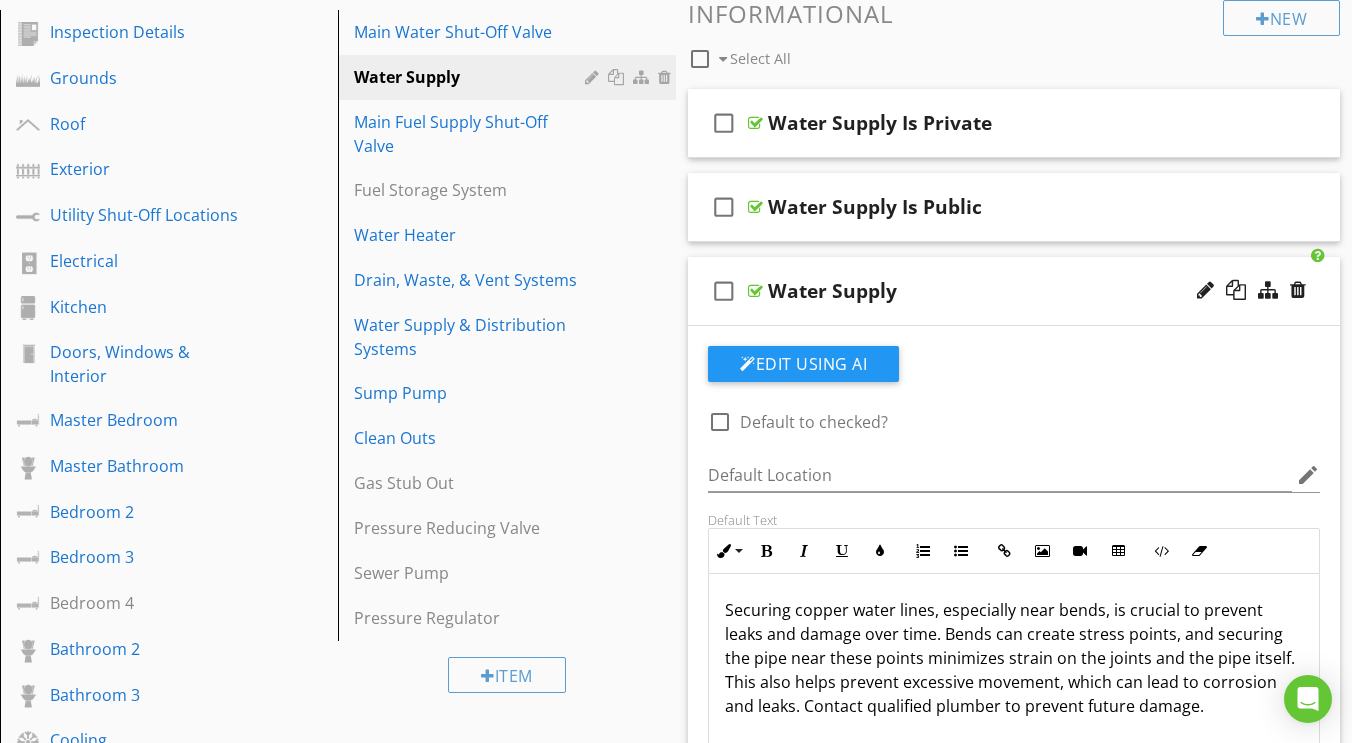 scroll, scrollTop: 227, scrollLeft: 0, axis: vertical 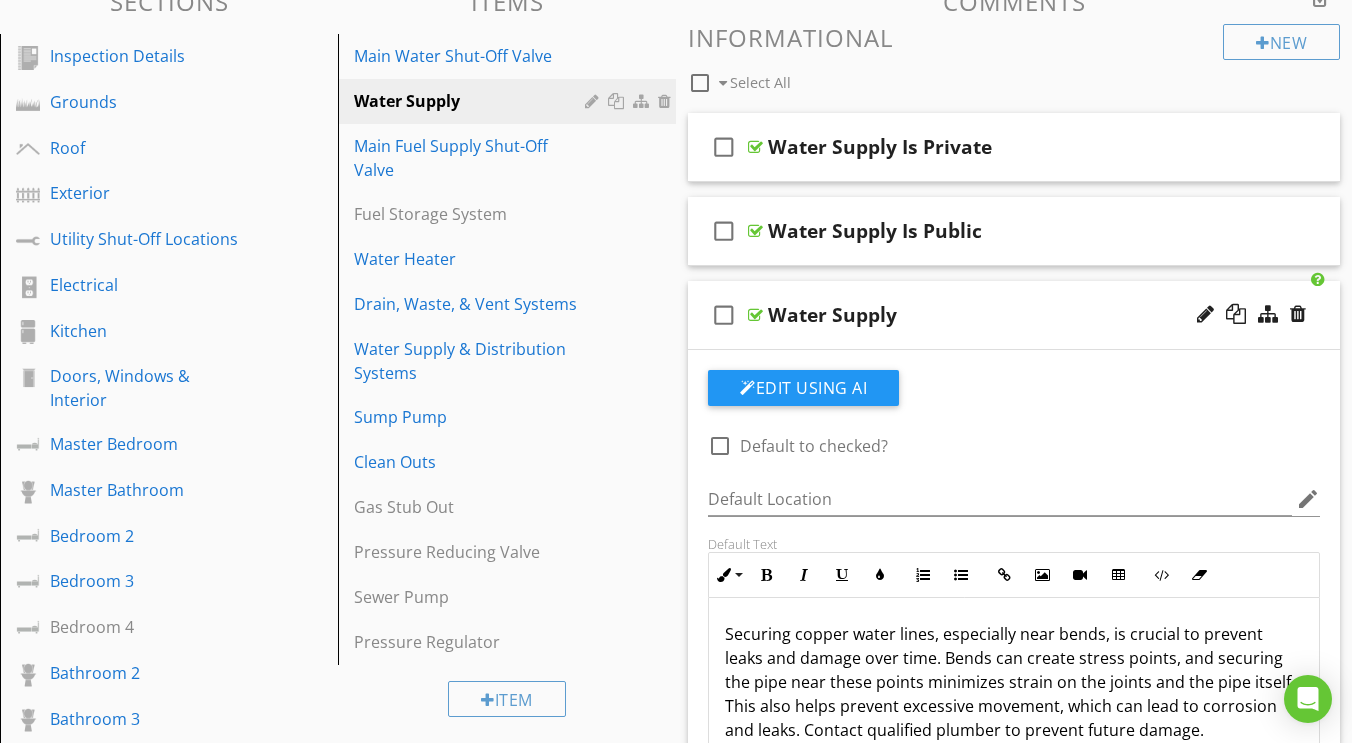 click at bounding box center [755, 315] 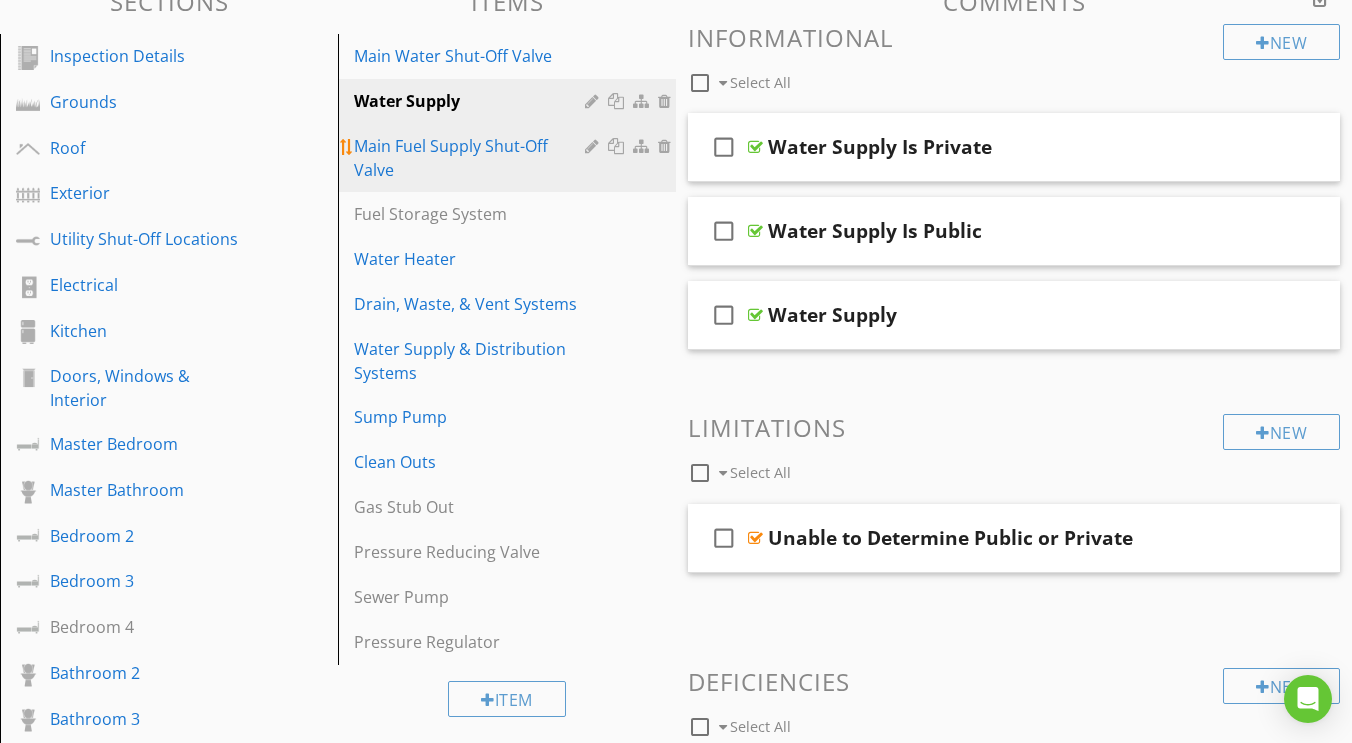 click on "Main Fuel Supply Shut-Off Valve" at bounding box center (472, 158) 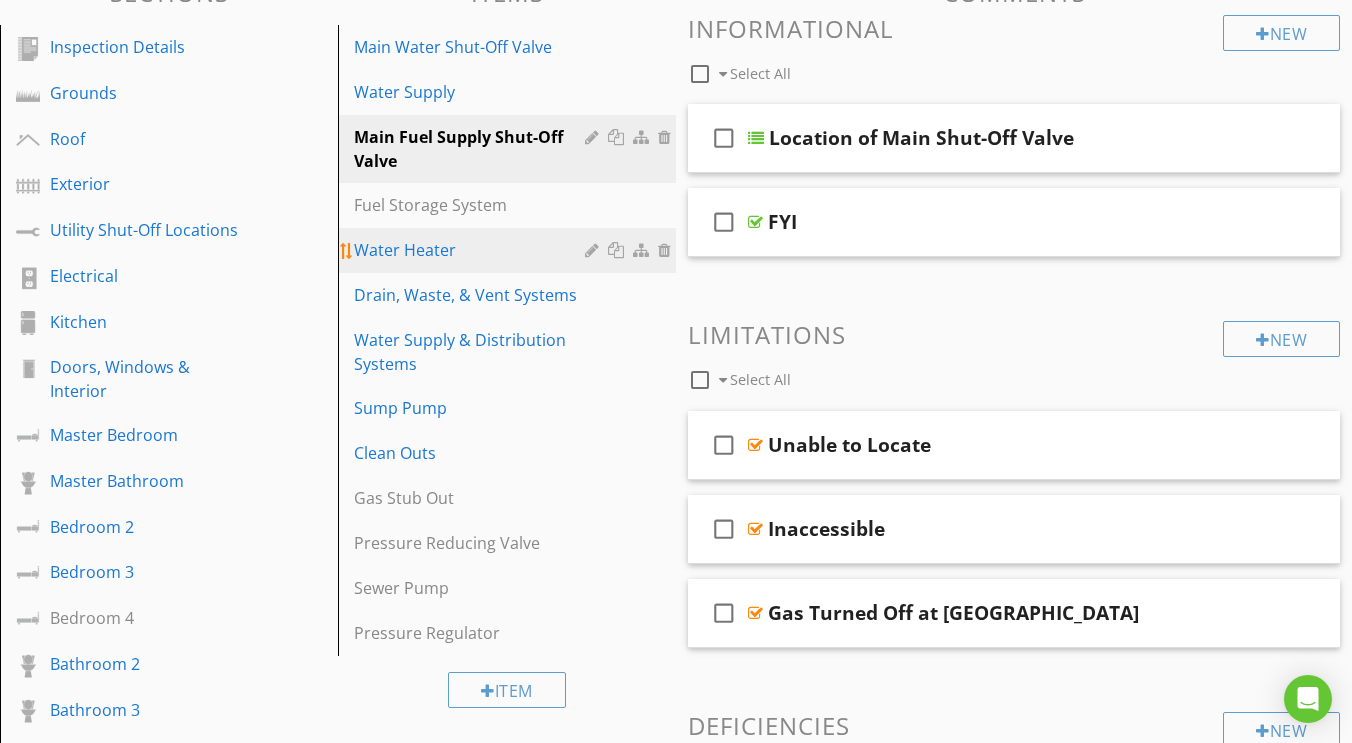 scroll, scrollTop: 239, scrollLeft: 0, axis: vertical 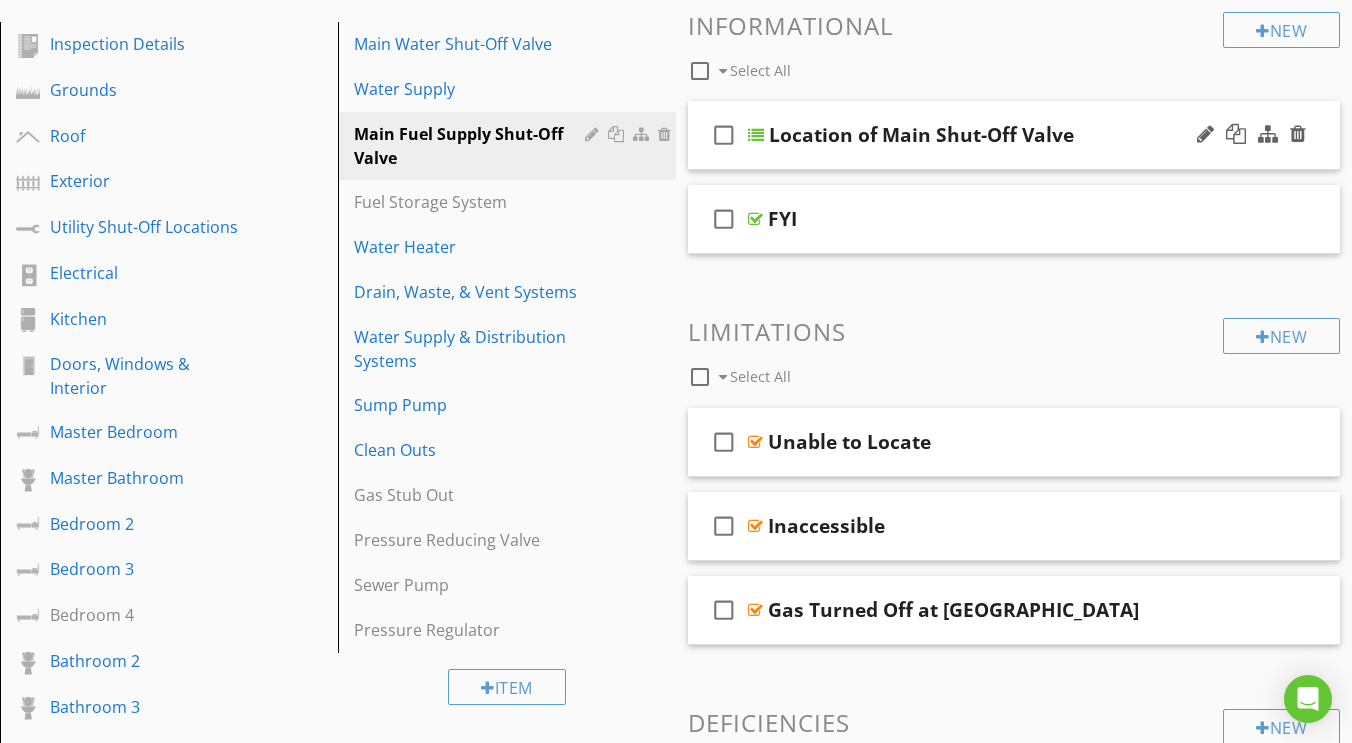 click at bounding box center (756, 135) 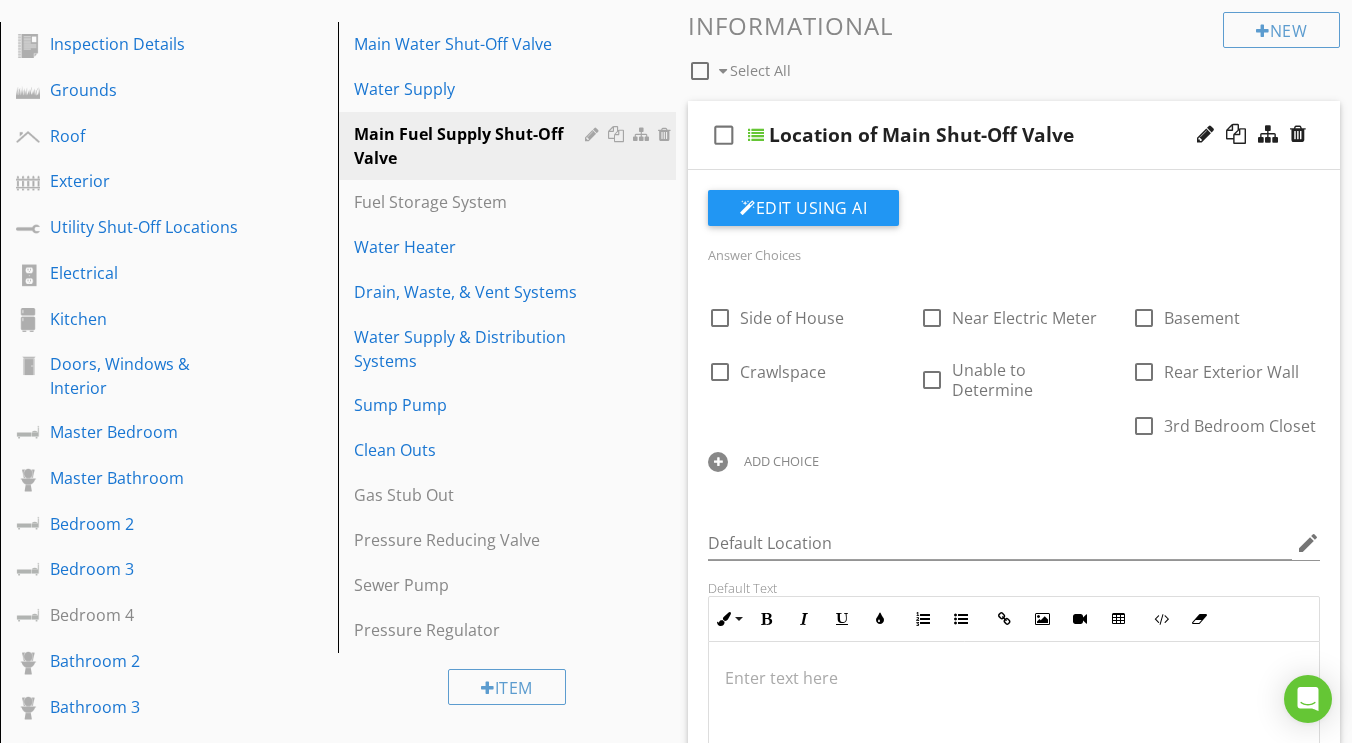 click at bounding box center (756, 135) 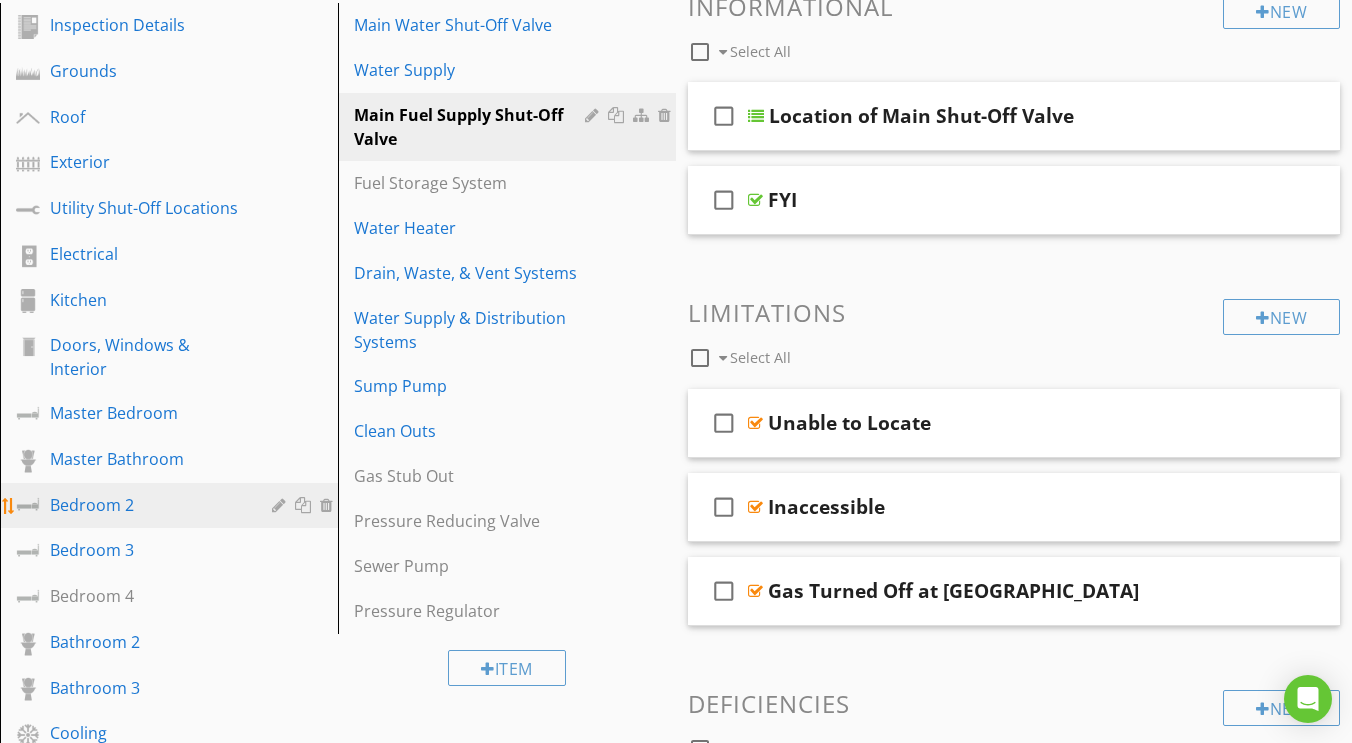 scroll, scrollTop: 262, scrollLeft: 0, axis: vertical 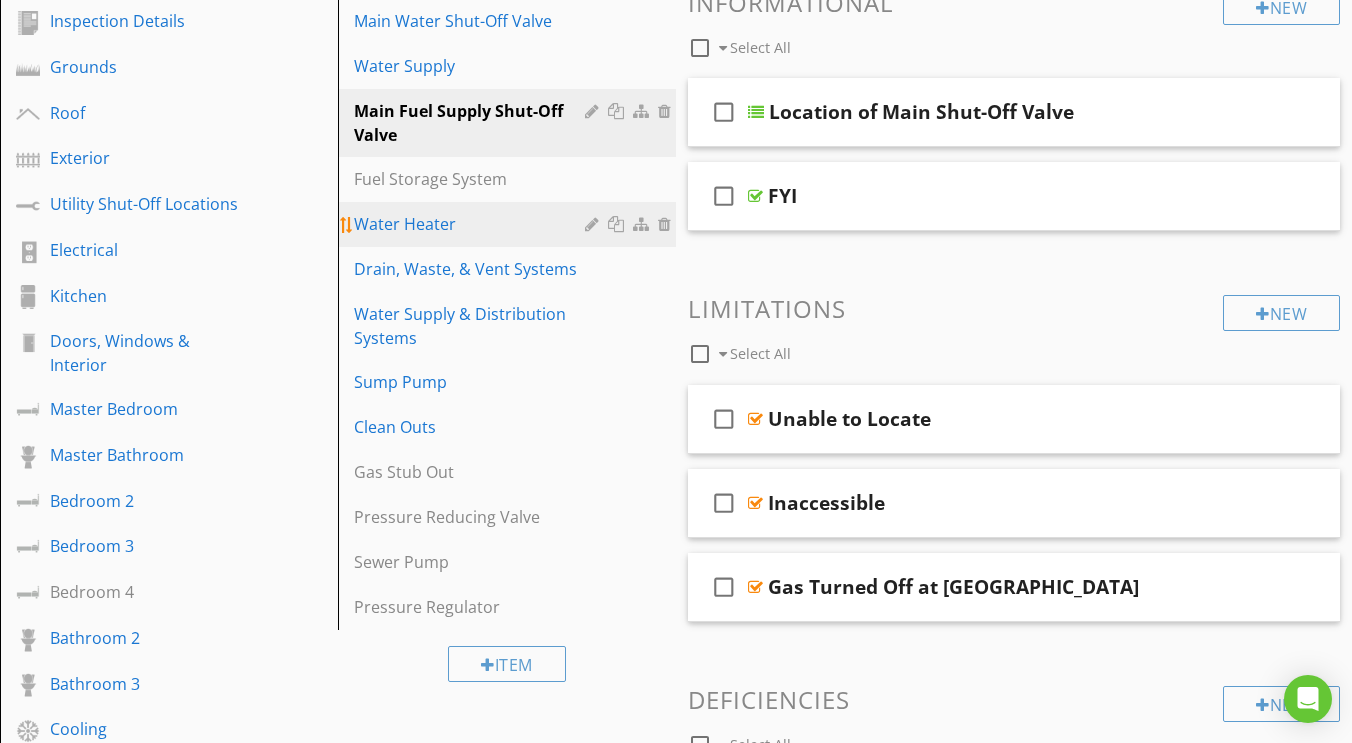 click on "Water Heater" at bounding box center (472, 224) 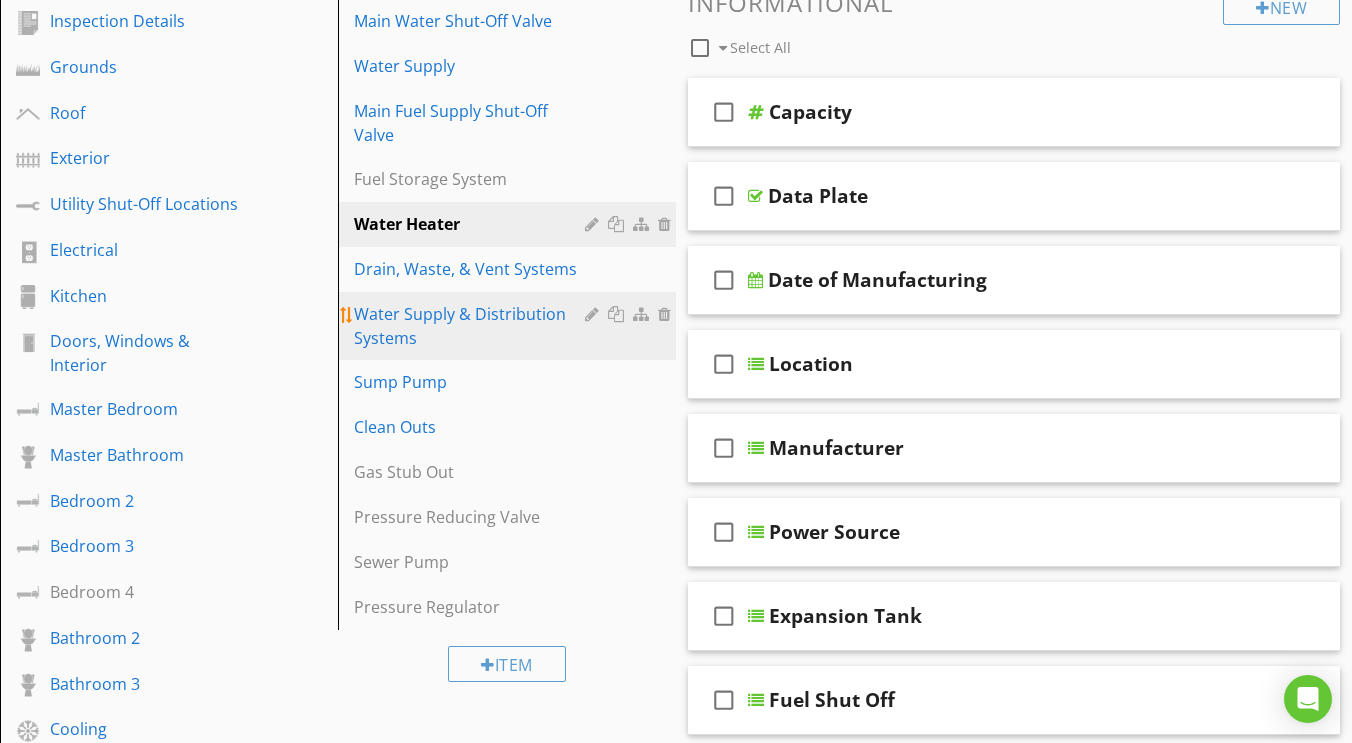 click on "Water Supply & Distribution Systems" at bounding box center [472, 326] 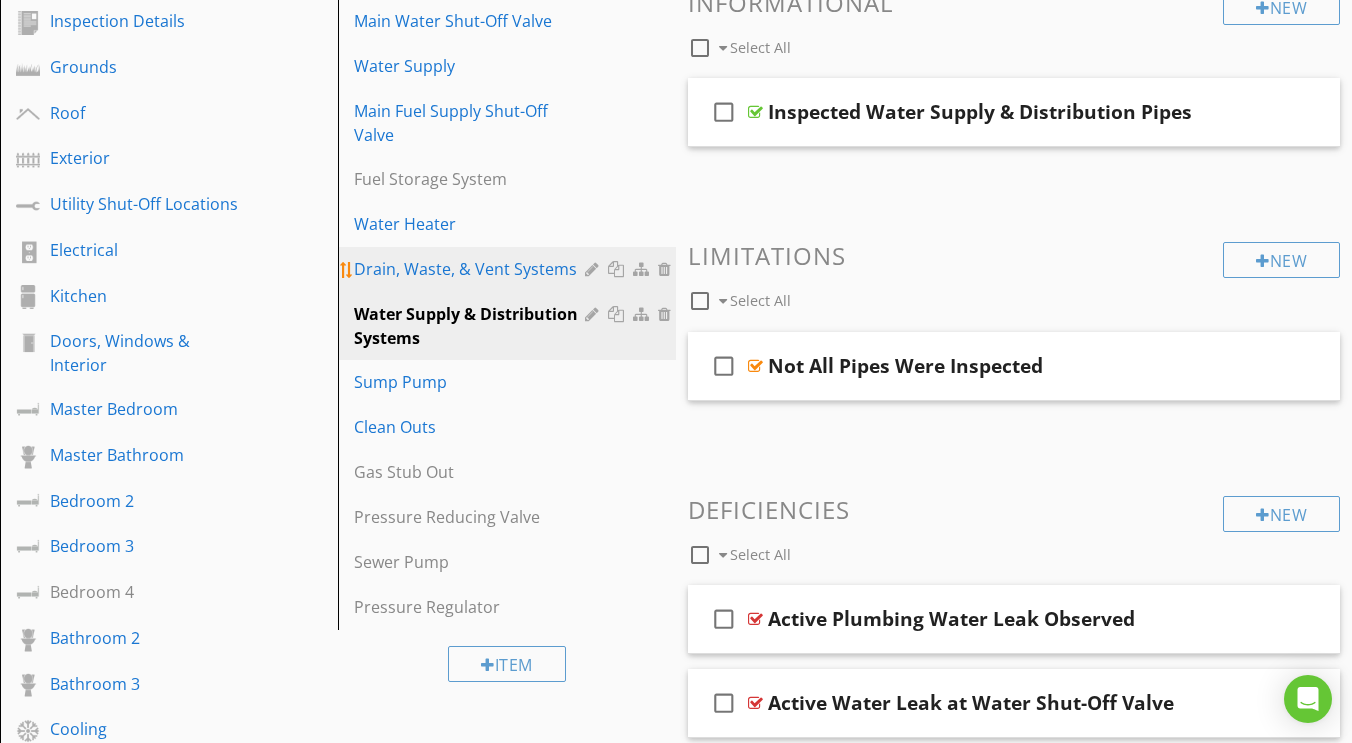 click on "Drain, Waste, & Vent Systems" at bounding box center (472, 269) 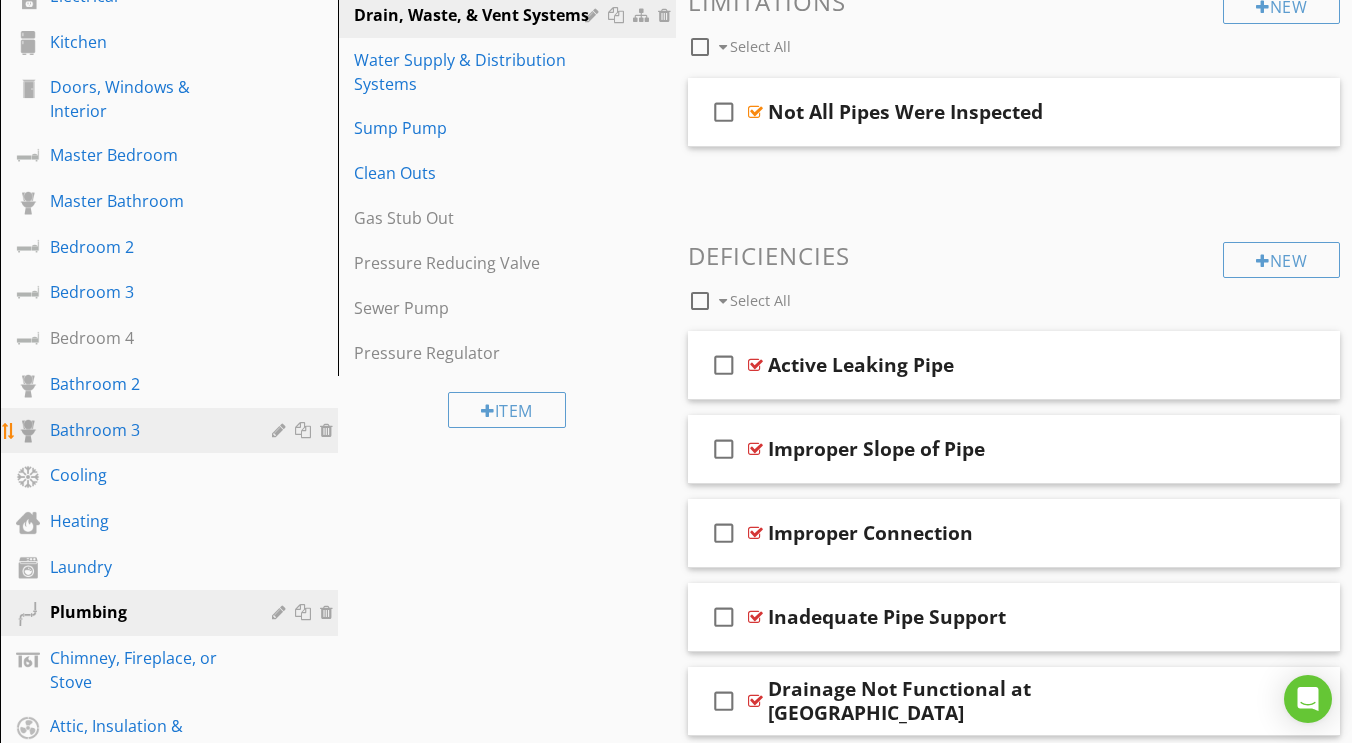 scroll, scrollTop: 537, scrollLeft: 0, axis: vertical 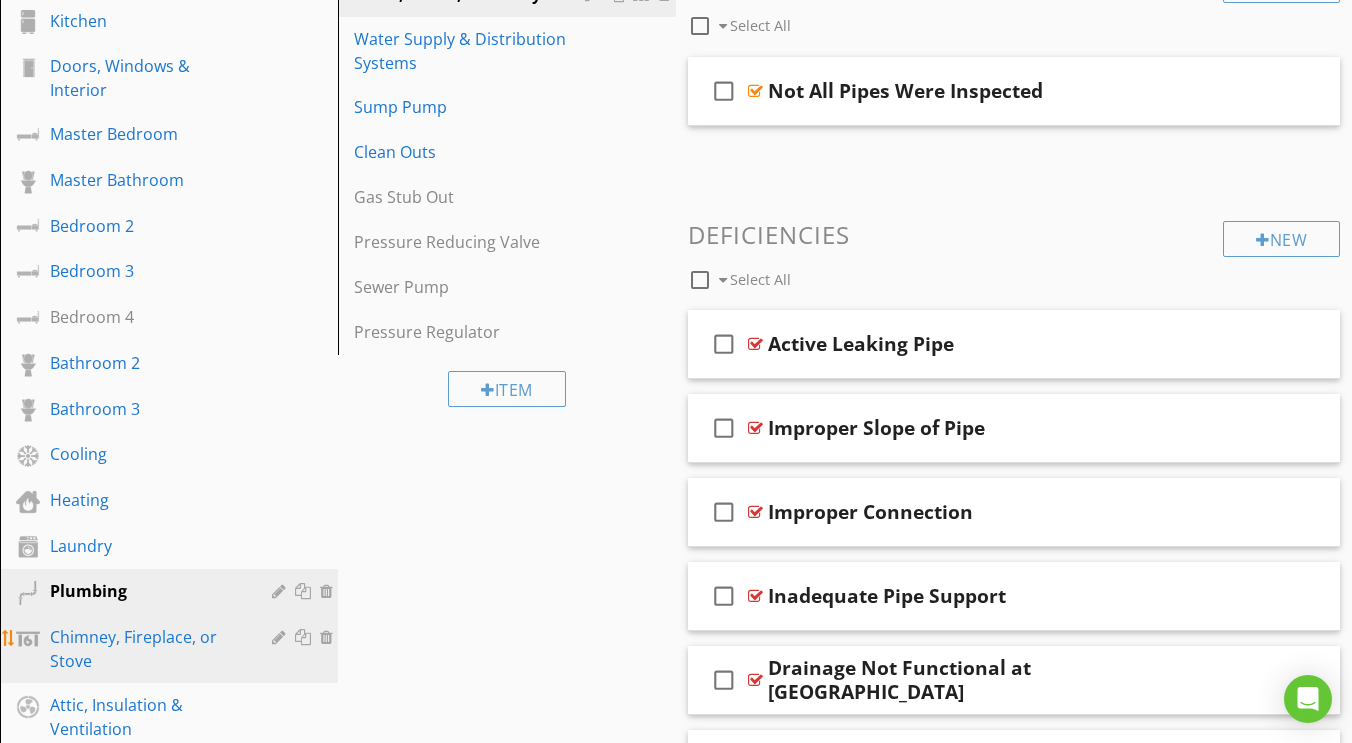 click on "Chimney, Fireplace, or Stove" at bounding box center [146, 649] 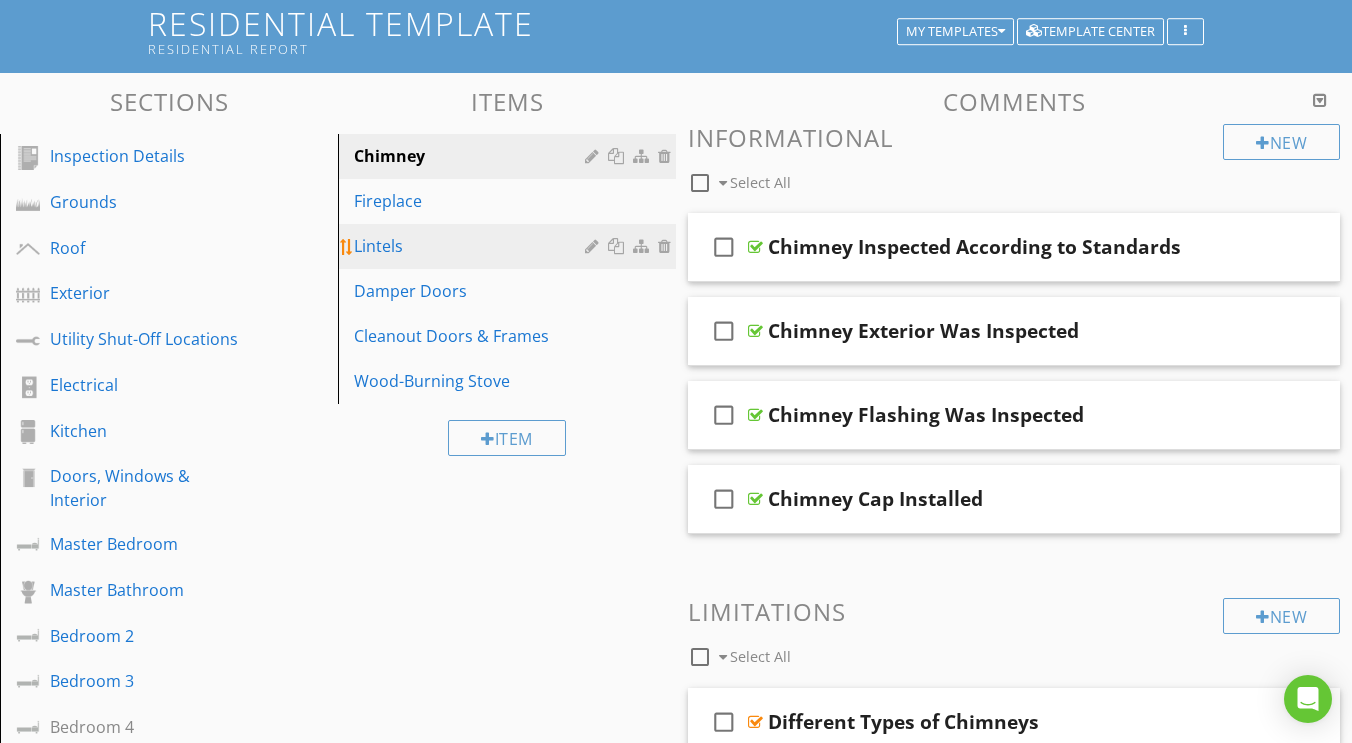 scroll, scrollTop: 130, scrollLeft: 0, axis: vertical 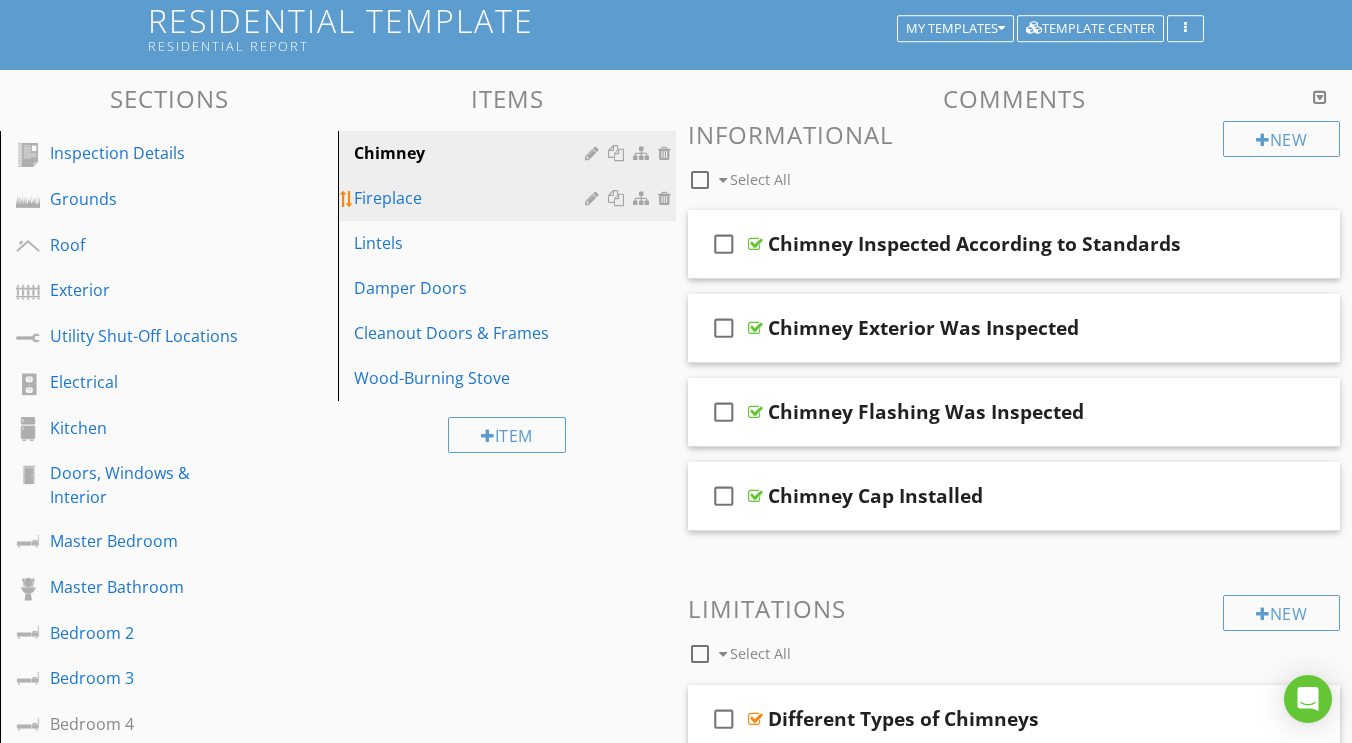 click on "Fireplace" at bounding box center (472, 198) 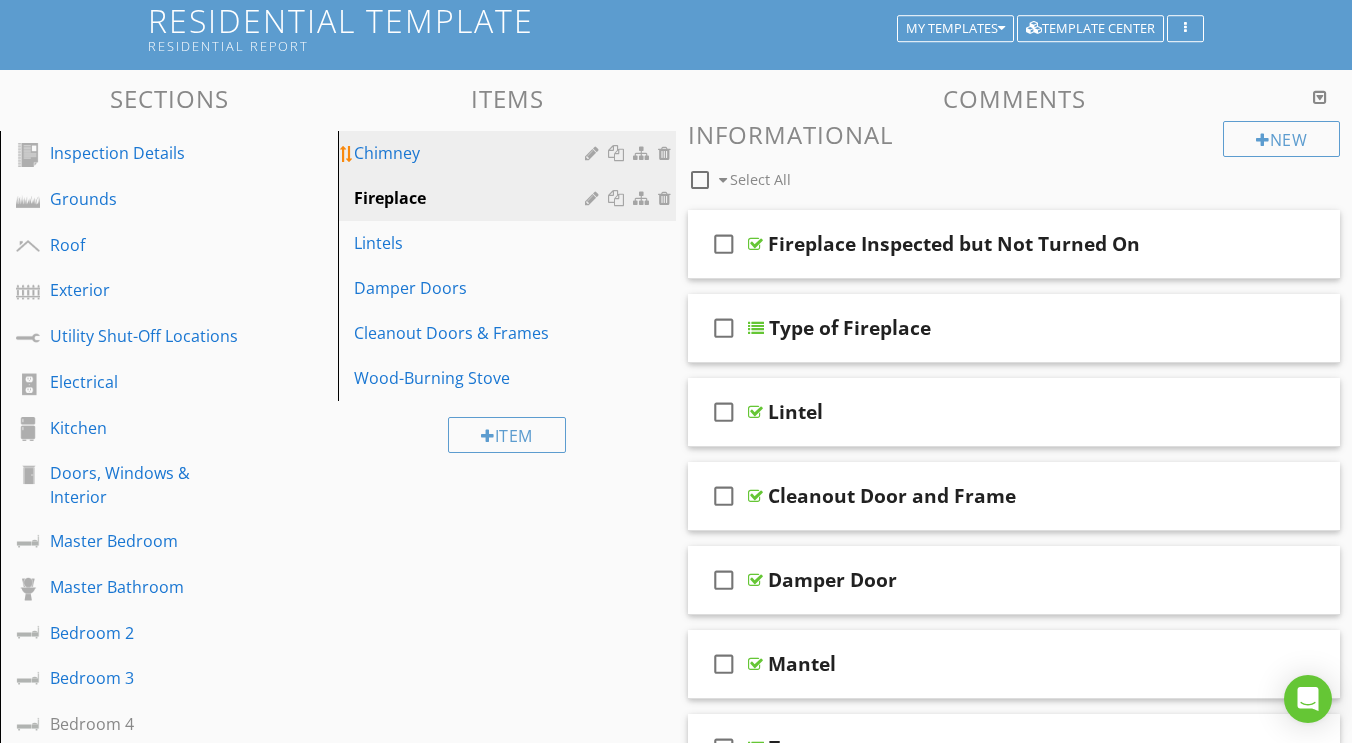 click on "Chimney" at bounding box center (472, 153) 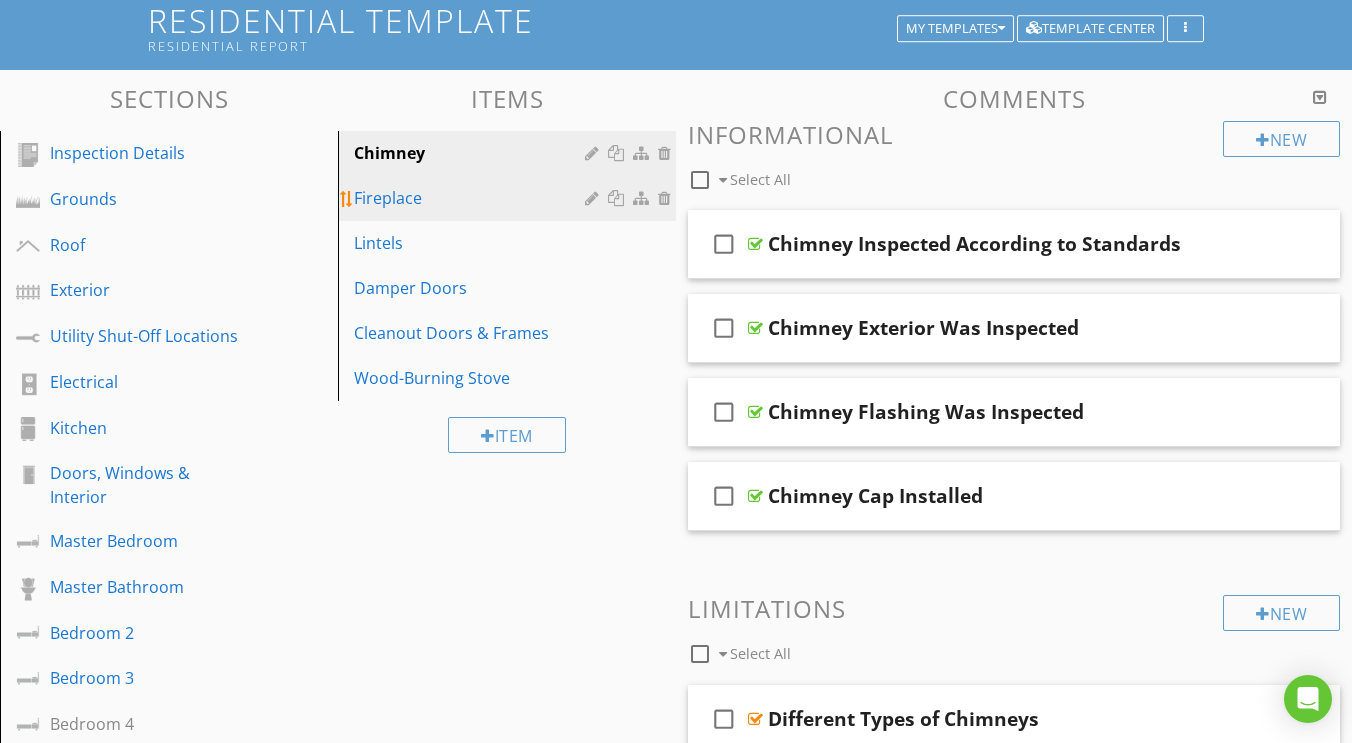 click on "Fireplace" at bounding box center (472, 198) 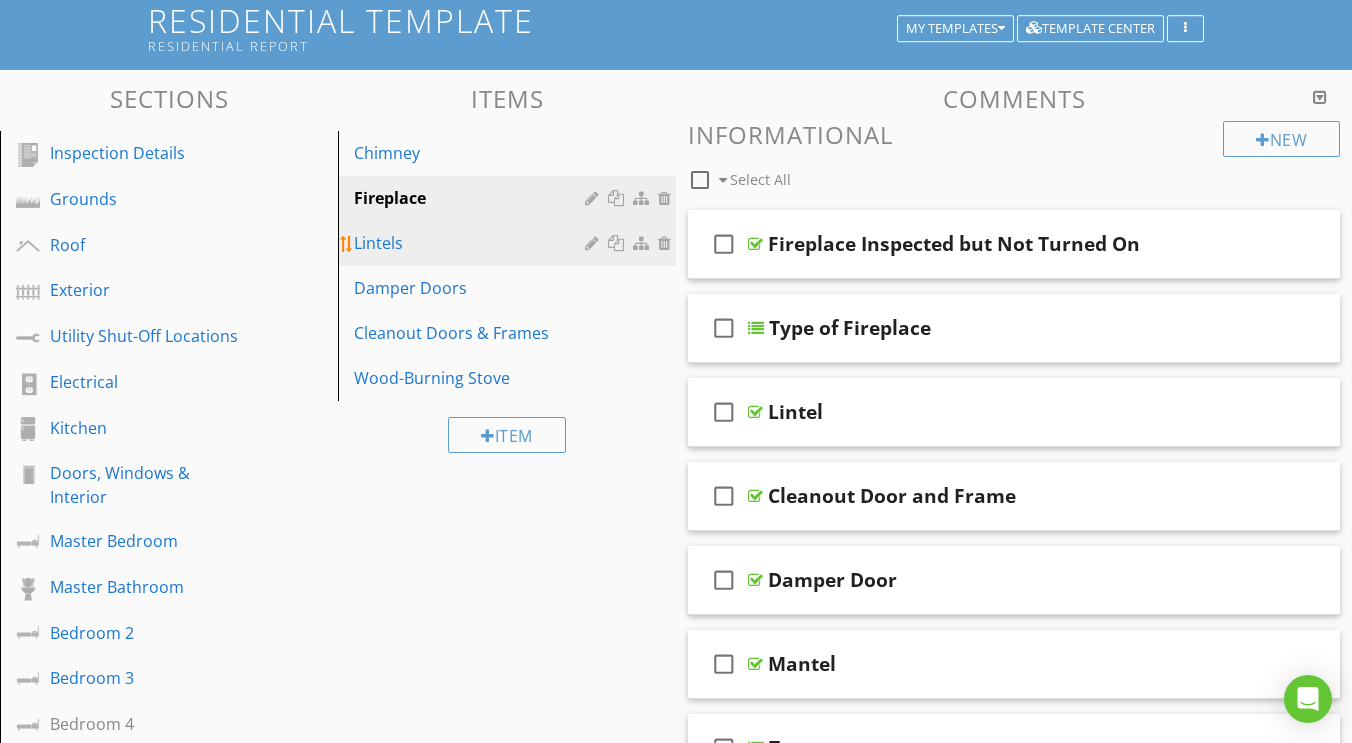 click on "Lintels" at bounding box center [472, 243] 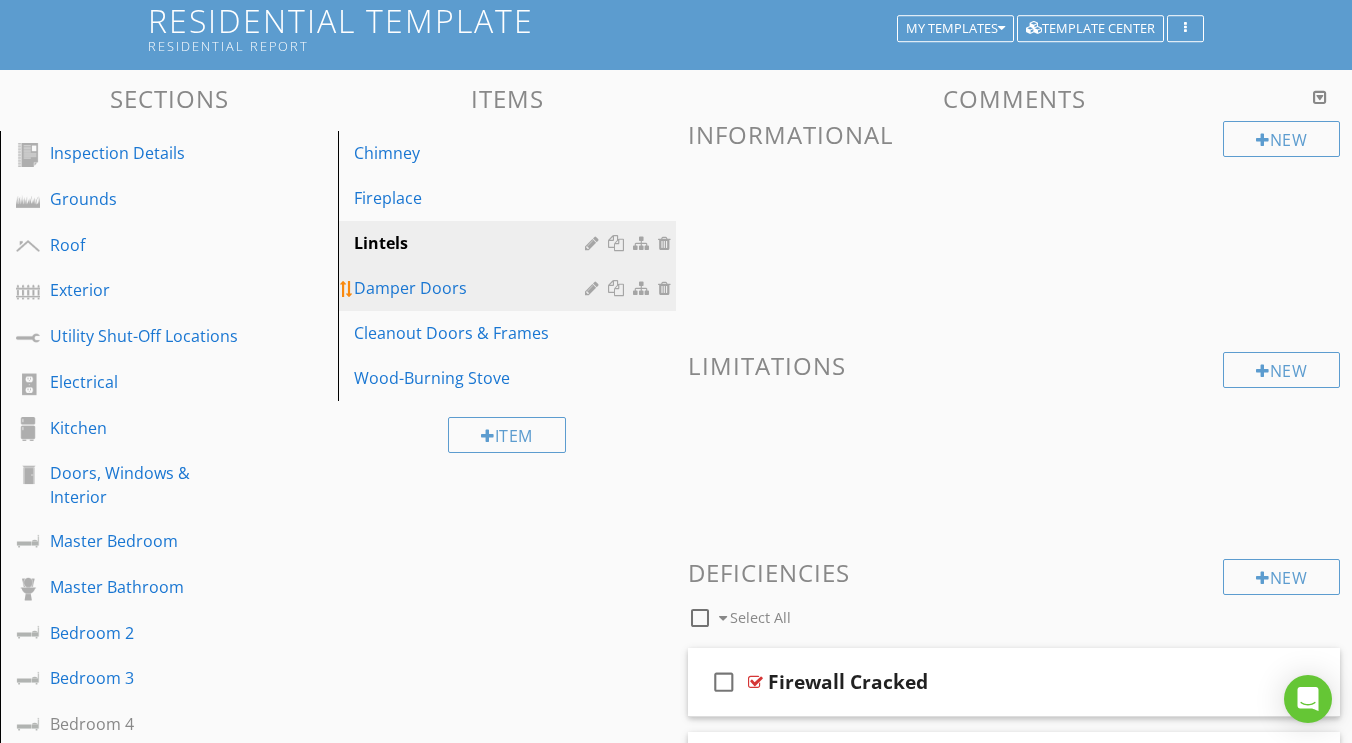 click on "Damper Doors" at bounding box center [472, 288] 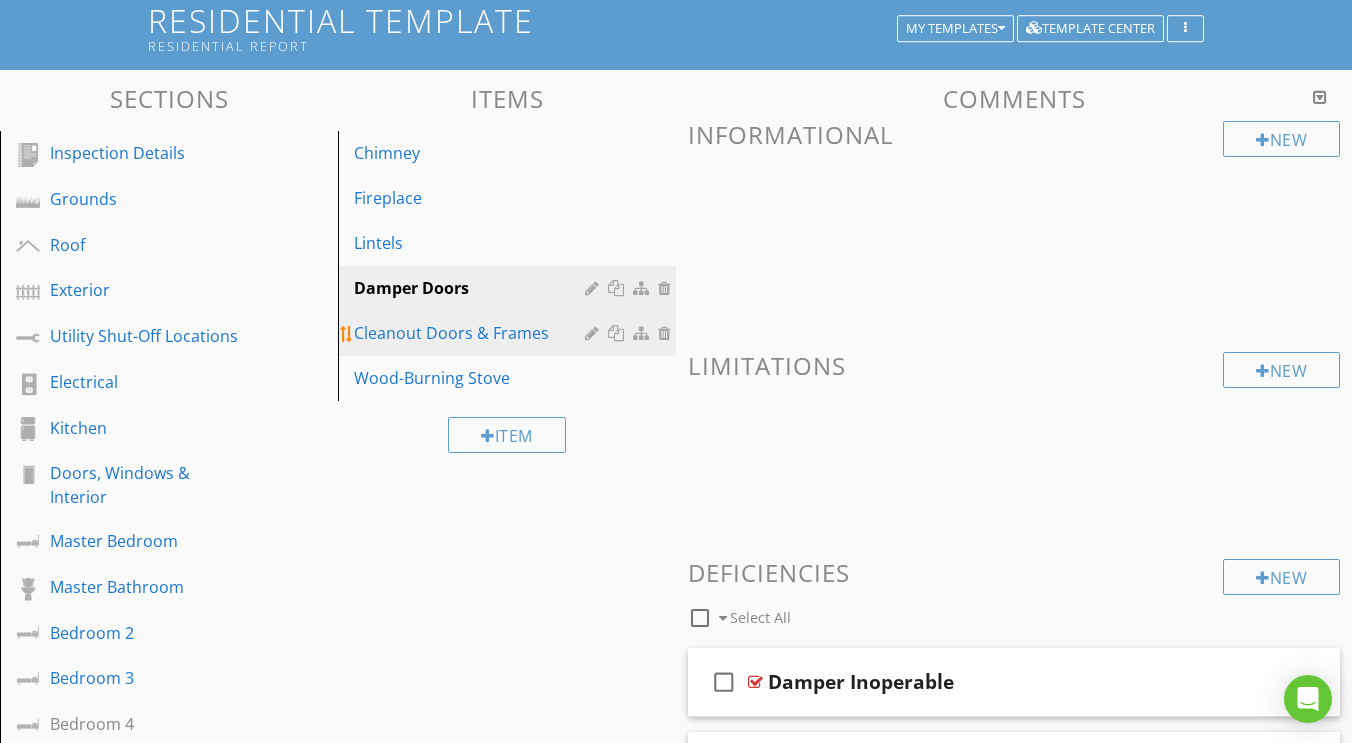 click on "Cleanout Doors & Frames" at bounding box center (472, 333) 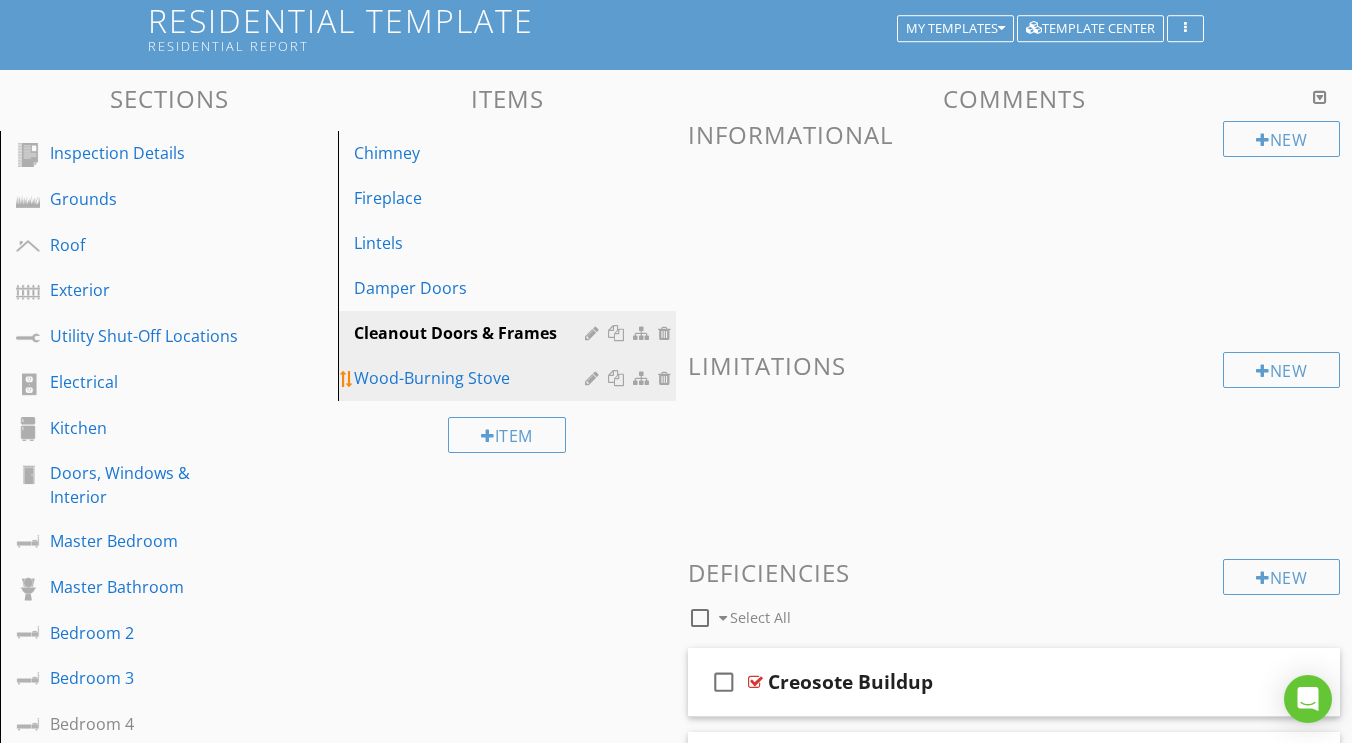 click on "Wood-Burning Stove" at bounding box center (472, 378) 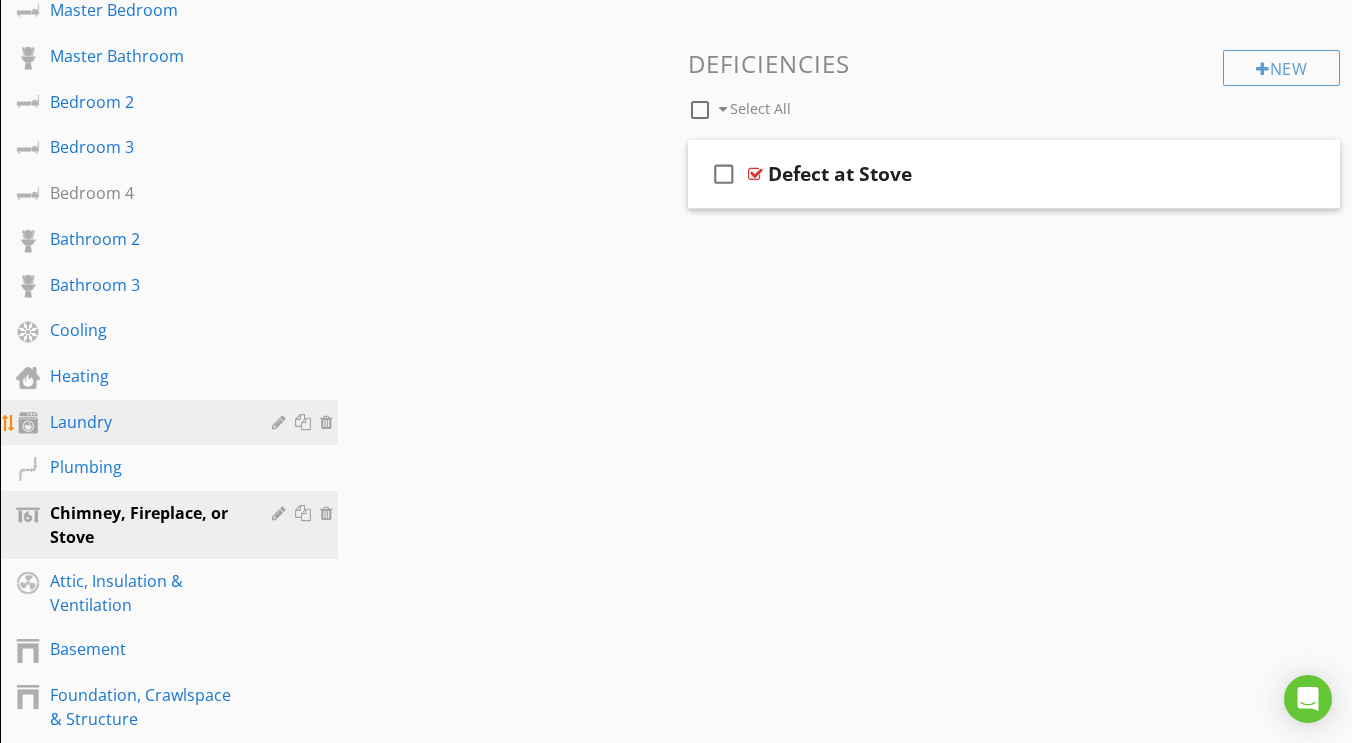 scroll, scrollTop: 691, scrollLeft: 0, axis: vertical 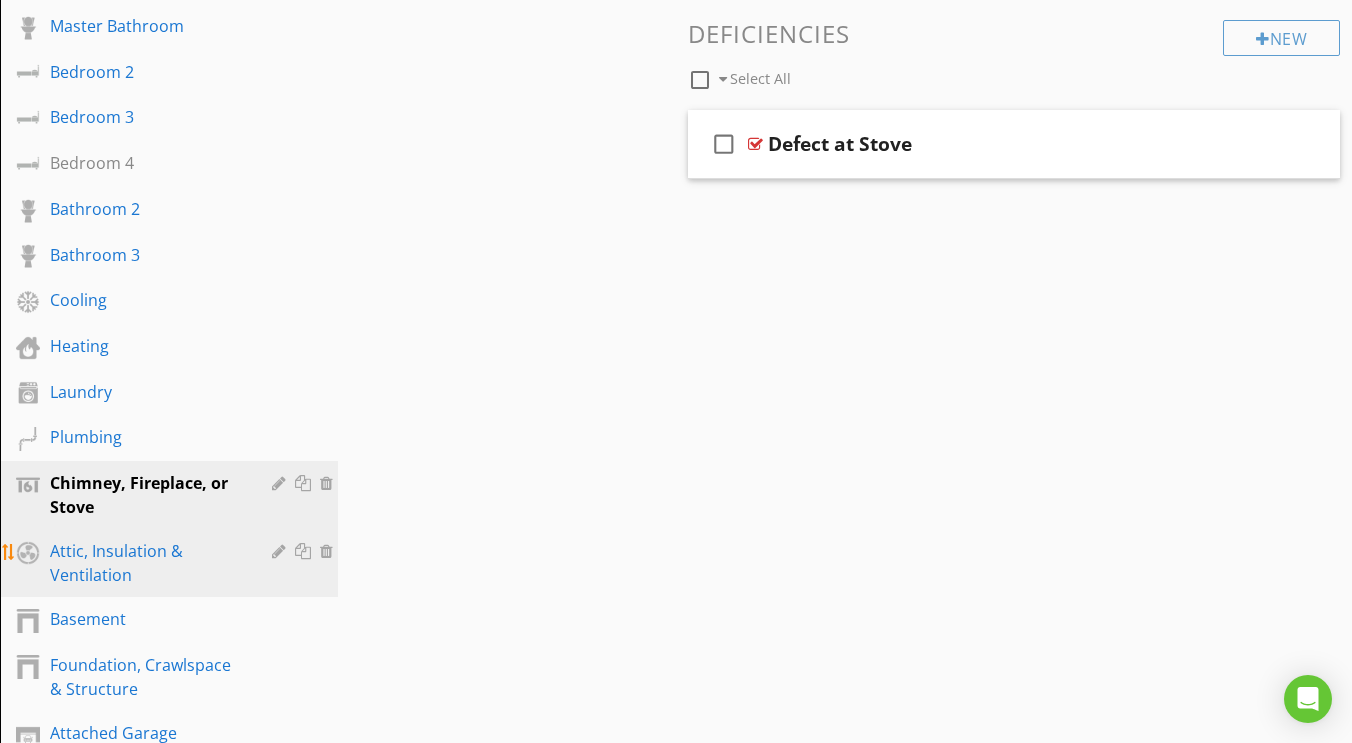 click on "Attic, Insulation & Ventilation" at bounding box center [146, 563] 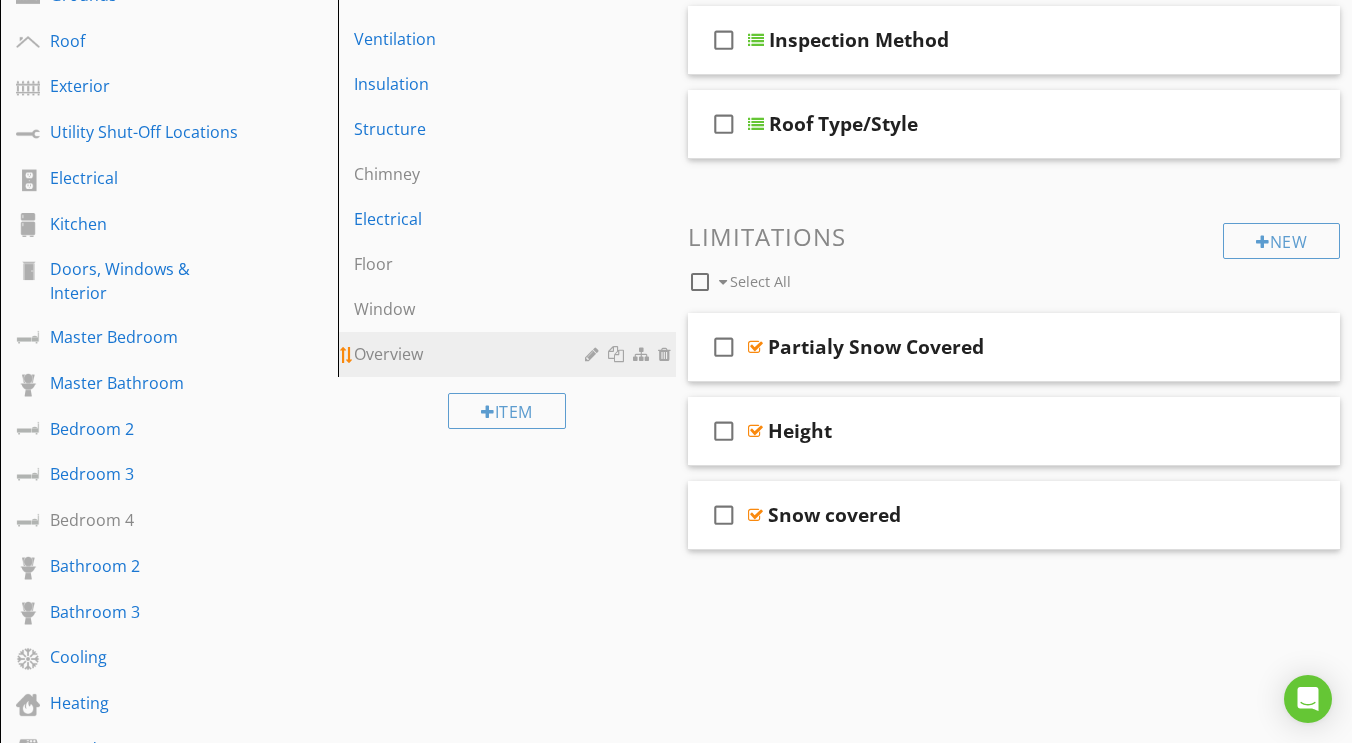 scroll, scrollTop: 197, scrollLeft: 0, axis: vertical 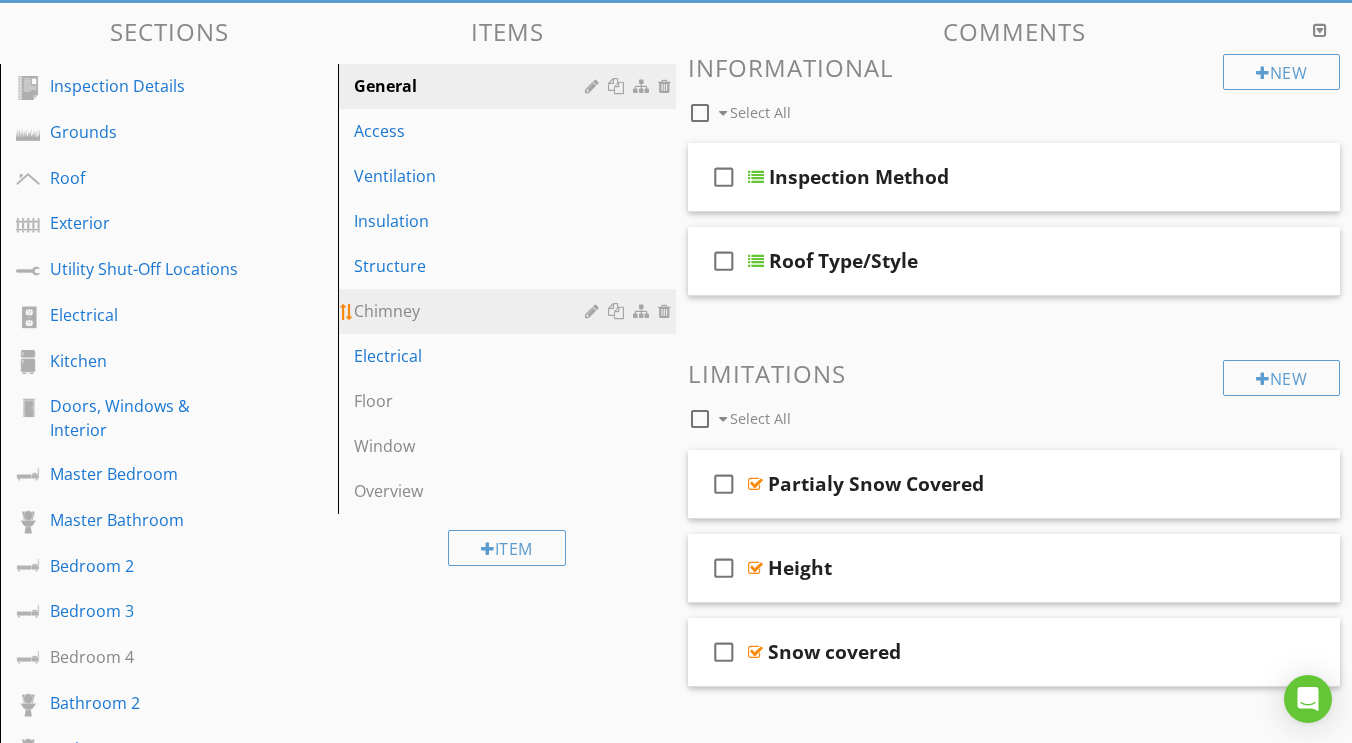 click on "Chimney" at bounding box center [472, 311] 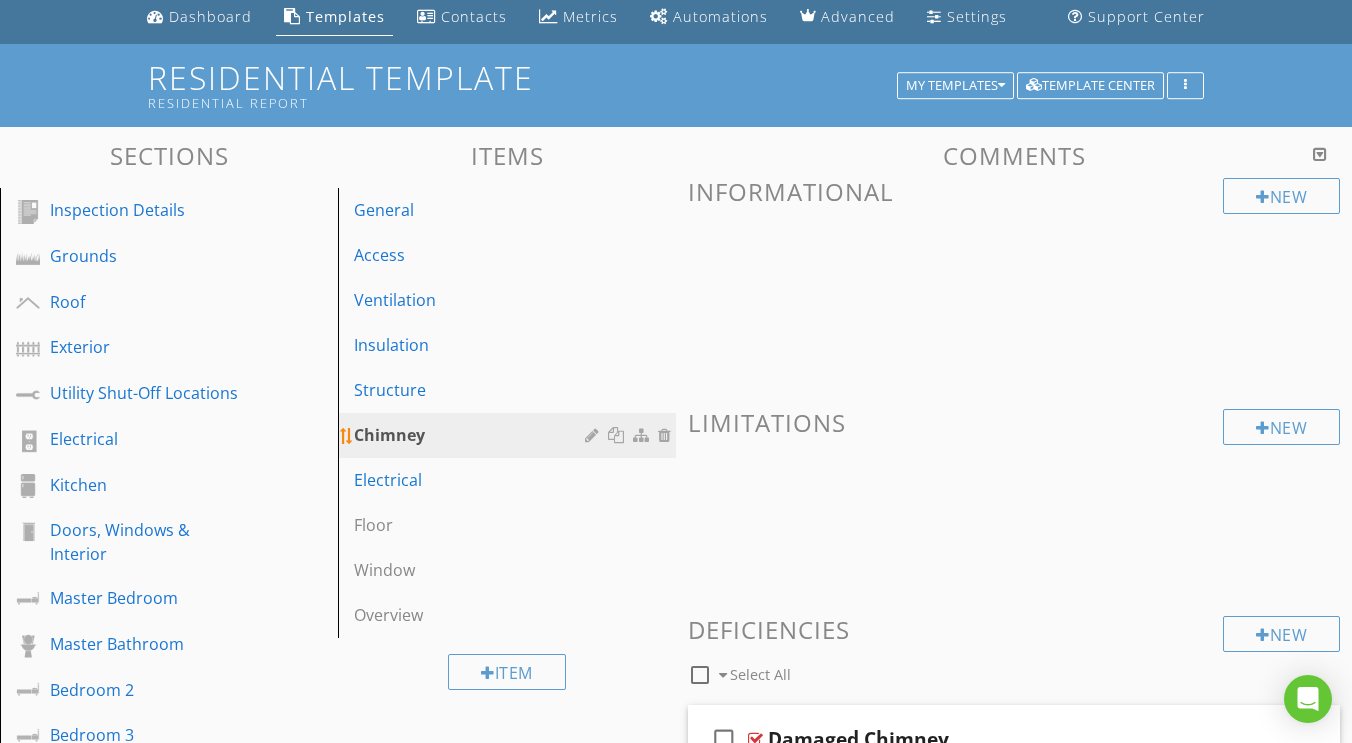 scroll, scrollTop: 76, scrollLeft: 0, axis: vertical 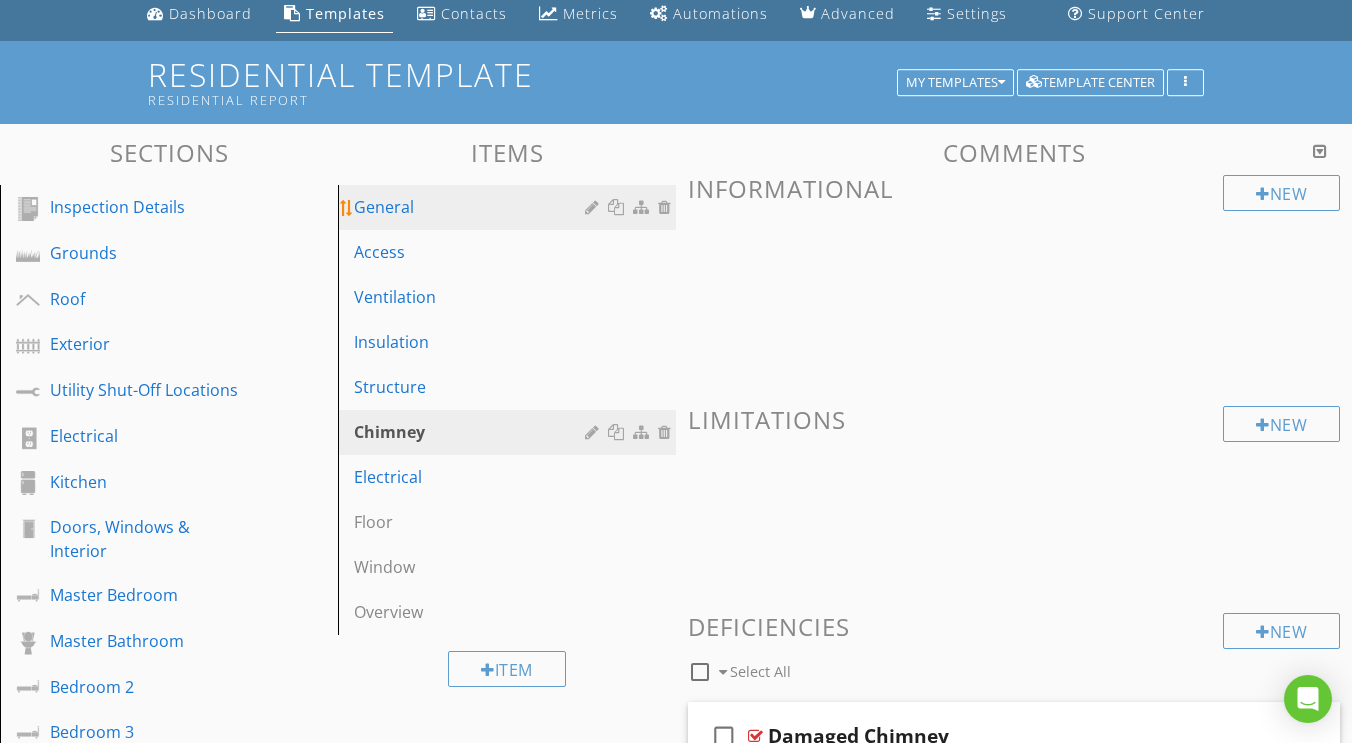 click on "General" at bounding box center [510, 207] 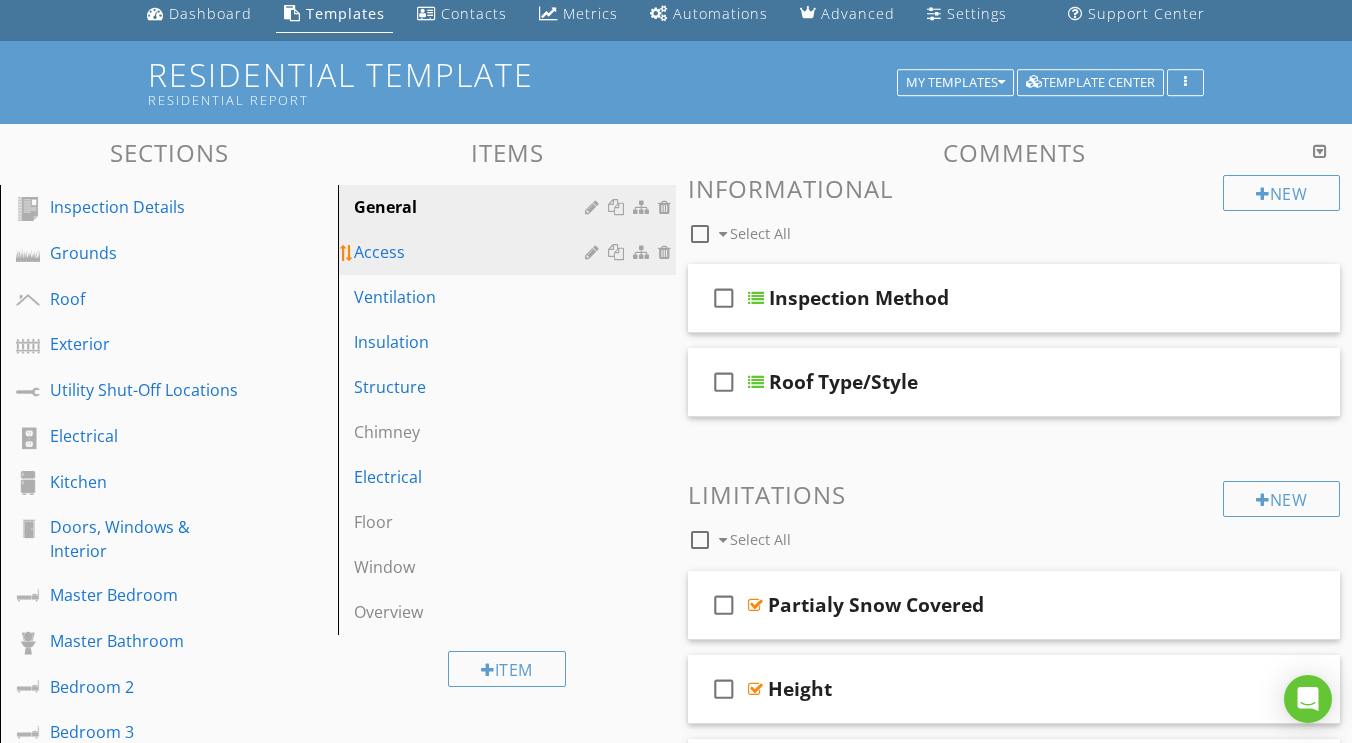 click on "Access" at bounding box center [472, 252] 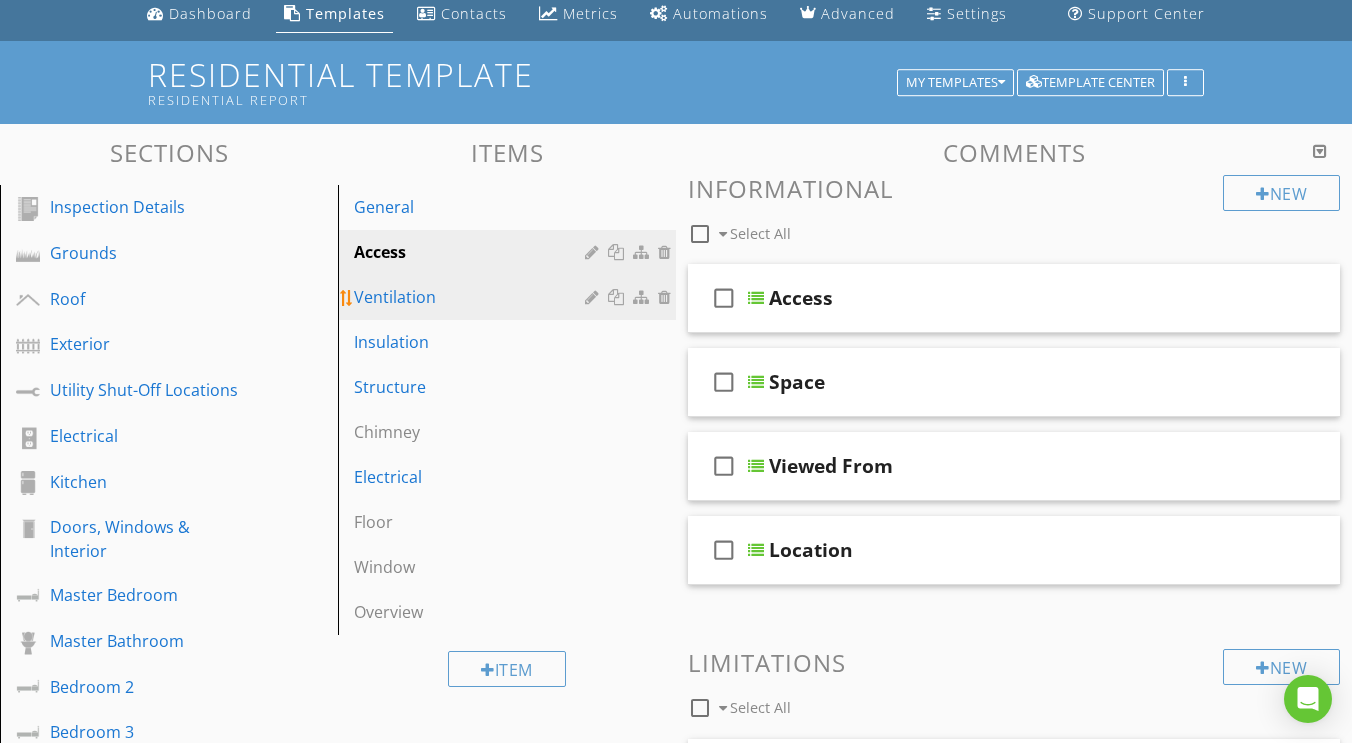 click on "Ventilation" at bounding box center (510, 297) 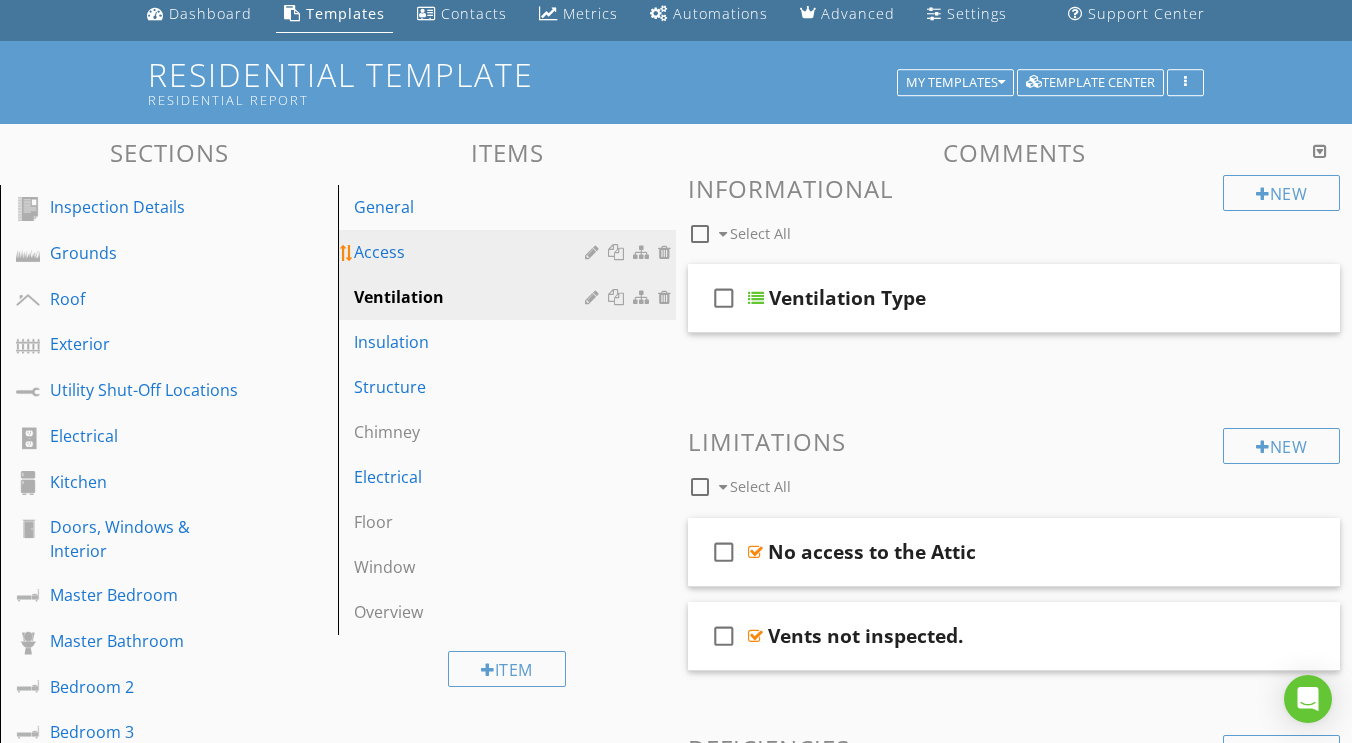 click on "Access" at bounding box center (472, 252) 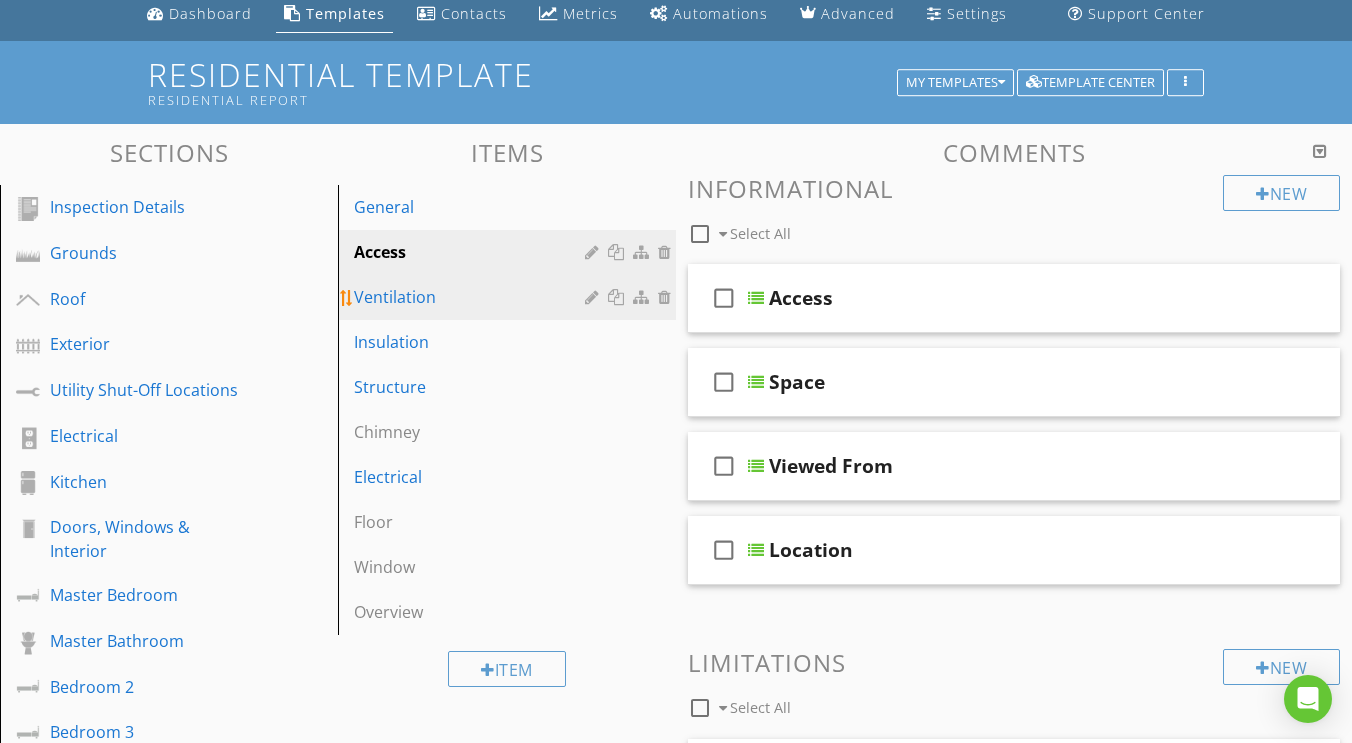 click on "Ventilation" at bounding box center (510, 297) 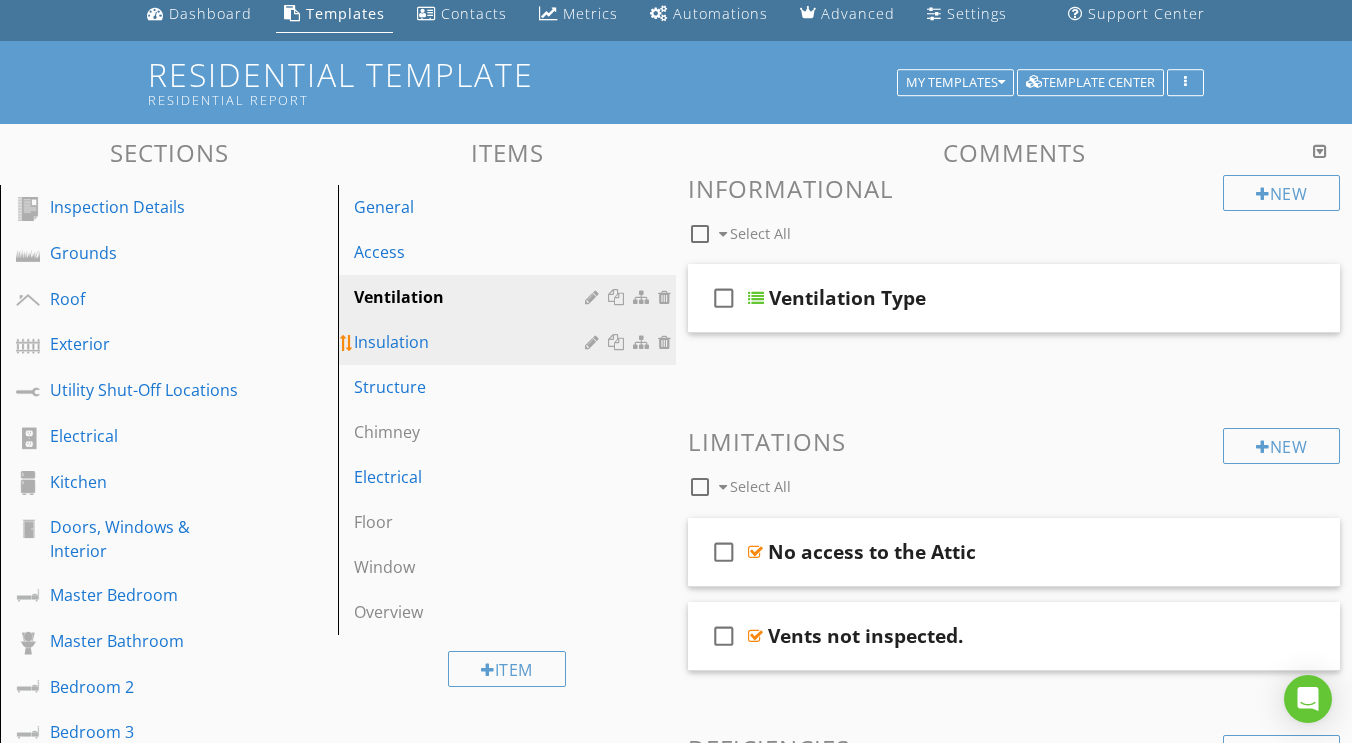 click on "Insulation" at bounding box center [472, 342] 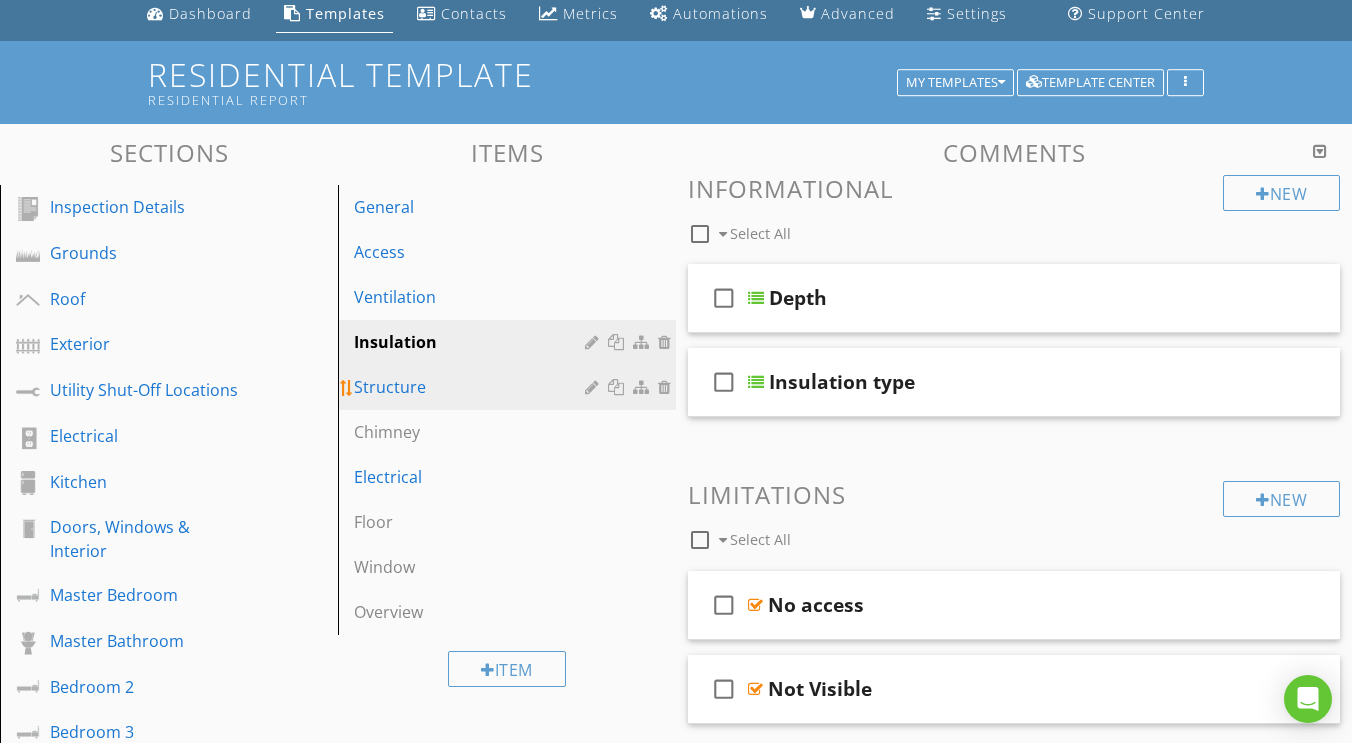 click on "Structure" at bounding box center (510, 387) 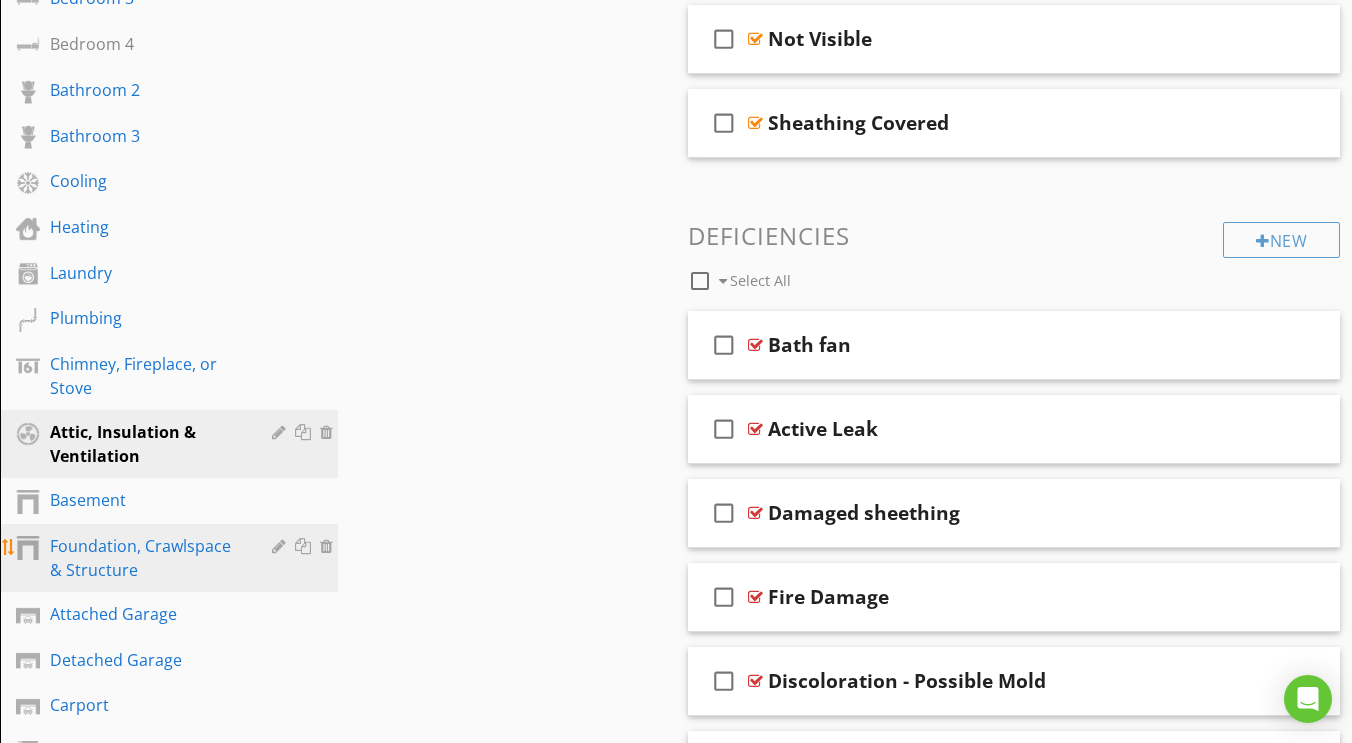 scroll, scrollTop: 814, scrollLeft: 0, axis: vertical 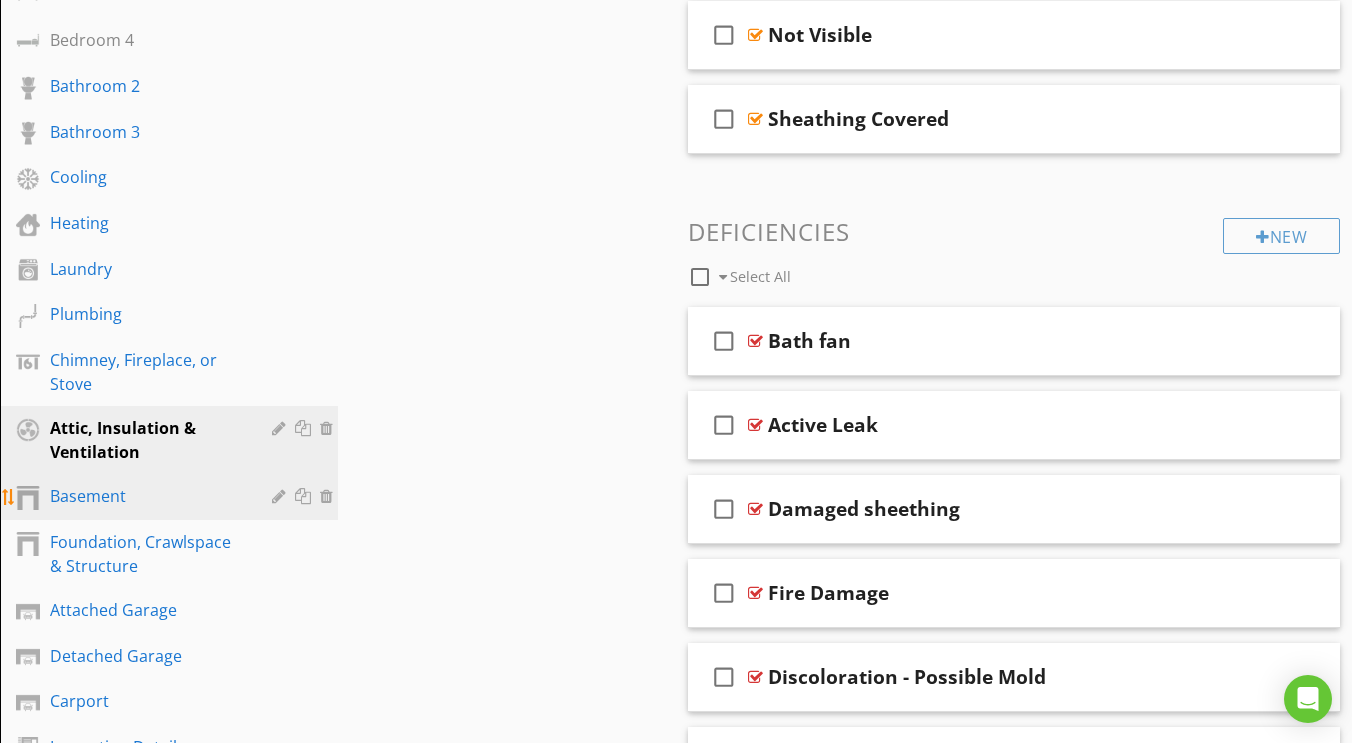 click on "Basement" at bounding box center [146, 496] 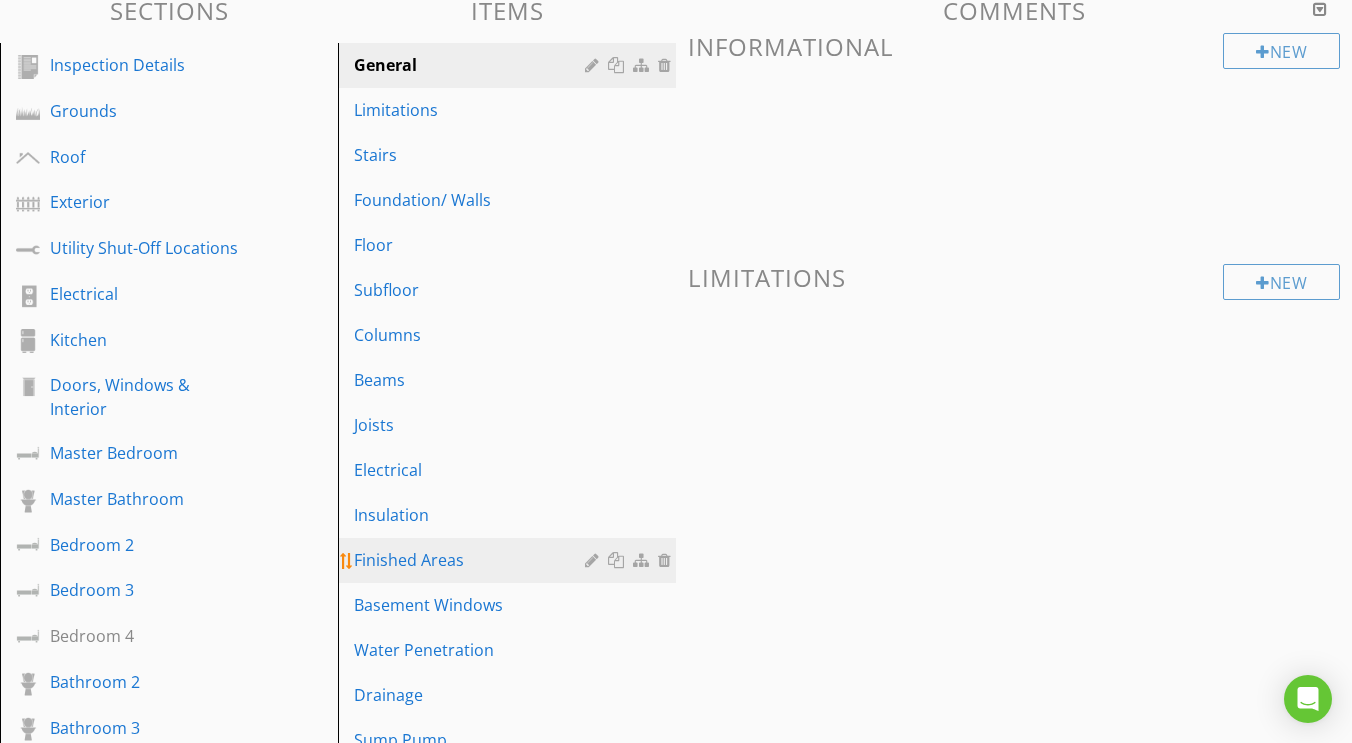 scroll, scrollTop: 179, scrollLeft: 0, axis: vertical 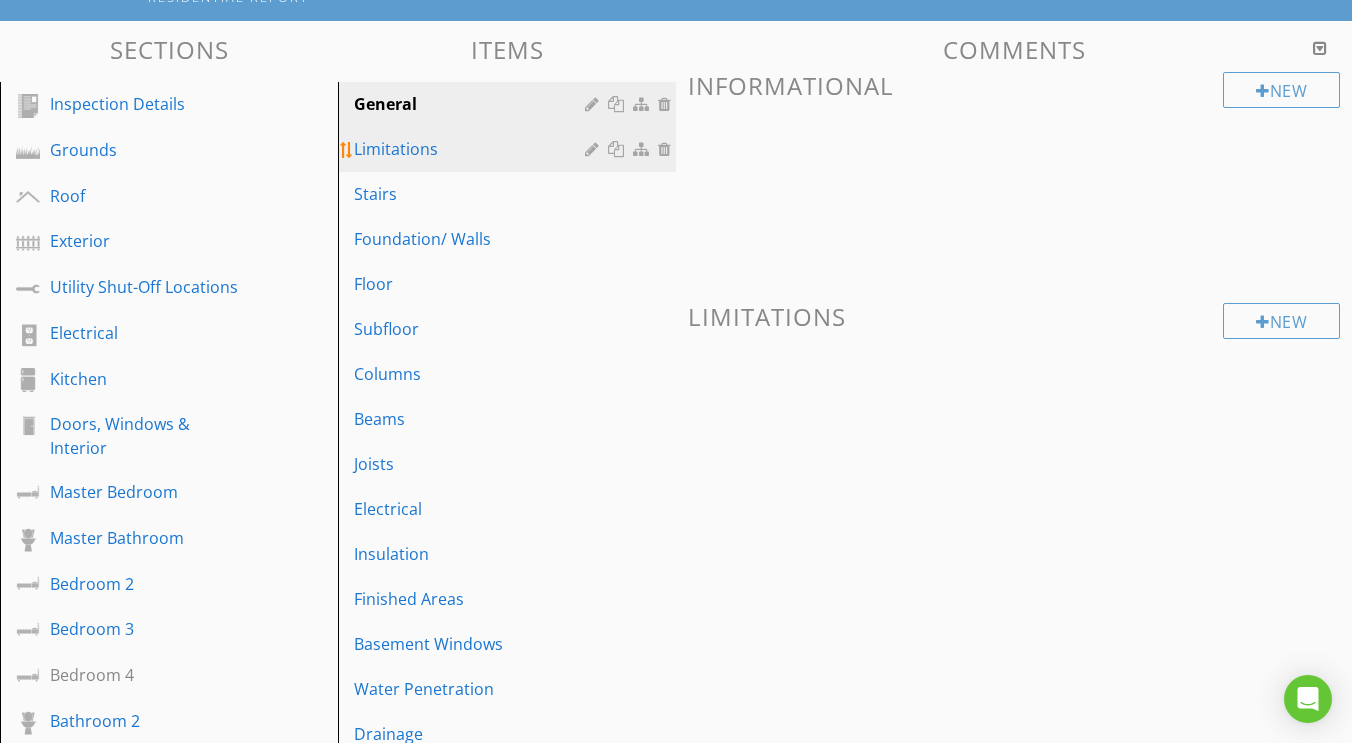 click on "Limitations" at bounding box center [472, 149] 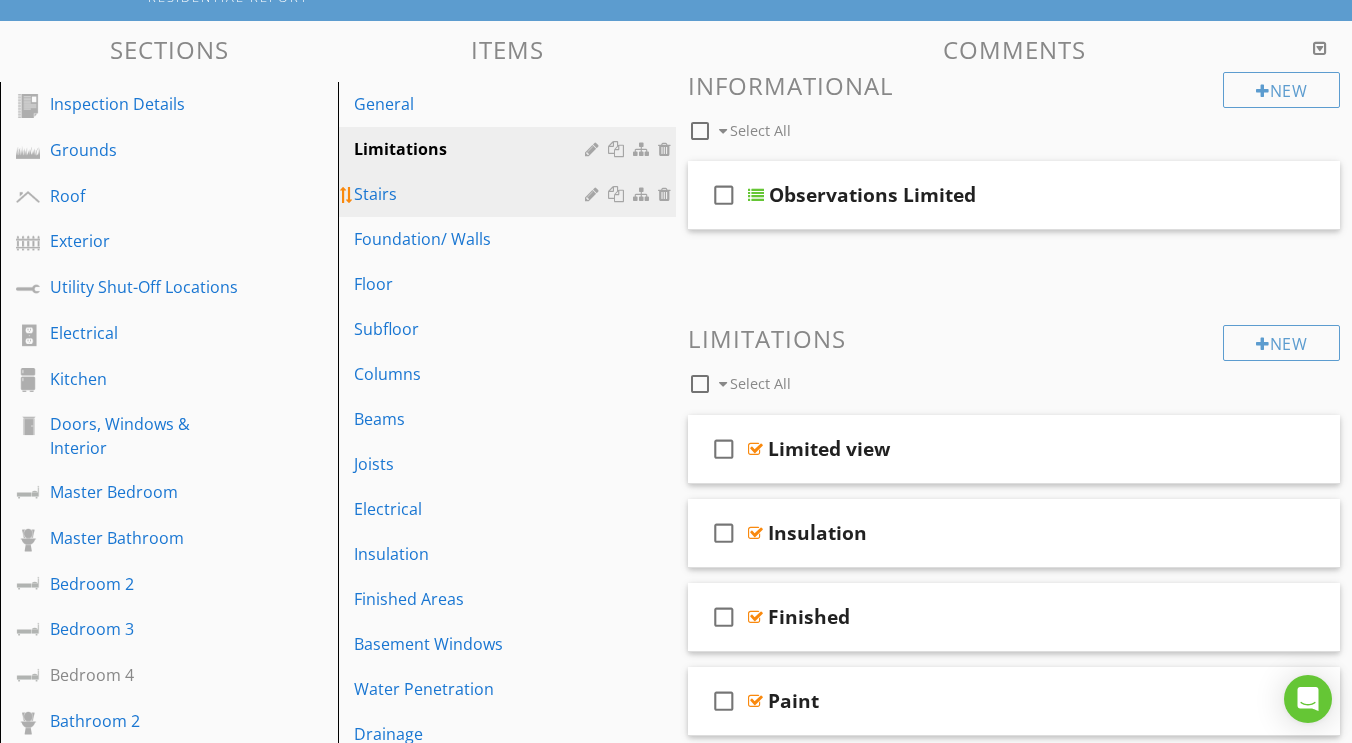 click on "Stairs" at bounding box center [472, 194] 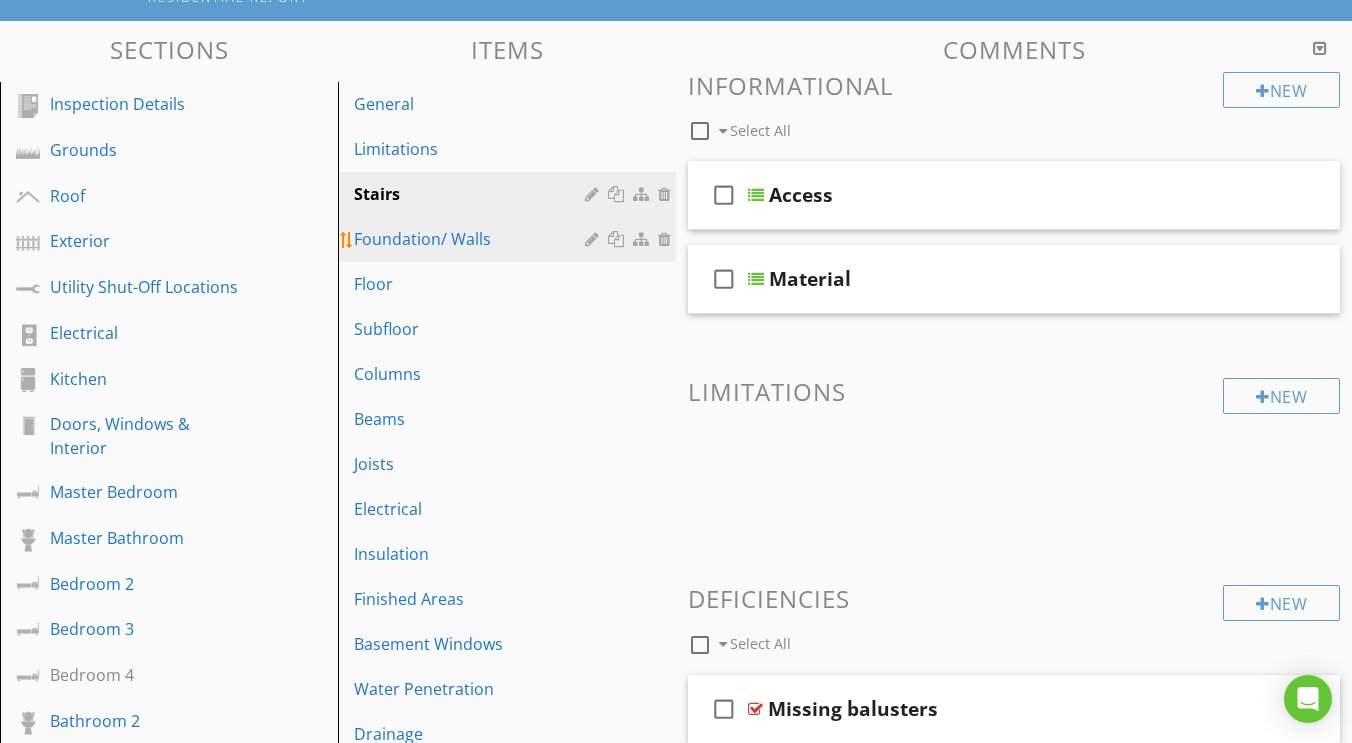 click on "Foundation/ Walls" at bounding box center [472, 239] 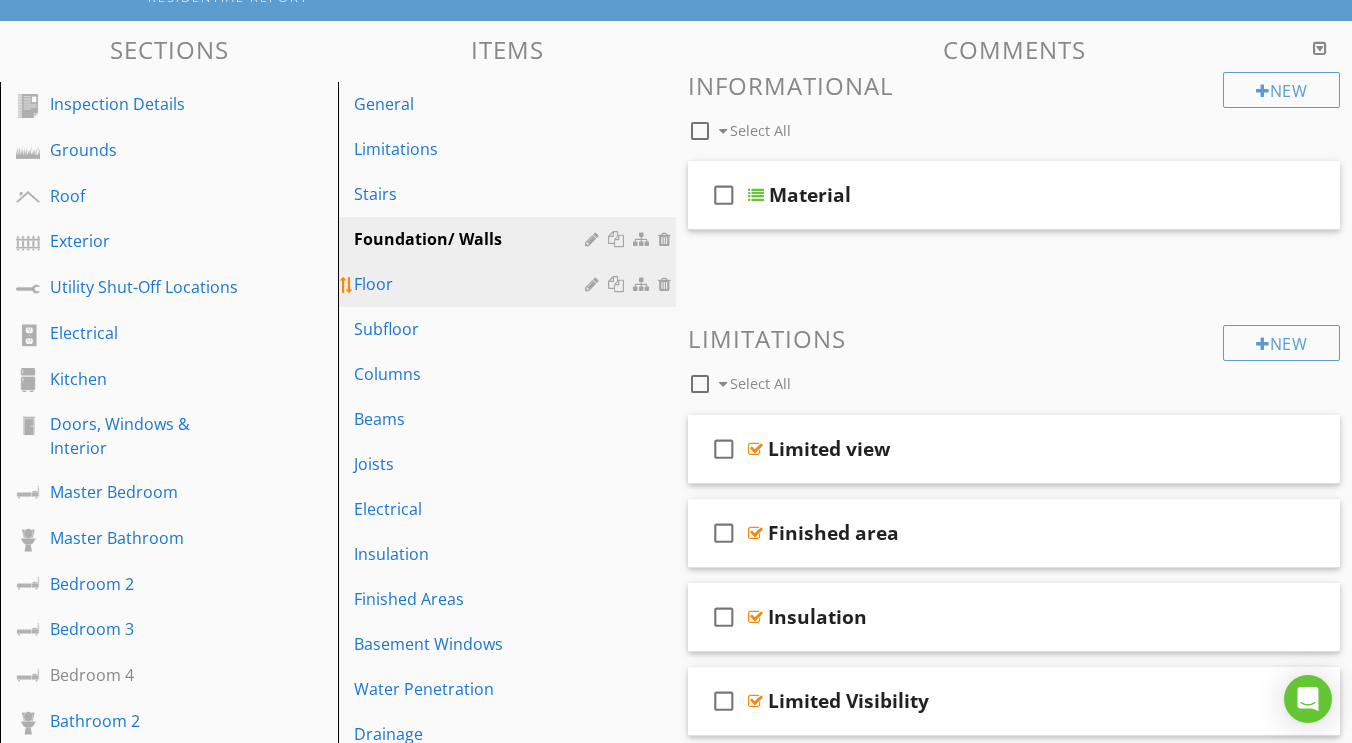 click on "Floor" at bounding box center (510, 284) 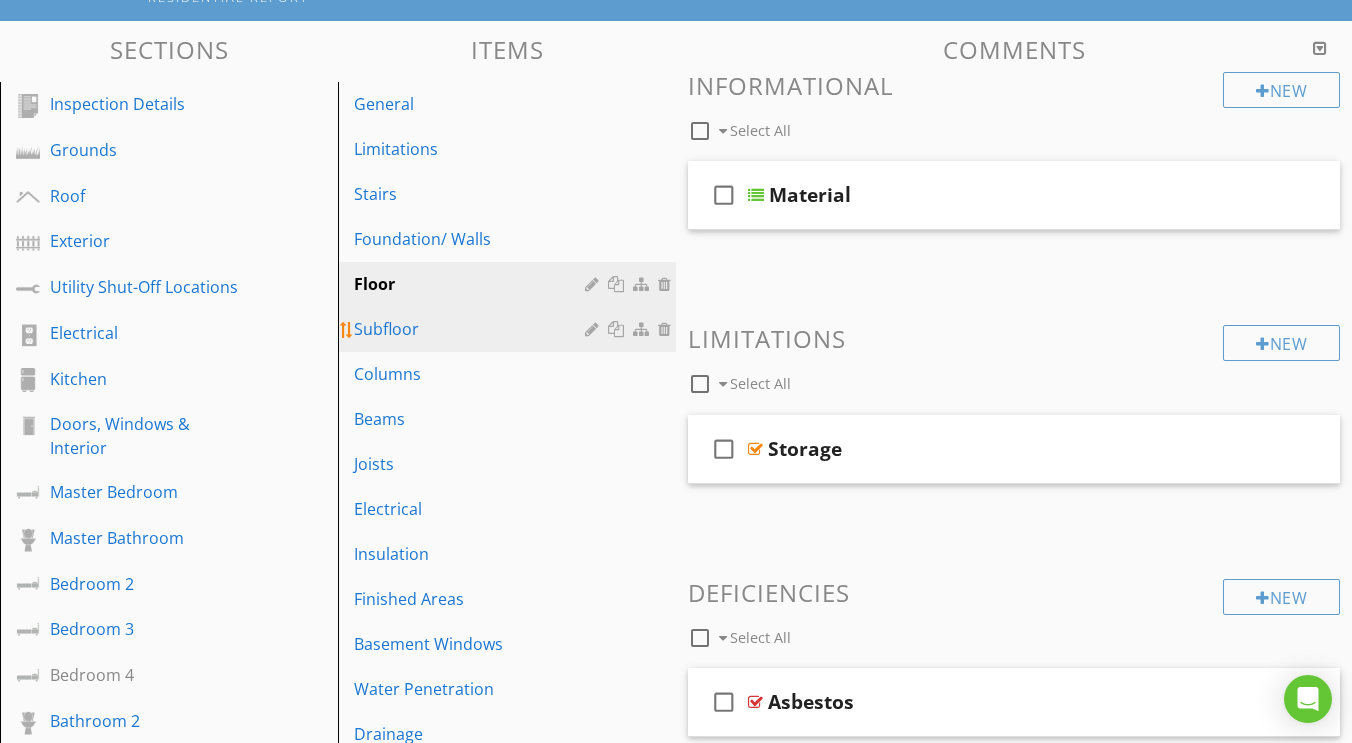 click on "Subfloor" at bounding box center [472, 329] 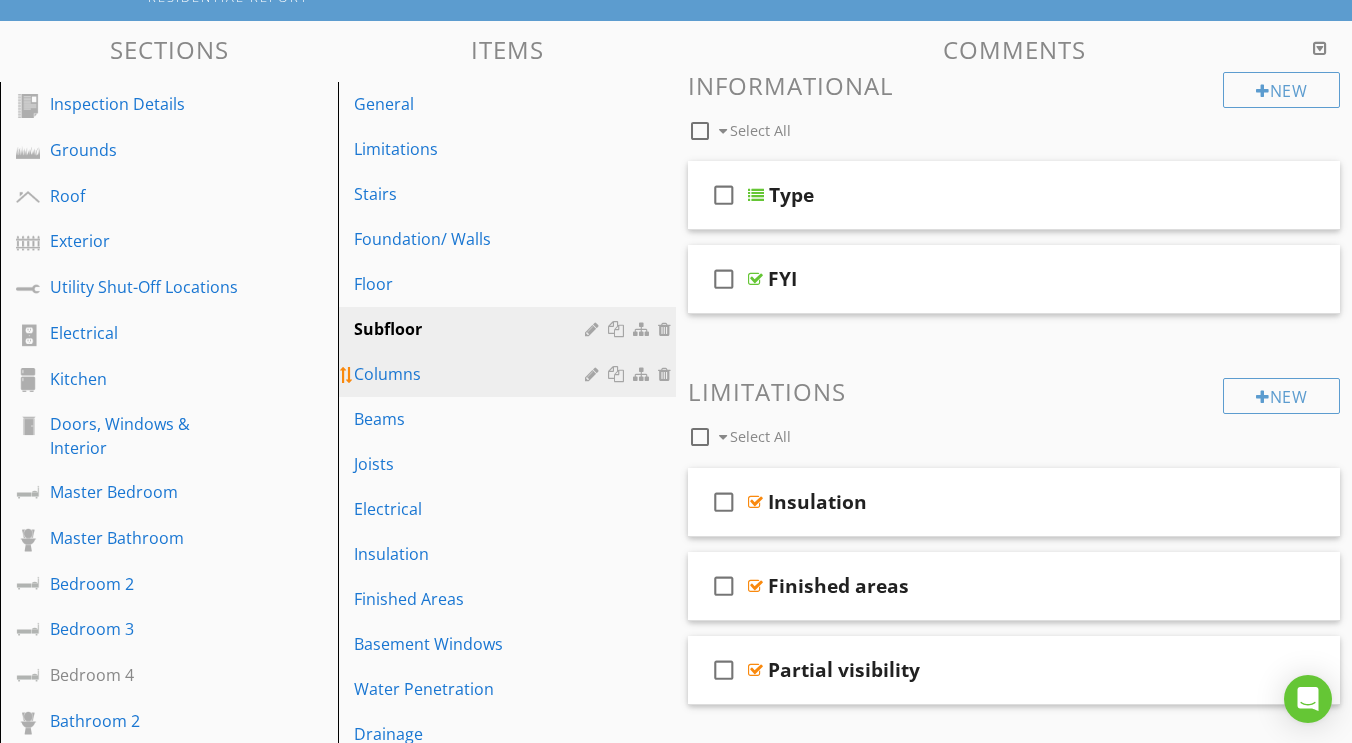 click on "Columns" at bounding box center (510, 374) 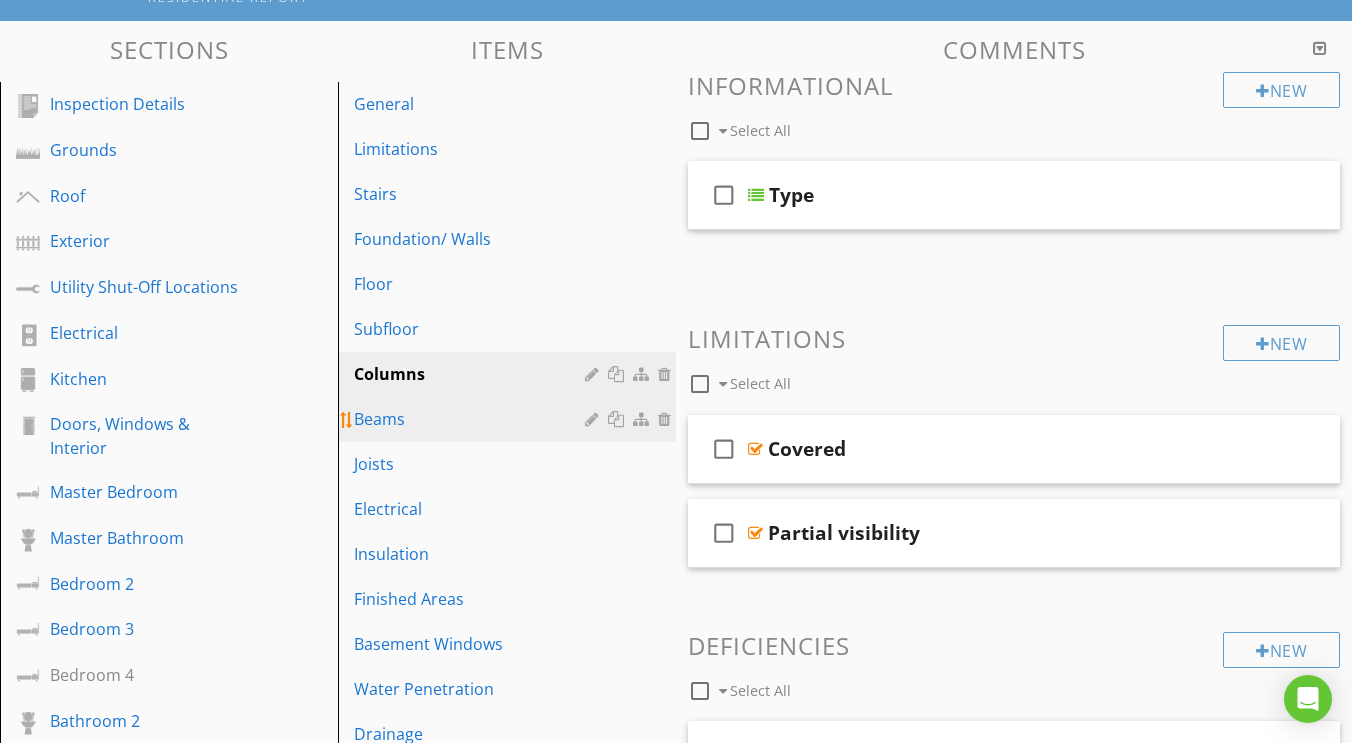 click on "Beams" at bounding box center (510, 419) 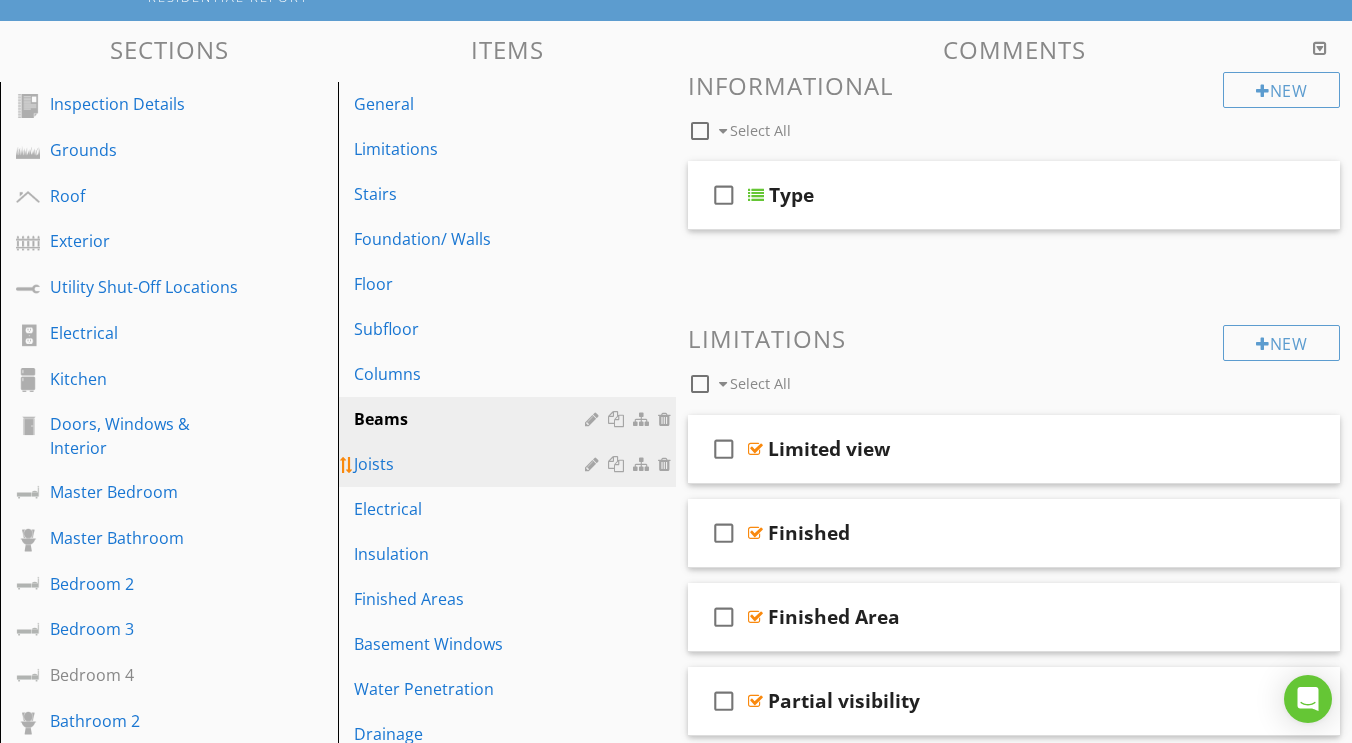 click on "Joists" at bounding box center [472, 464] 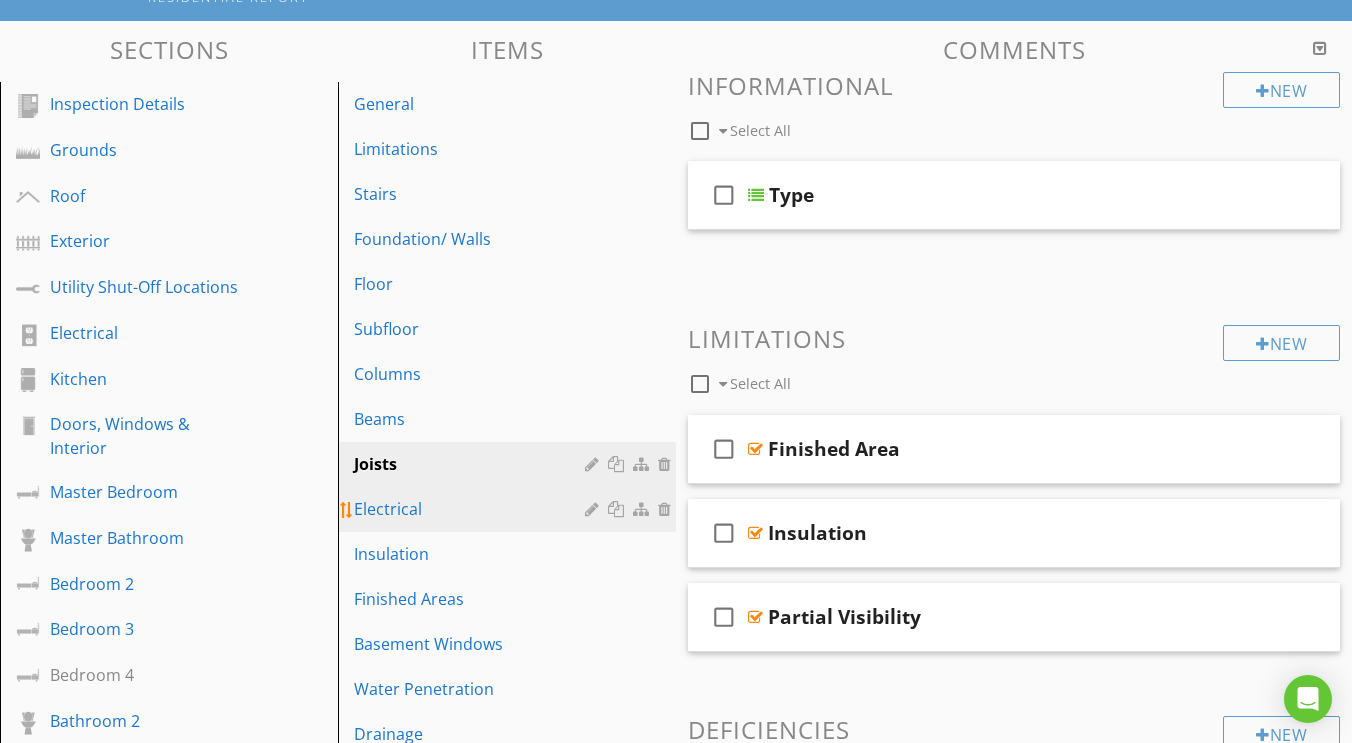 click on "Electrical" at bounding box center (472, 509) 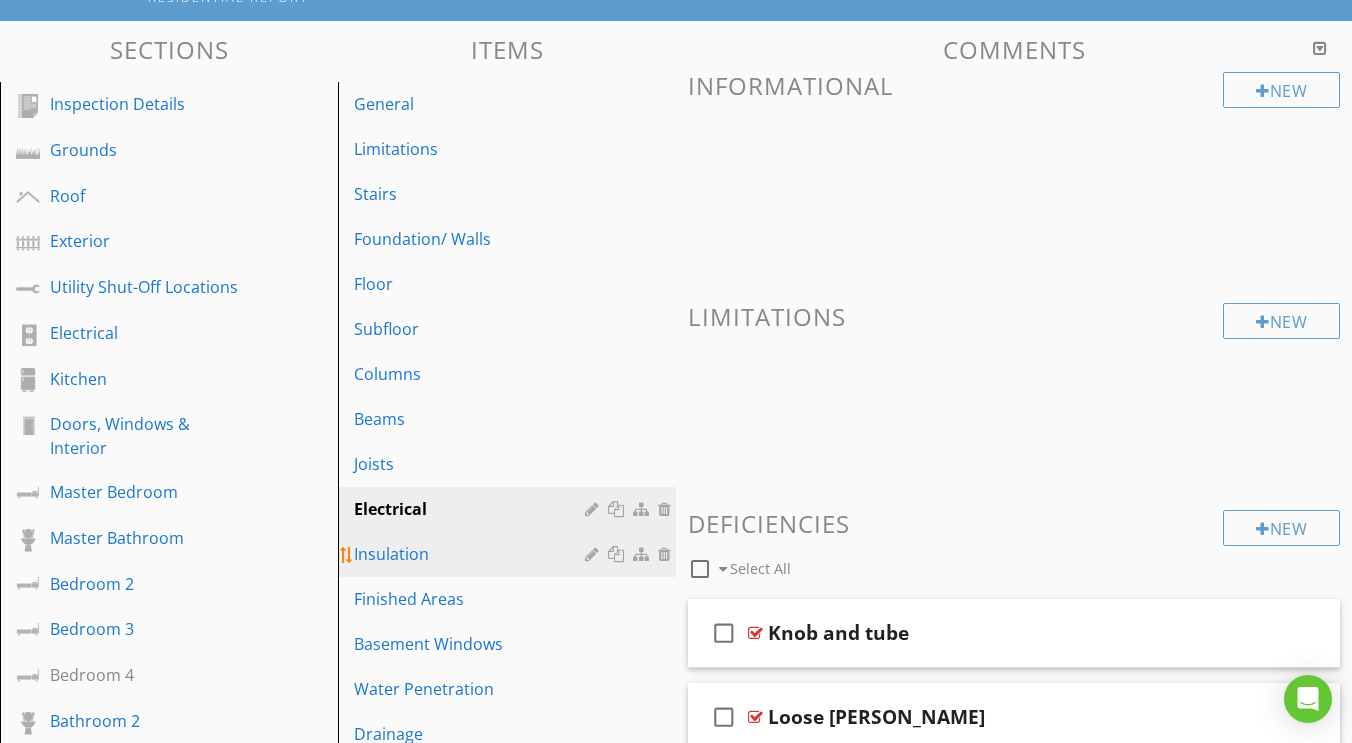 click on "Insulation" at bounding box center (472, 554) 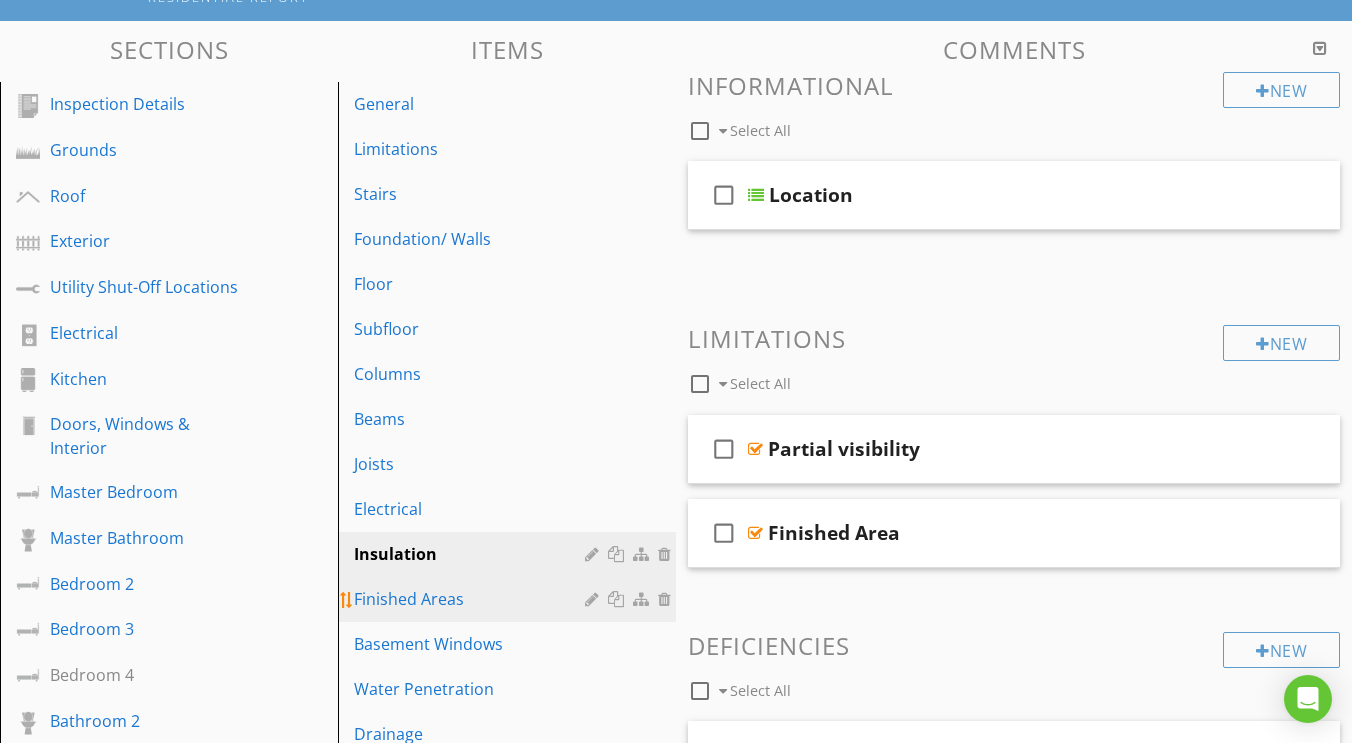 click on "Finished Areas" at bounding box center [510, 599] 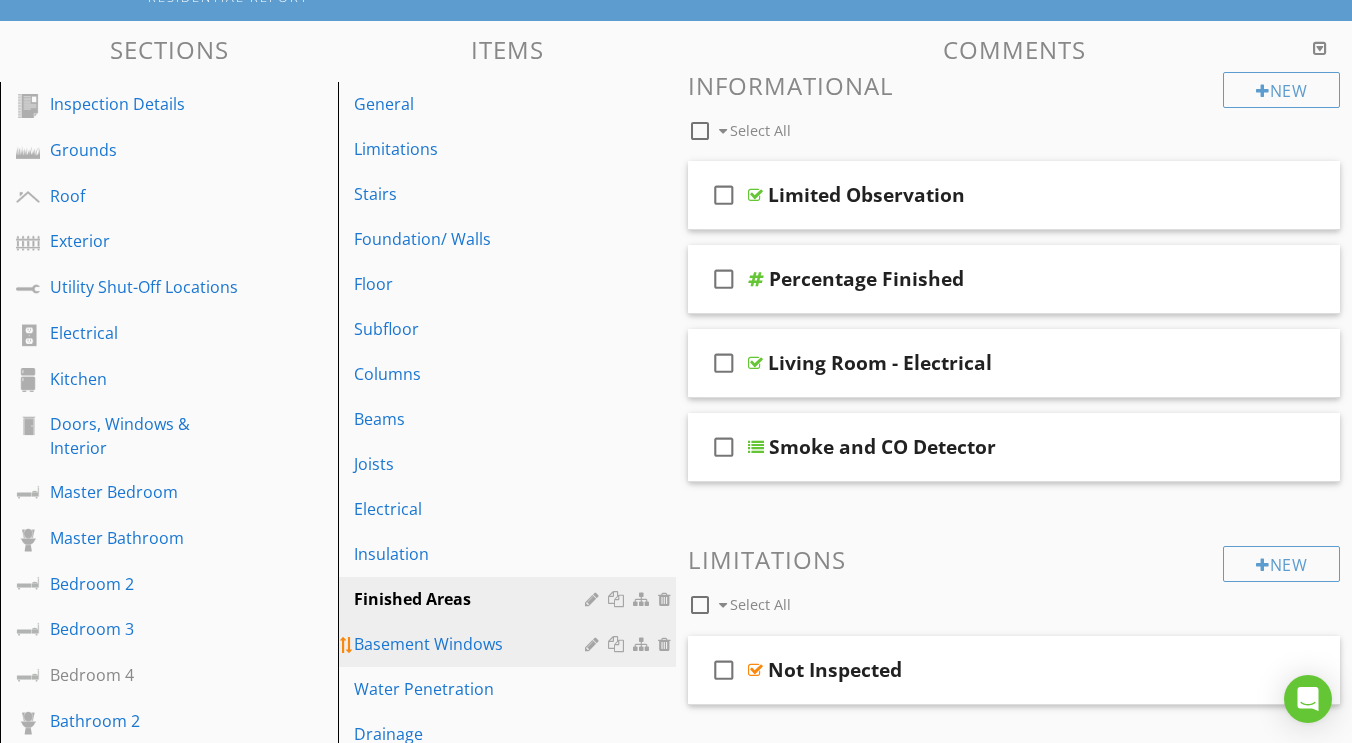 click on "Basement Windows" at bounding box center [472, 644] 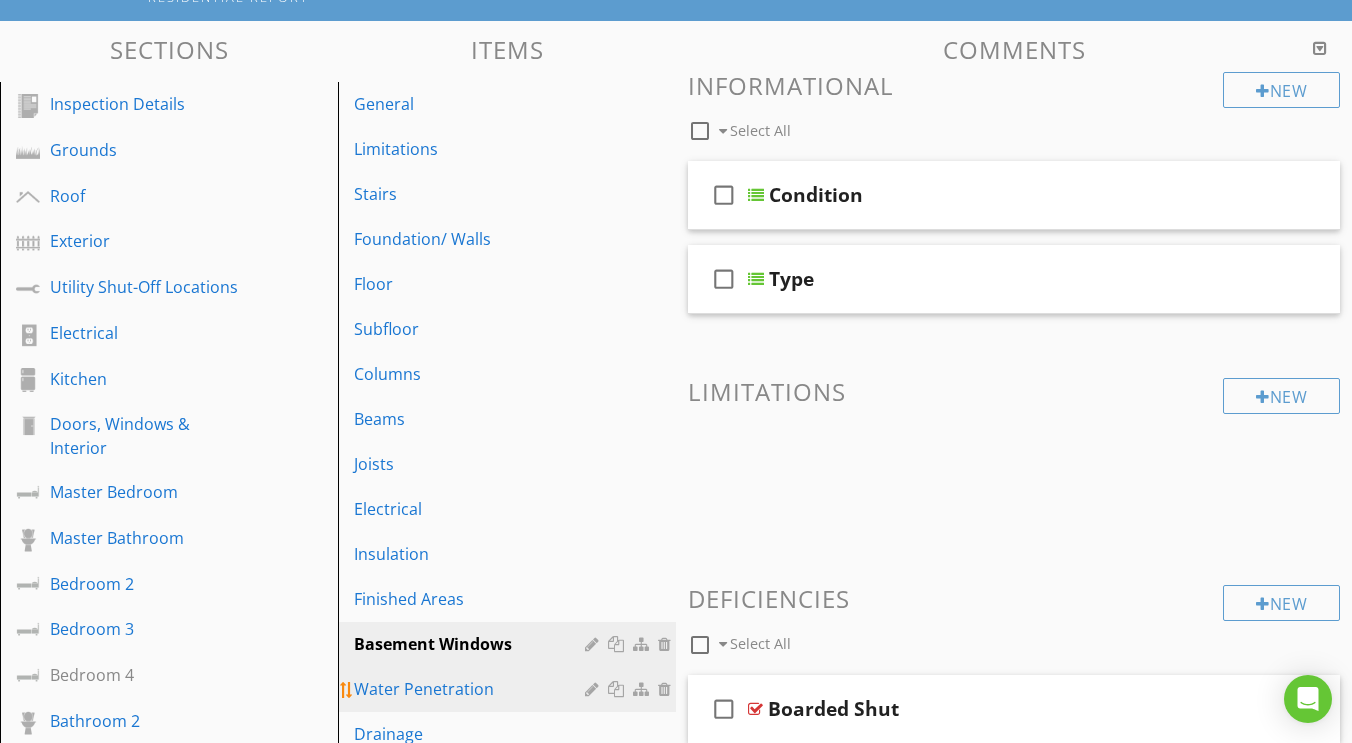 click on "Water Penetration" at bounding box center (472, 689) 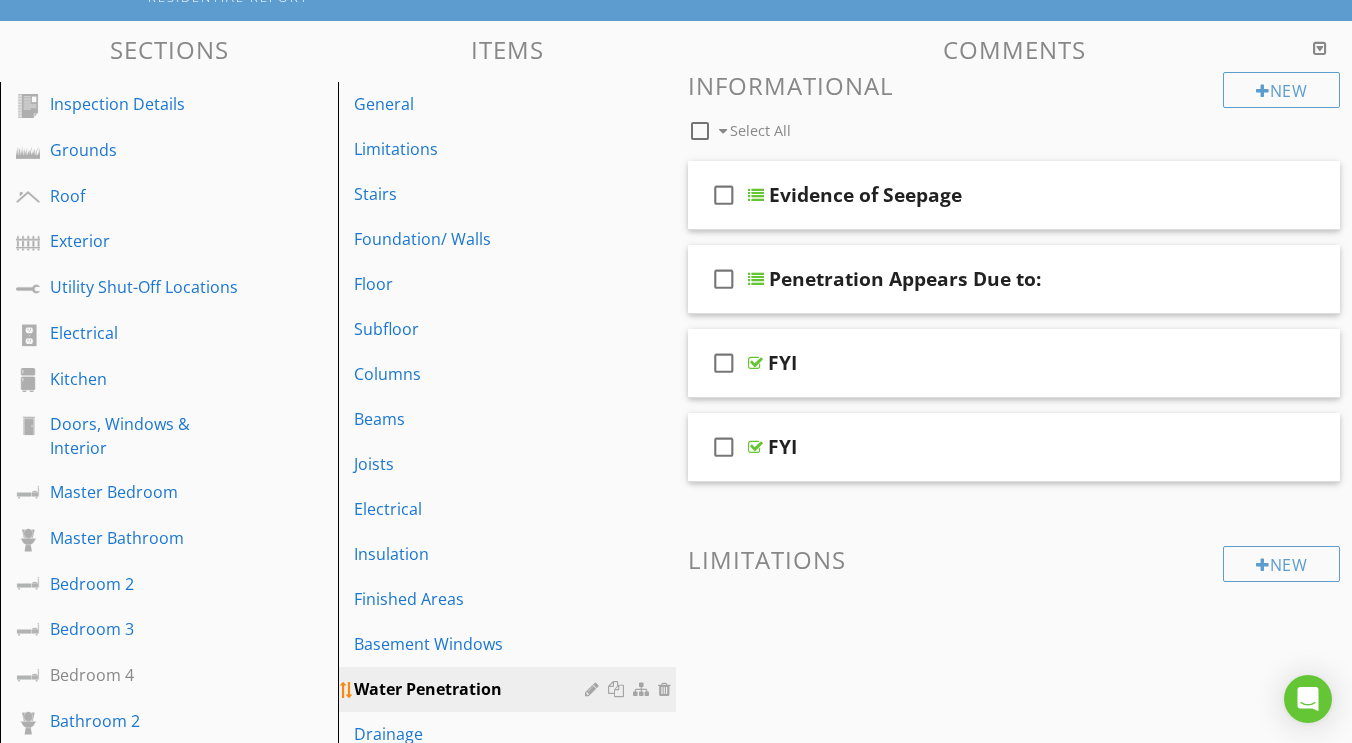 scroll, scrollTop: 211, scrollLeft: 0, axis: vertical 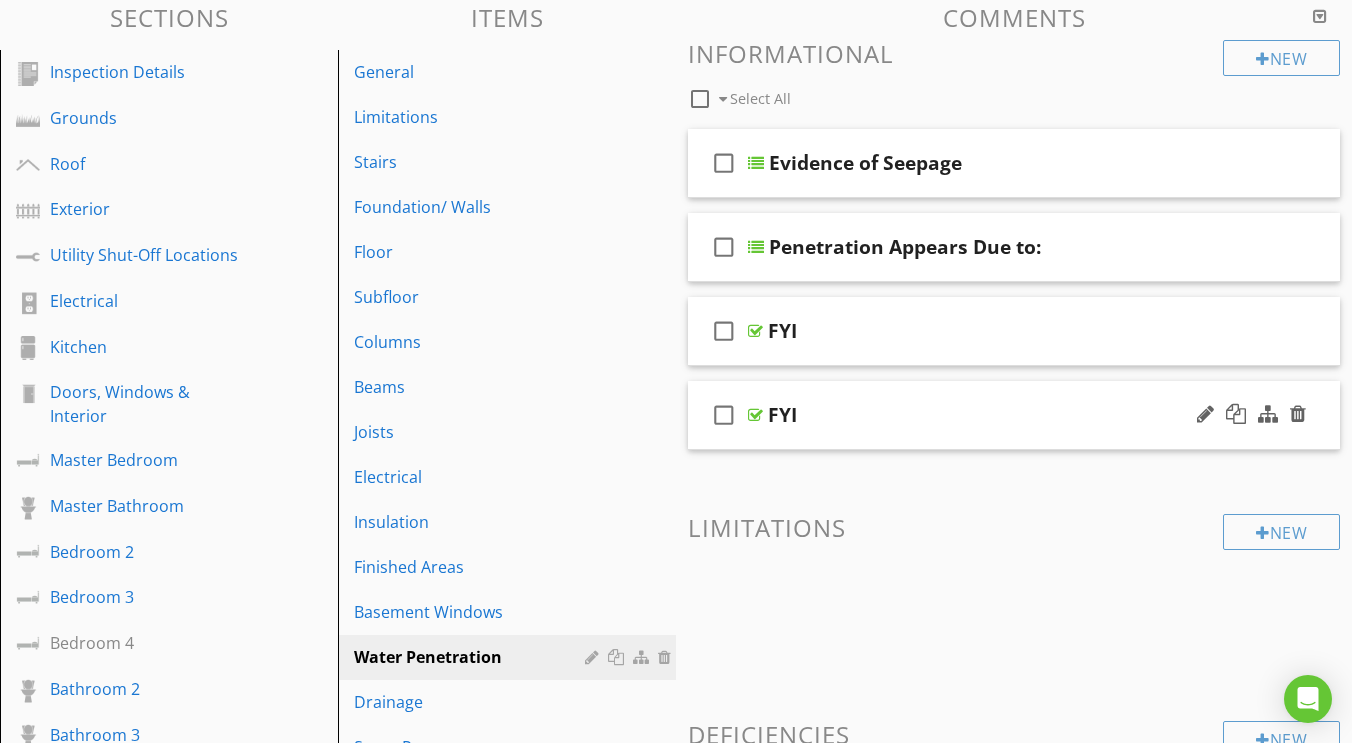 click at bounding box center [755, 415] 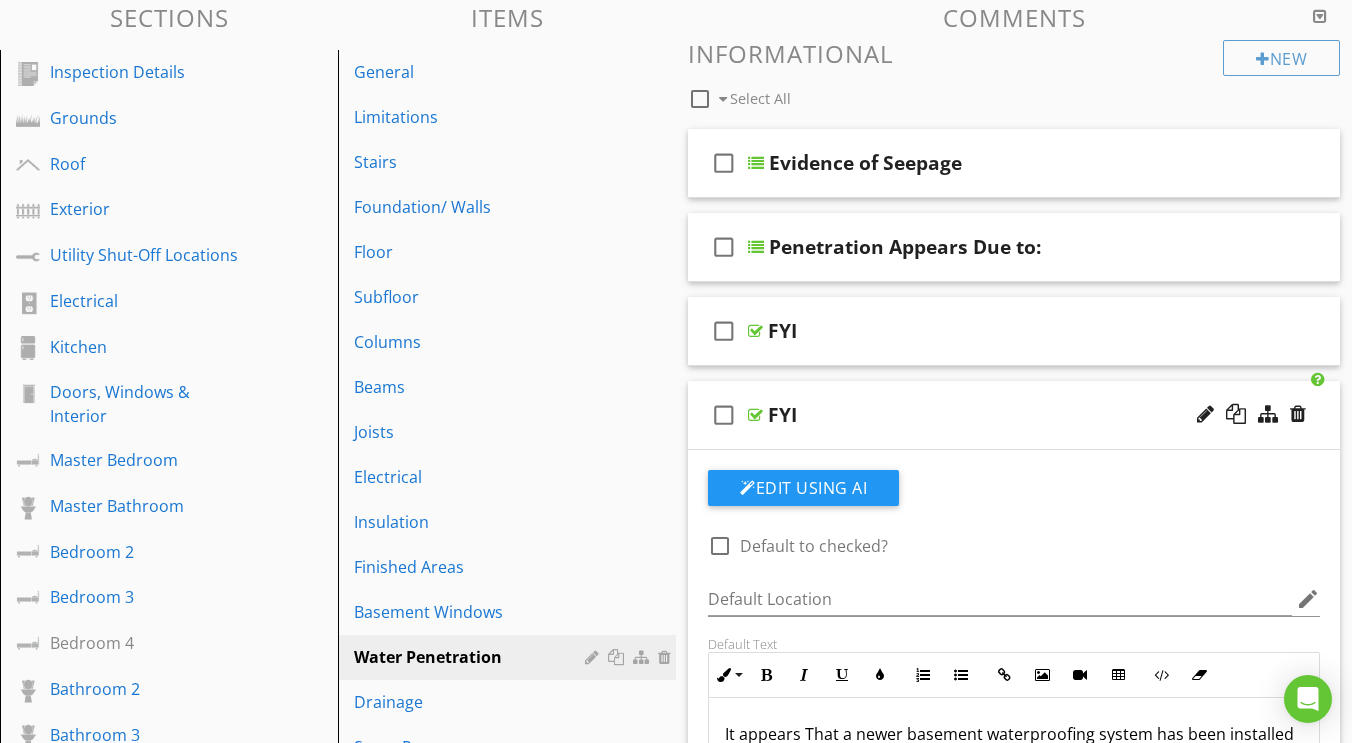 click at bounding box center (755, 415) 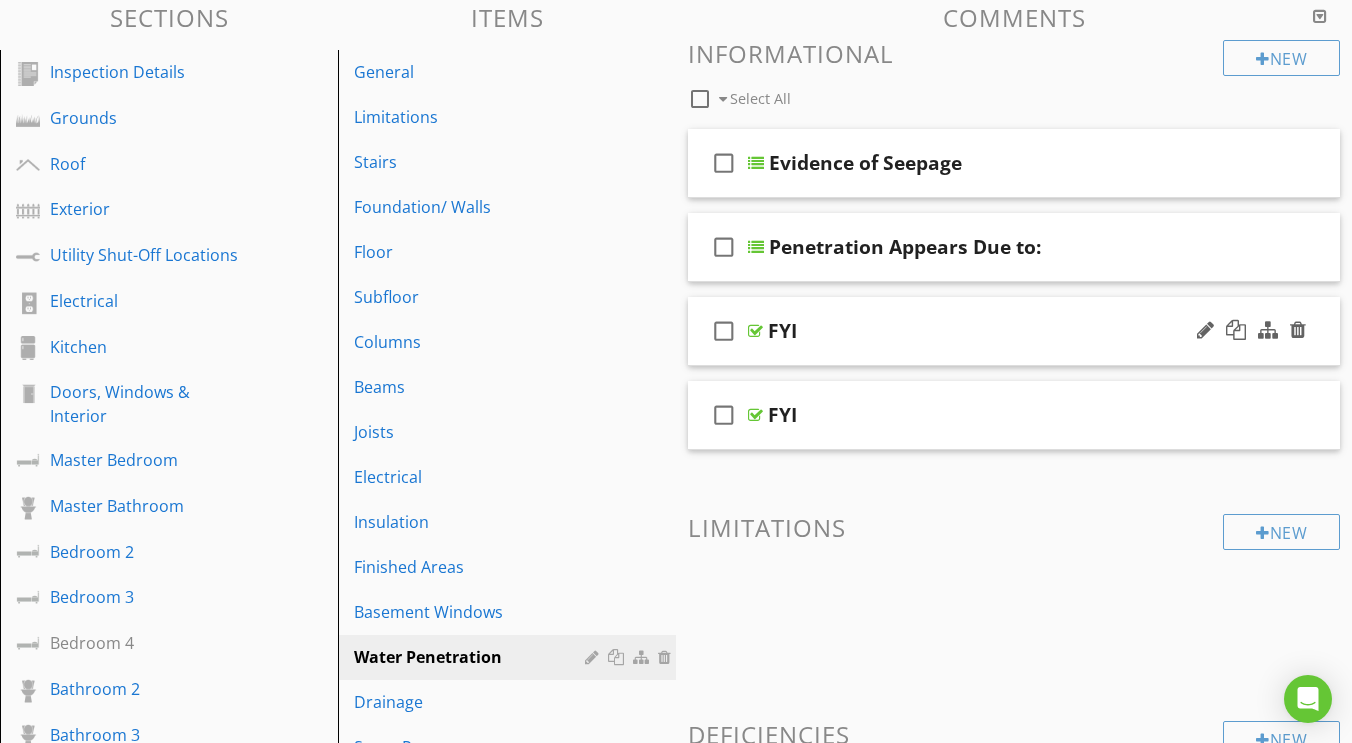 click at bounding box center (755, 331) 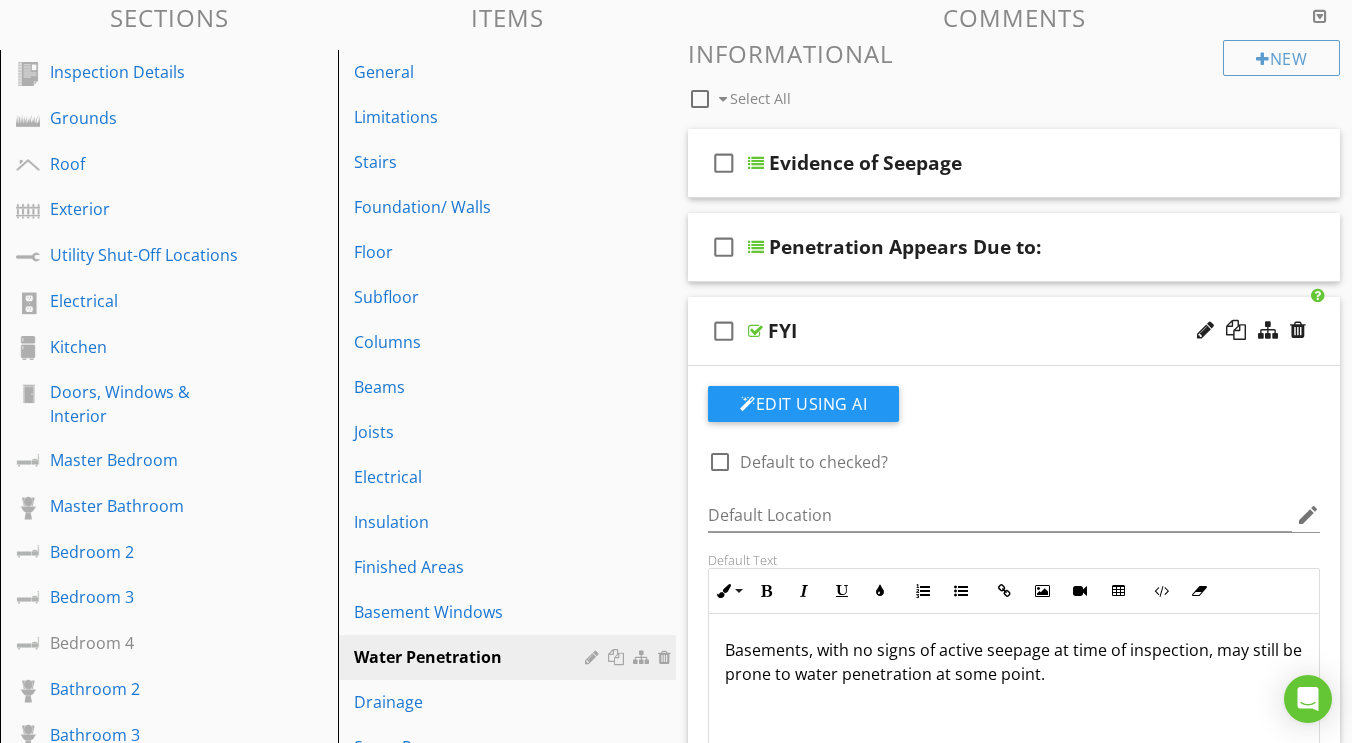 click at bounding box center [755, 331] 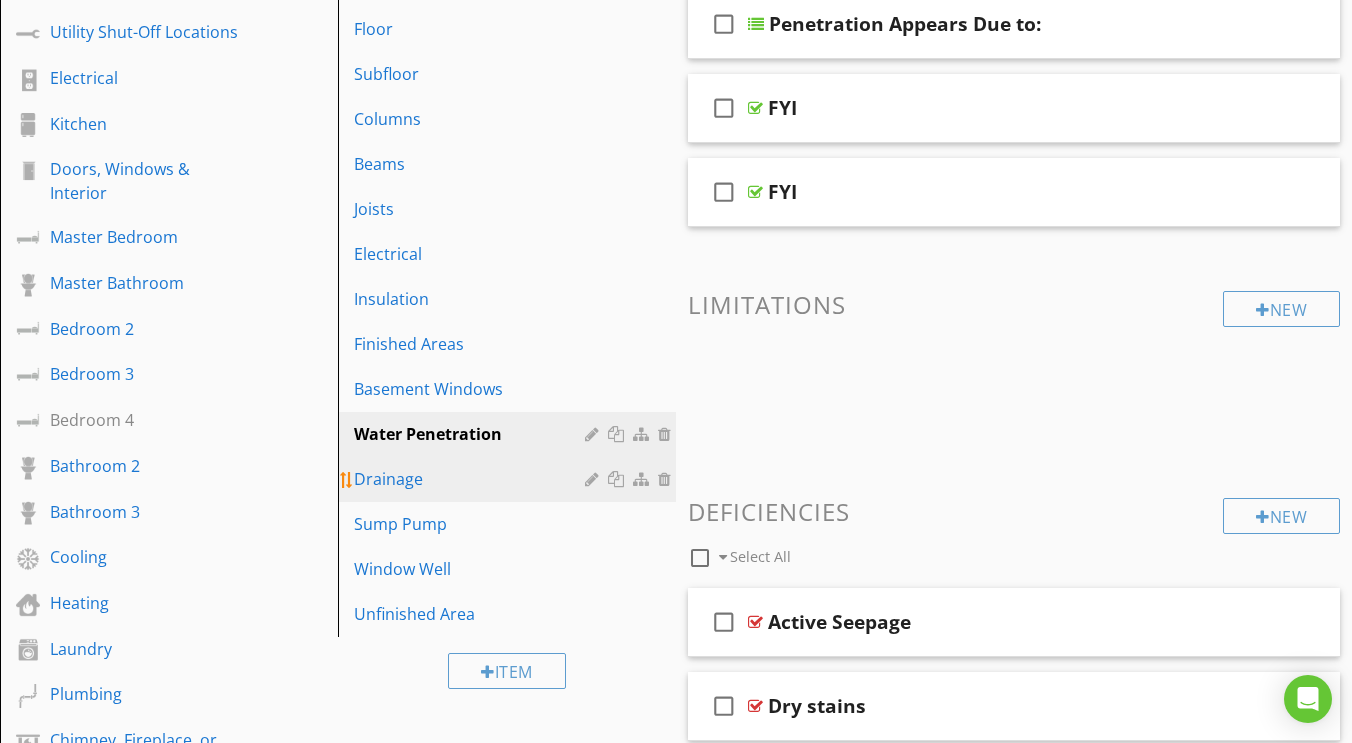 scroll, scrollTop: 434, scrollLeft: 0, axis: vertical 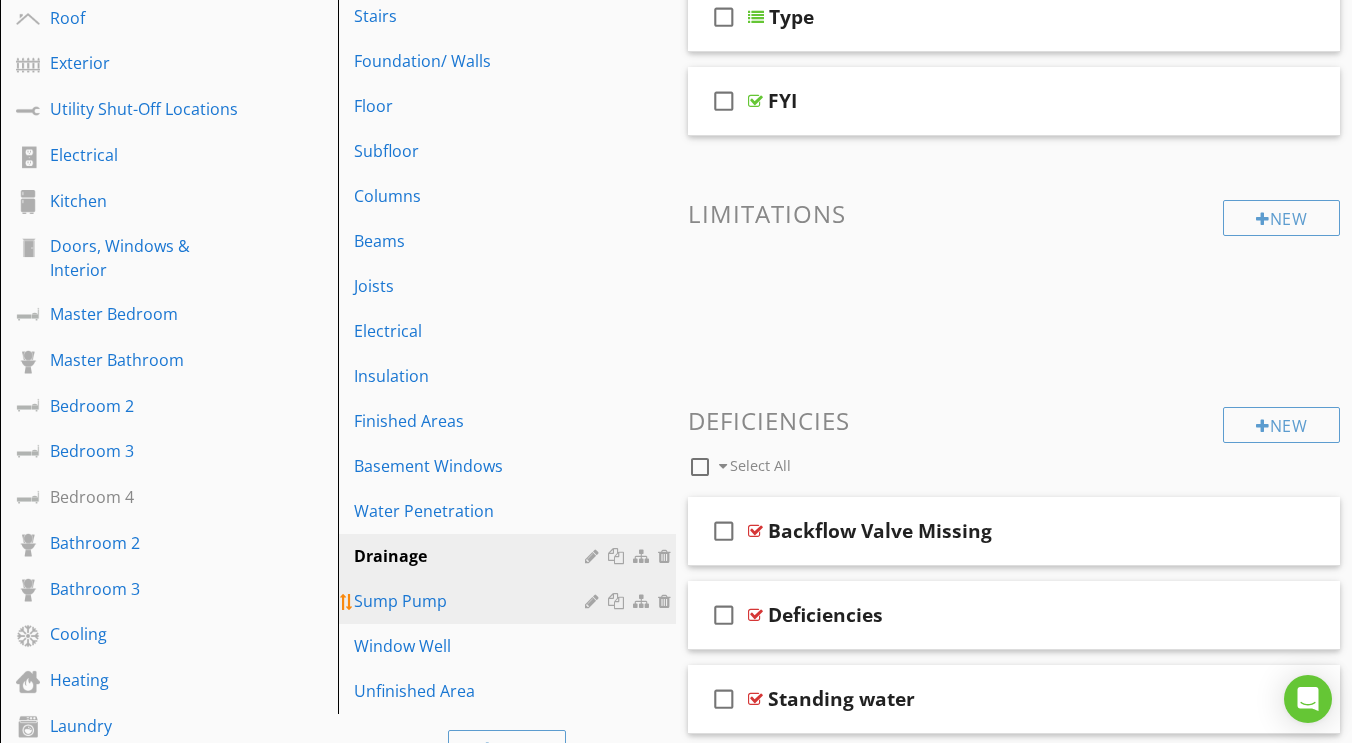 click on "Sump Pump" at bounding box center (472, 601) 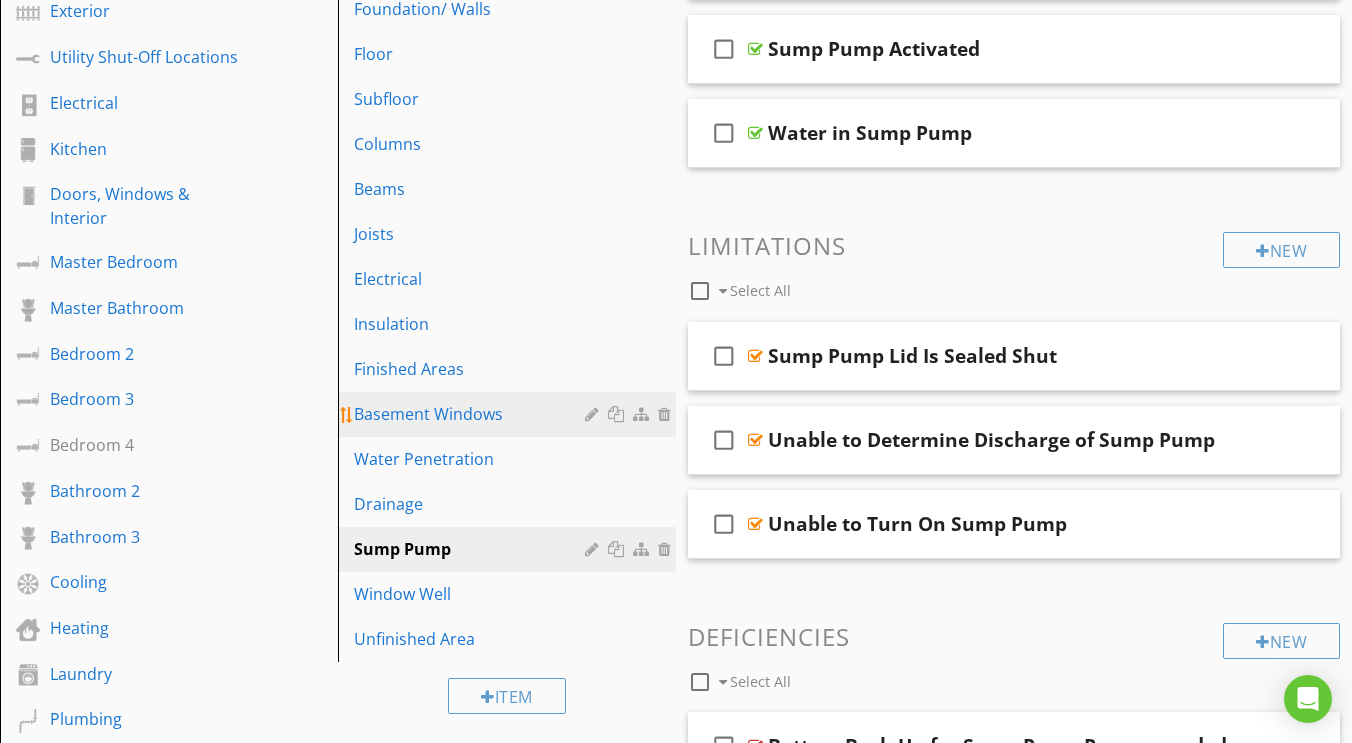 scroll, scrollTop: 463, scrollLeft: 0, axis: vertical 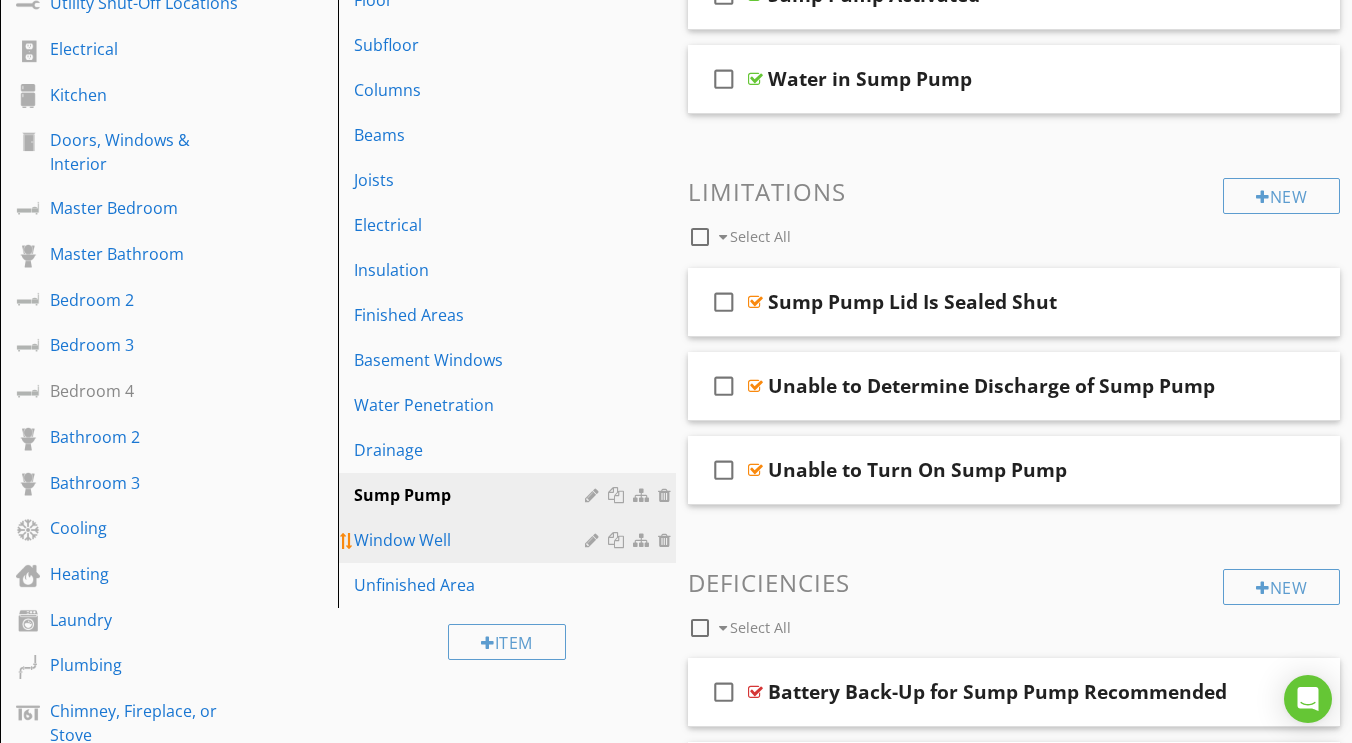 click on "Window Well" at bounding box center (510, 540) 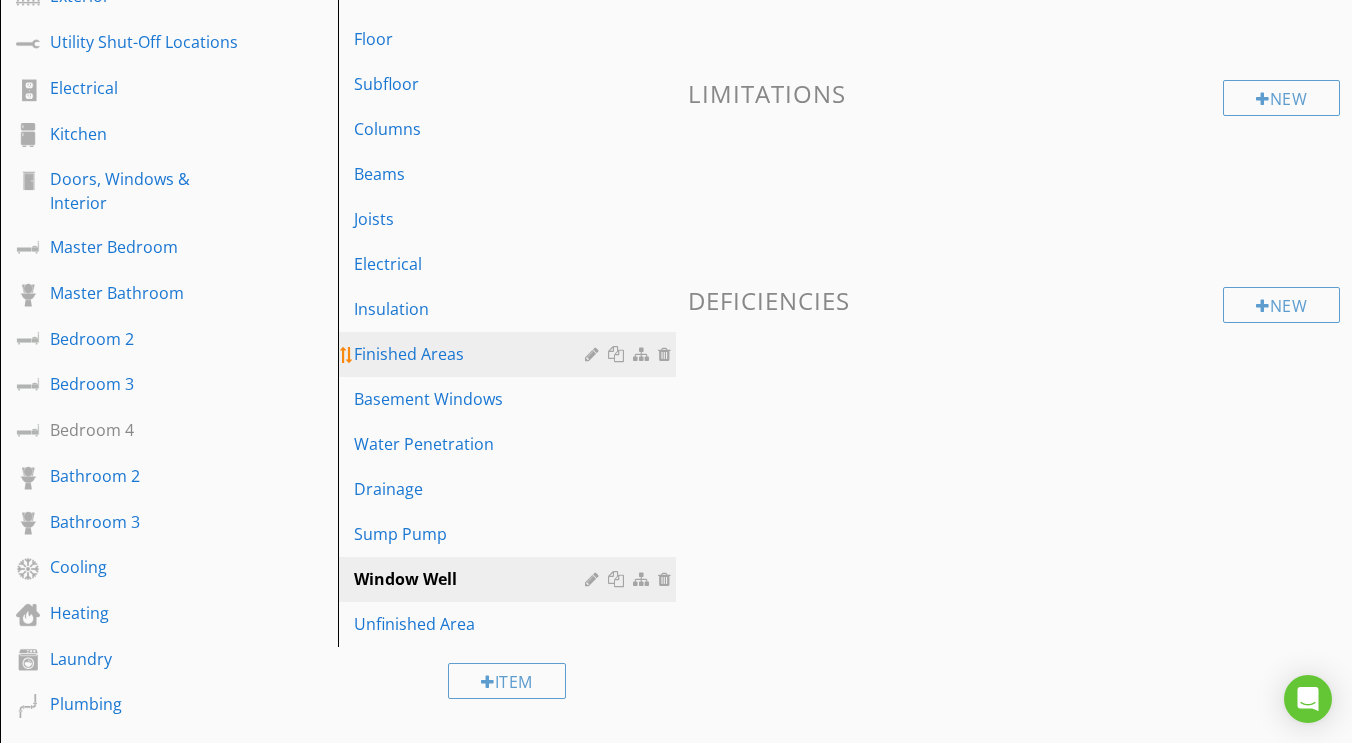 scroll, scrollTop: 424, scrollLeft: 0, axis: vertical 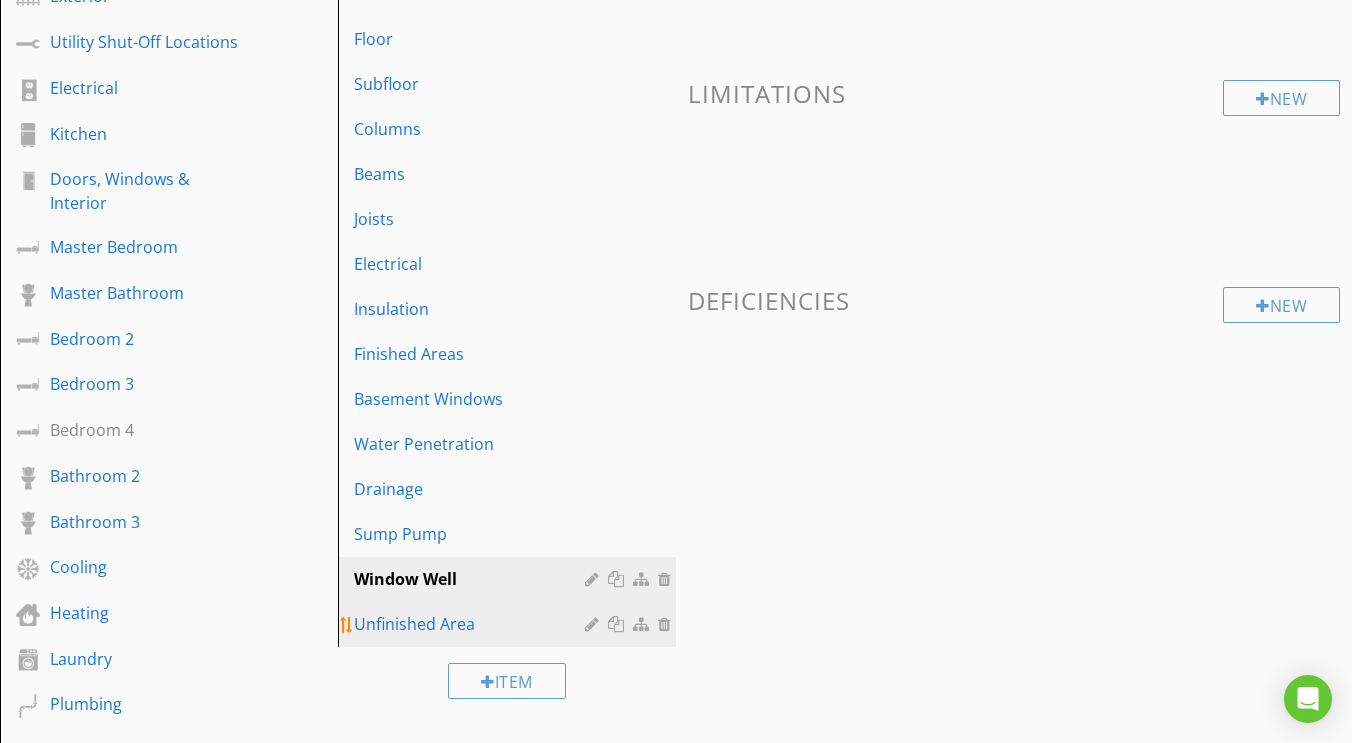 click on "Unfinished Area" at bounding box center (472, 624) 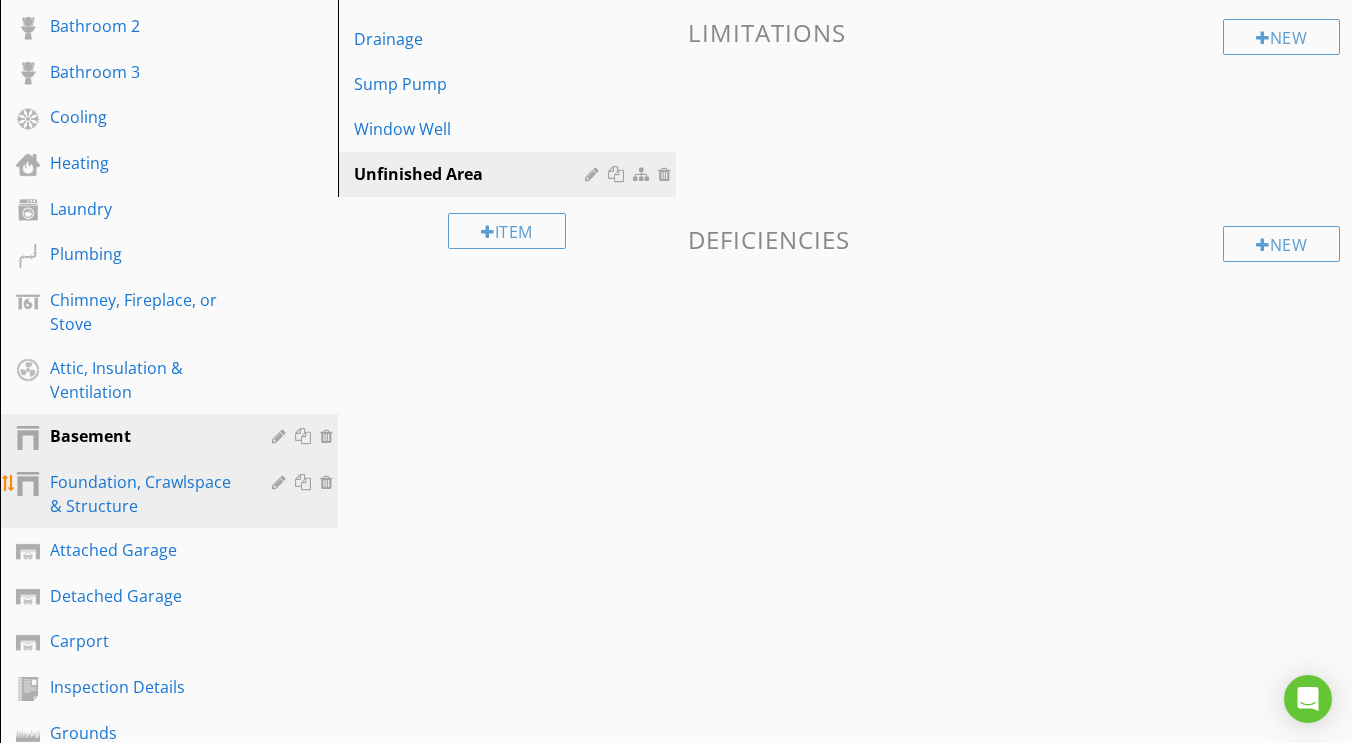 scroll, scrollTop: 876, scrollLeft: 0, axis: vertical 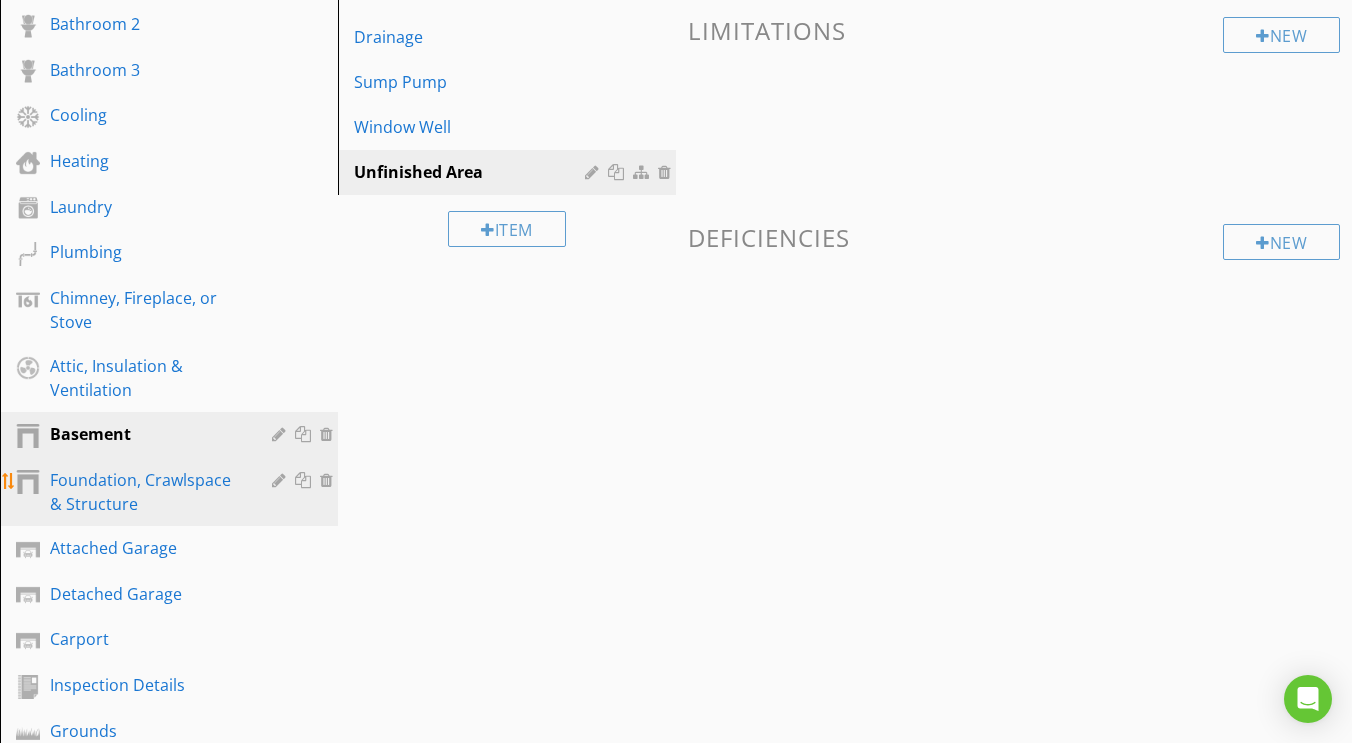 click on "Foundation, Crawlspace & Structure" at bounding box center [146, 492] 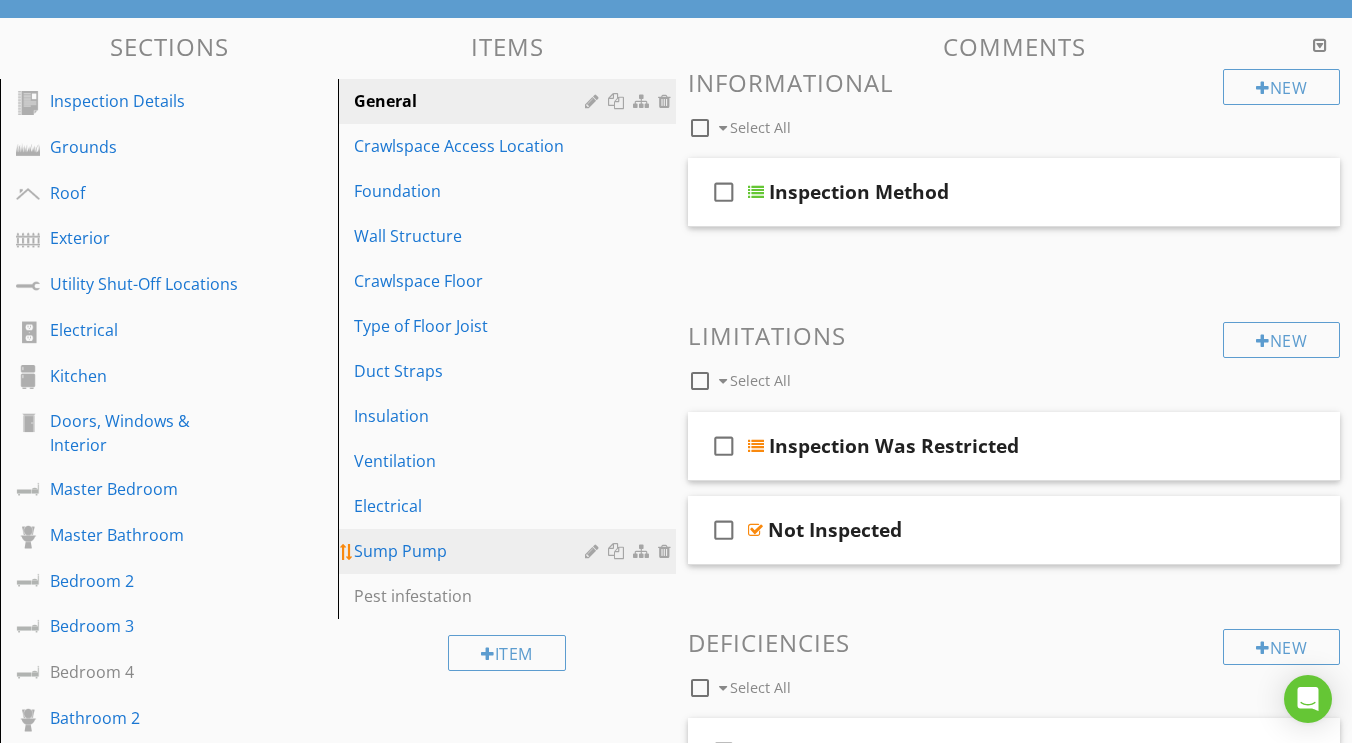 scroll, scrollTop: 188, scrollLeft: 0, axis: vertical 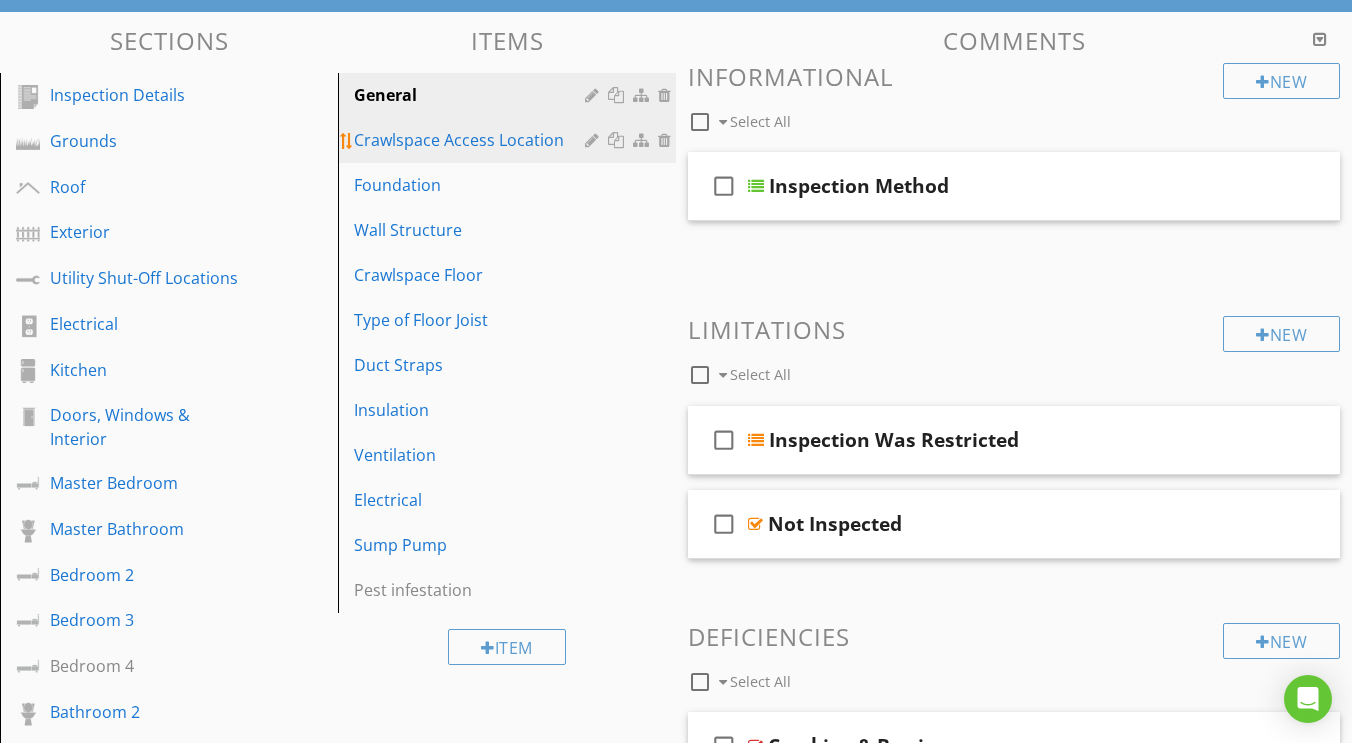 click on "Crawlspace Access Location" at bounding box center [510, 140] 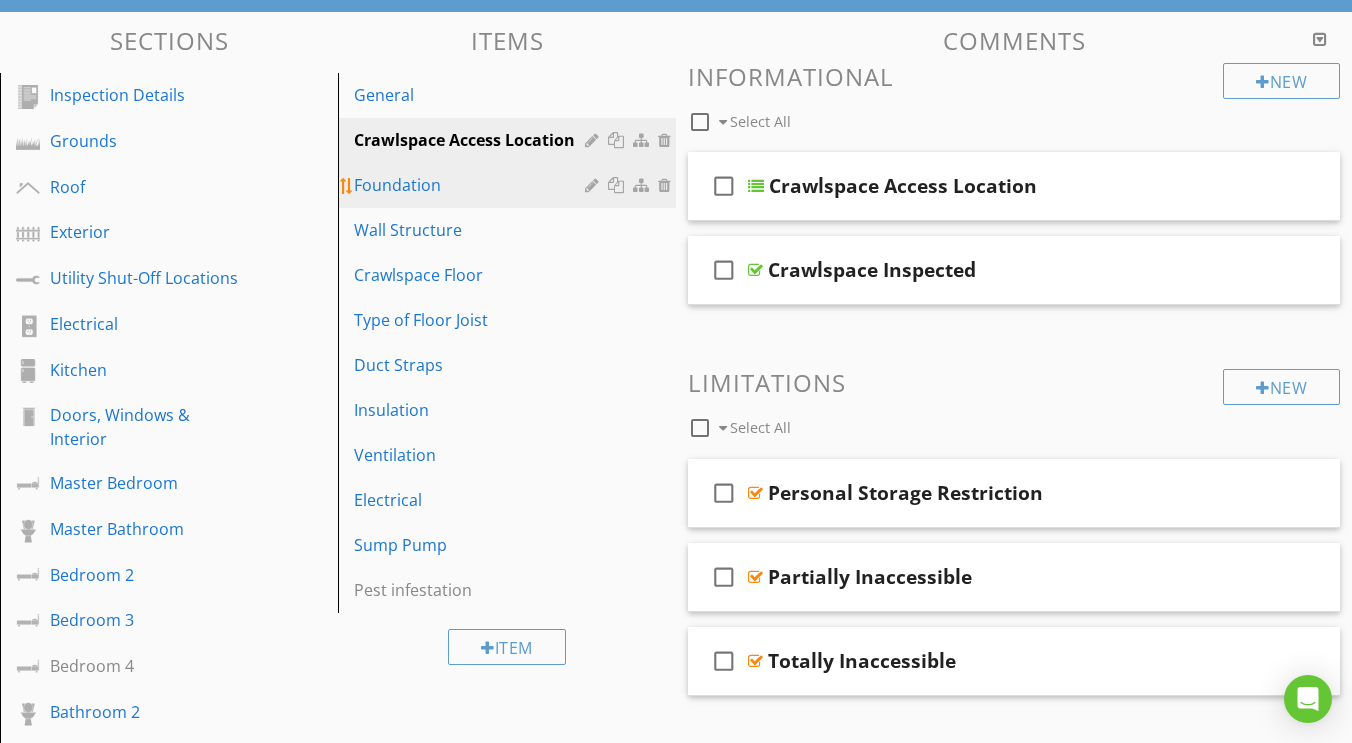 click on "Foundation" at bounding box center [472, 185] 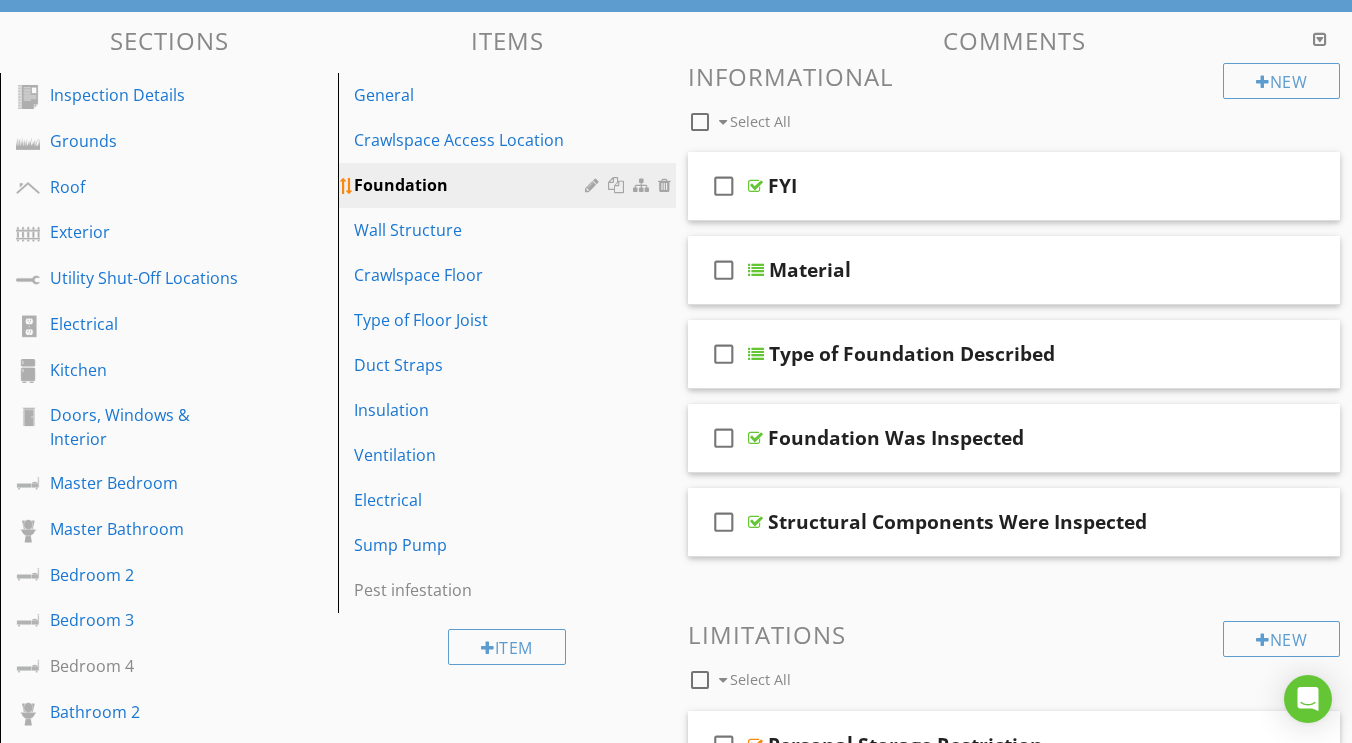 click on "Foundation" at bounding box center (472, 185) 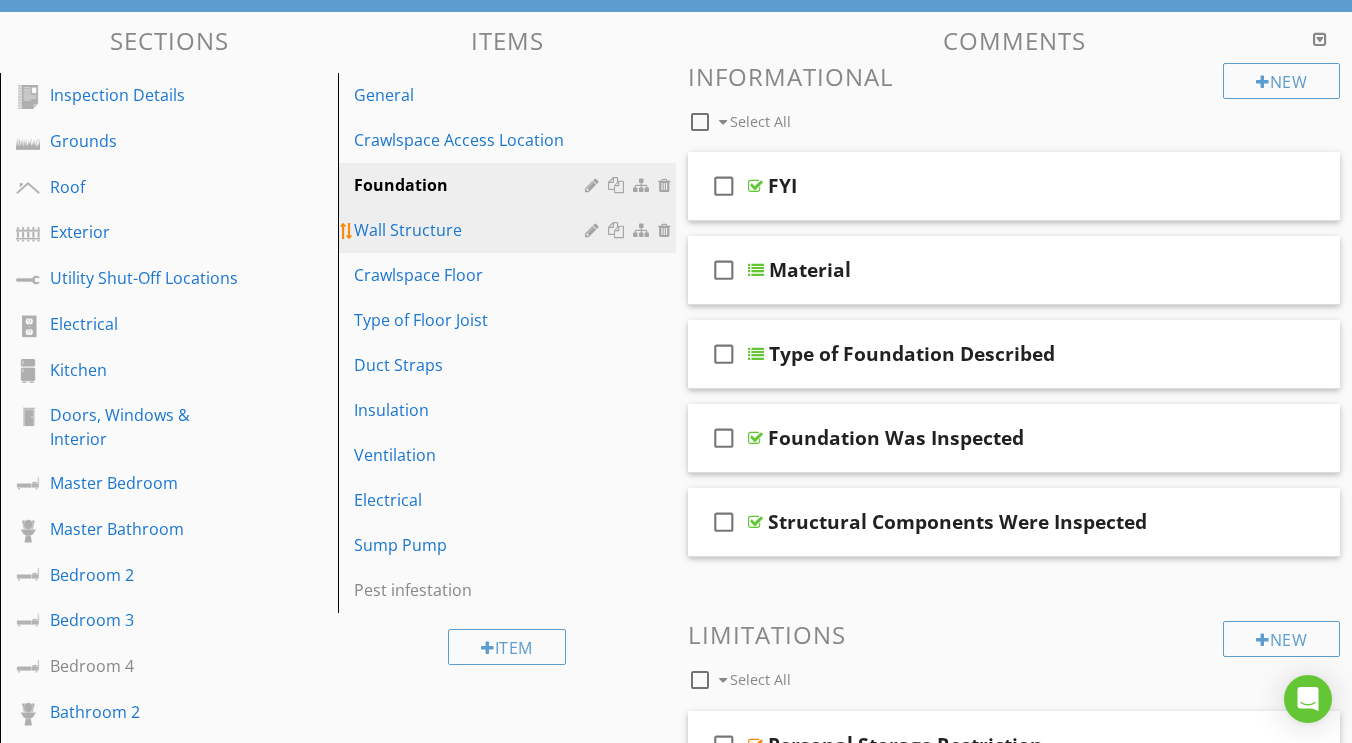 click on "Wall Structure" at bounding box center [472, 230] 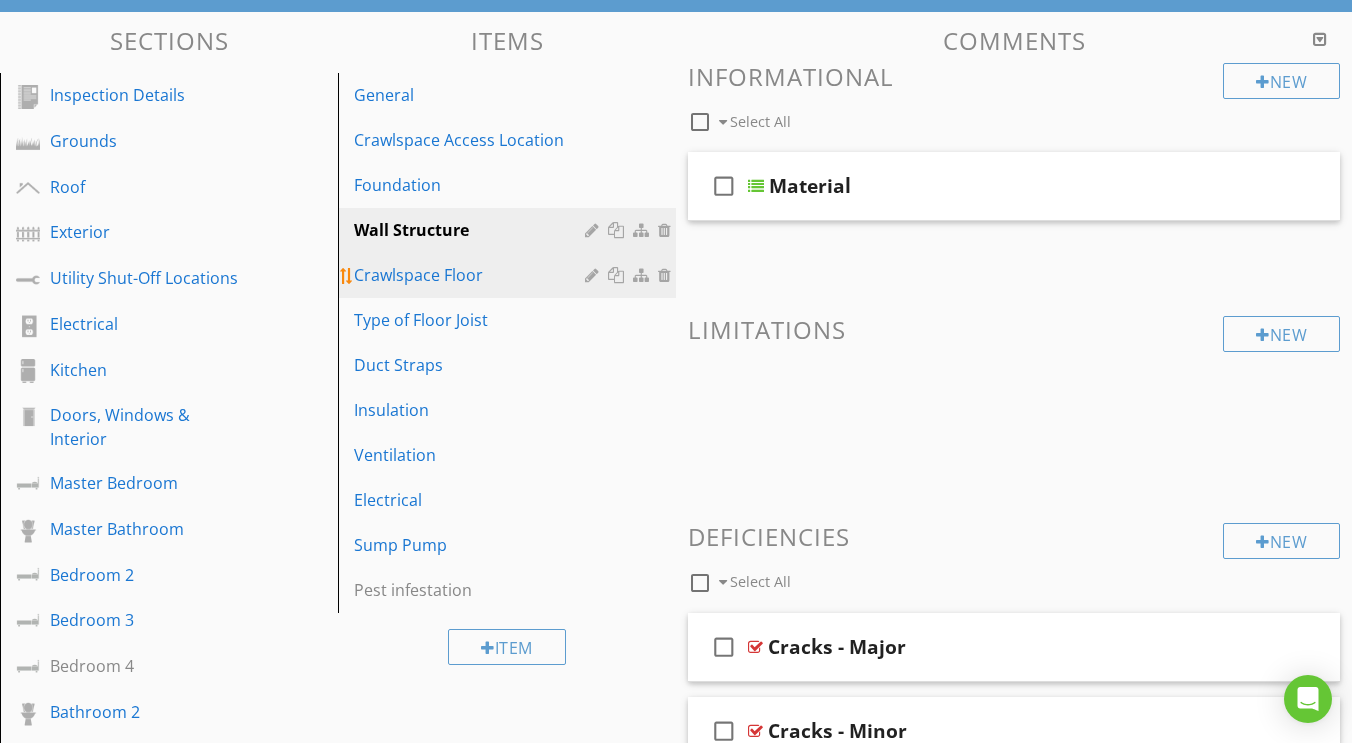 click on "Crawlspace Floor" at bounding box center [472, 275] 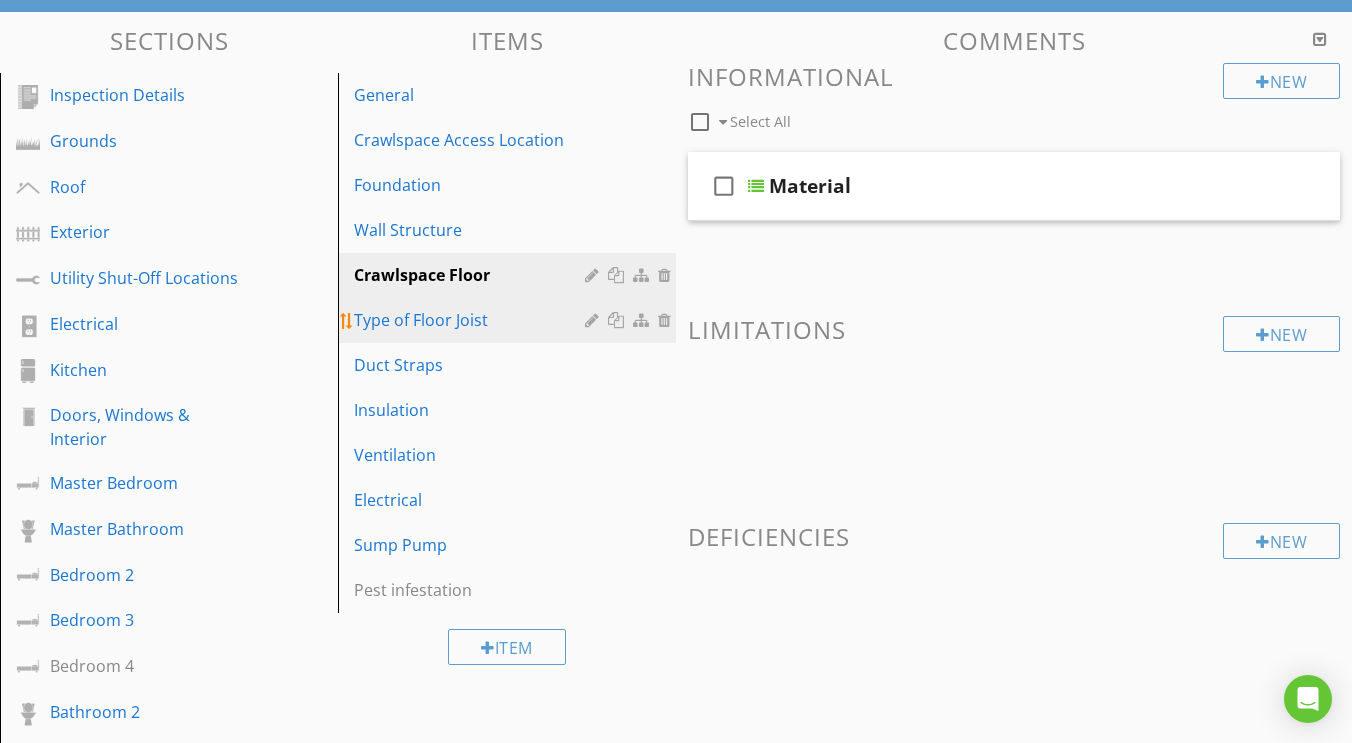 click on "Type of Floor Joist" at bounding box center (472, 320) 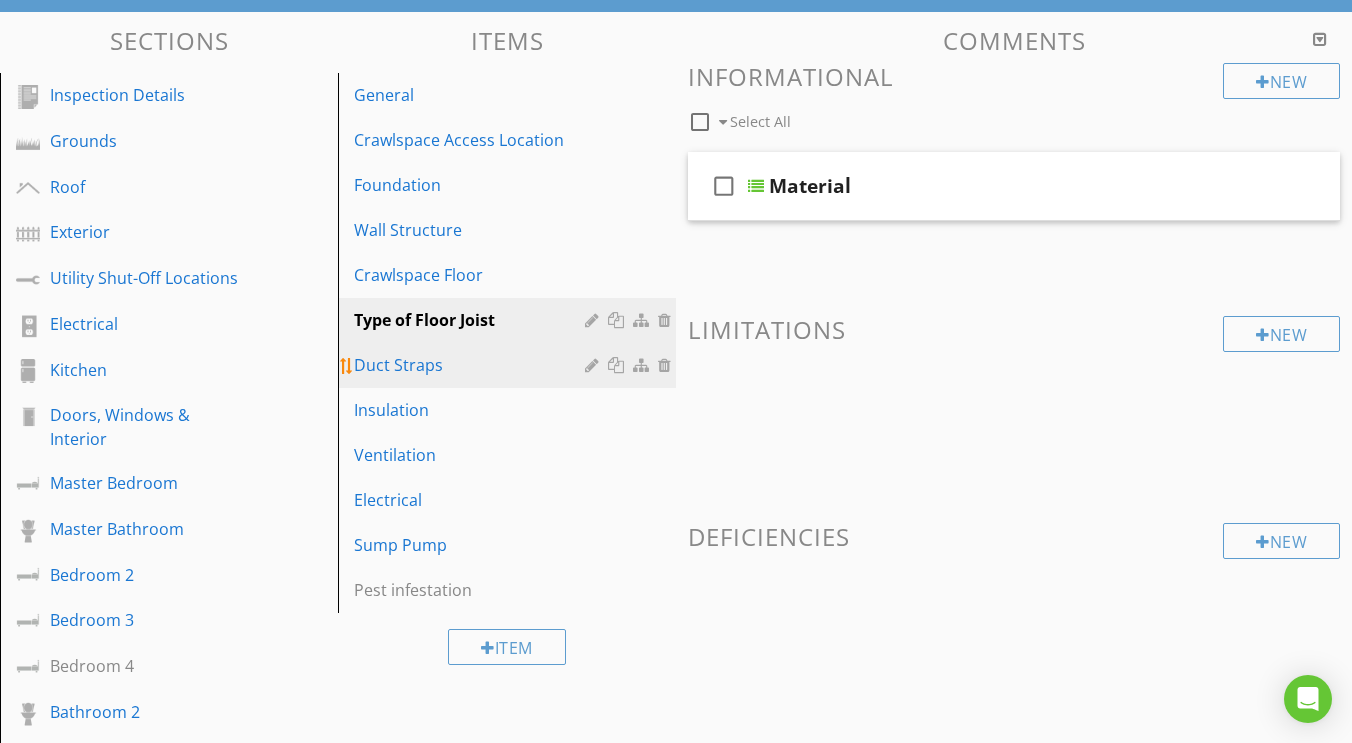 click on "Duct Straps" at bounding box center [472, 365] 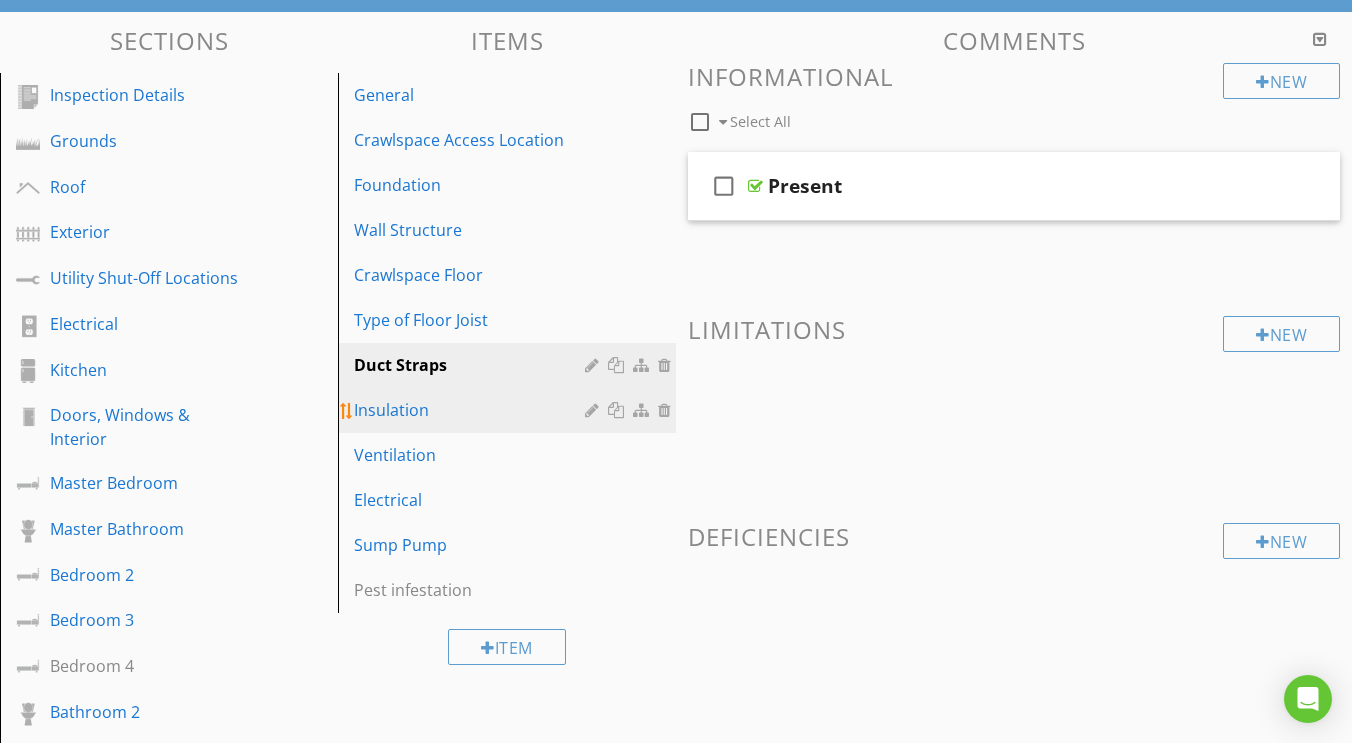 click on "Insulation" at bounding box center [510, 410] 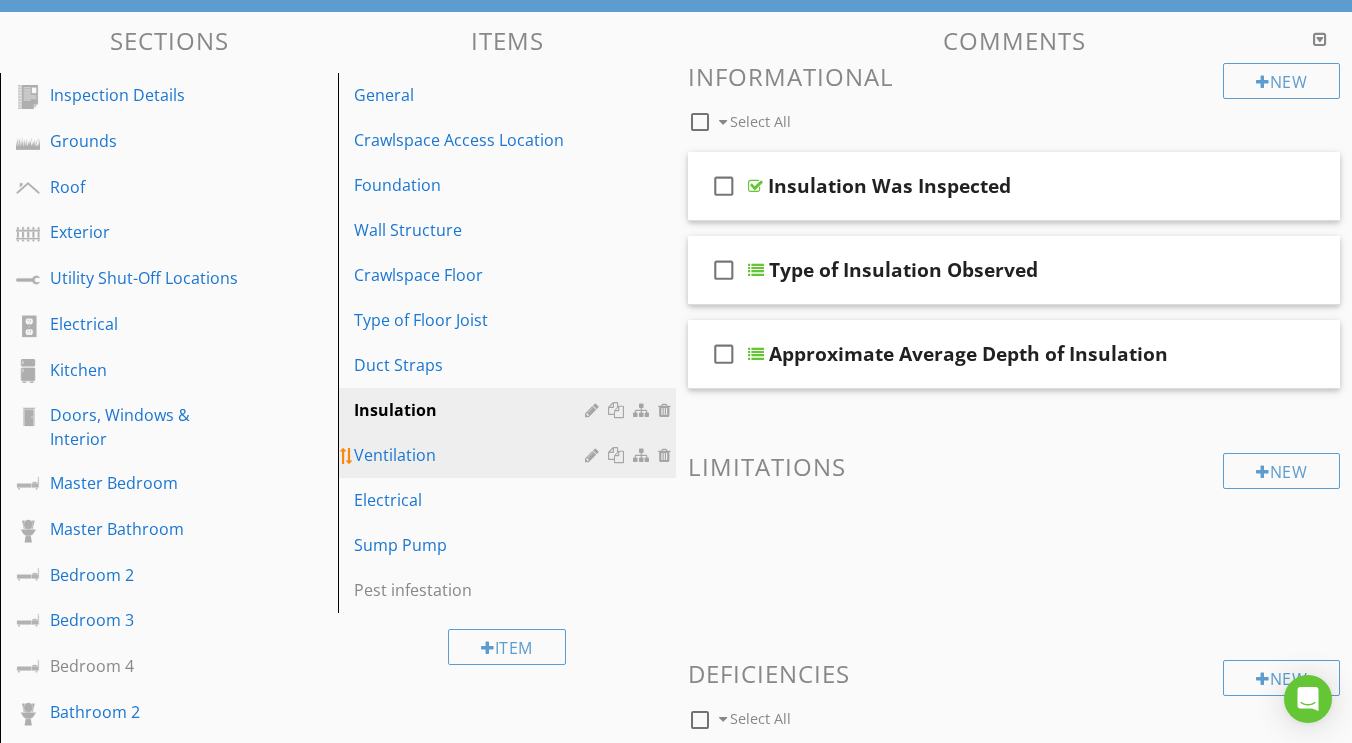 click on "Ventilation" at bounding box center [472, 455] 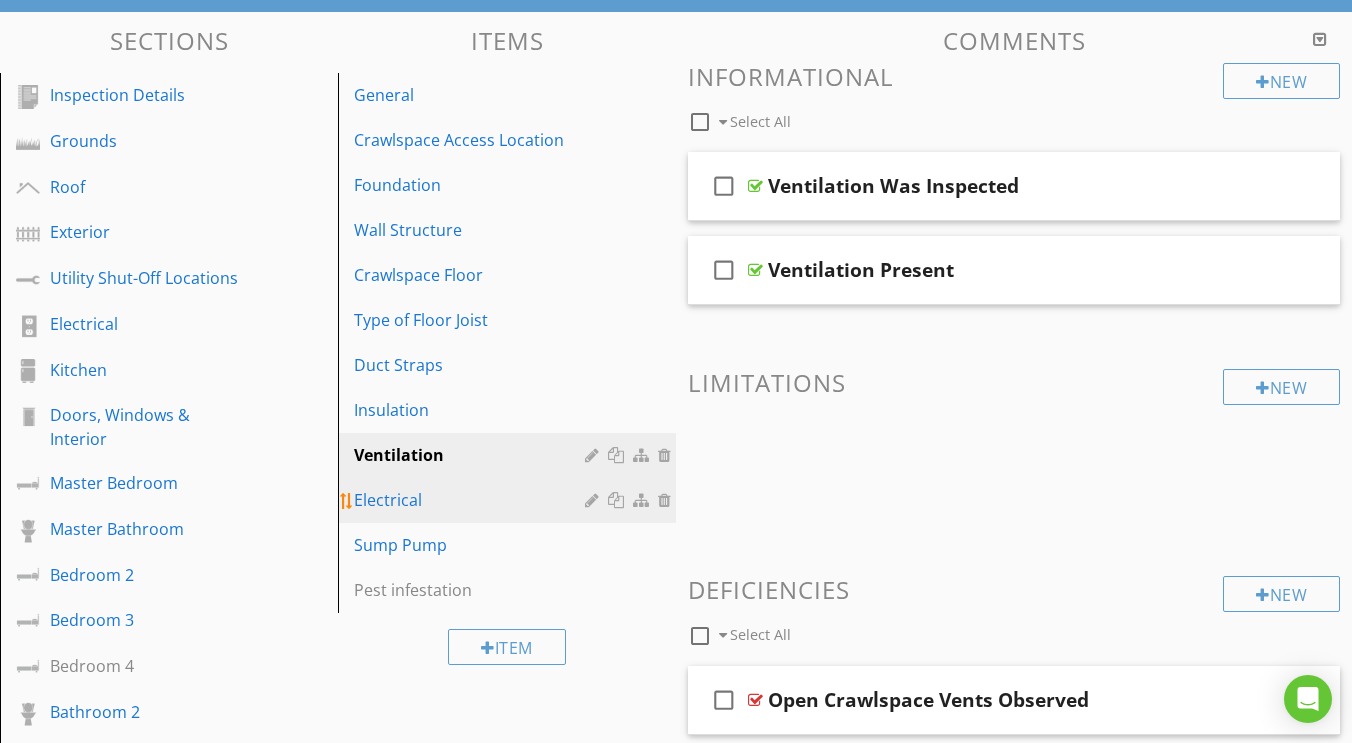 click on "Electrical" at bounding box center (472, 500) 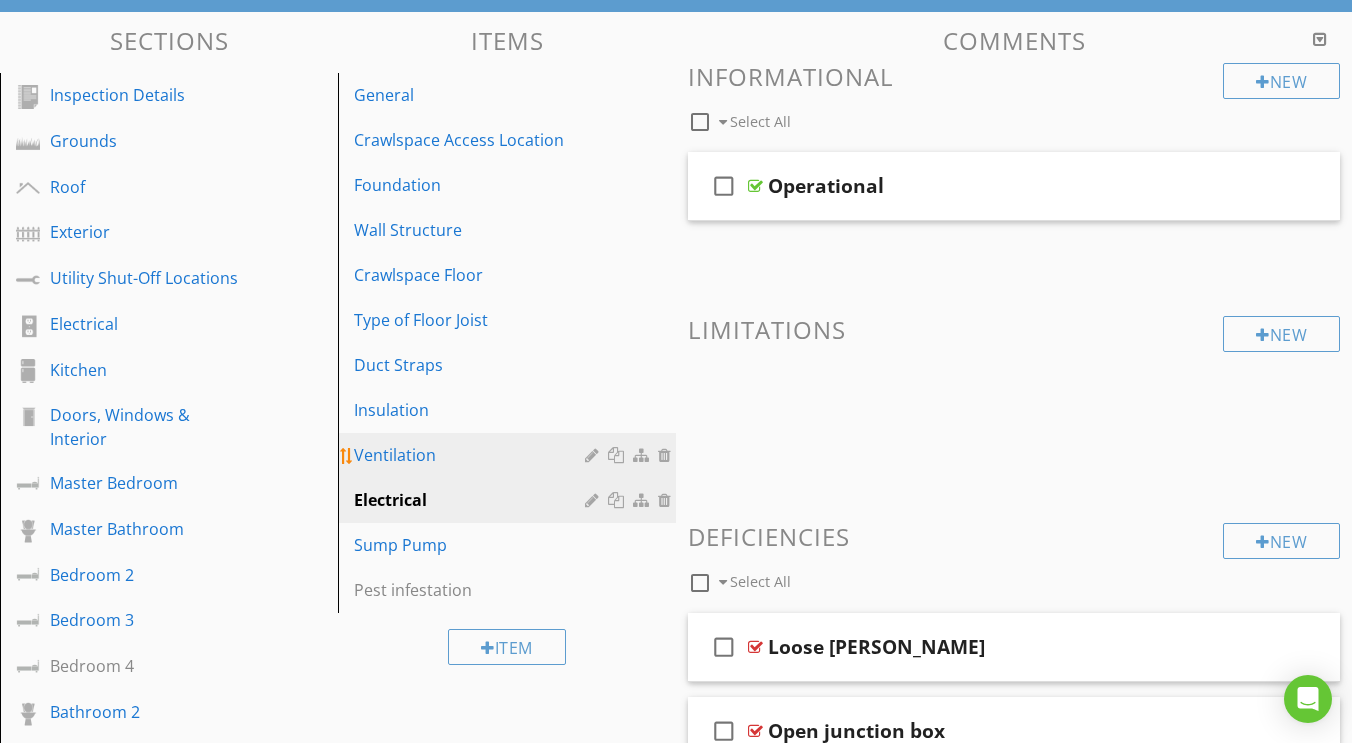 click on "Ventilation" at bounding box center [472, 455] 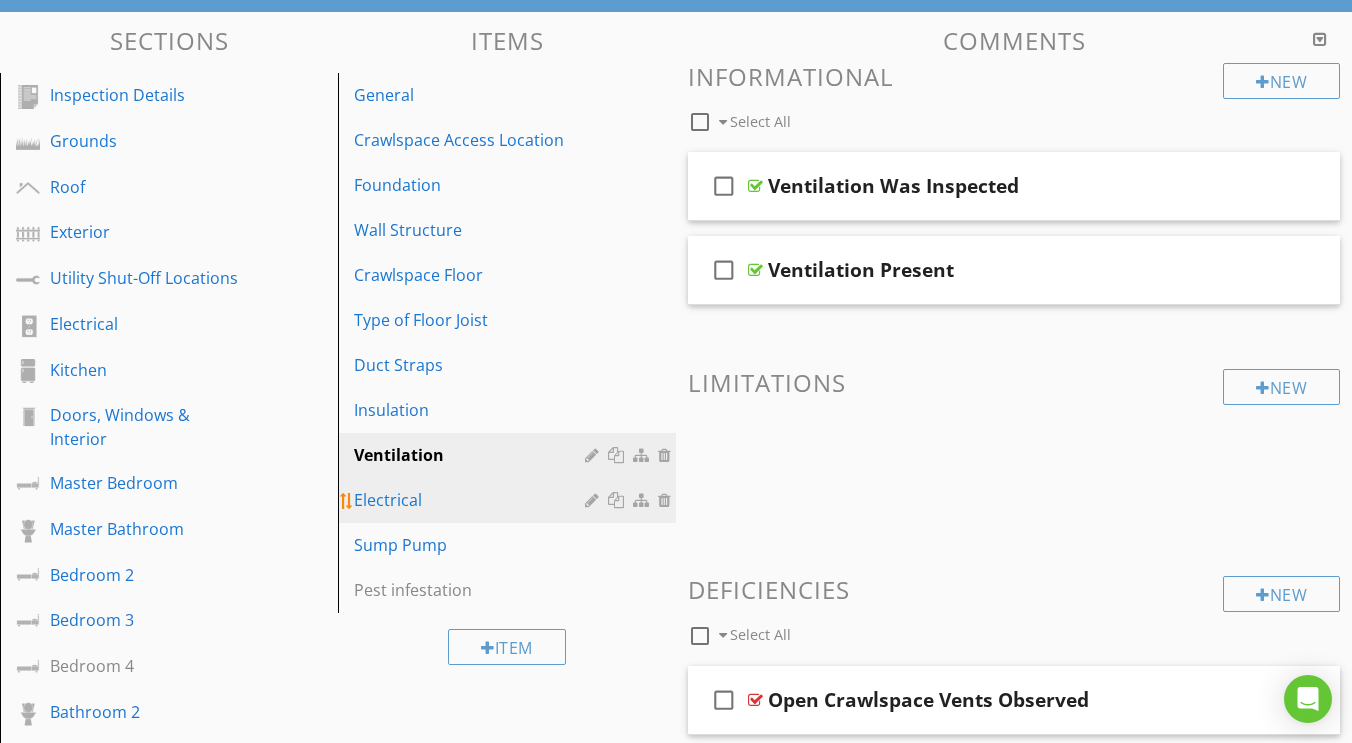 click on "Electrical" at bounding box center (472, 500) 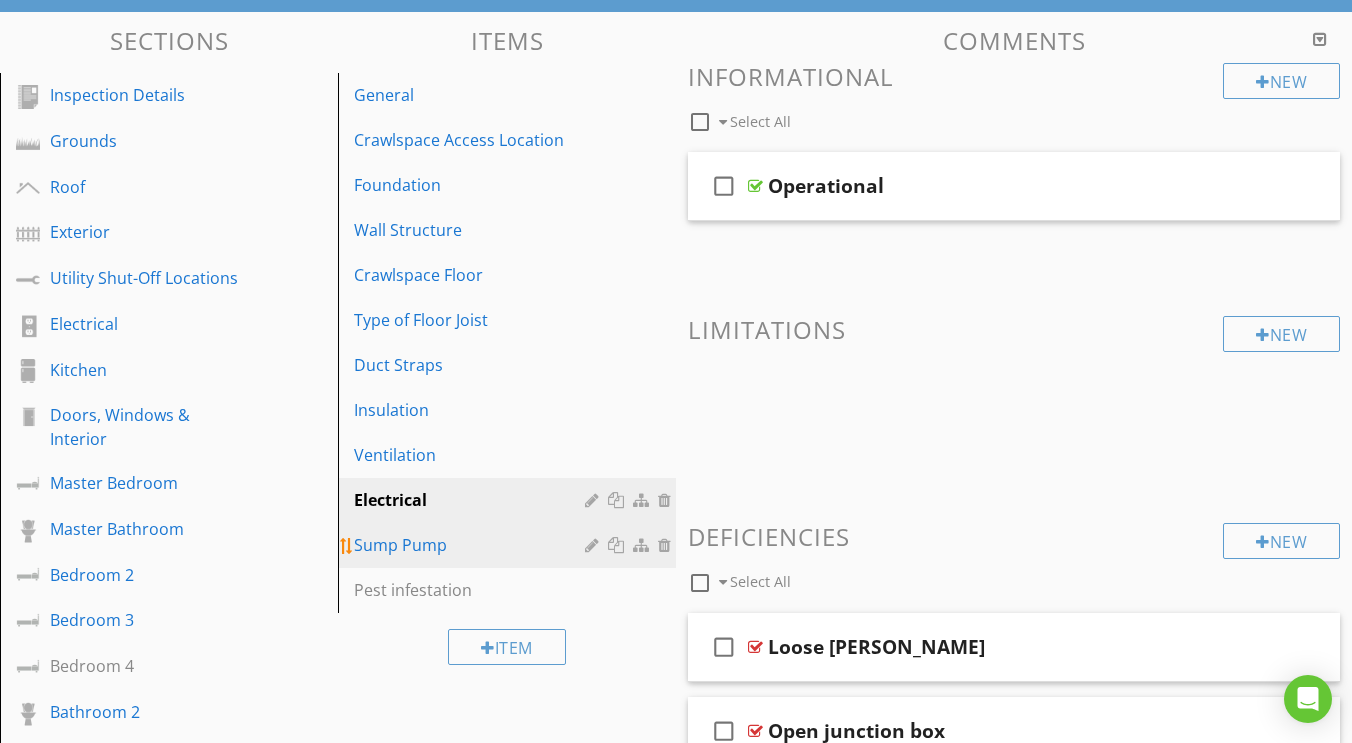 click on "Sump Pump" at bounding box center (472, 545) 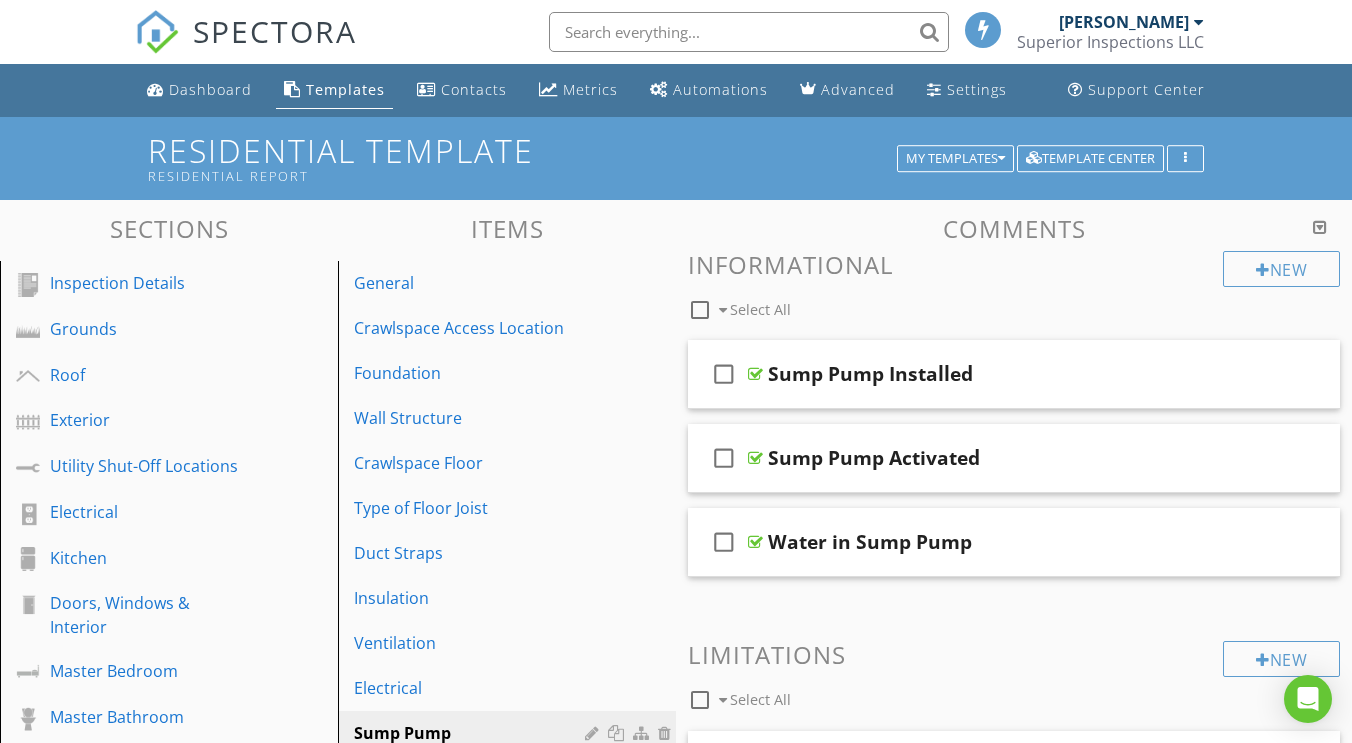 scroll, scrollTop: 0, scrollLeft: 0, axis: both 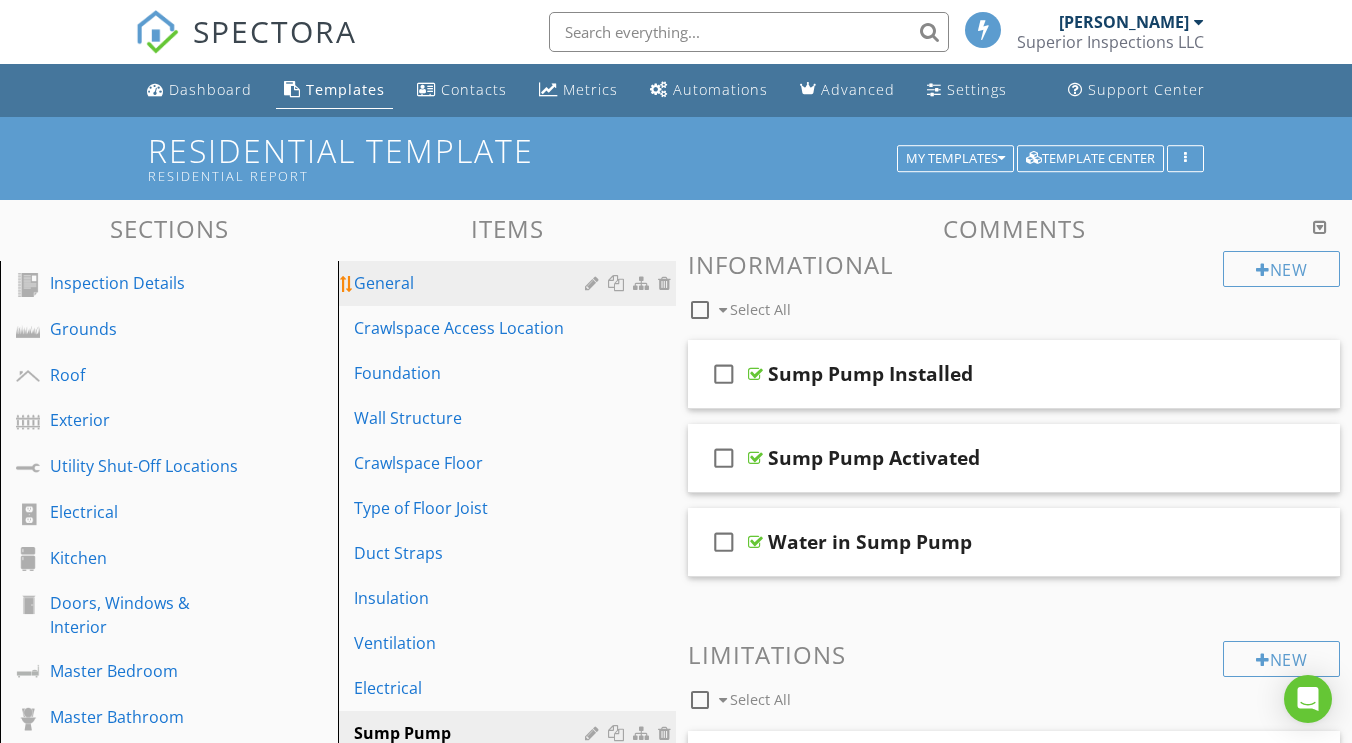 click on "General" at bounding box center [510, 283] 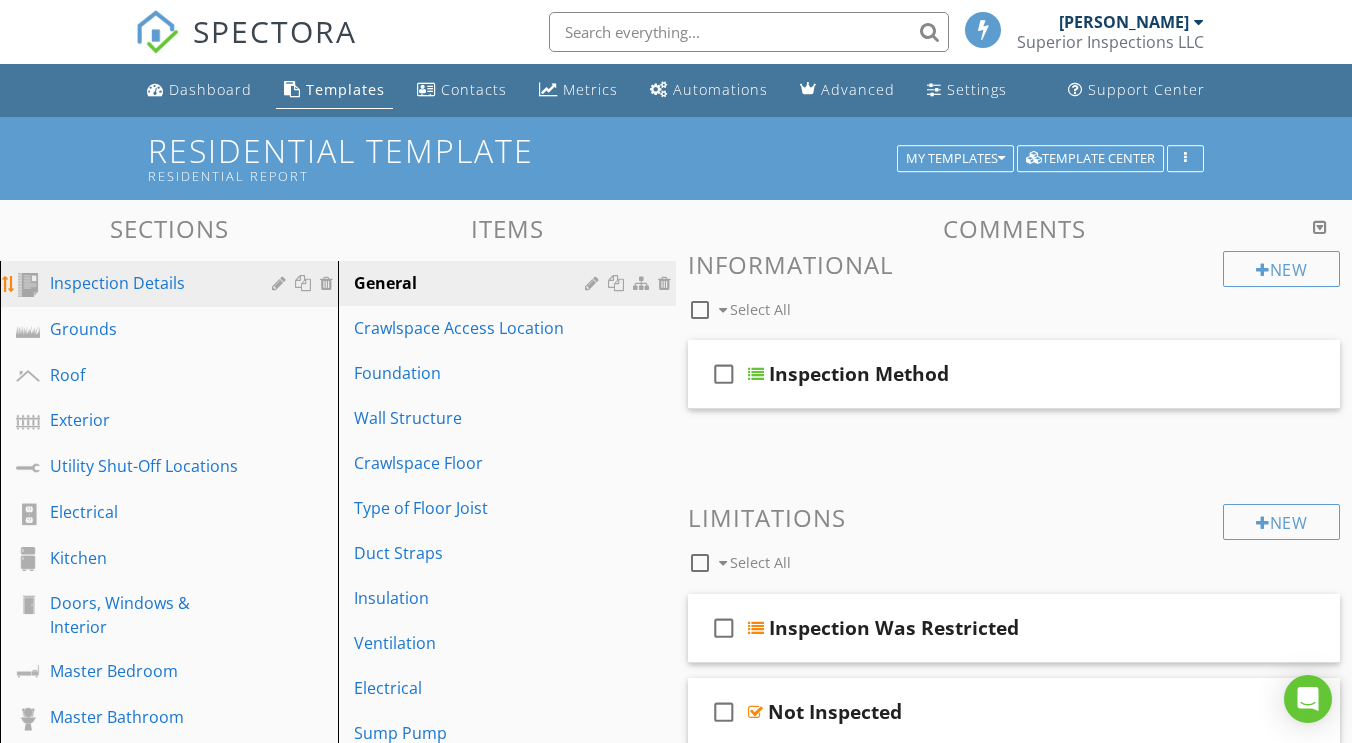 click on "Inspection Details" at bounding box center [146, 283] 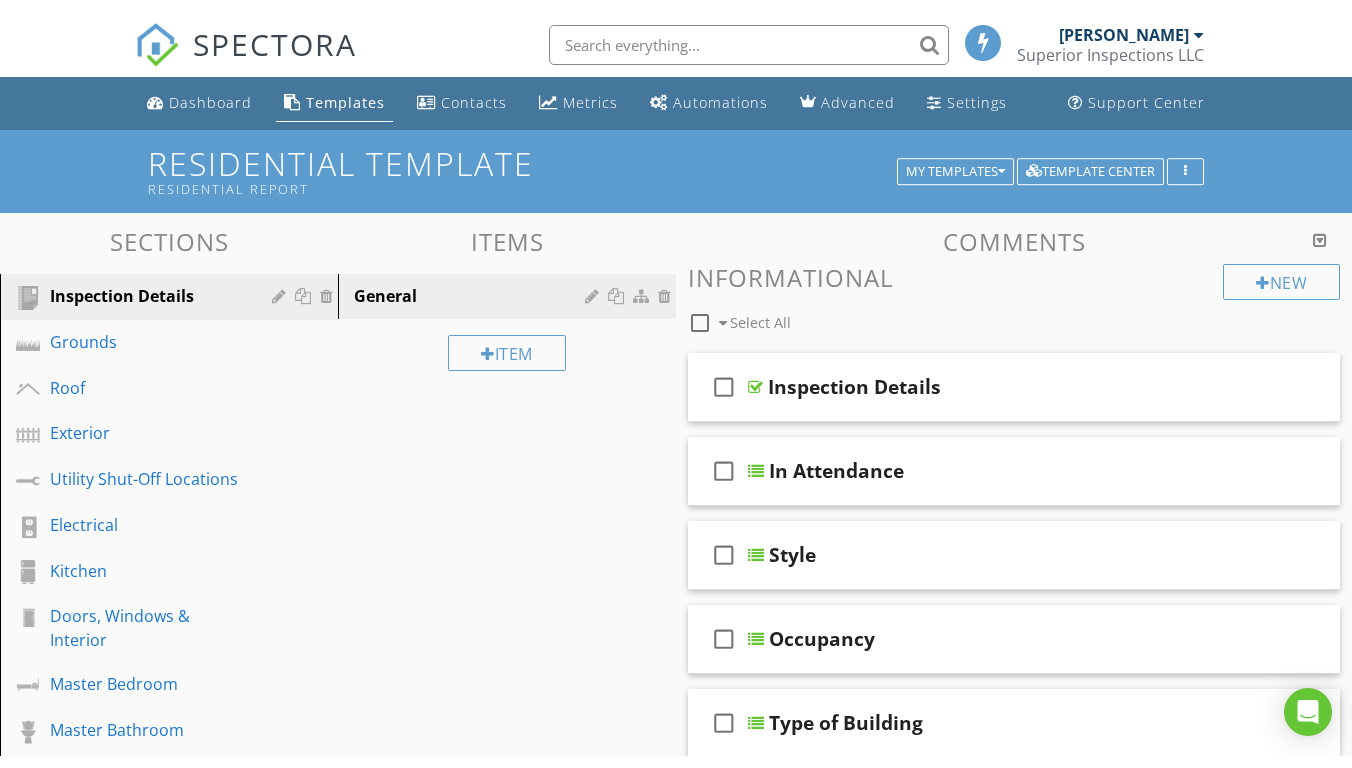 scroll, scrollTop: 0, scrollLeft: 0, axis: both 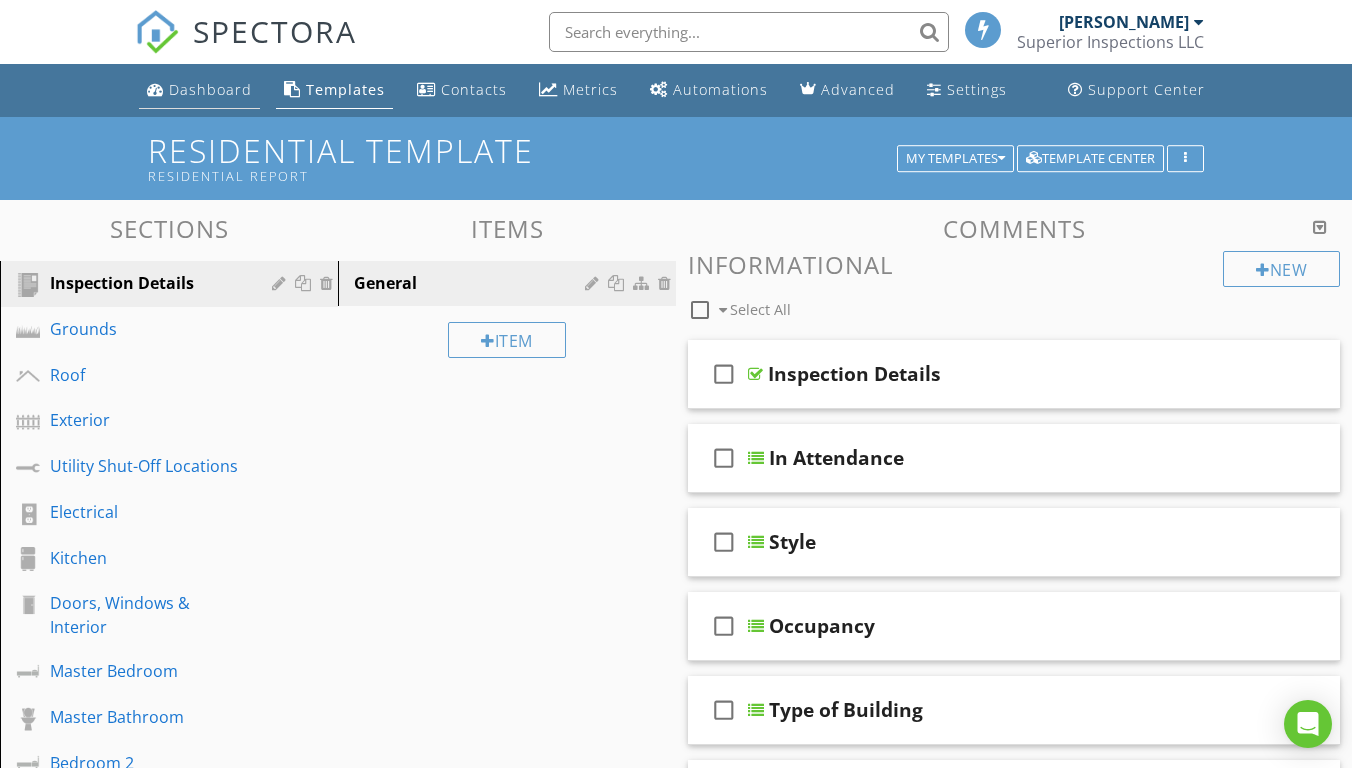 click on "Dashboard" at bounding box center [210, 89] 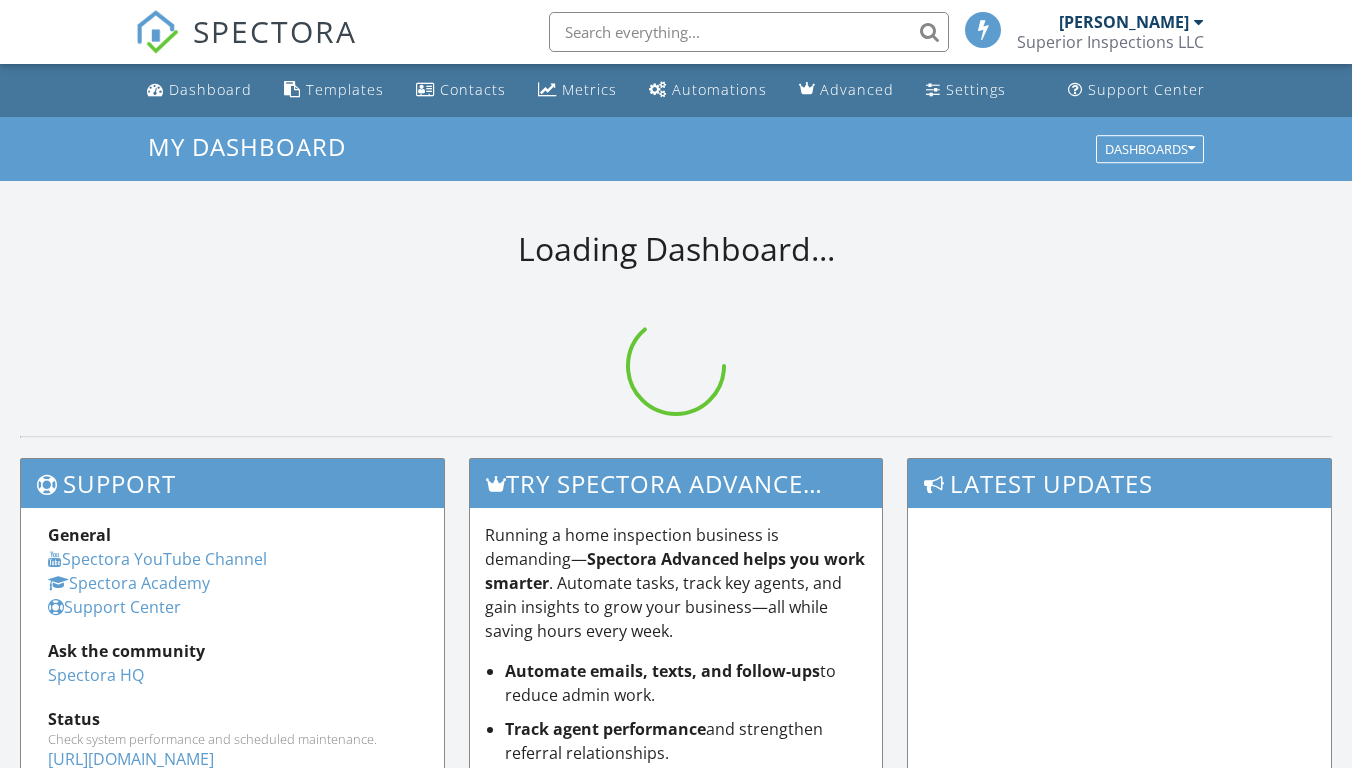 scroll, scrollTop: 0, scrollLeft: 0, axis: both 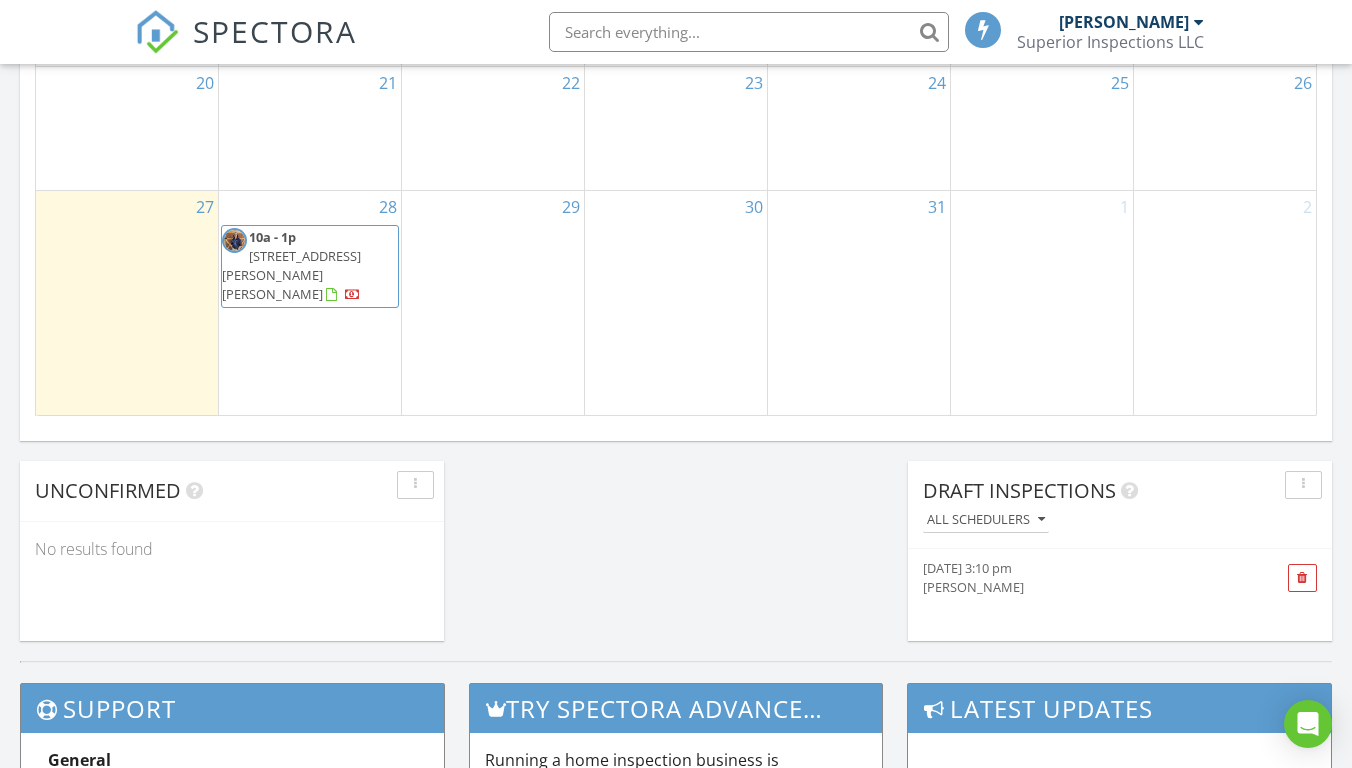 click on "[PERSON_NAME]" at bounding box center [1087, 587] 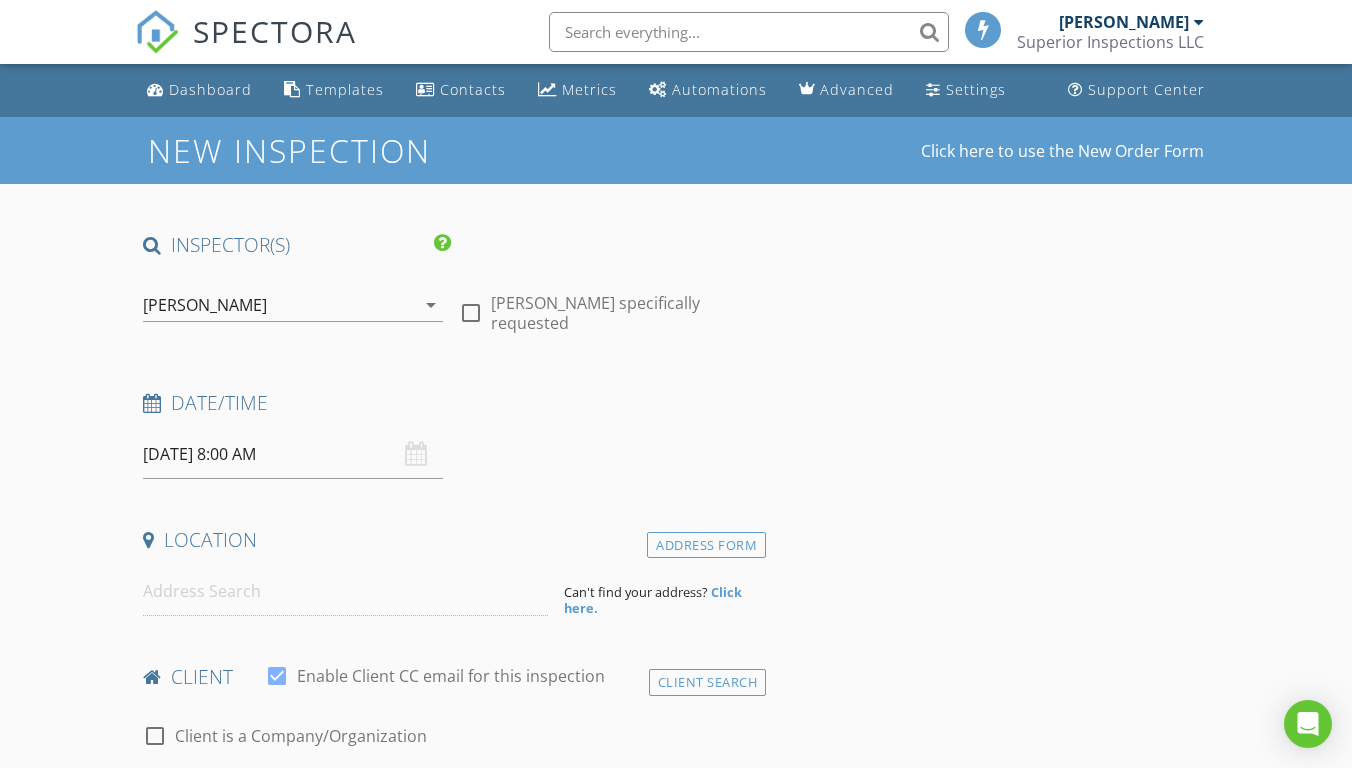 scroll, scrollTop: 0, scrollLeft: 0, axis: both 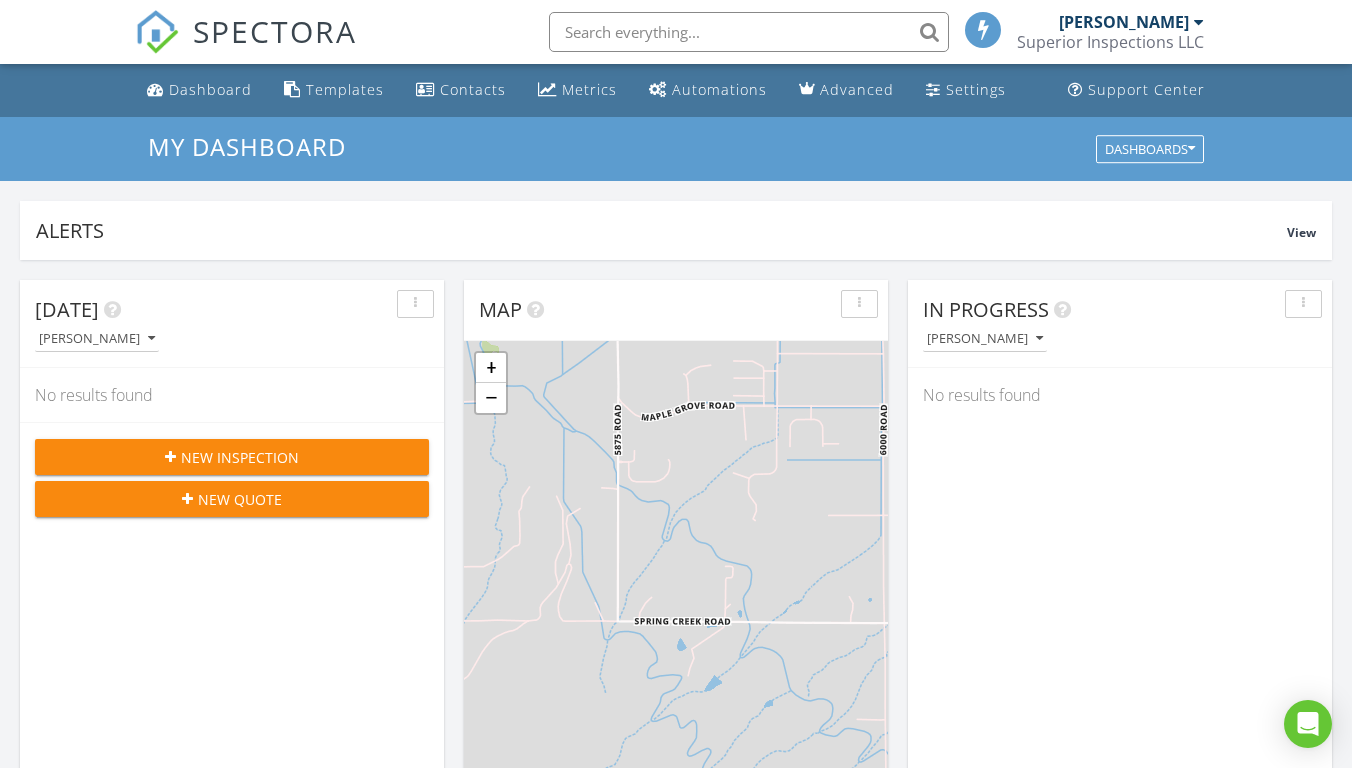 click on "In Progress
[PERSON_NAME]
No results found" at bounding box center [1120, 570] 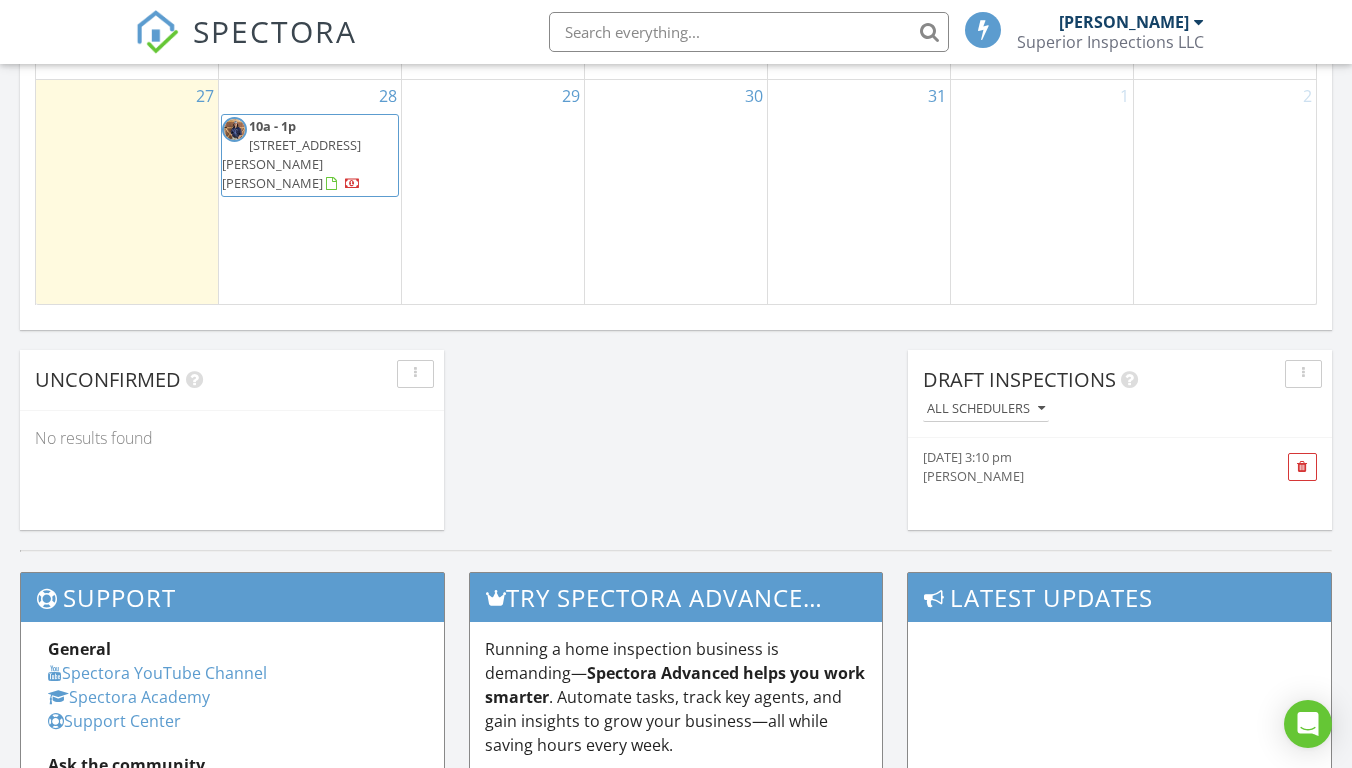 scroll, scrollTop: 1551, scrollLeft: 0, axis: vertical 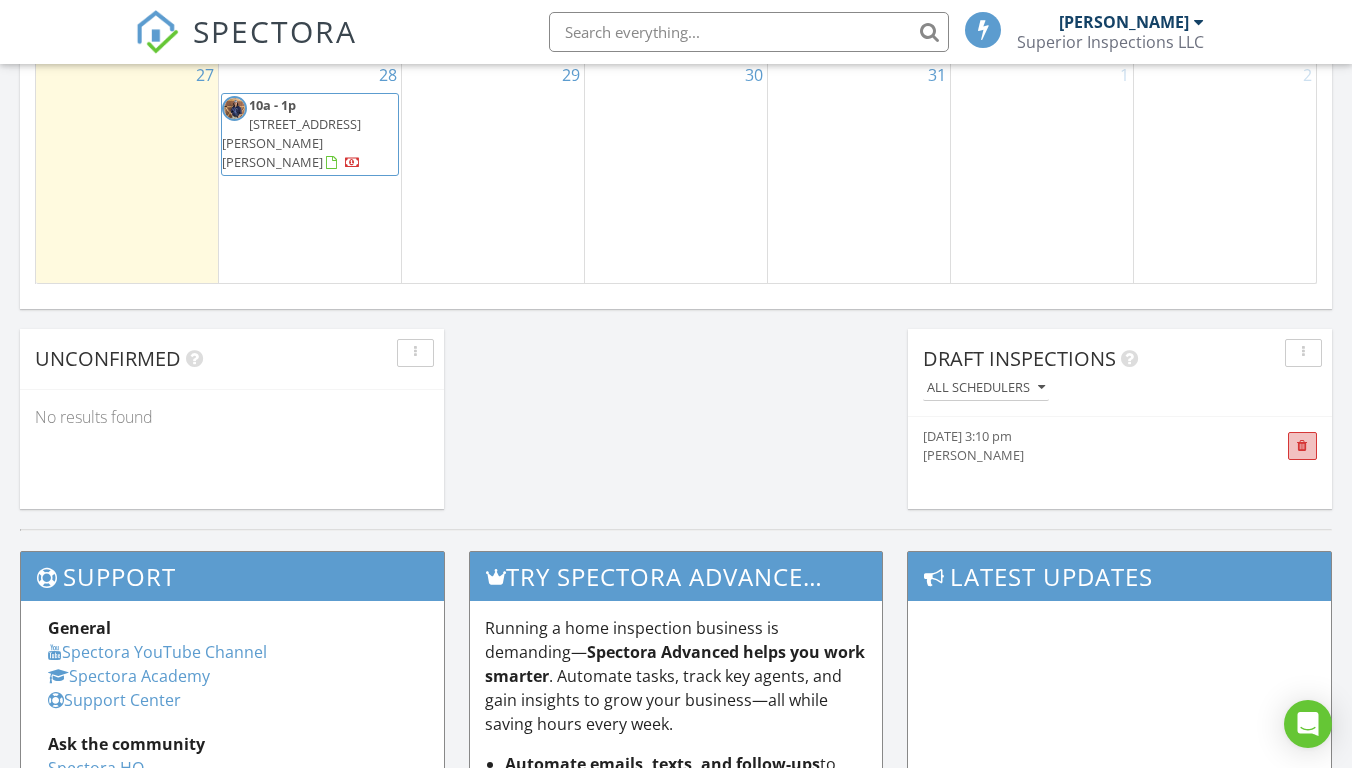 click at bounding box center (1302, 446) 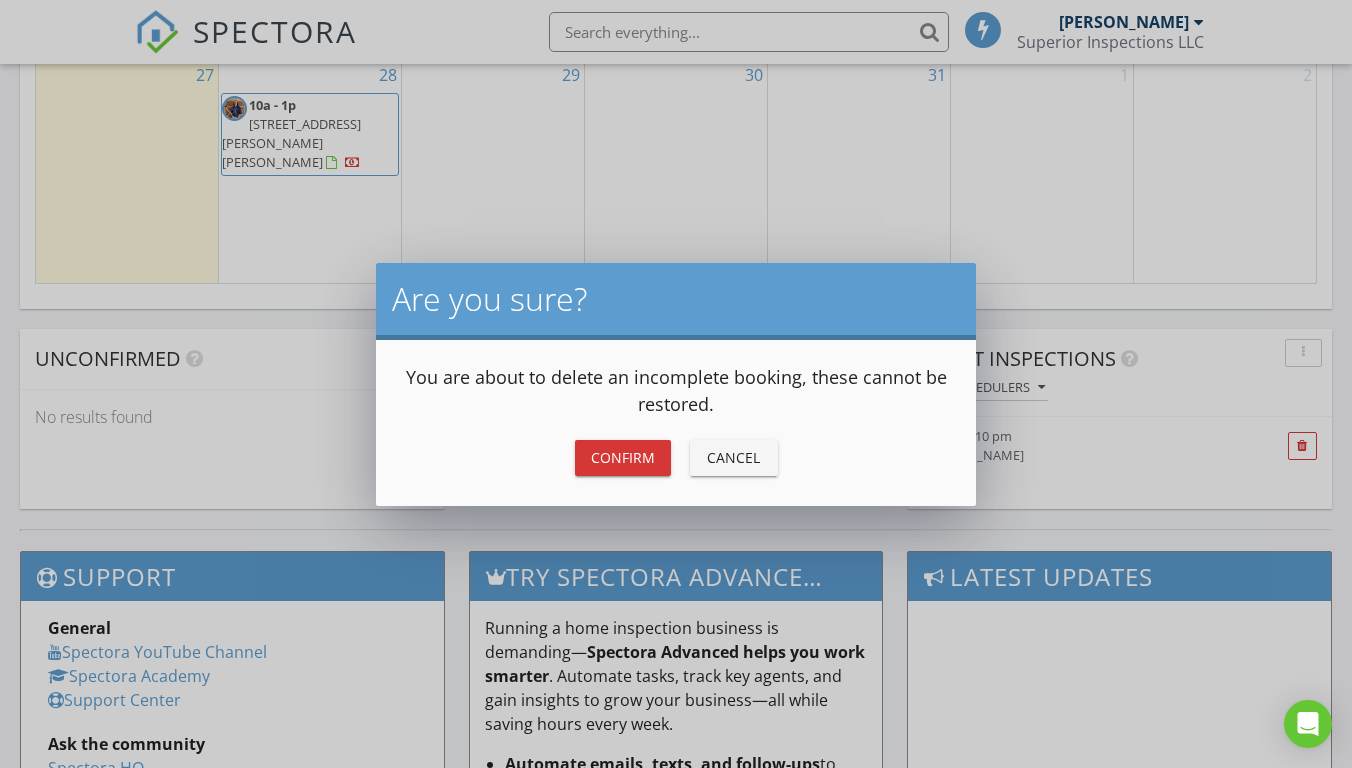 click on "Confirm" at bounding box center [623, 457] 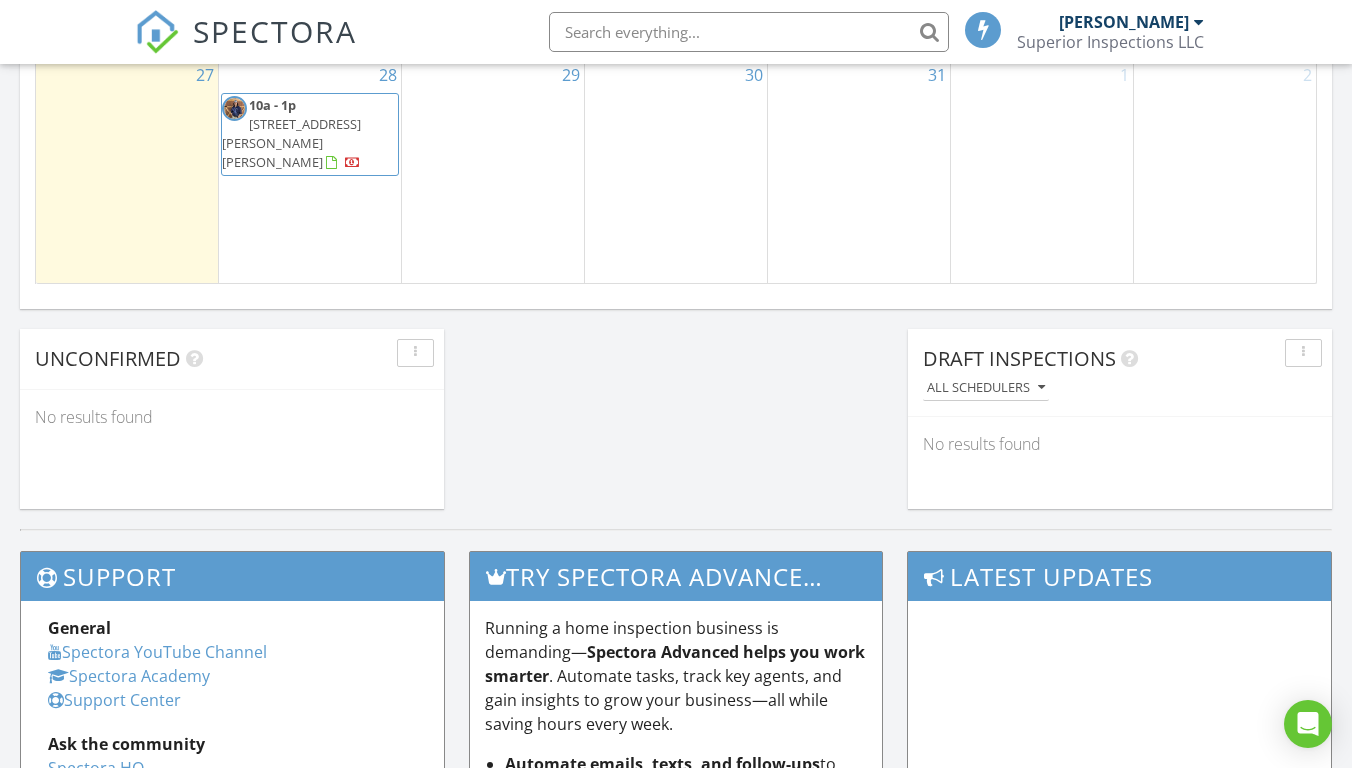 click on "[DATE]
[PERSON_NAME]
No results found       New Inspection     New Quote         Map               + − Leaflet  |  © MapTiler   © OpenStreetMap contributors     In Progress
[PERSON_NAME]
No results found       Calendar                 [DATE] [DATE] list day week cal wk 4 wk month Sun Mon Tue Wed Thu Fri Sat 29 30 1 2 3 4 5 6 7 8 9 10
7:30a - 10a
[STREET_ADDRESS][PERSON_NAME]
11 12 13 14 15 16 17 18 19 20 21 22 23 24 25 26 27 28
10a - 1p
[STREET_ADDRESS][PERSON_NAME][PERSON_NAME]
29 30 31 1 2         Unconfirmed             No results found       Draft Inspections
All schedulers
No results found" at bounding box center (676, -381) 